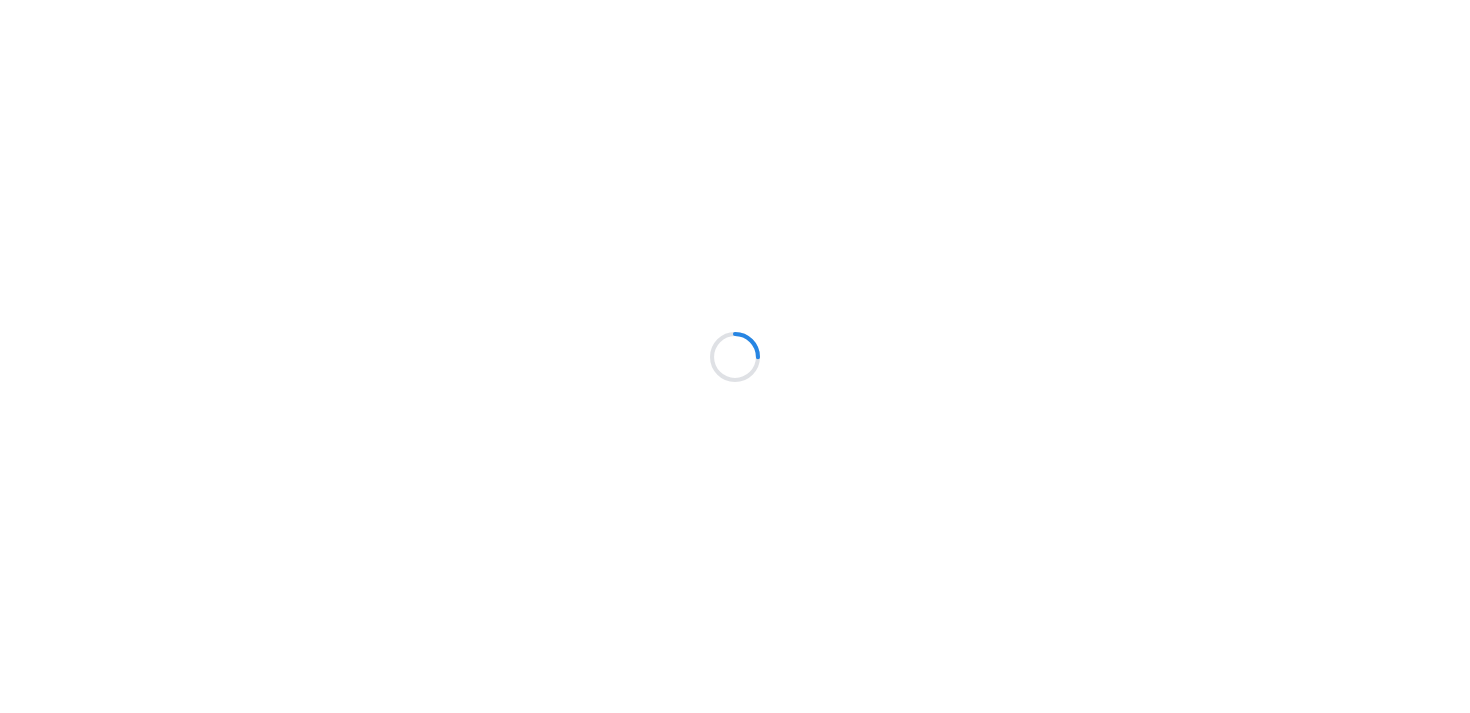 scroll, scrollTop: 0, scrollLeft: 0, axis: both 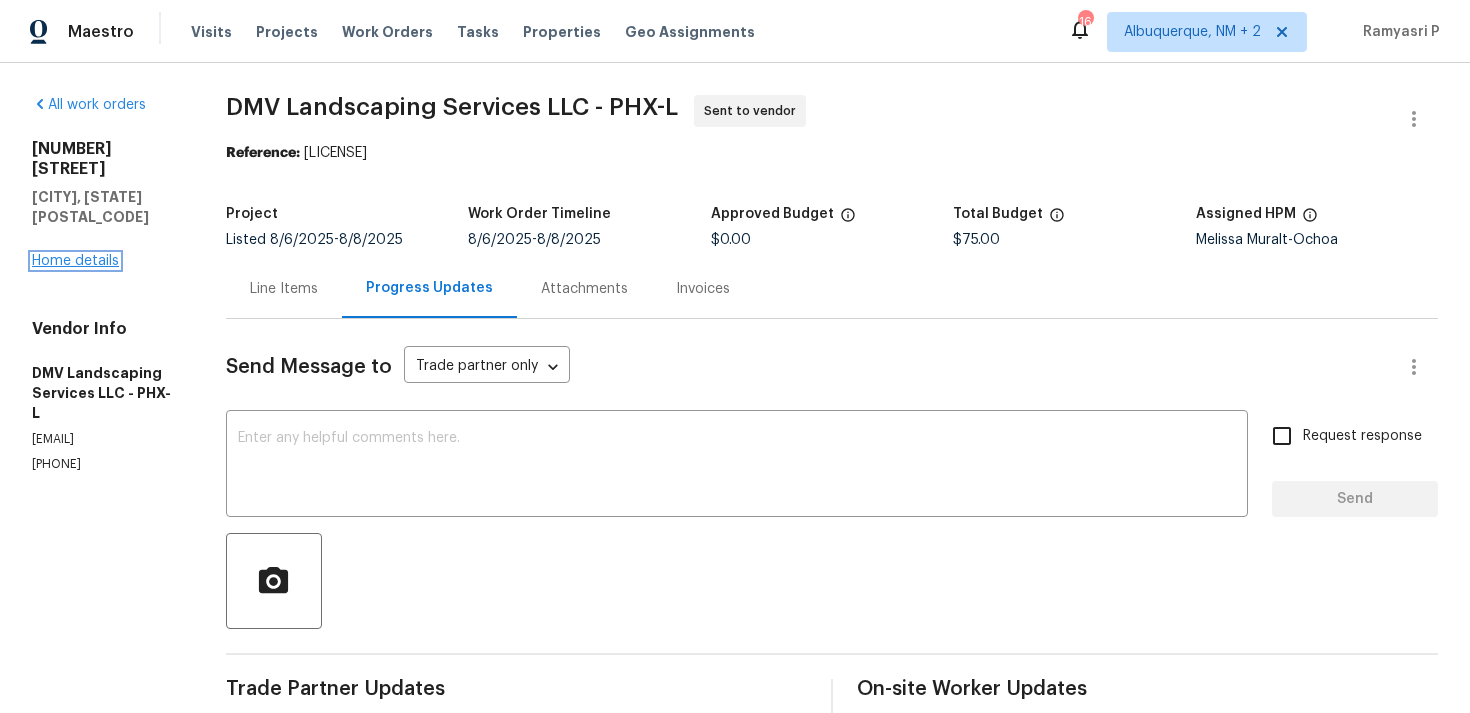 click on "Home details" at bounding box center (75, 261) 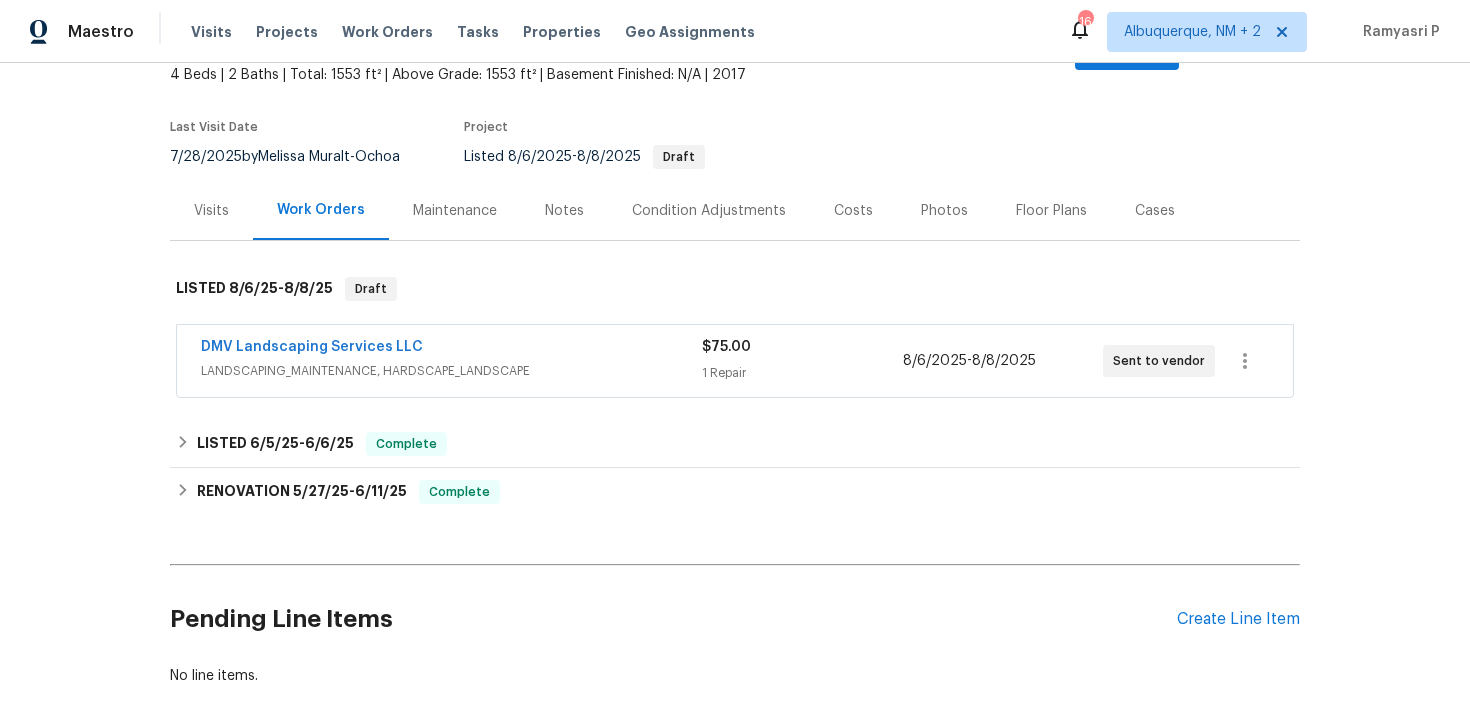 scroll, scrollTop: 145, scrollLeft: 0, axis: vertical 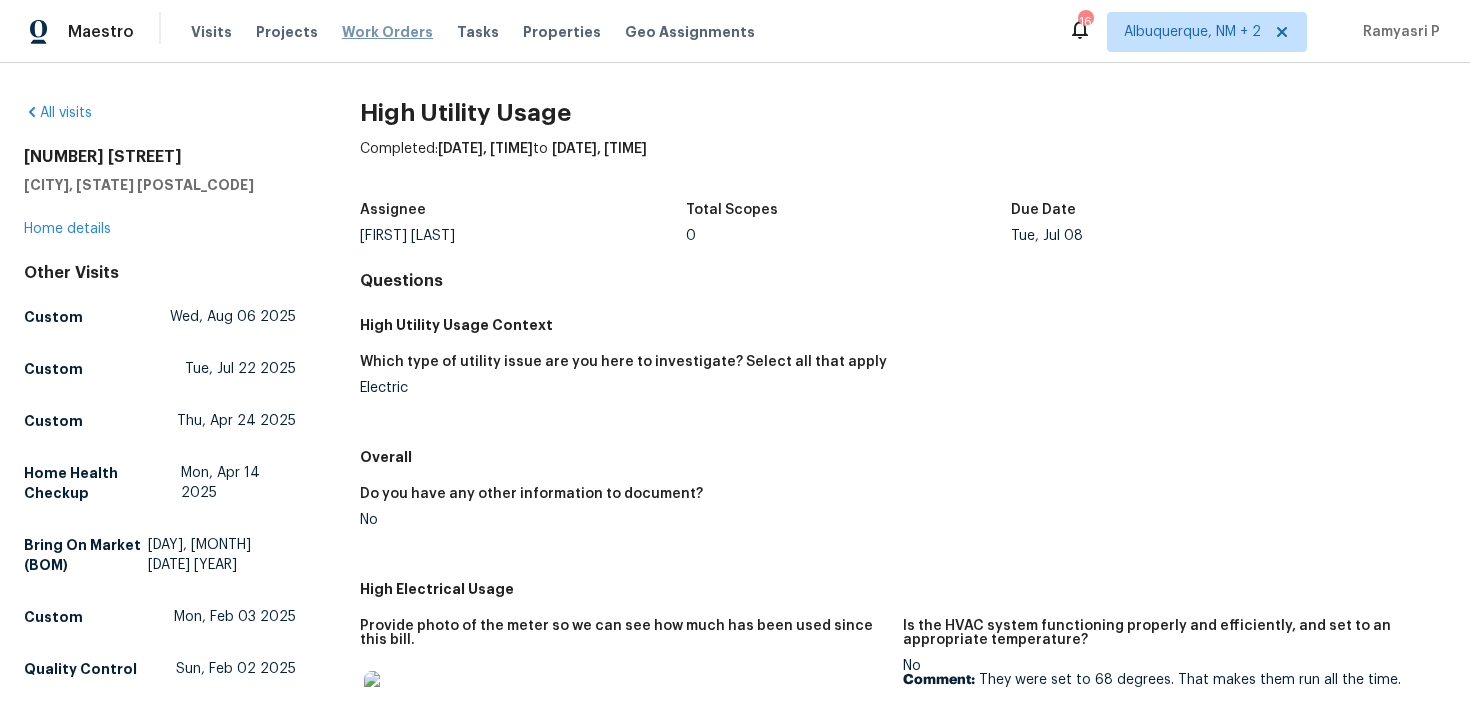 click on "Work Orders" at bounding box center (387, 32) 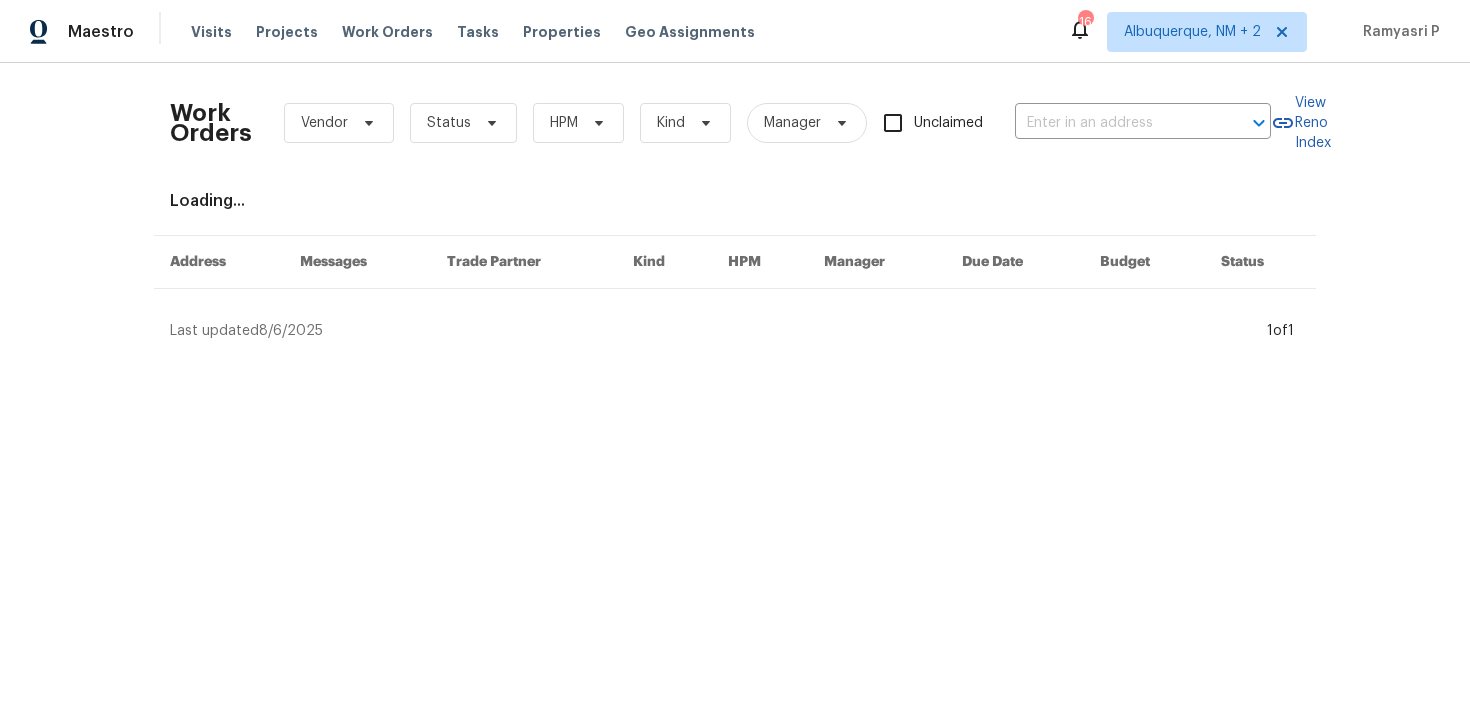 click on "Messages" at bounding box center [357, 262] 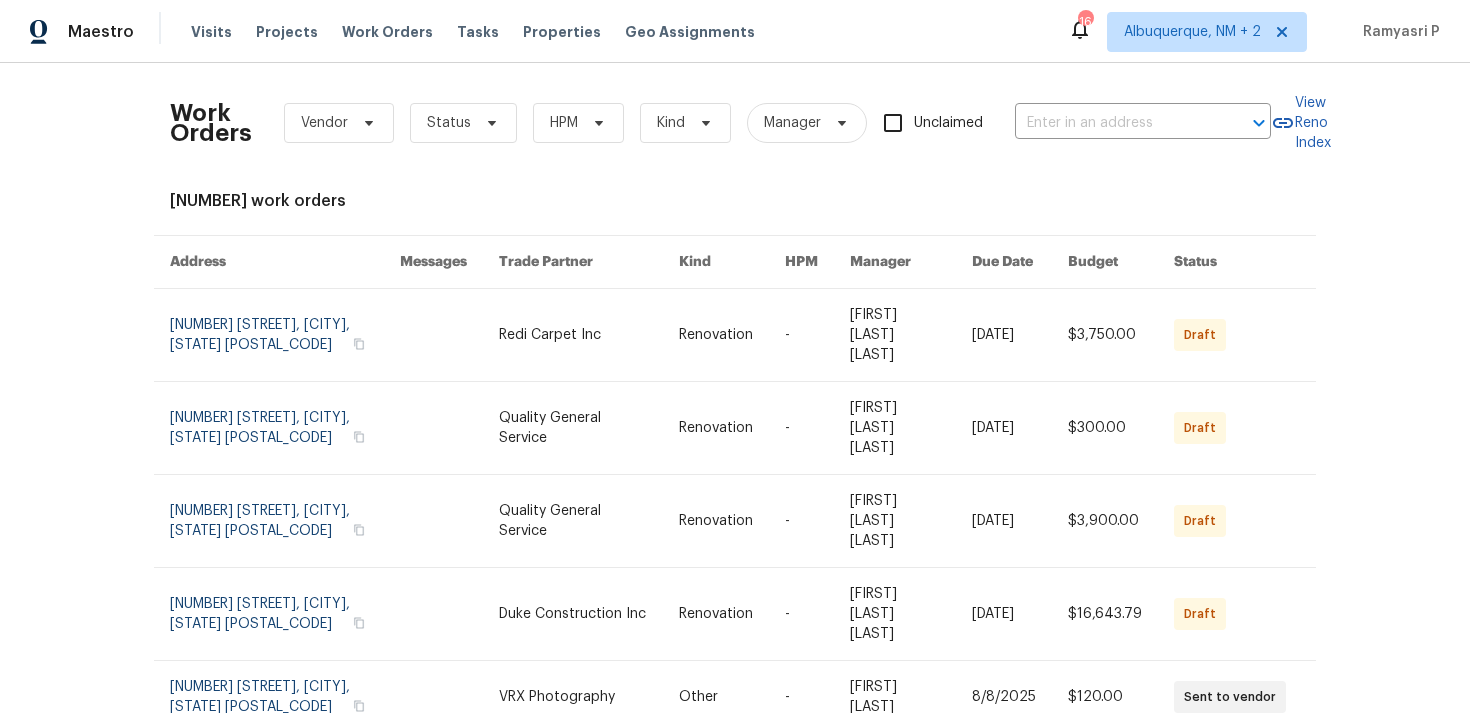 click on "Address" at bounding box center [269, 262] 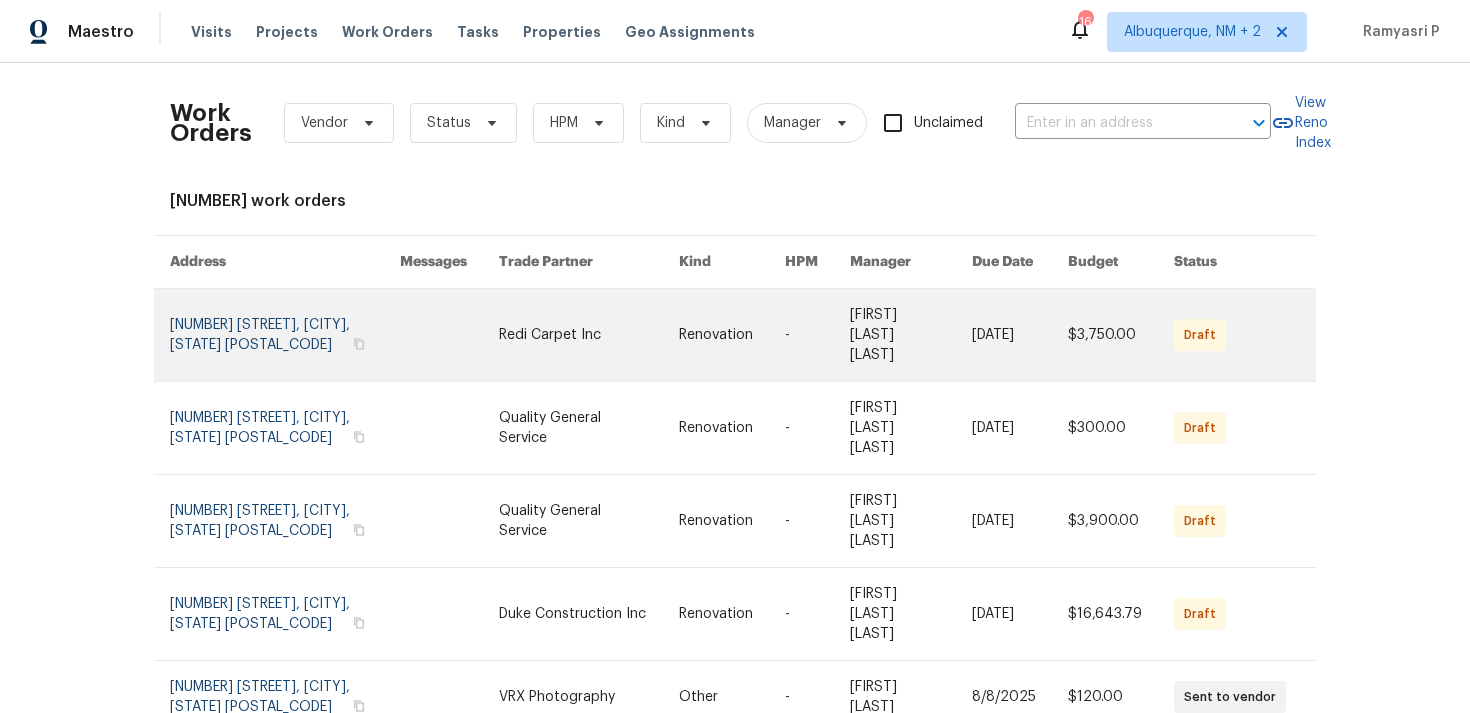 click at bounding box center [285, 335] 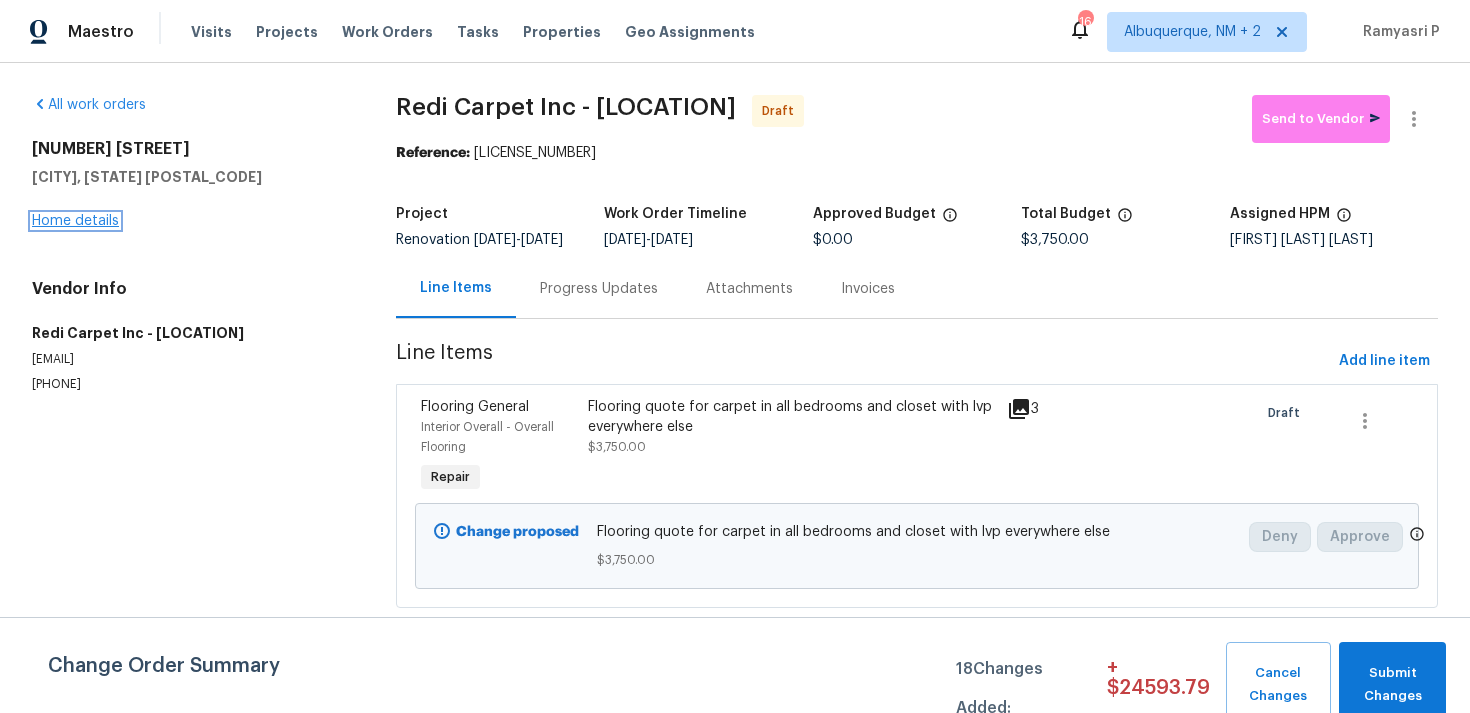 click on "Home details" at bounding box center [75, 221] 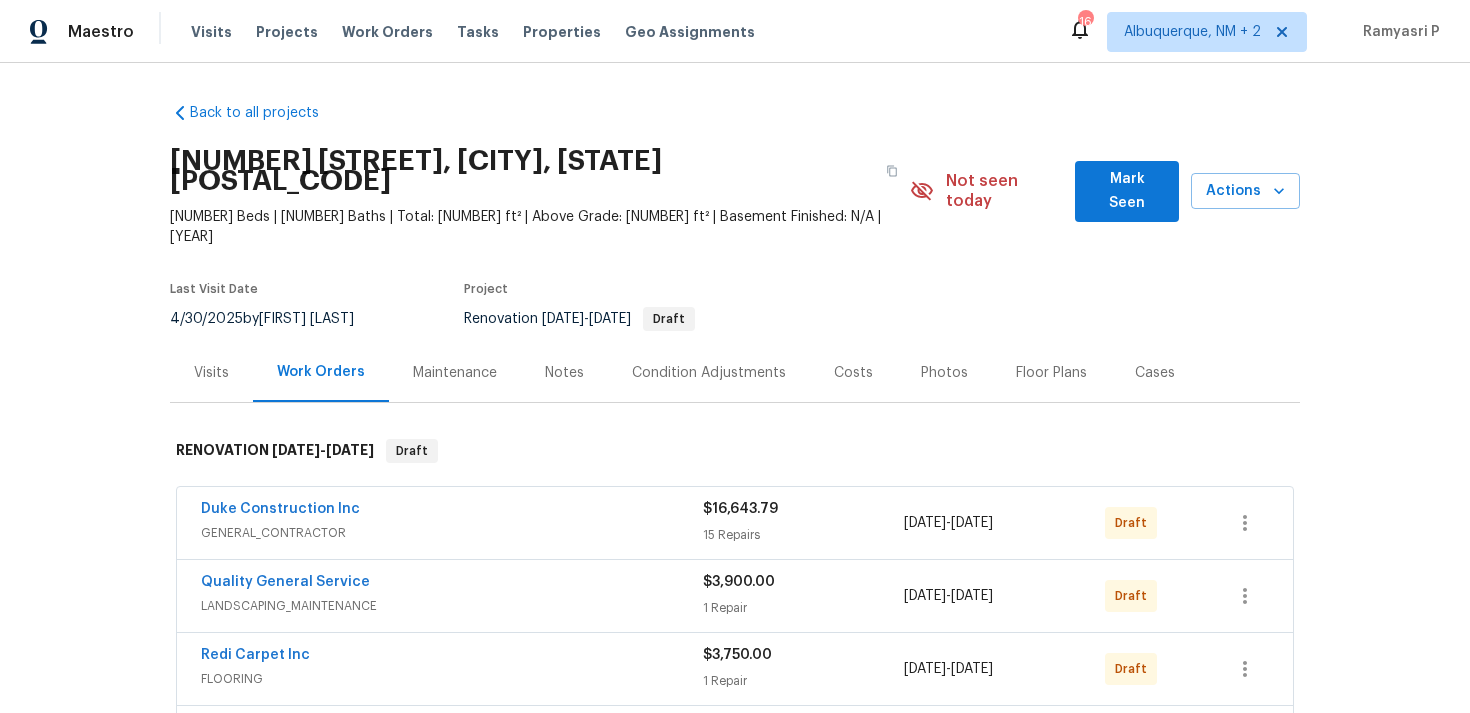 scroll, scrollTop: 338, scrollLeft: 0, axis: vertical 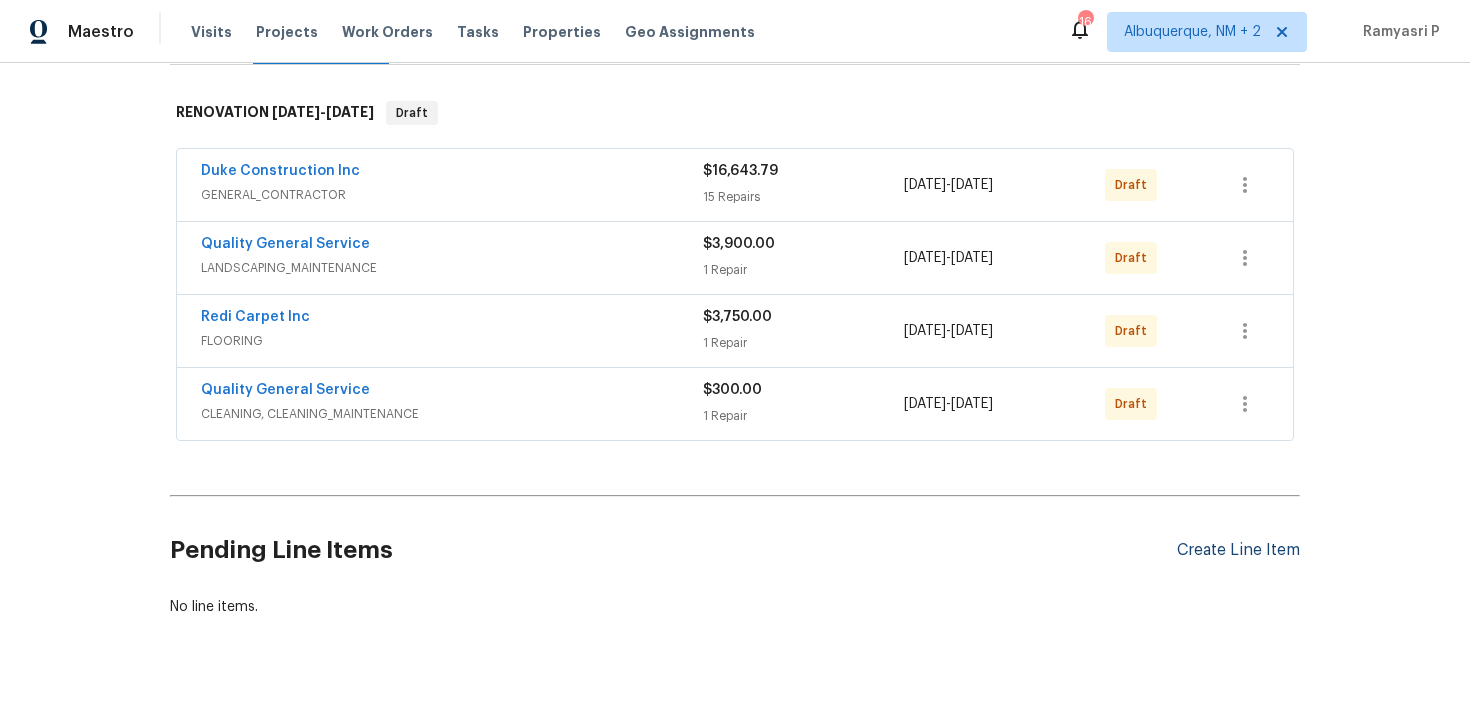 click on "Create Line Item" at bounding box center [1238, 550] 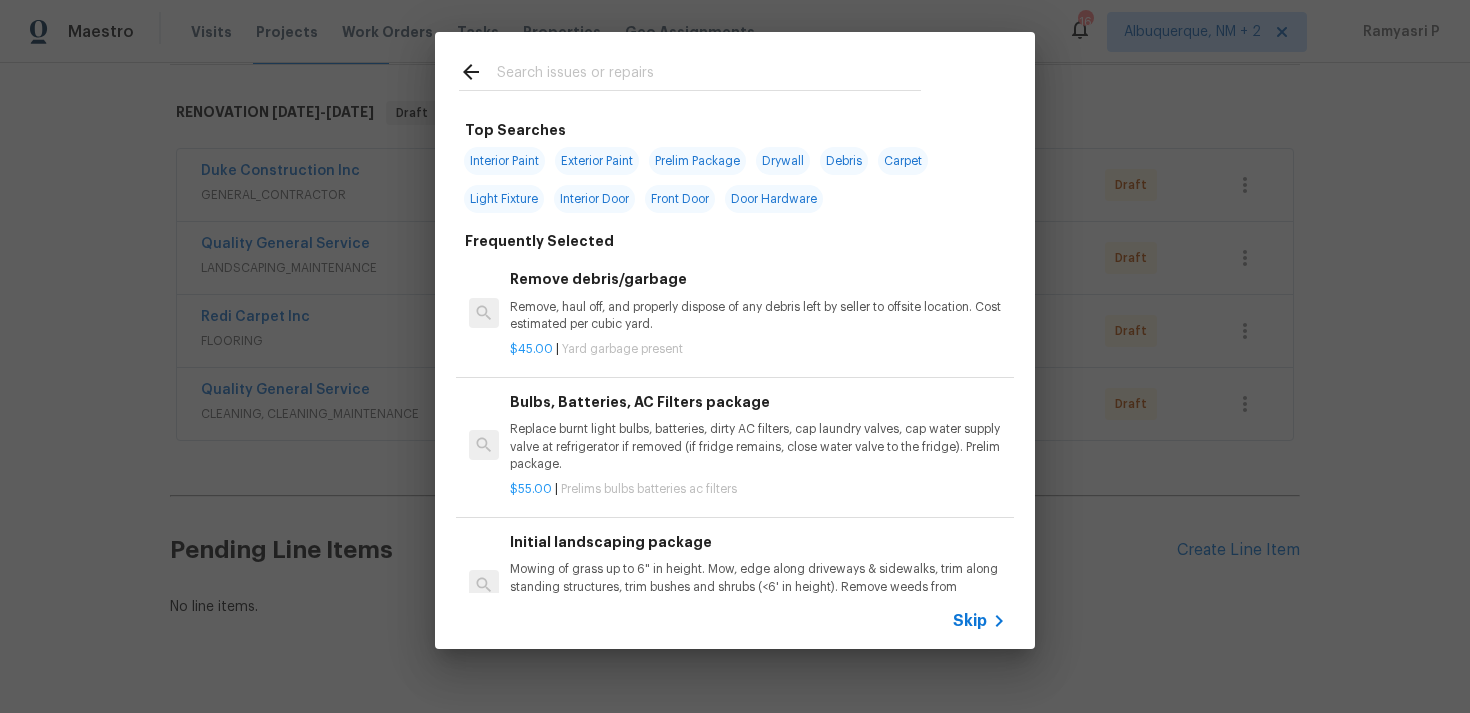 click on "Top Searches Interior Paint Exterior Paint Prelim Package Drywall Debris Carpet Light Fixture Interior Door Front Door Door Hardware Frequently Selected Remove debris/garbage Remove, haul off, and properly dispose of any debris left by seller to offsite location. Cost estimated per cubic yard. $45.00   |   Yard garbage present Bulbs, Batteries, AC Filters package Replace burnt light bulbs, batteries, dirty AC filters, cap laundry valves, cap water supply valve at refrigerator if removed (if fridge remains, close water valve to the fridge). Prelim package. $55.00   |   Prelims bulbs batteries ac filters Initial landscaping package Mowing of grass up to 6" in height. Mow, edge along driveways & sidewalks, trim along standing structures, trim bushes and shrubs (<6' in height). Remove weeds from previously maintained flowerbeds and remove standing yard debris (small twigs, non seasonal falling leaves).  Use leaf blower to remove clippings from hard surfaces." $90.00   |   Prelims landscaping $10.00   |   $75.00" at bounding box center (735, 340) 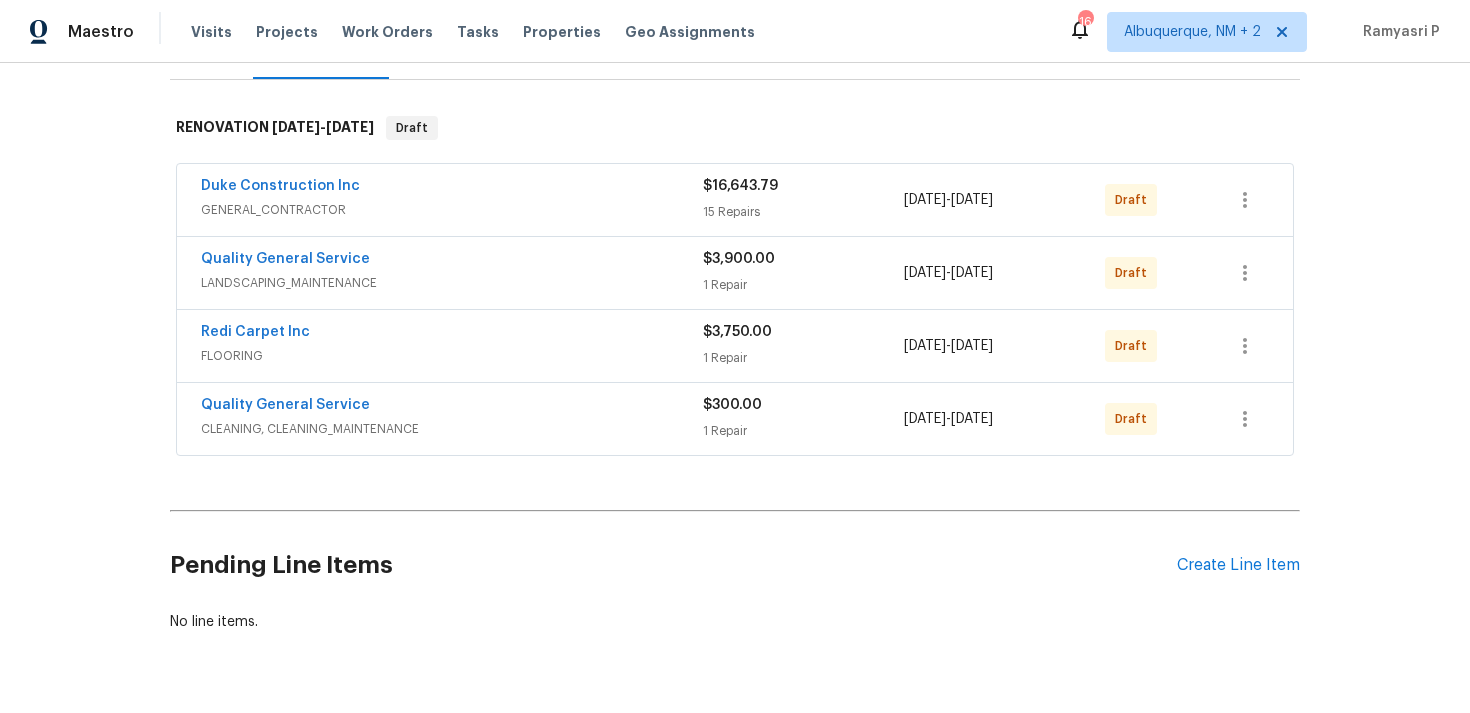 scroll, scrollTop: 327, scrollLeft: 0, axis: vertical 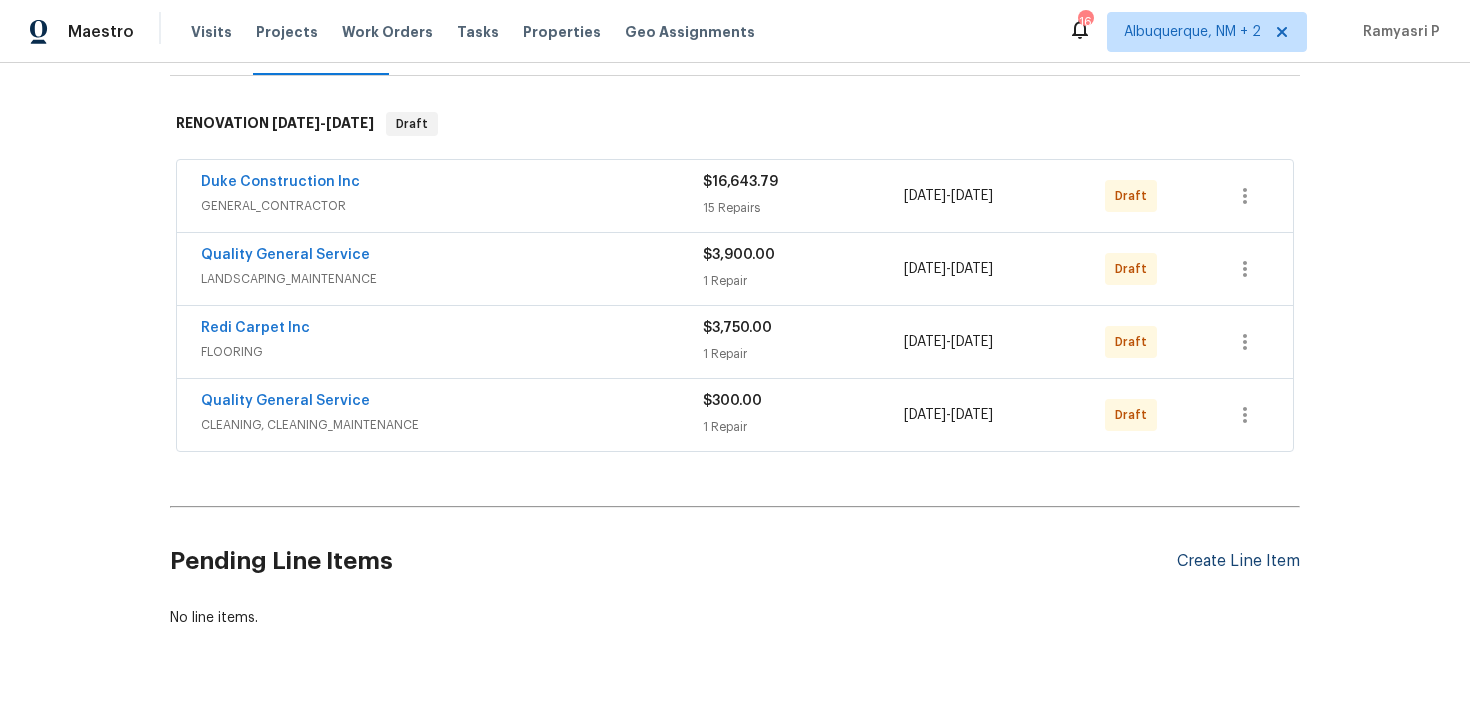 click on "Create Line Item" at bounding box center (1238, 561) 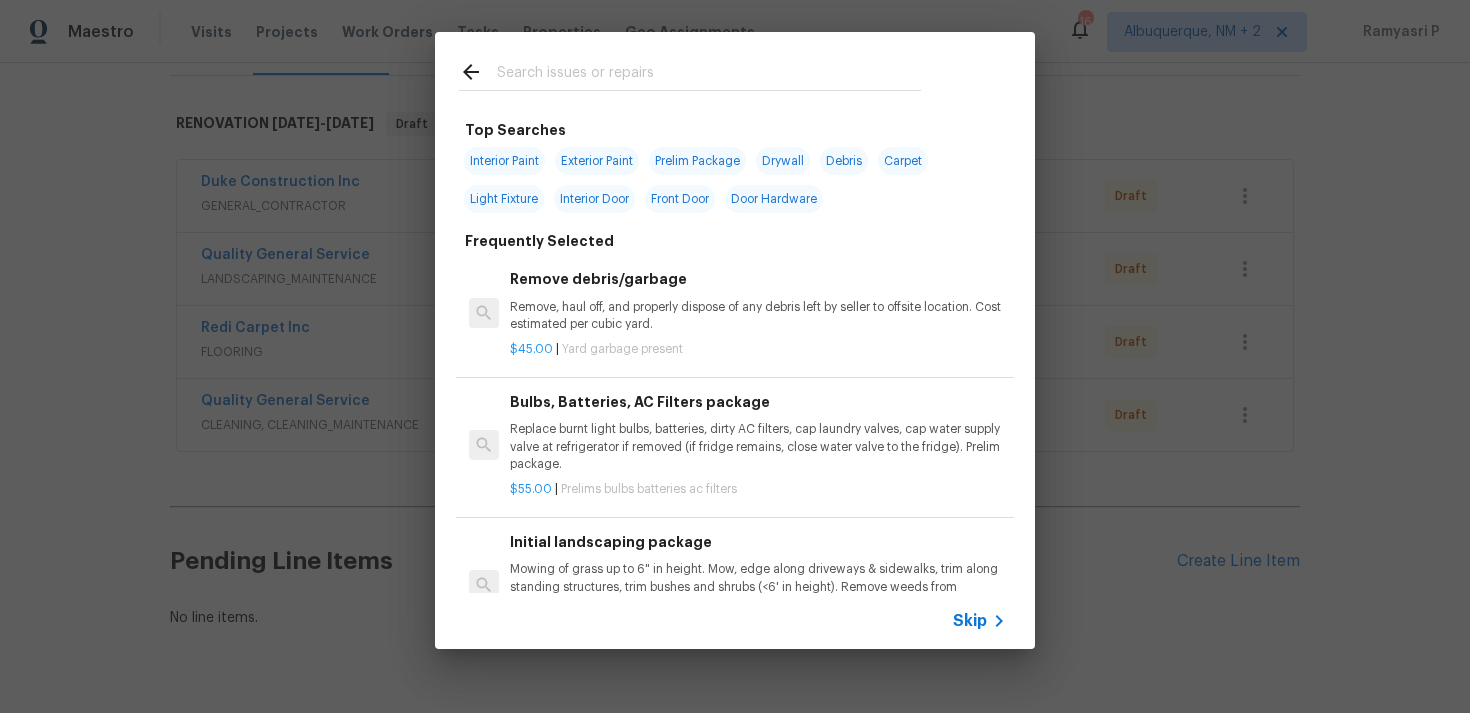 click 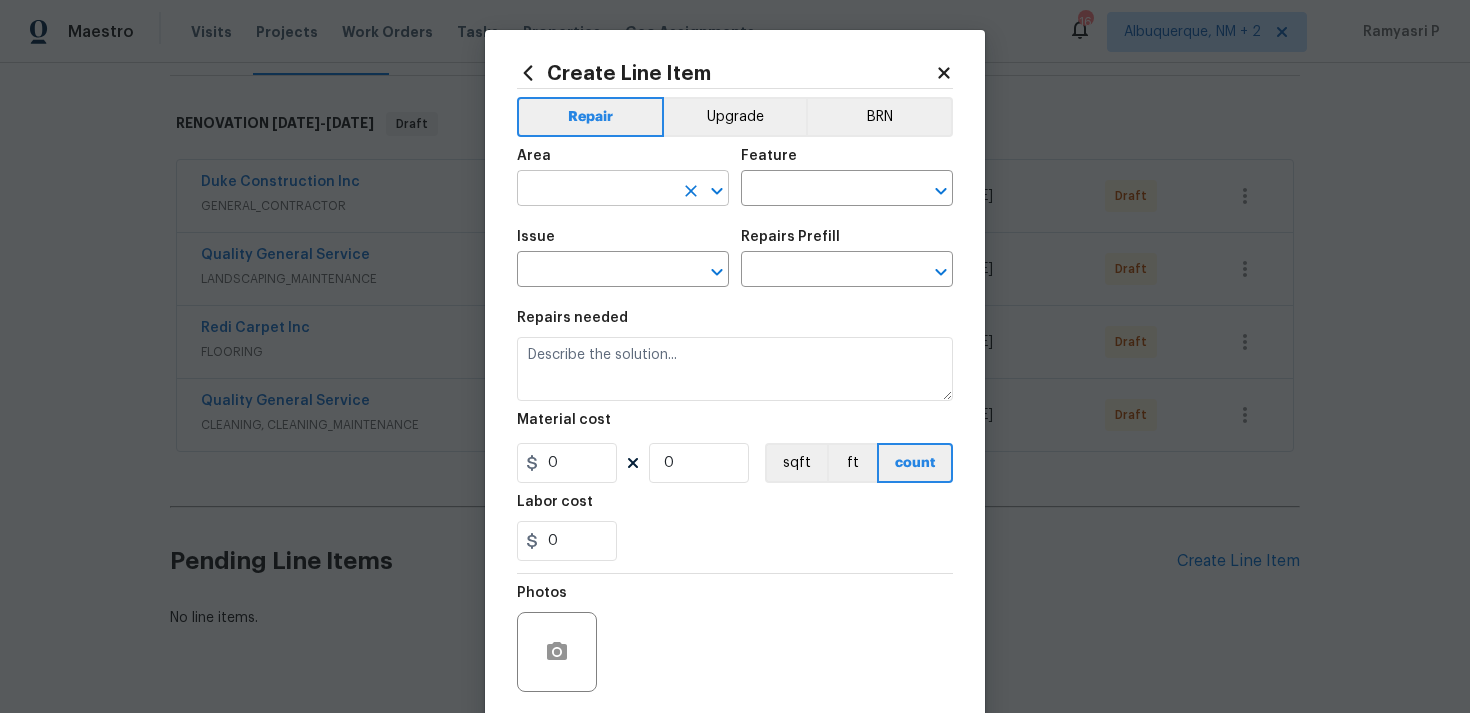 click 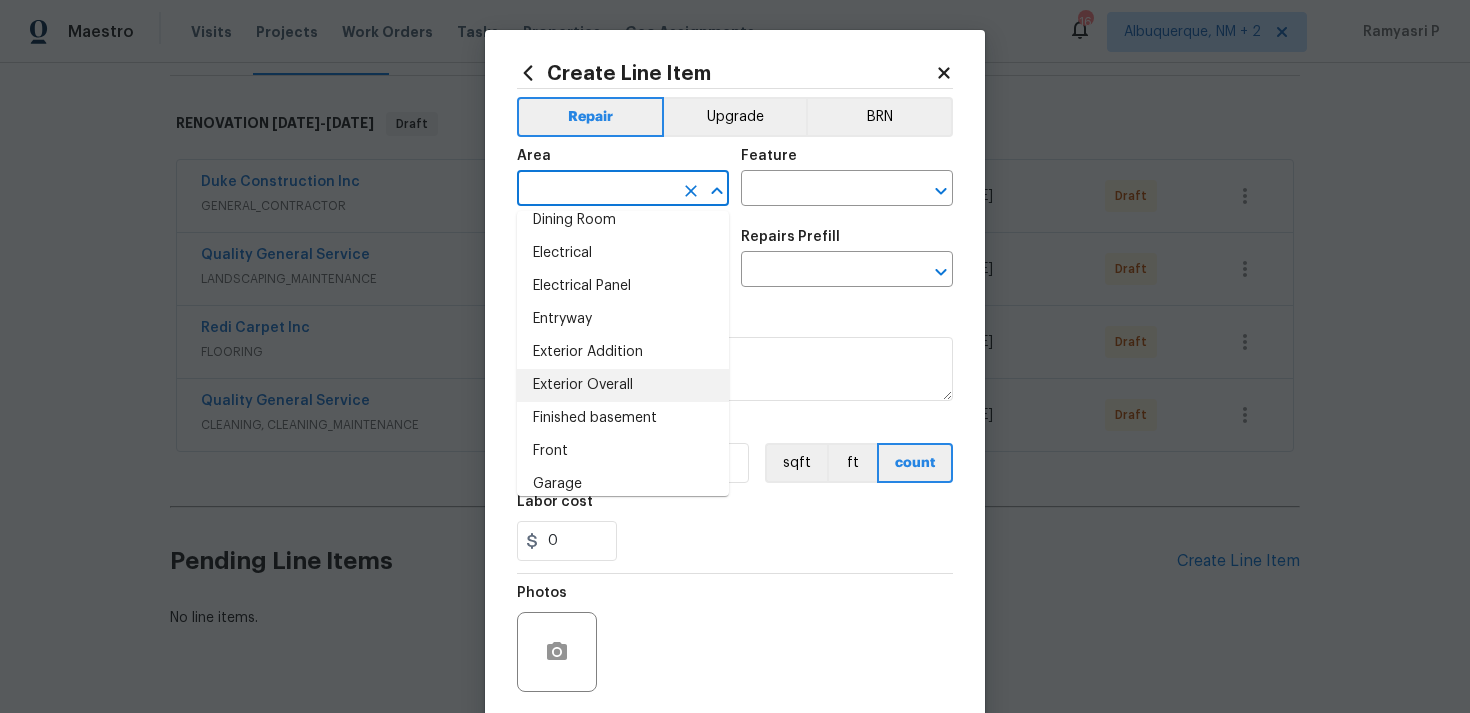 scroll, scrollTop: 385, scrollLeft: 0, axis: vertical 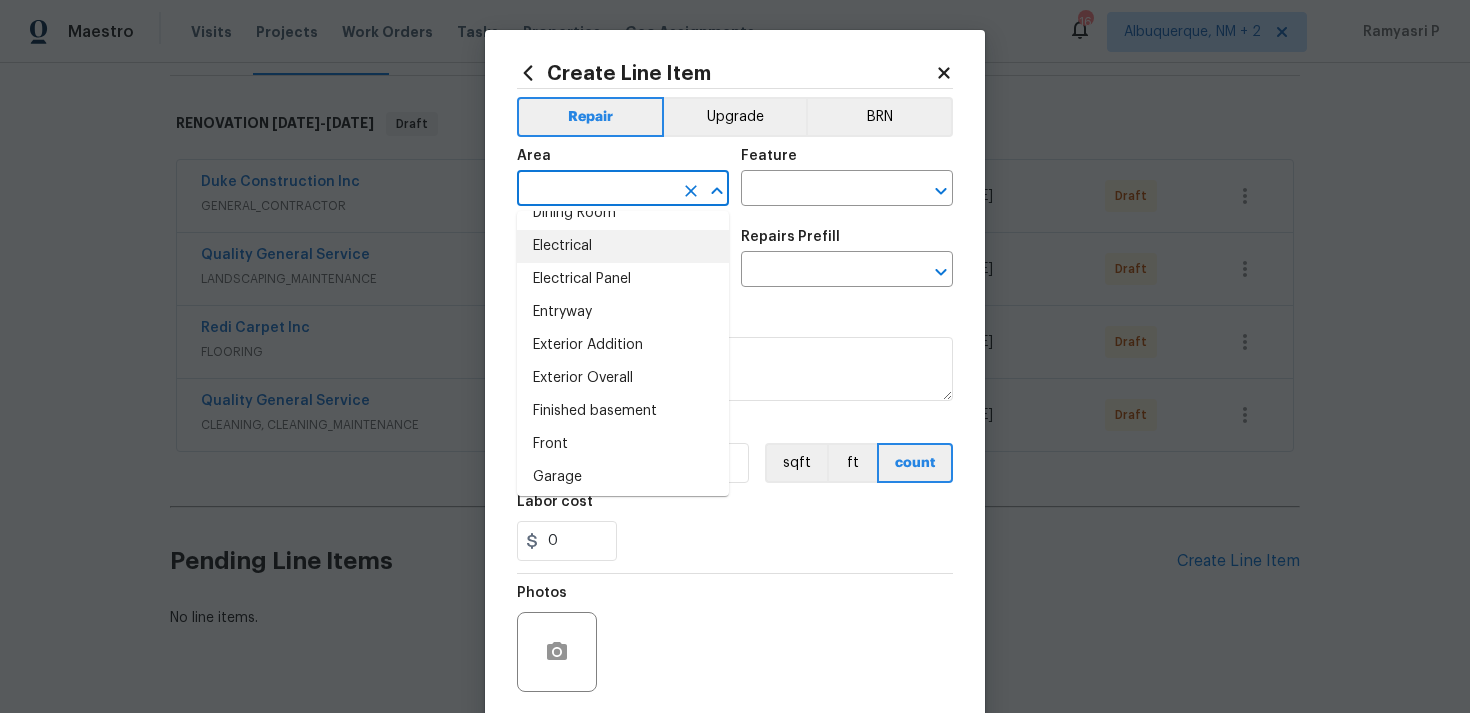 click on "Electrical" at bounding box center (623, 246) 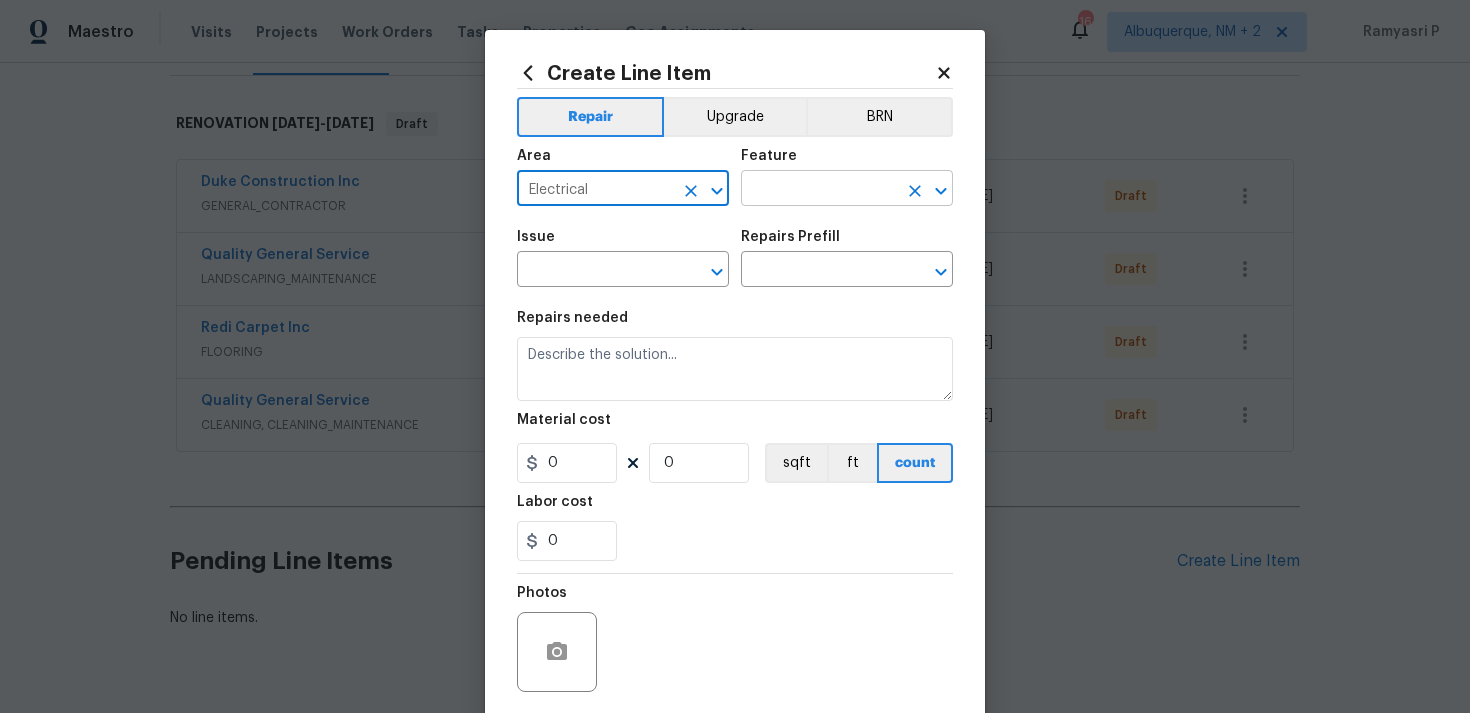 click at bounding box center [819, 190] 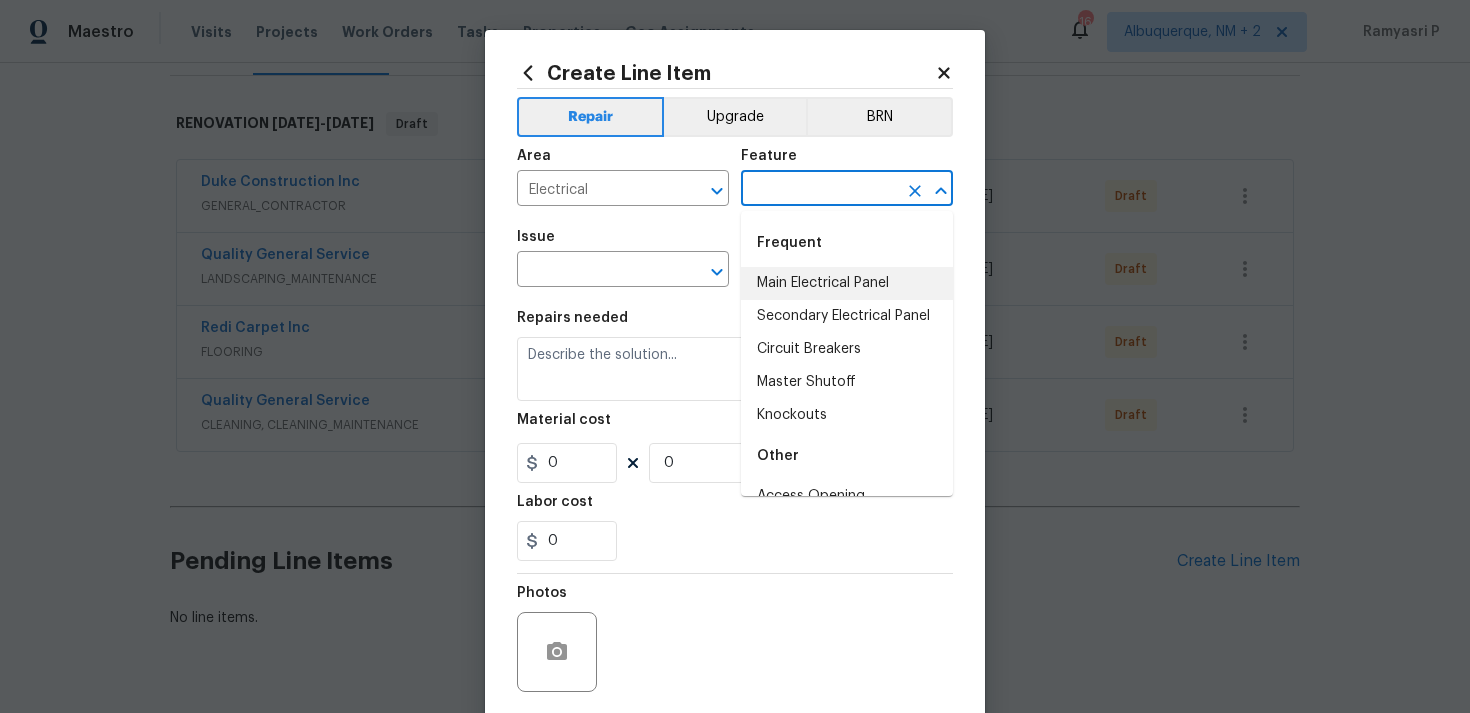 click on "Main Electrical Panel" at bounding box center [847, 283] 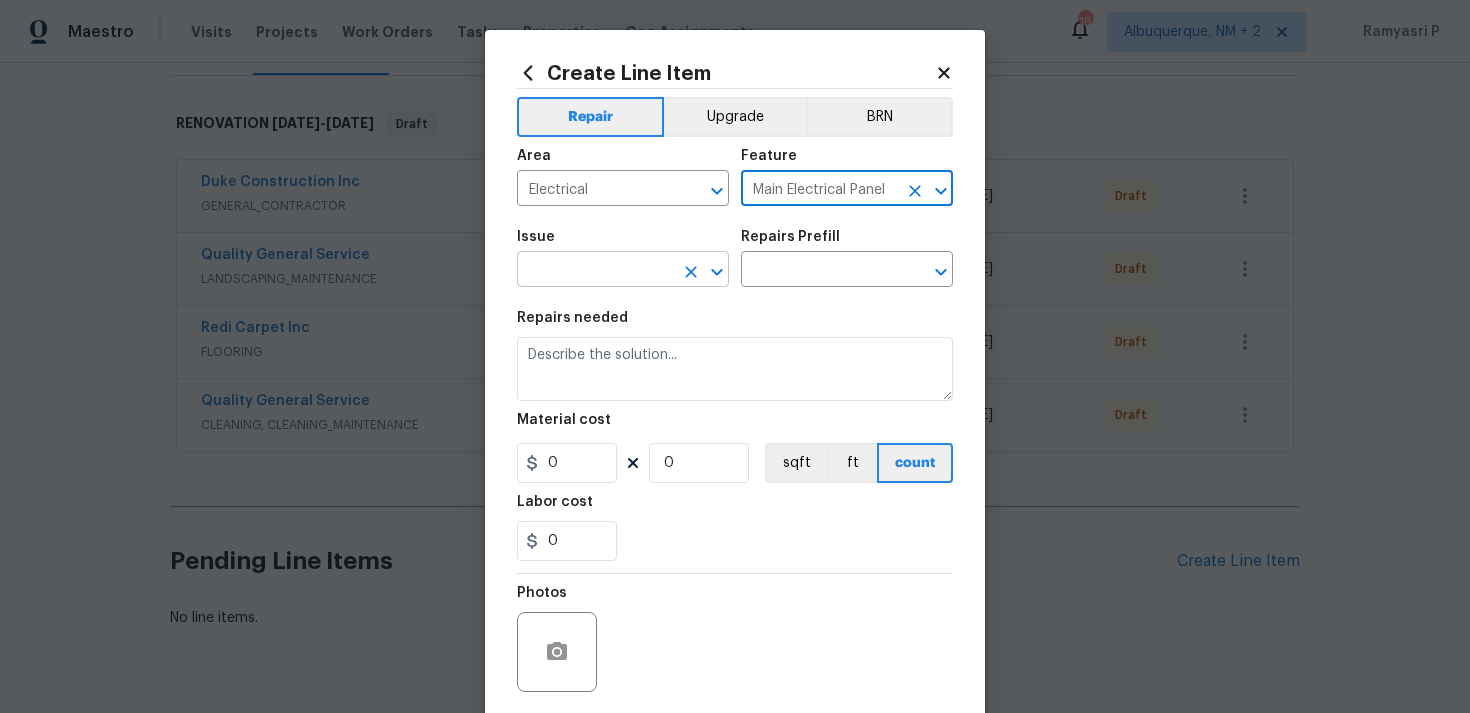 click 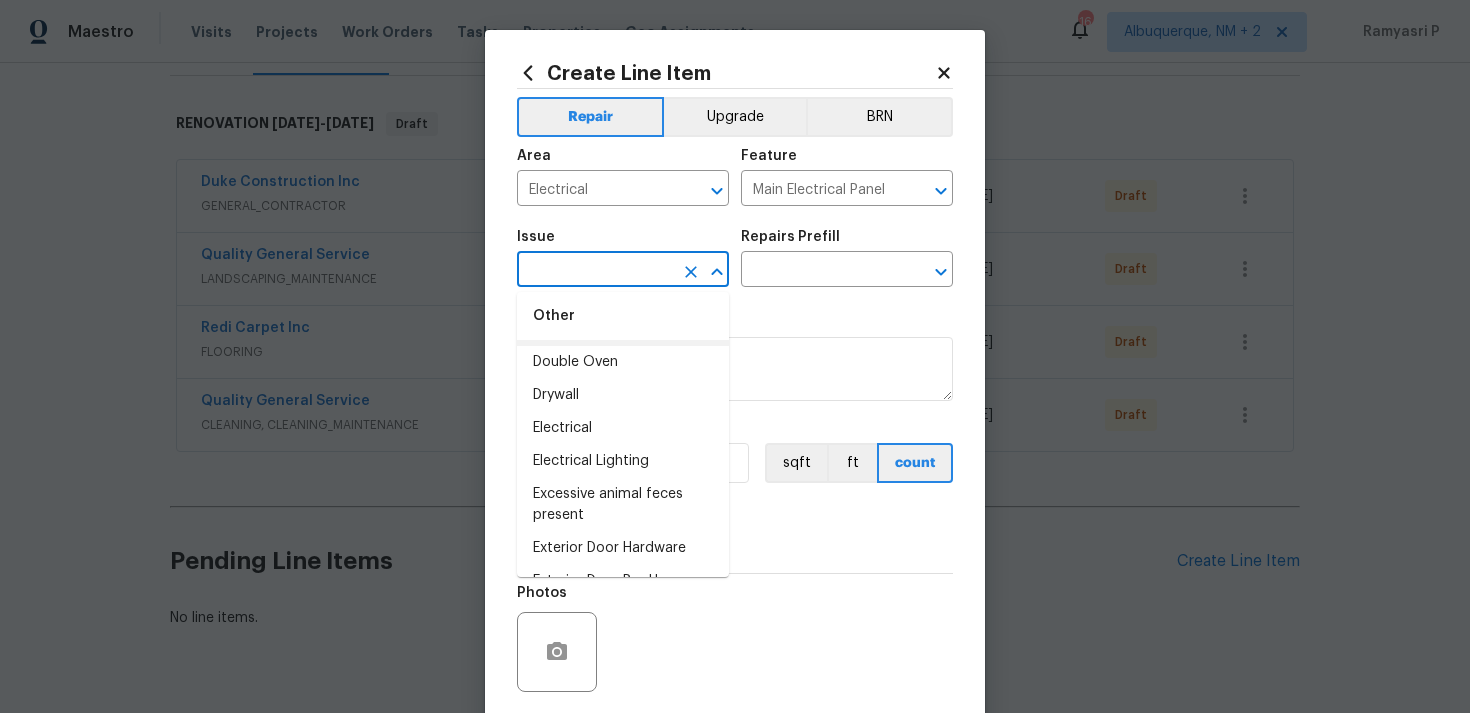scroll, scrollTop: 1051, scrollLeft: 0, axis: vertical 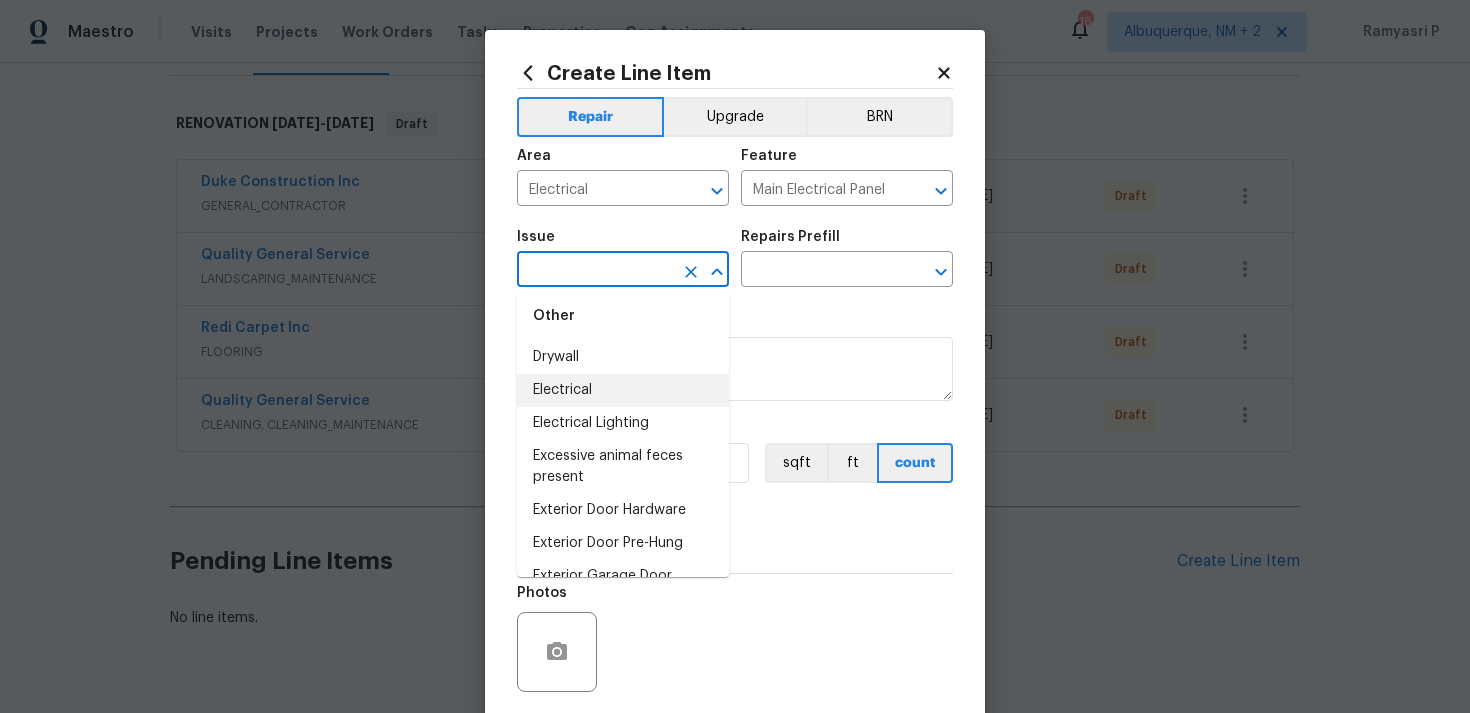 click on "Electrical" at bounding box center (623, 390) 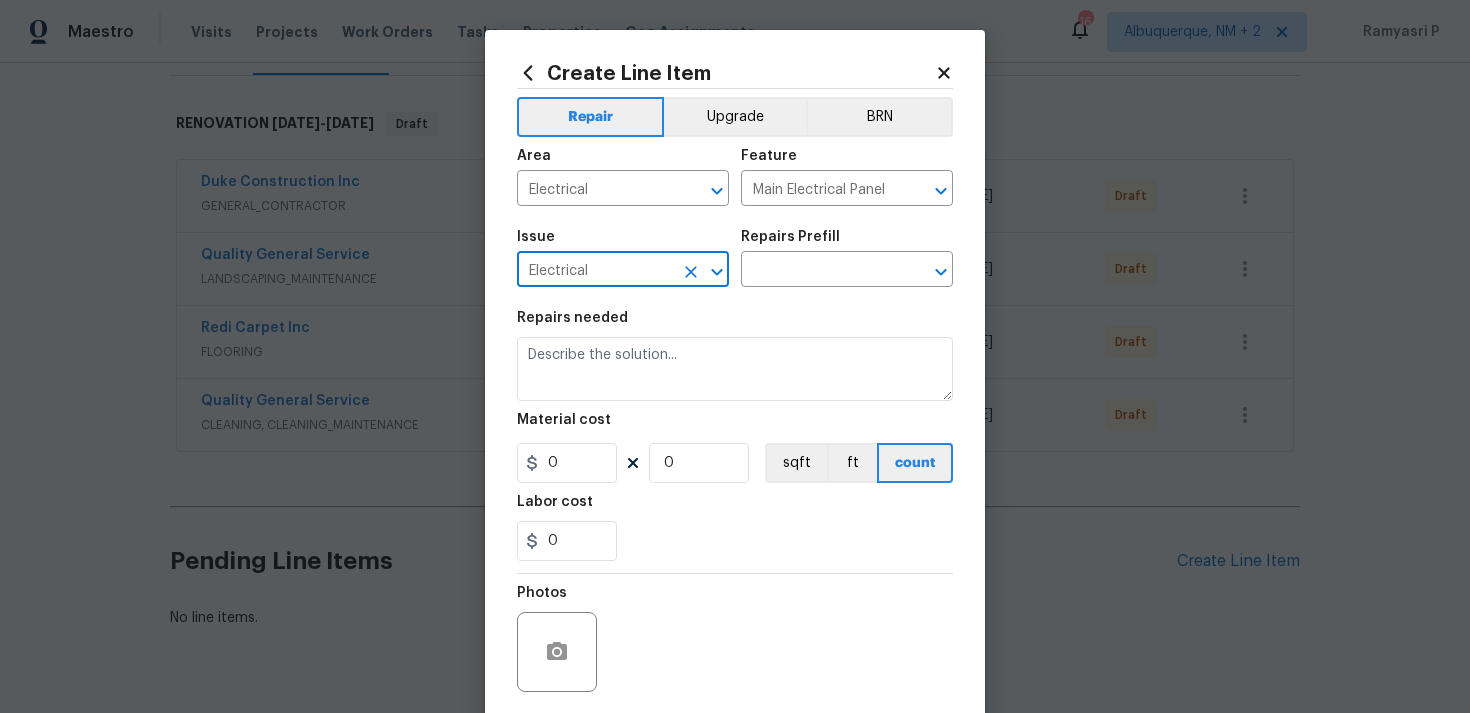 click on "Repairs Prefill" at bounding box center (847, 243) 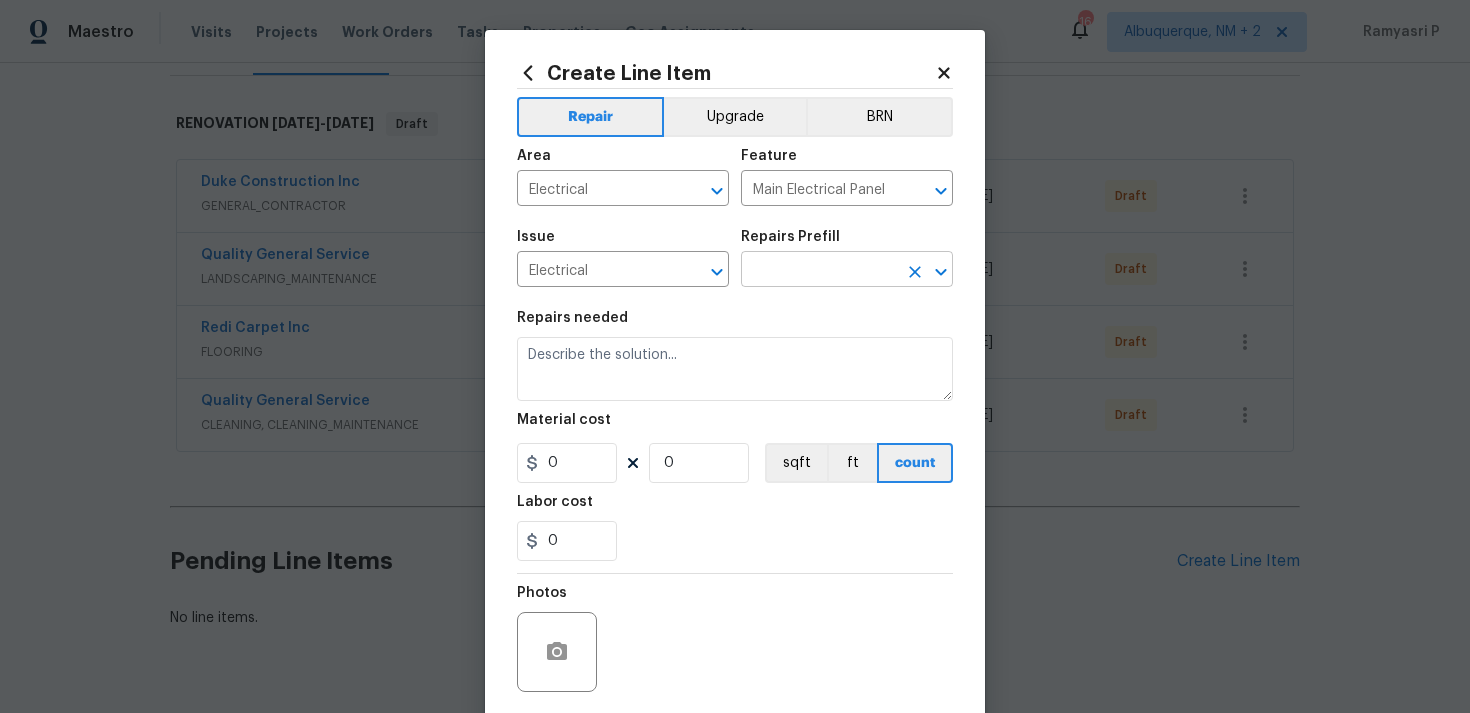 click at bounding box center [819, 271] 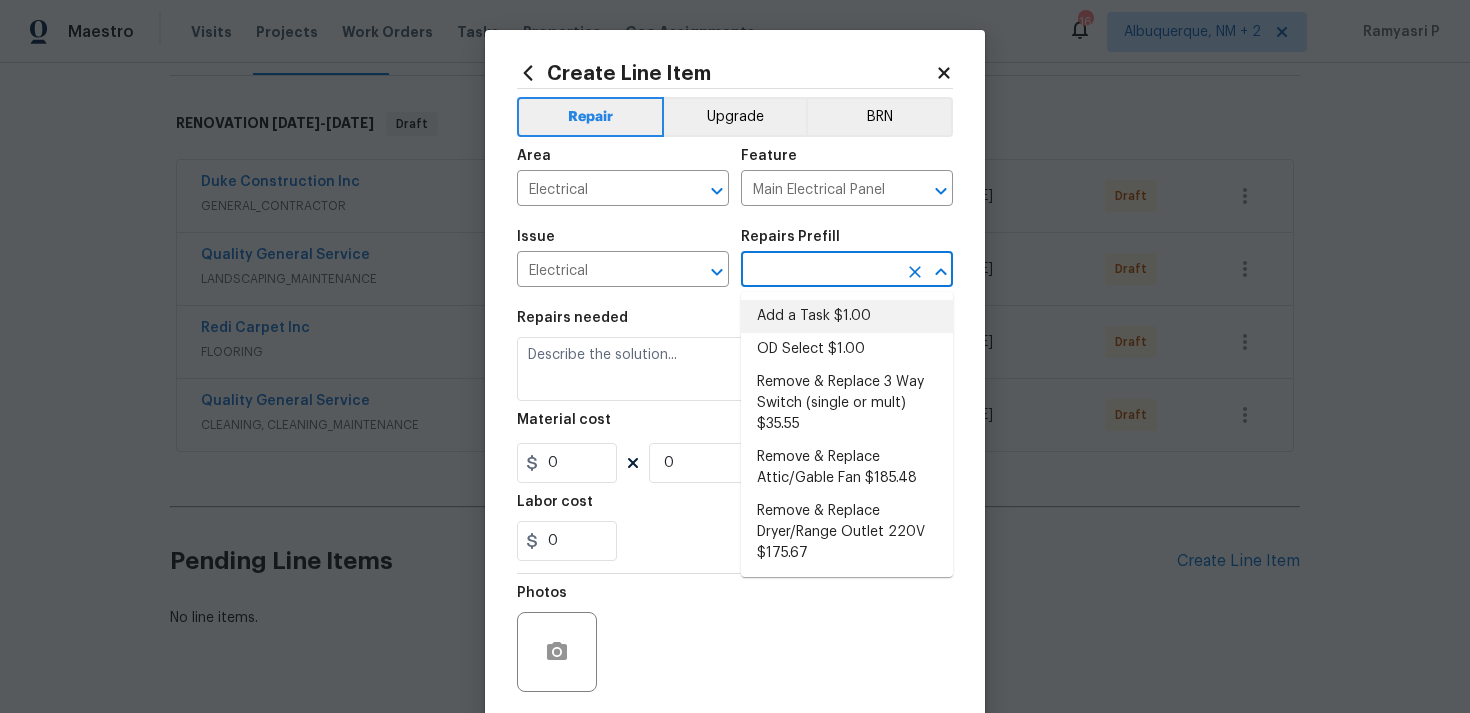 click on "Add a Task $1.00" at bounding box center (847, 316) 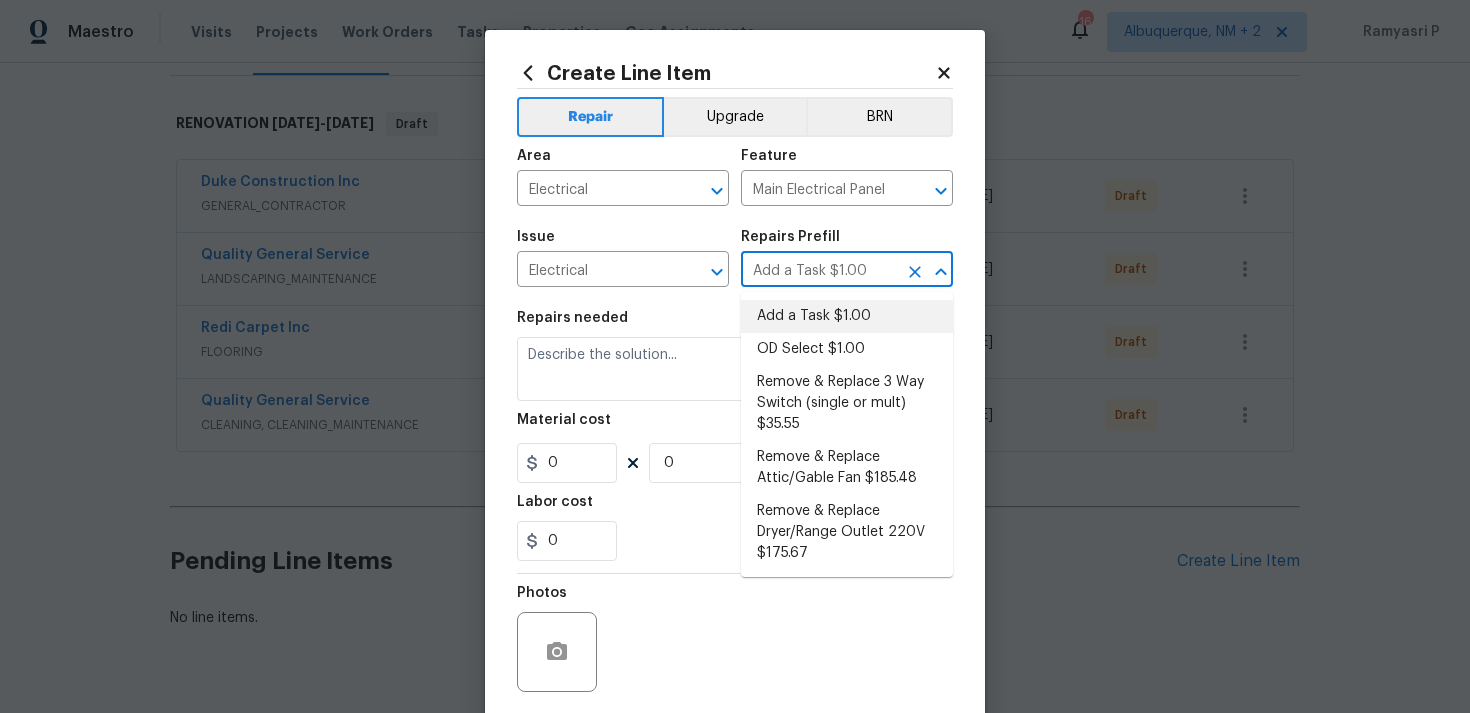 type on "HPM to detail" 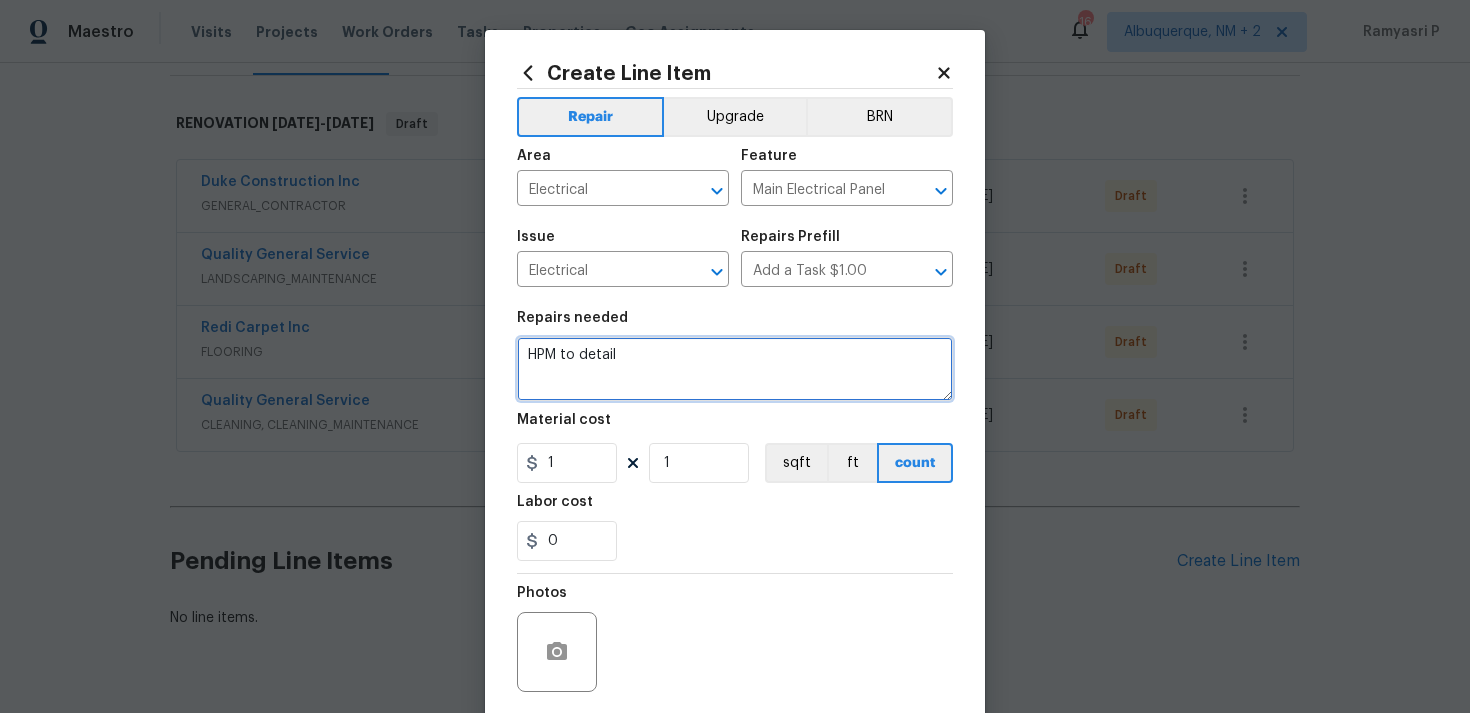 click on "HPM to detail" at bounding box center [735, 369] 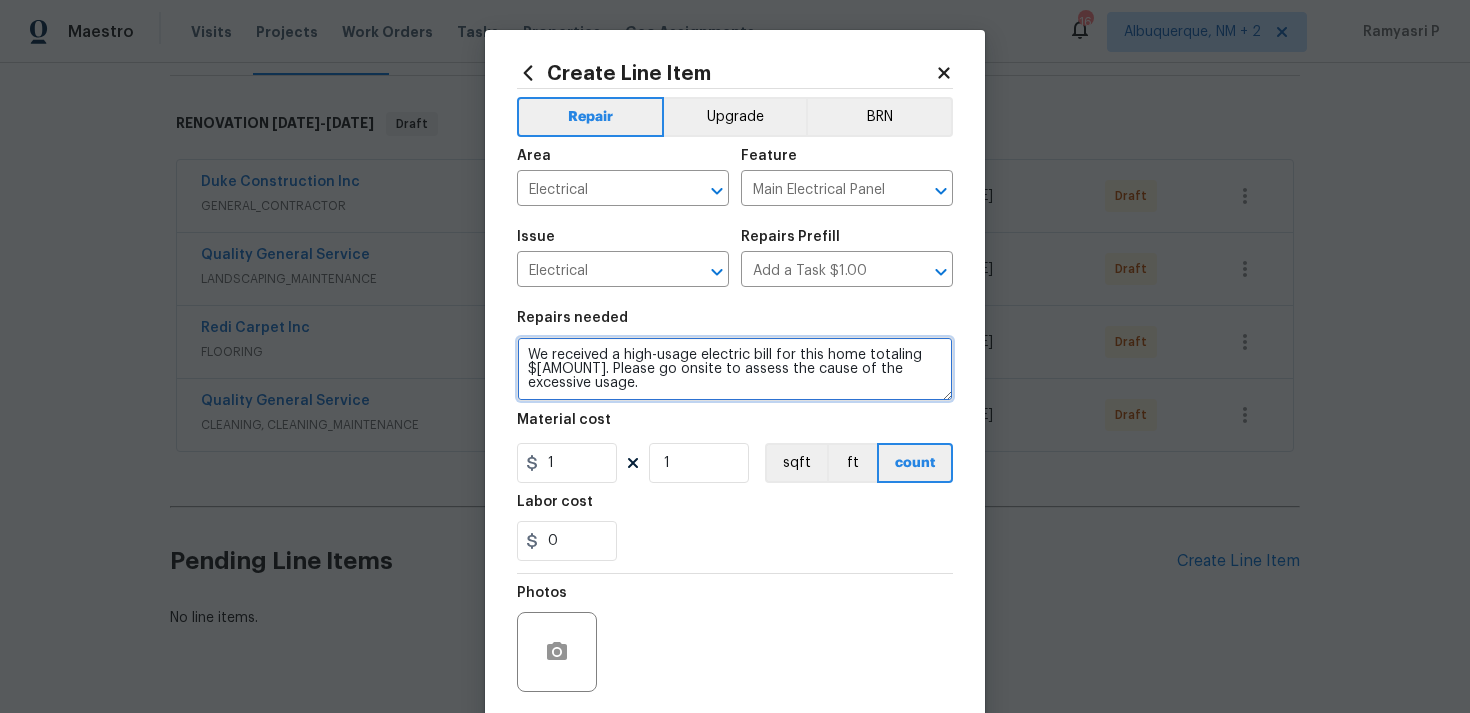 type on "We received a high-usage electric bill for this home totaling $737.30. Please go onsite to assess the cause of the excessive usage." 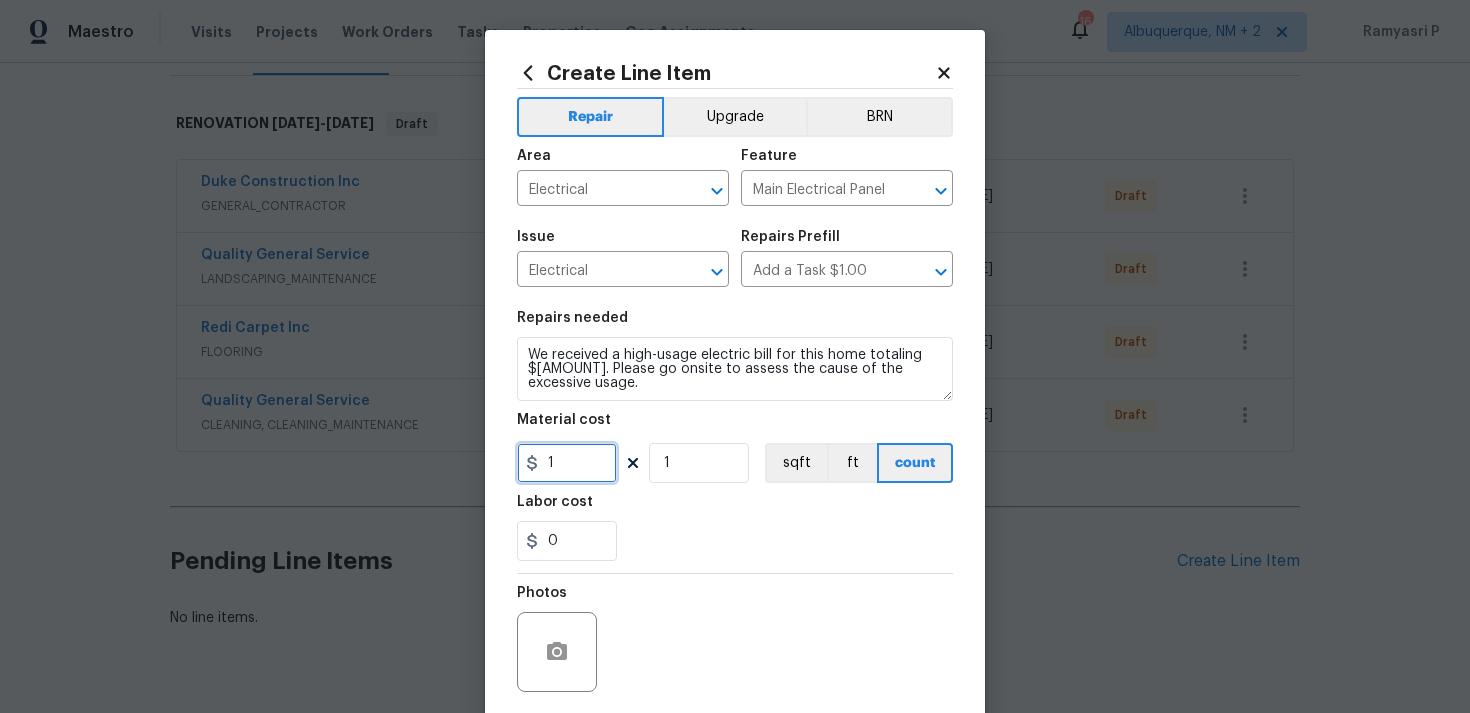 click on "1" at bounding box center [567, 463] 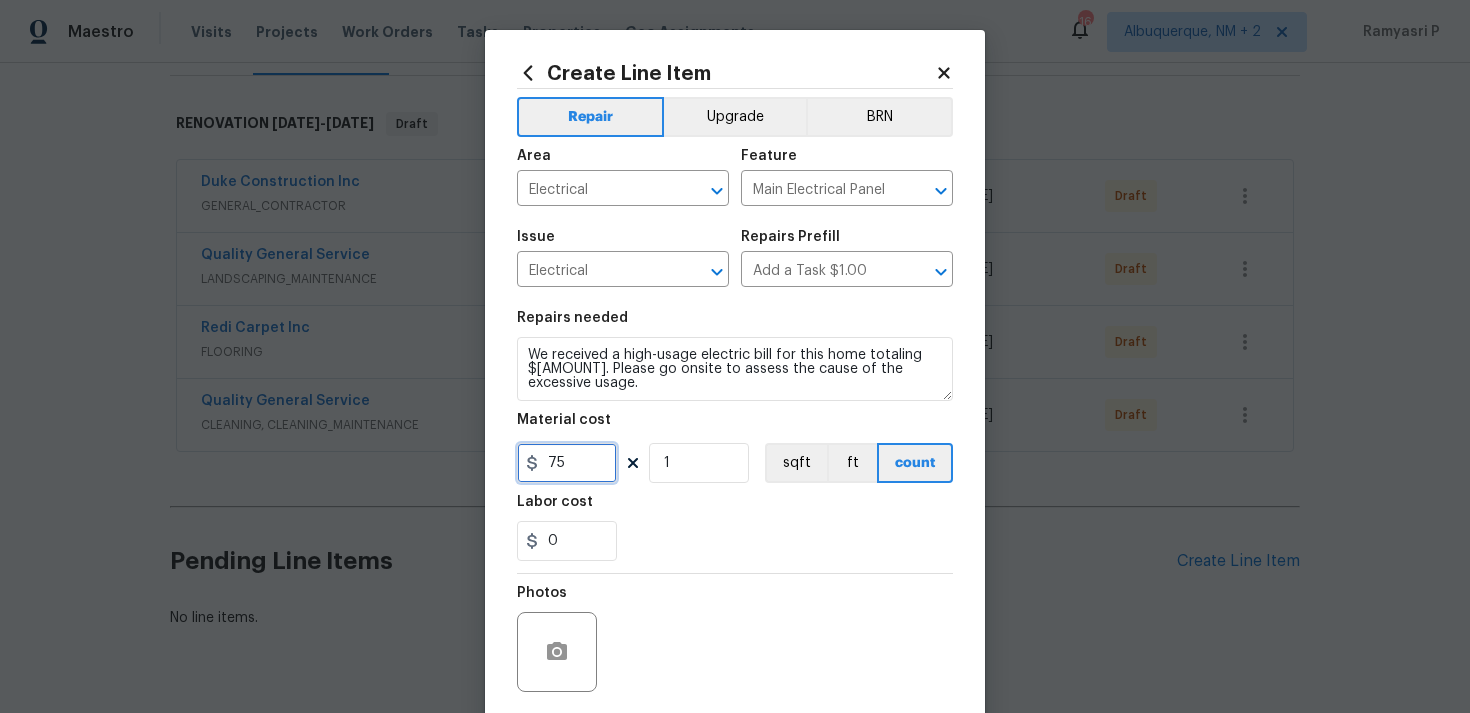 type on "75" 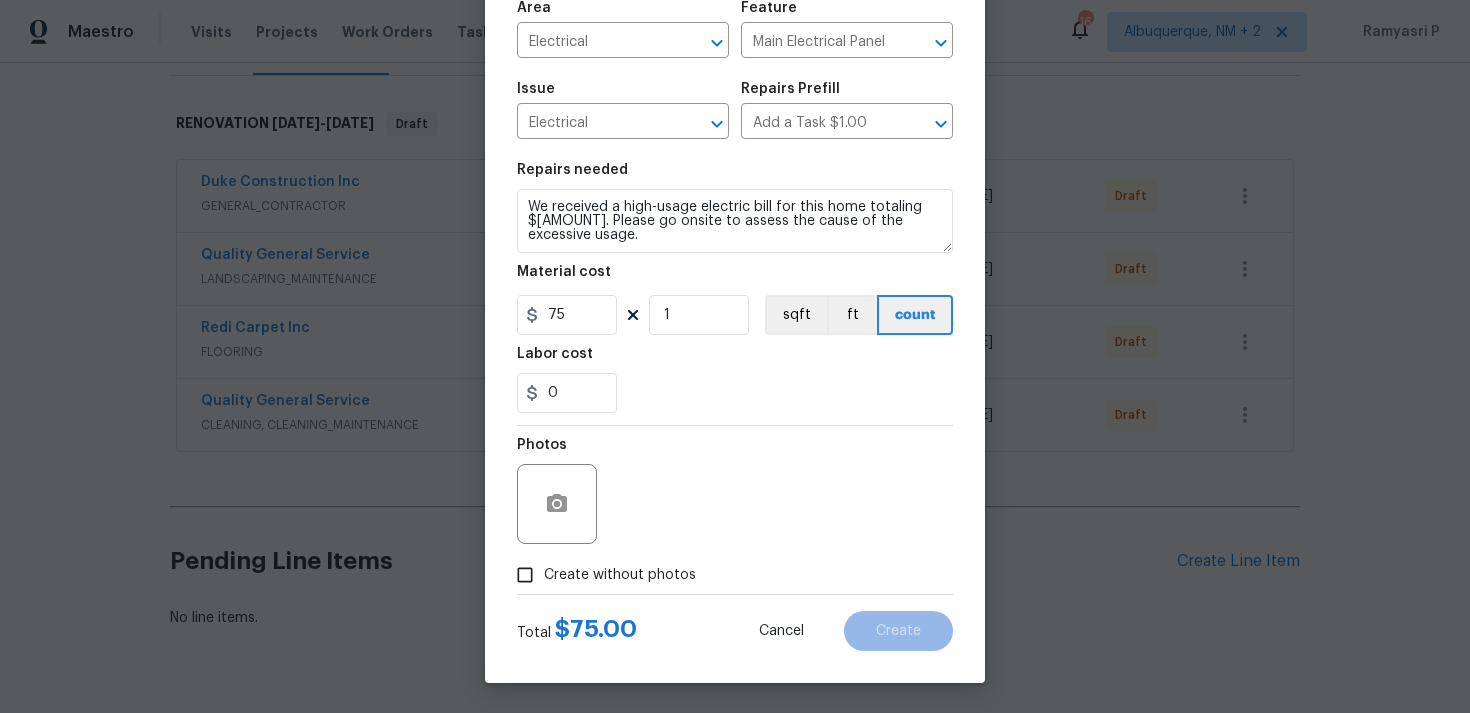 click on "Create without photos" at bounding box center (525, 575) 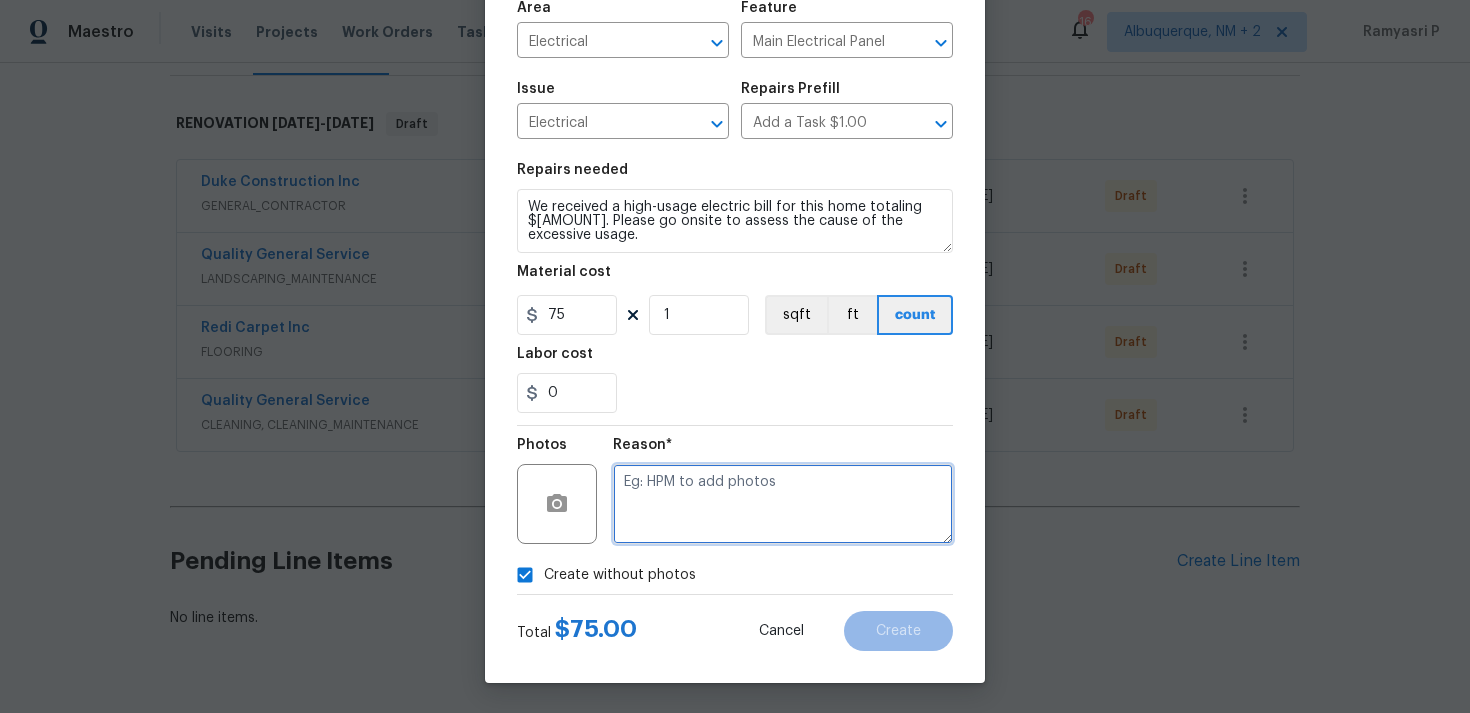 click at bounding box center (783, 504) 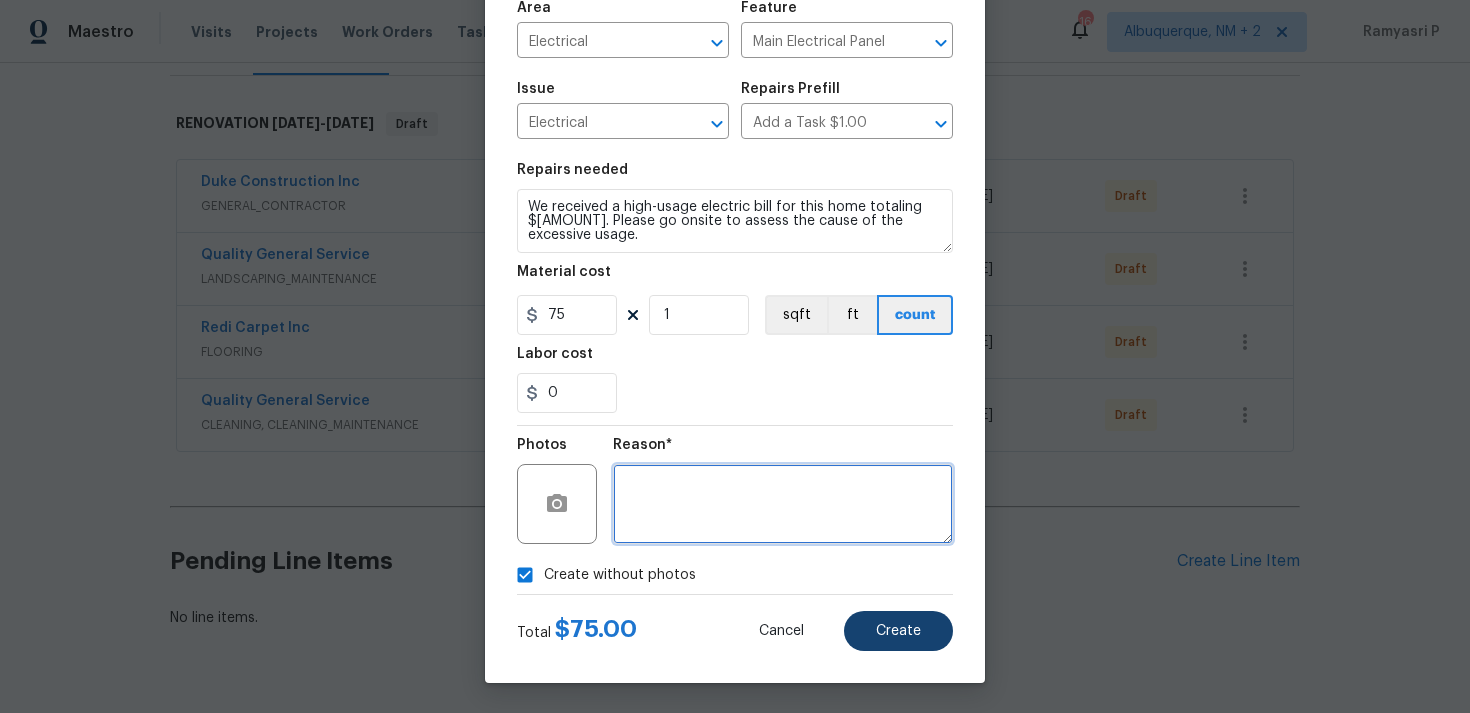 type 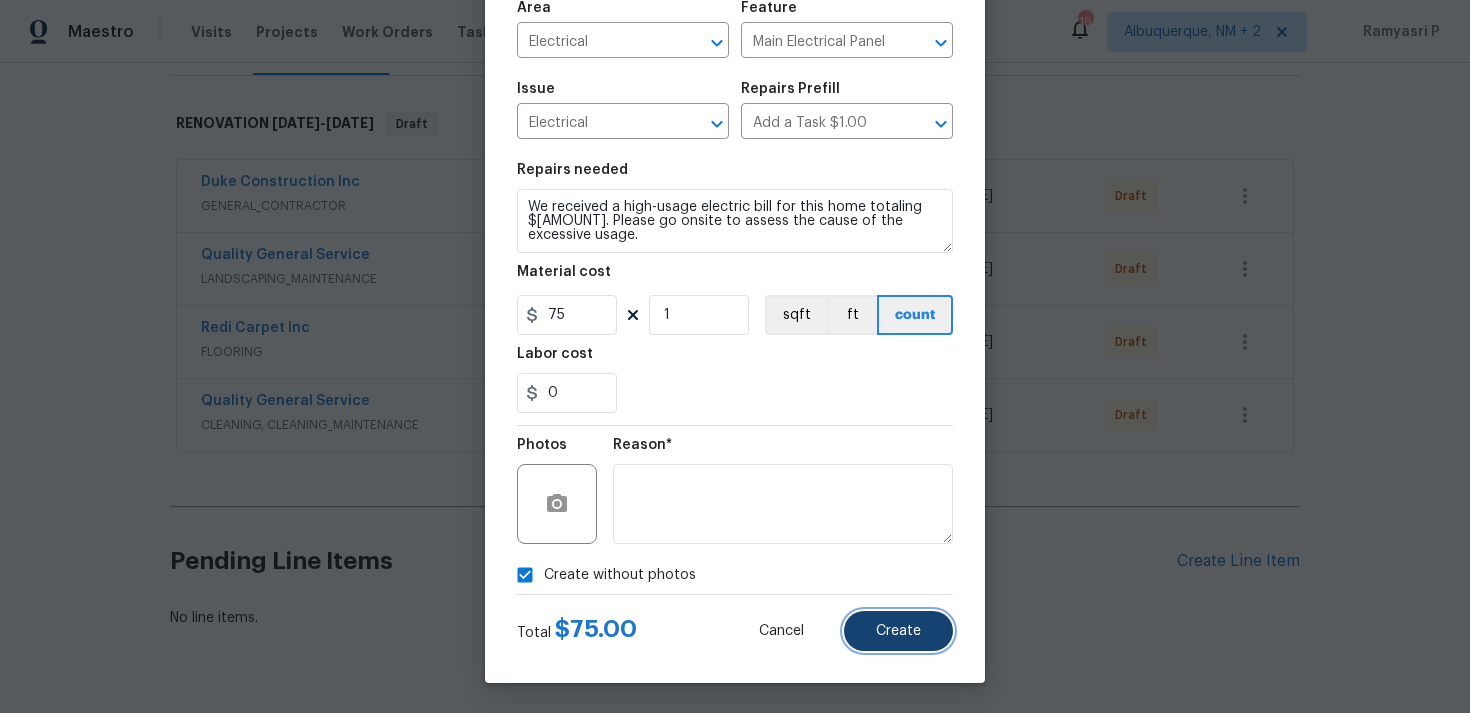 click on "Create" at bounding box center (898, 631) 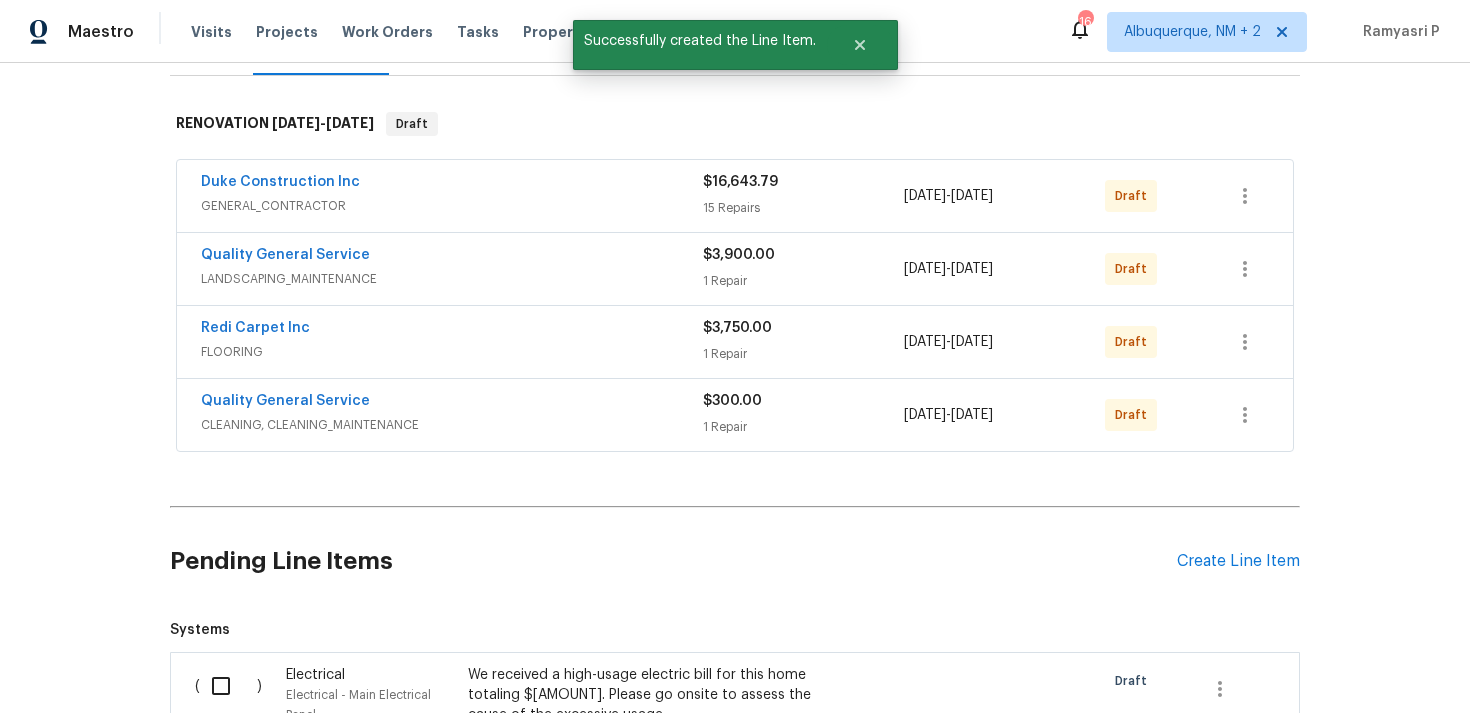 click at bounding box center (228, 686) 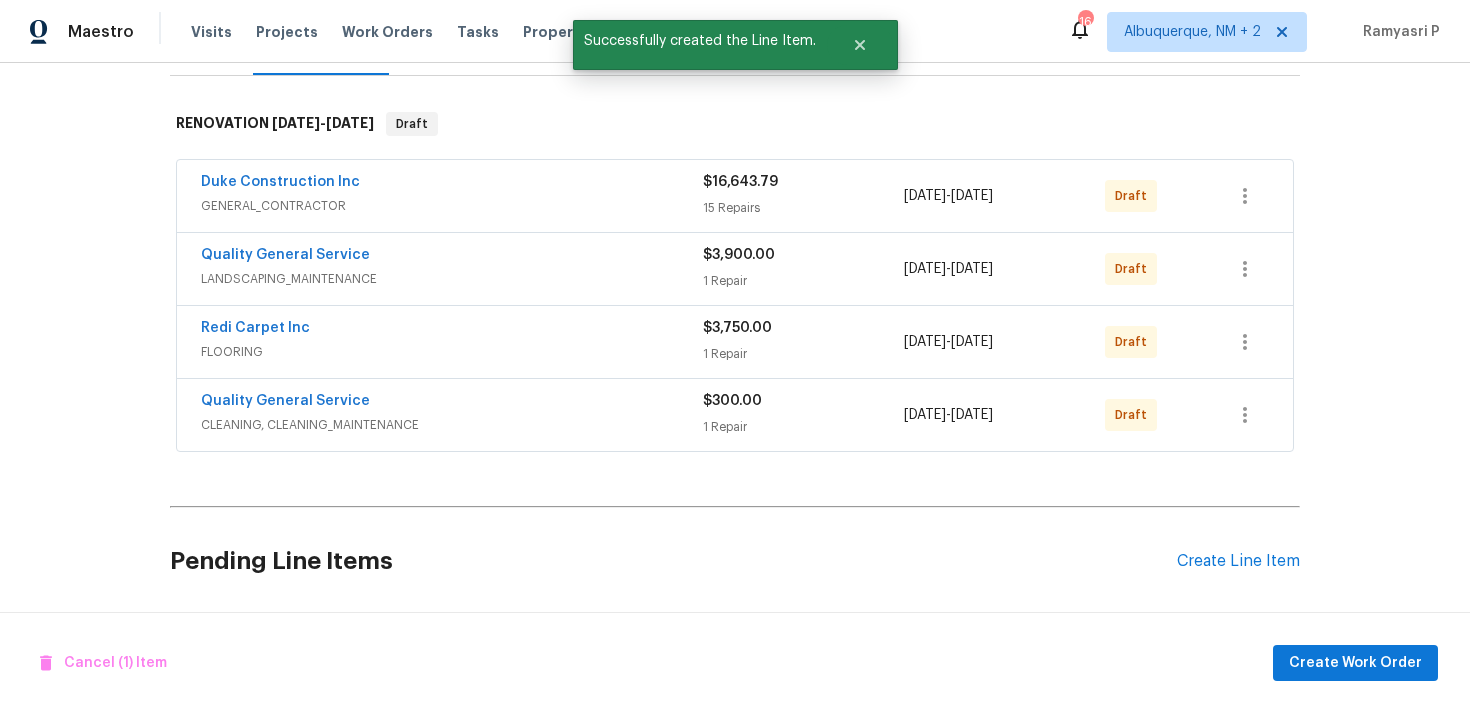 scroll, scrollTop: 607, scrollLeft: 0, axis: vertical 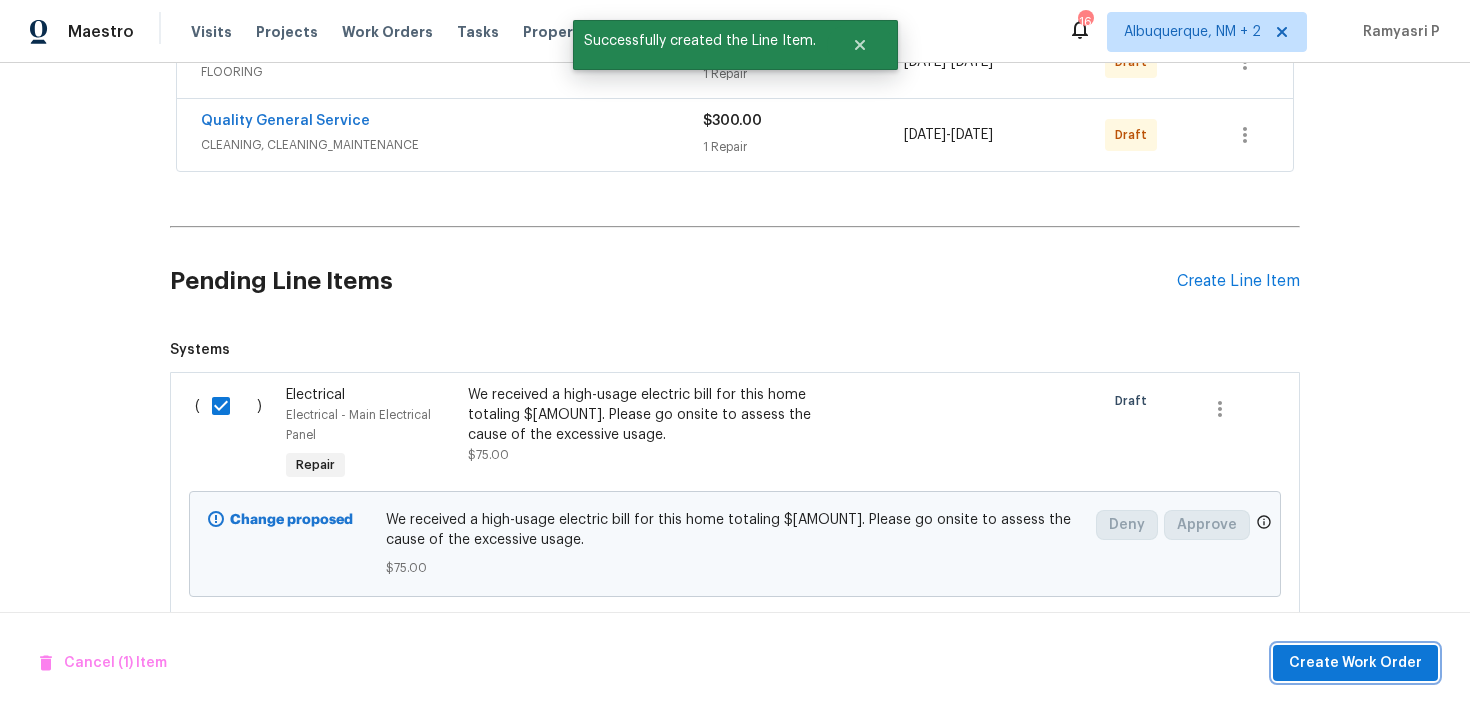 click on "Create Work Order" at bounding box center [1355, 663] 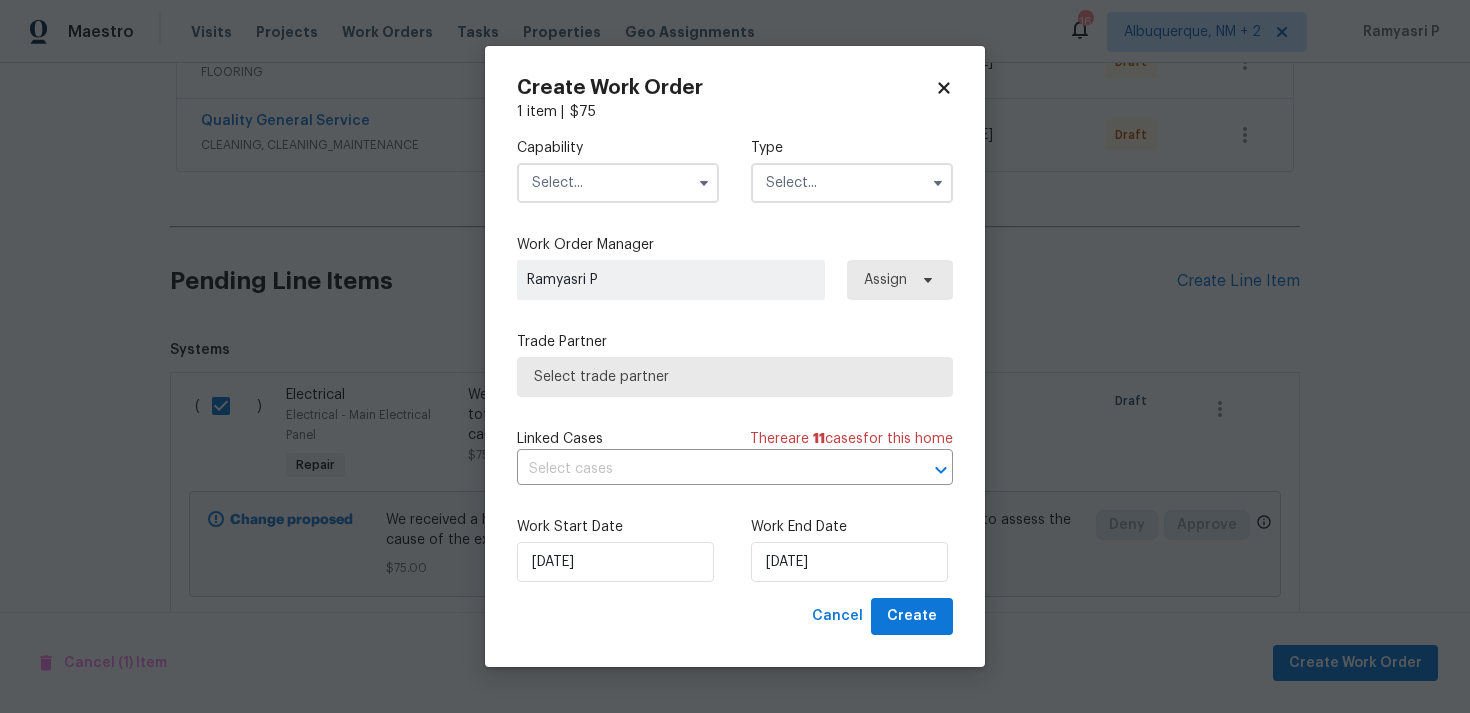 click at bounding box center [852, 183] 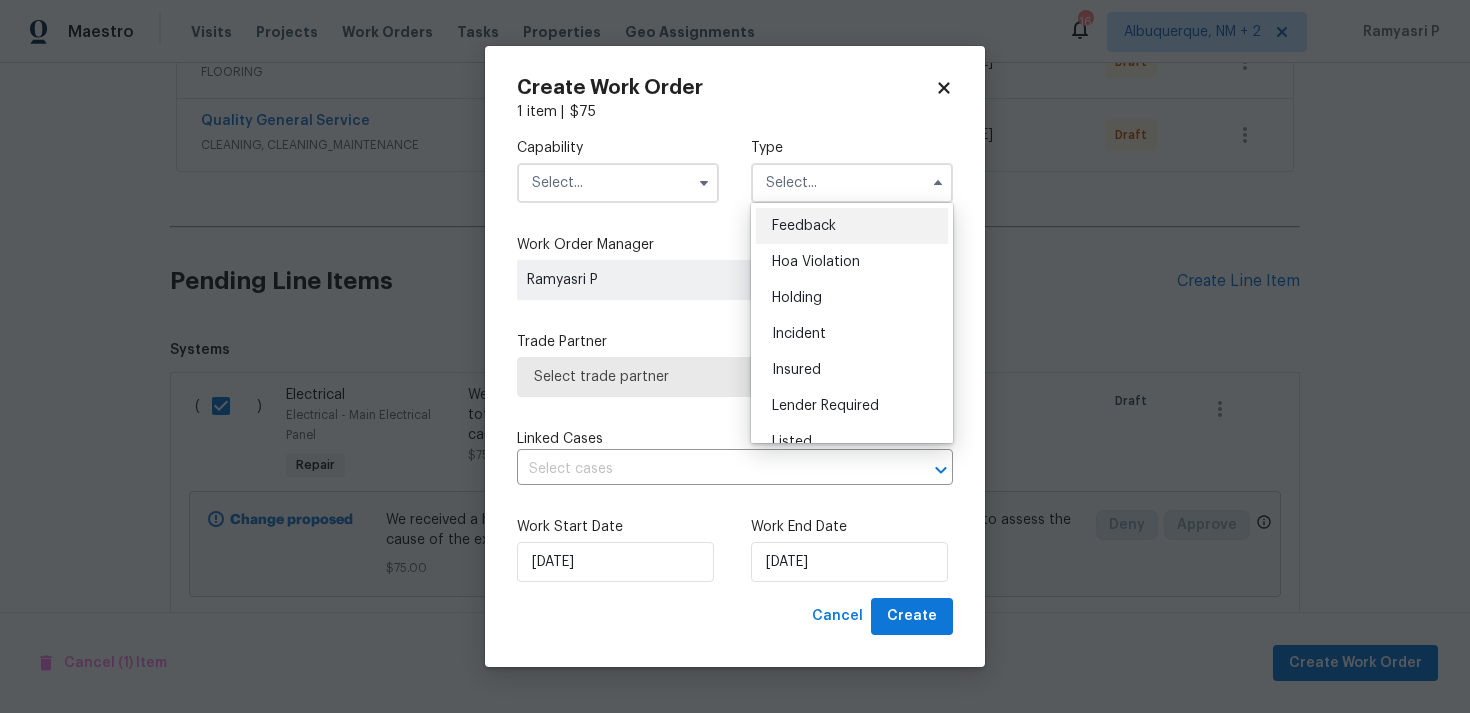 click on "Feedback" at bounding box center (804, 226) 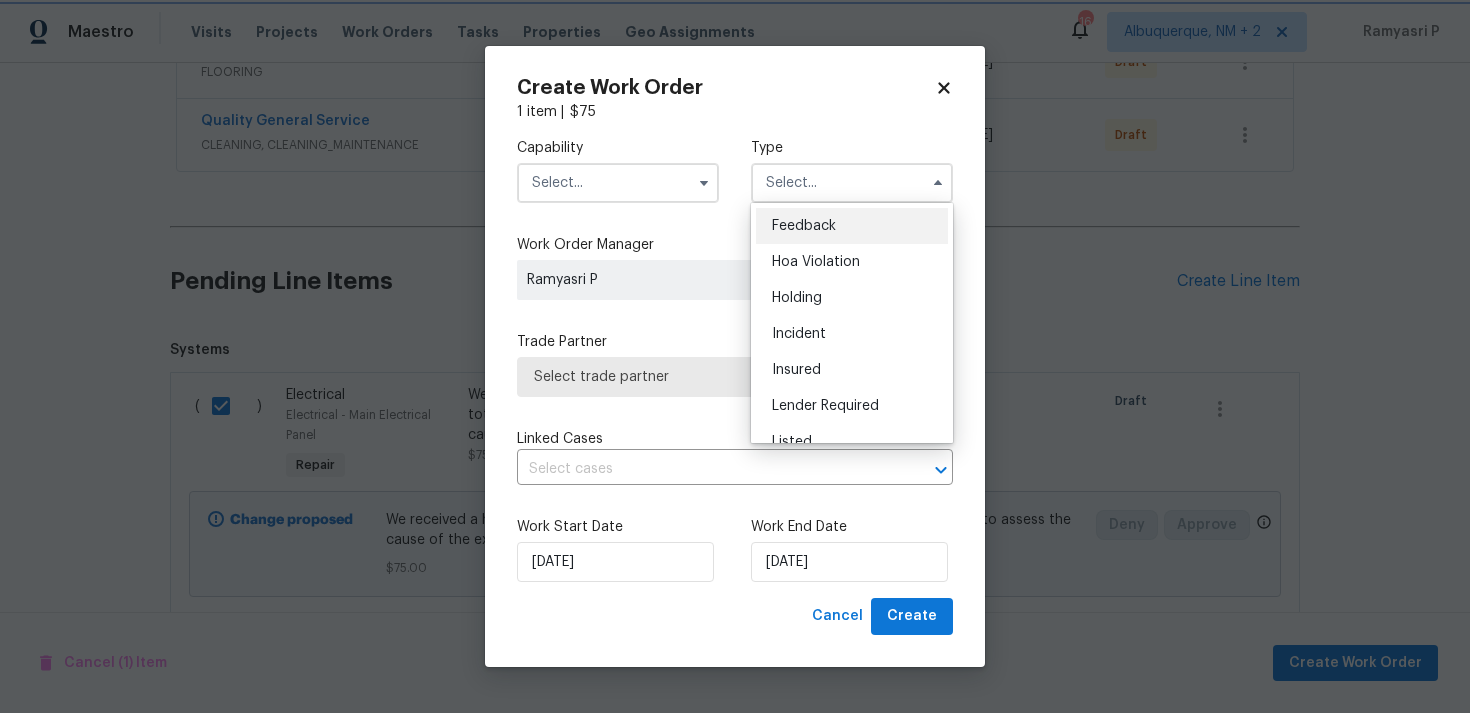 type on "Feedback" 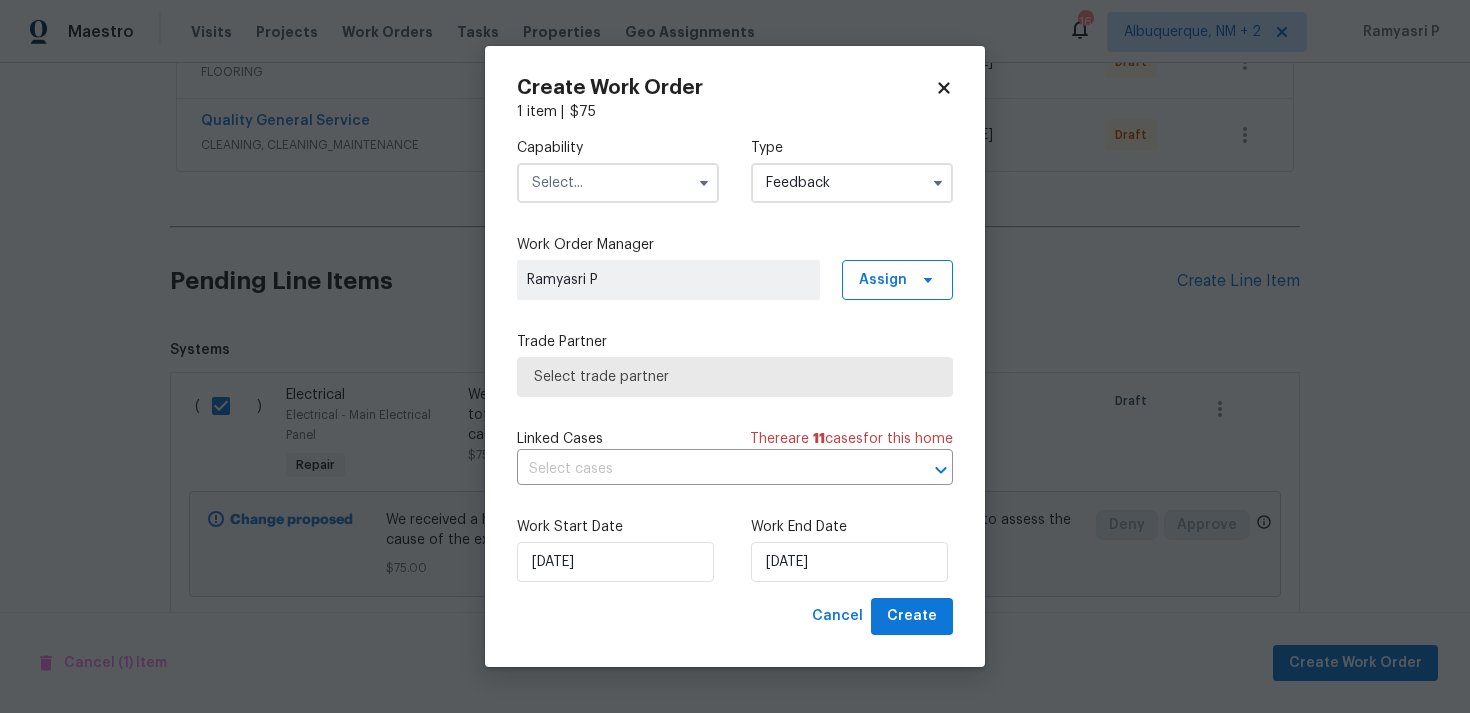 click at bounding box center [618, 183] 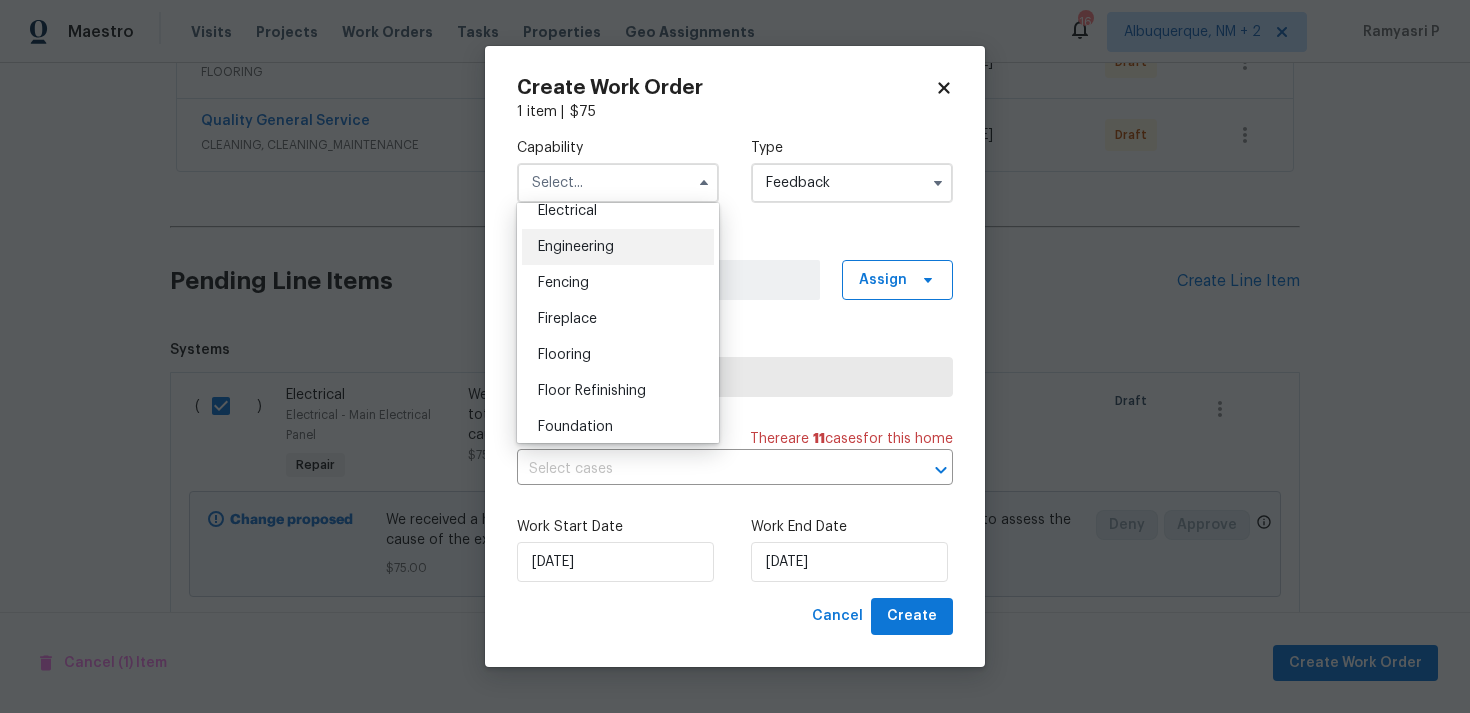 scroll, scrollTop: 567, scrollLeft: 0, axis: vertical 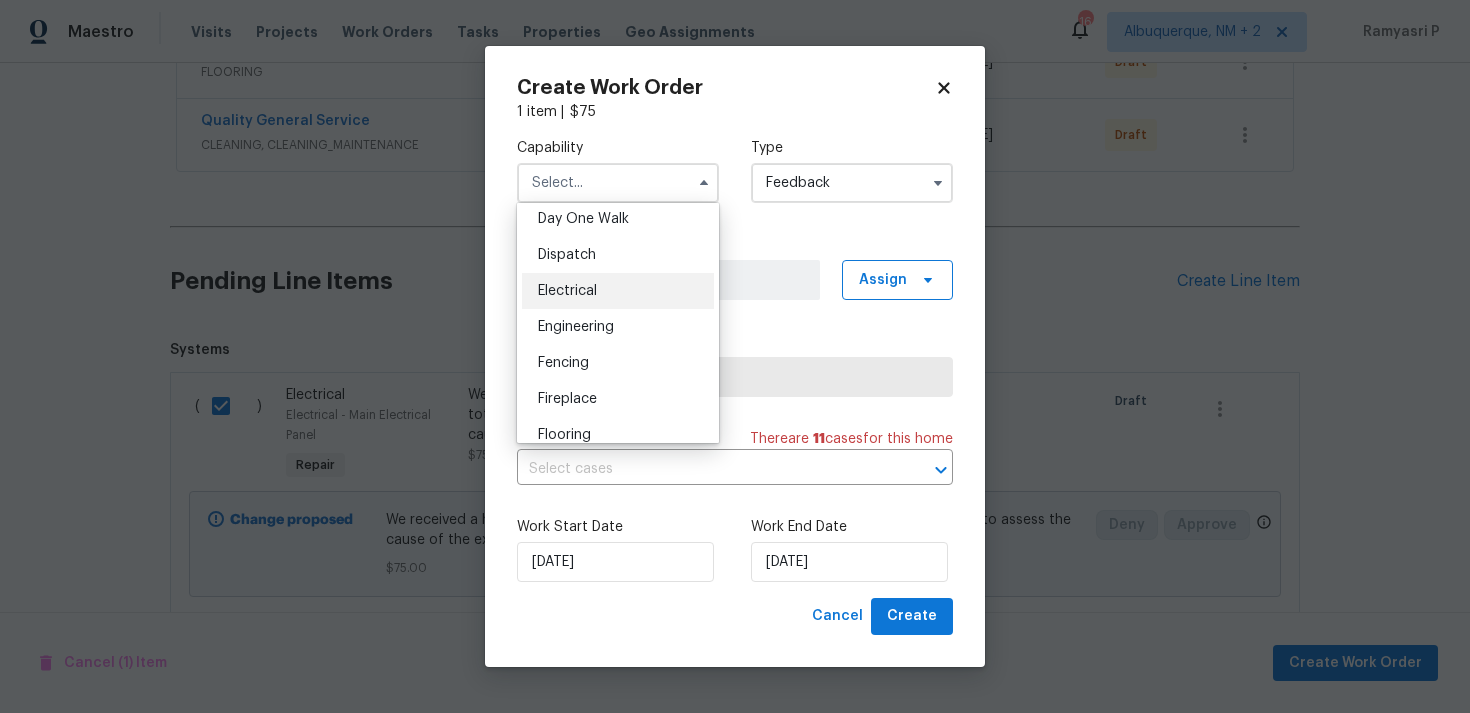 click on "Electrical" at bounding box center (567, 291) 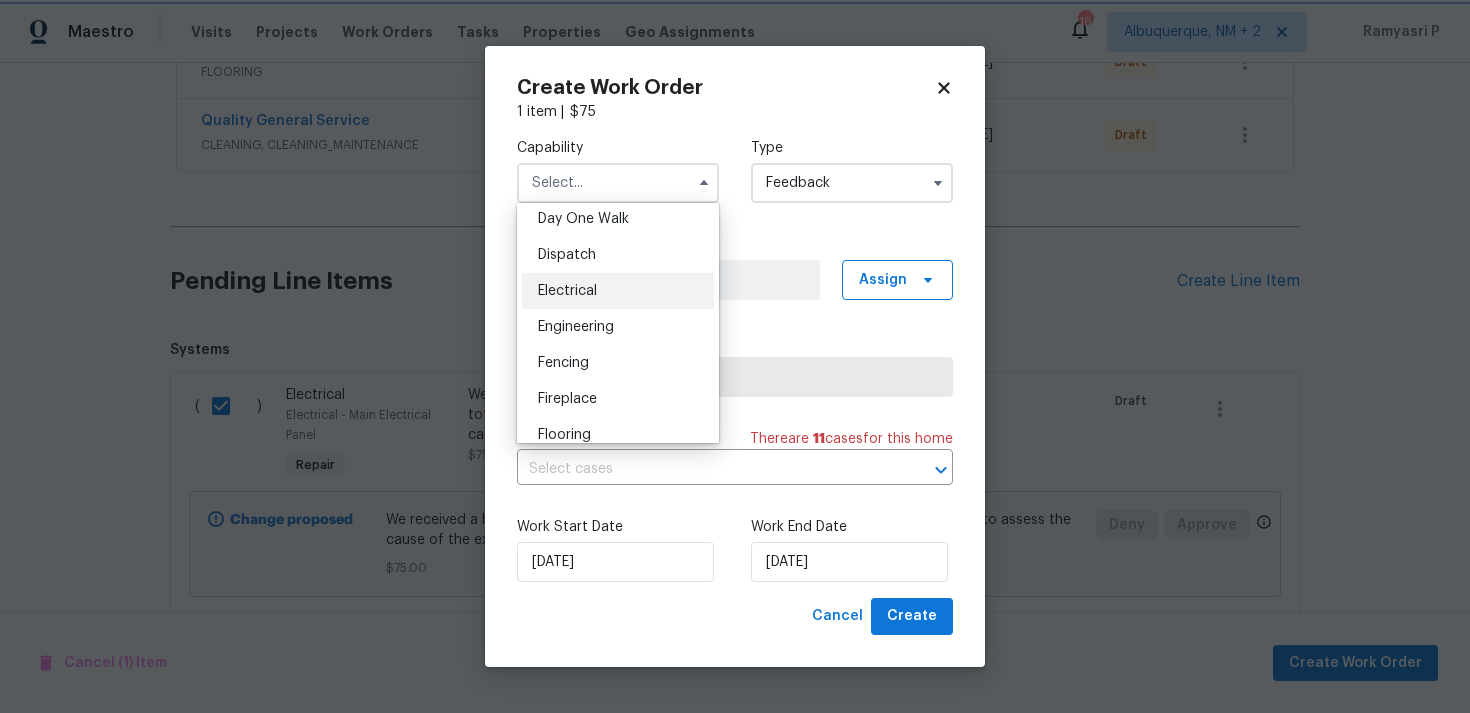 type on "Electrical" 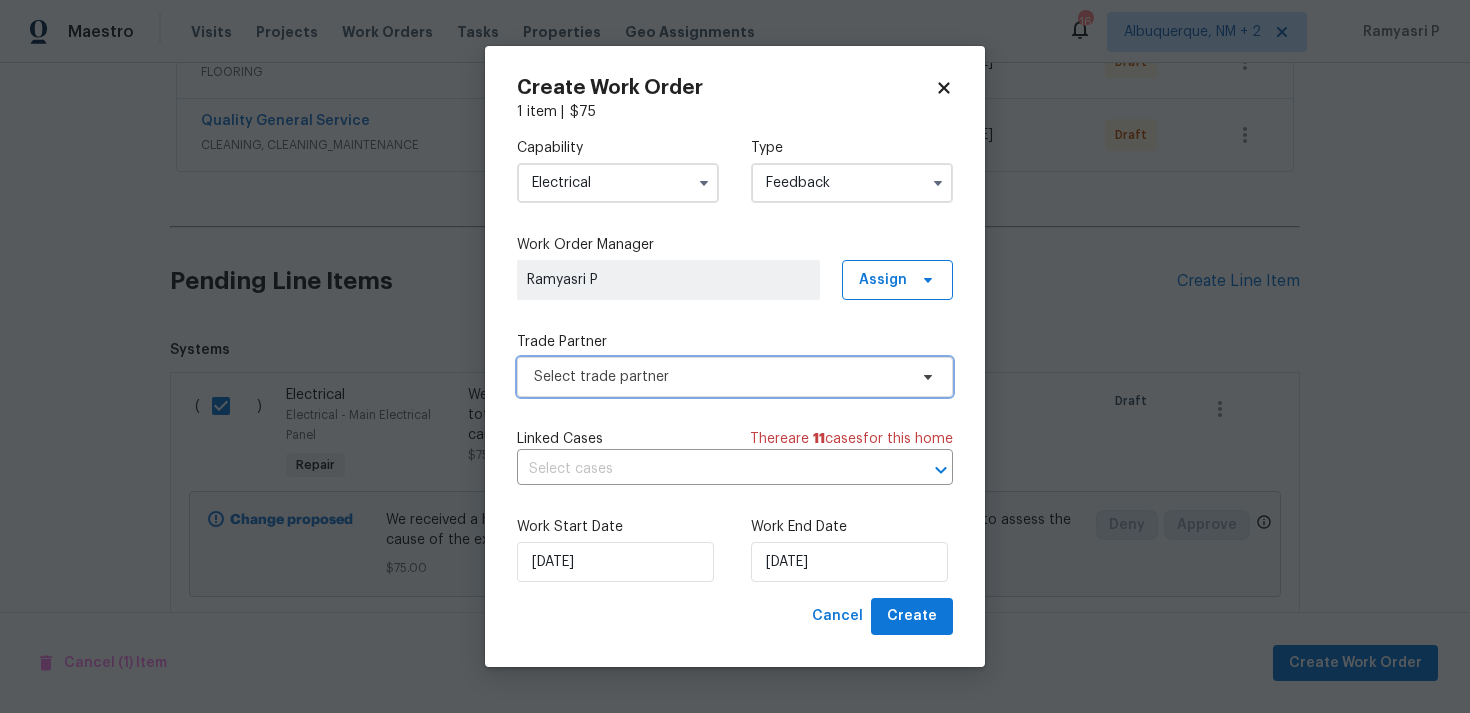 click on "Select trade partner" at bounding box center (720, 377) 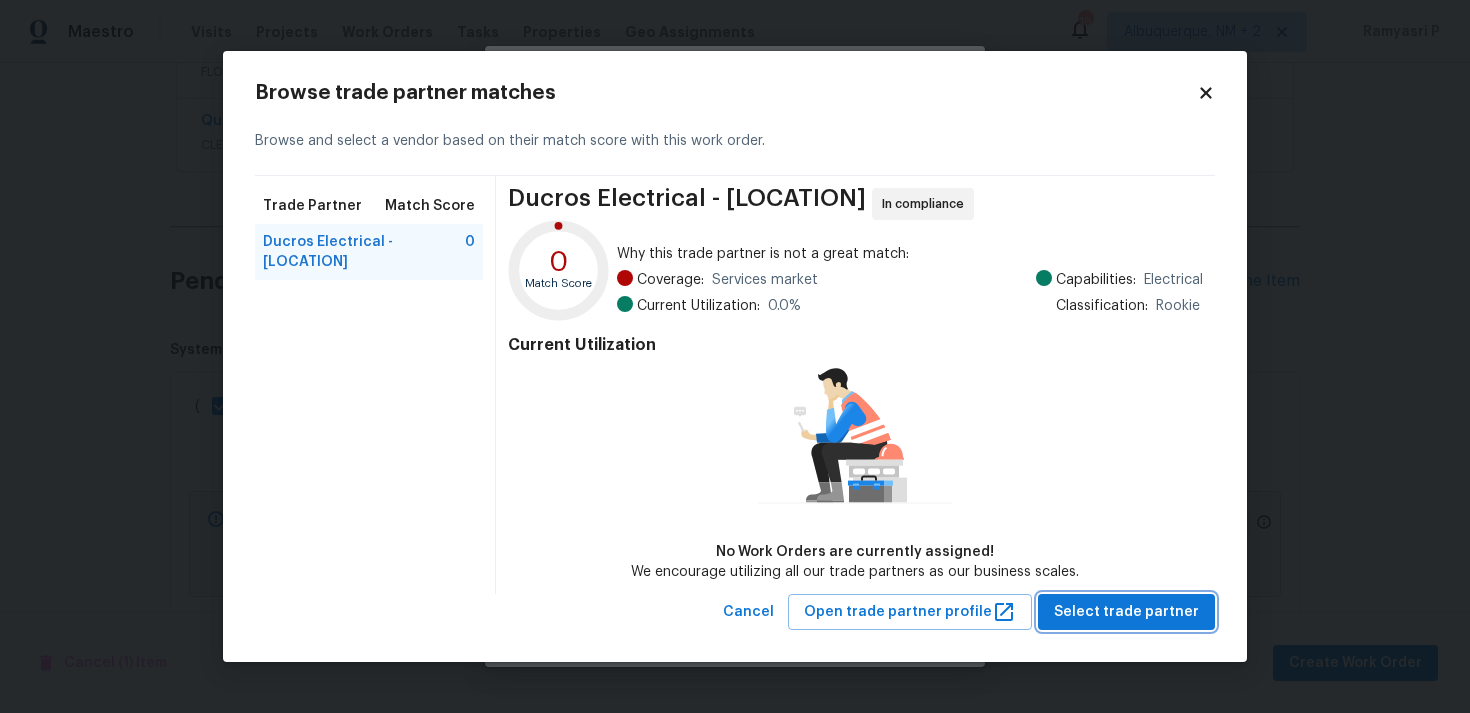 click on "Select trade partner" at bounding box center (1126, 612) 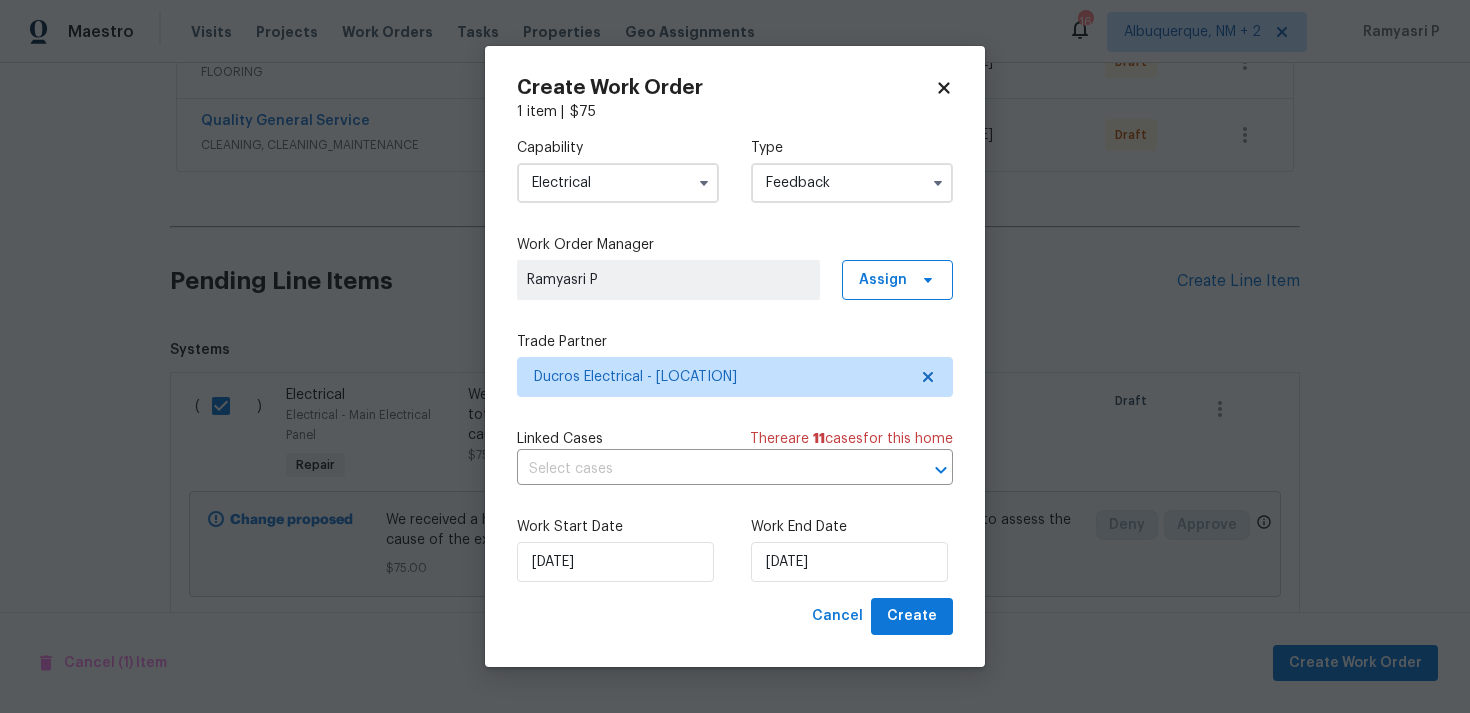 click on "Work End Date   27/08/2025" at bounding box center (852, 549) 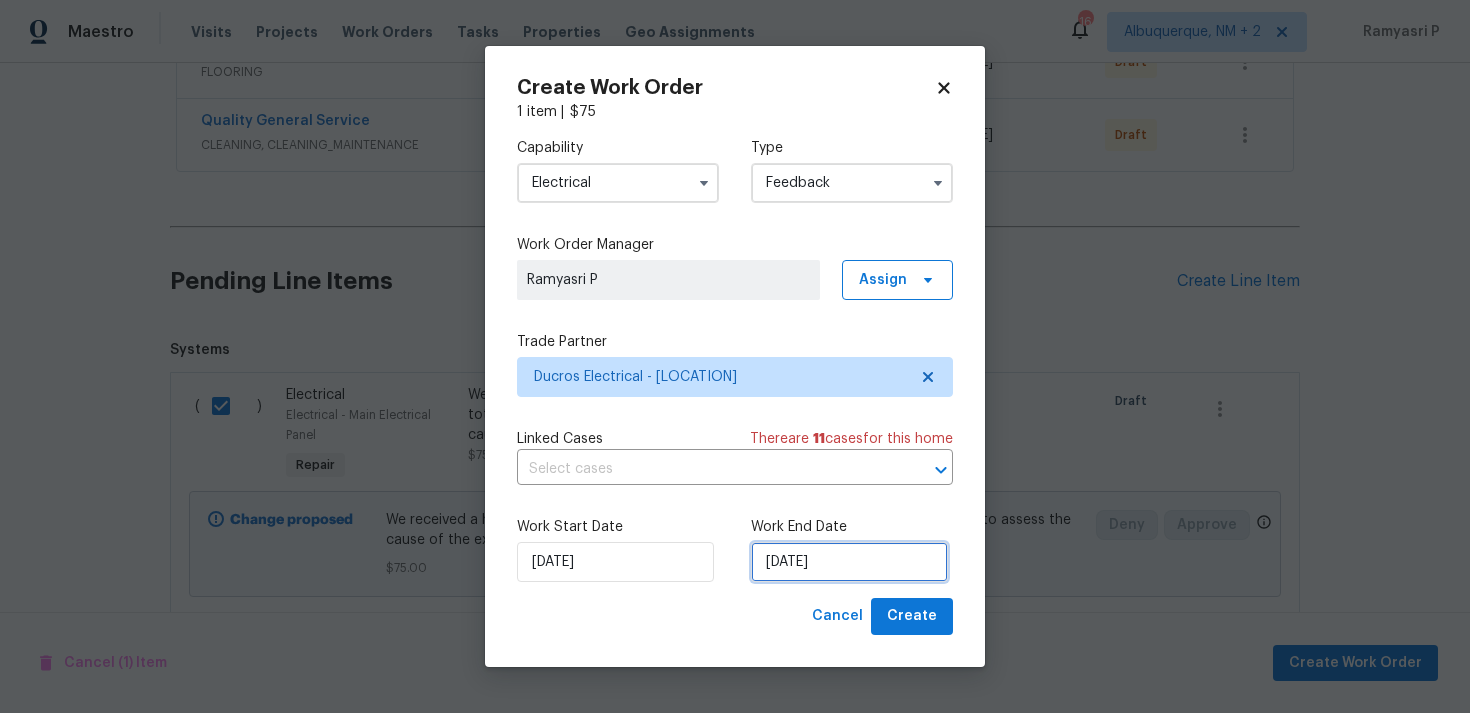 click on "27/08/2025" at bounding box center [849, 562] 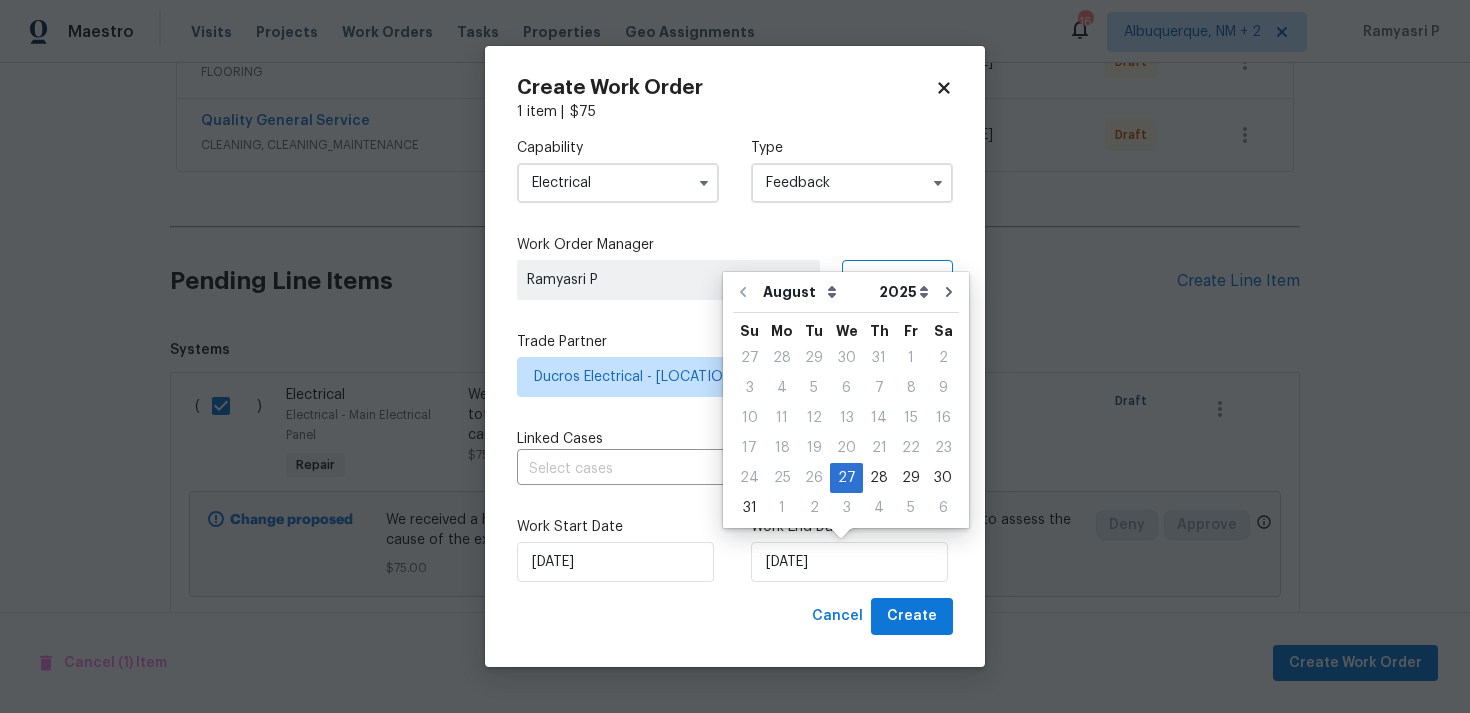 click on "Work Start Date   27/08/2025 Work End Date   27/08/2025" at bounding box center [735, 549] 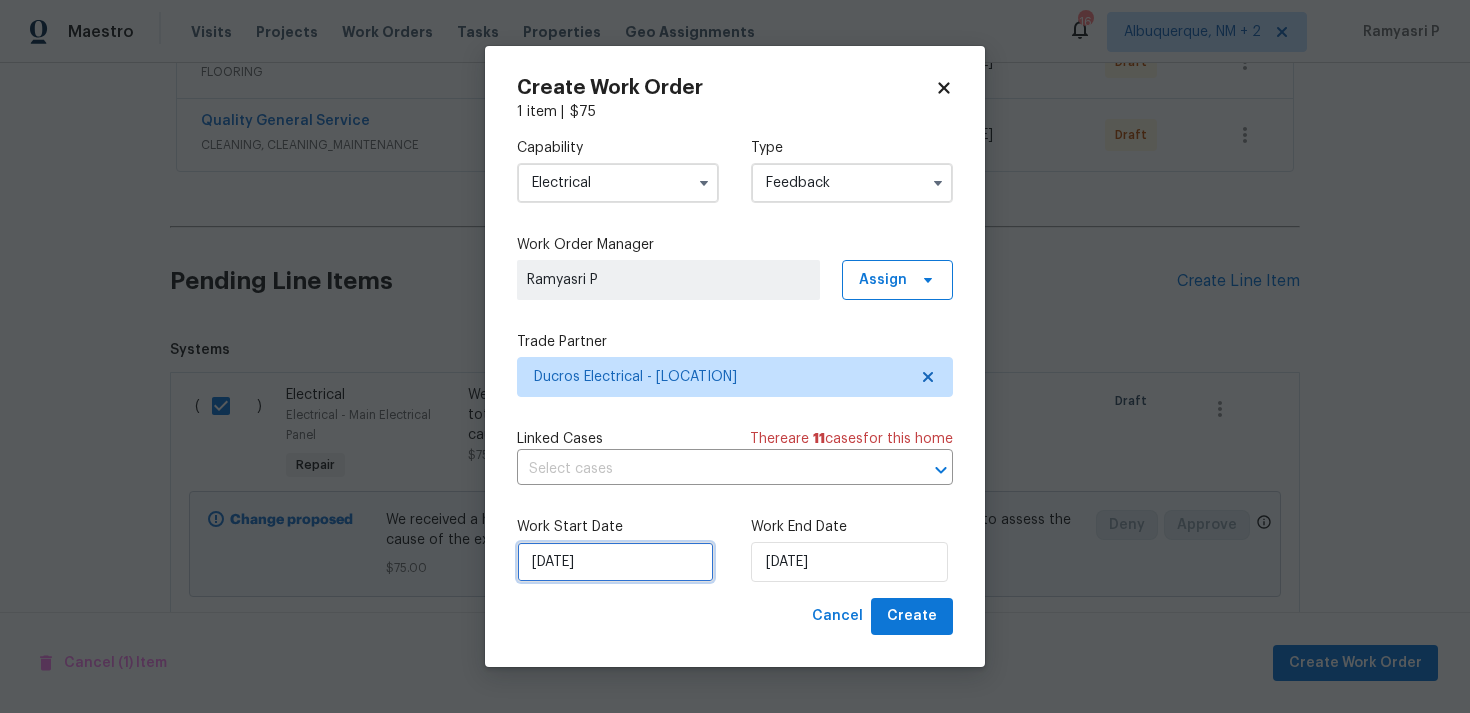 click on "27/08/2025" at bounding box center (615, 562) 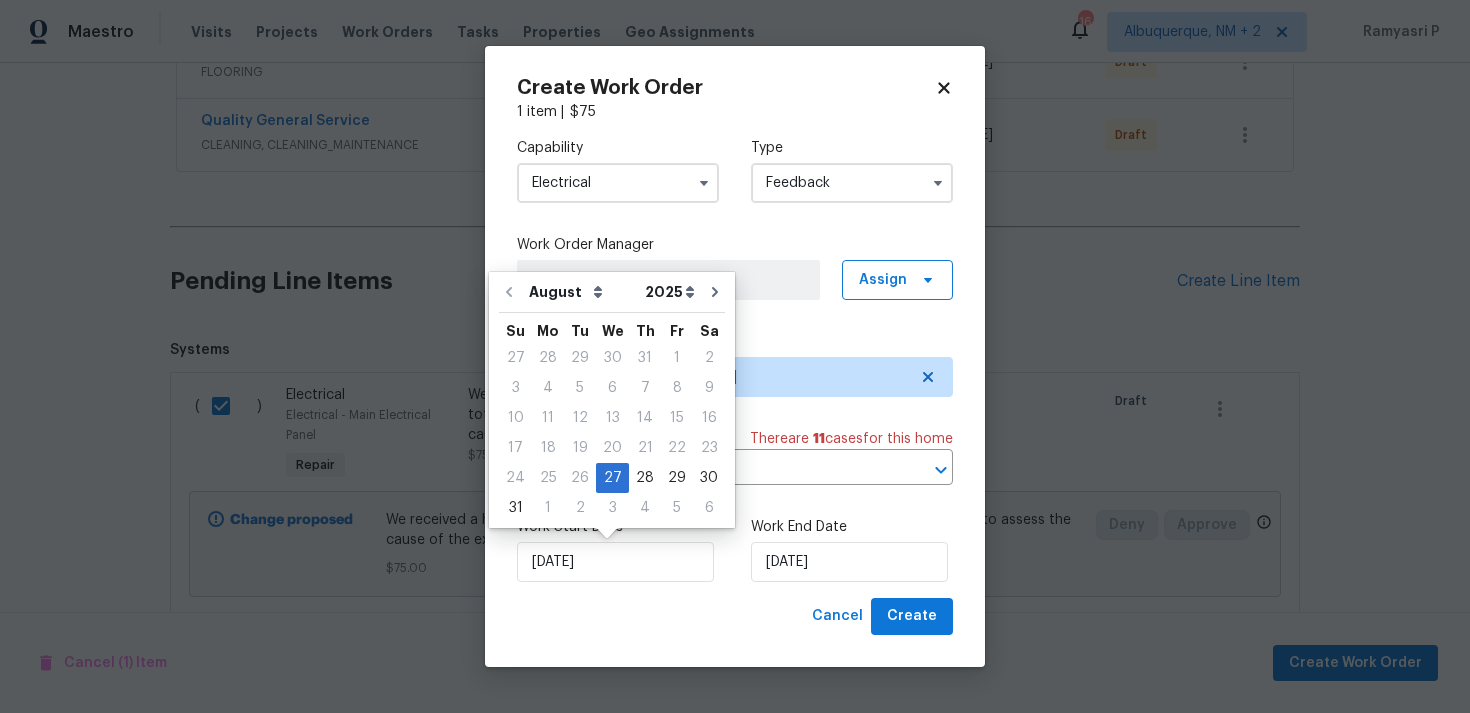 click 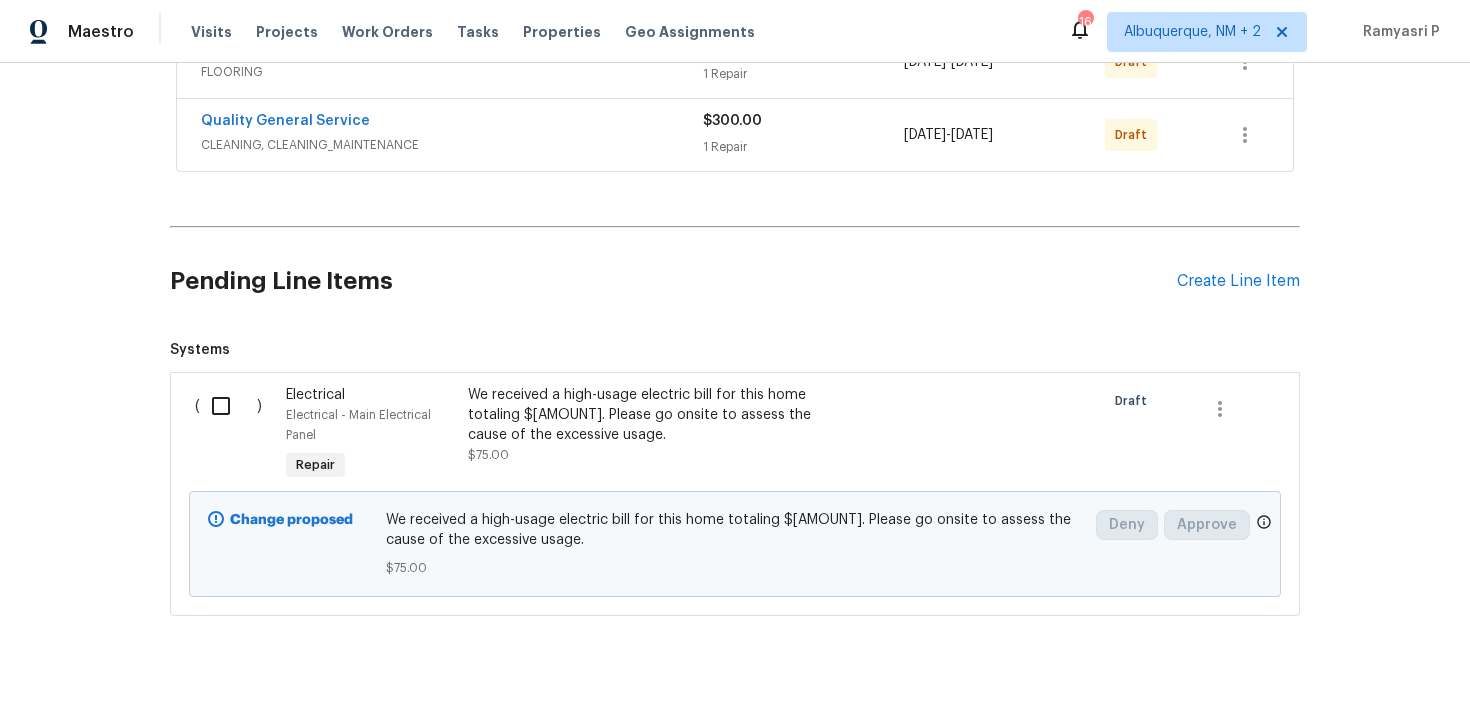 click at bounding box center [228, 406] 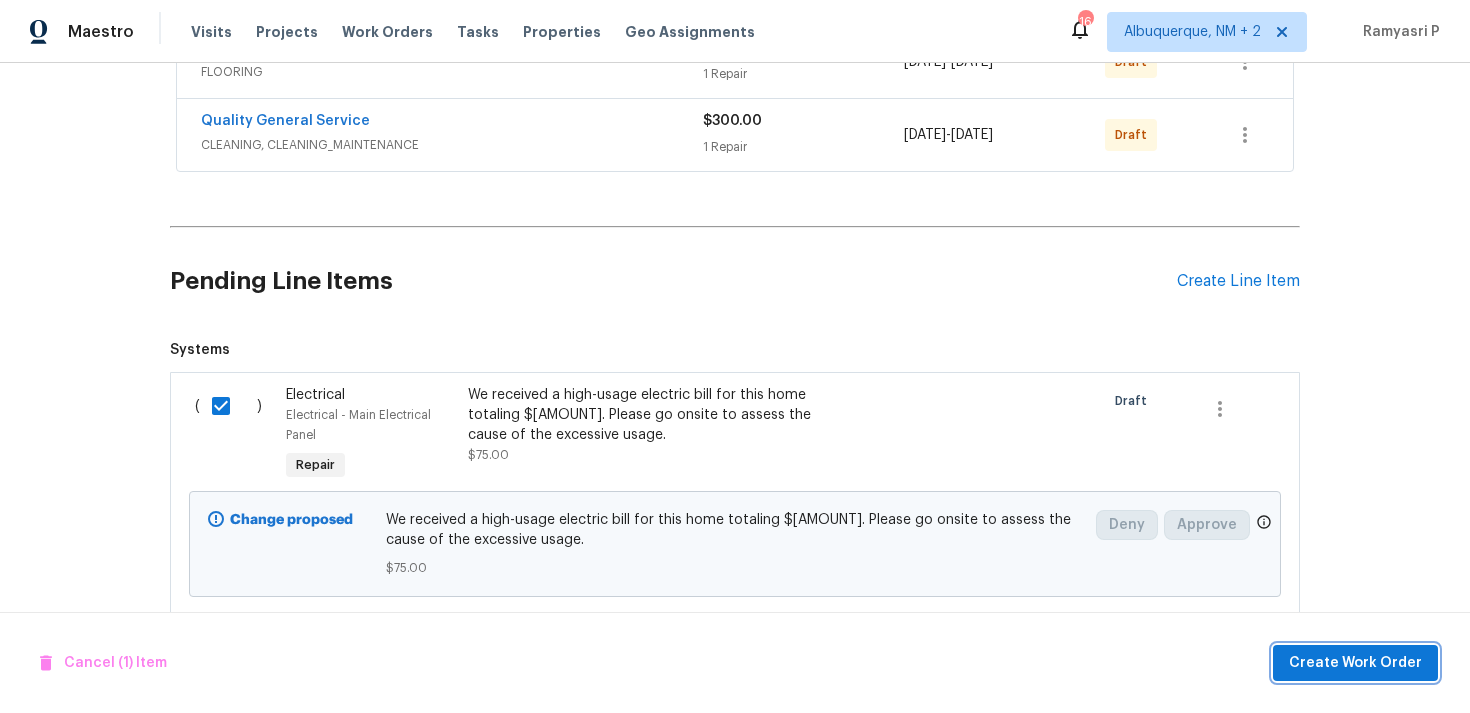 click on "Create Work Order" at bounding box center [1355, 663] 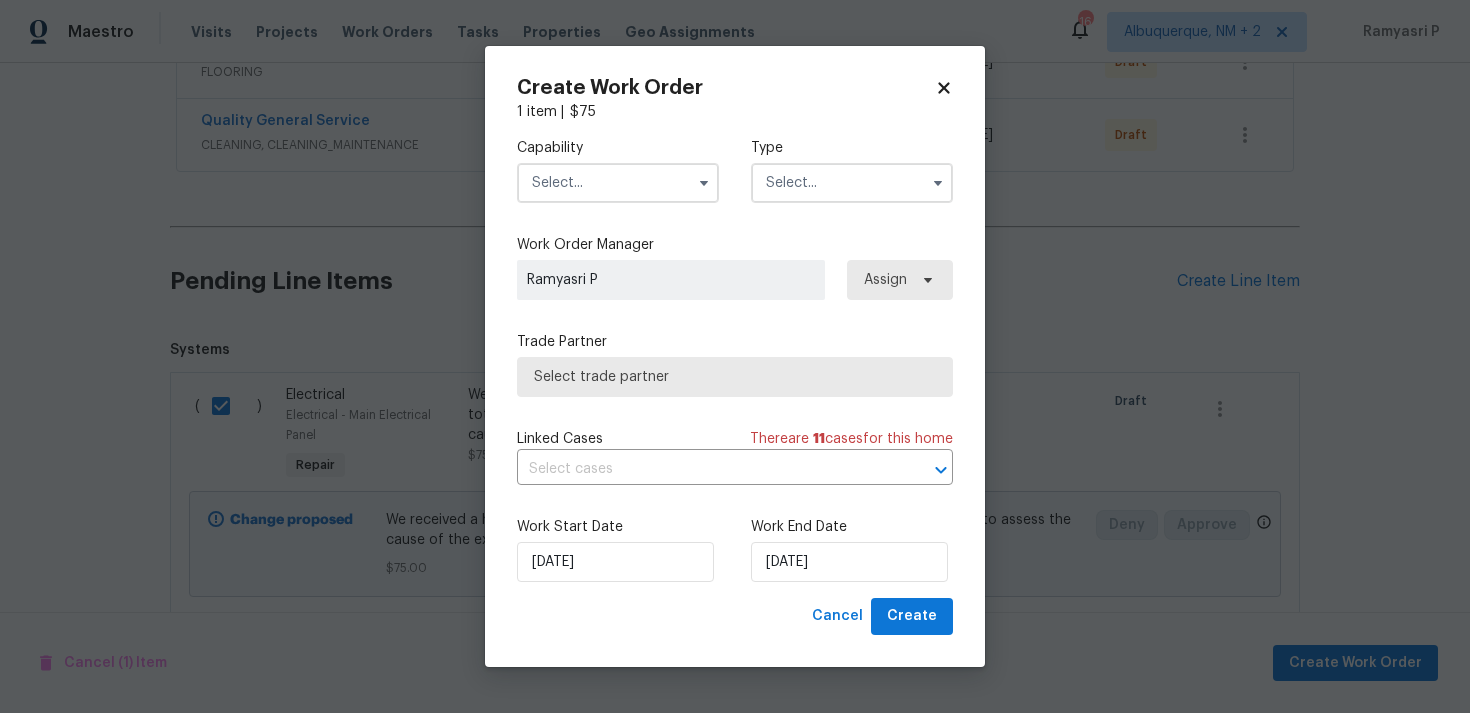 click 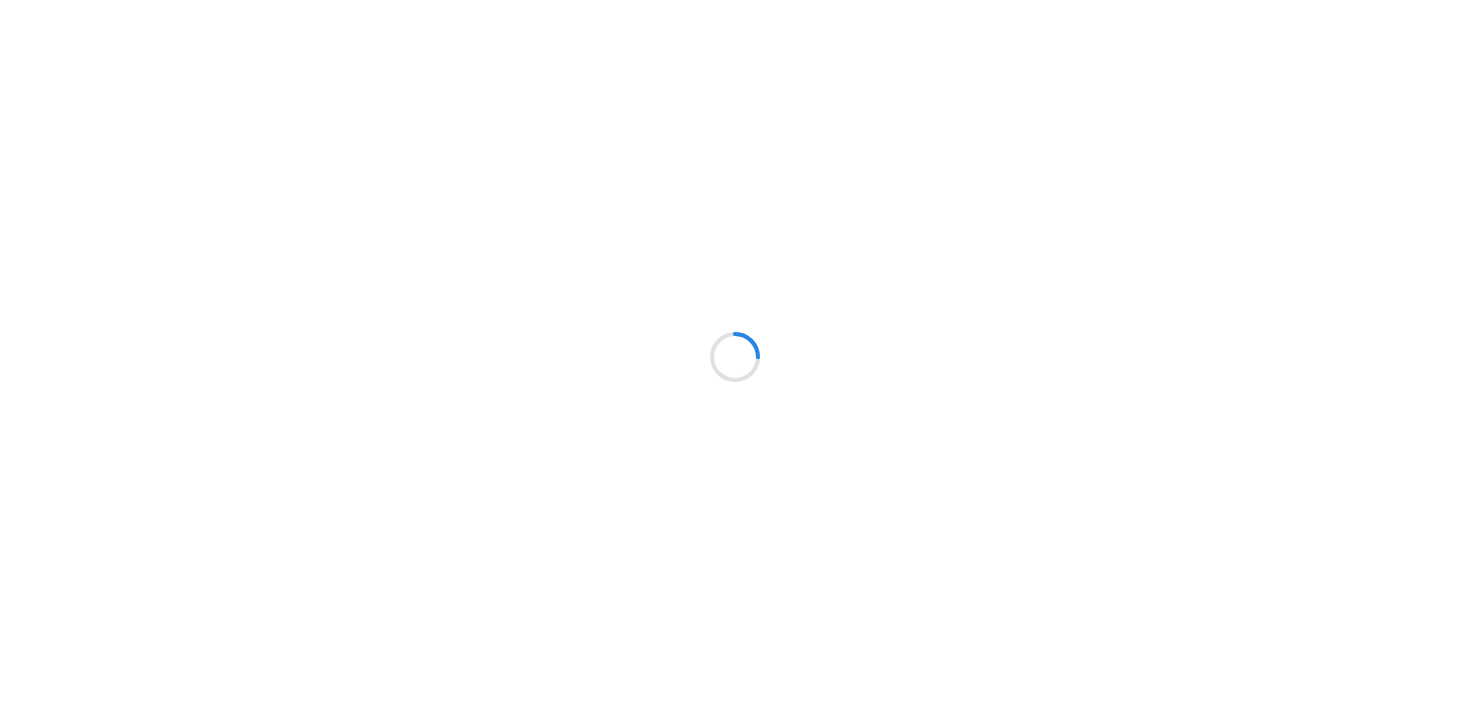 scroll, scrollTop: 0, scrollLeft: 0, axis: both 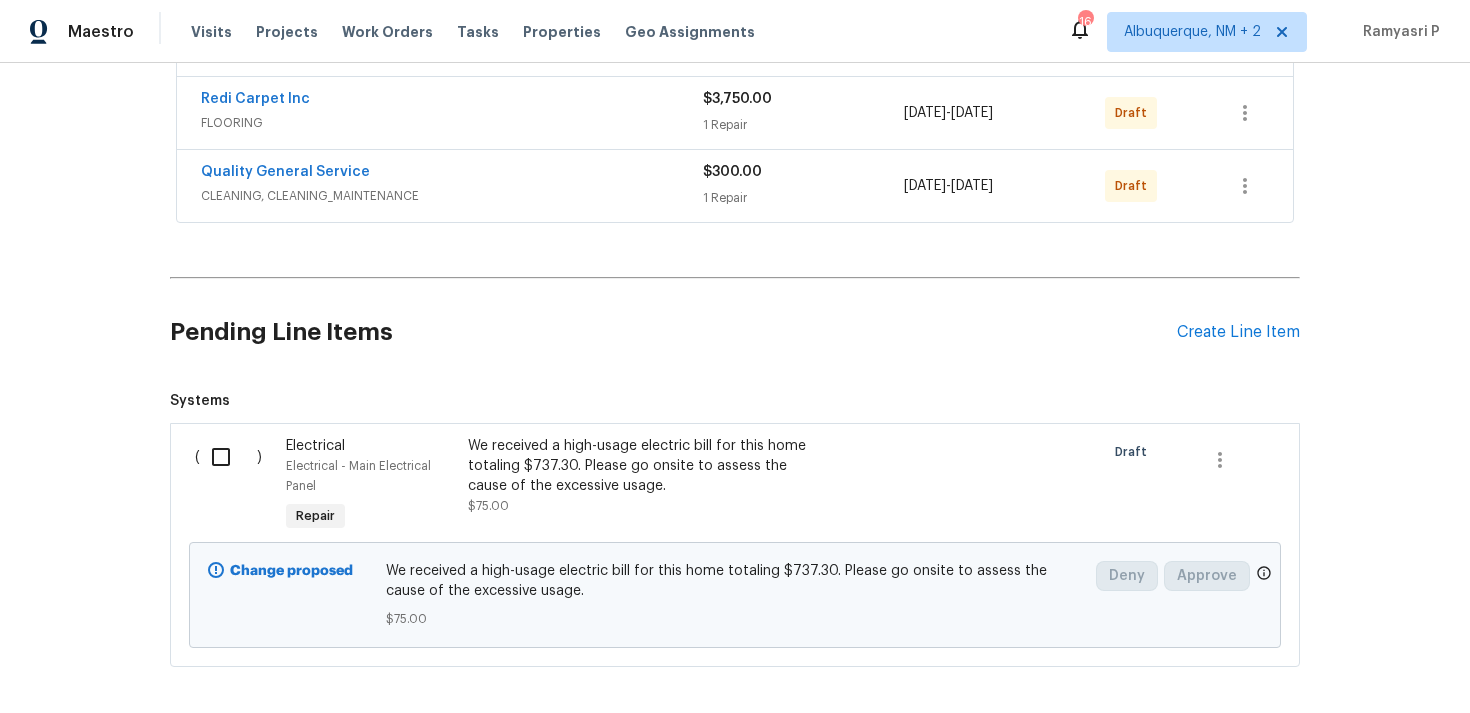 click at bounding box center (228, 457) 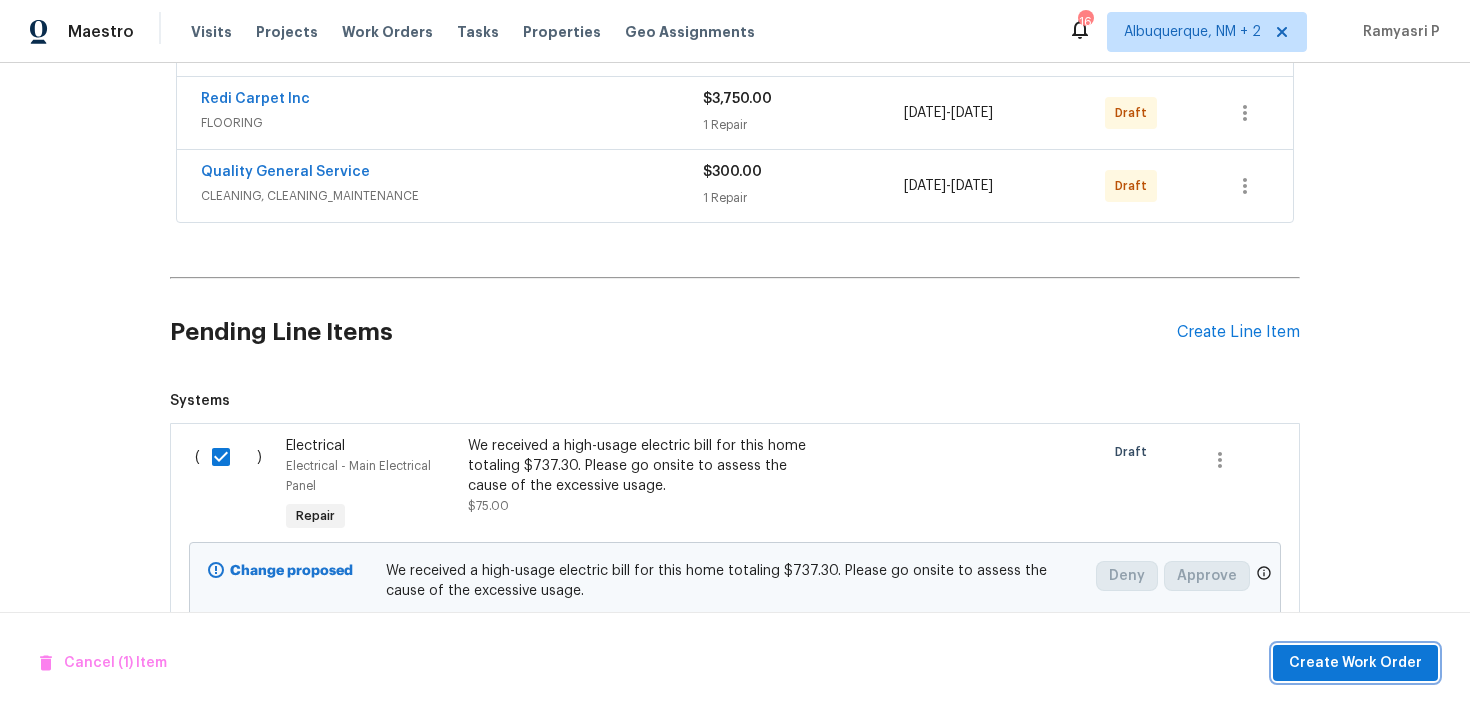 click on "Create Work Order" at bounding box center (1355, 663) 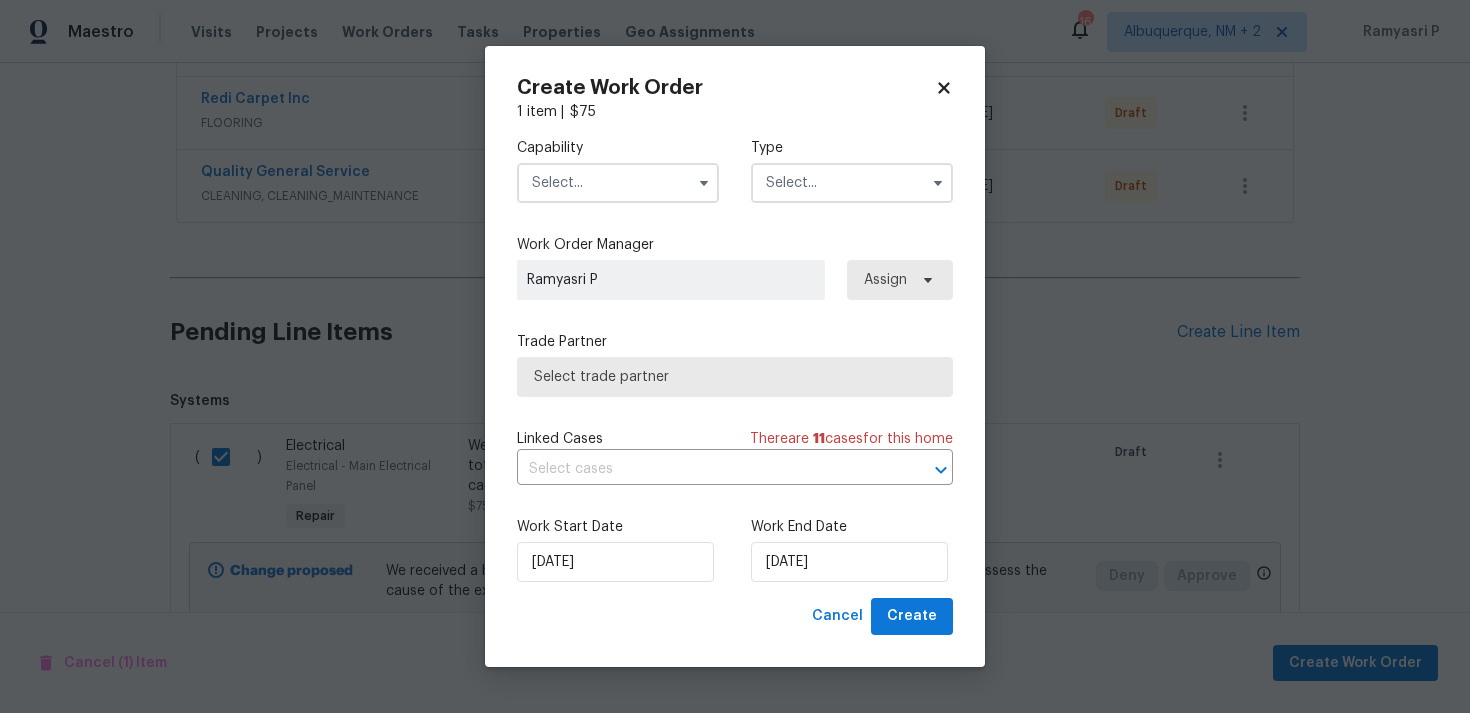 click on "Create Work Order 1 item | $ 75 Capability   Type   Work Order Manager   Ramyasri P Assign Trade Partner   Select trade partner Linked Cases There  are   11  case s  for this home   ​ Work Start Date   27/08/2025 Work End Date   27/08/2025 Cancel Create" at bounding box center (735, 356) 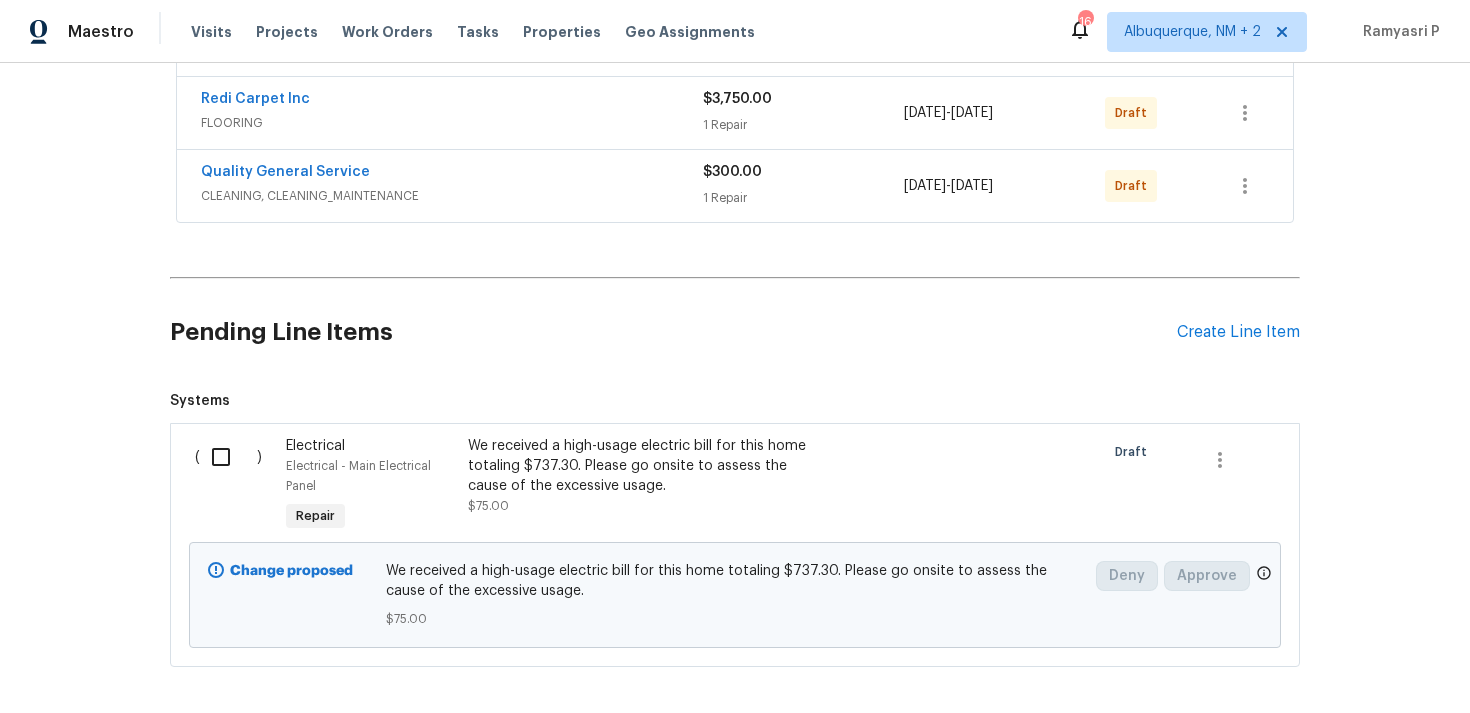 scroll, scrollTop: 607, scrollLeft: 0, axis: vertical 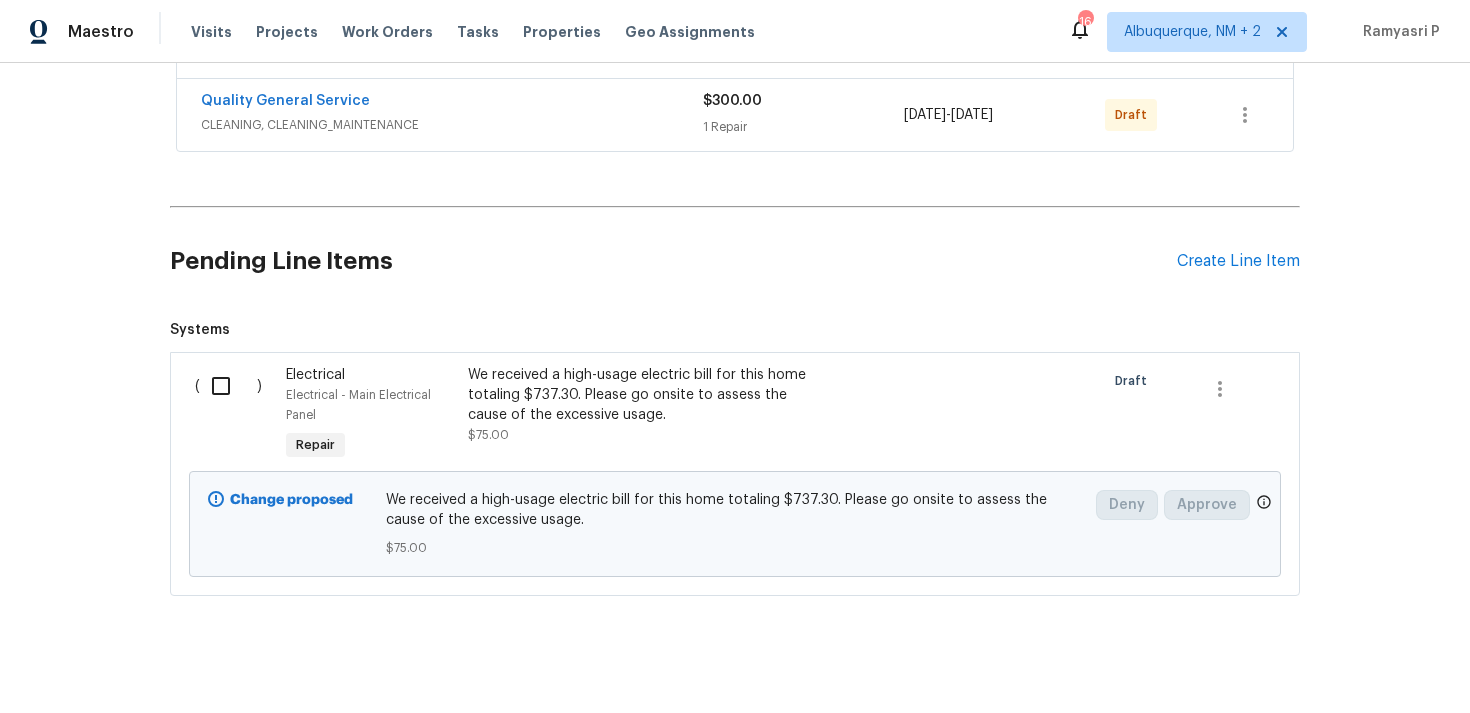 click at bounding box center [228, 386] 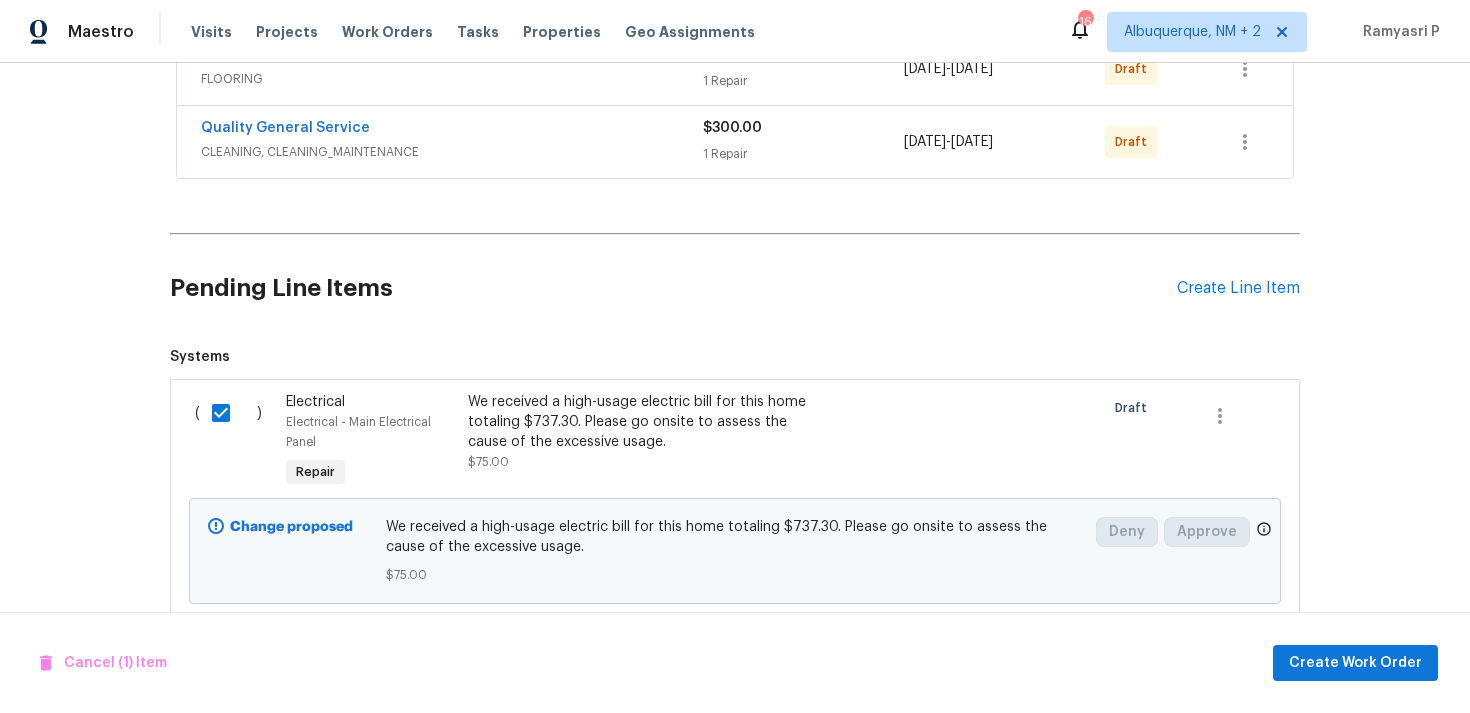 scroll, scrollTop: 607, scrollLeft: 0, axis: vertical 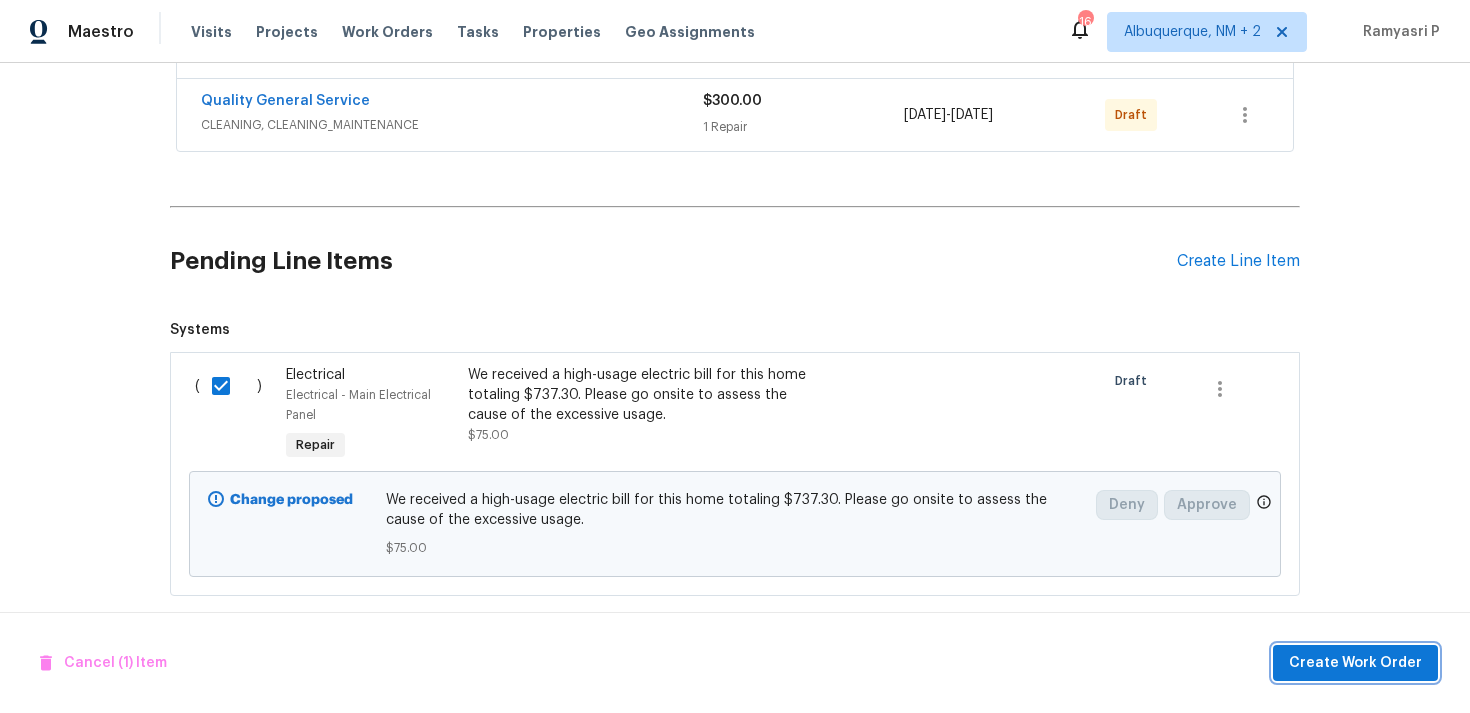 click on "Create Work Order" at bounding box center [1355, 663] 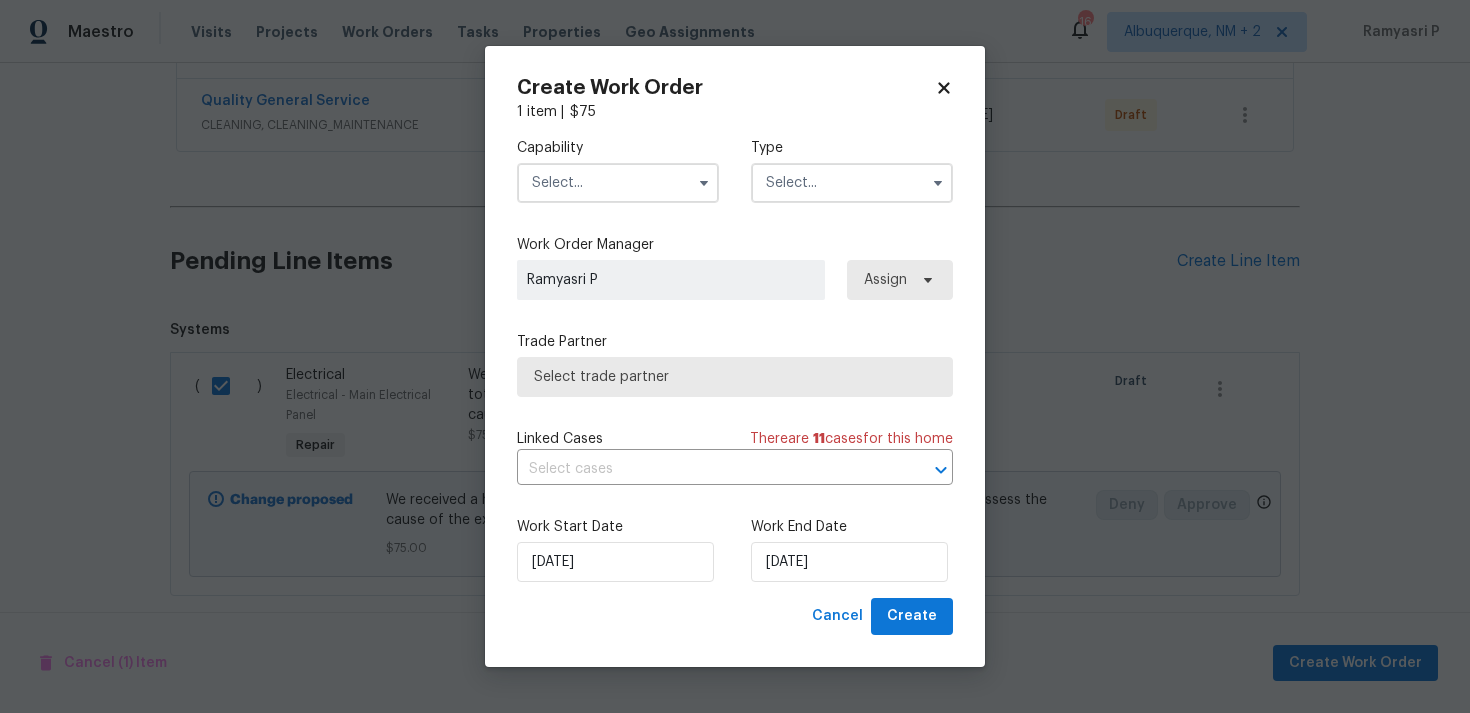 click at bounding box center [852, 183] 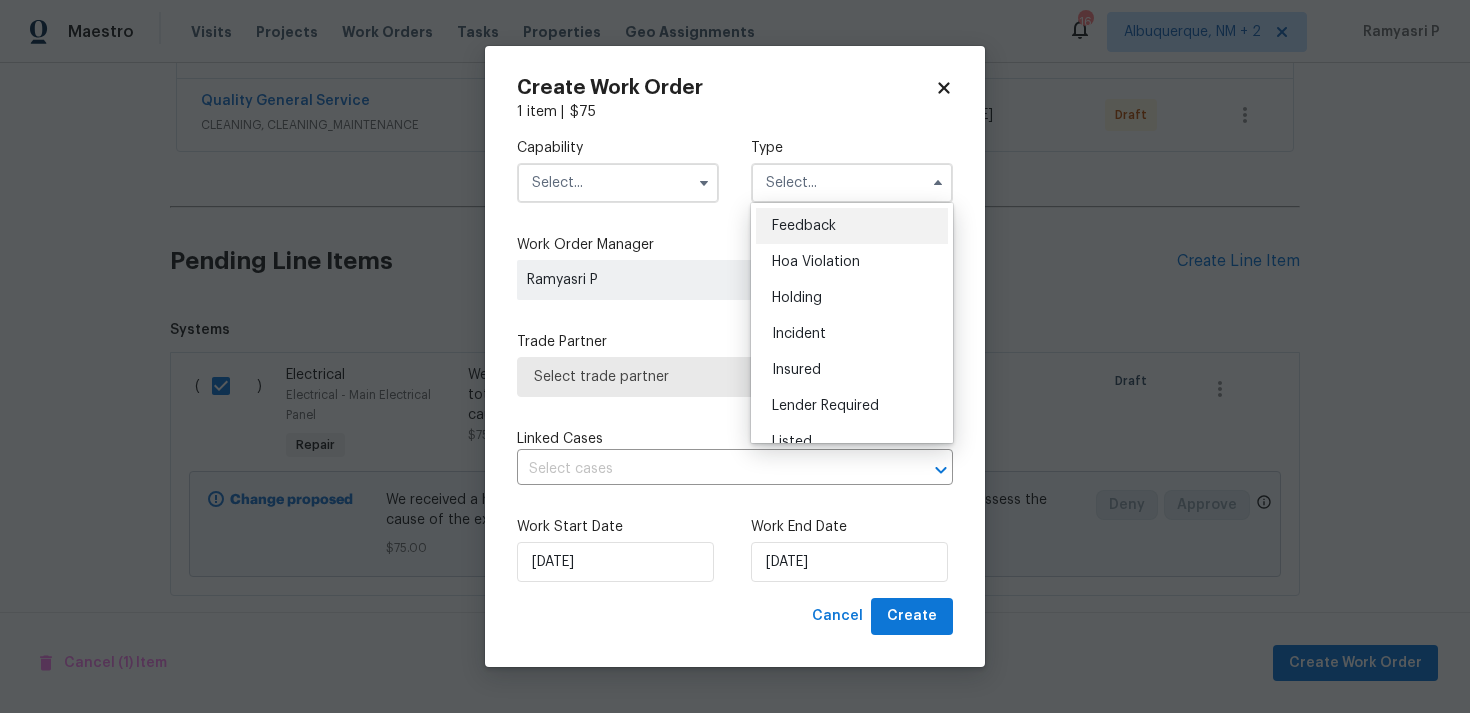 click on "Feedback" at bounding box center [804, 226] 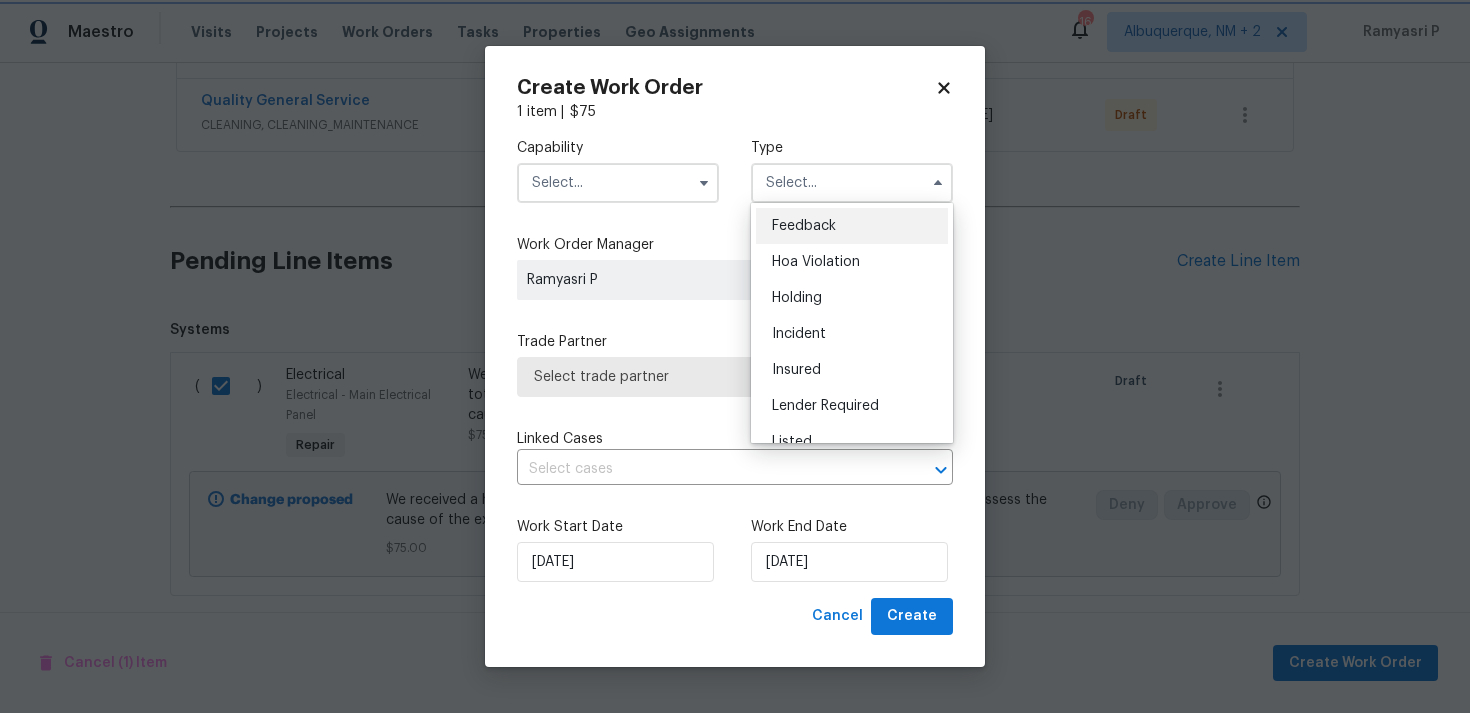 type on "Feedback" 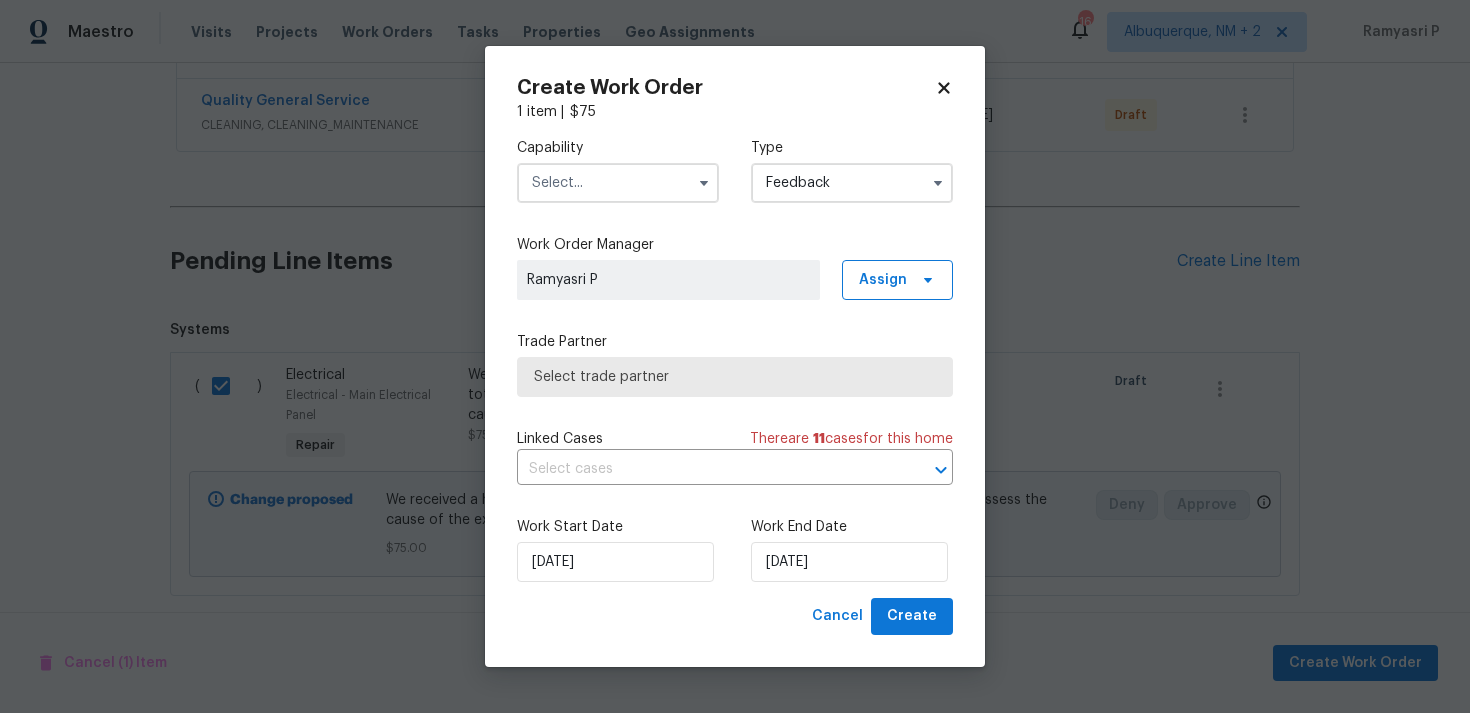 click at bounding box center (618, 183) 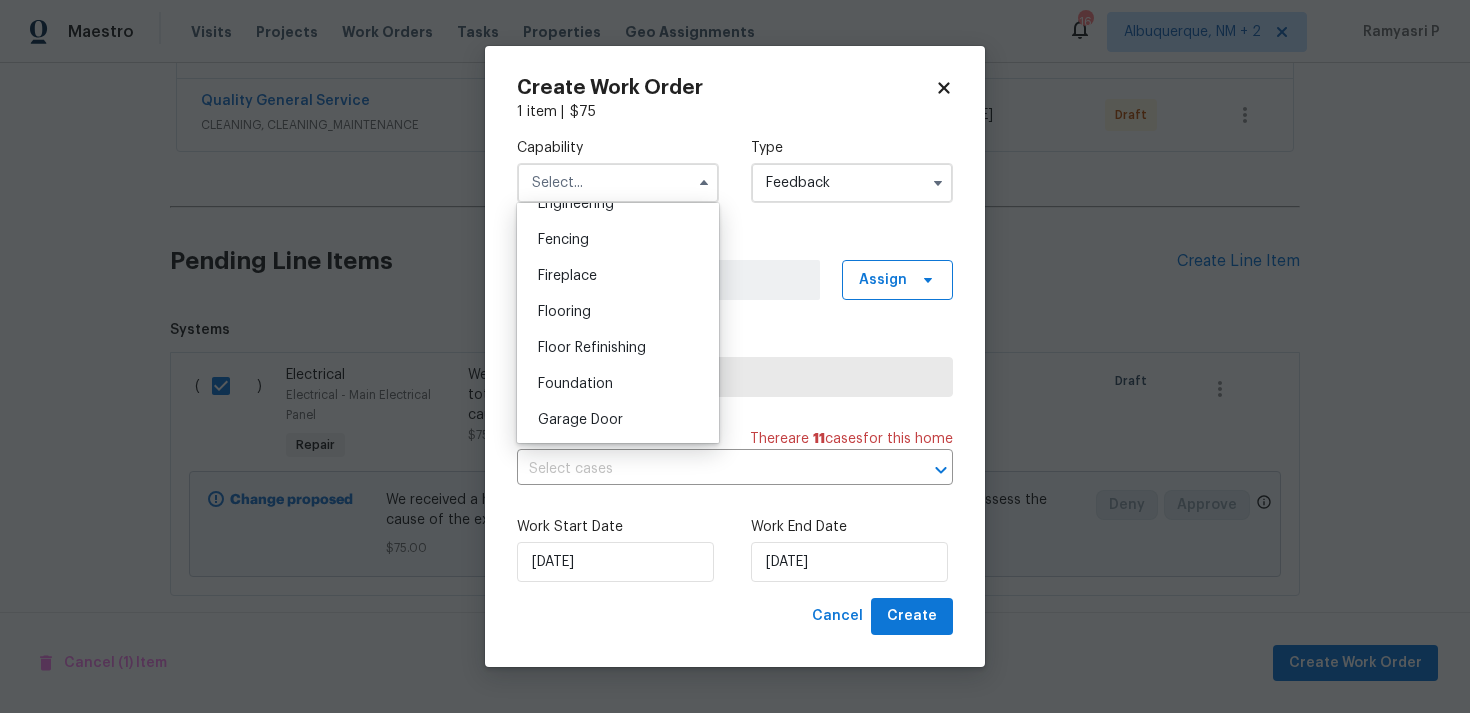scroll, scrollTop: 590, scrollLeft: 0, axis: vertical 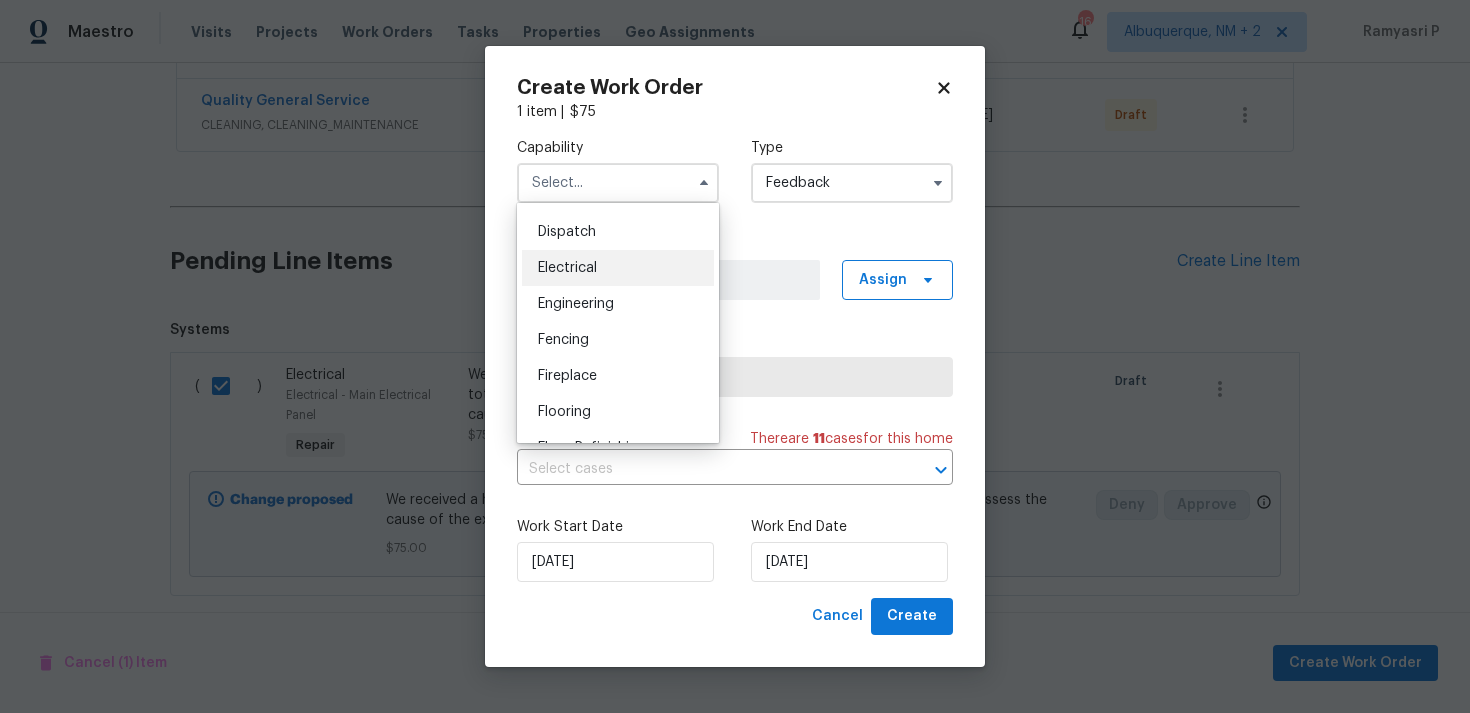 click on "Electrical" at bounding box center (618, 268) 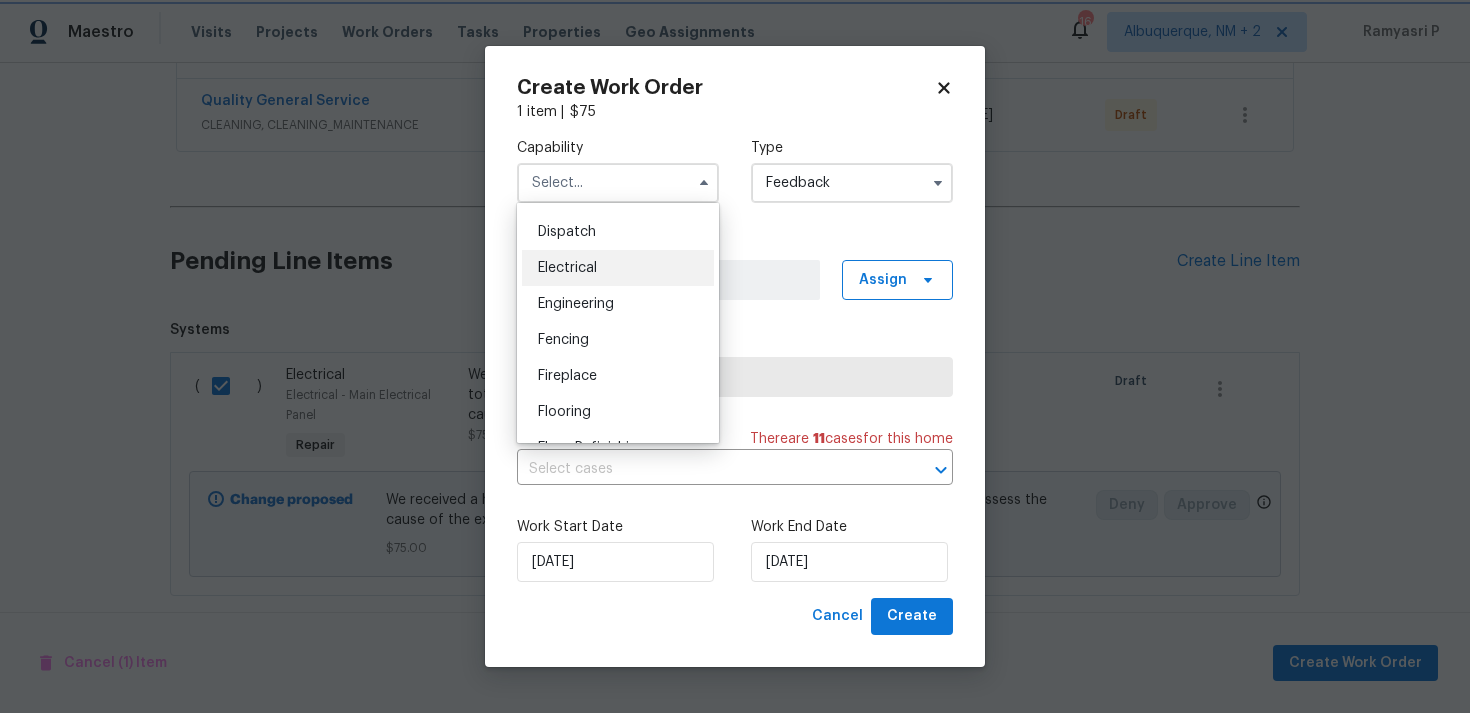 type on "Electrical" 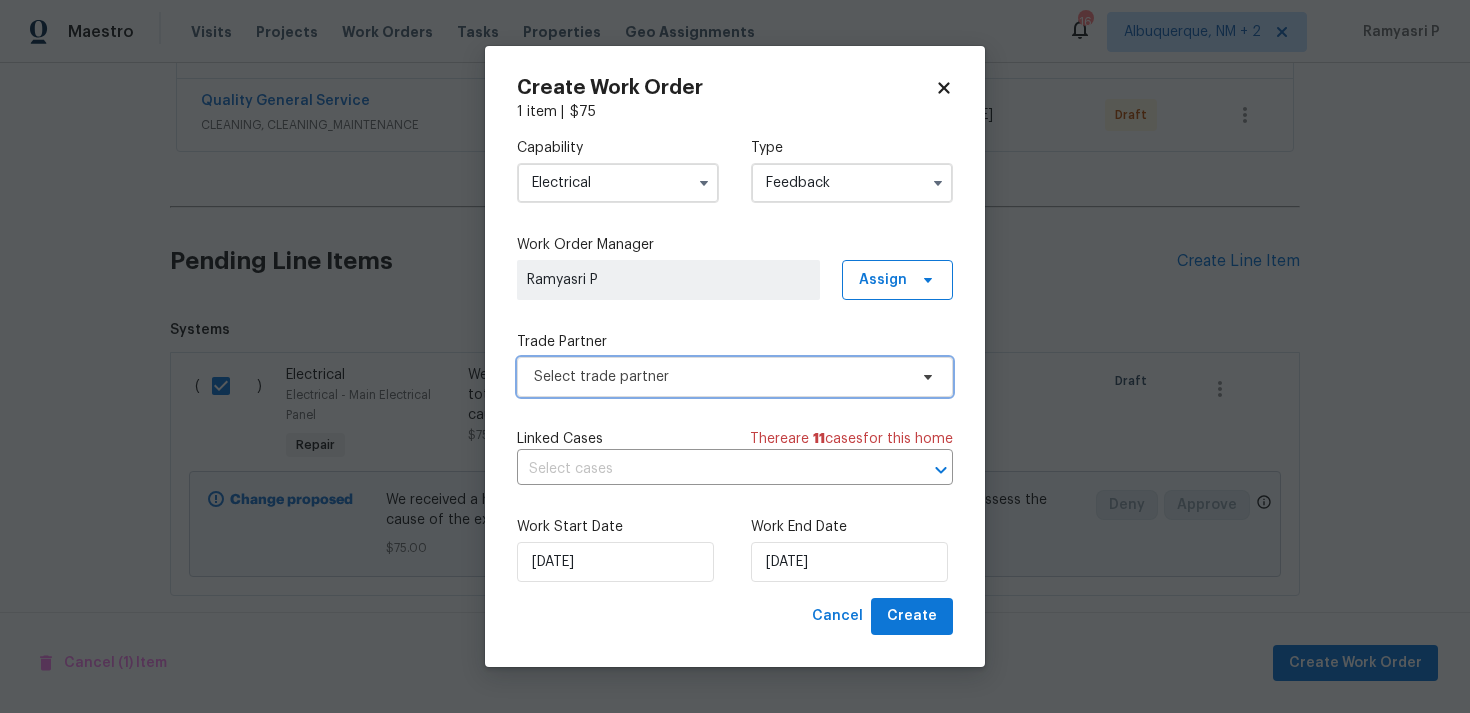 click on "Select trade partner" at bounding box center [735, 377] 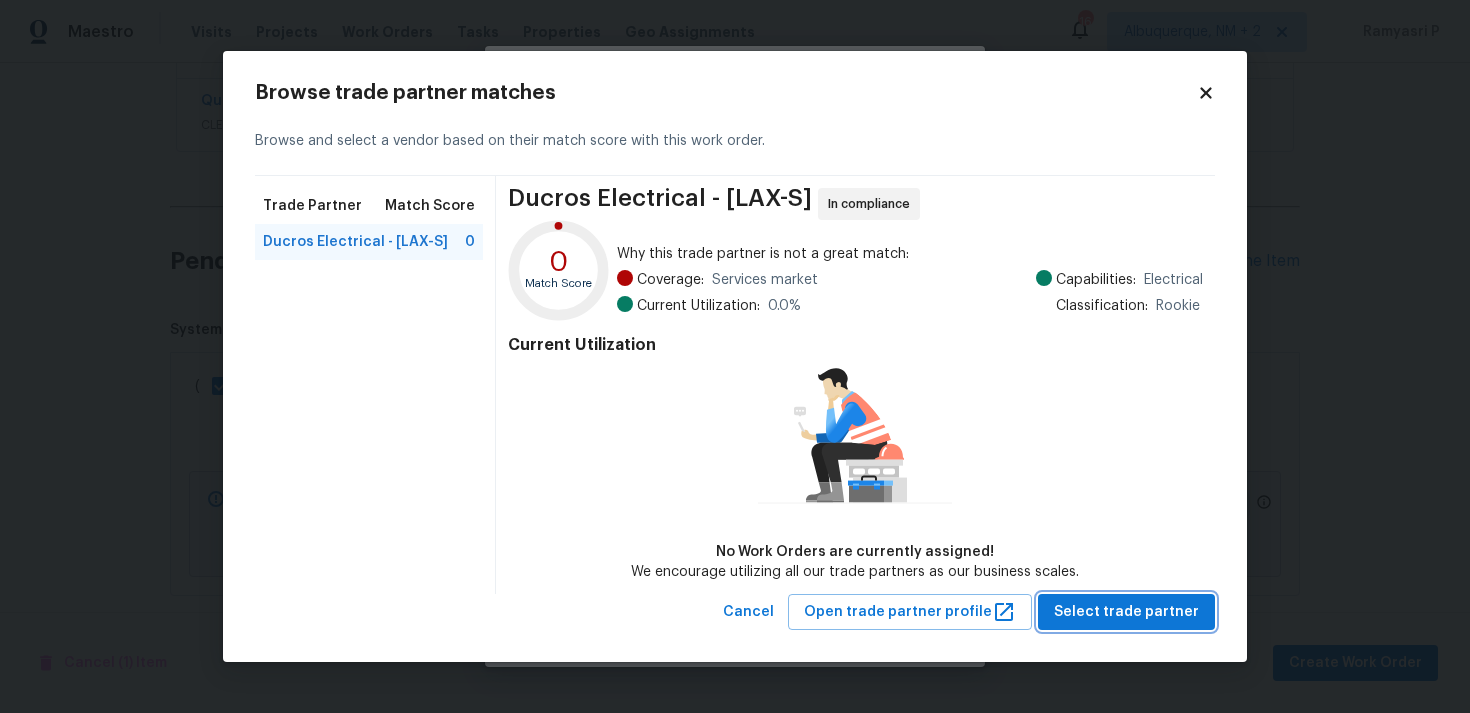 click on "Select trade partner" at bounding box center [1126, 612] 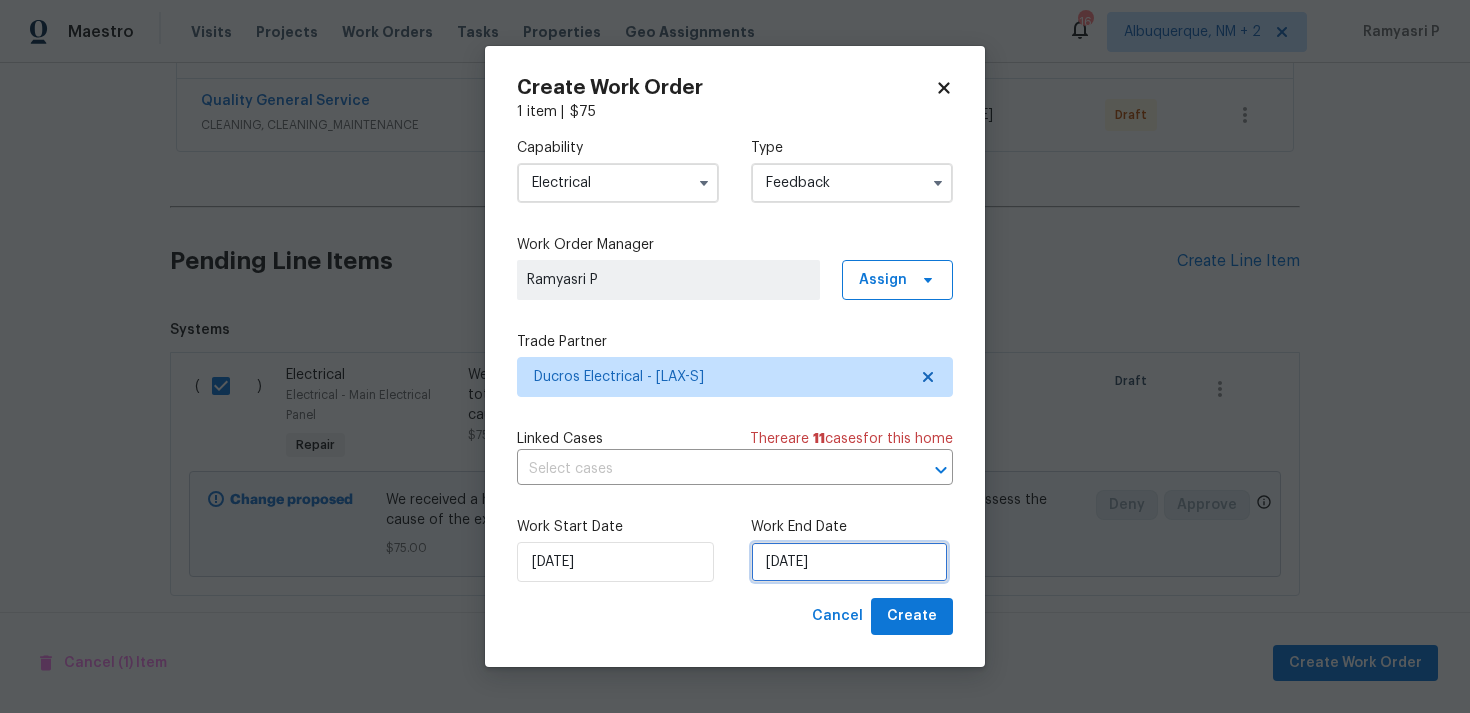 click on "27/08/2025" at bounding box center [849, 562] 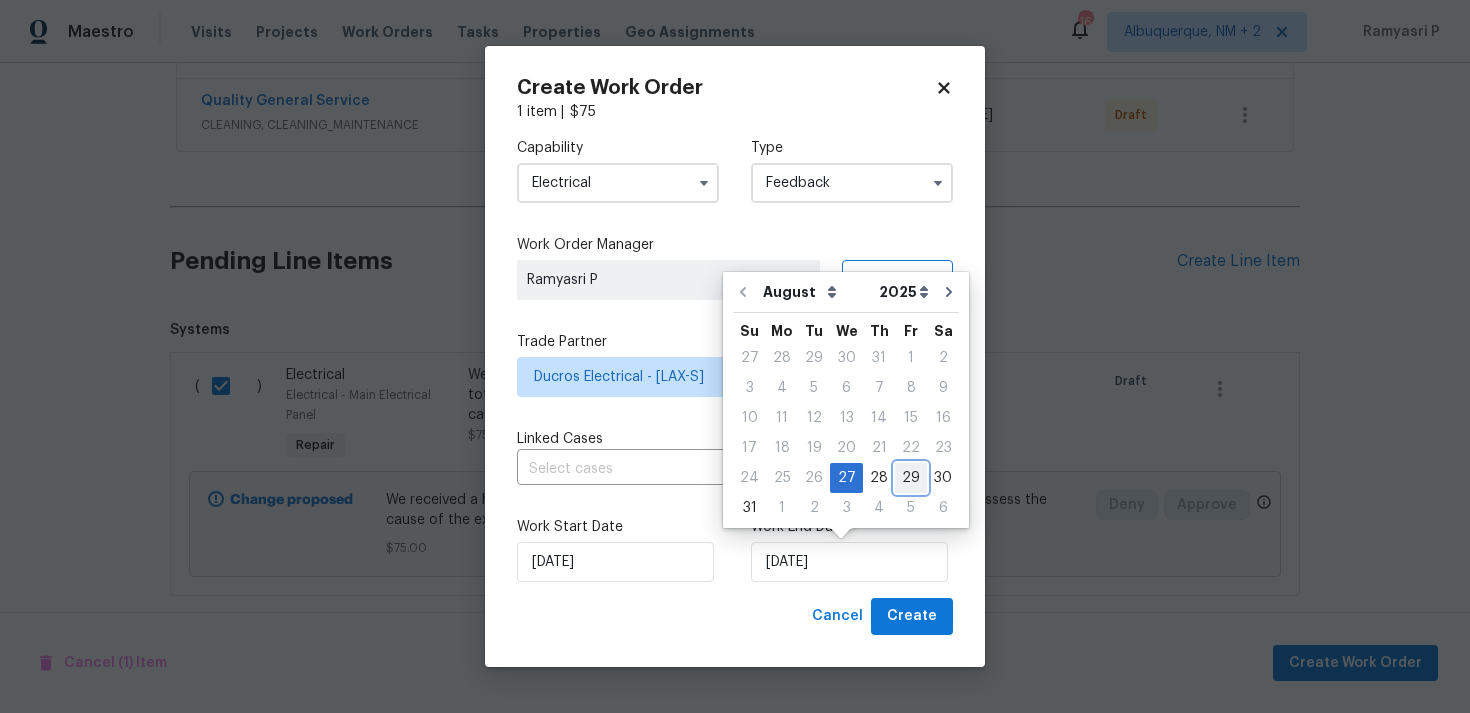click on "29" at bounding box center (911, 478) 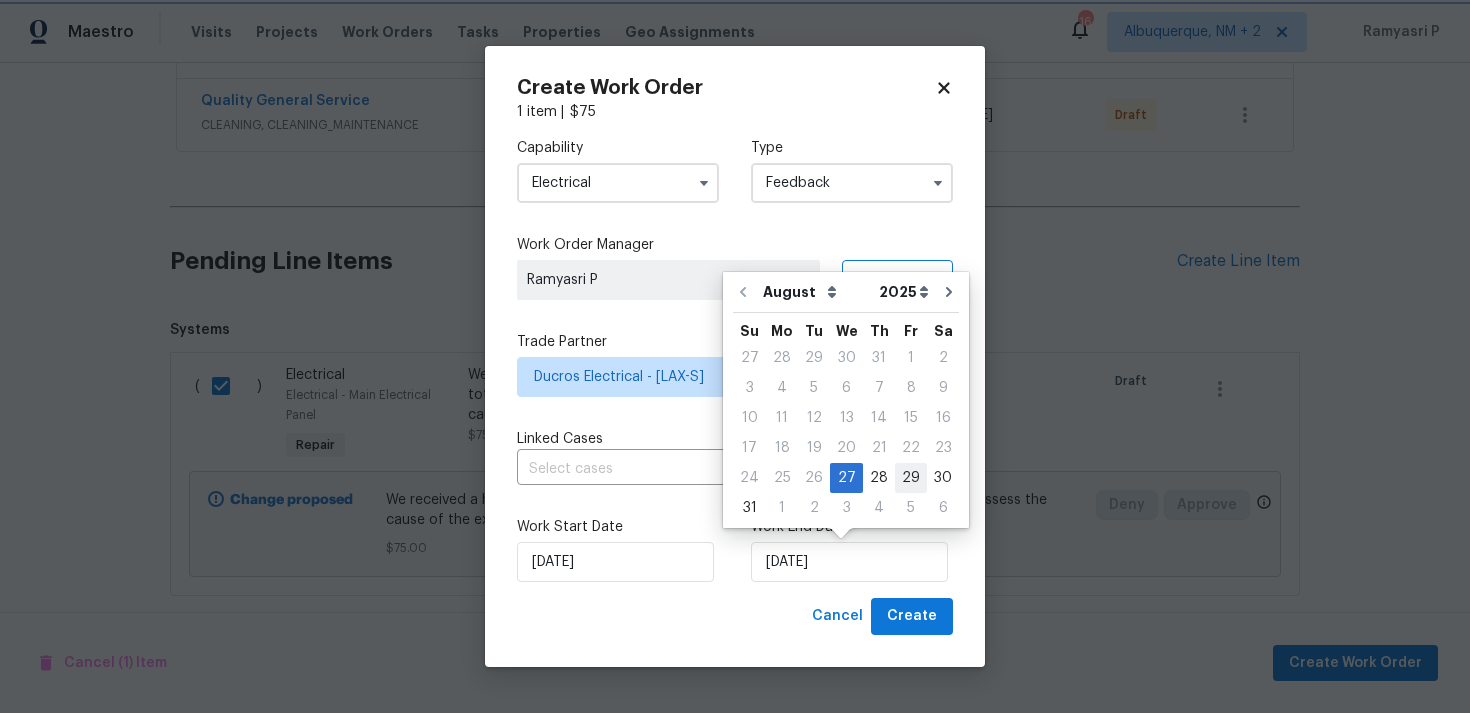 type on "29/08/2025" 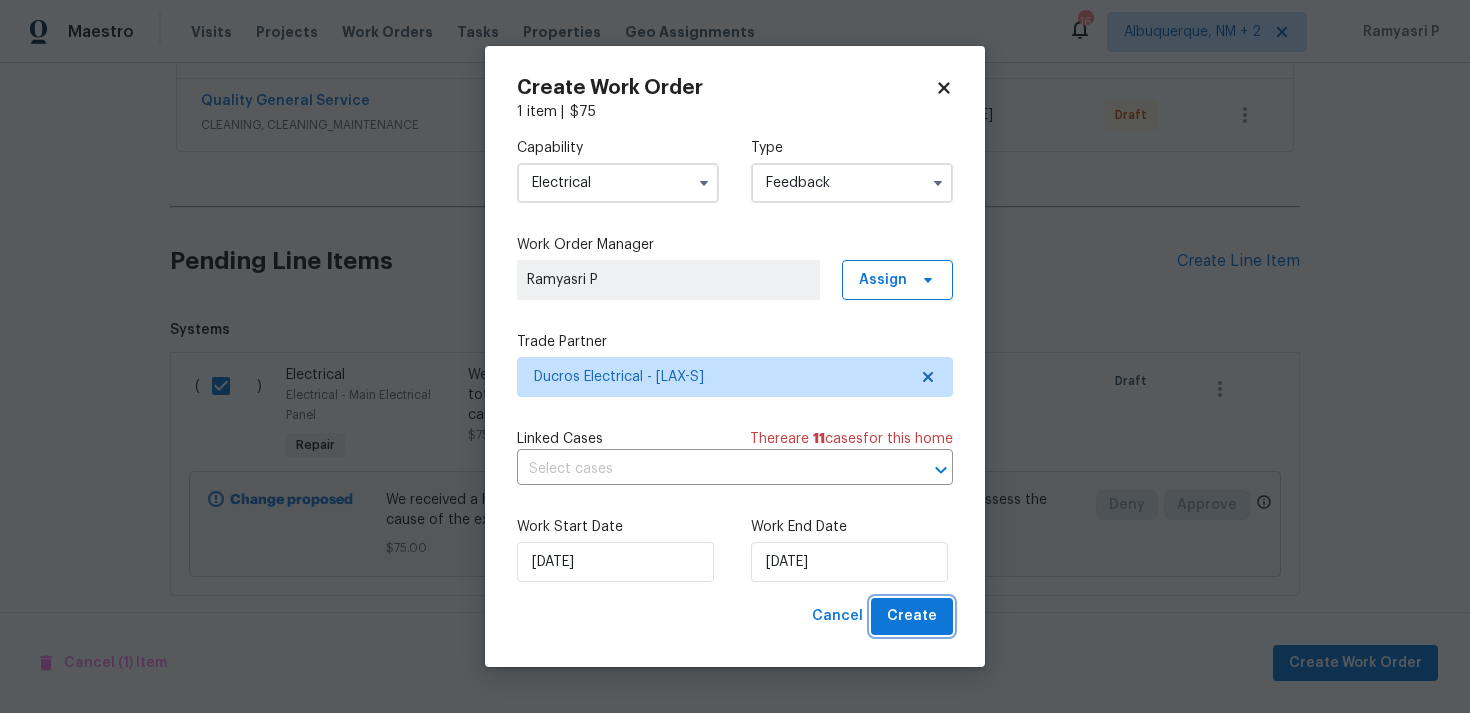 click on "Create" at bounding box center (912, 616) 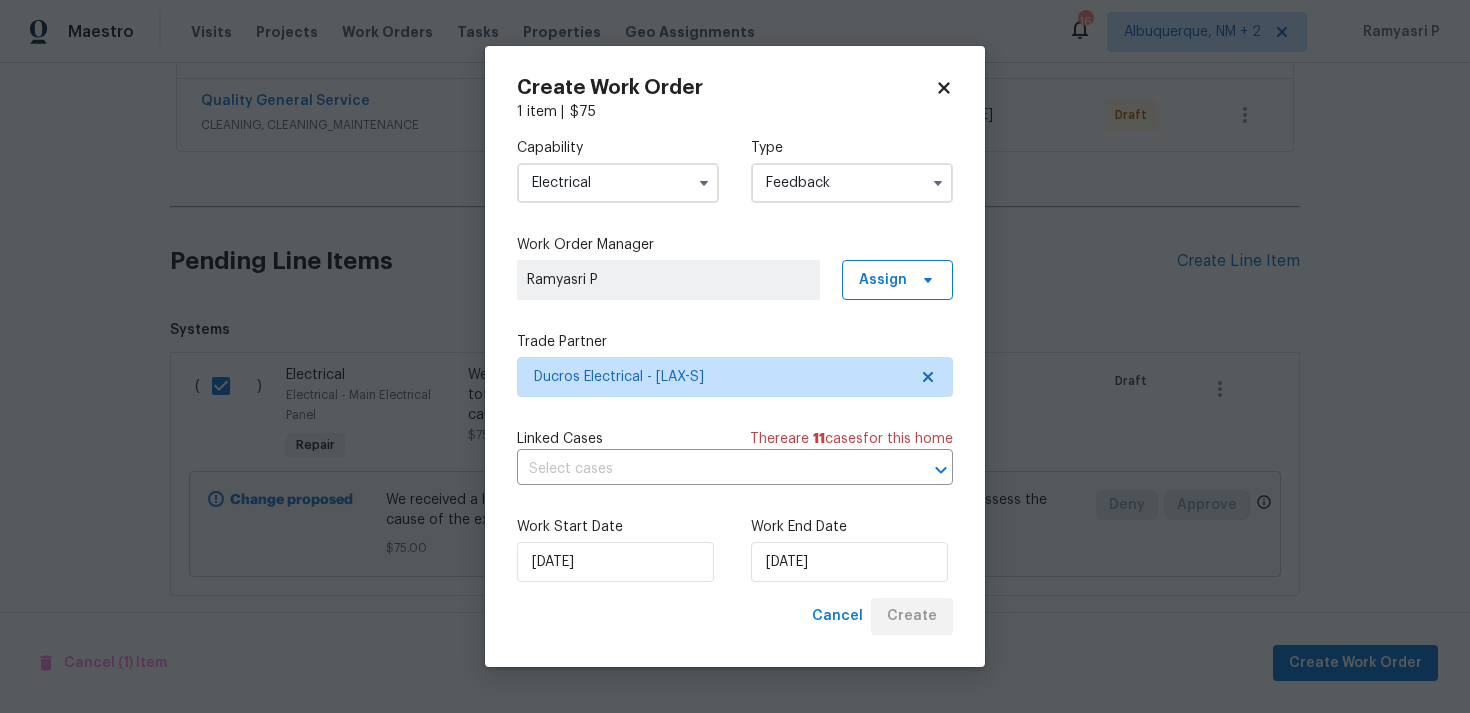 checkbox on "false" 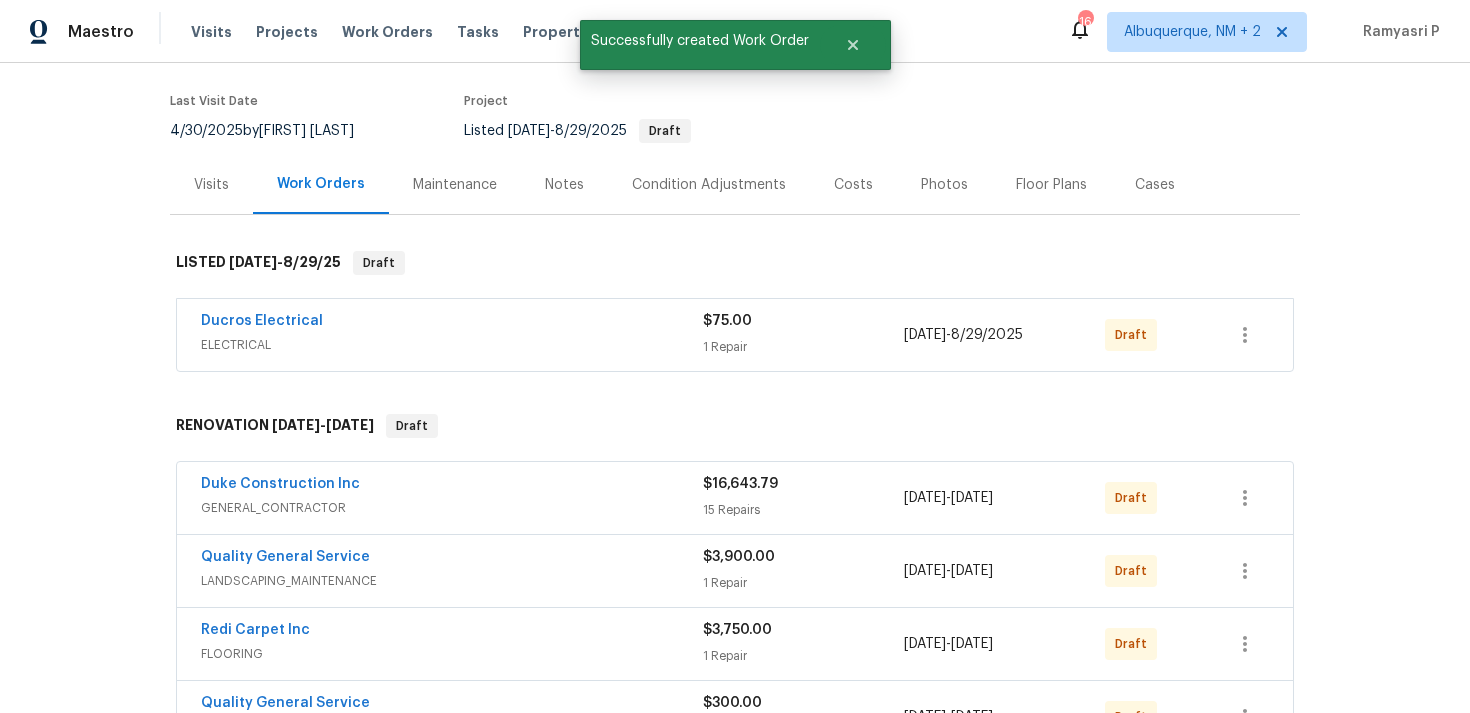 scroll, scrollTop: 0, scrollLeft: 0, axis: both 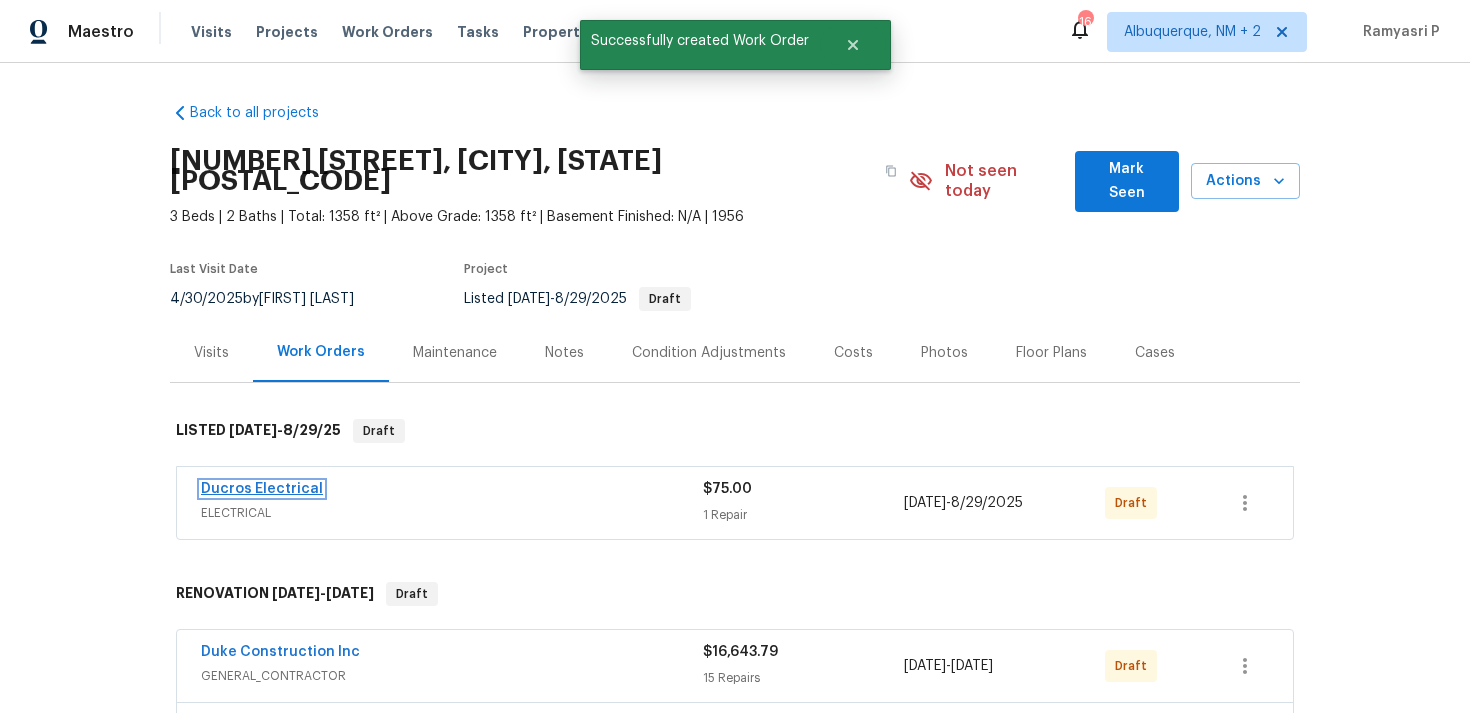 click on "Ducros Electrical" at bounding box center (262, 489) 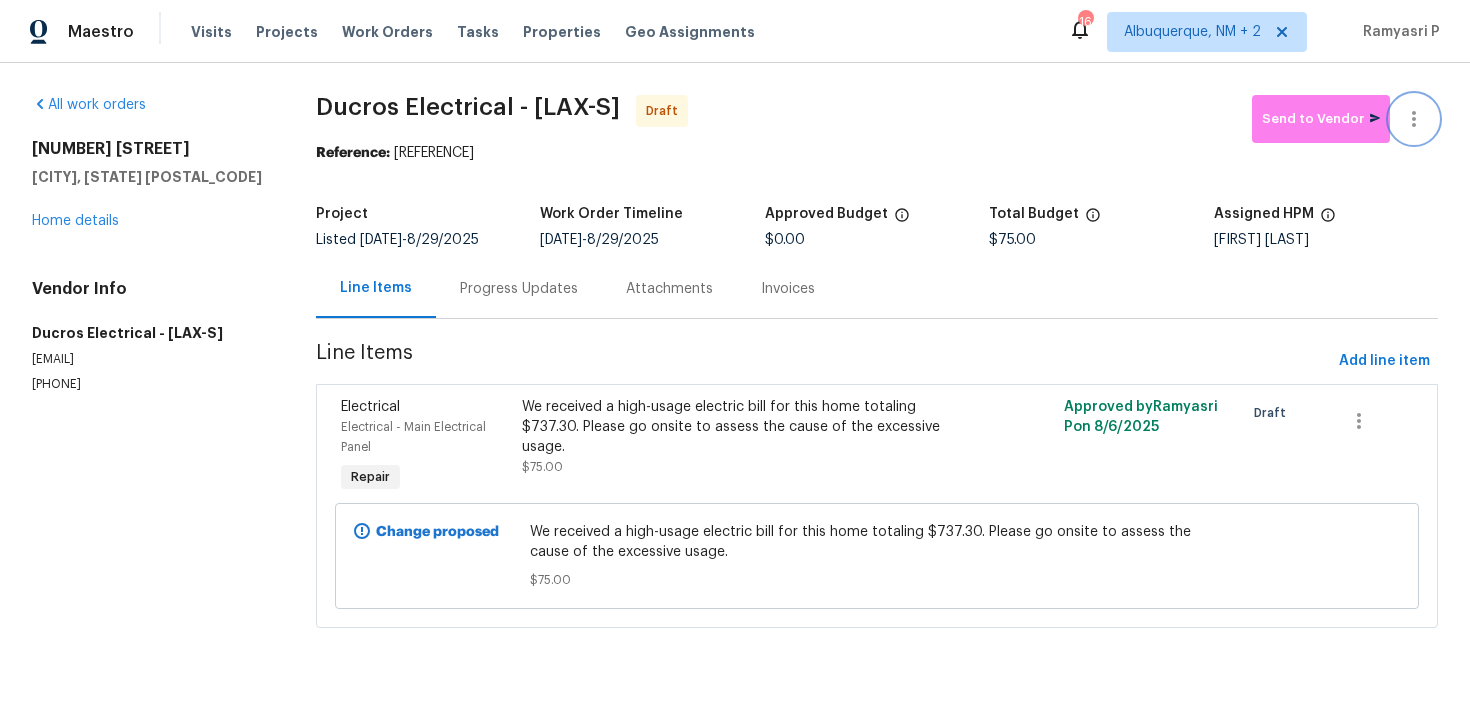 click at bounding box center (1414, 119) 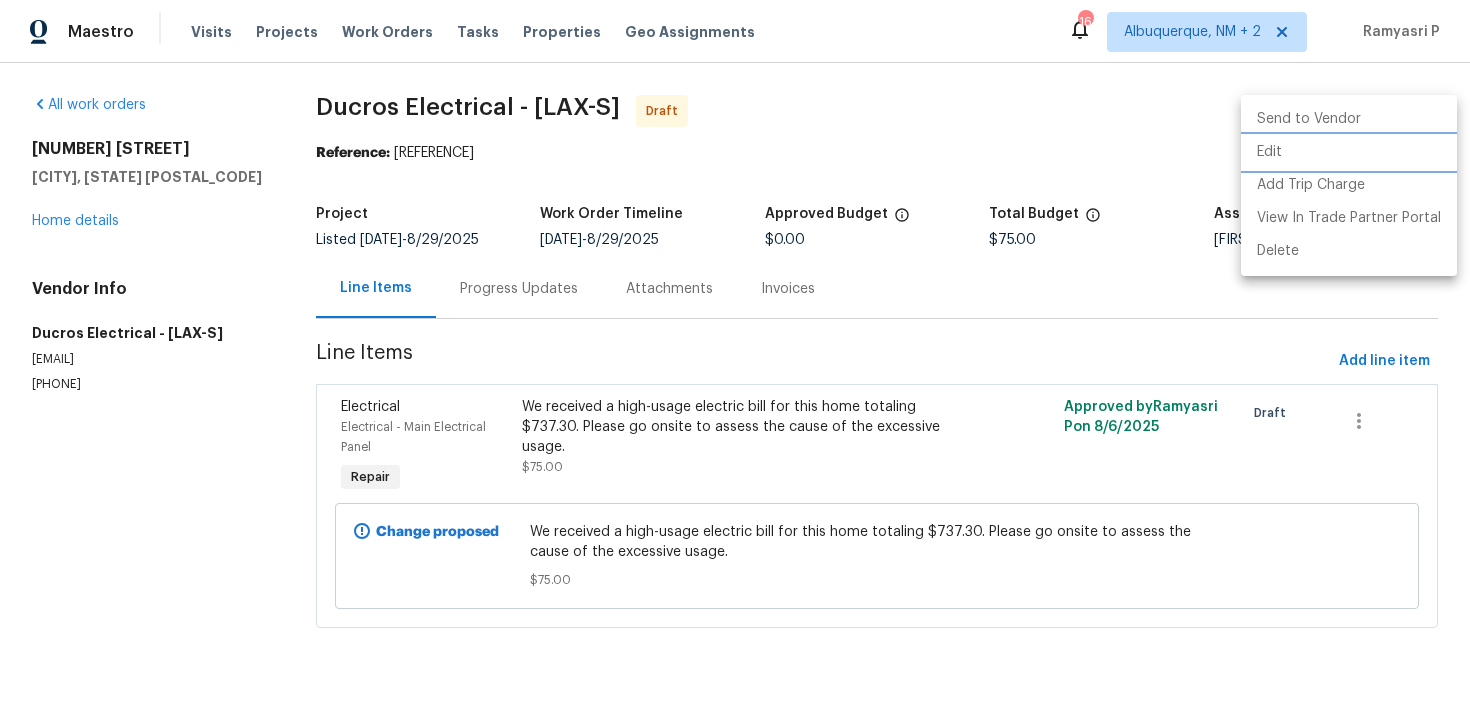 click on "Edit" at bounding box center (1349, 152) 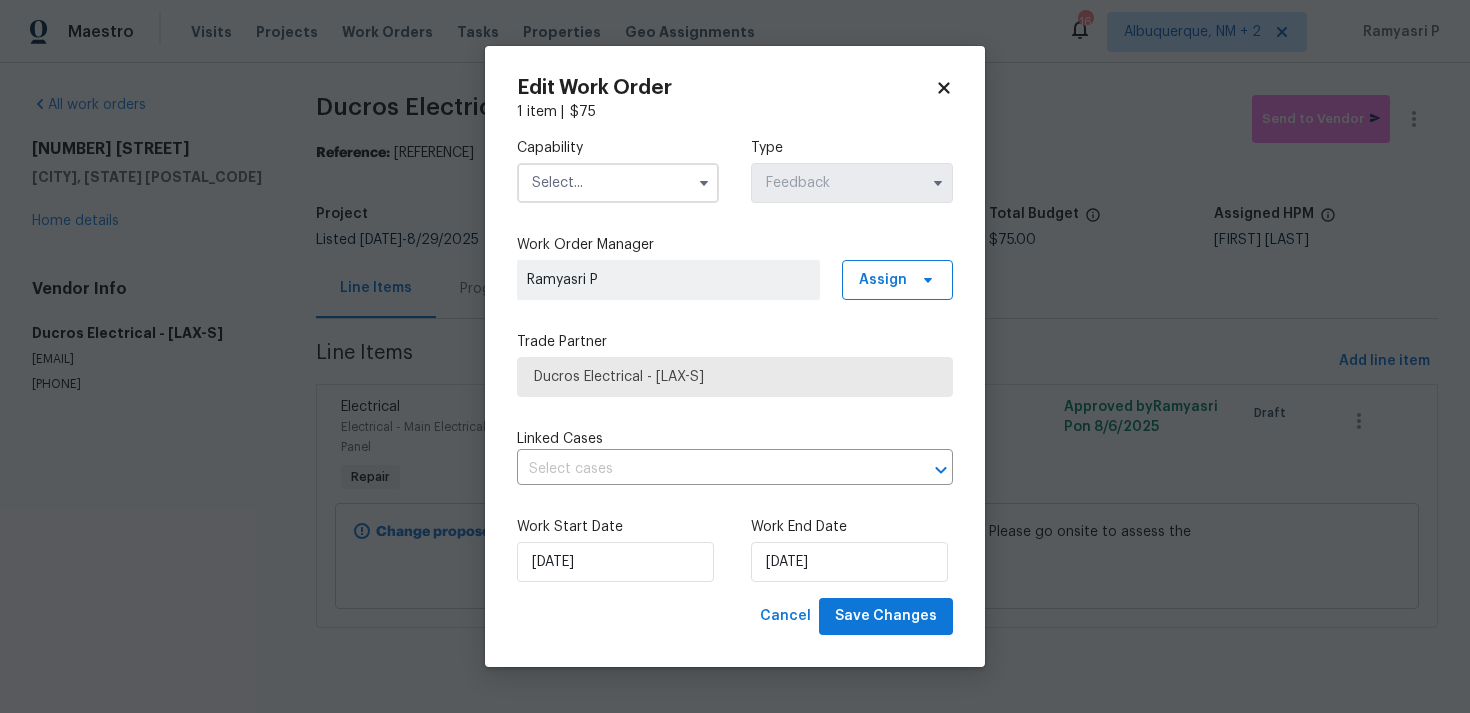 click at bounding box center (618, 183) 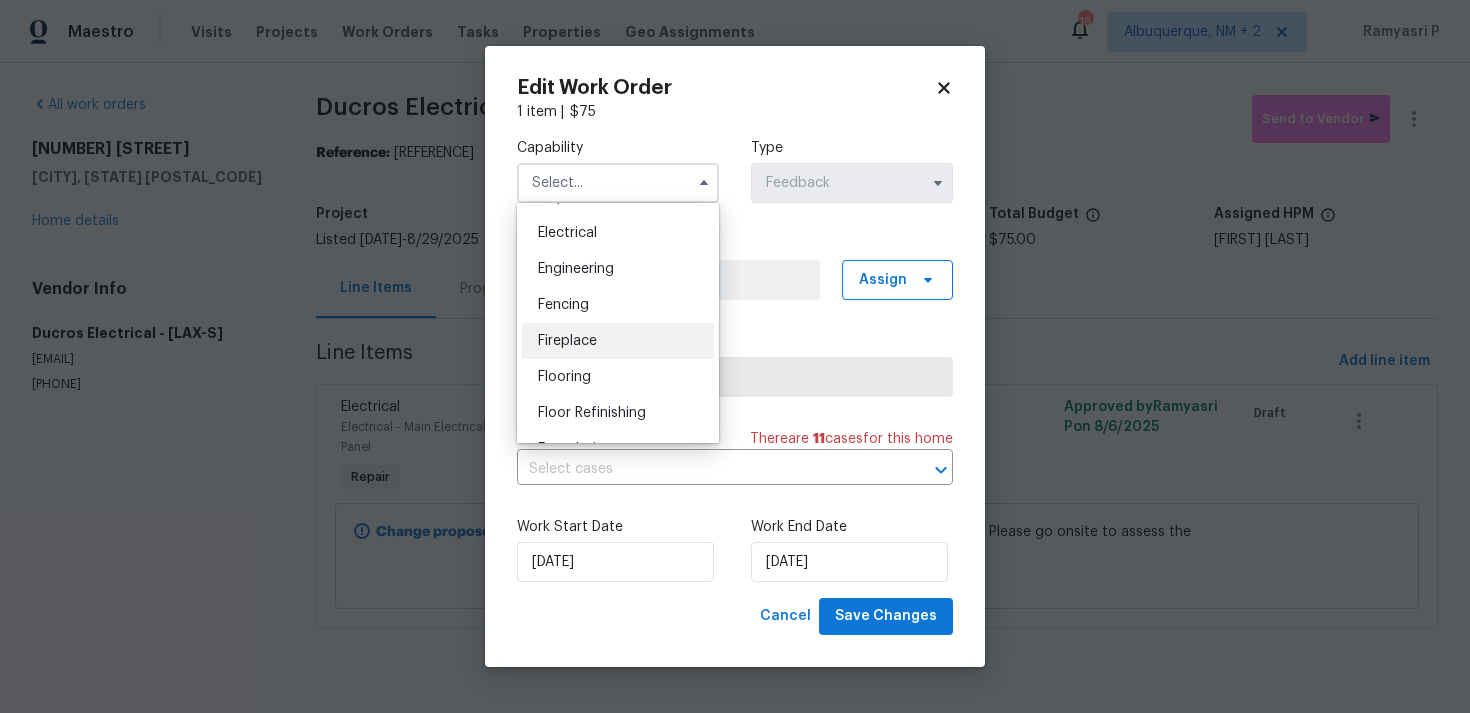 scroll, scrollTop: 573, scrollLeft: 0, axis: vertical 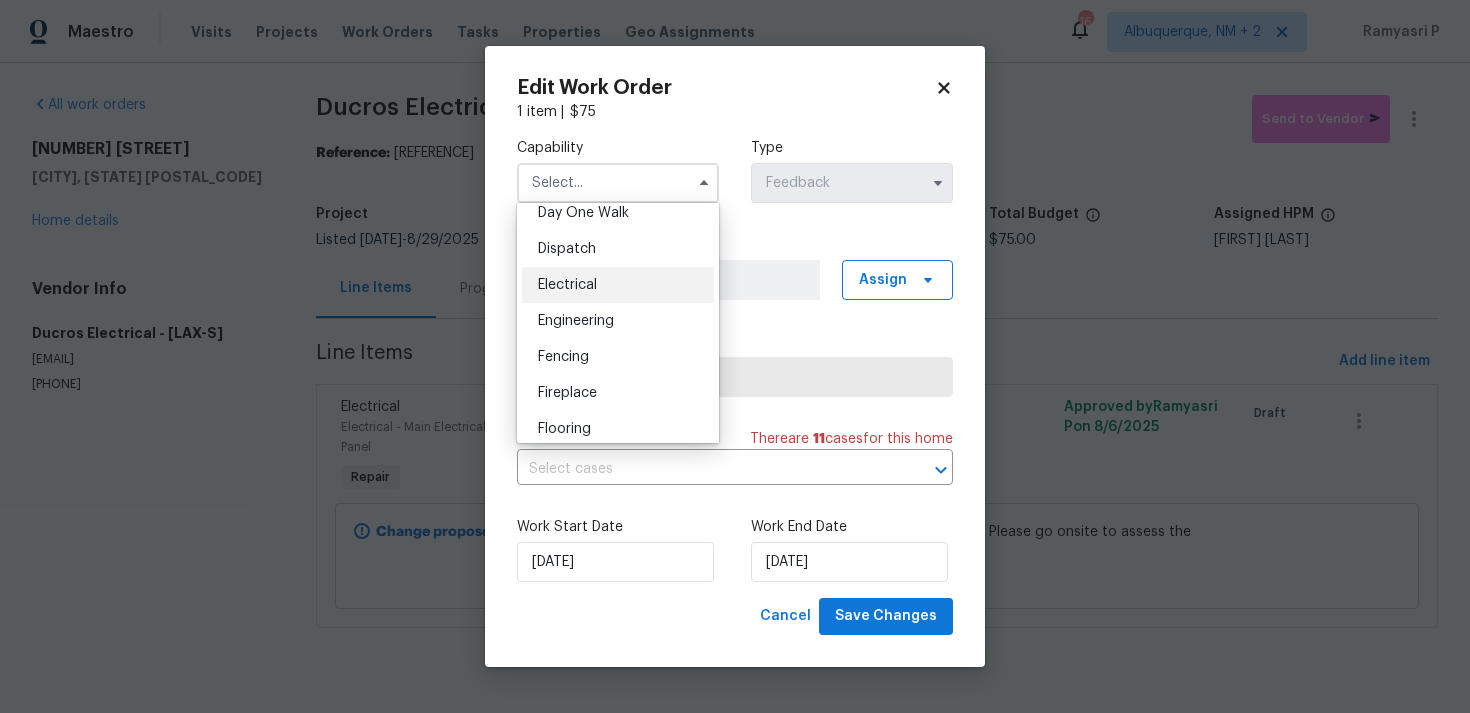 click on "Electrical" at bounding box center (567, 285) 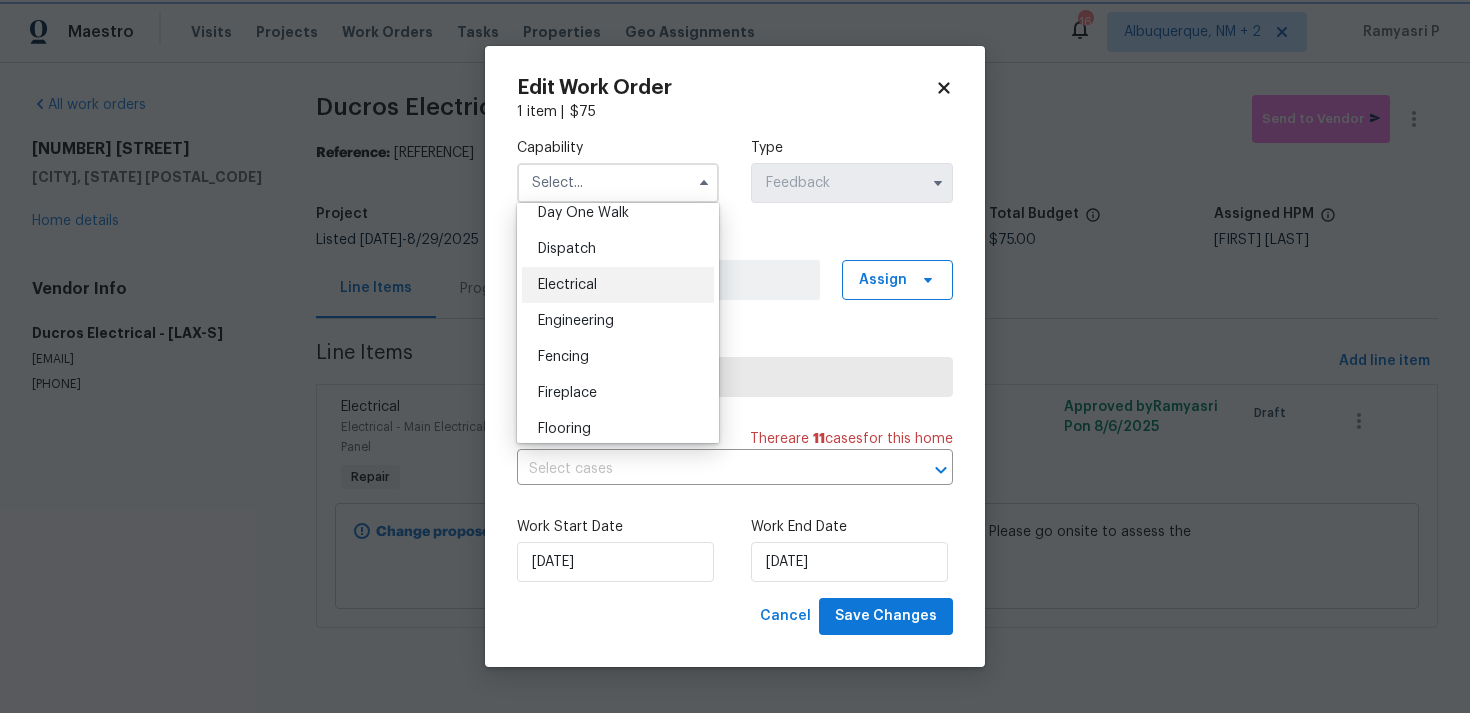 type on "Electrical" 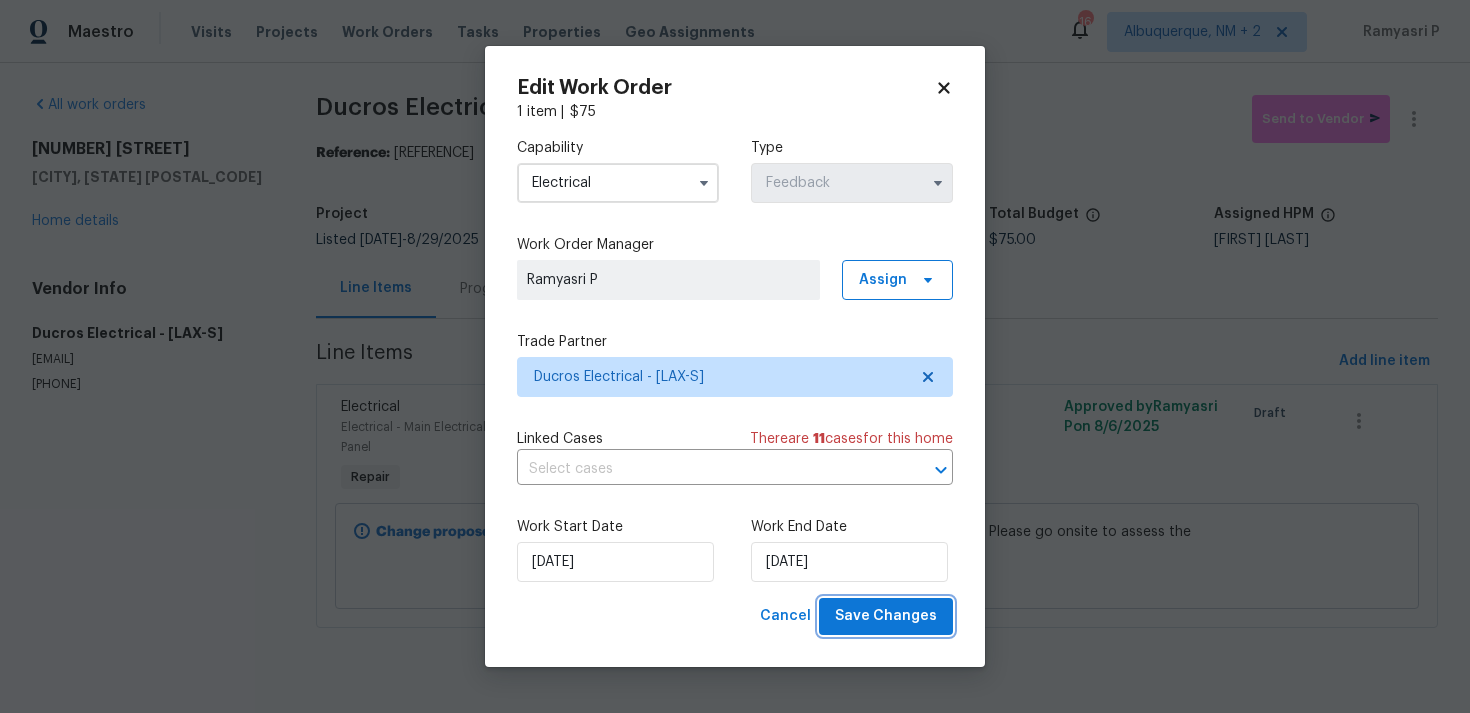 click on "Save Changes" at bounding box center [886, 616] 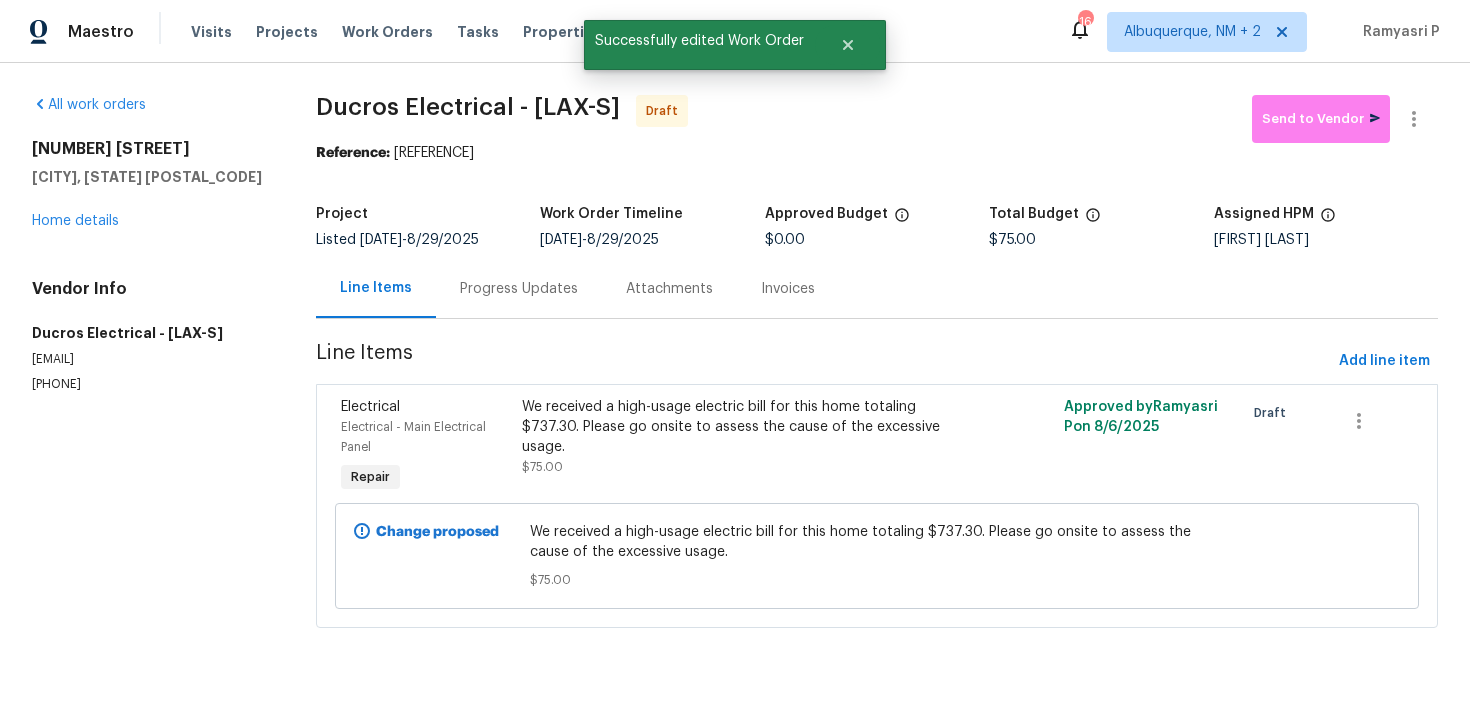 click on "Progress Updates" at bounding box center [519, 289] 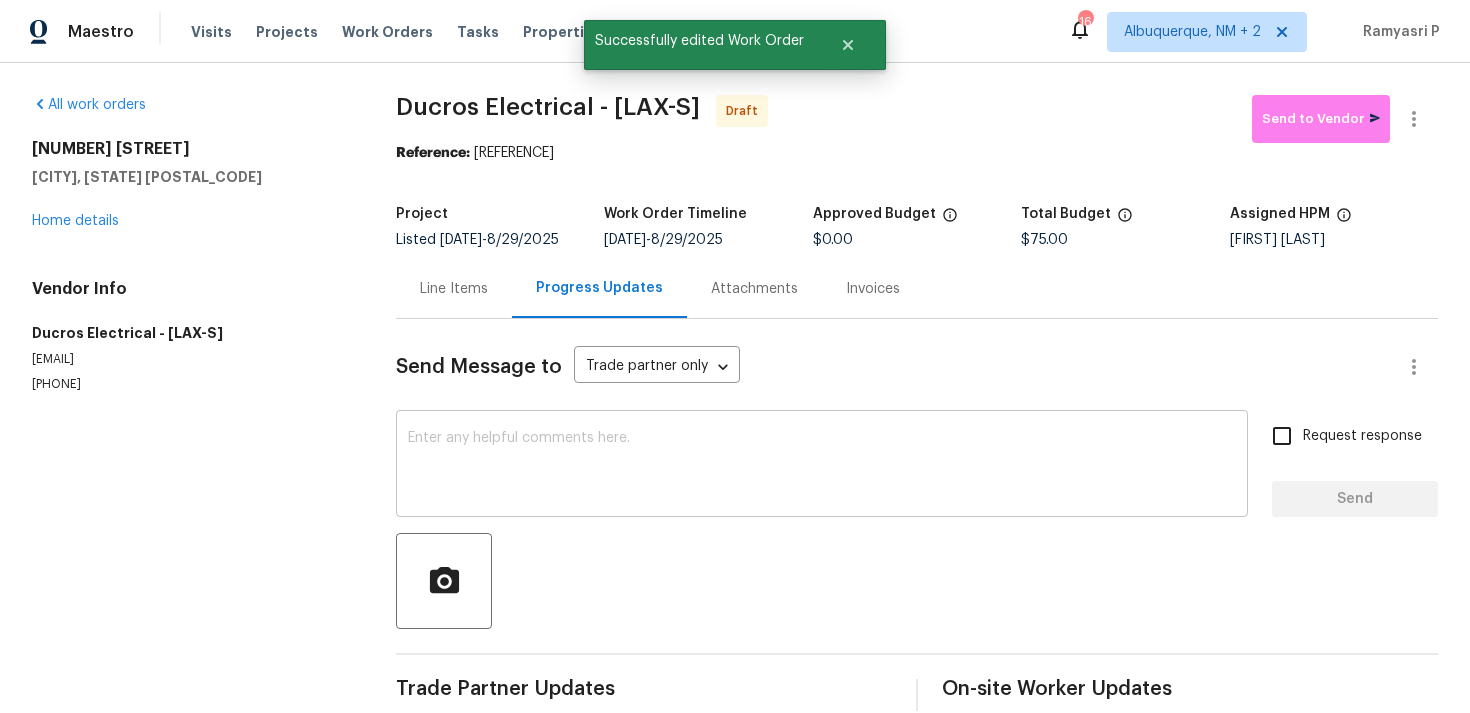 scroll, scrollTop: 30, scrollLeft: 0, axis: vertical 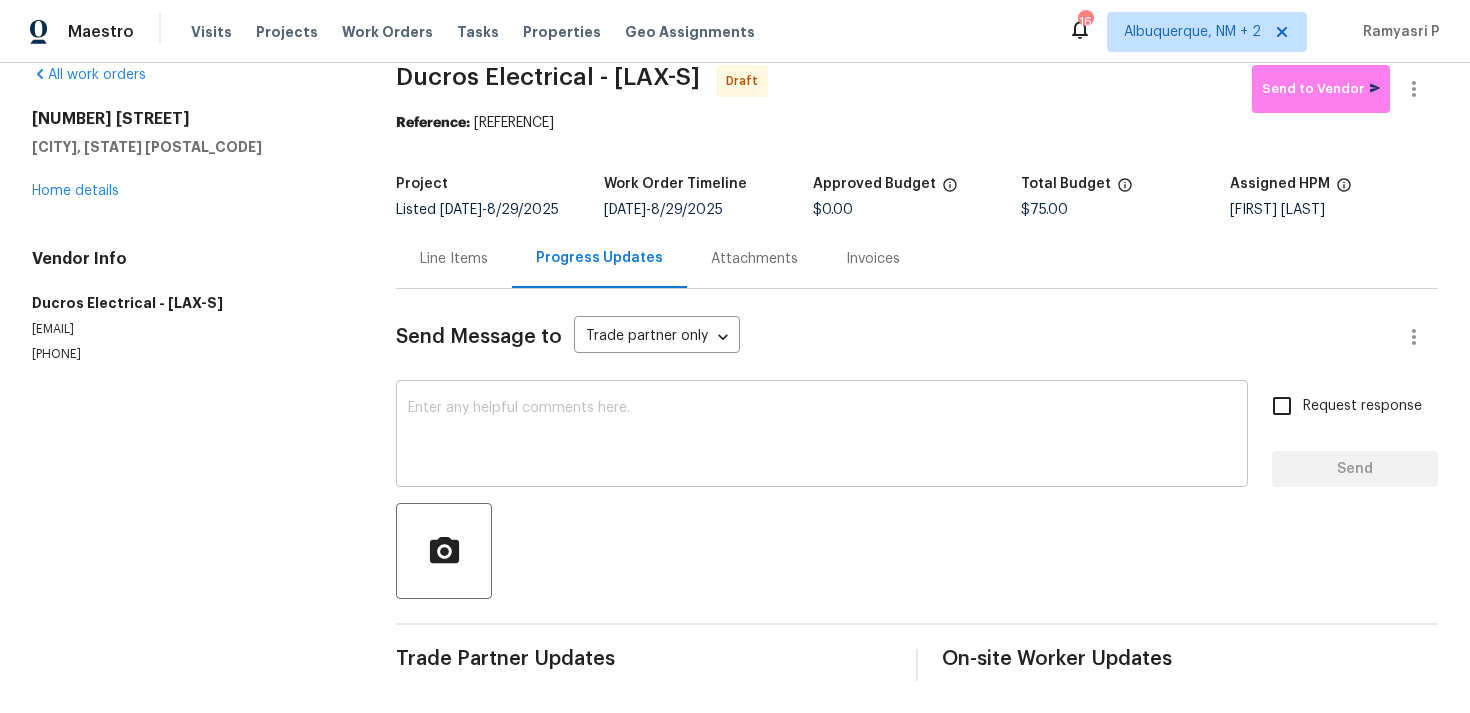 click at bounding box center (822, 436) 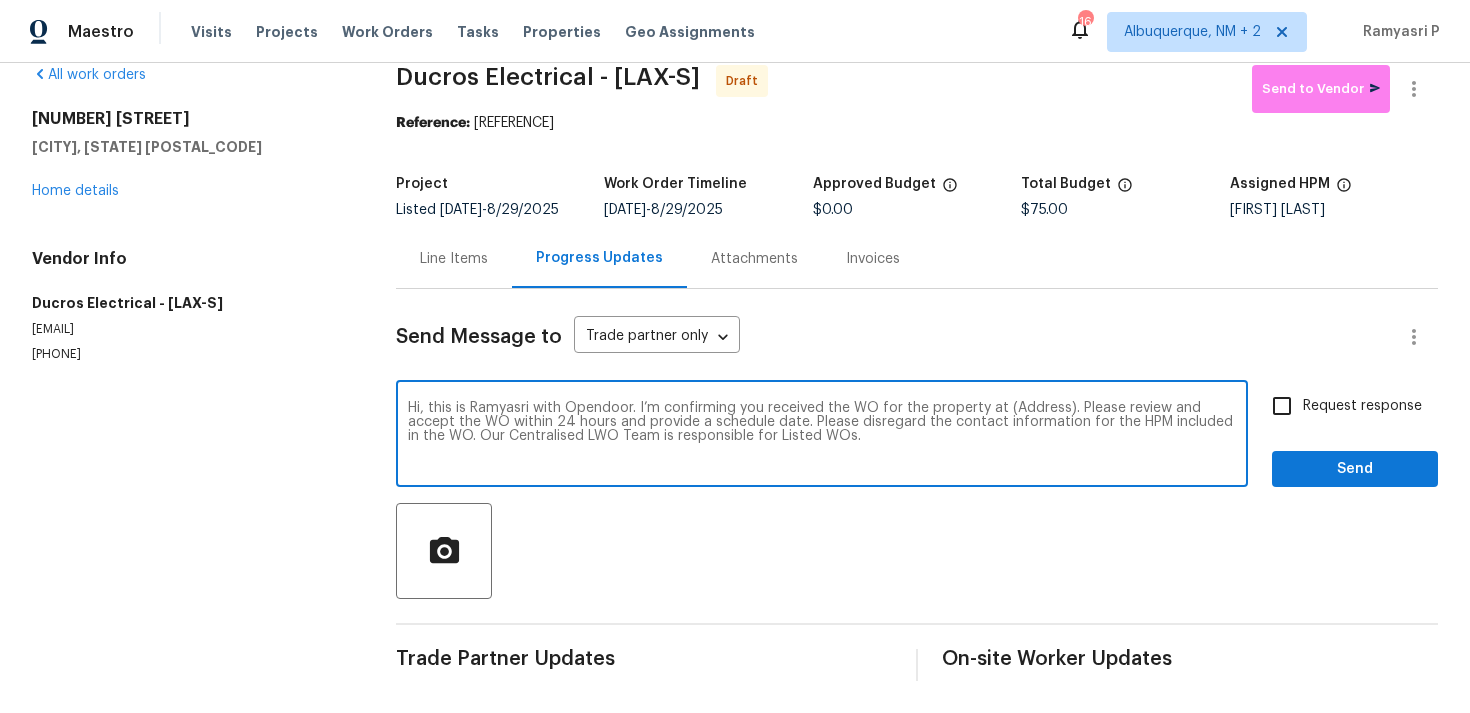 drag, startPoint x: 1002, startPoint y: 403, endPoint x: 1063, endPoint y: 402, distance: 61.008198 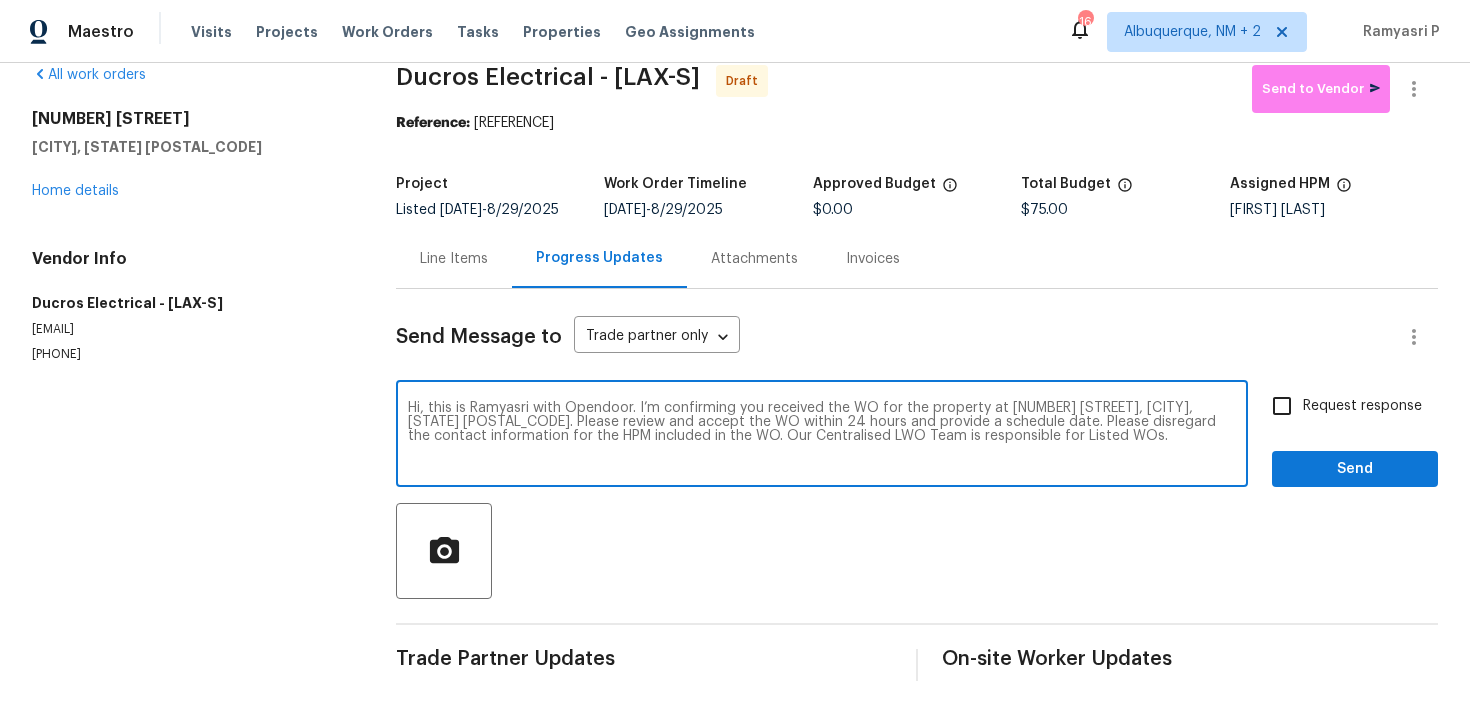 type on "Hi, this is Ramyasri with Opendoor. I’m confirming you received the WO for the property at 101 Greenfield Trl, Forney, TX 75126. Please review and accept the WO within 24 hours and provide a schedule date. Please disregard the contact information for the HPM included in the WO. Our Centralised LWO Team is responsible for Listed WOs." 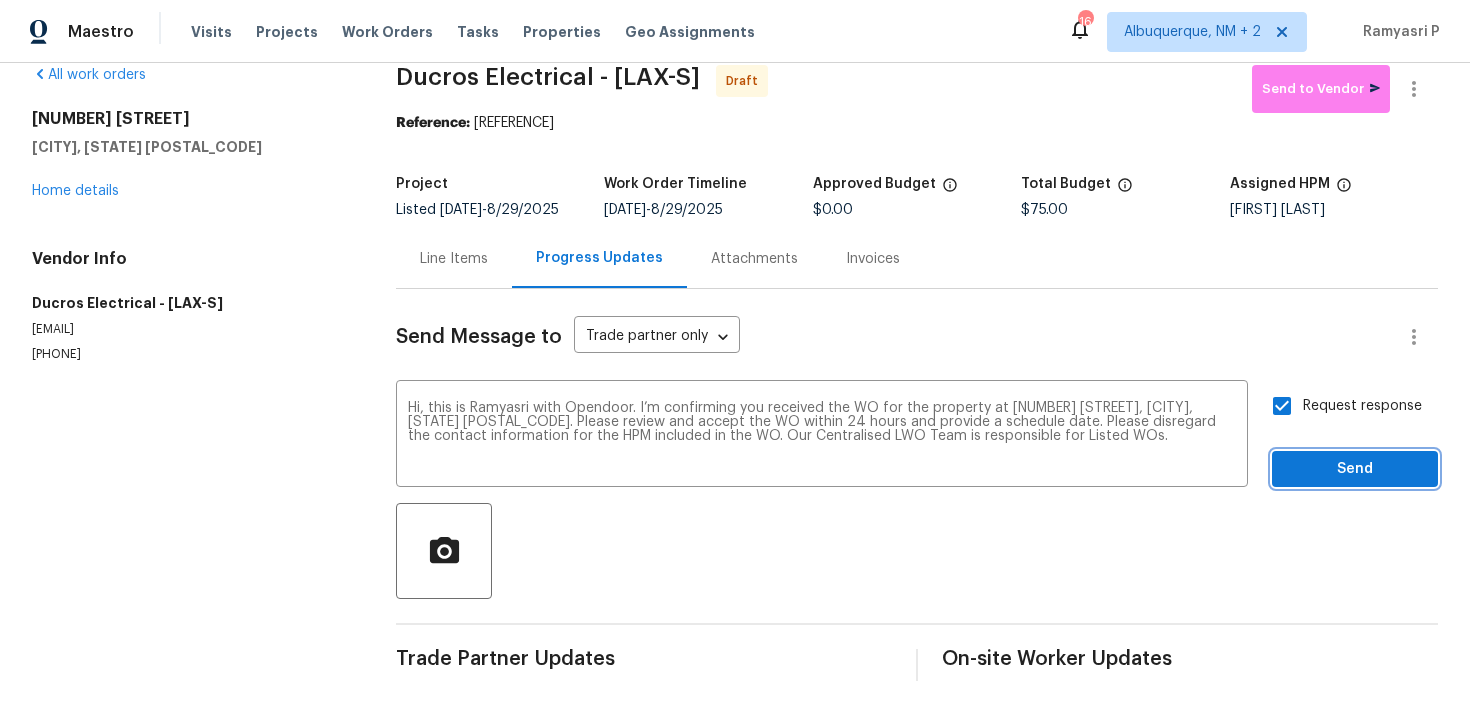 click on "Send" at bounding box center [1355, 469] 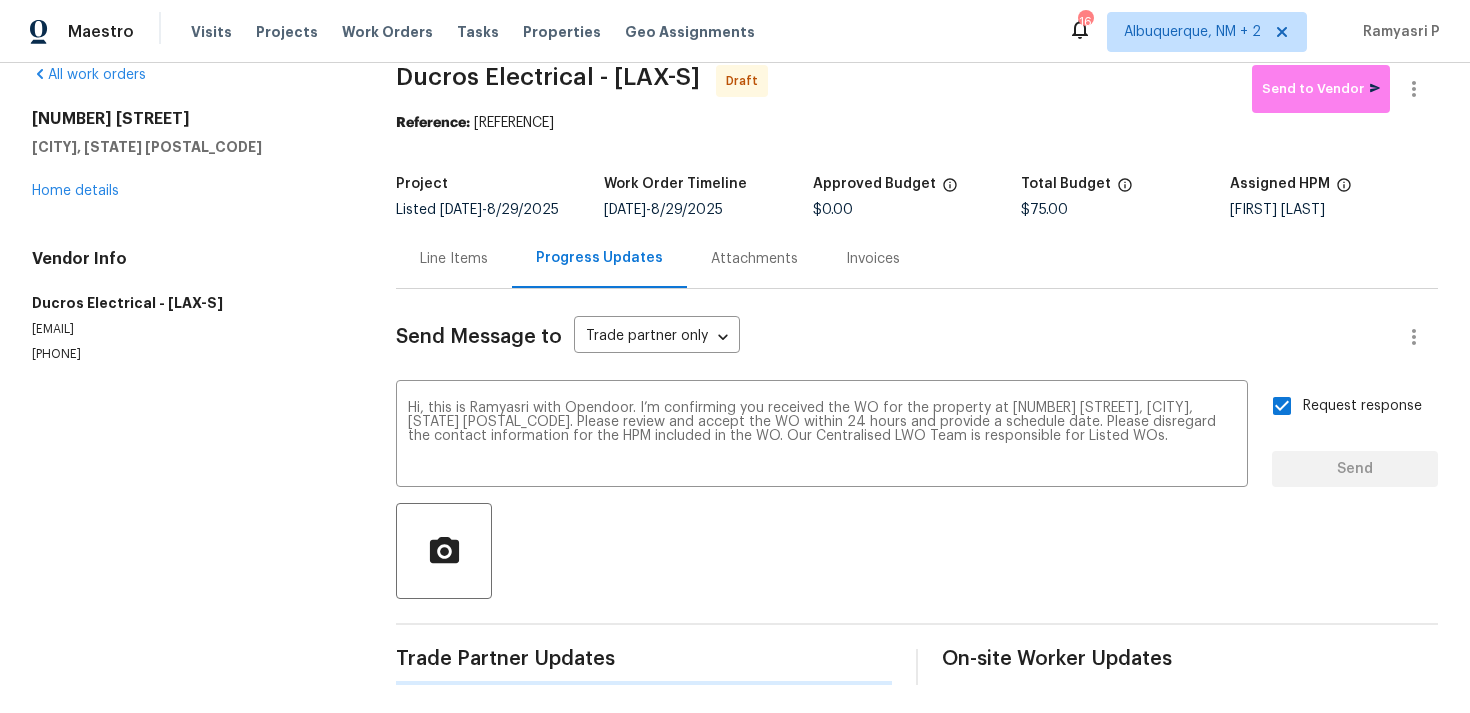 type 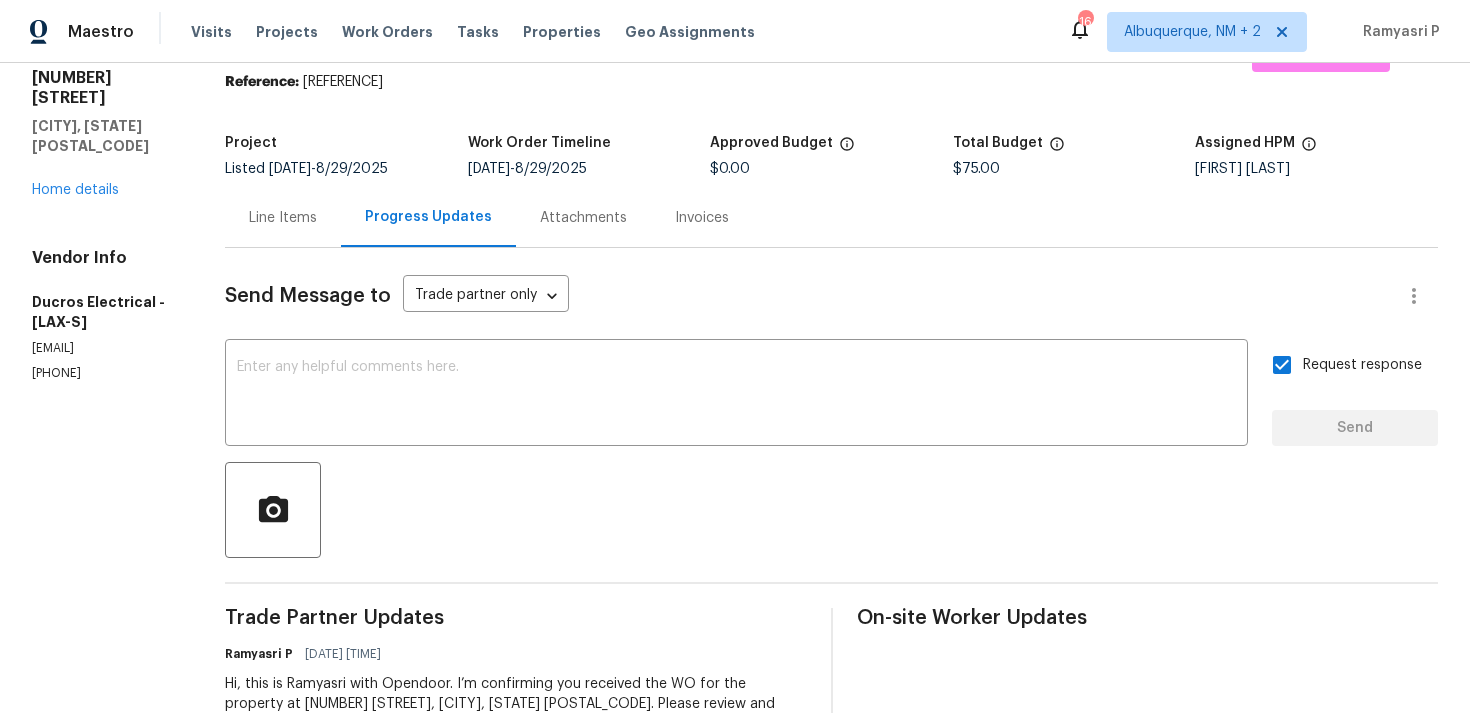 scroll, scrollTop: 0, scrollLeft: 0, axis: both 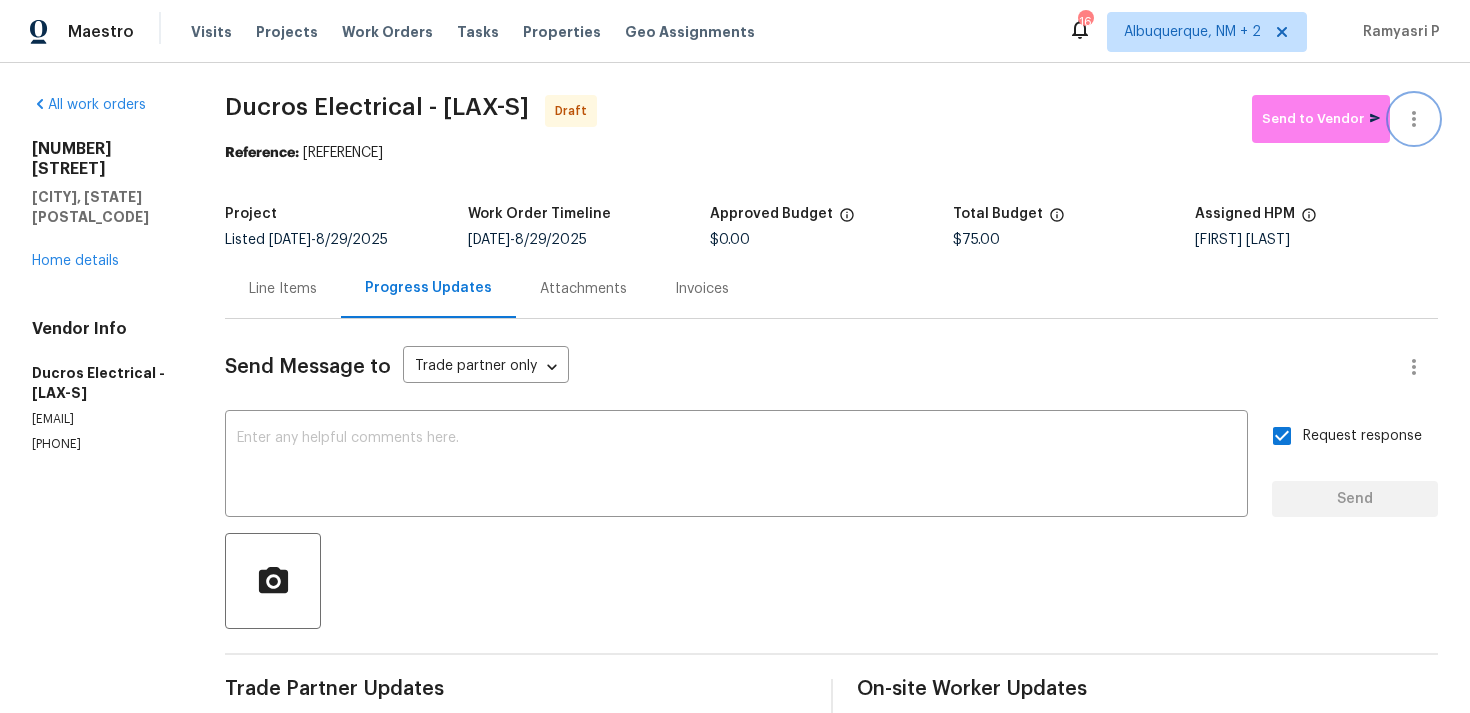 click 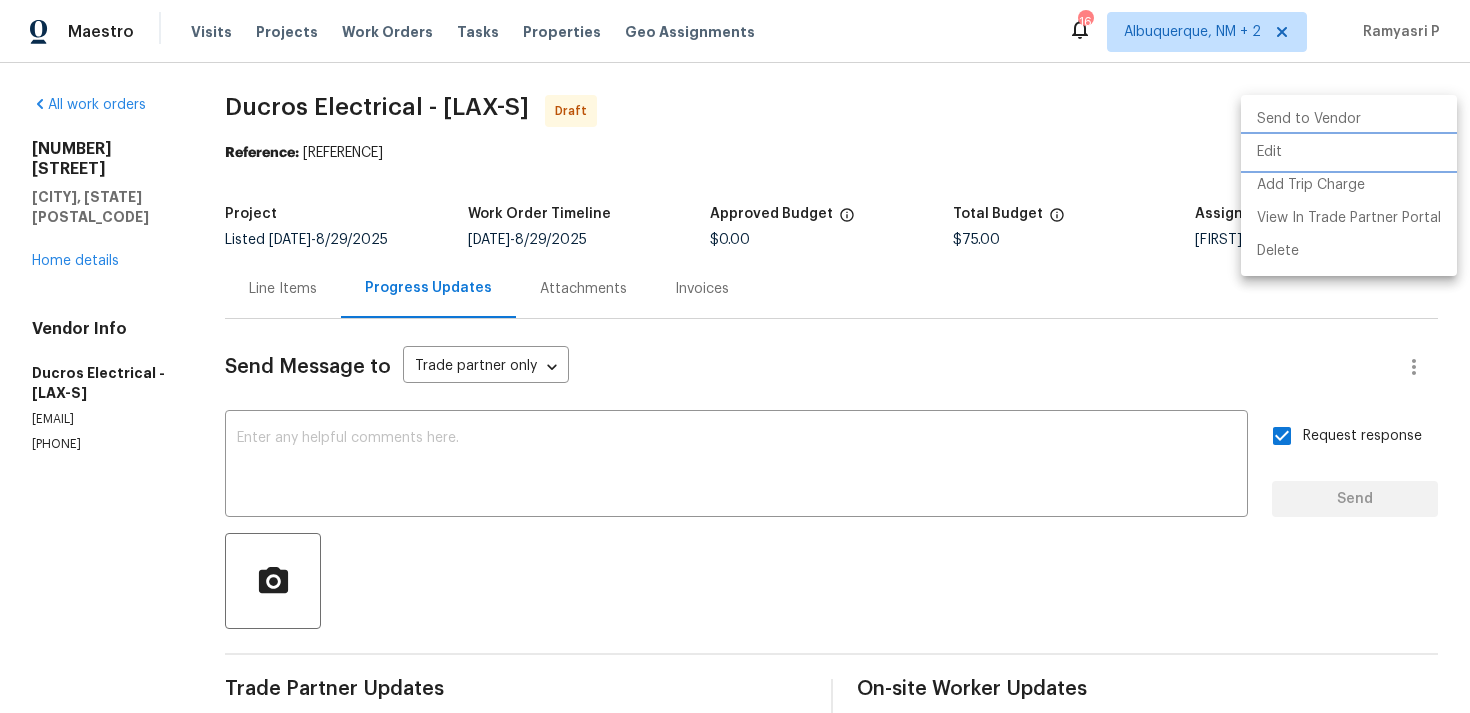click on "Edit" at bounding box center (1349, 152) 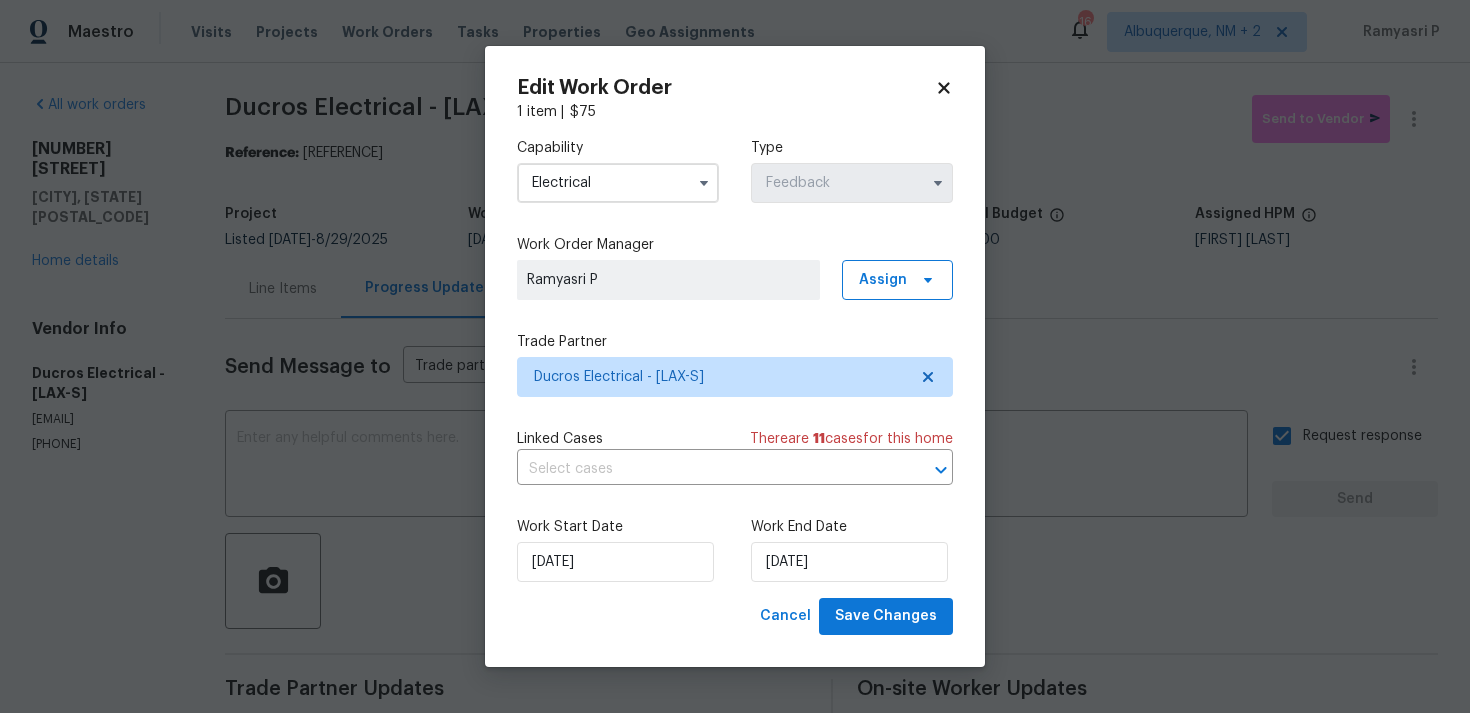 click 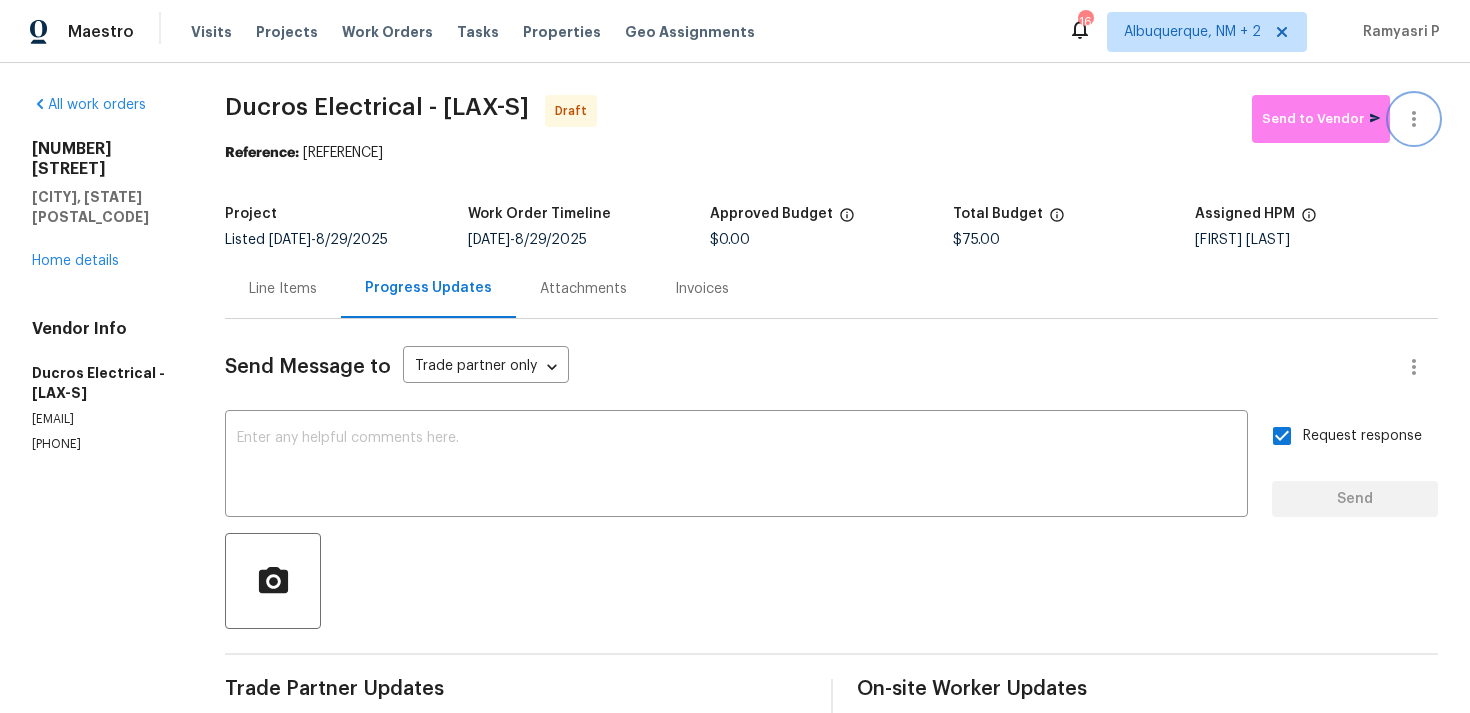 click at bounding box center [1414, 119] 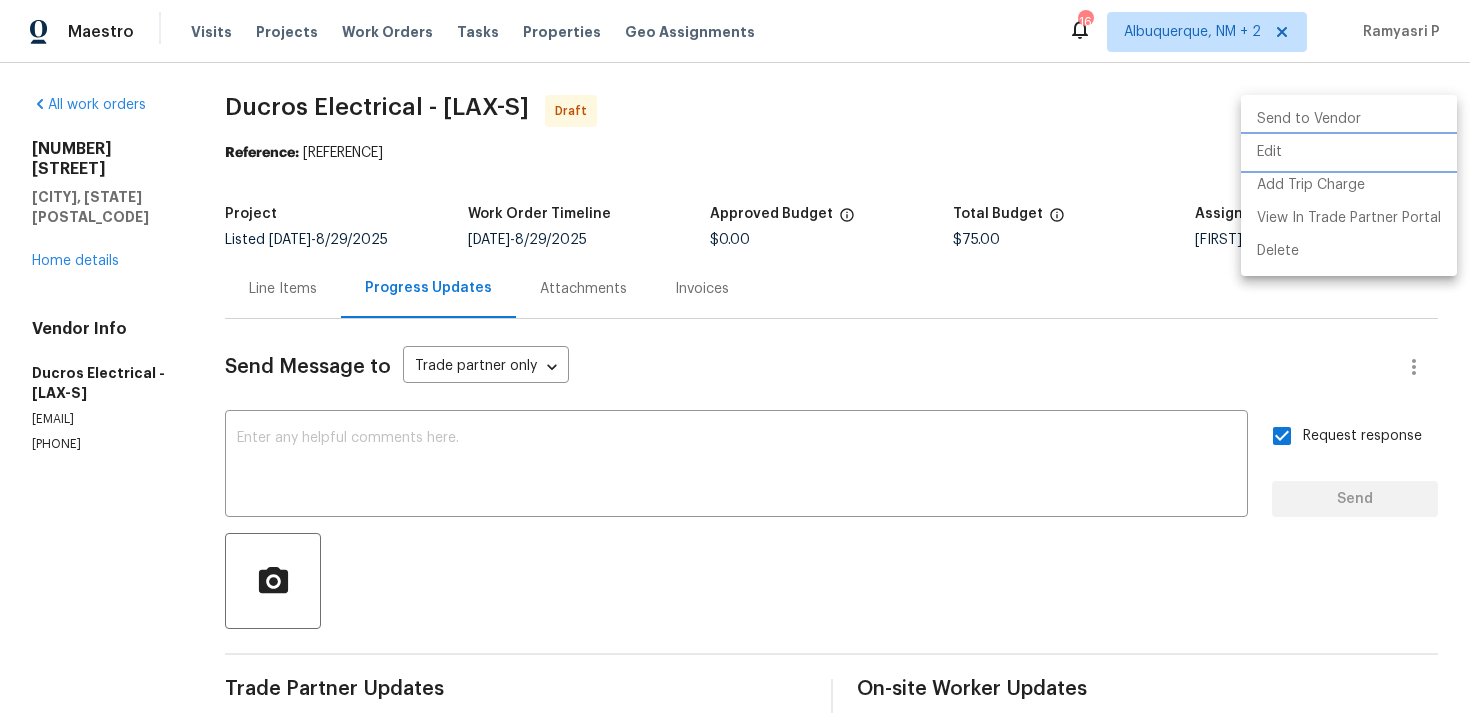 click on "Edit" at bounding box center [1349, 152] 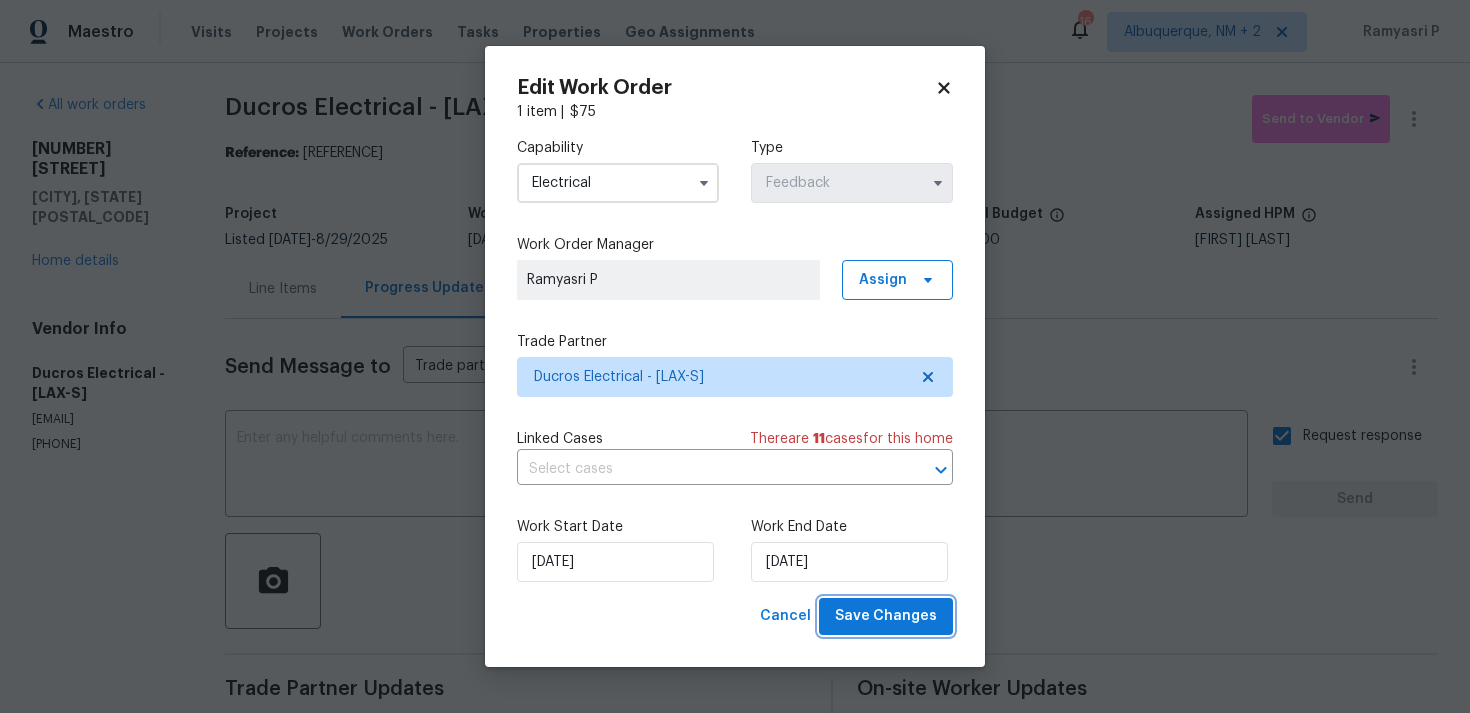 click on "Save Changes" at bounding box center (886, 616) 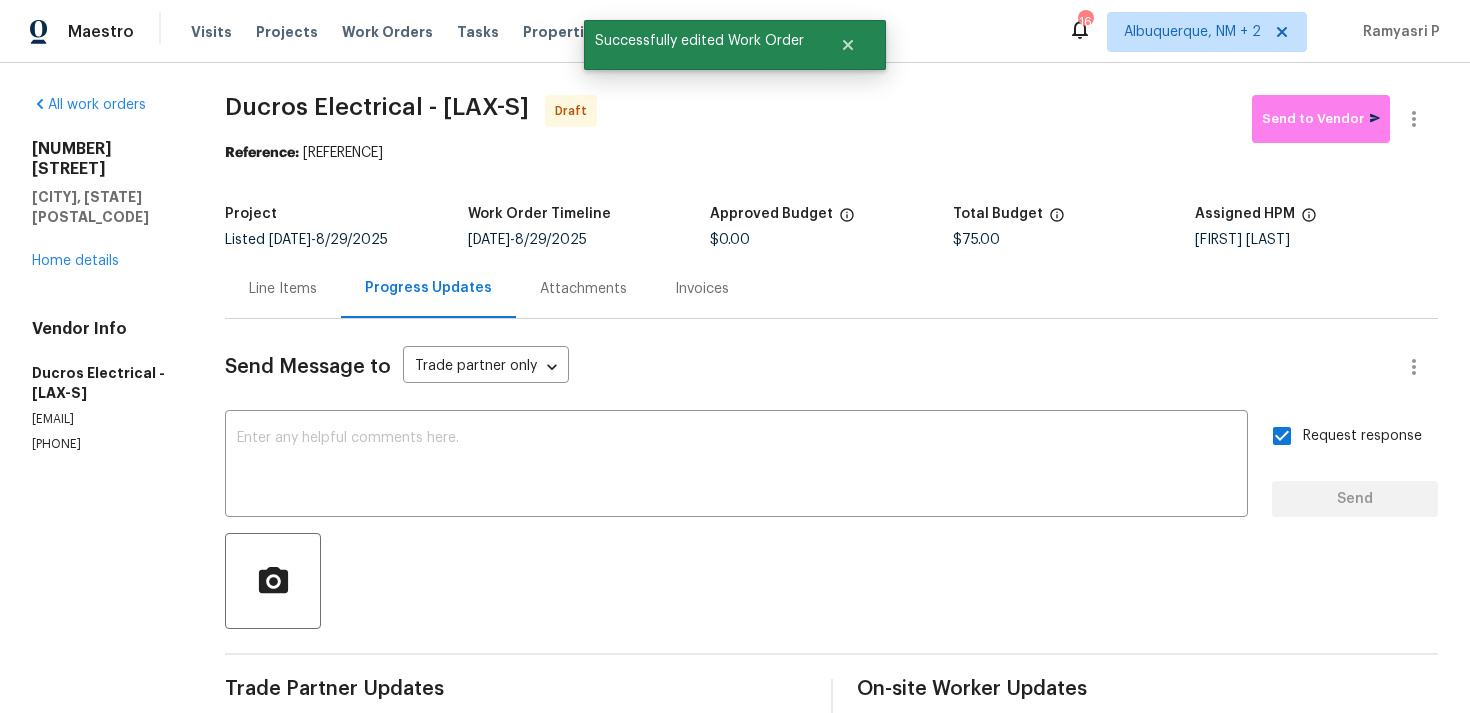 click on "Project Listed   8/27/2025  -  8/29/2025 Work Order Timeline 8/27/2025  -  8/29/2025 Approved Budget $0.00 Total Budget $75.00 Assigned HPM Luis Pedro Ocampo Alvizuris" at bounding box center (831, 227) 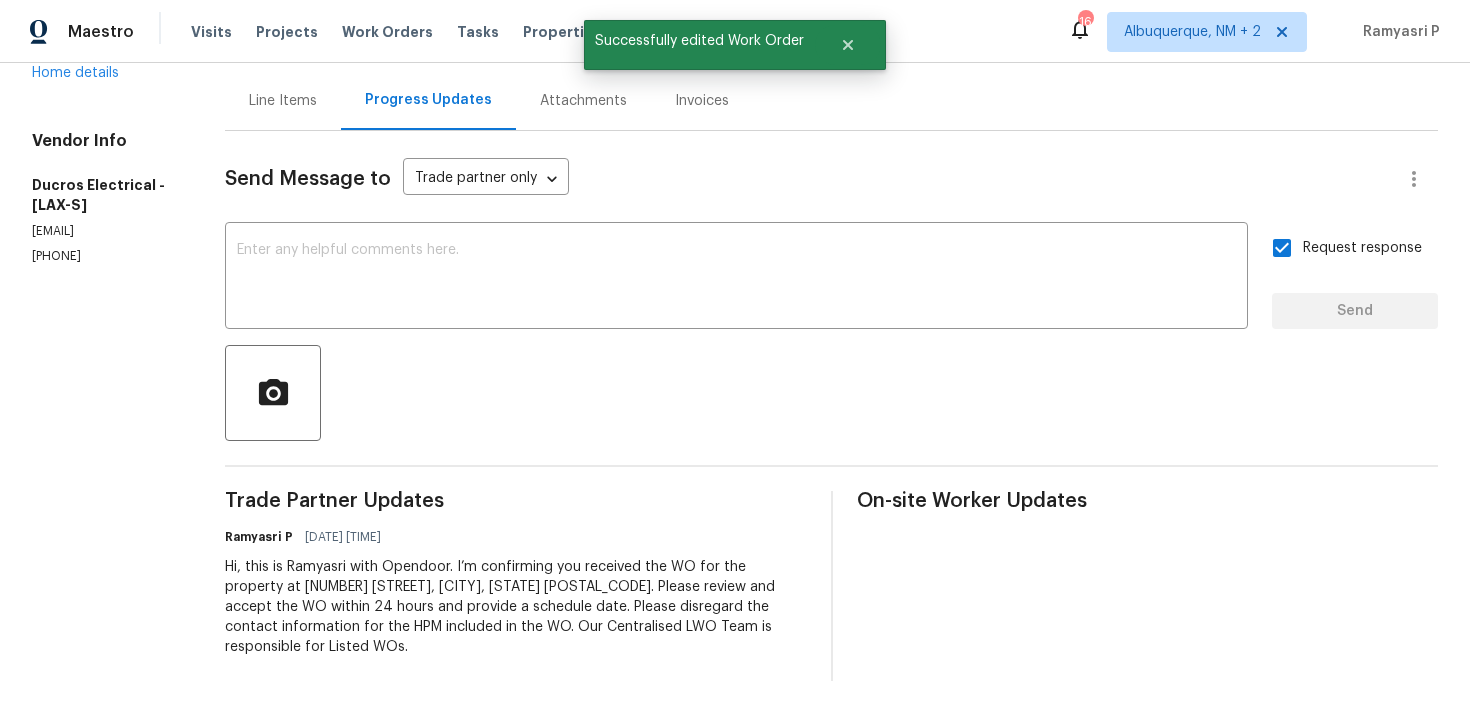 scroll, scrollTop: 0, scrollLeft: 0, axis: both 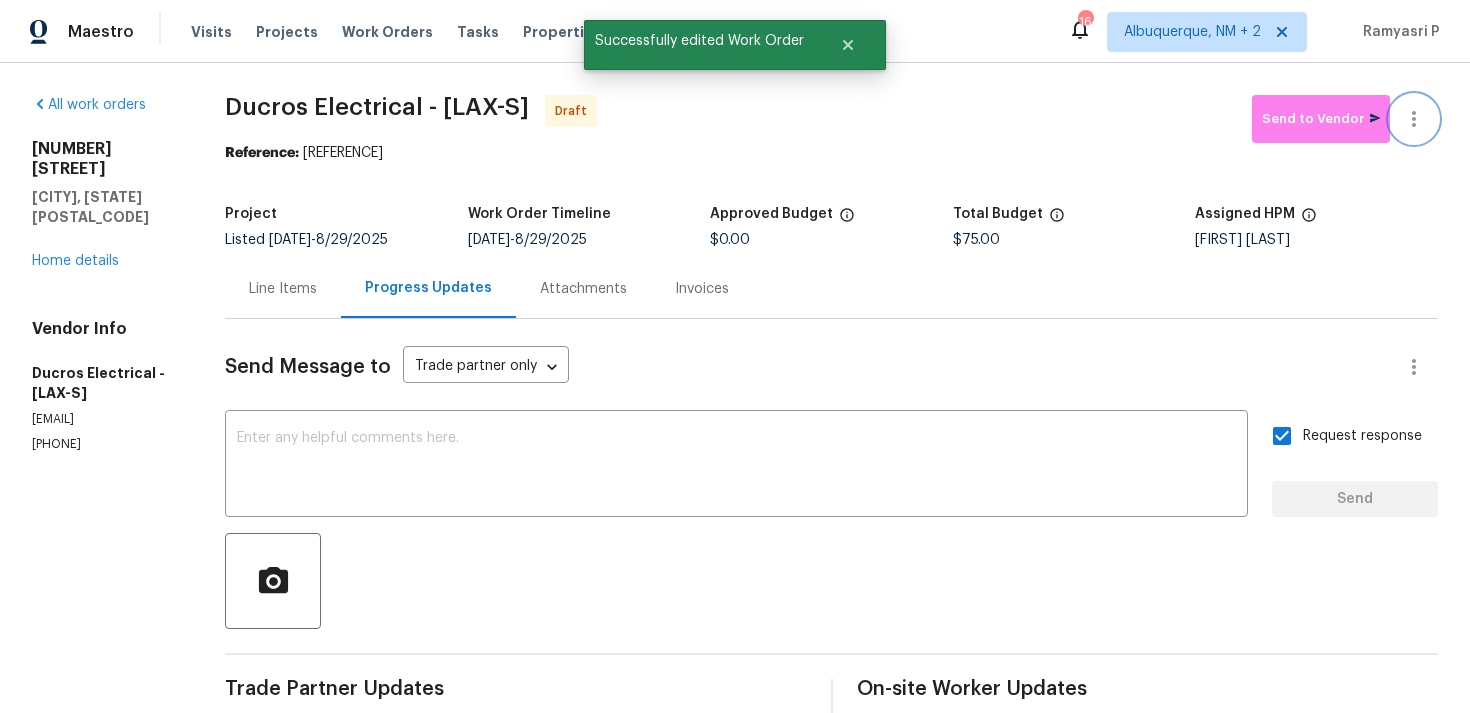 click at bounding box center (1414, 119) 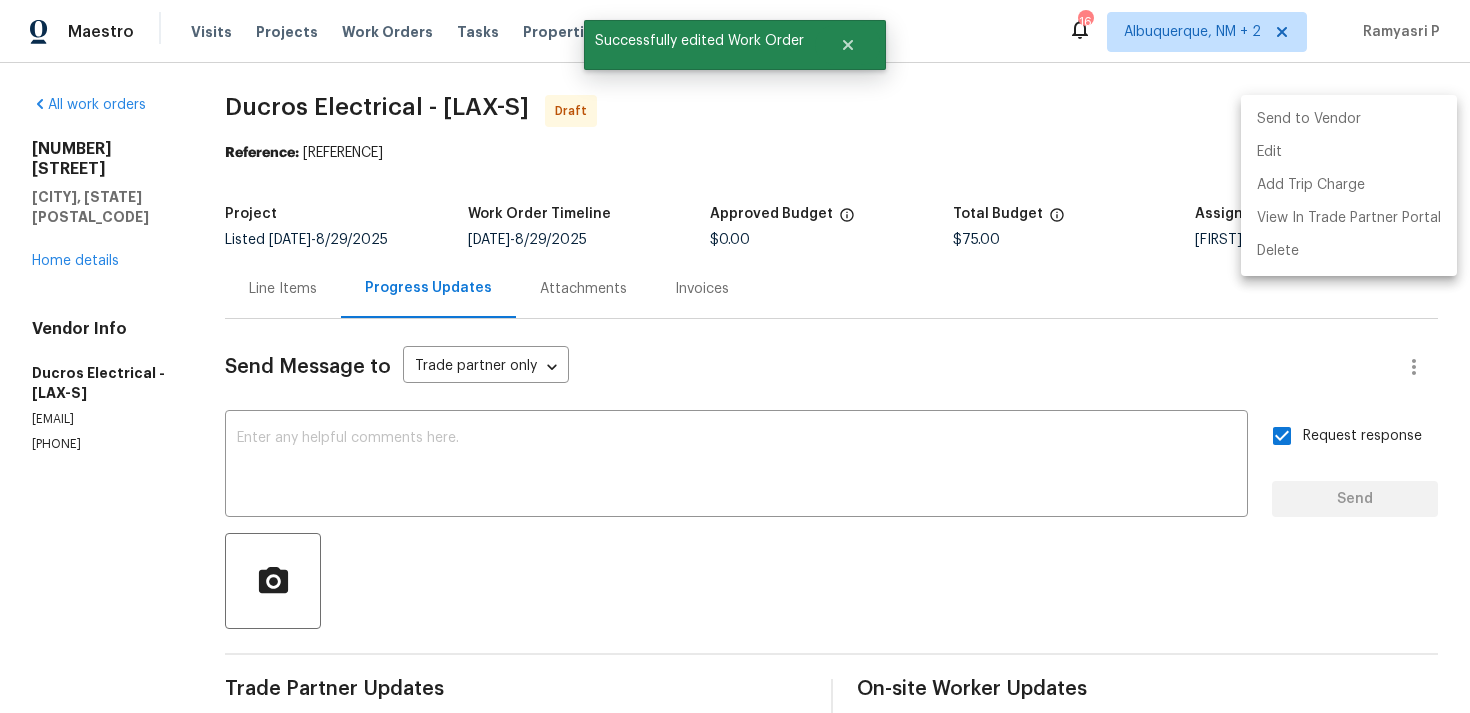 click on "Send to Vendor" at bounding box center (1349, 119) 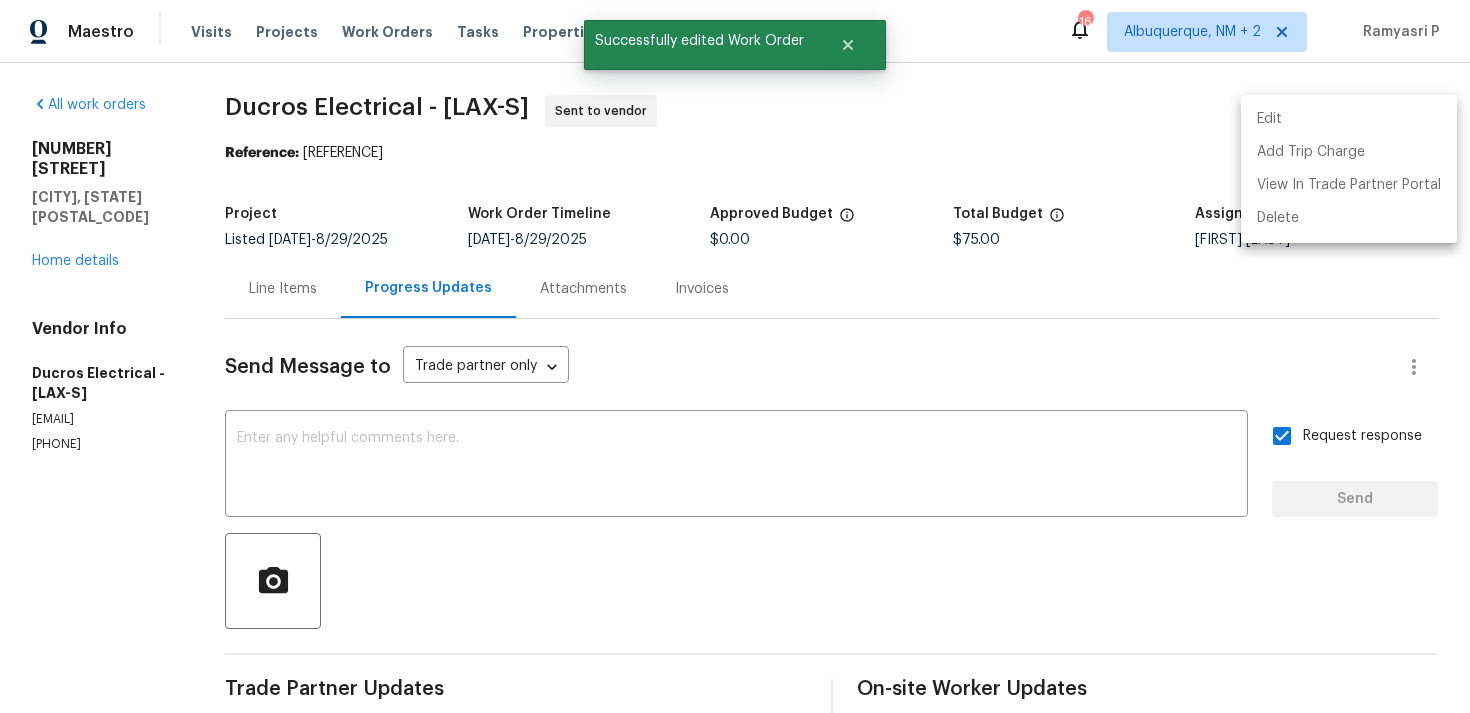 click at bounding box center (735, 356) 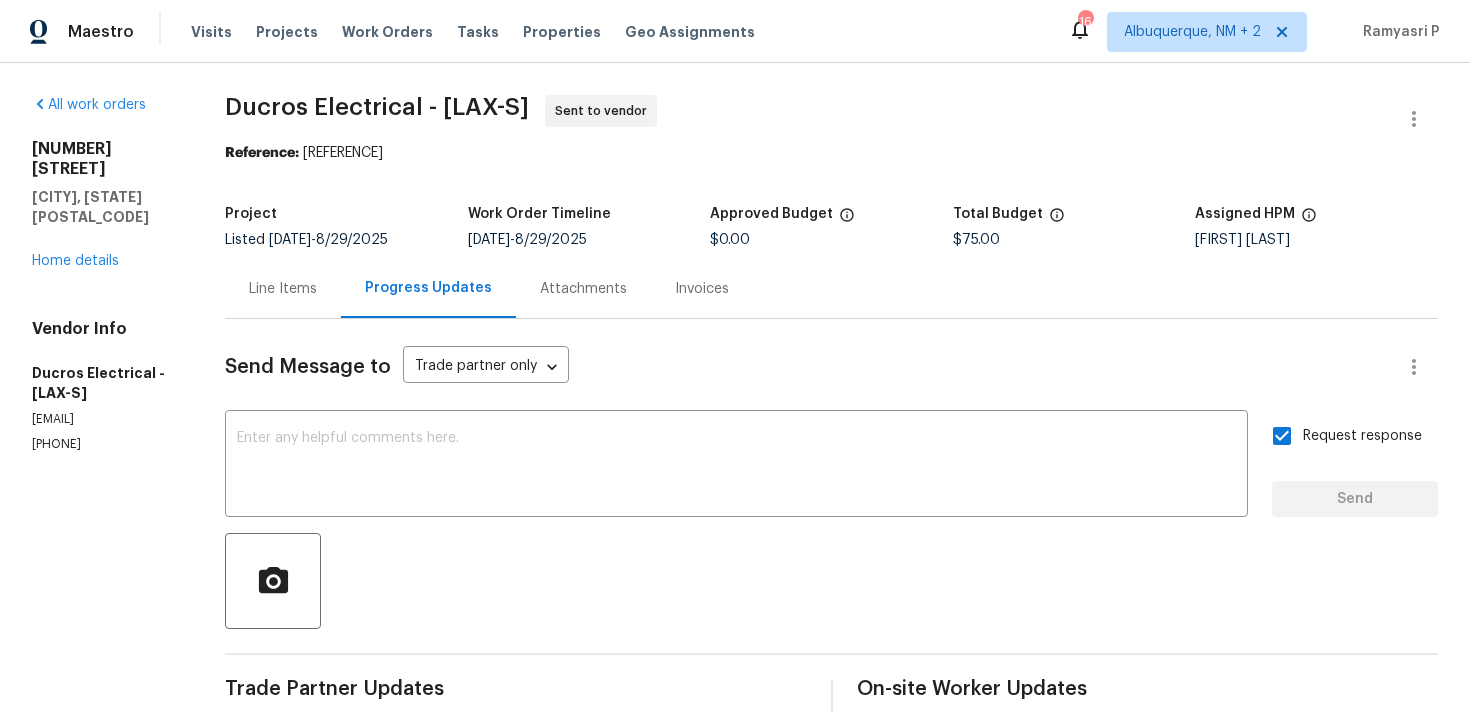 drag, startPoint x: 373, startPoint y: 152, endPoint x: 628, endPoint y: 152, distance: 255 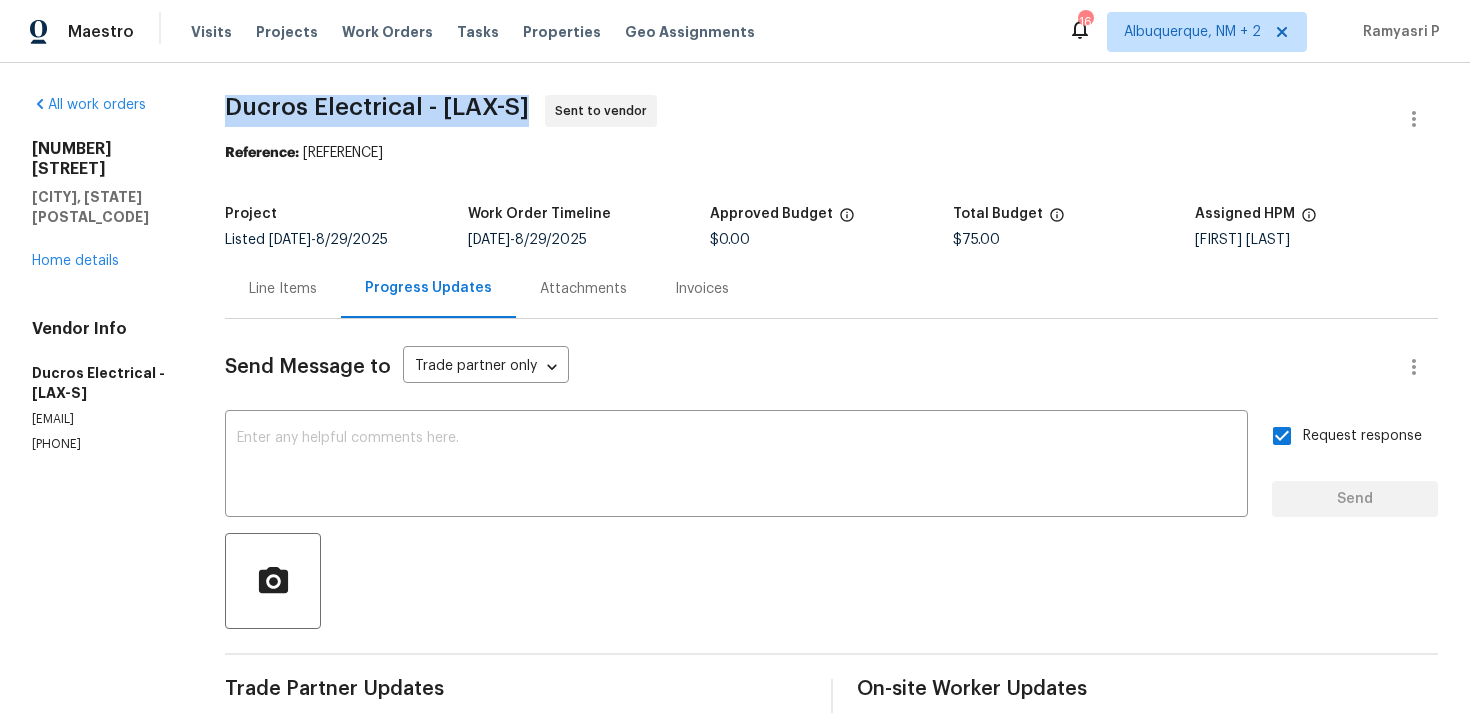 drag, startPoint x: 292, startPoint y: 102, endPoint x: 582, endPoint y: 103, distance: 290.0017 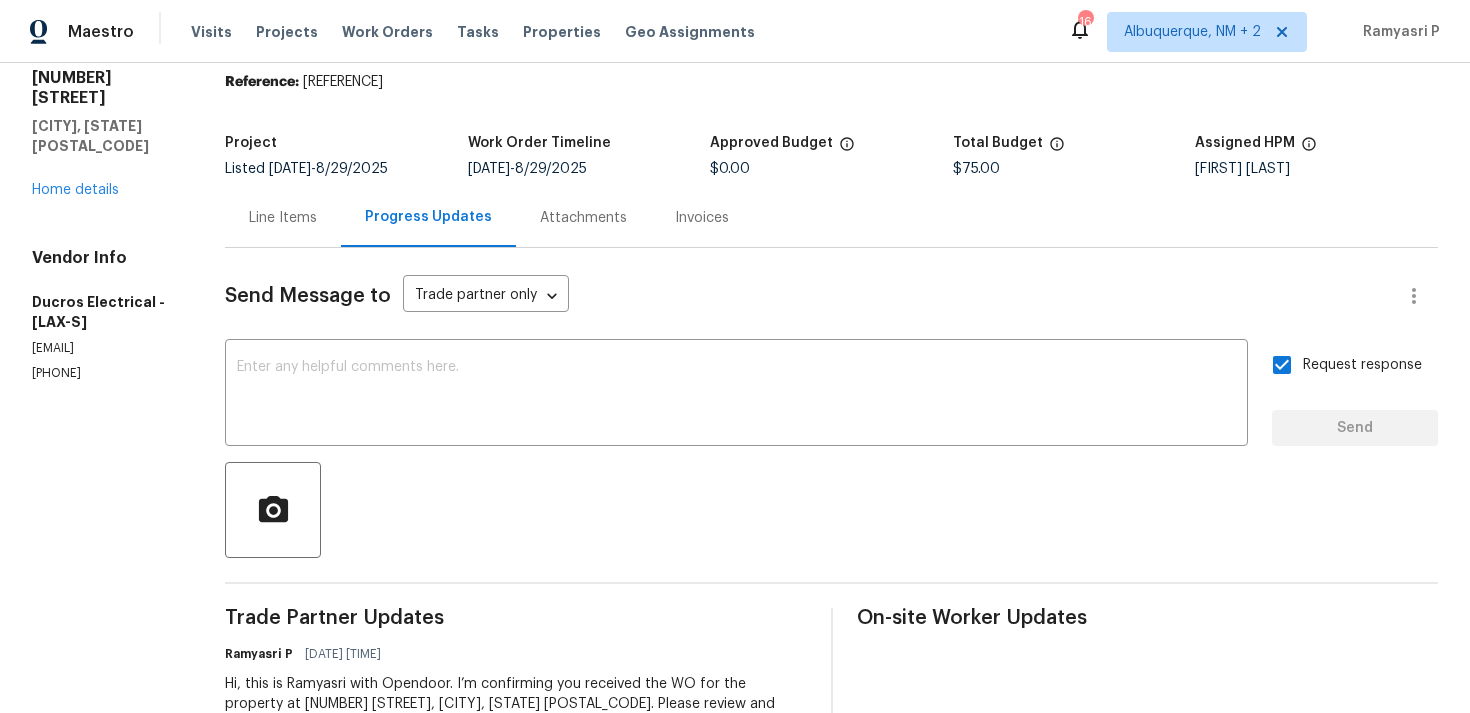 scroll, scrollTop: 0, scrollLeft: 0, axis: both 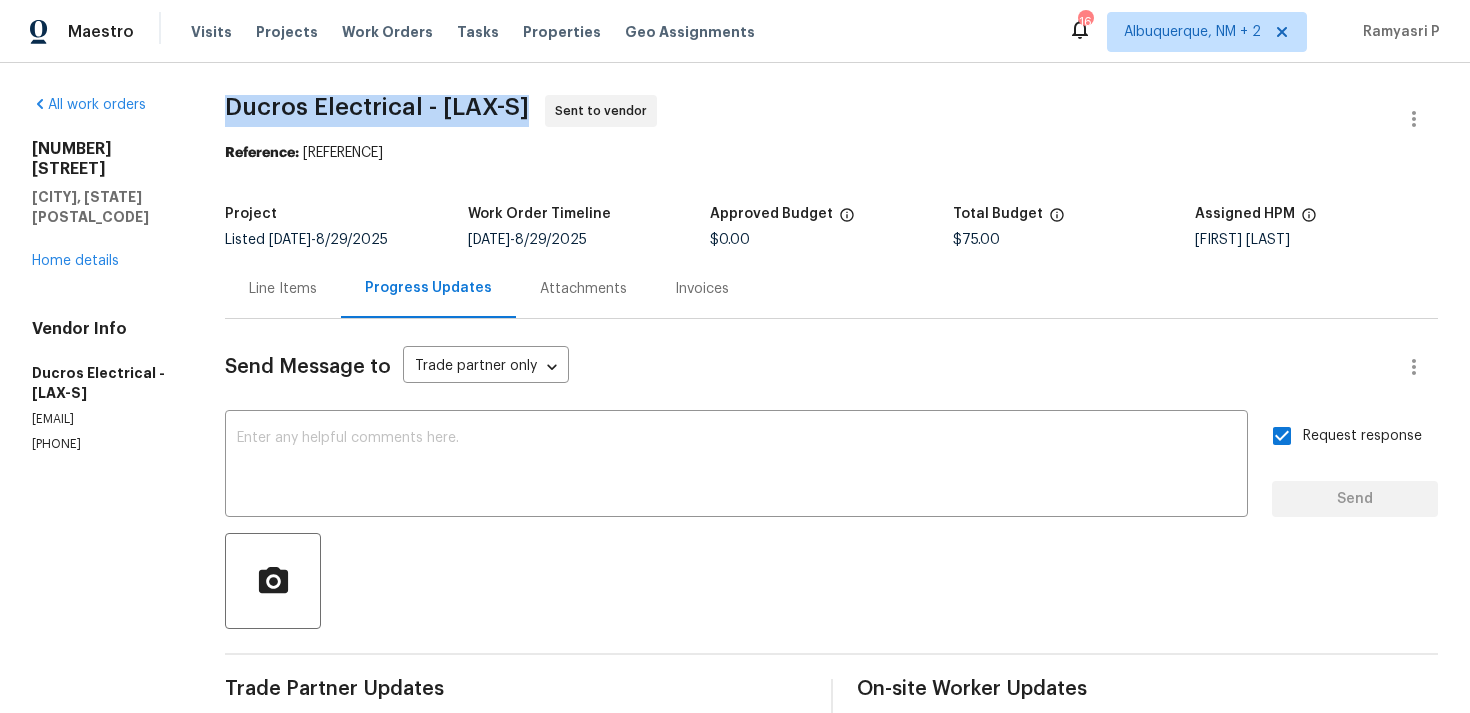 click on "Ducros Electrical - LAX-S" at bounding box center (377, 107) 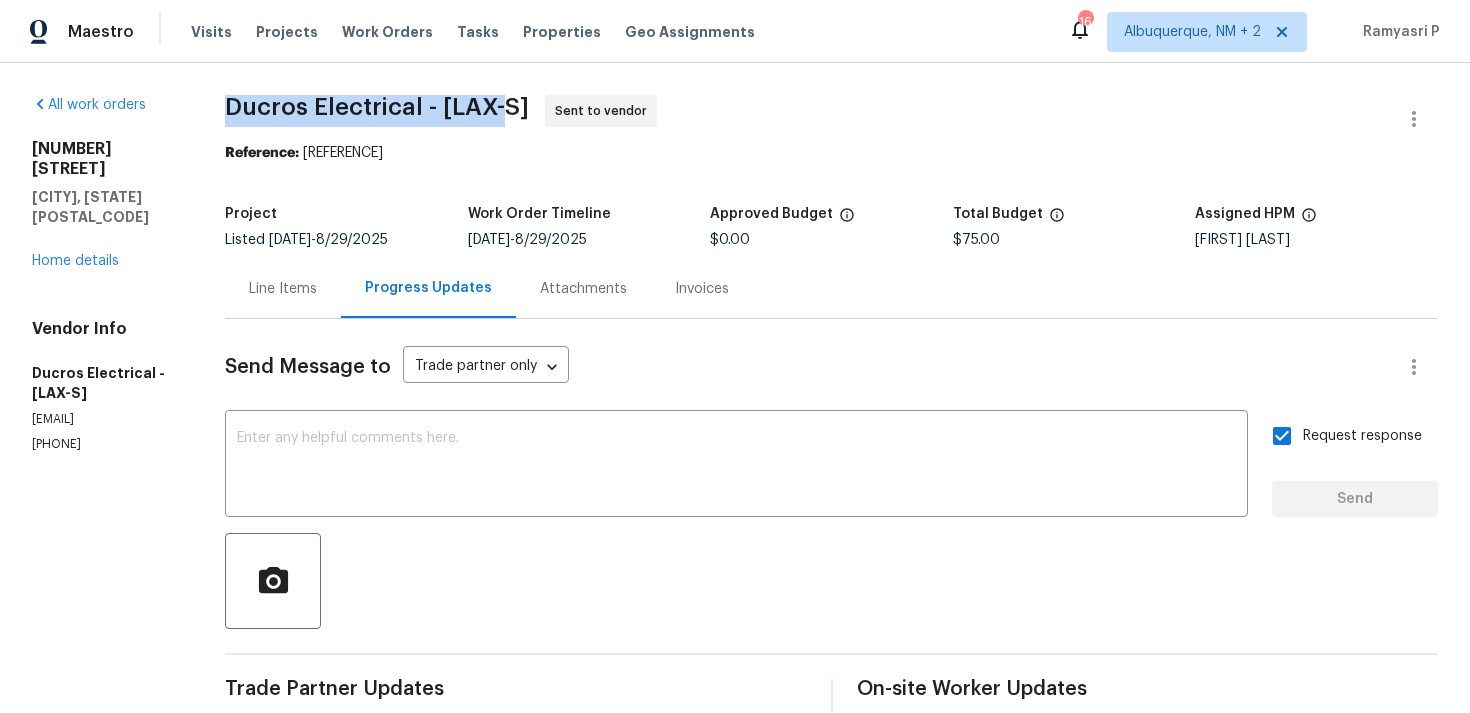 drag, startPoint x: 299, startPoint y: 107, endPoint x: 582, endPoint y: 108, distance: 283.00177 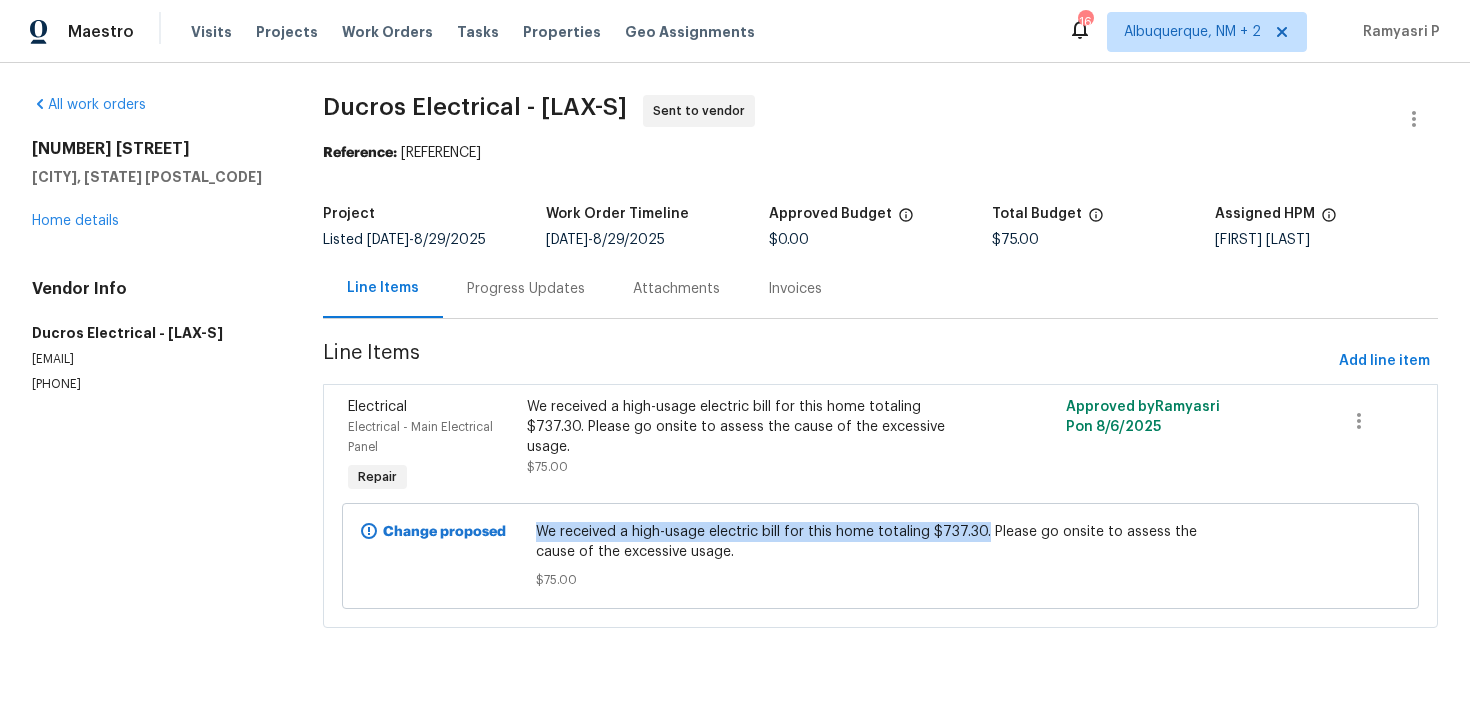 drag, startPoint x: 535, startPoint y: 529, endPoint x: 986, endPoint y: 536, distance: 451.05432 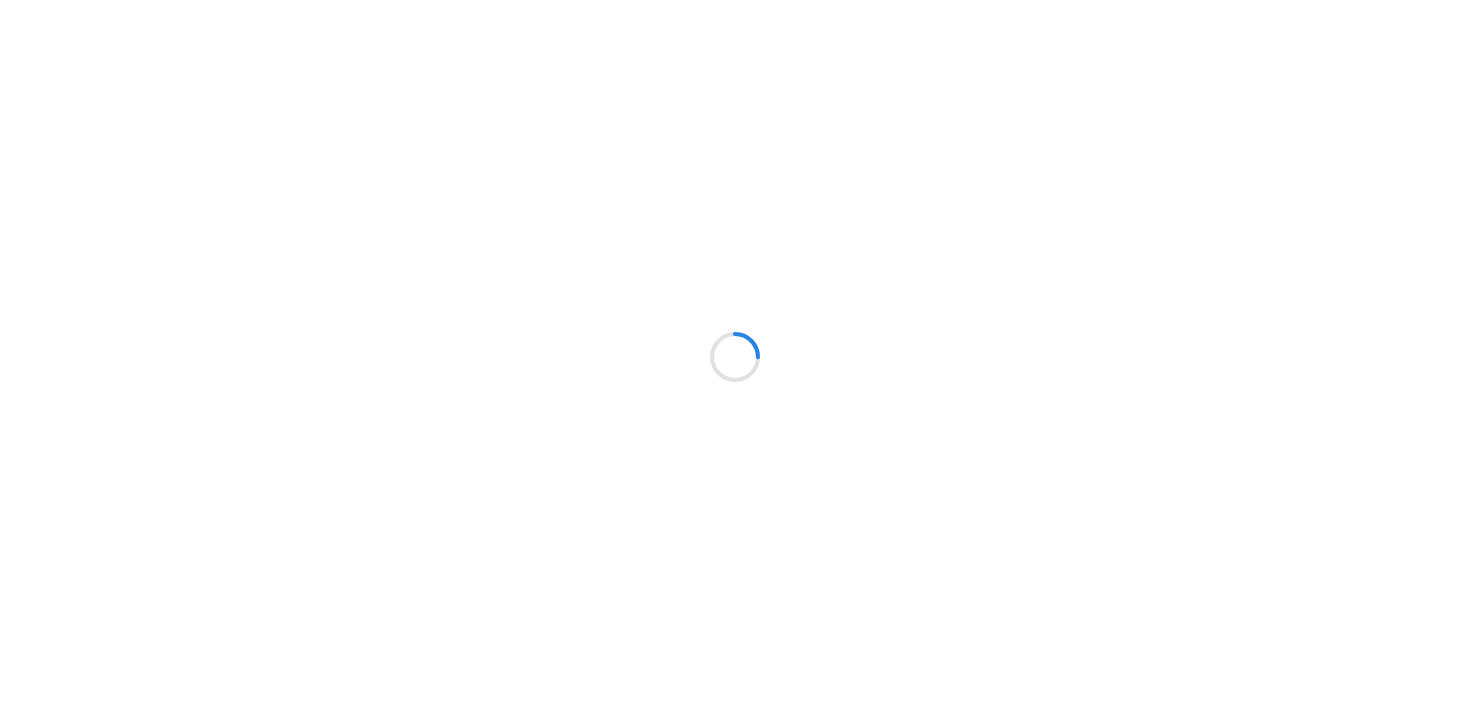 scroll, scrollTop: 0, scrollLeft: 0, axis: both 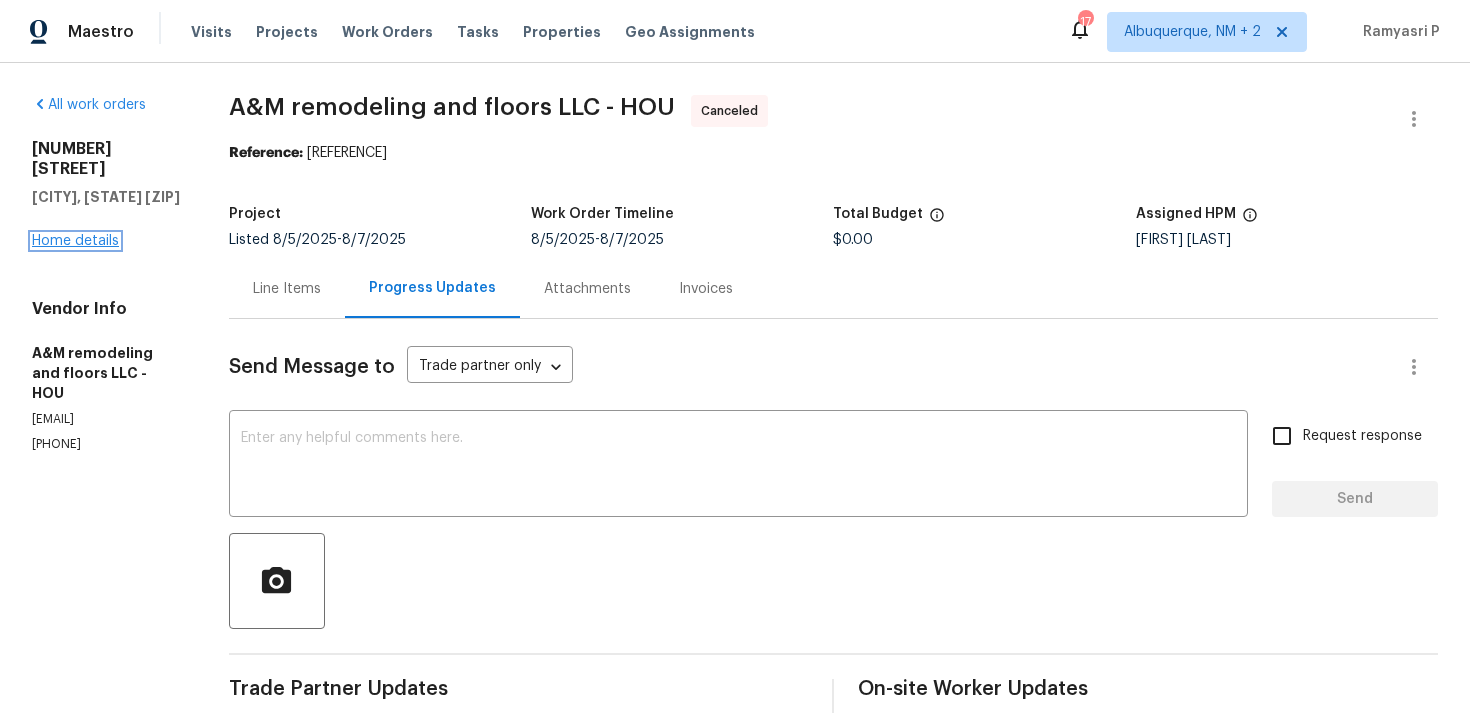 click on "Home details" at bounding box center [75, 241] 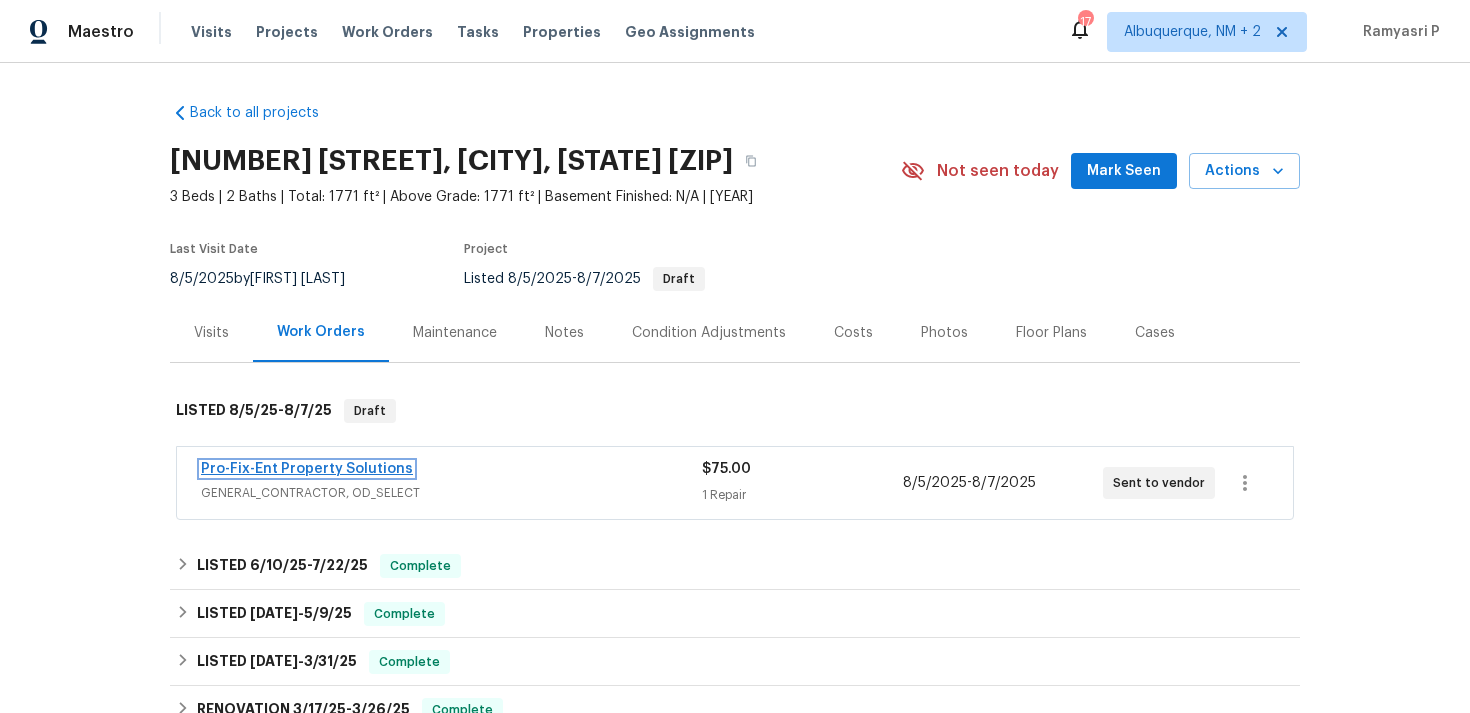 click on "Pro-Fix-Ent Property Solutions" at bounding box center [307, 469] 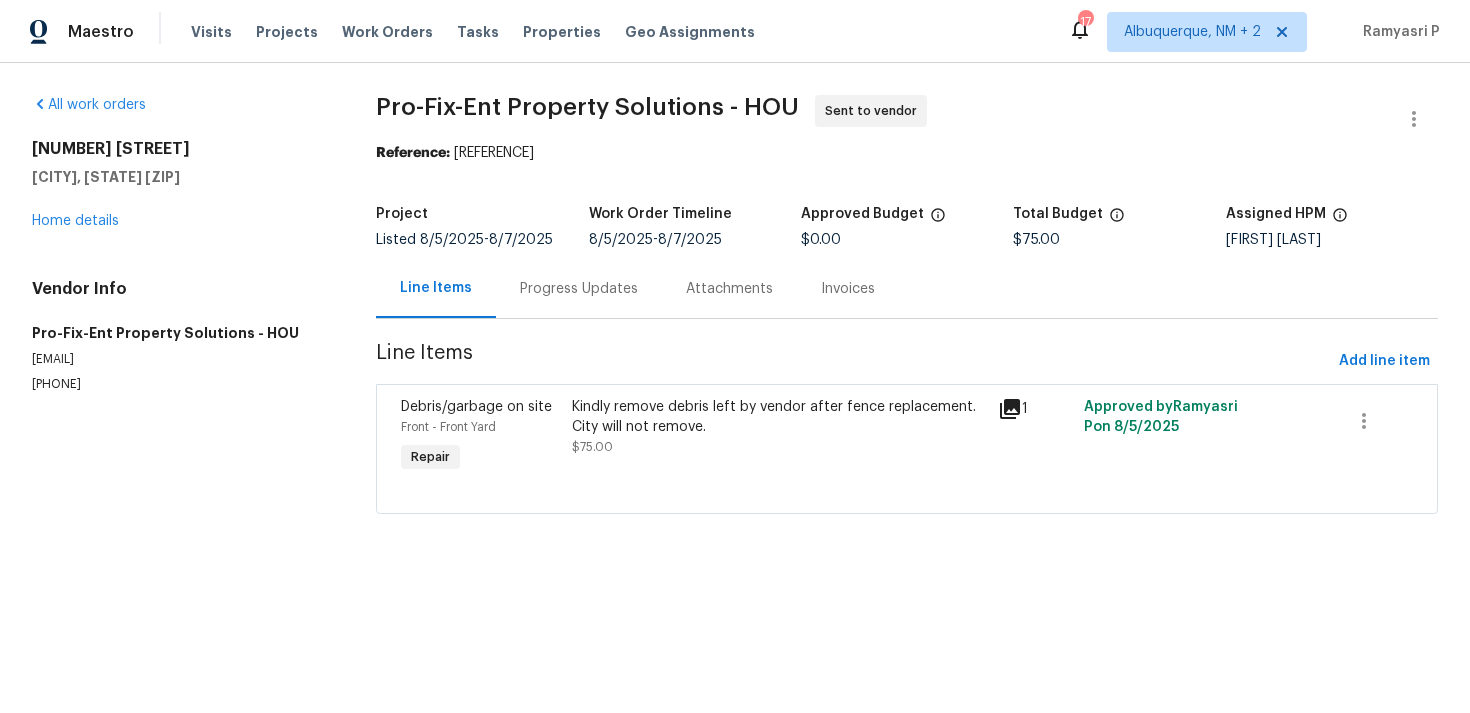 click on "Progress Updates" at bounding box center (579, 288) 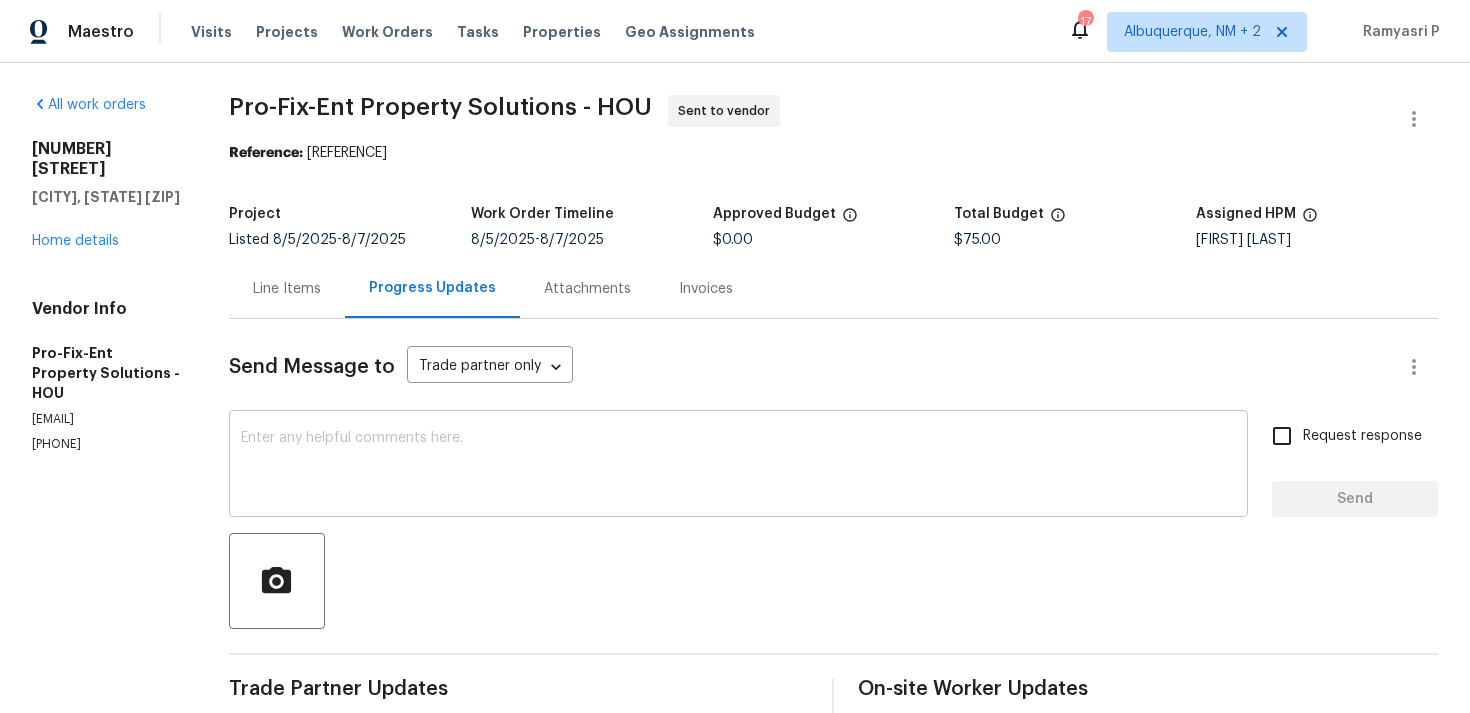scroll, scrollTop: 188, scrollLeft: 0, axis: vertical 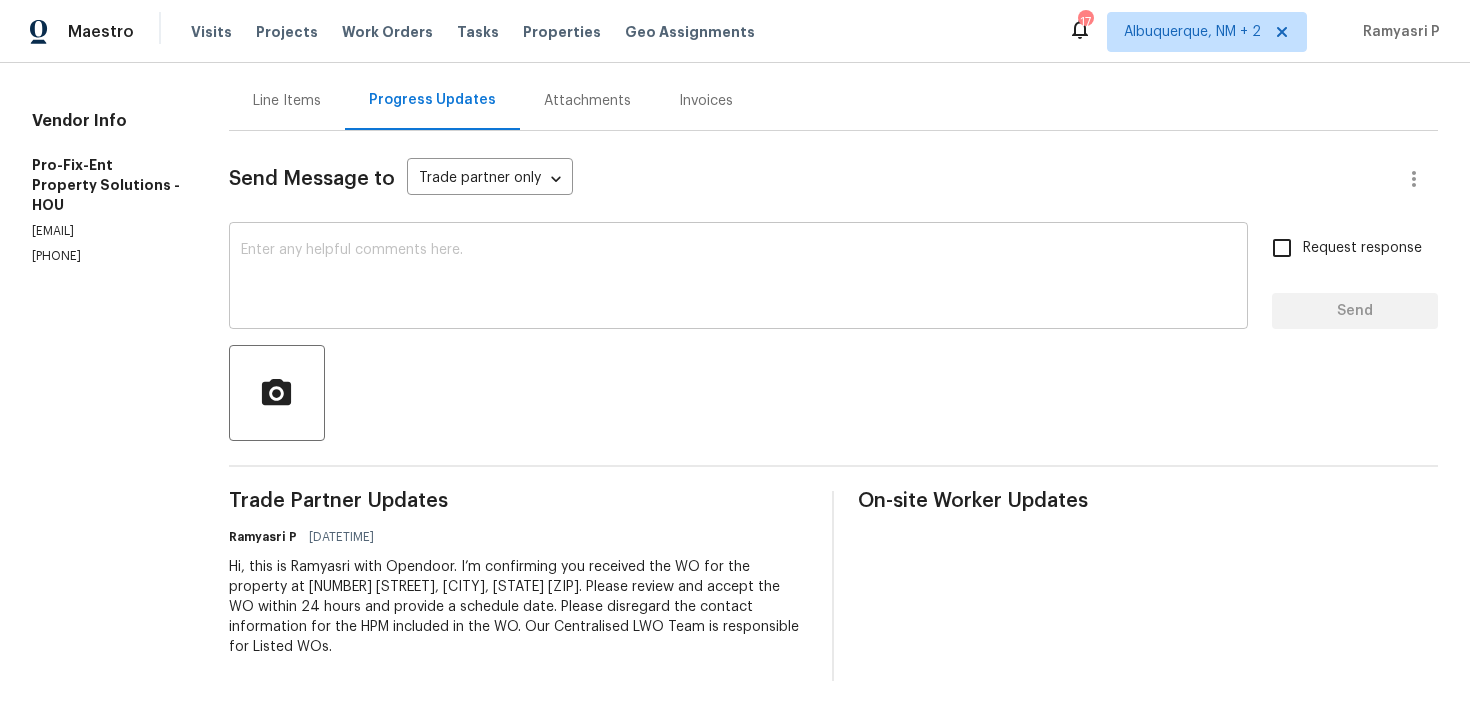 click at bounding box center [738, 278] 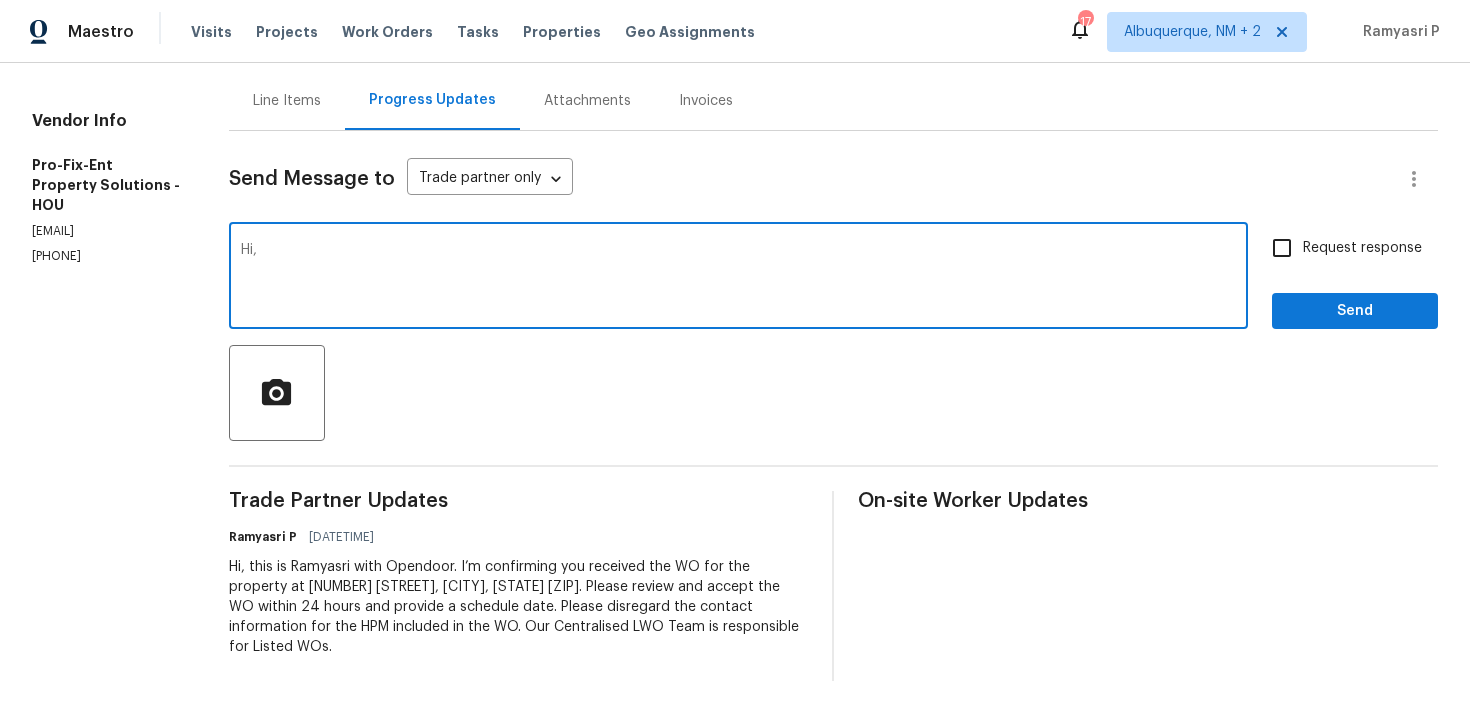 paste on "We regret to inform you that the work order has been reassigned as it was not accepted within 24 hours." 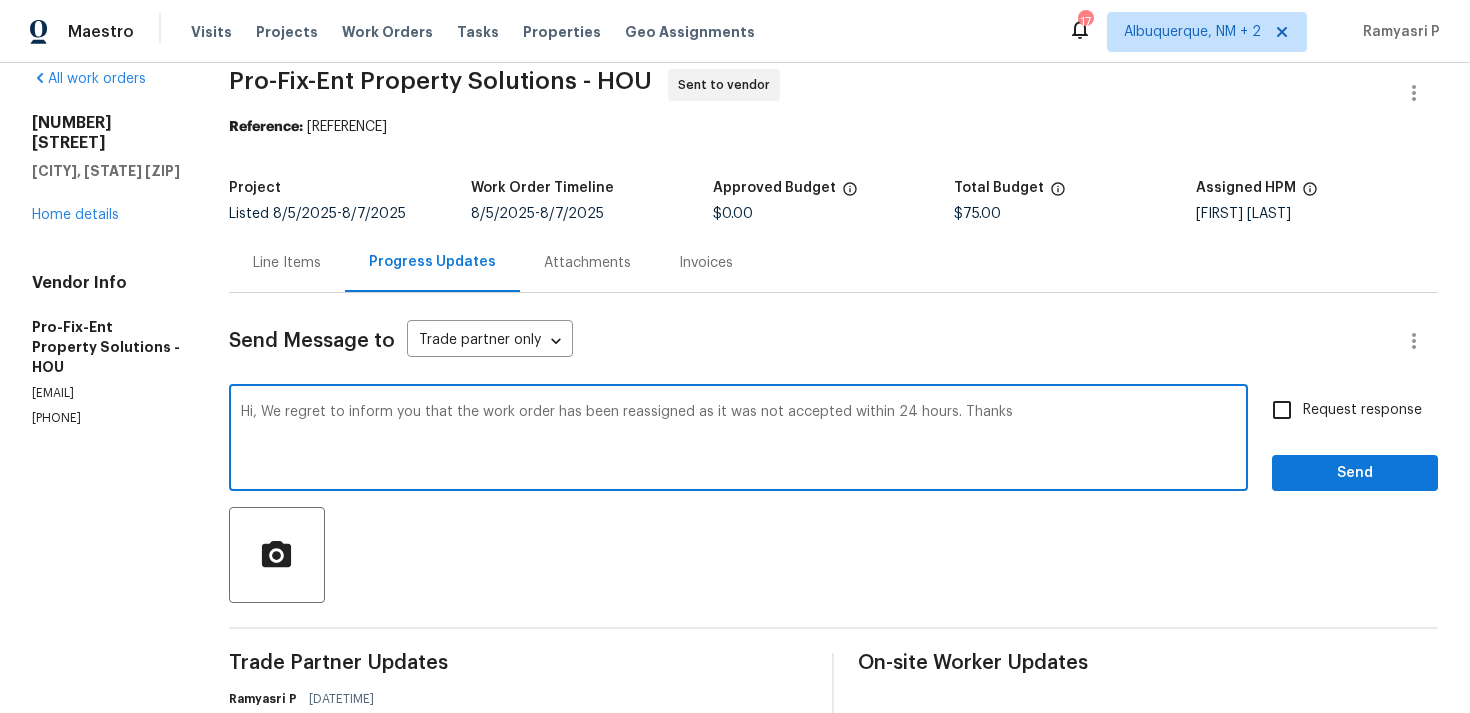 scroll, scrollTop: 0, scrollLeft: 0, axis: both 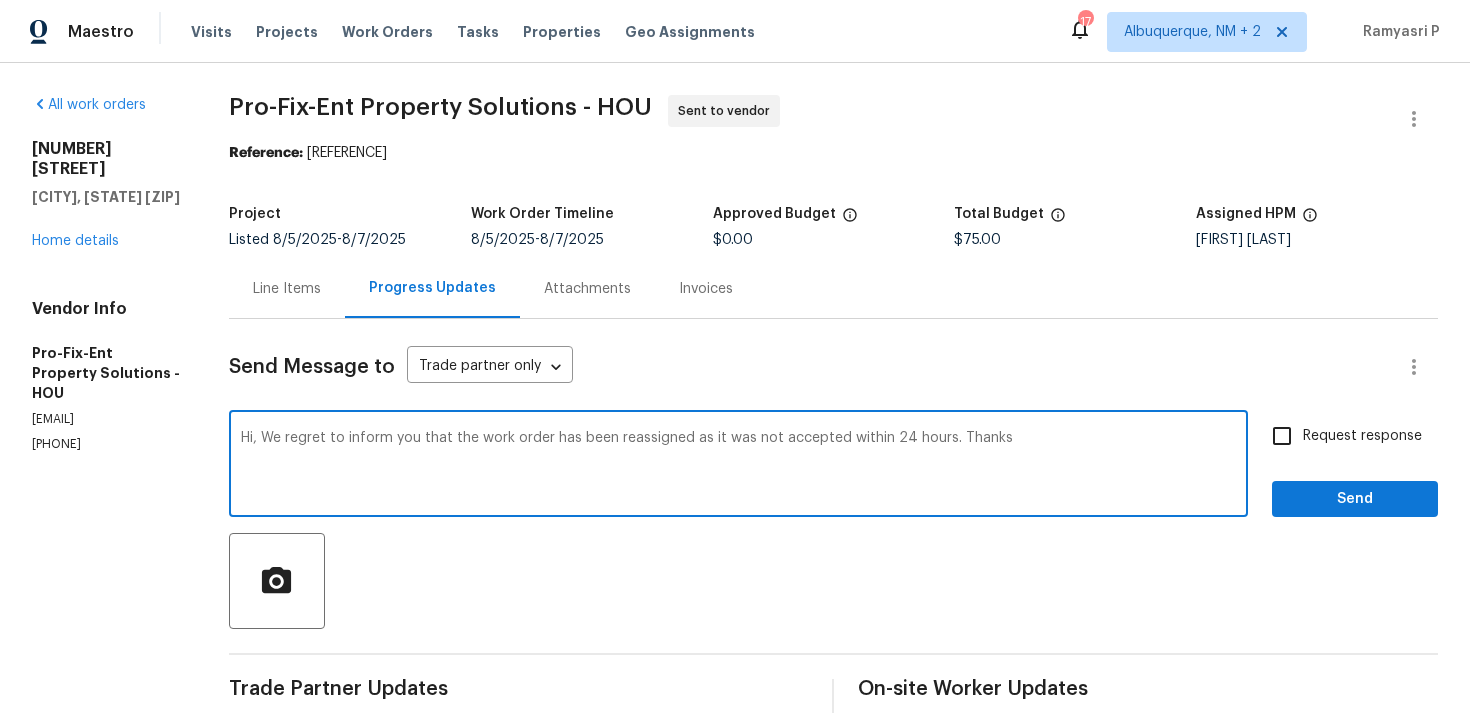type on "Hi, We regret to inform you that the work order has been reassigned as it was not accepted within 24 hours. Thanks" 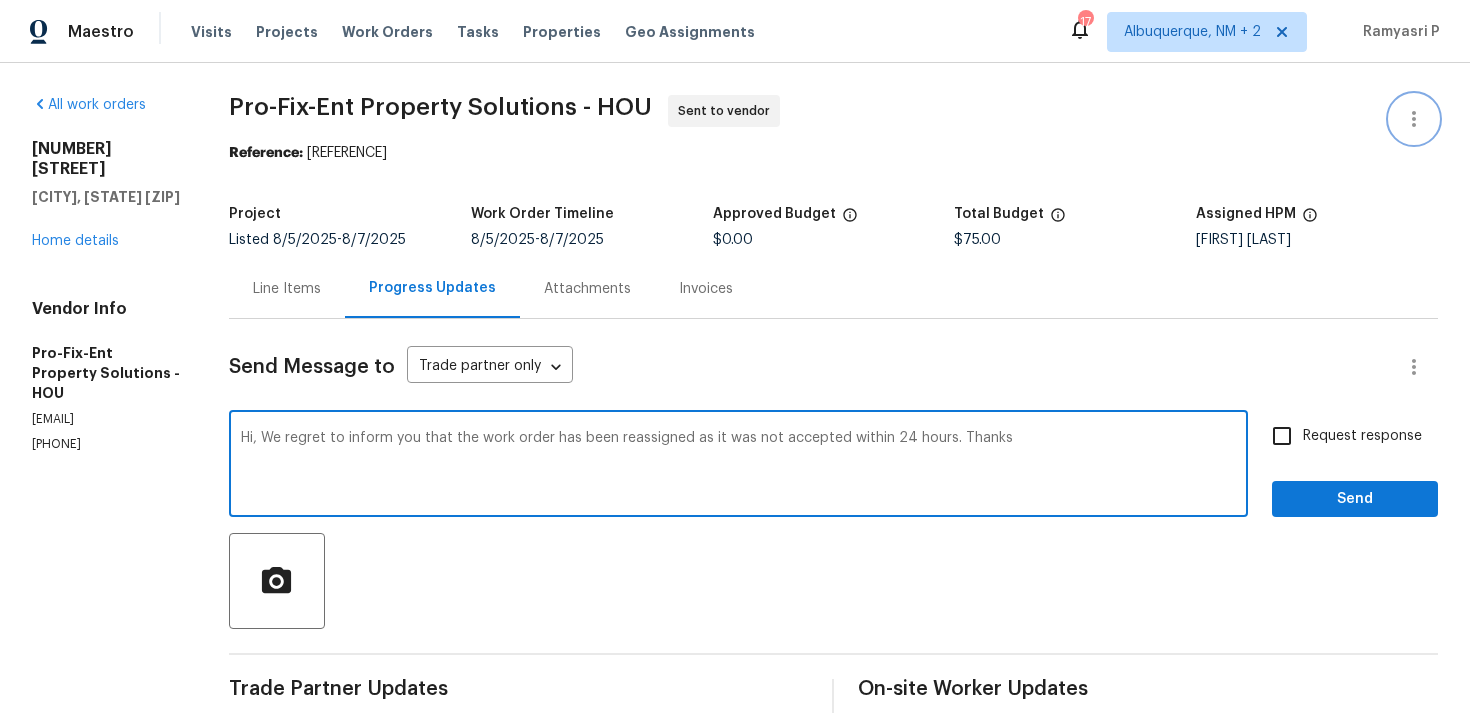 click 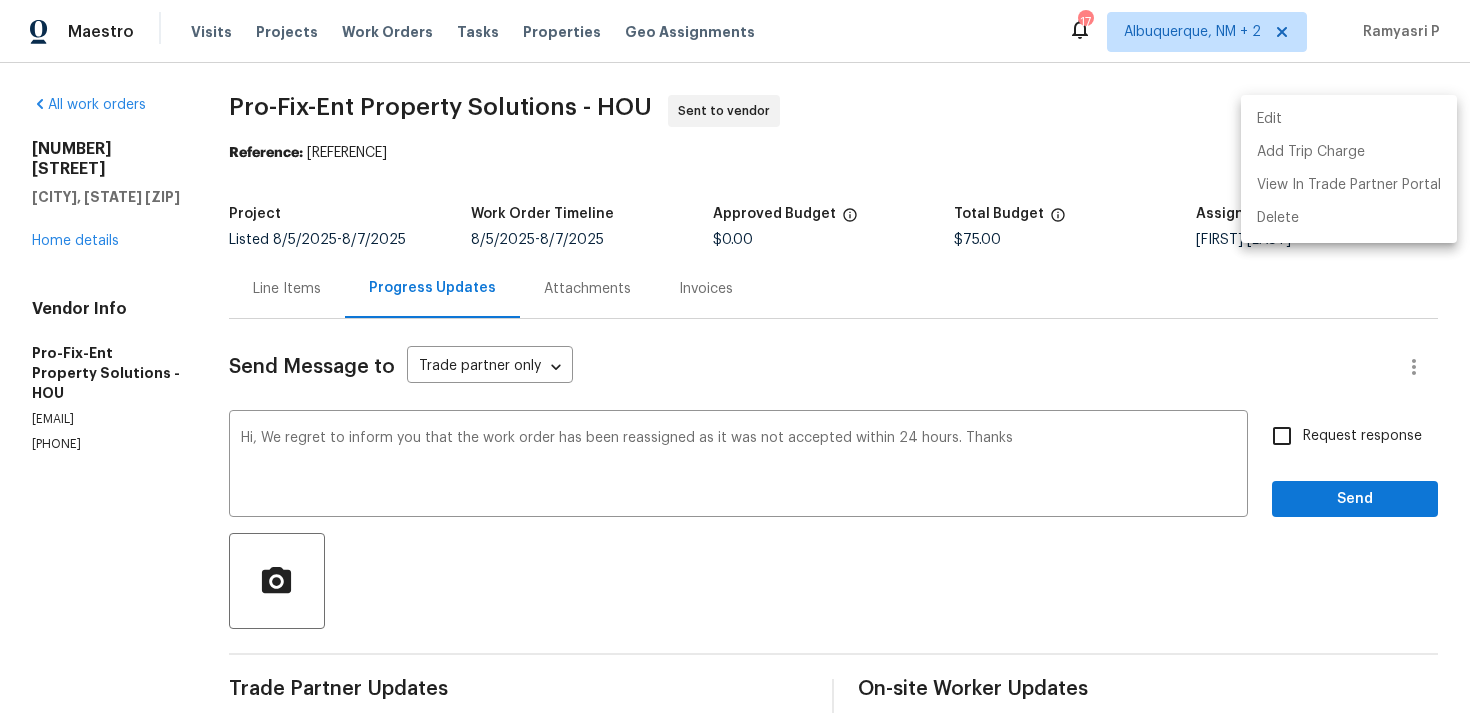 click on "Edit" at bounding box center (1349, 119) 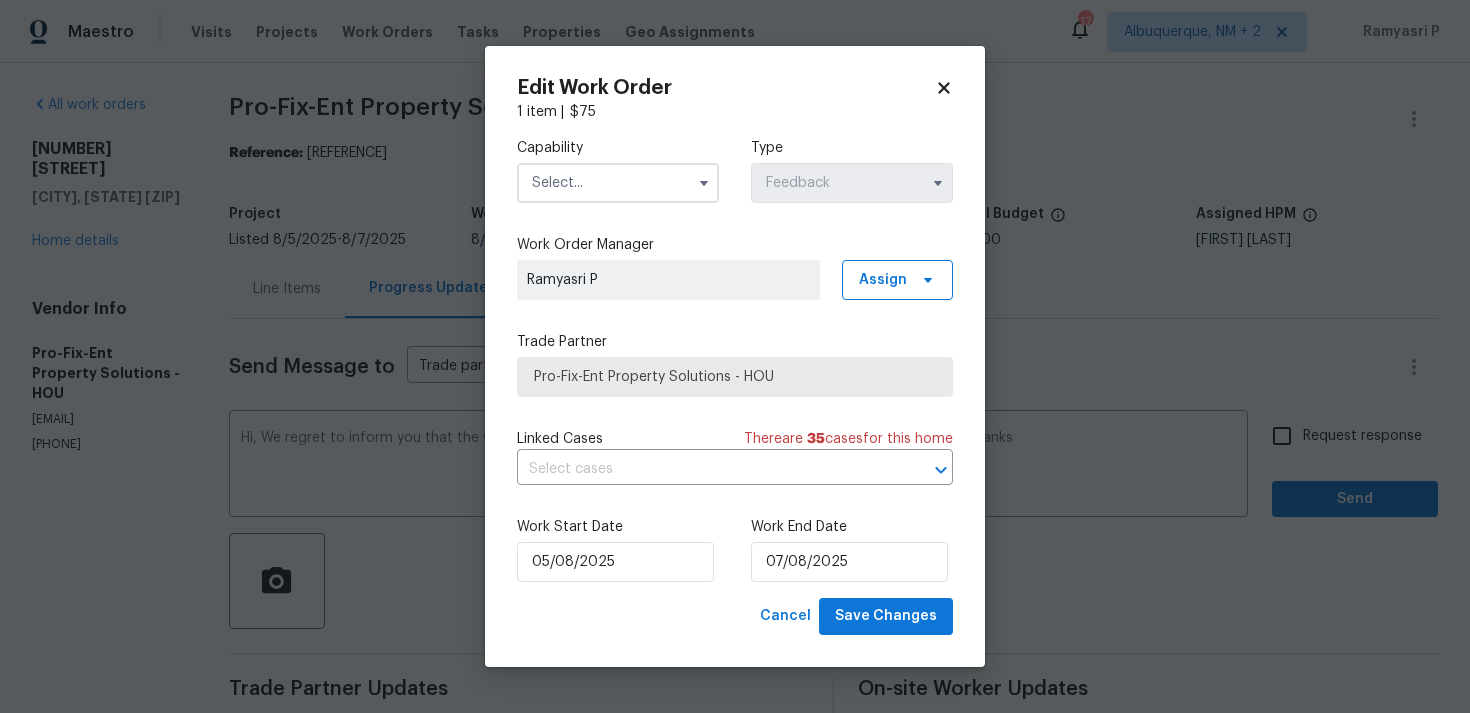 click on "Edit Work Order 1 item | $ 75 Capability   Type   Feedback Work Order Manager   Ramyasri P Assign Trade Partner   Pro-Fix-Ent Property Solutions - HOU Linked Cases There  are   35  case s  for this home   ​ Work Start Date   05/08/2025 Work End Date   07/08/2025 Cancel Save Changes" at bounding box center [735, 356] 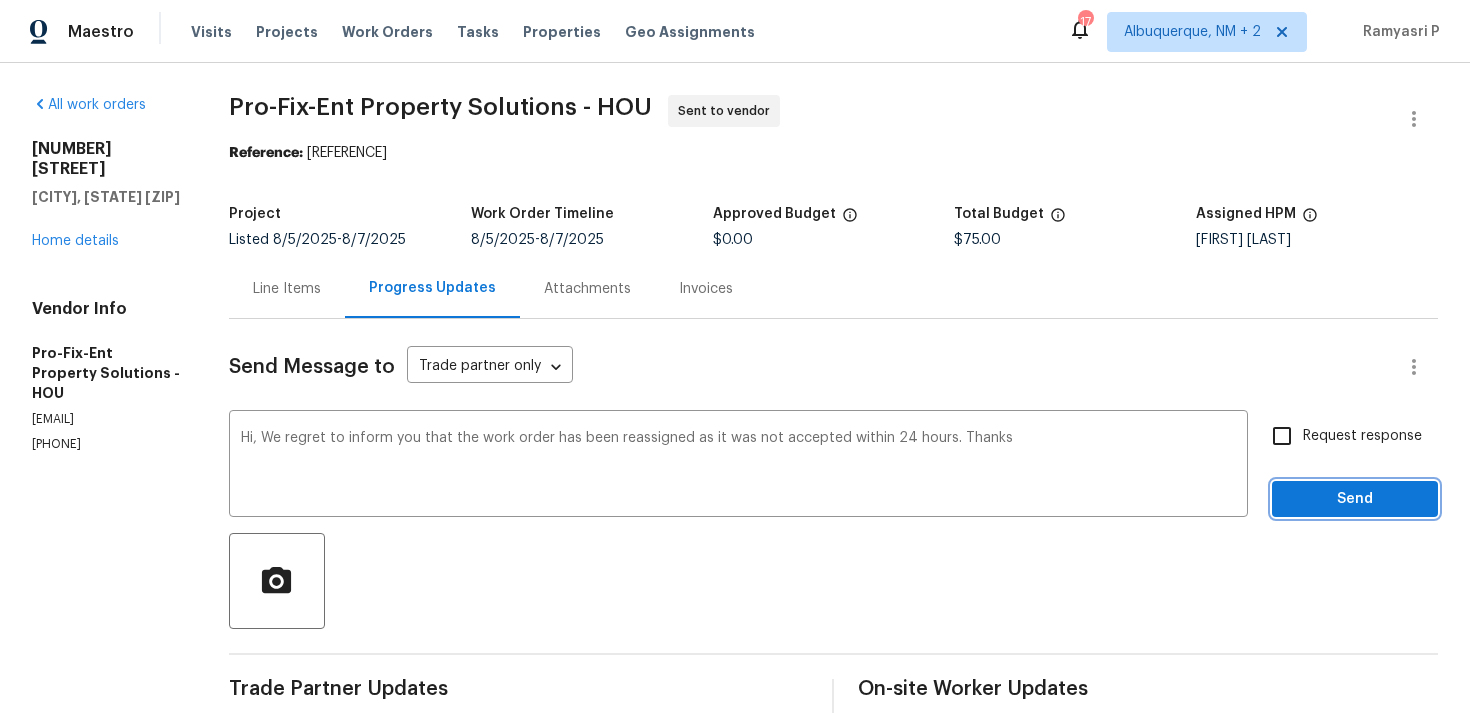 click on "Send" at bounding box center (1355, 499) 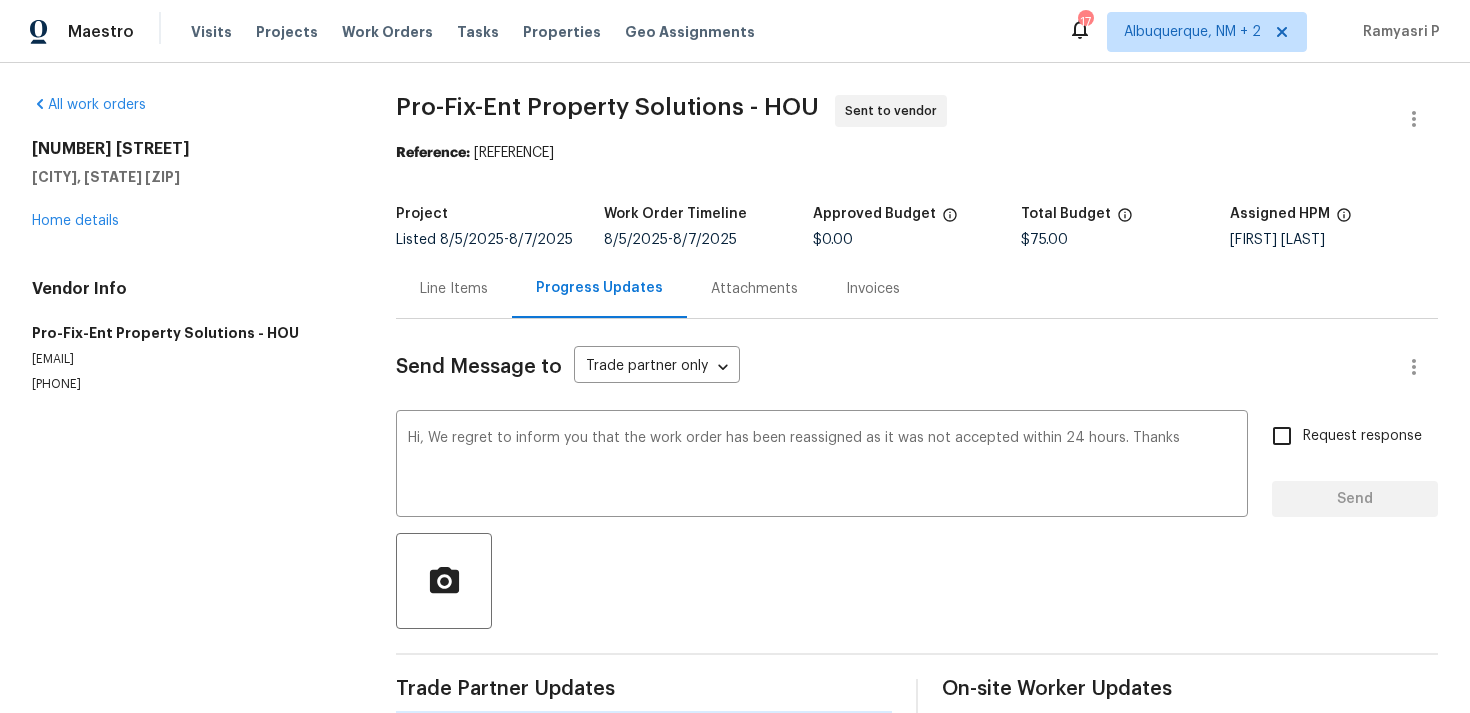 type 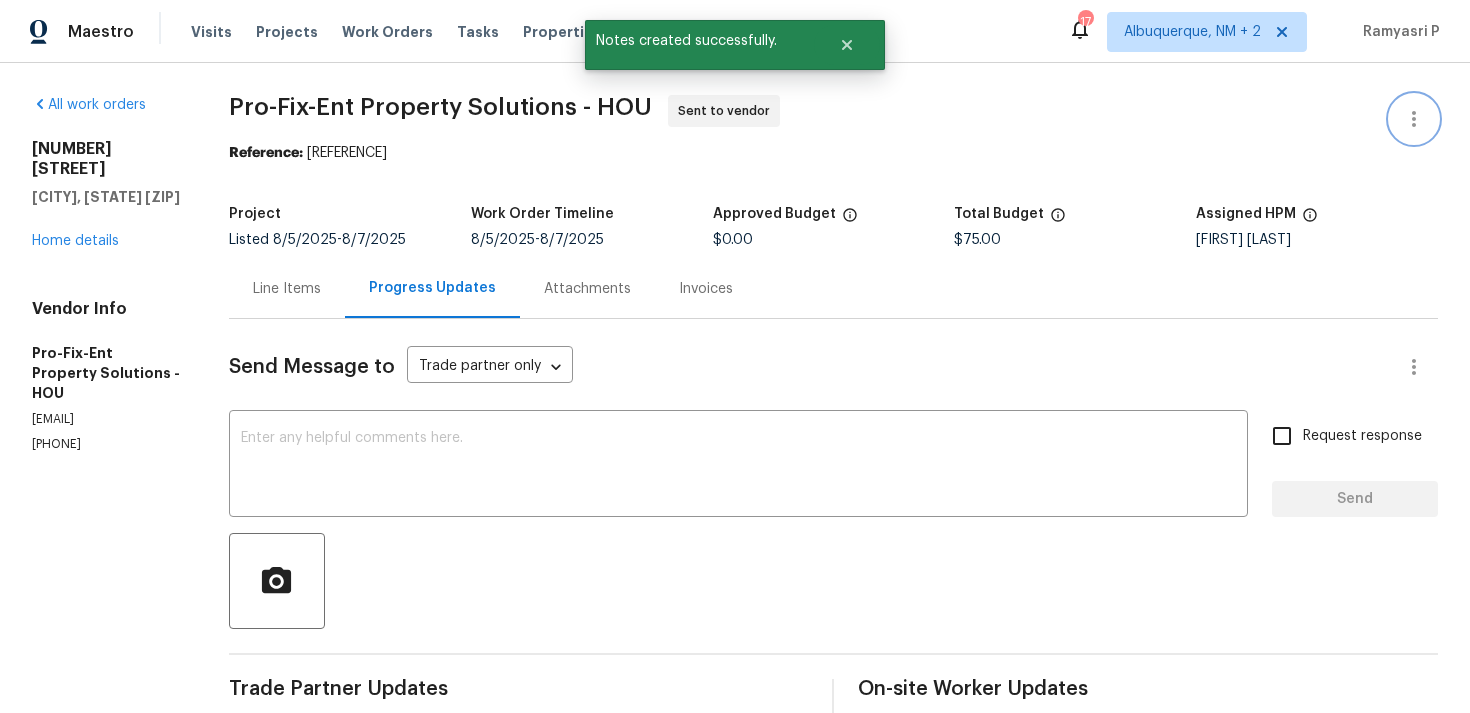 click 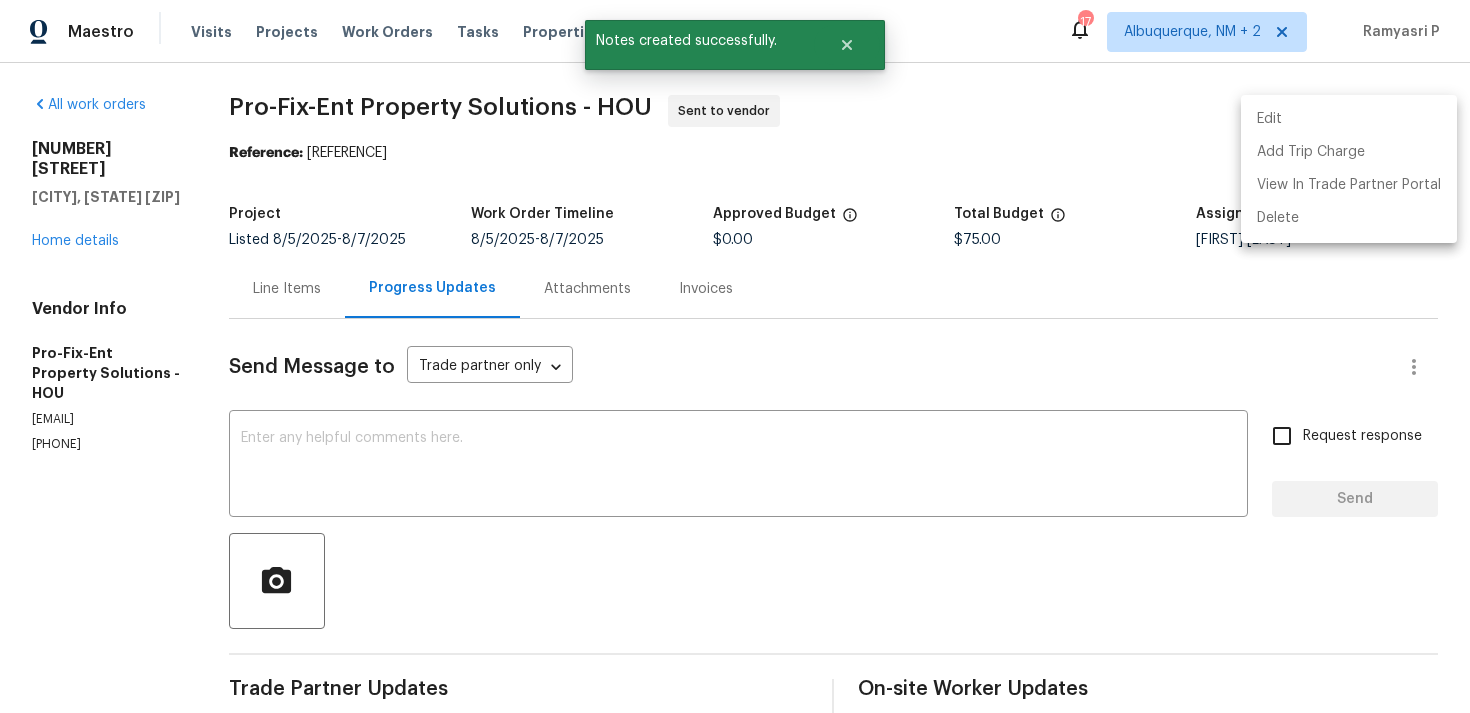 click on "Edit" at bounding box center (1349, 119) 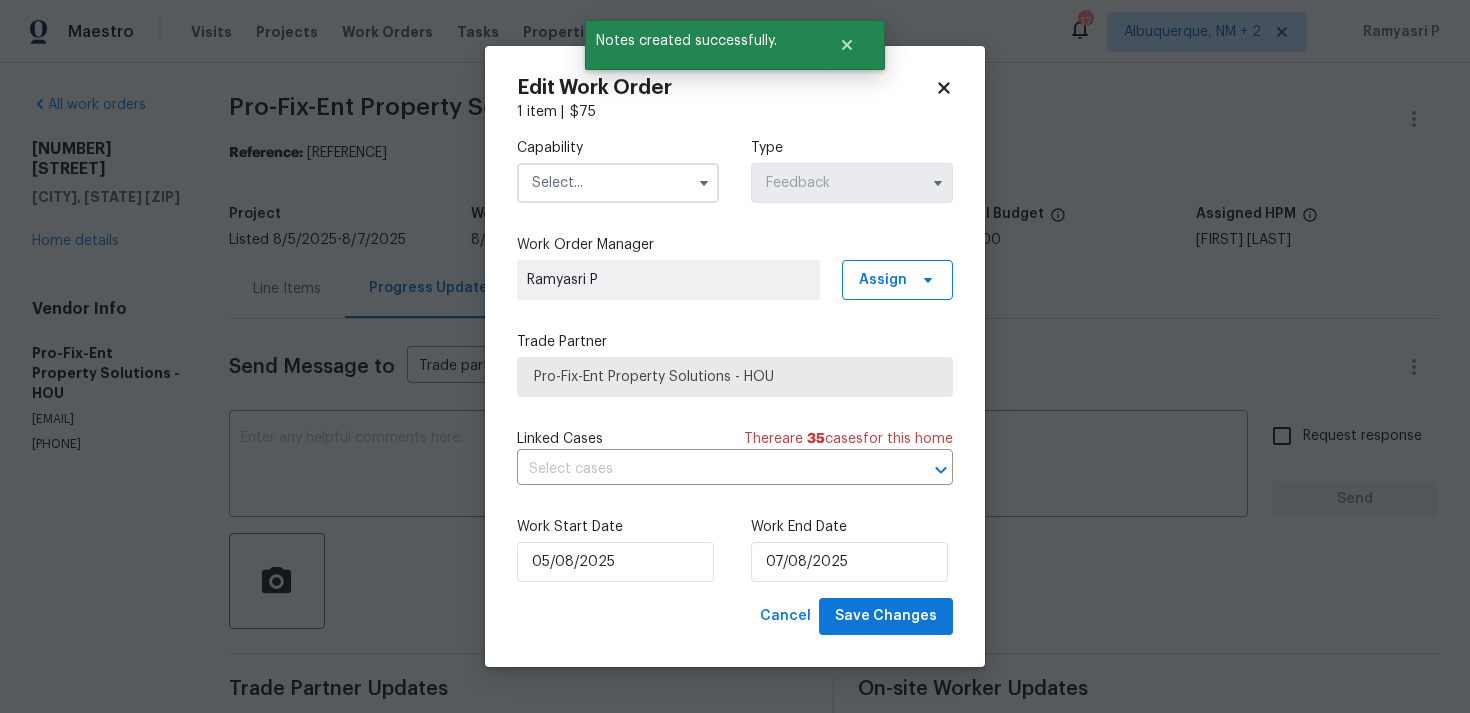click at bounding box center (618, 183) 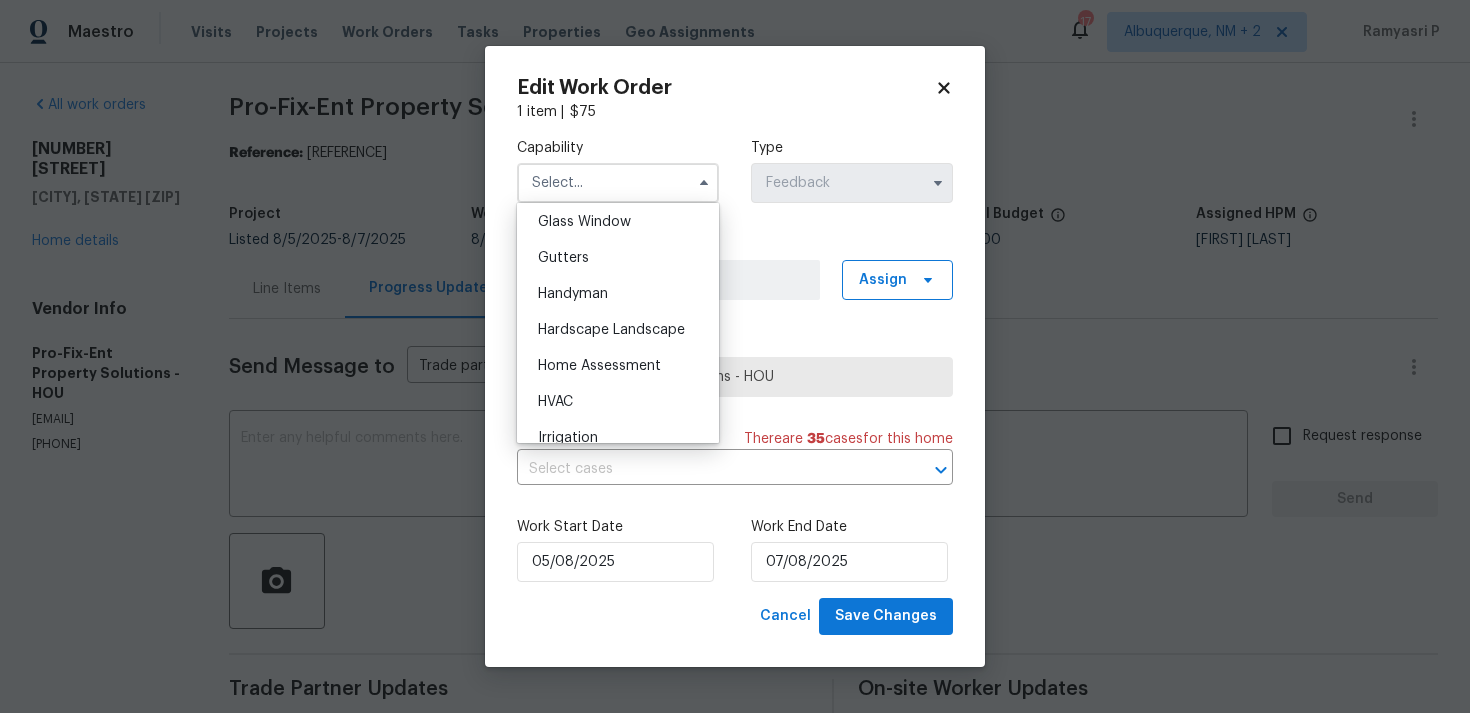 scroll, scrollTop: 1041, scrollLeft: 0, axis: vertical 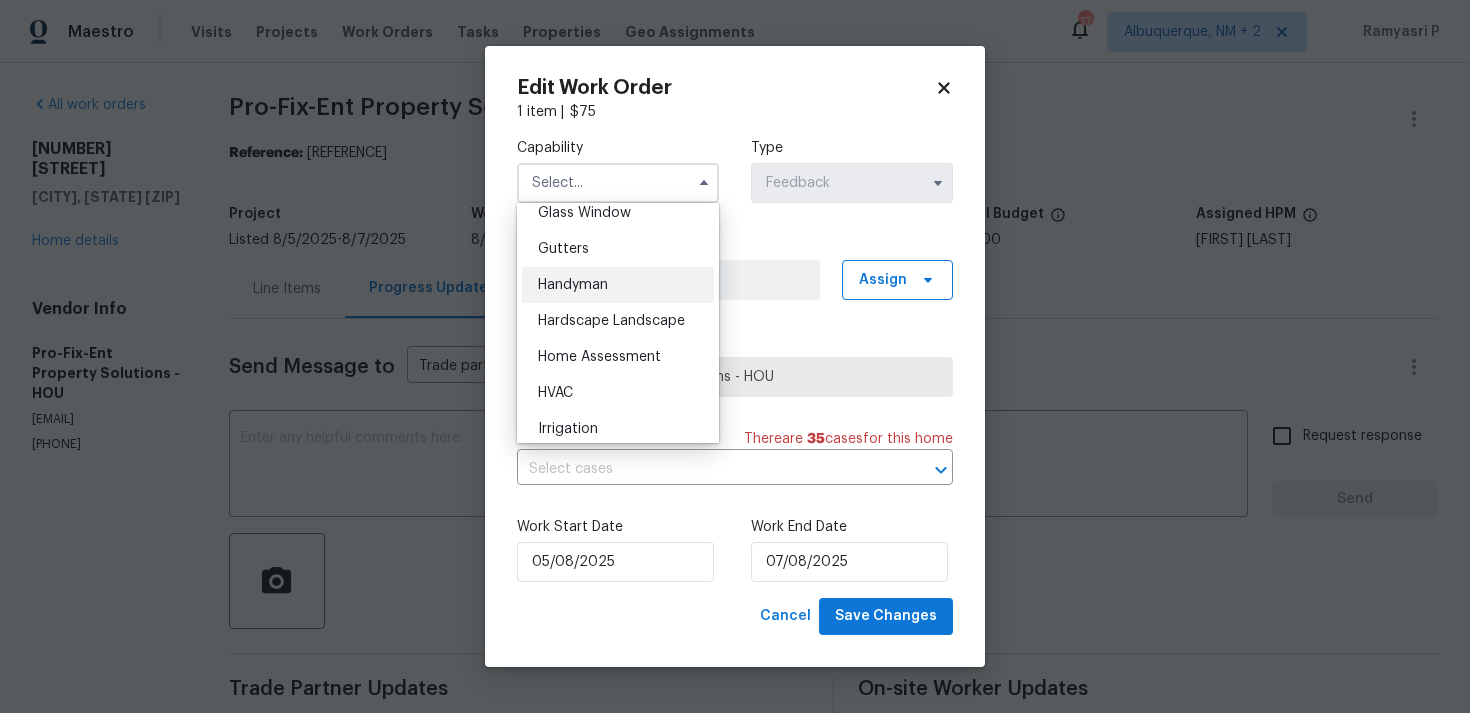 click on "Handyman" at bounding box center [573, 285] 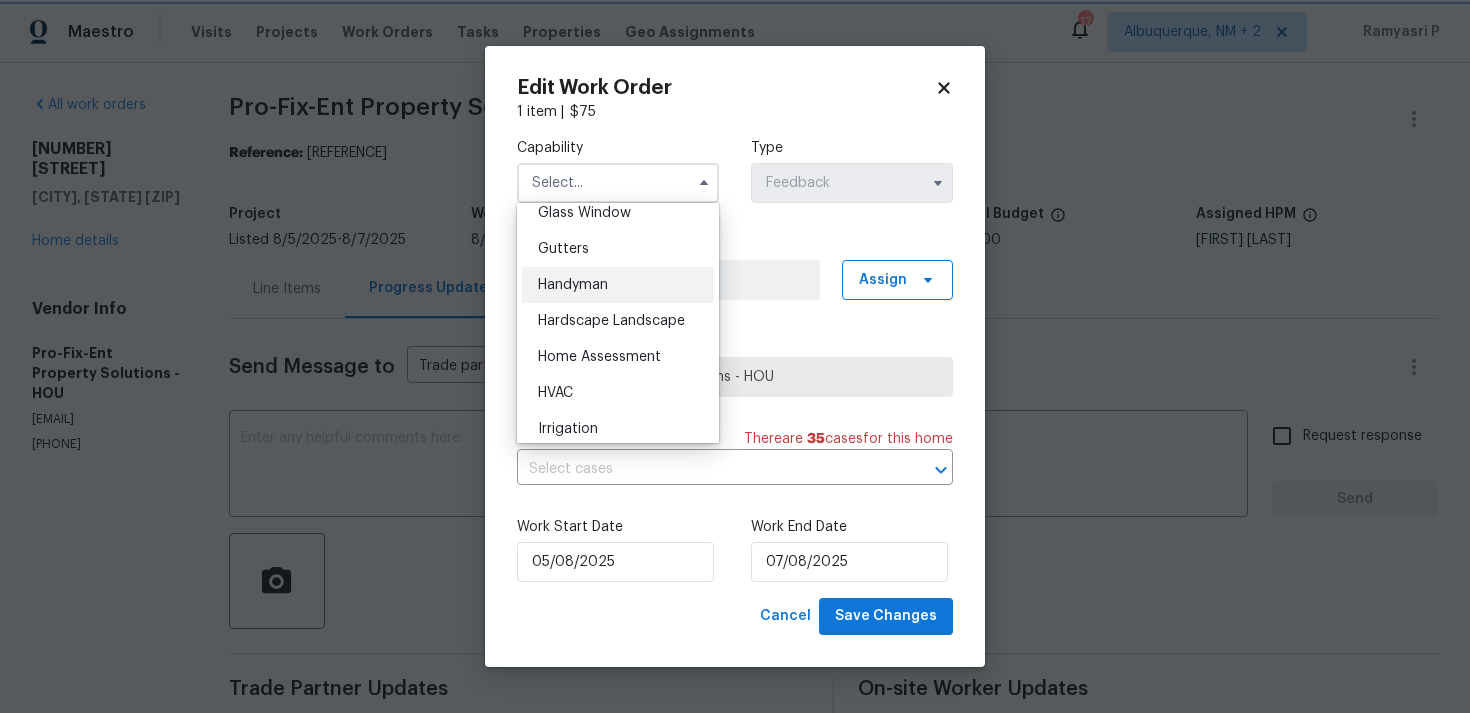 type on "Handyman" 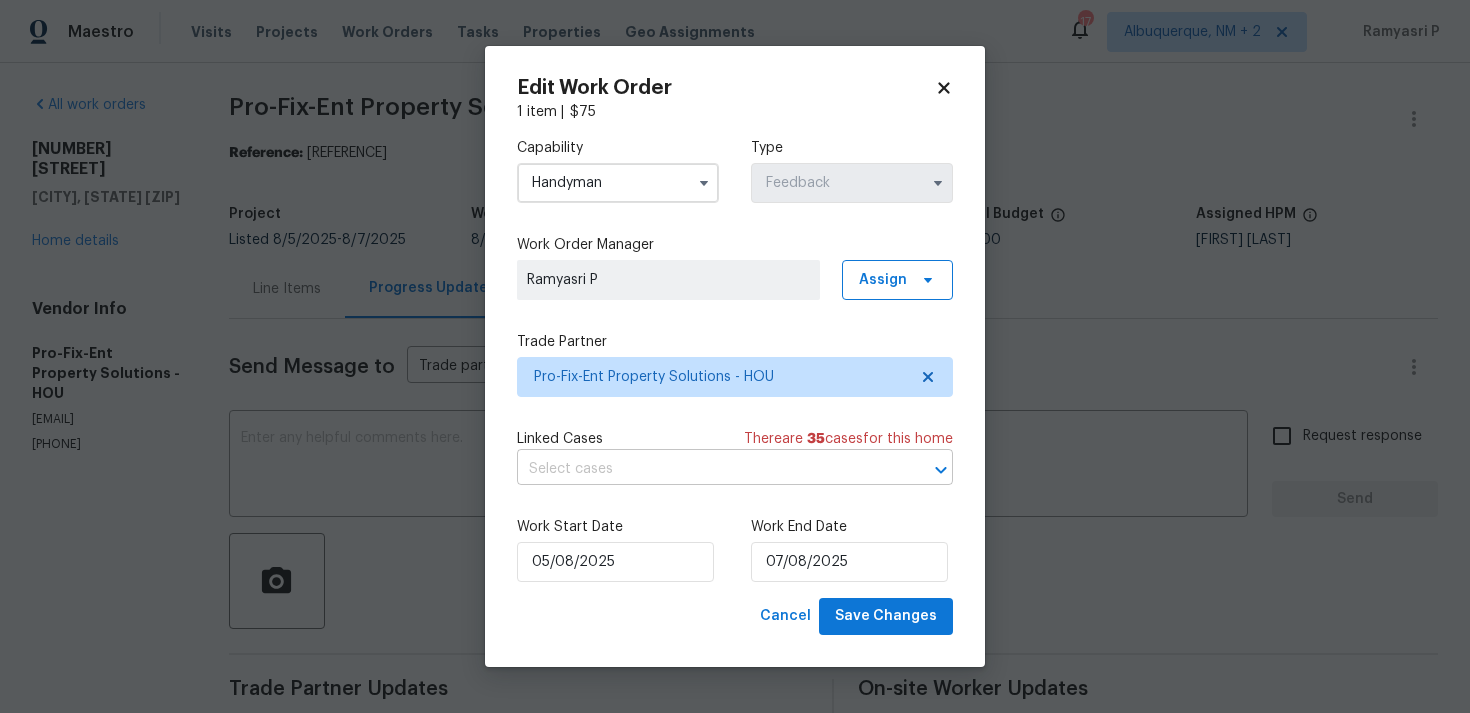 click at bounding box center [707, 469] 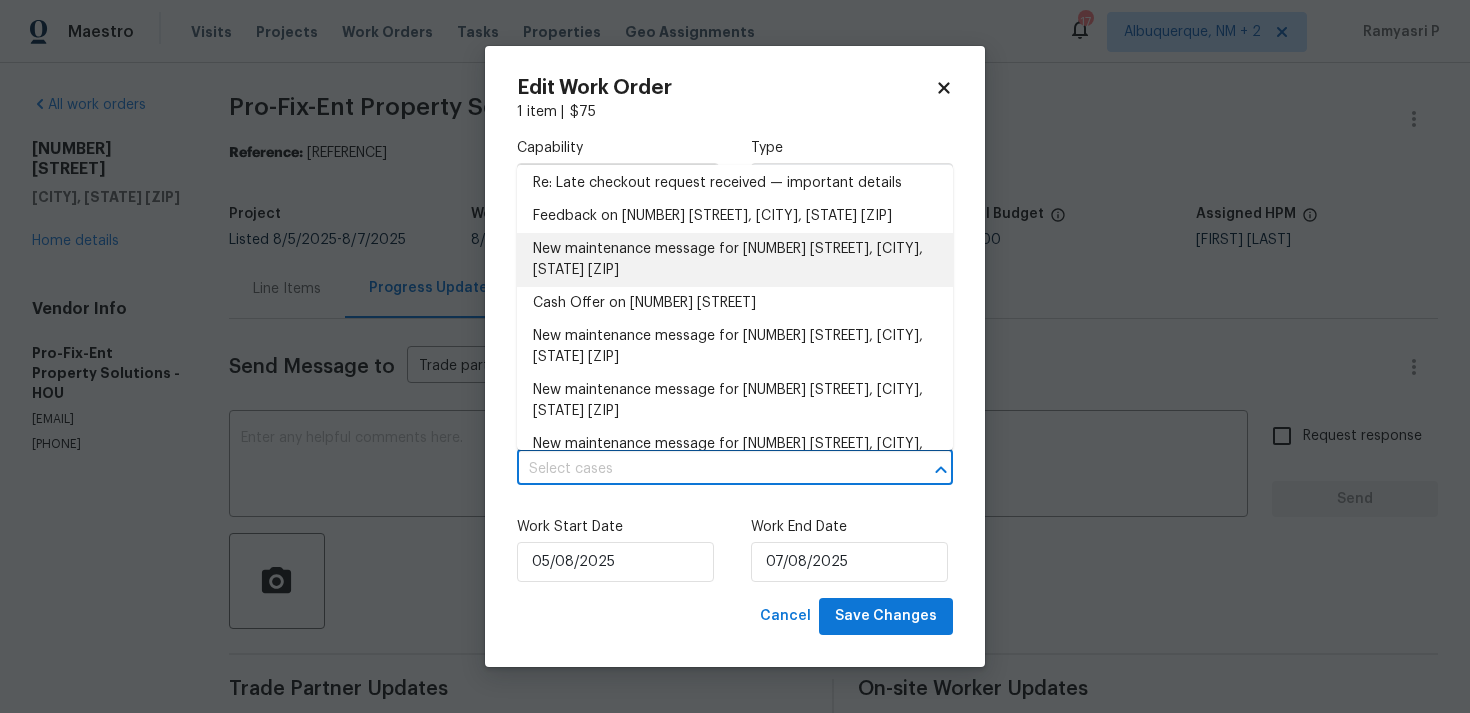 scroll, scrollTop: 75, scrollLeft: 0, axis: vertical 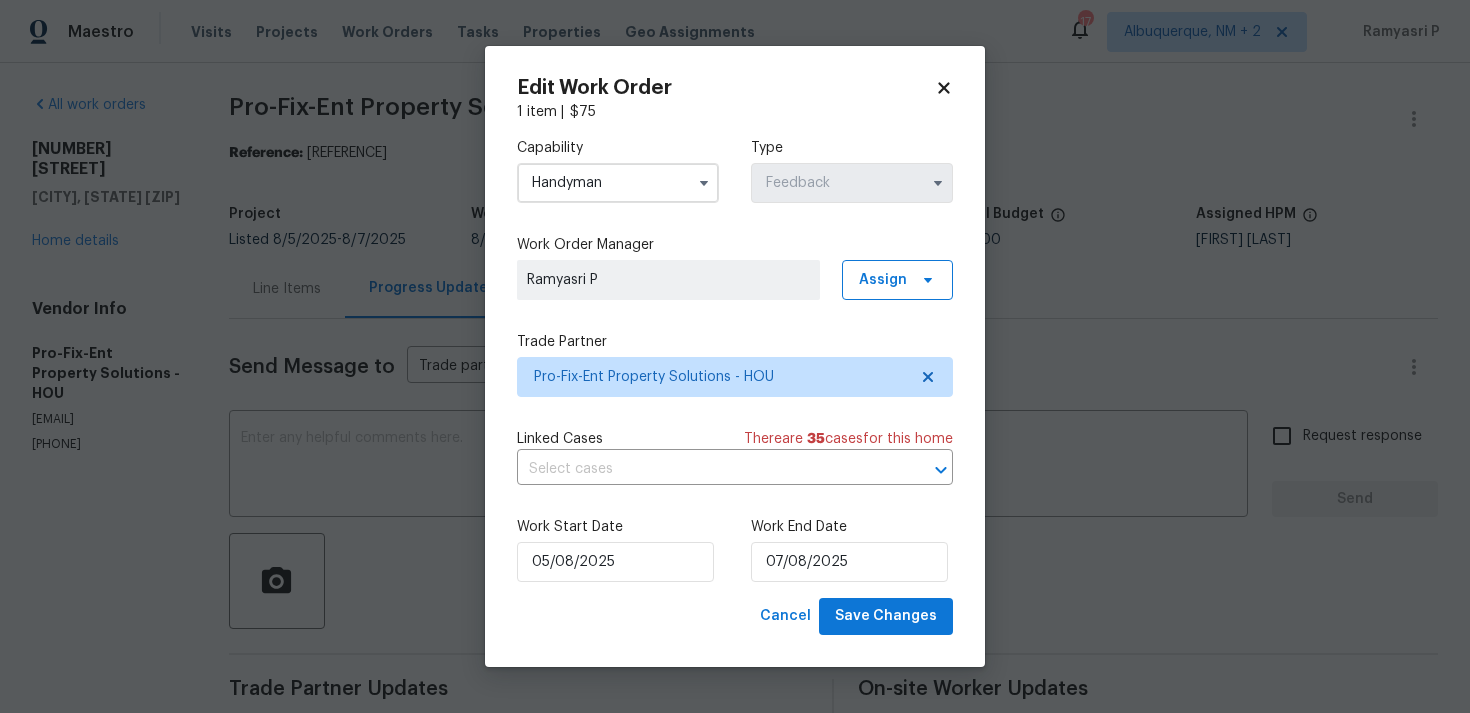 click on "Edit Work Order 1 item | $ 75 Capability   Handyman Type   Feedback Work Order Manager   Ramyasri P Assign Trade Partner   Pro-Fix-Ent Property Solutions - HOU Linked Cases There  are   35  case s  for this home   ​ Work Start Date   05/08/2025 Work End Date   07/08/2025 Cancel Save Changes" at bounding box center (735, 356) 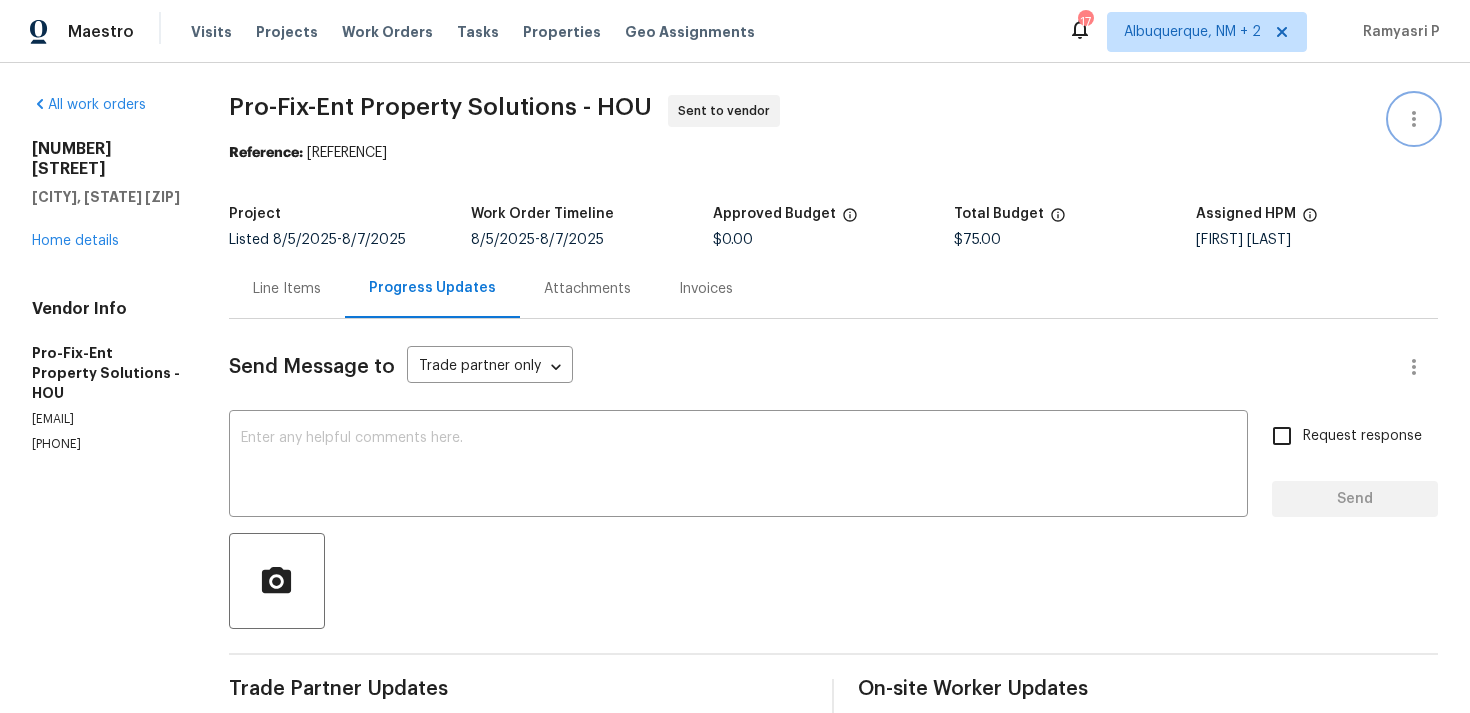 click 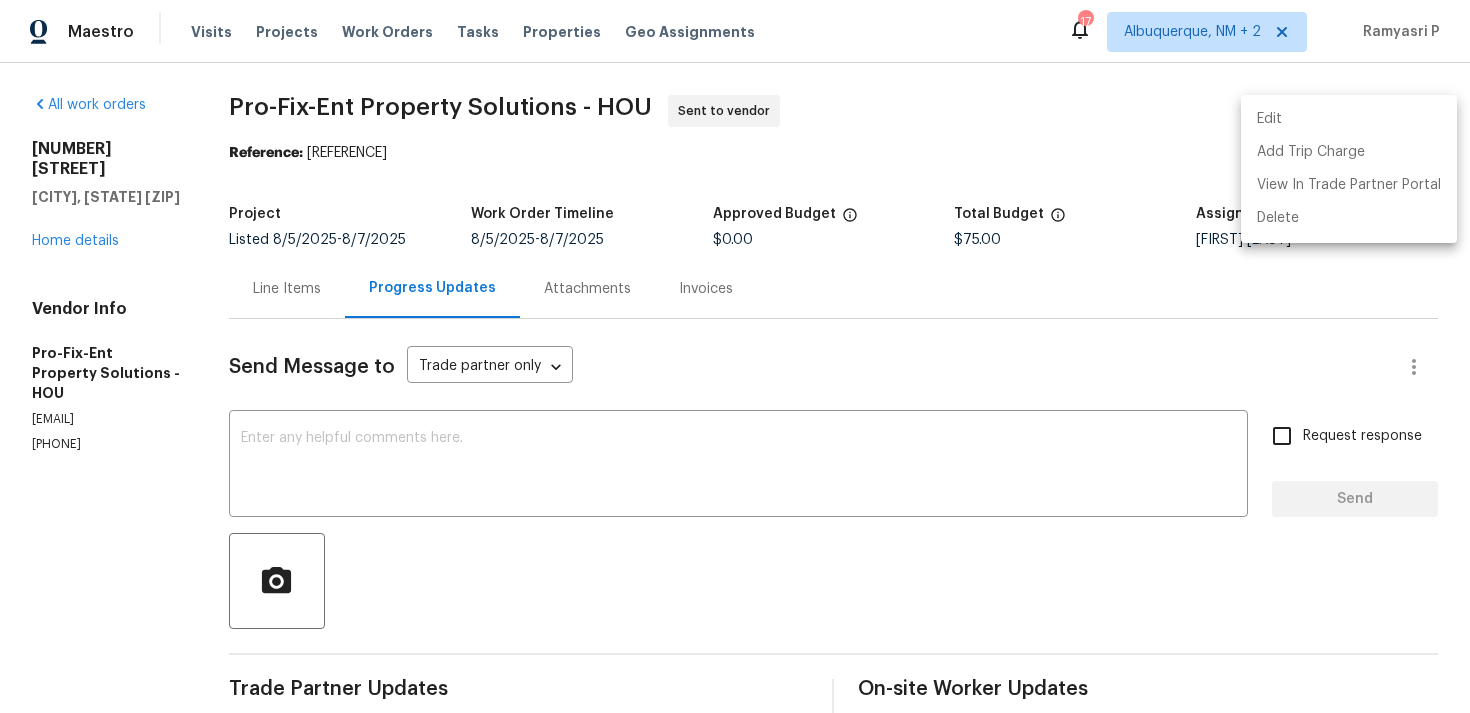 click on "Edit" at bounding box center [1349, 119] 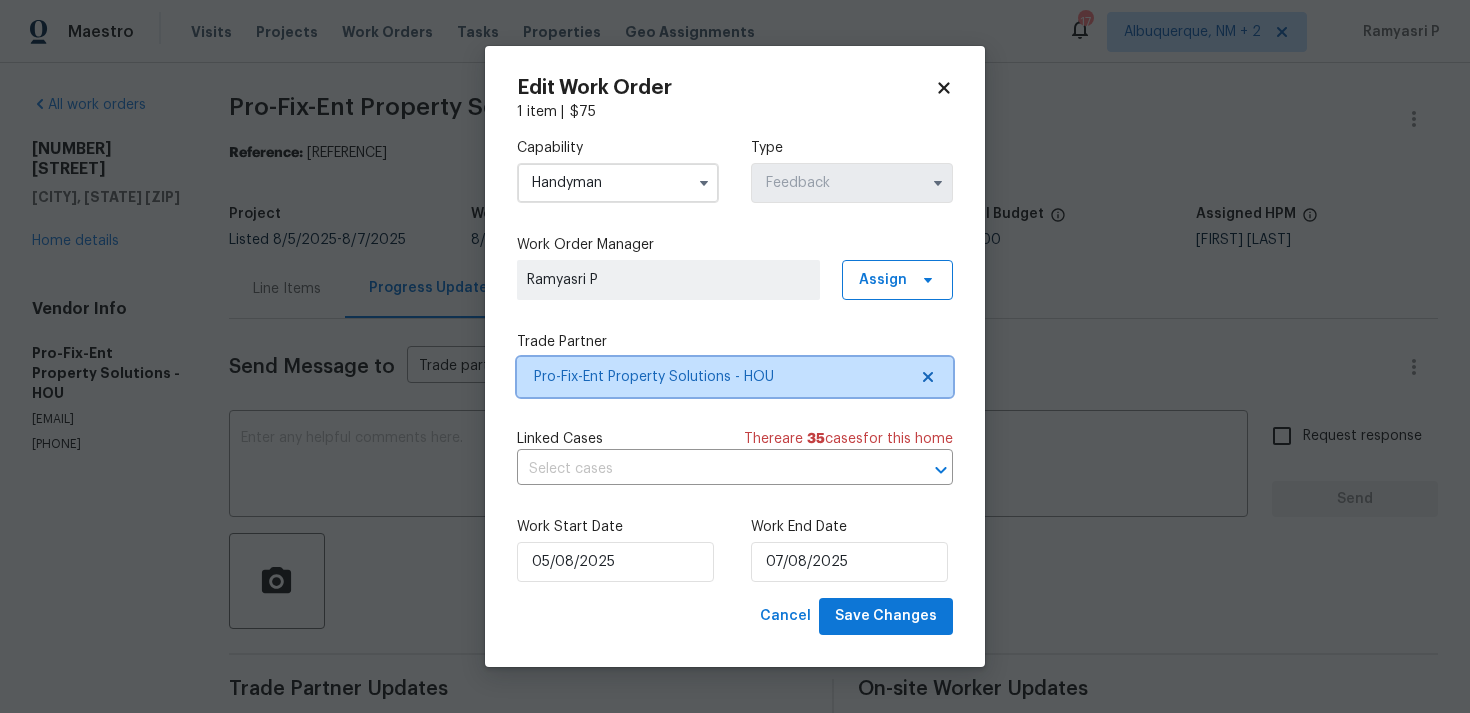 click on "Pro-Fix-Ent Property Solutions - HOU" at bounding box center [720, 377] 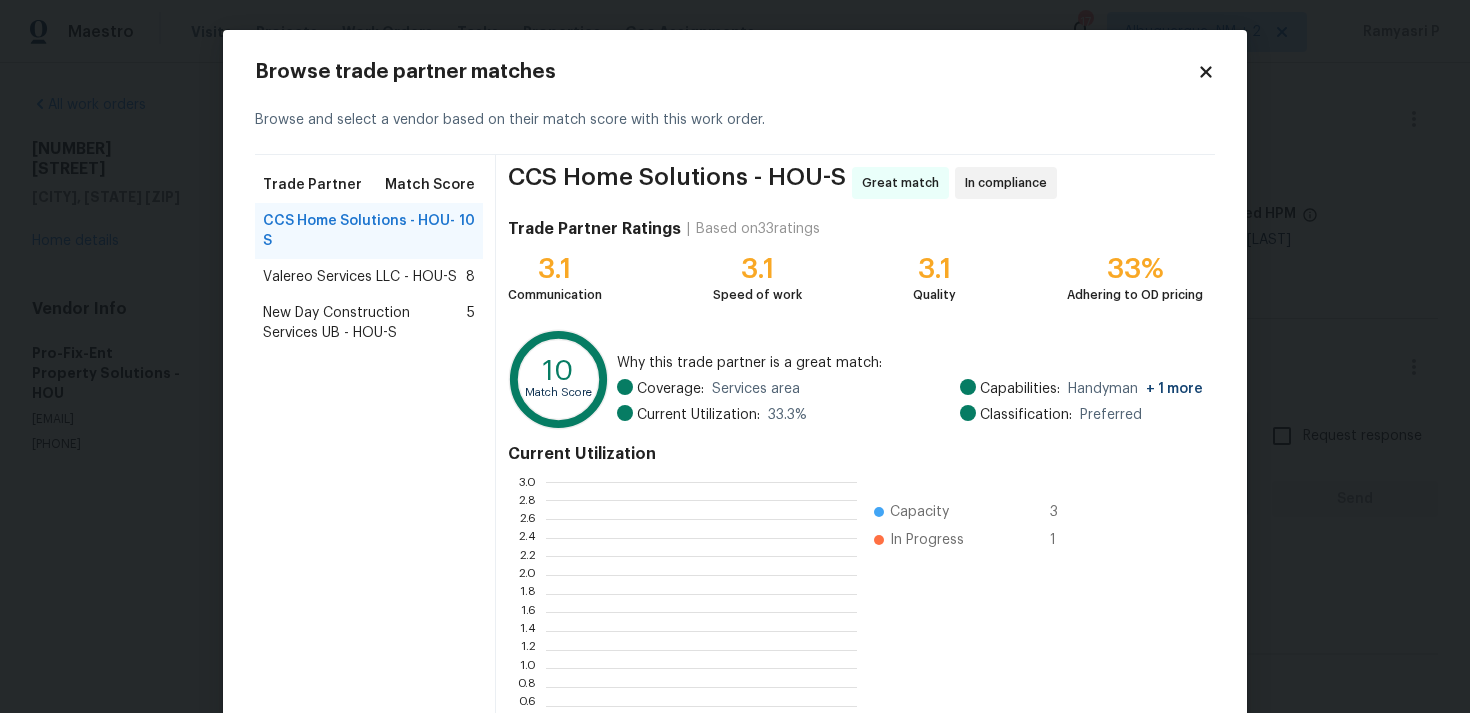 scroll, scrollTop: 2, scrollLeft: 1, axis: both 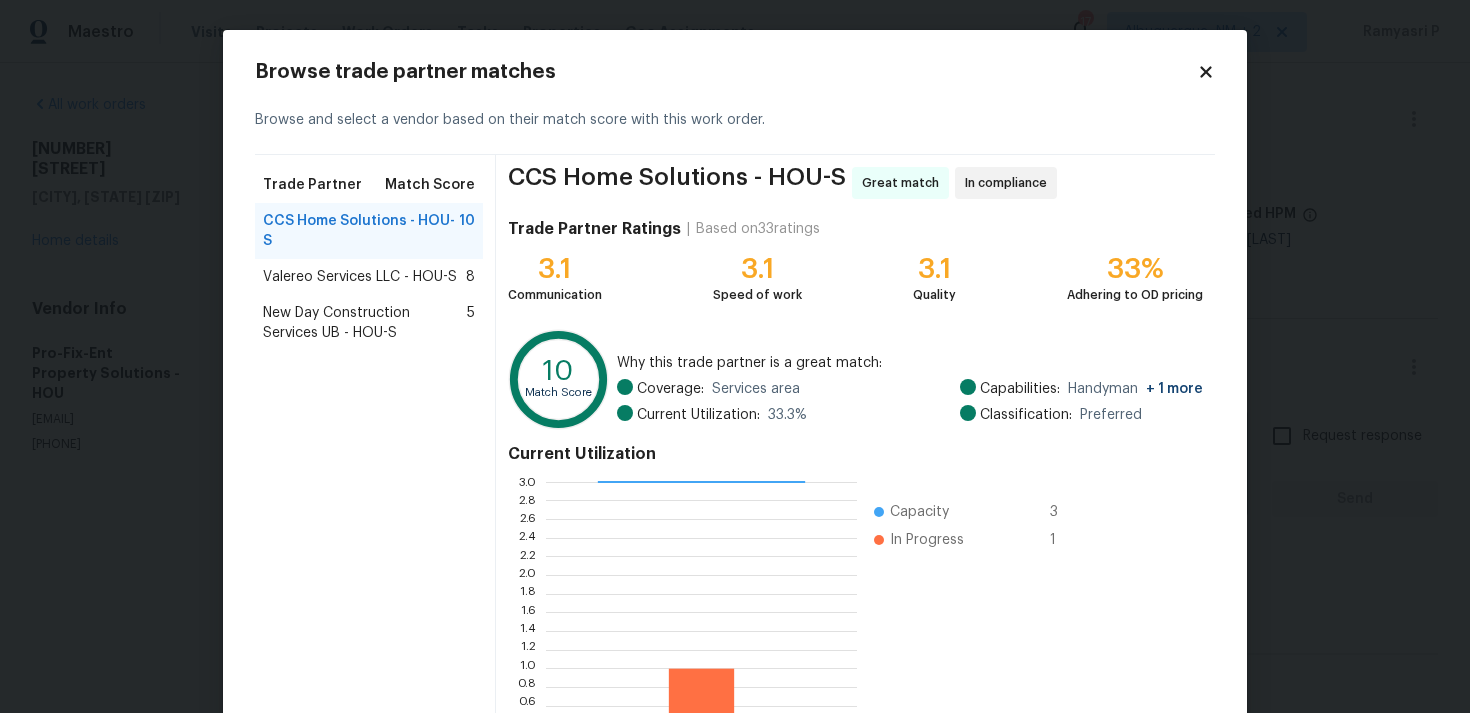click 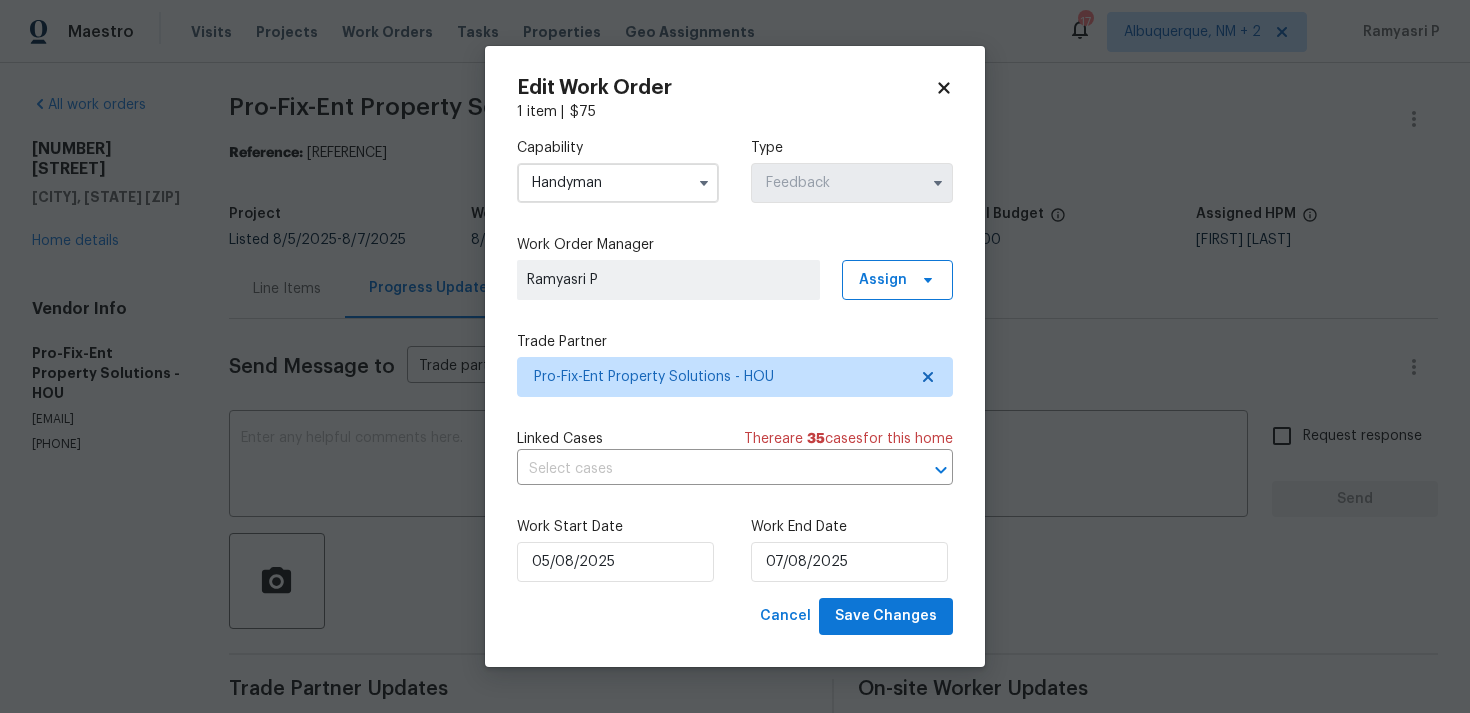 click on "Handyman" at bounding box center [618, 183] 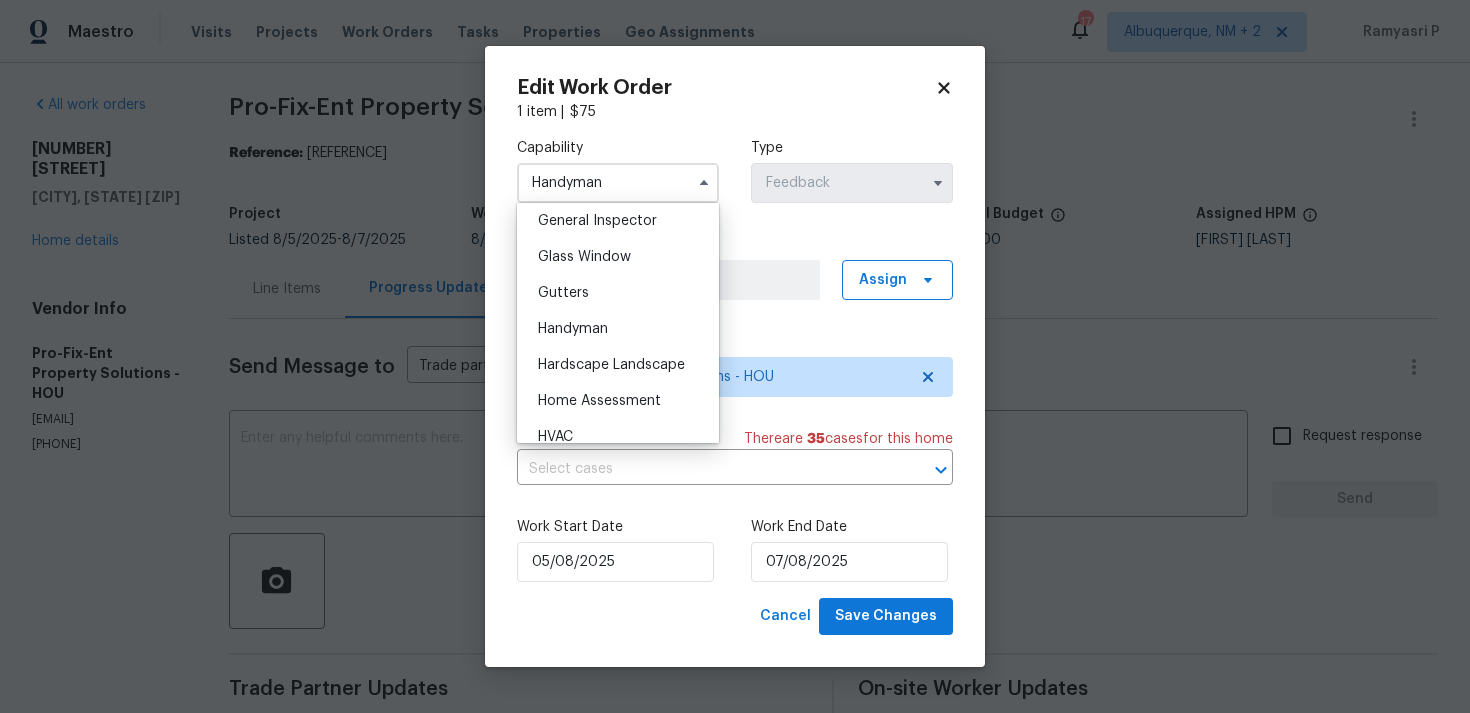 scroll, scrollTop: 938, scrollLeft: 0, axis: vertical 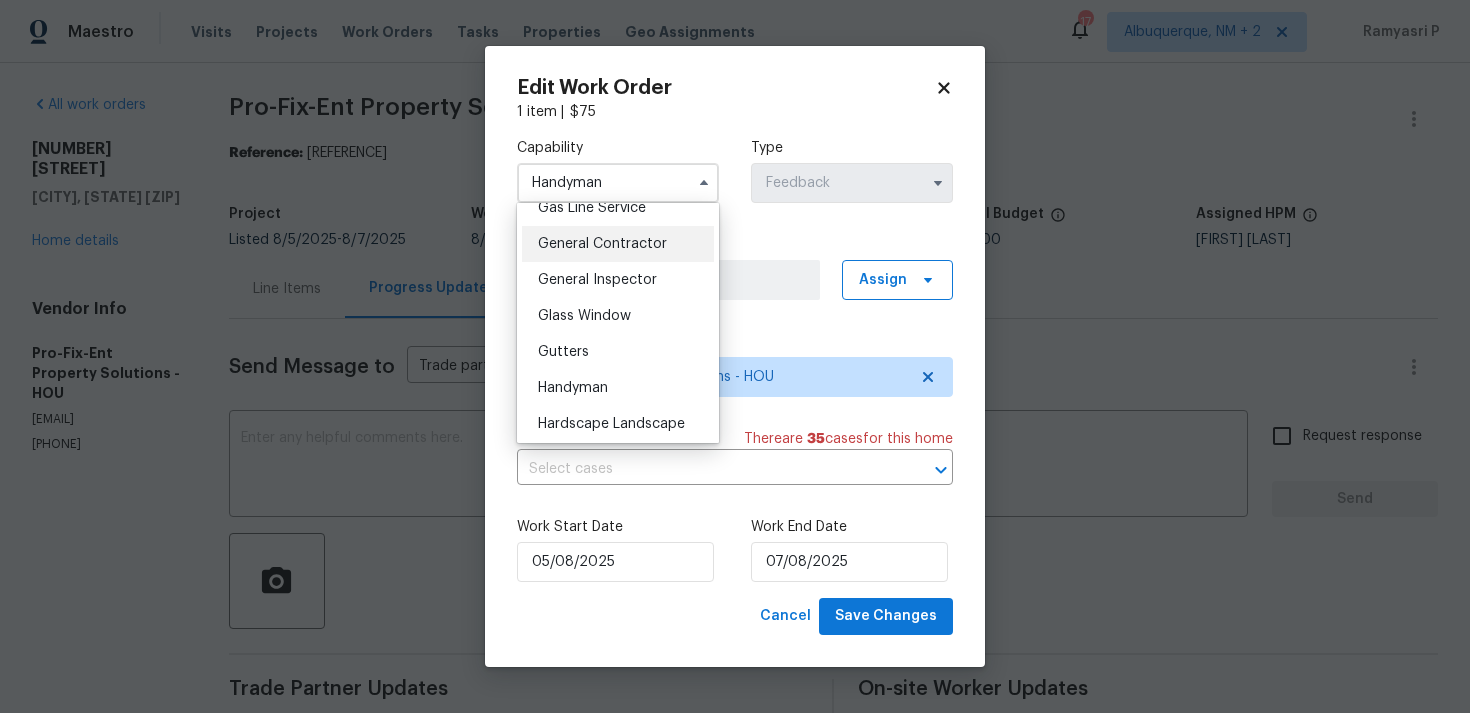 click on "General Contractor" at bounding box center (602, 244) 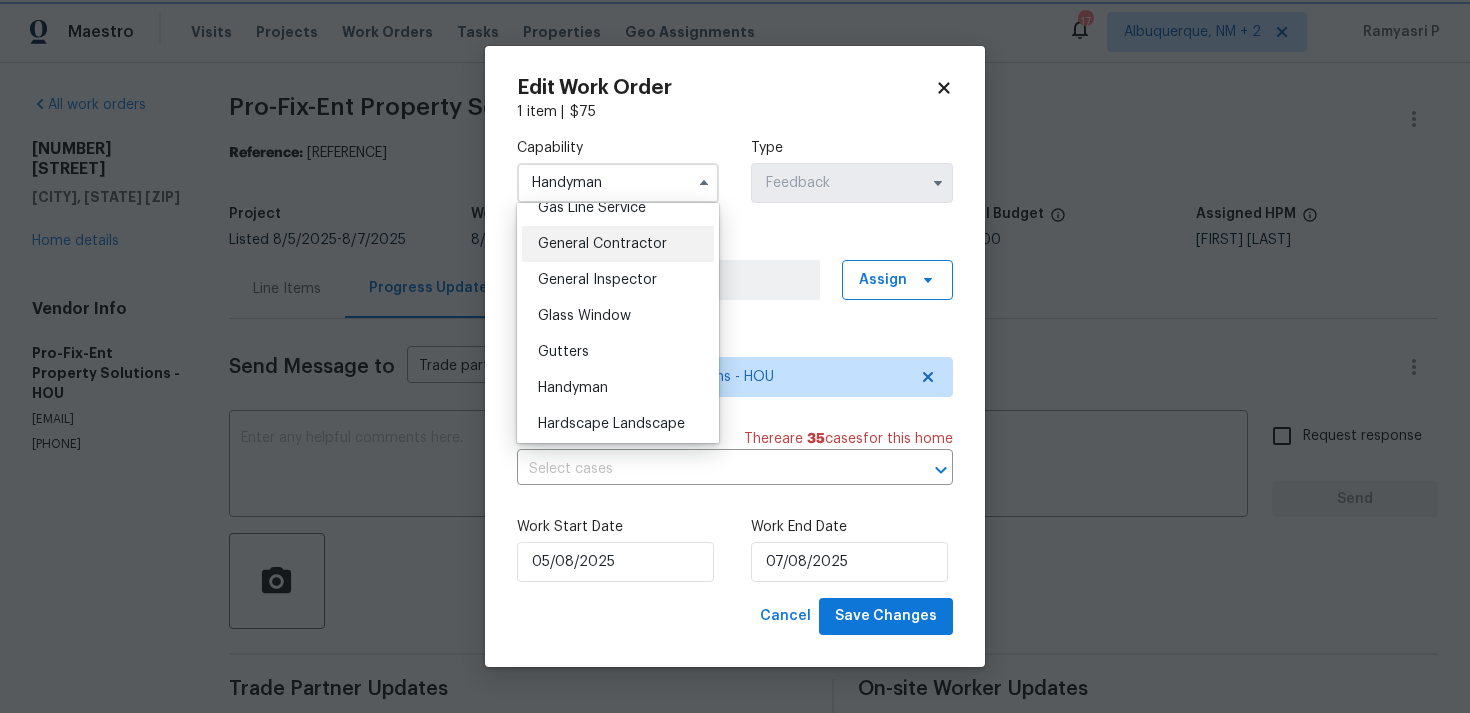 type on "General Contractor" 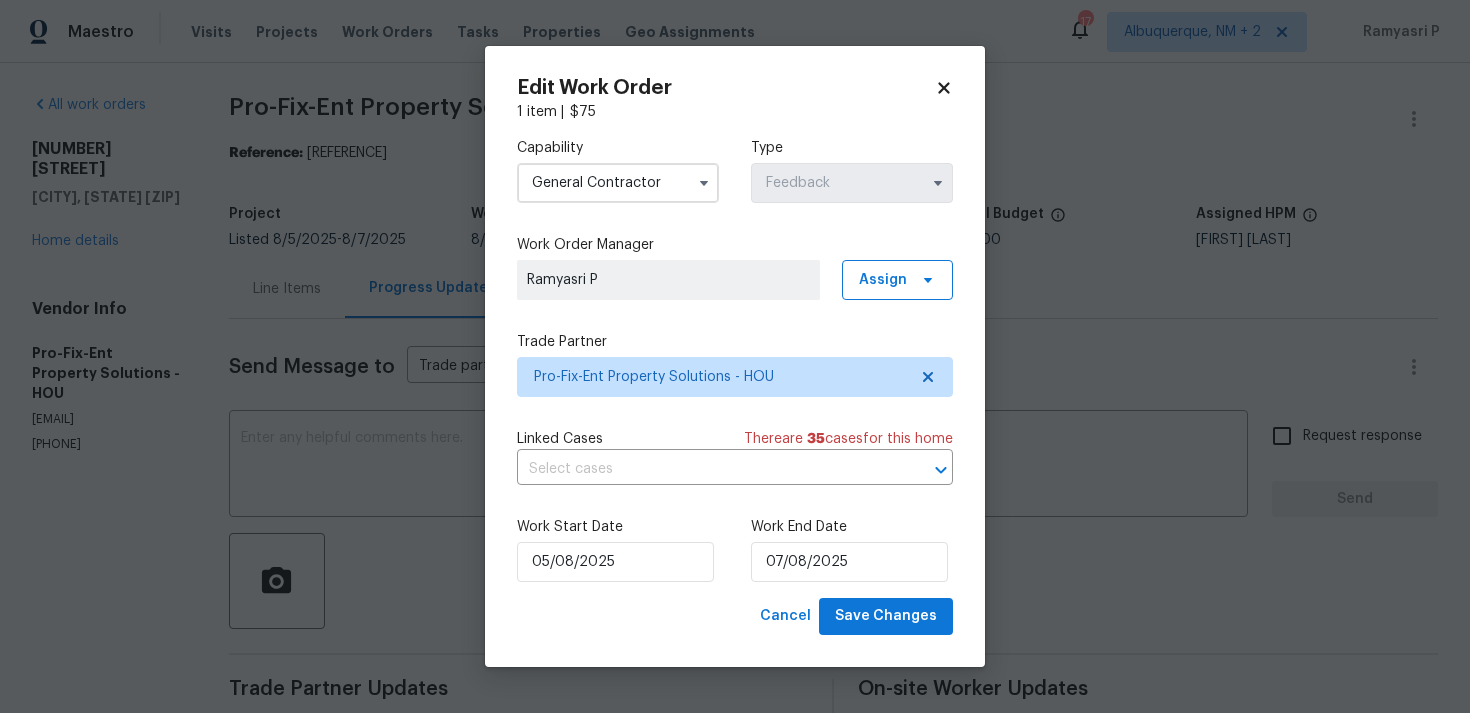 click on "Trade Partner   Pro-Fix-Ent Property Solutions - HOU" at bounding box center (735, 364) 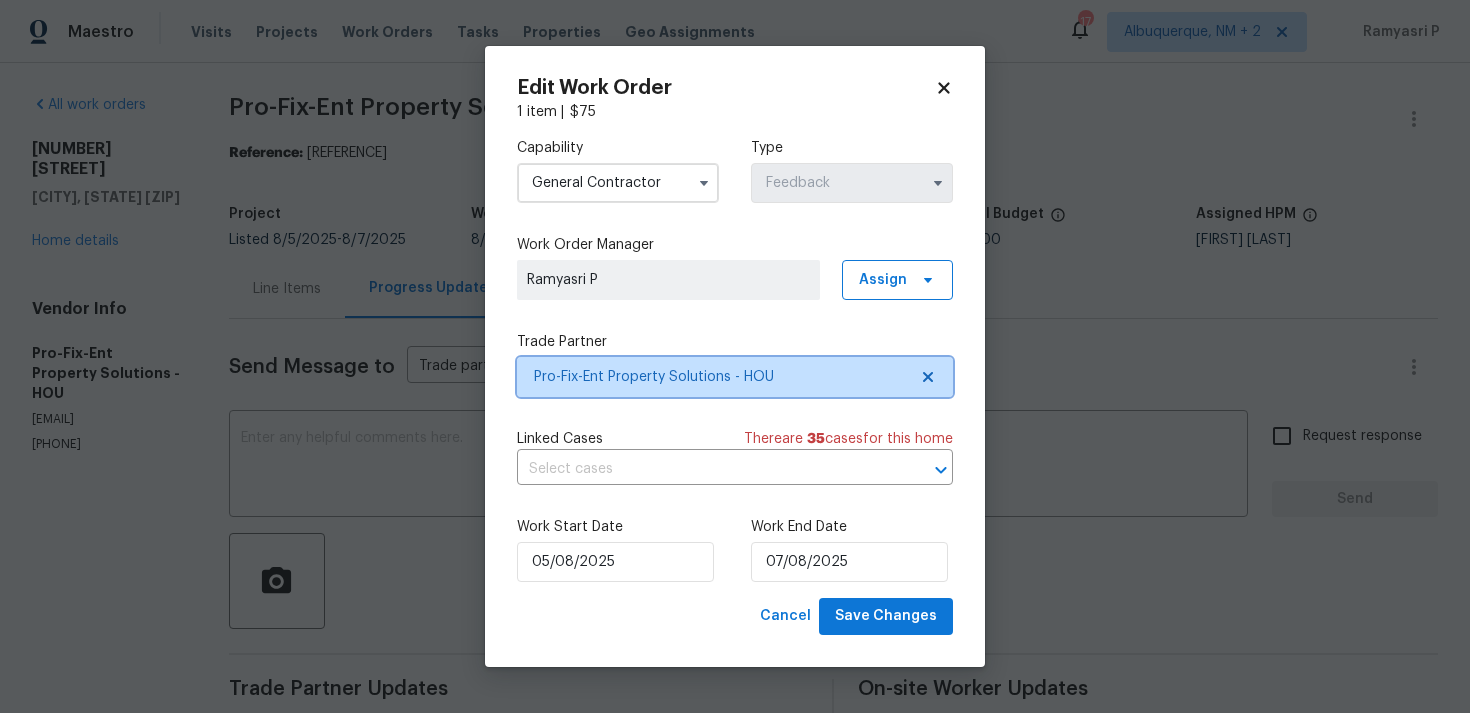 click on "Pro-Fix-Ent Property Solutions - HOU" at bounding box center (735, 377) 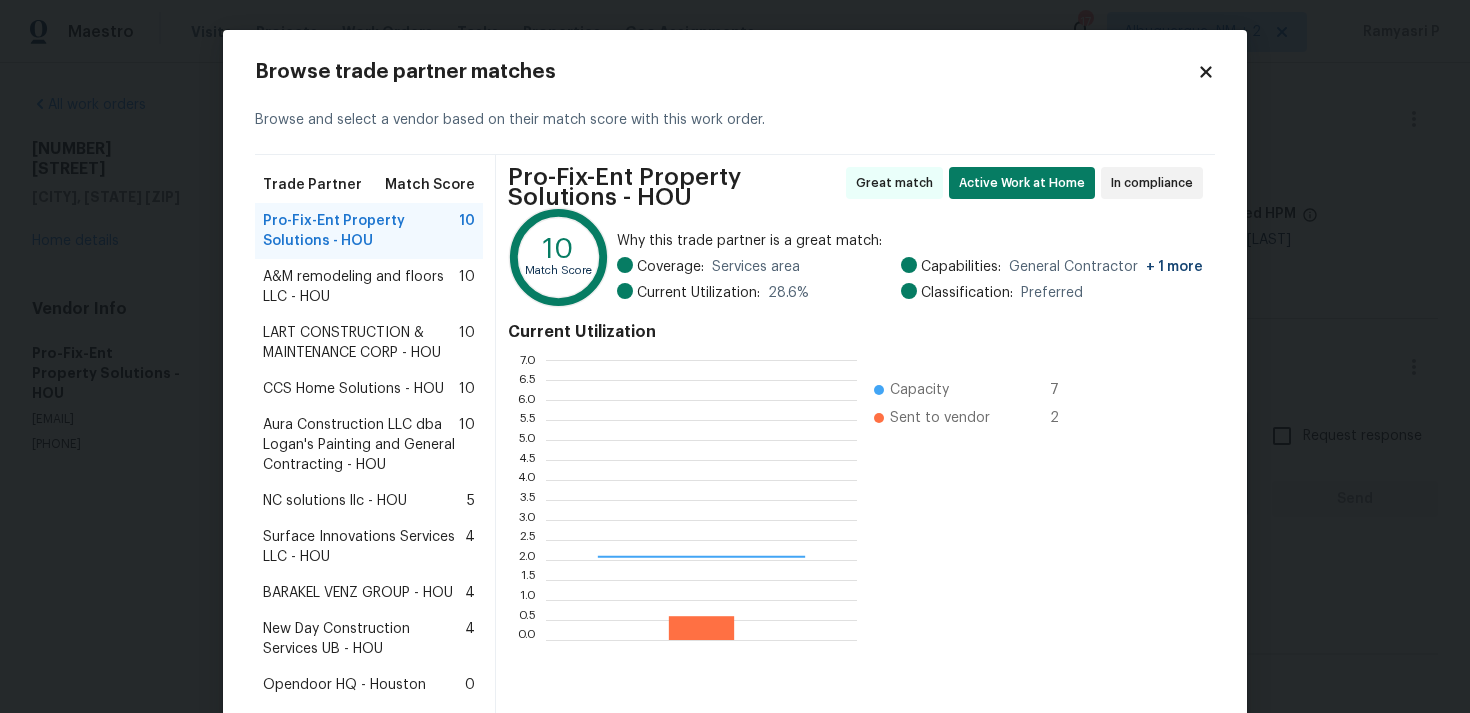 scroll, scrollTop: 2, scrollLeft: 1, axis: both 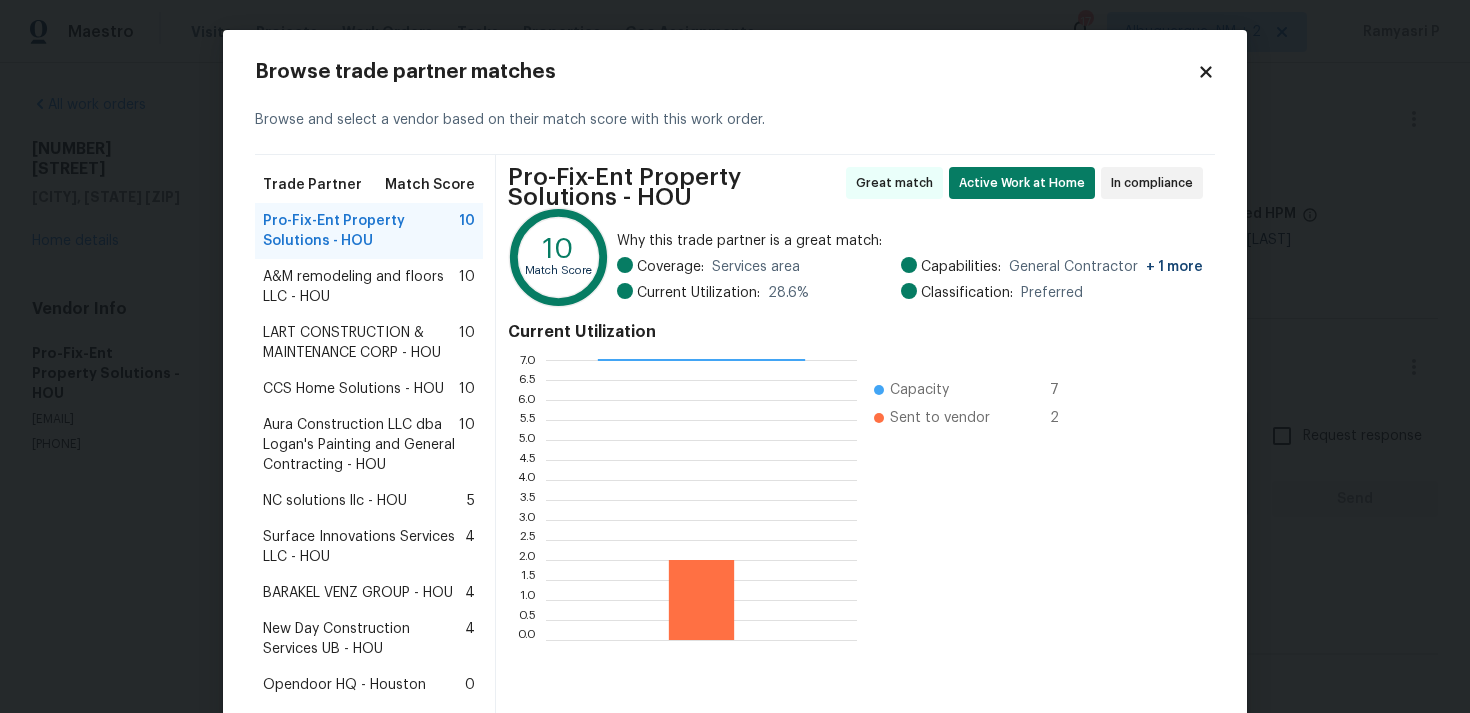 click on "LART CONSTRUCTION & MAINTENANCE CORP - HOU" at bounding box center (361, 343) 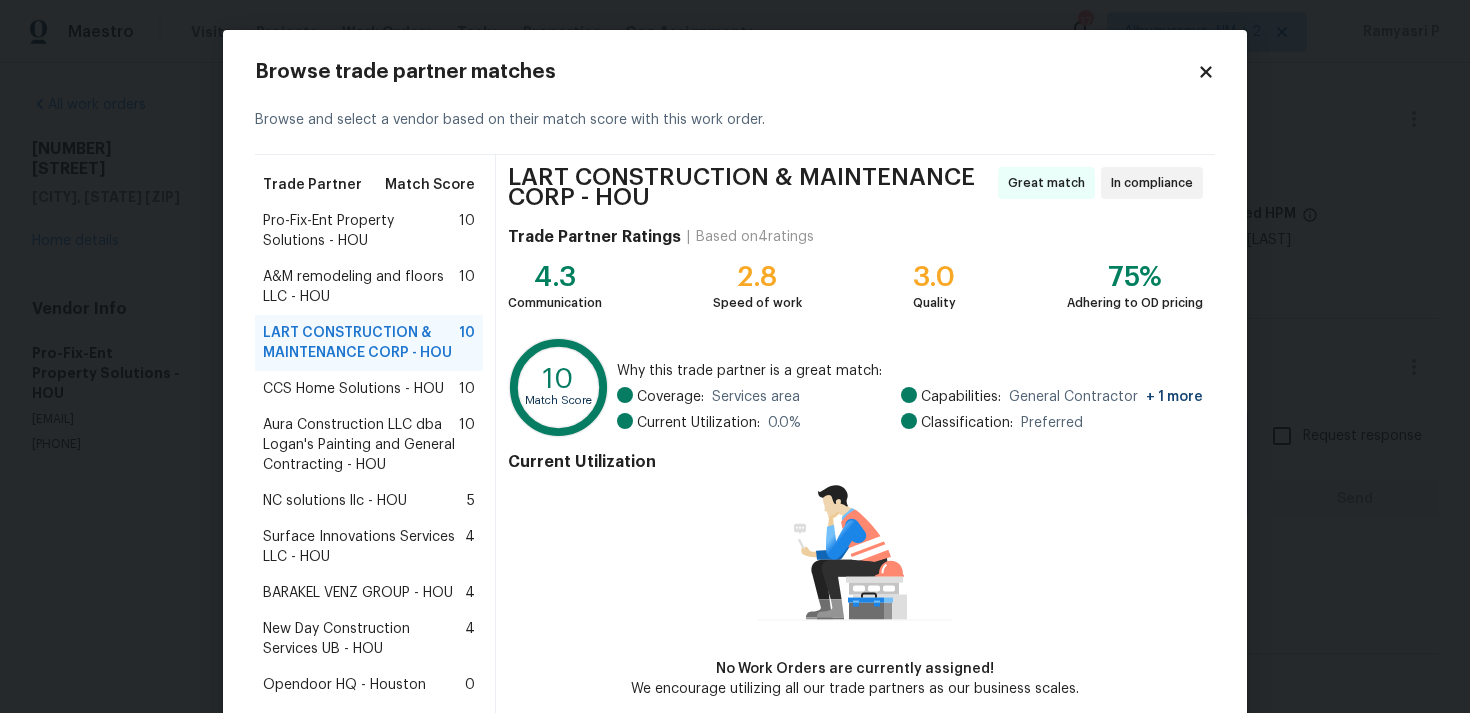 click on "CCS Home Solutions - HOU" at bounding box center (353, 389) 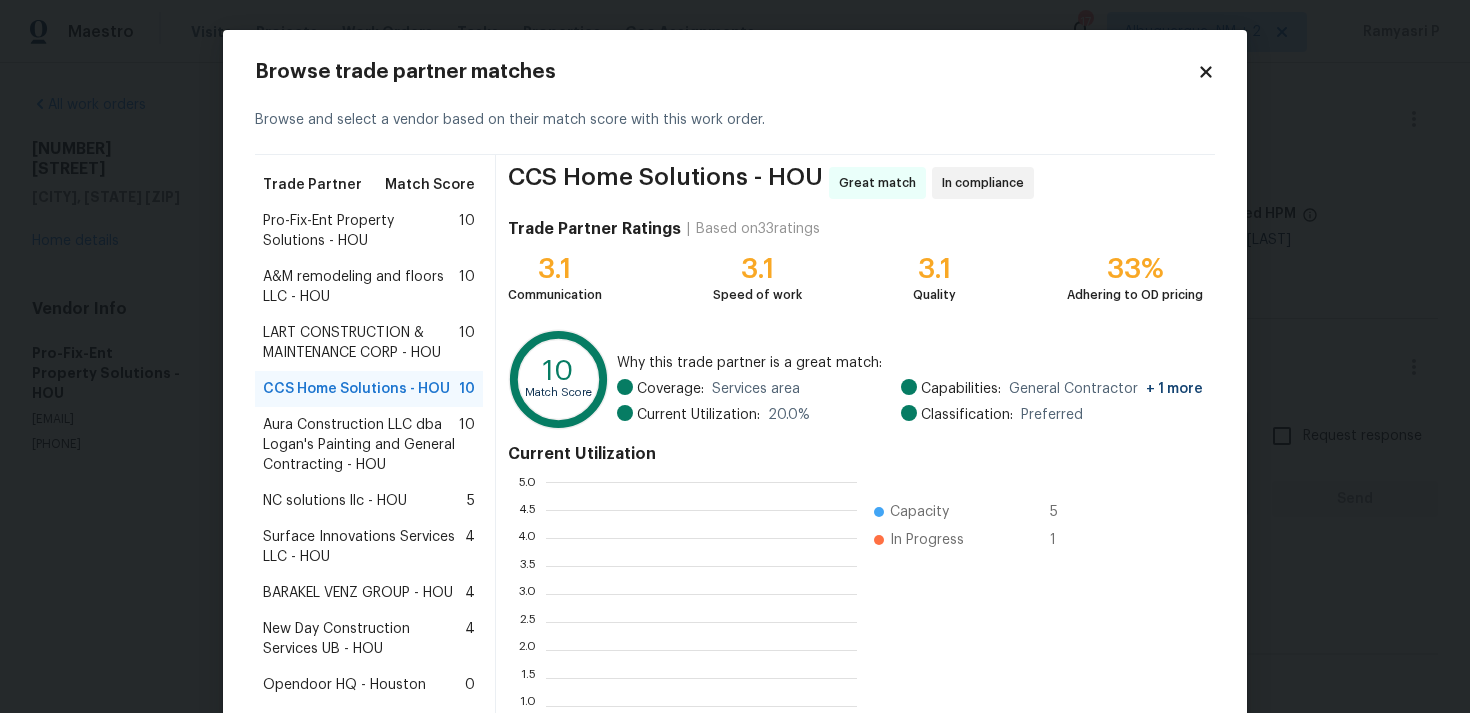 click on "Aura Construction LLC dba Logan's Painting and General Contracting - HOU" at bounding box center [361, 445] 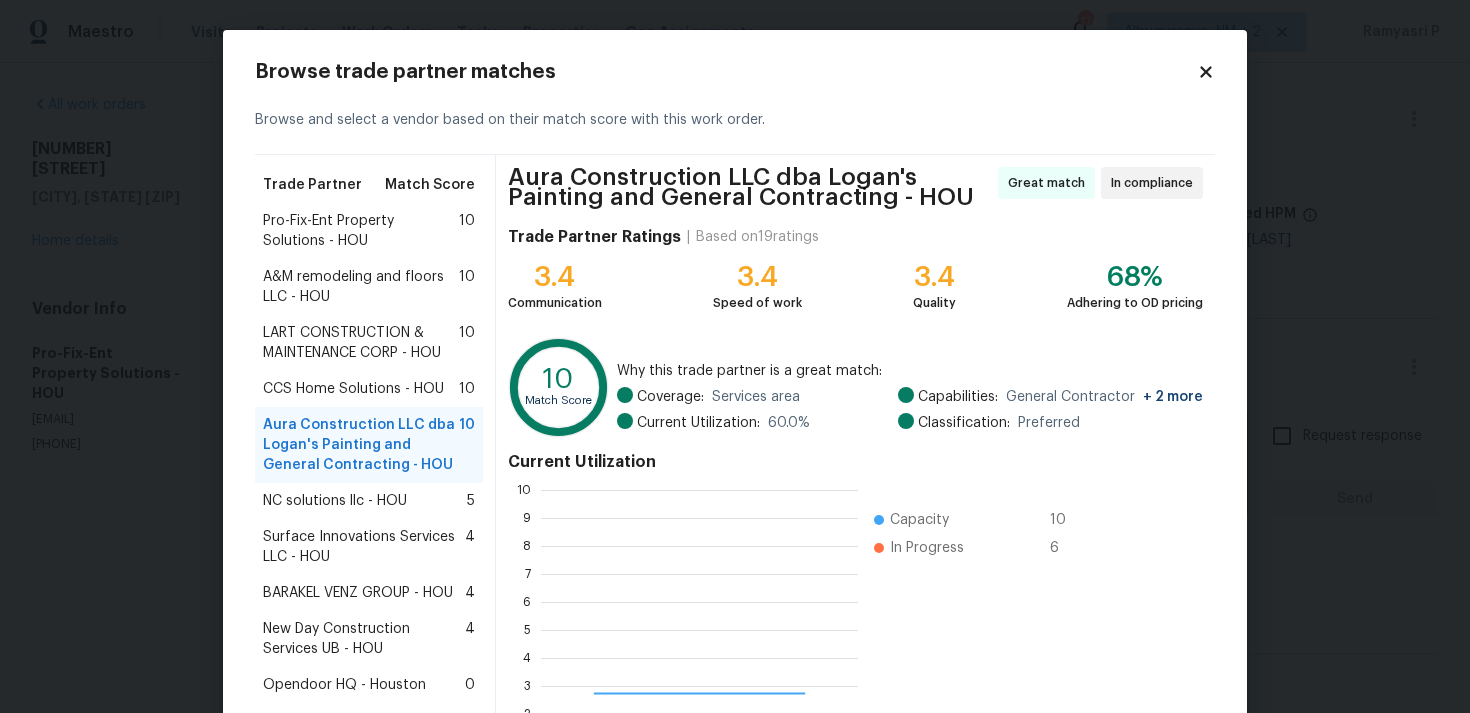 scroll, scrollTop: 2, scrollLeft: 2, axis: both 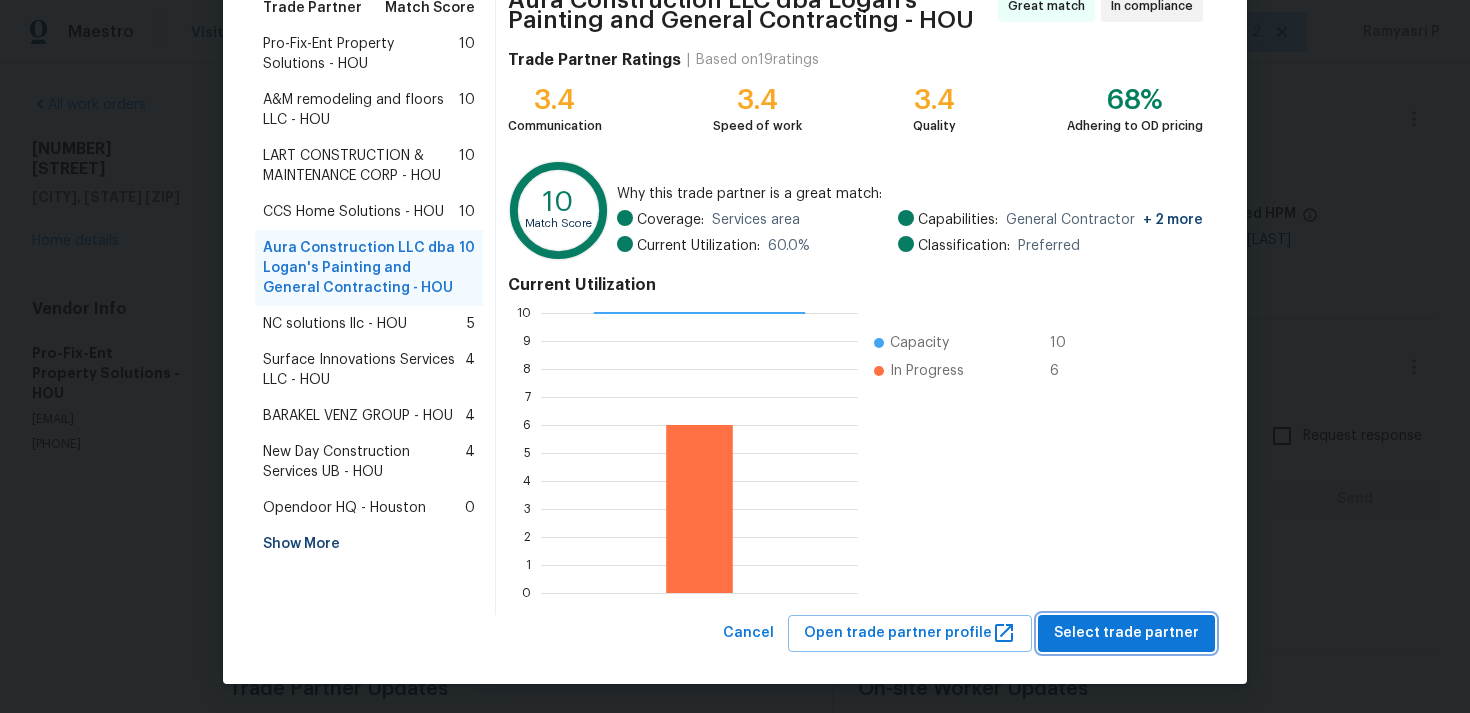 click on "Select trade partner" at bounding box center [1126, 633] 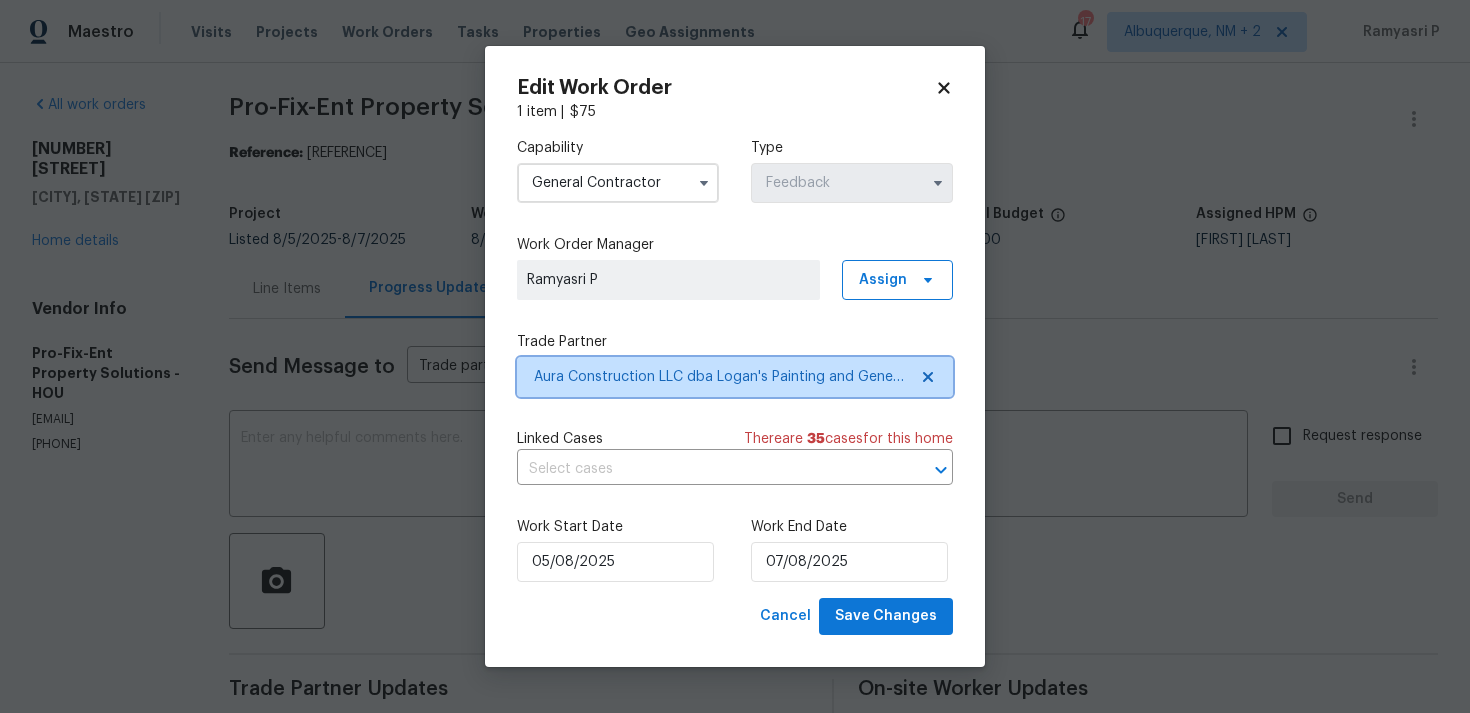 scroll, scrollTop: 0, scrollLeft: 0, axis: both 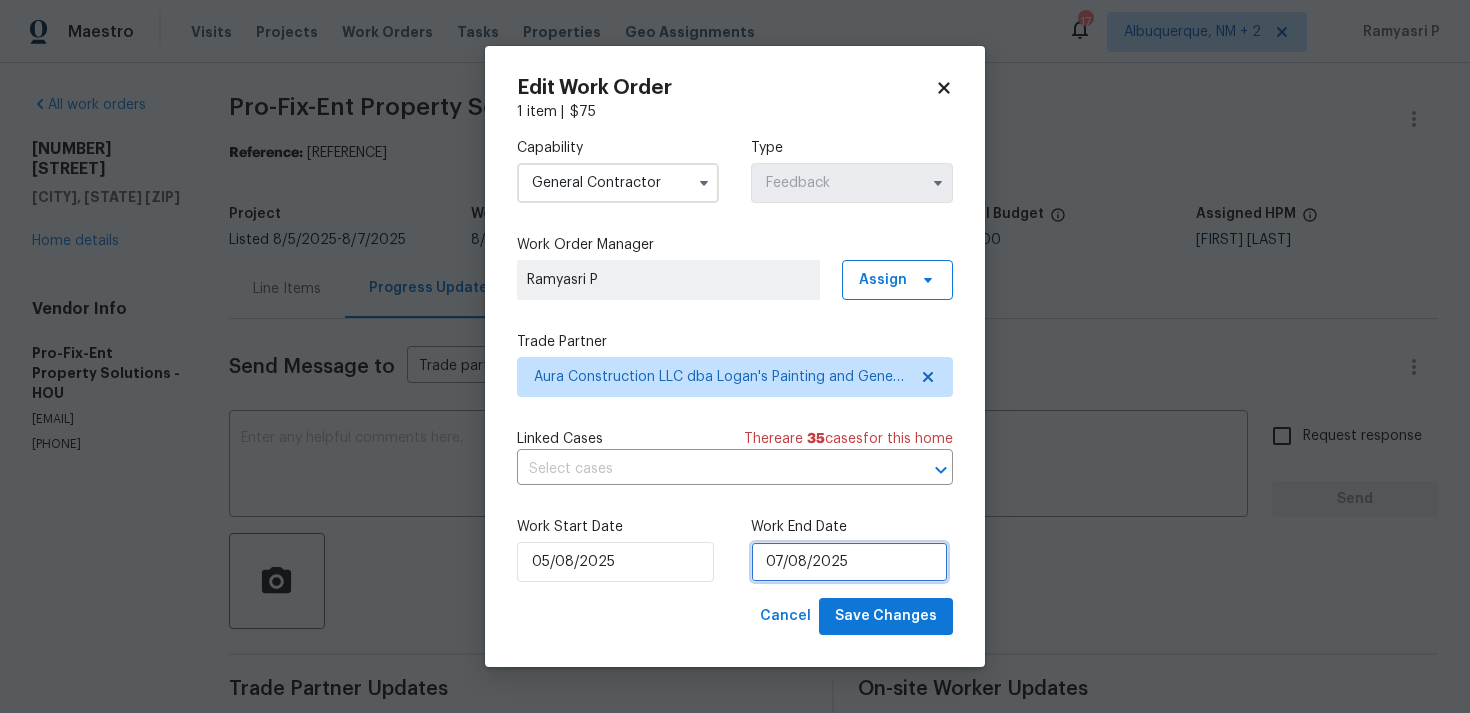 click on "07/08/2025" at bounding box center [849, 562] 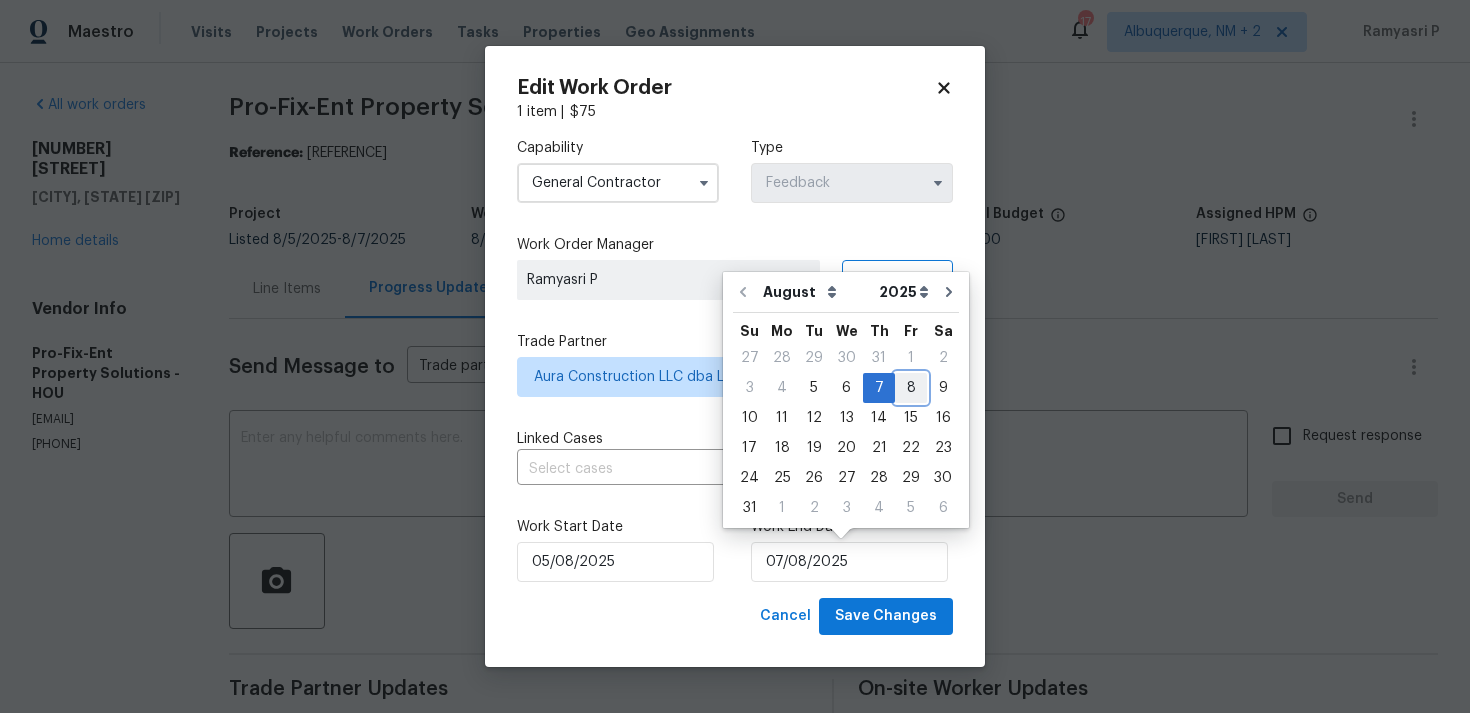 click on "8" at bounding box center (911, 388) 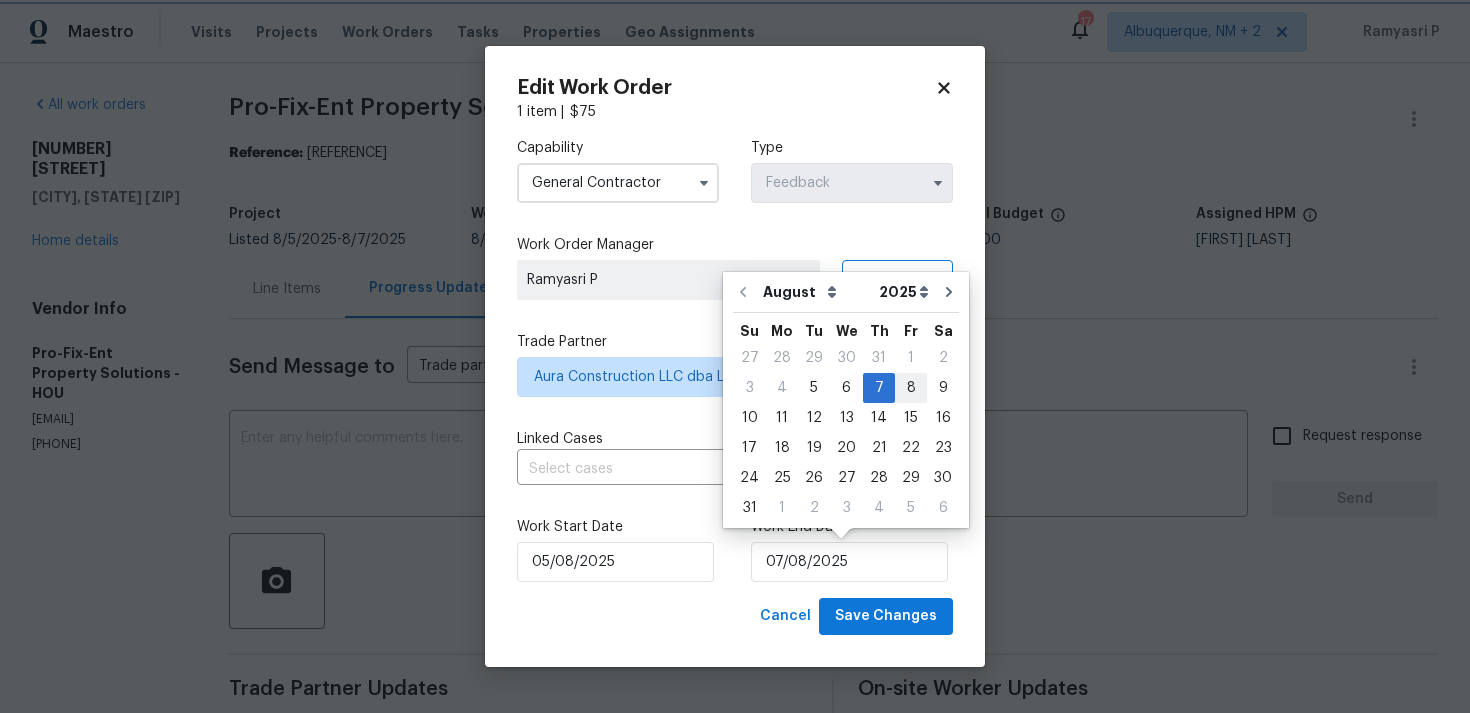 type on "08/08/2025" 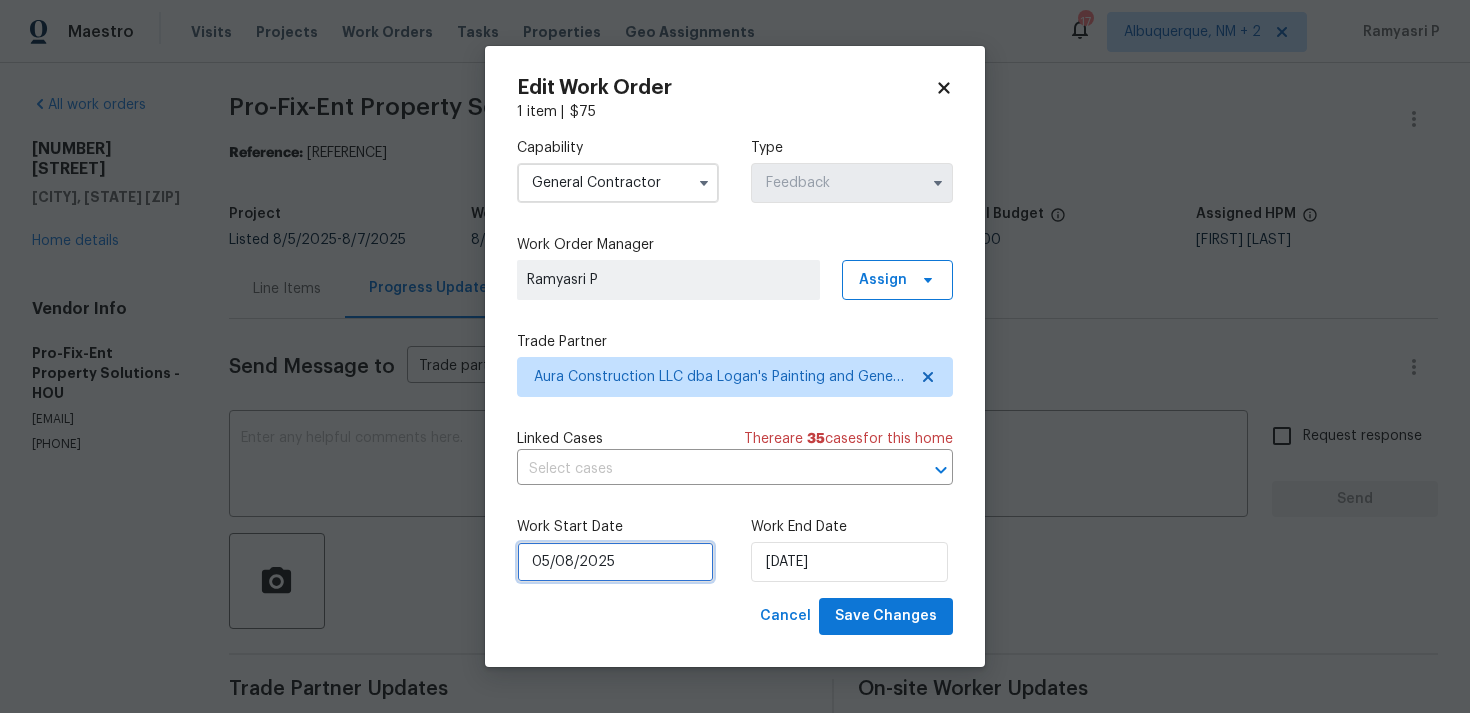 click on "05/08/2025" at bounding box center [615, 562] 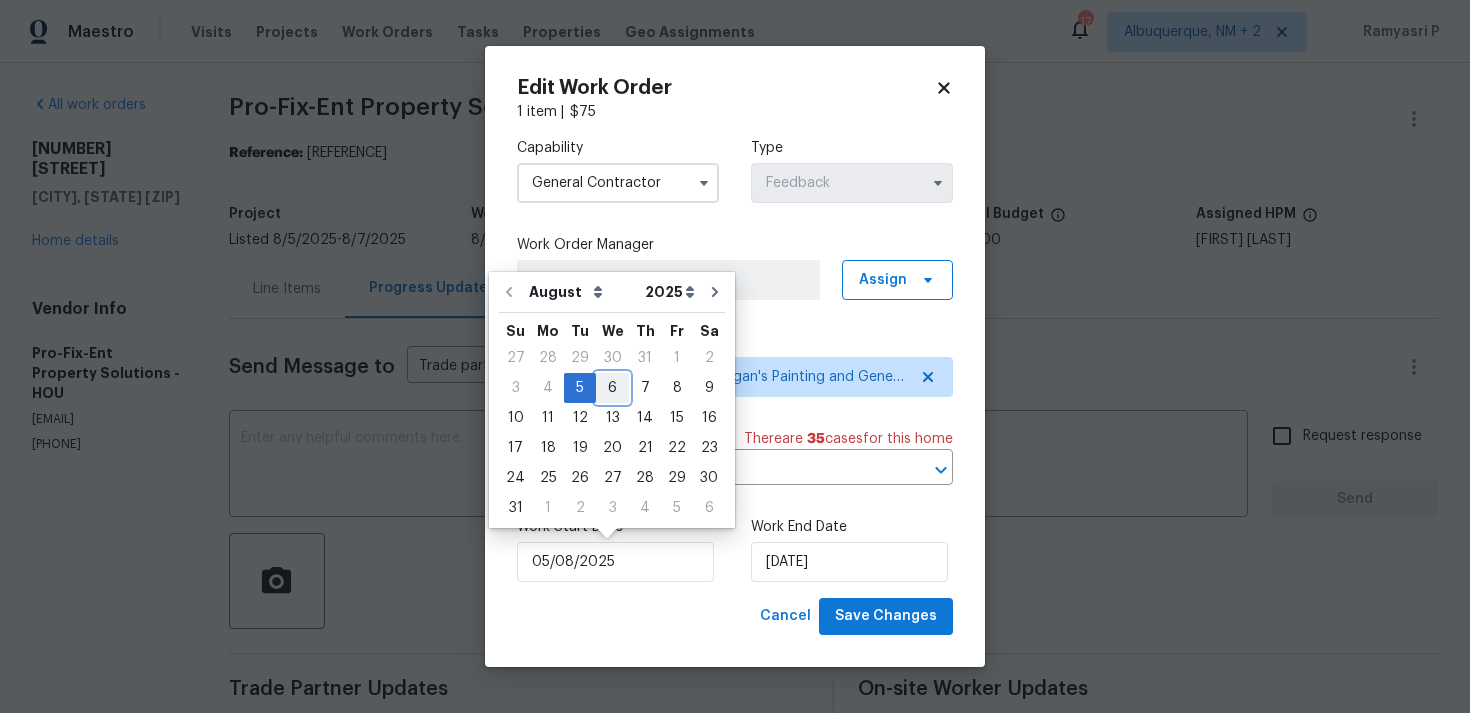 click on "6" at bounding box center (612, 388) 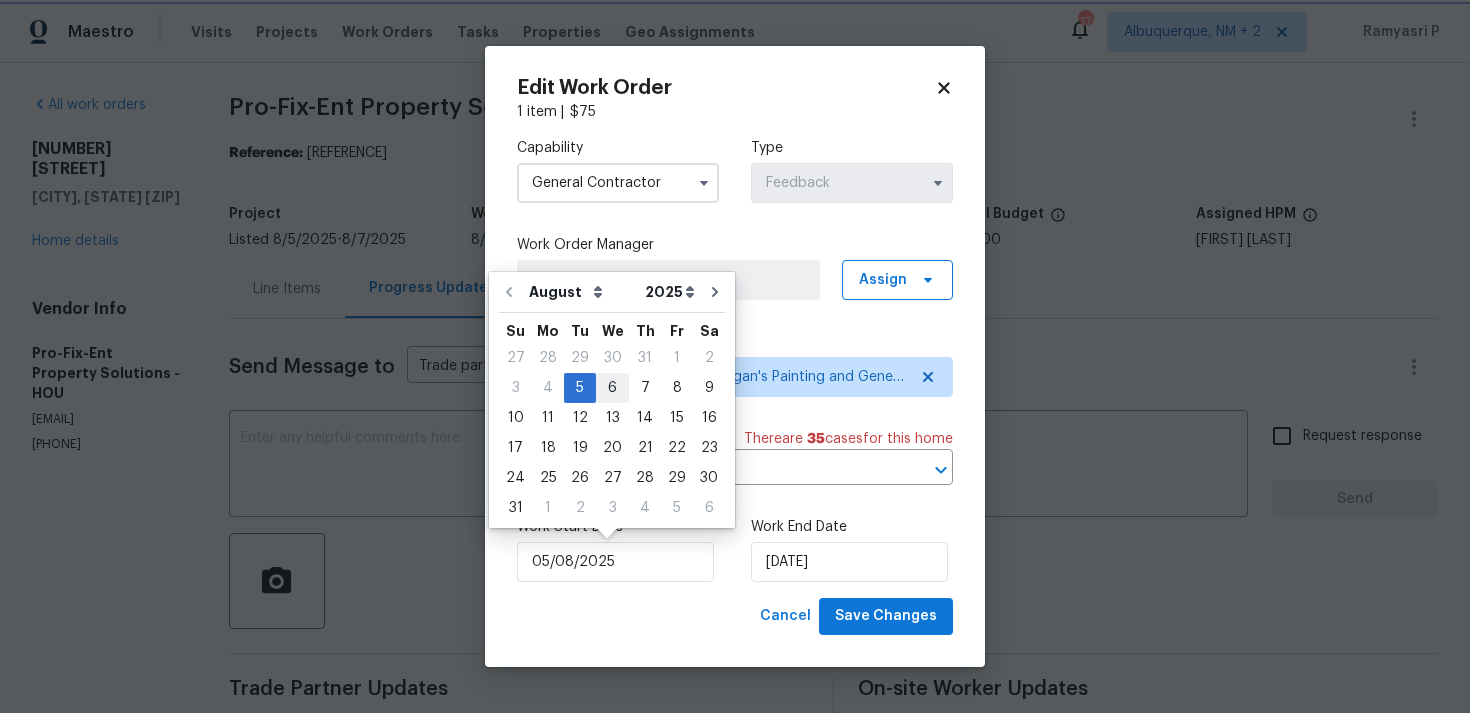 type on "06/08/2025" 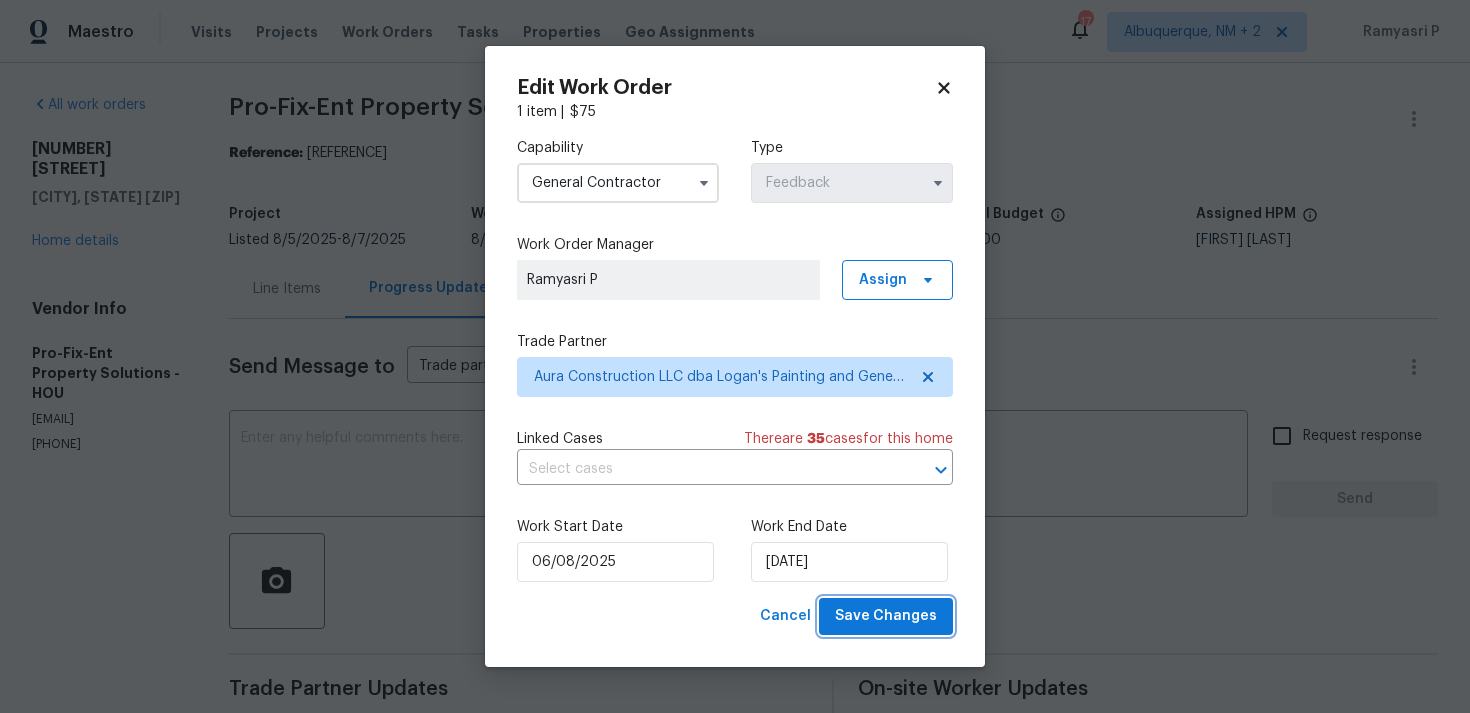 click on "Save Changes" at bounding box center [886, 616] 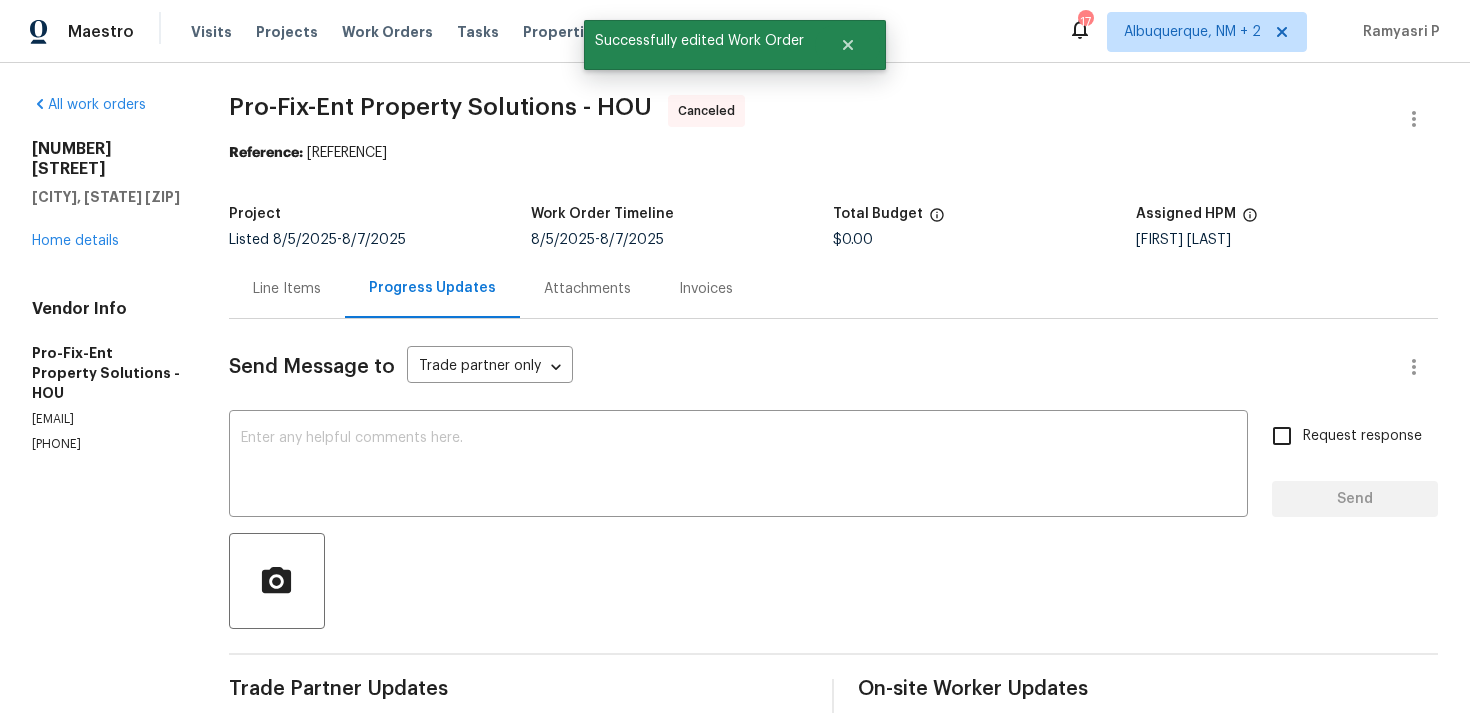 click on "All work orders 7715 Loro Linda Dr Houston, TX 77083 Home details Vendor Info Pro-Fix-Ent Property Solutions - HOU profixentpropertysolutions@gmail.com (832) 818-1082" at bounding box center (106, 274) 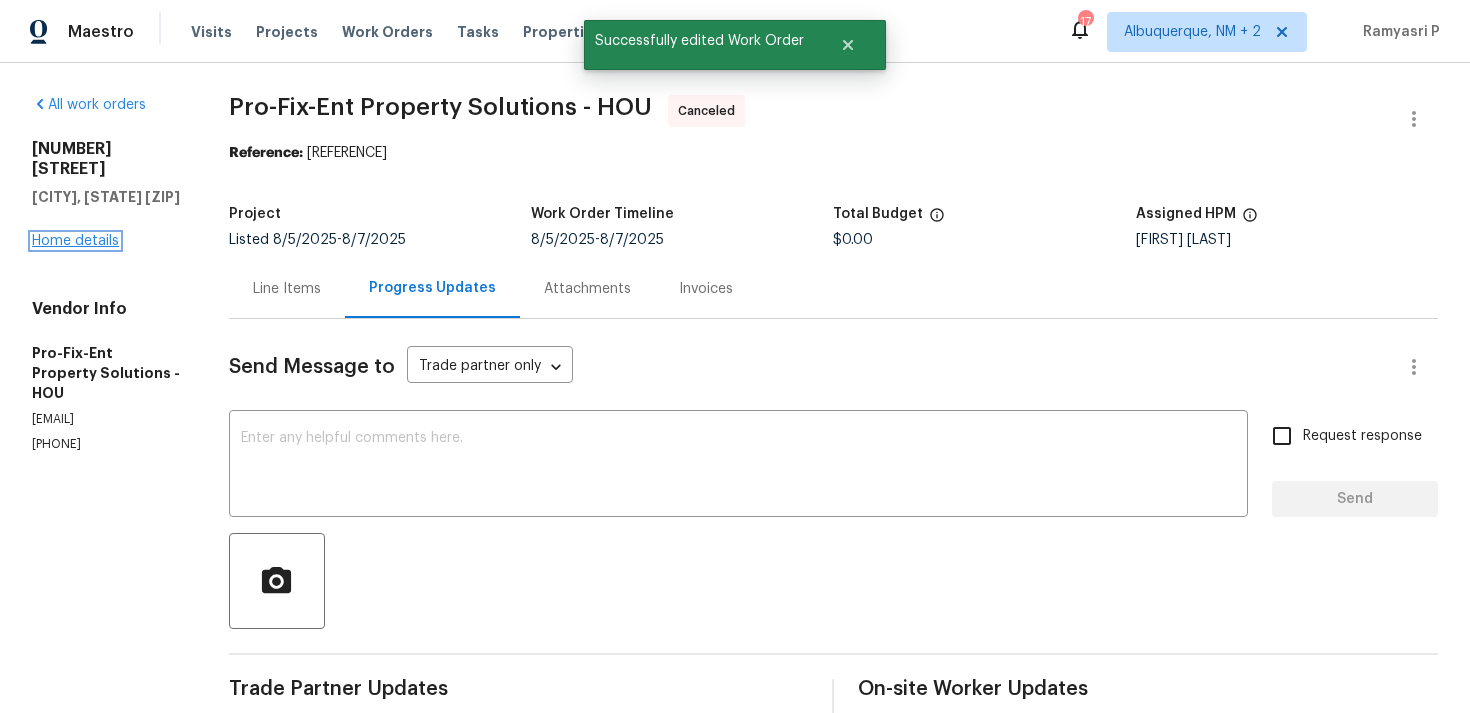 click on "Home details" at bounding box center (75, 241) 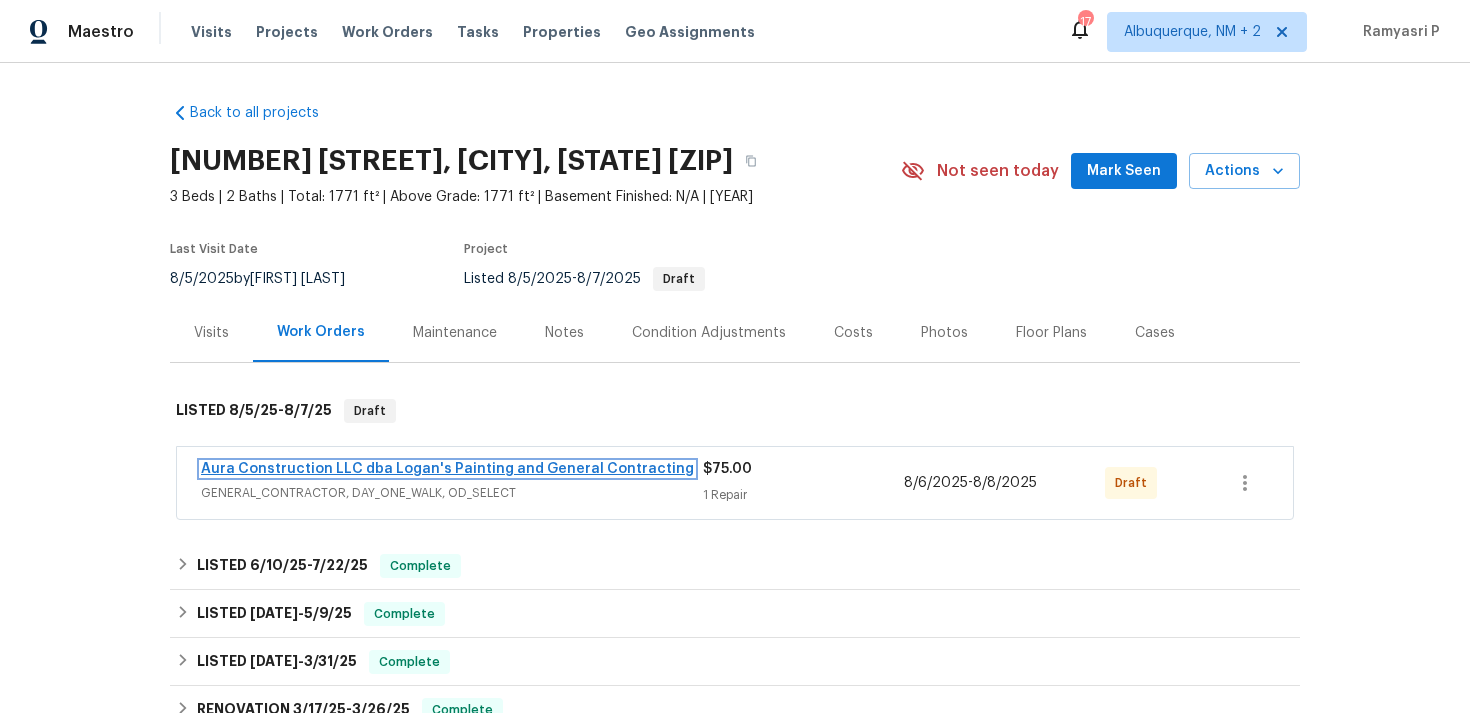 click on "Aura Construction LLC dba Logan's Painting and General Contracting" at bounding box center (447, 469) 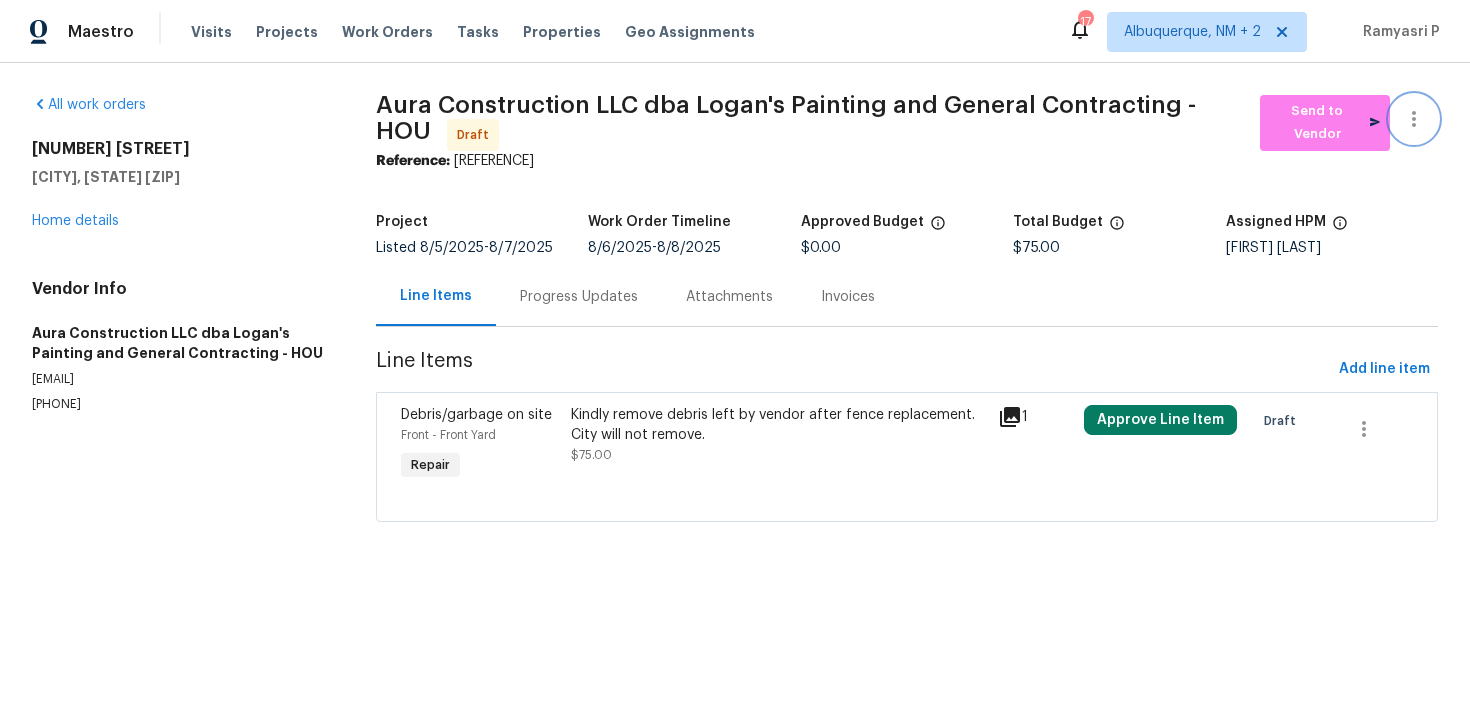 click 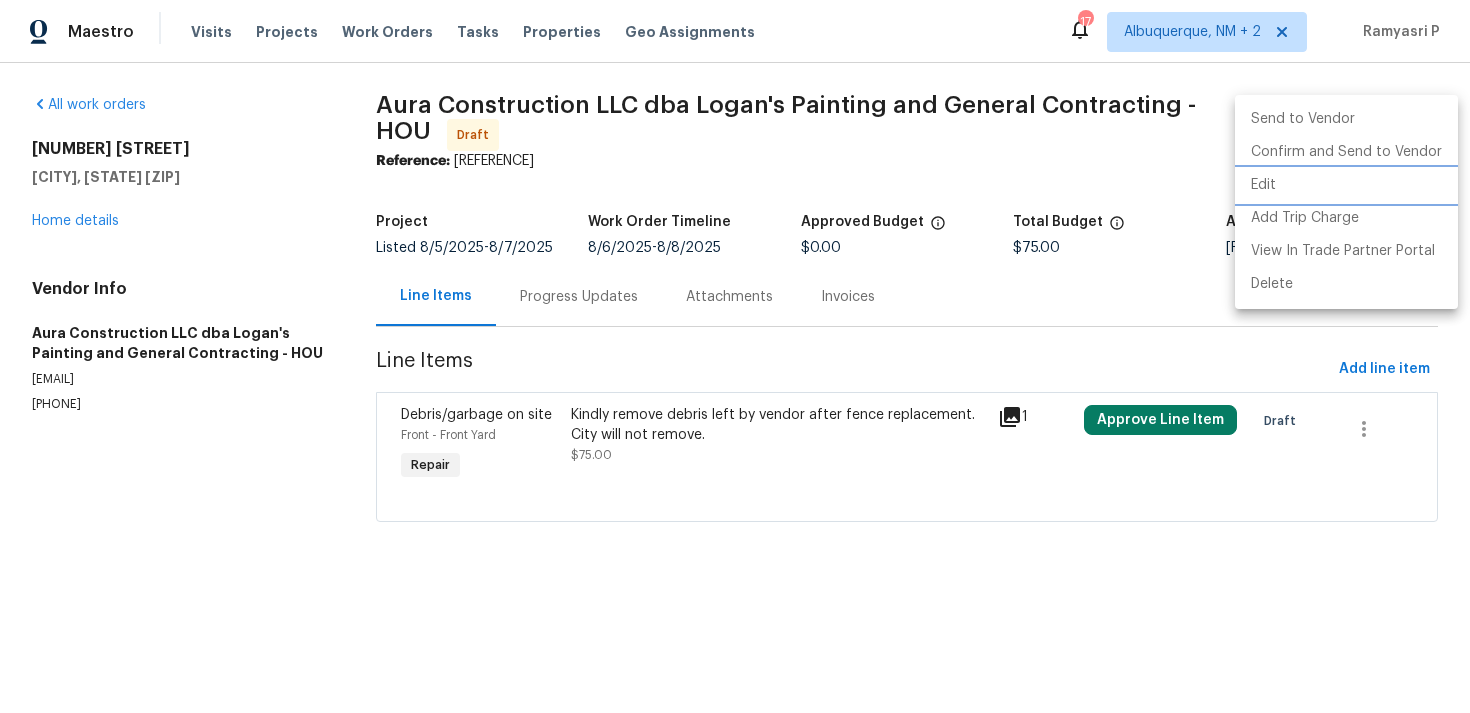 click on "Edit" at bounding box center (1346, 185) 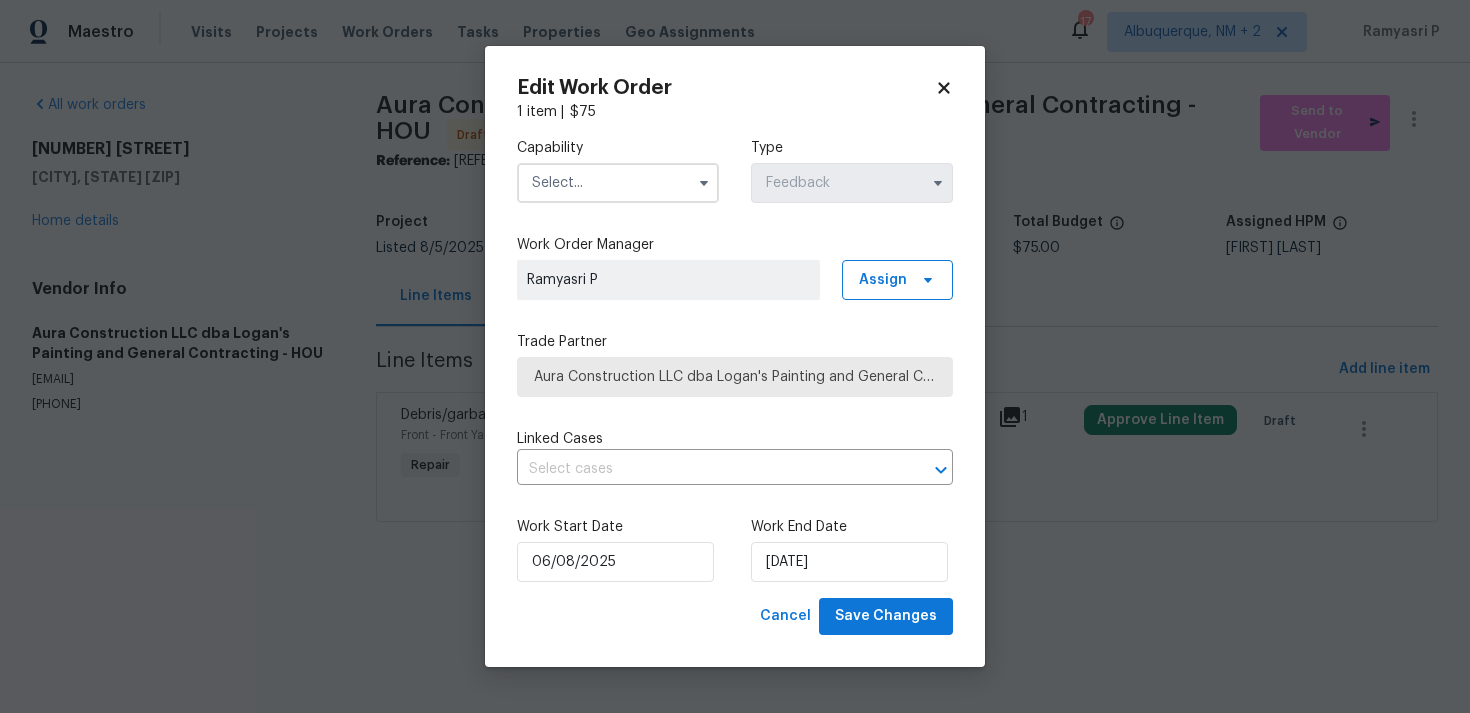 click at bounding box center [618, 183] 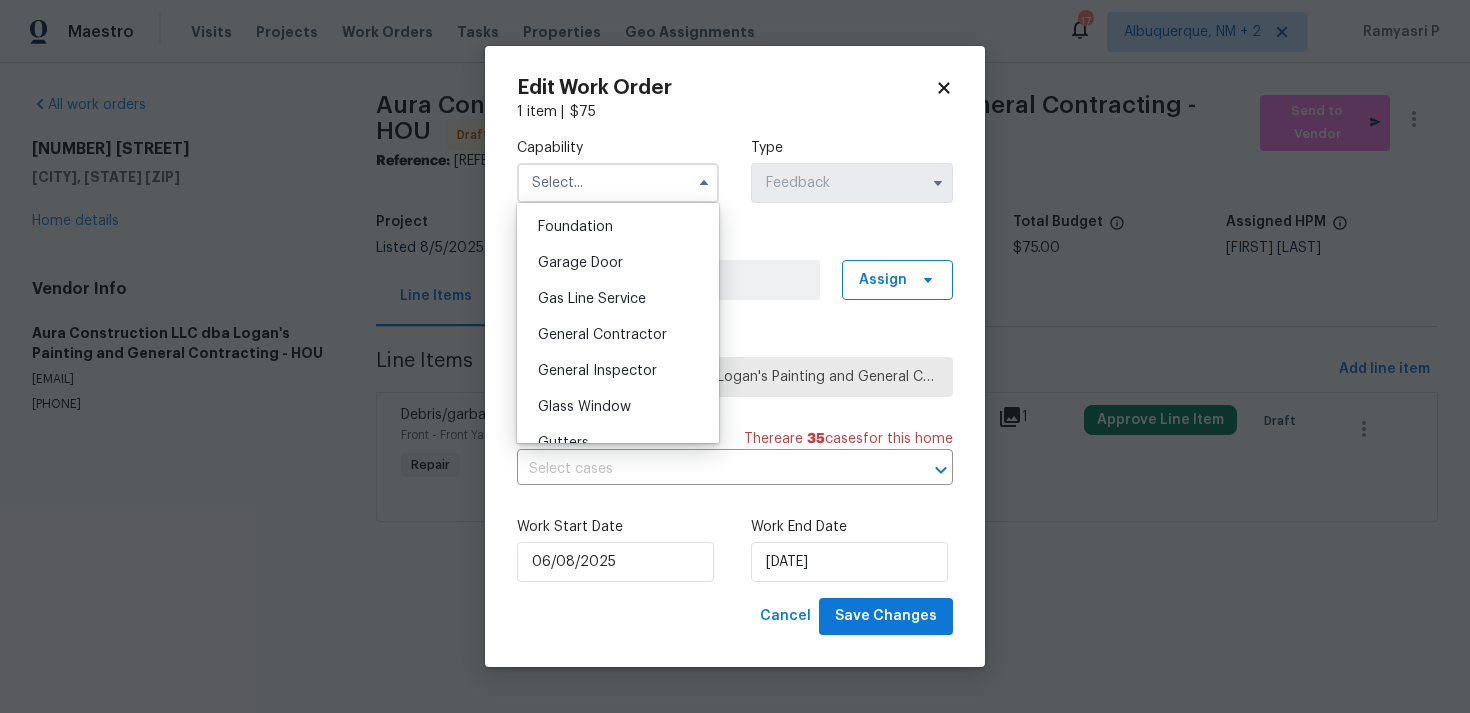 scroll, scrollTop: 849, scrollLeft: 0, axis: vertical 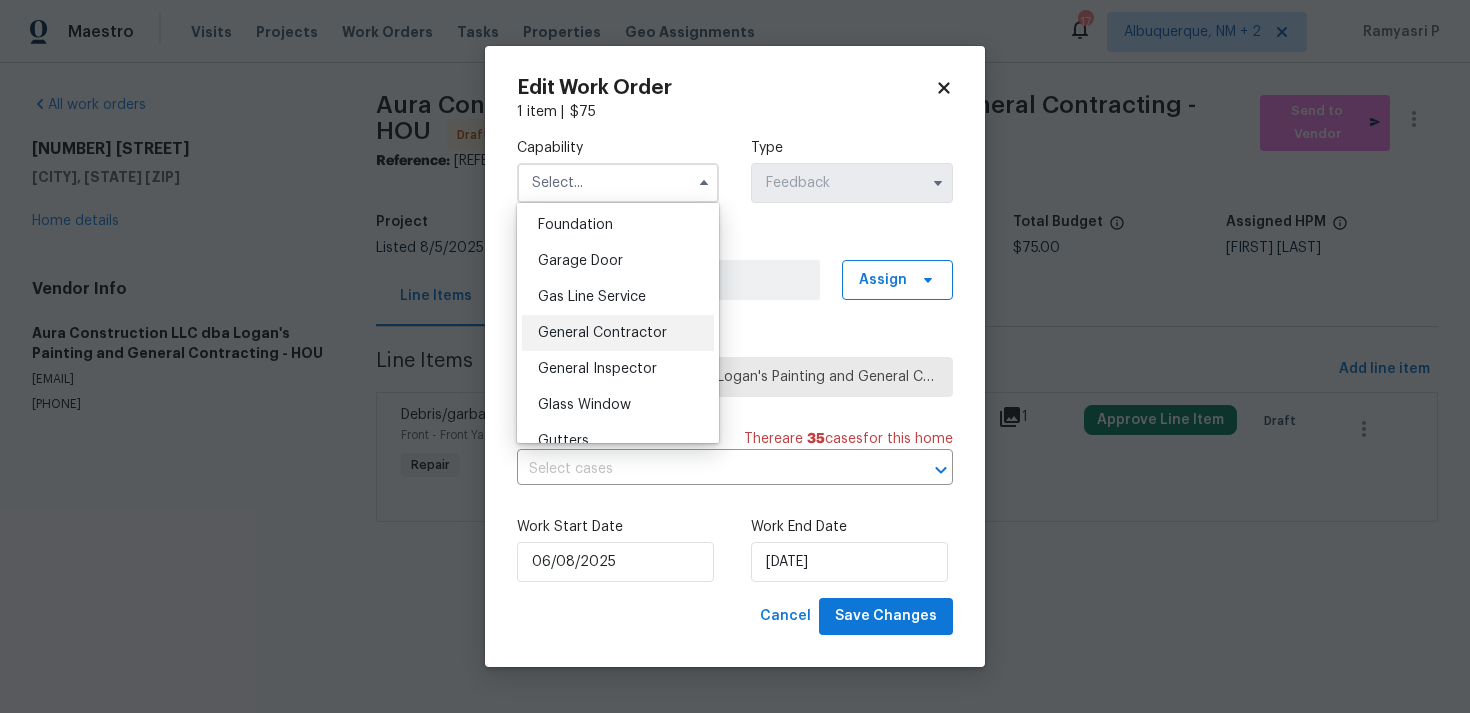 click on "General Contractor" at bounding box center (602, 333) 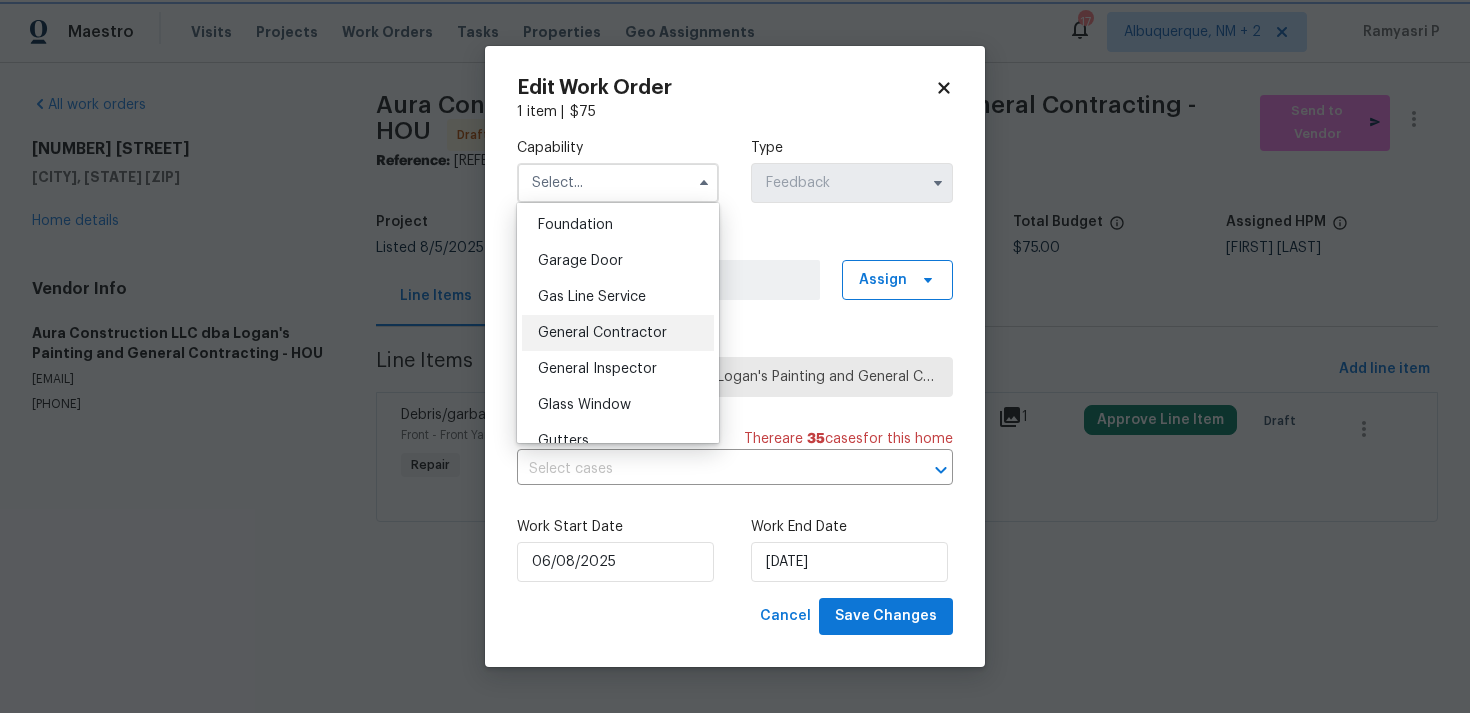 type on "General Contractor" 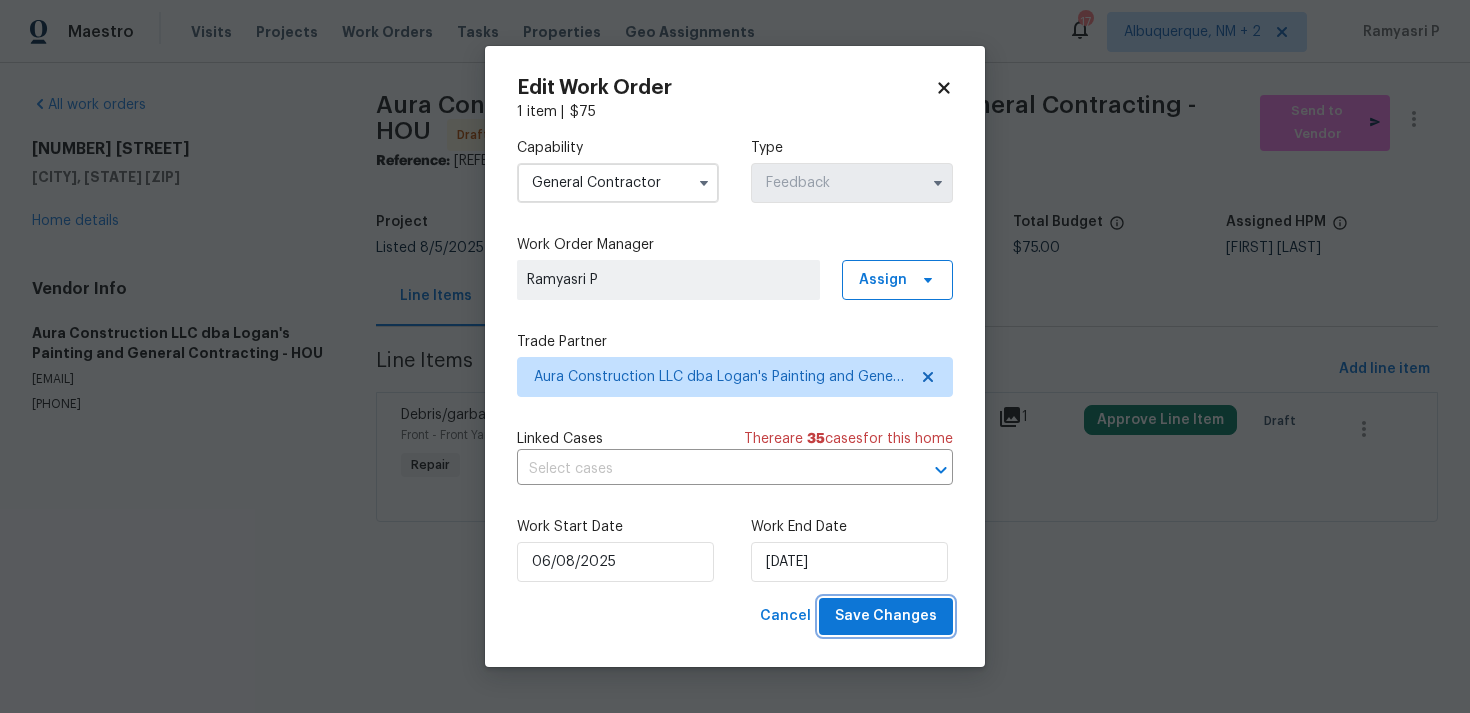 click on "Save Changes" at bounding box center [886, 616] 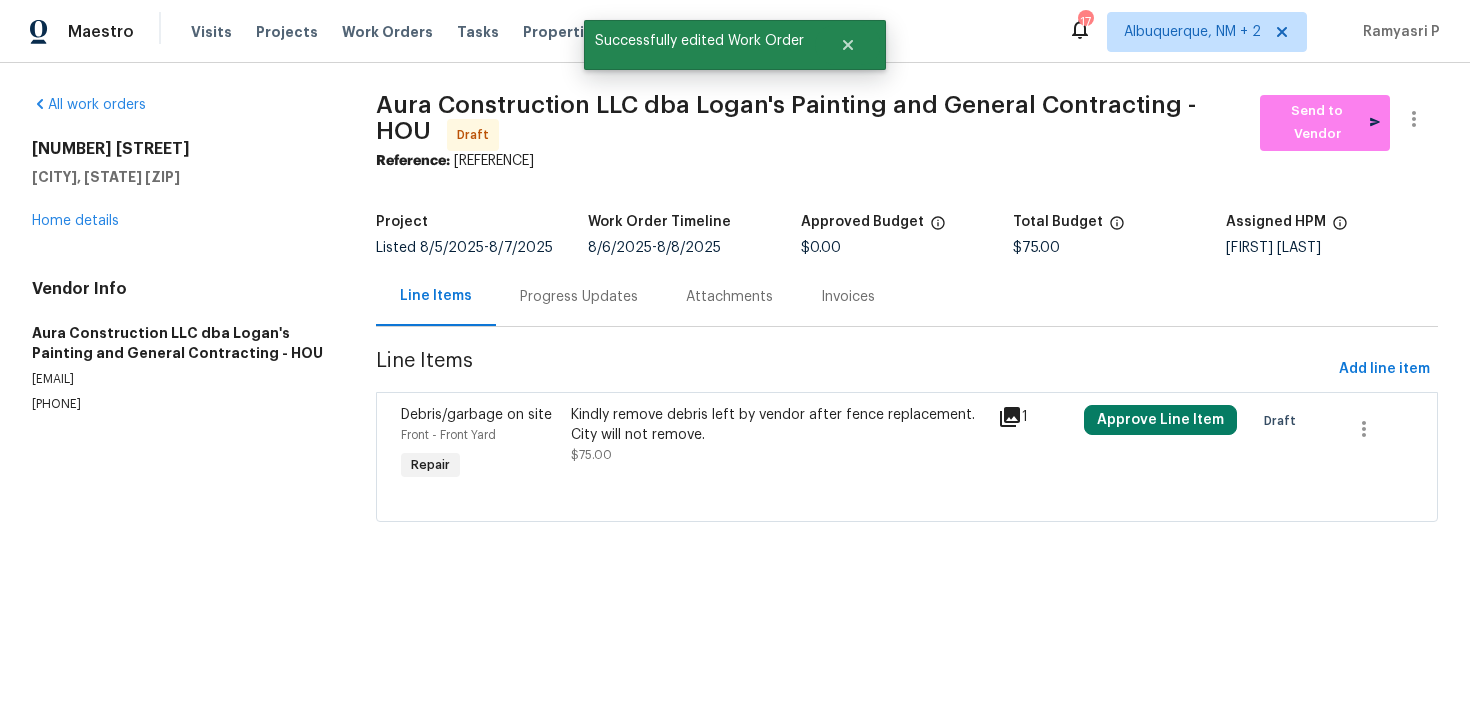 click on "Progress Updates" at bounding box center [579, 297] 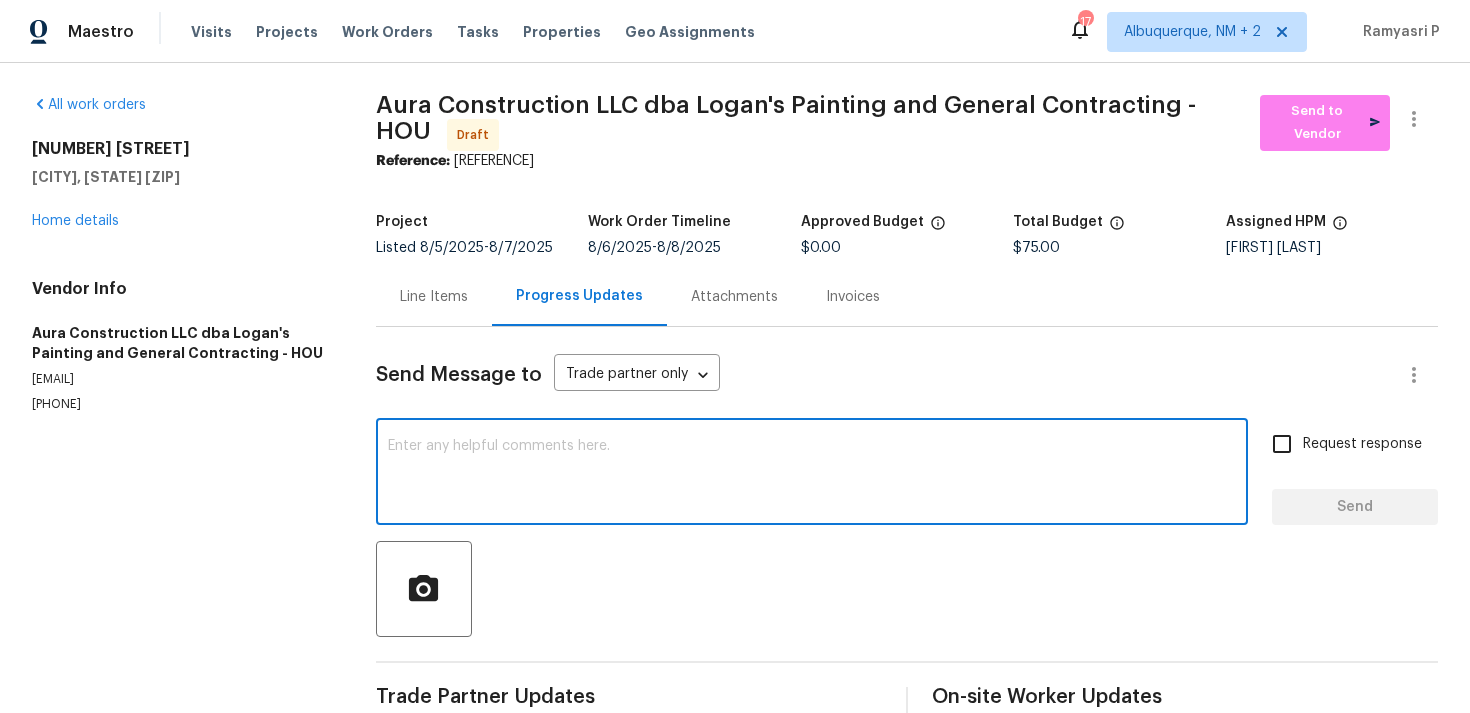 click at bounding box center (812, 474) 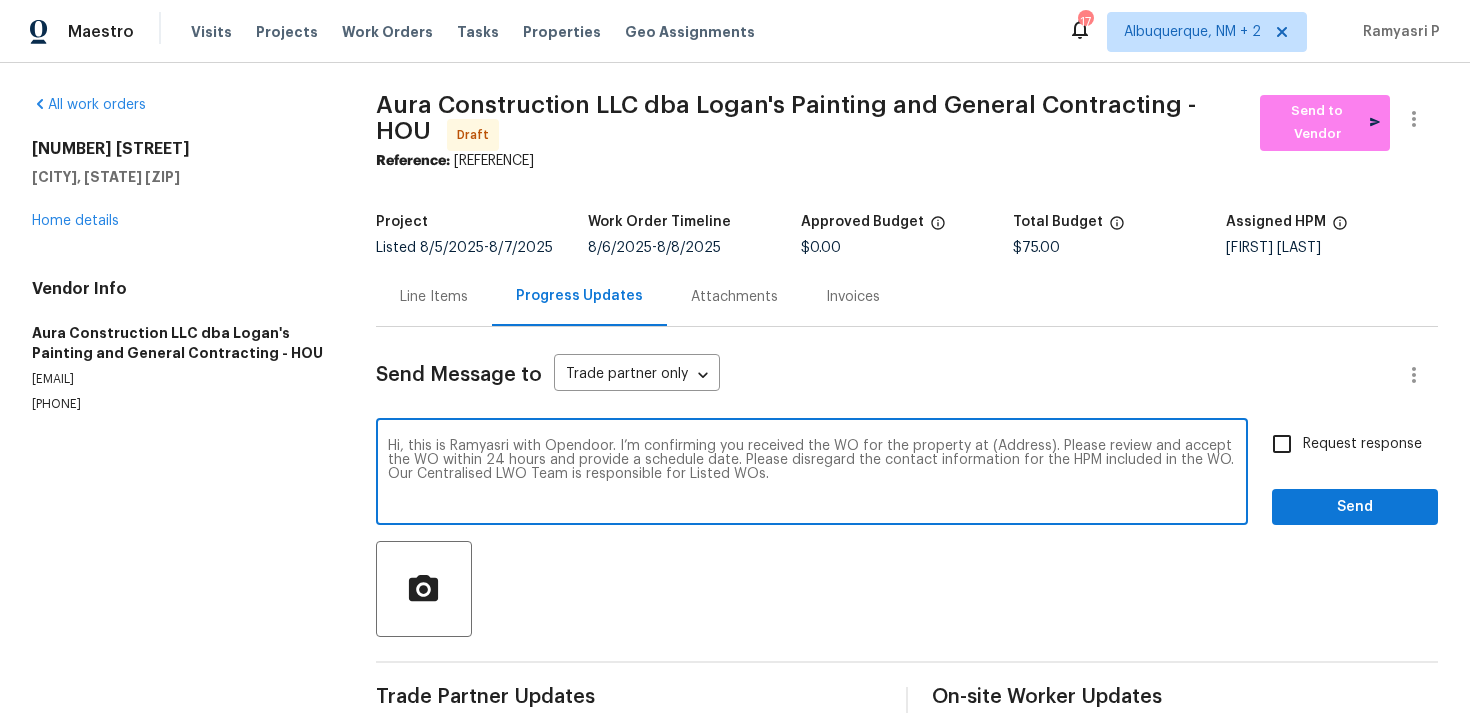 click on "Hi, this is Ramyasri with Opendoor. I’m confirming you received the WO for the property at (Address). Please review and accept the WO within 24 hours and provide a schedule date. Please disregard the contact information for the HPM included in the WO. Our Centralised LWO Team is responsible for Listed WOs." at bounding box center [812, 474] 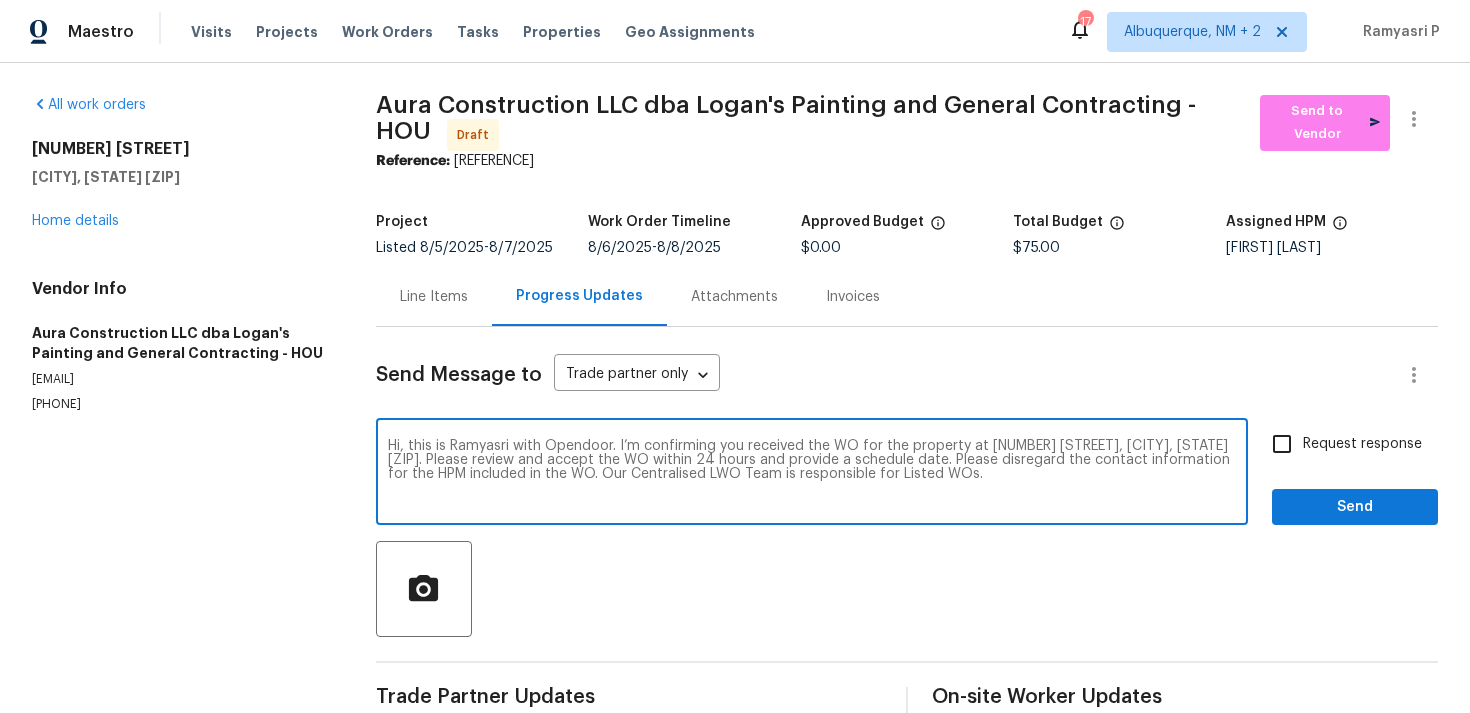 type on "Hi, this is Ramyasri with Opendoor. I’m confirming you received the WO for the property at 7715 Loro Linda Dr, Houston, TX 77083. Please review and accept the WO within 24 hours and provide a schedule date. Please disregard the contact information for the HPM included in the WO. Our Centralised LWO Team is responsible for Listed WOs." 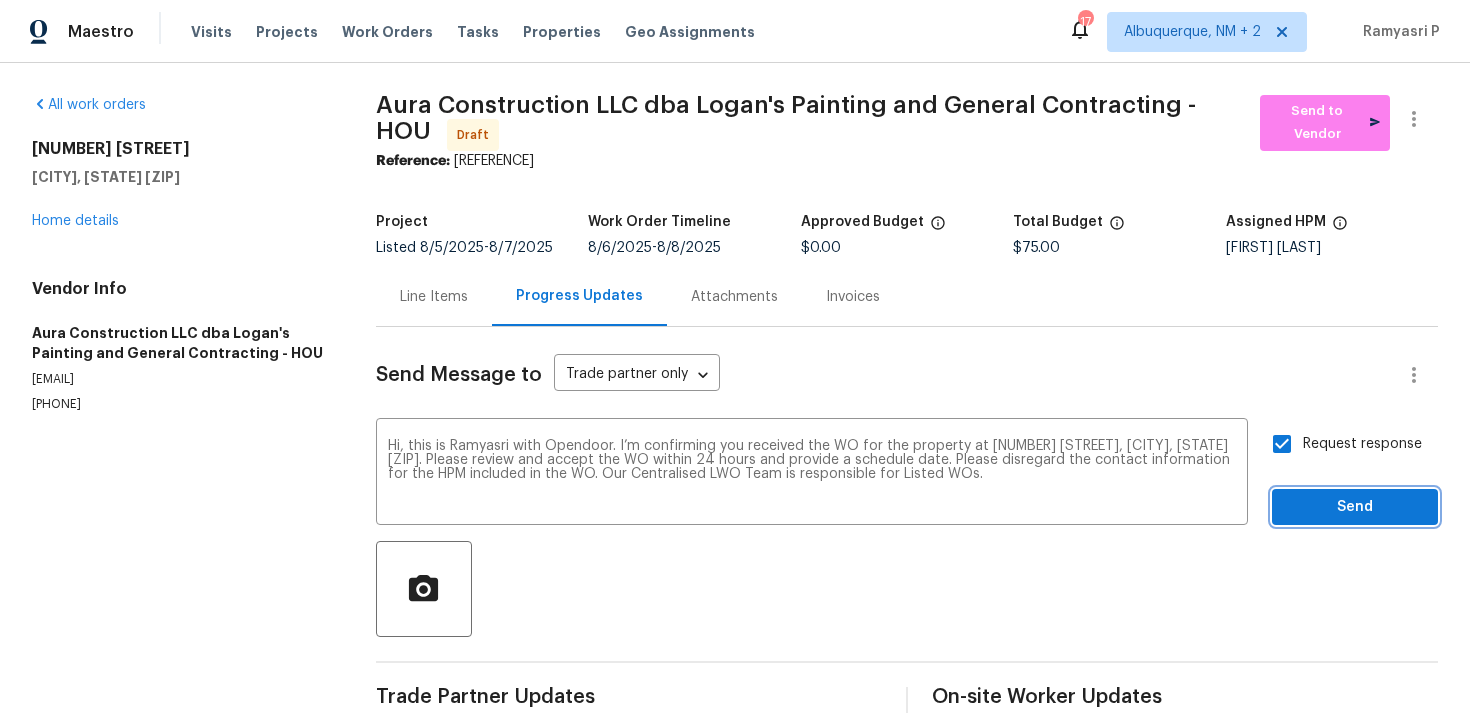 click on "Send" at bounding box center (1355, 507) 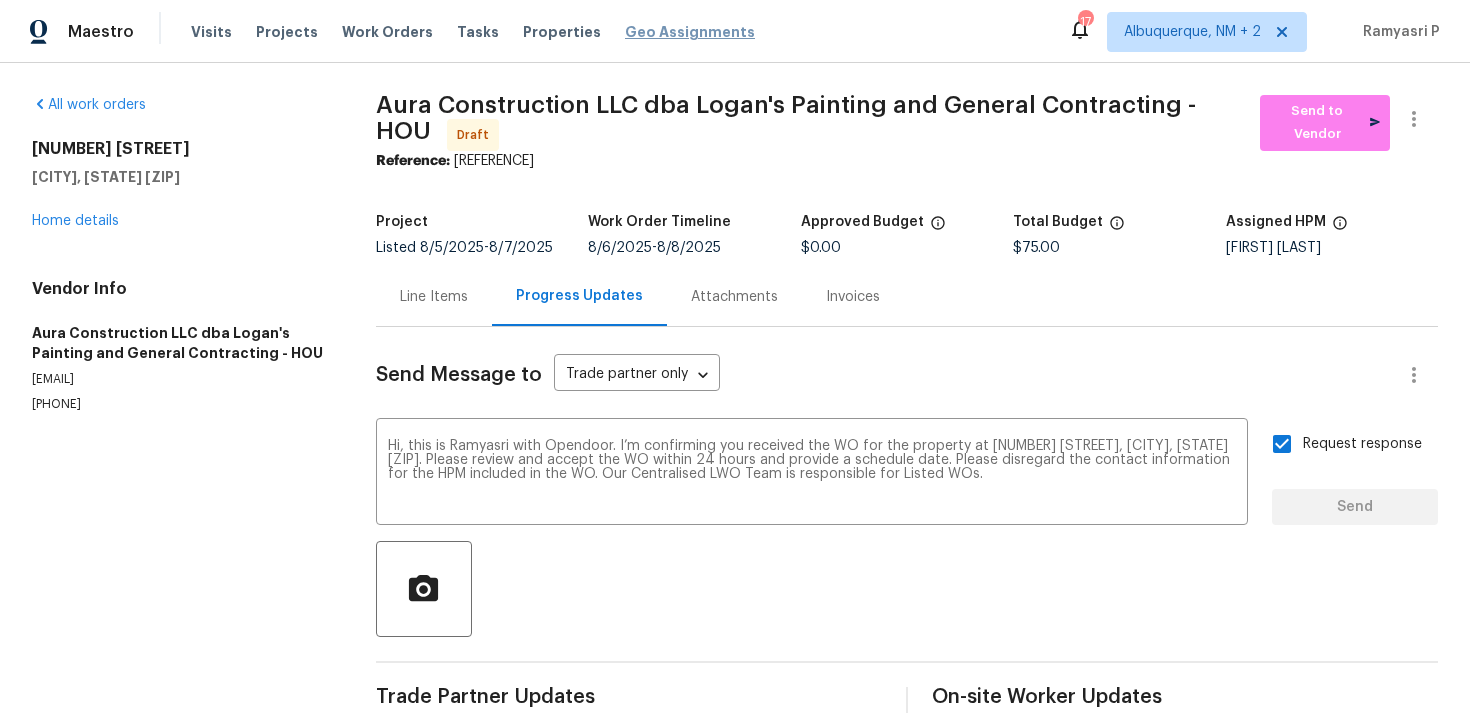 type 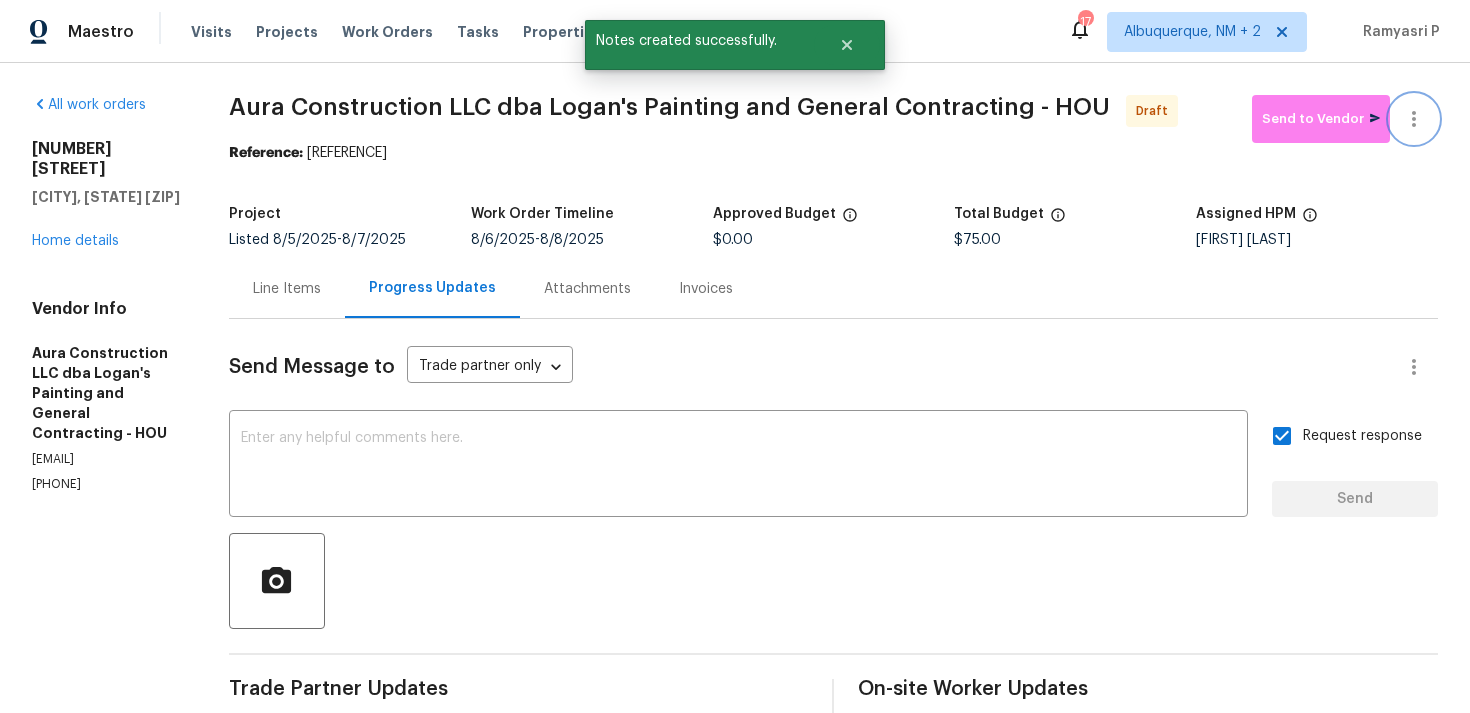 click 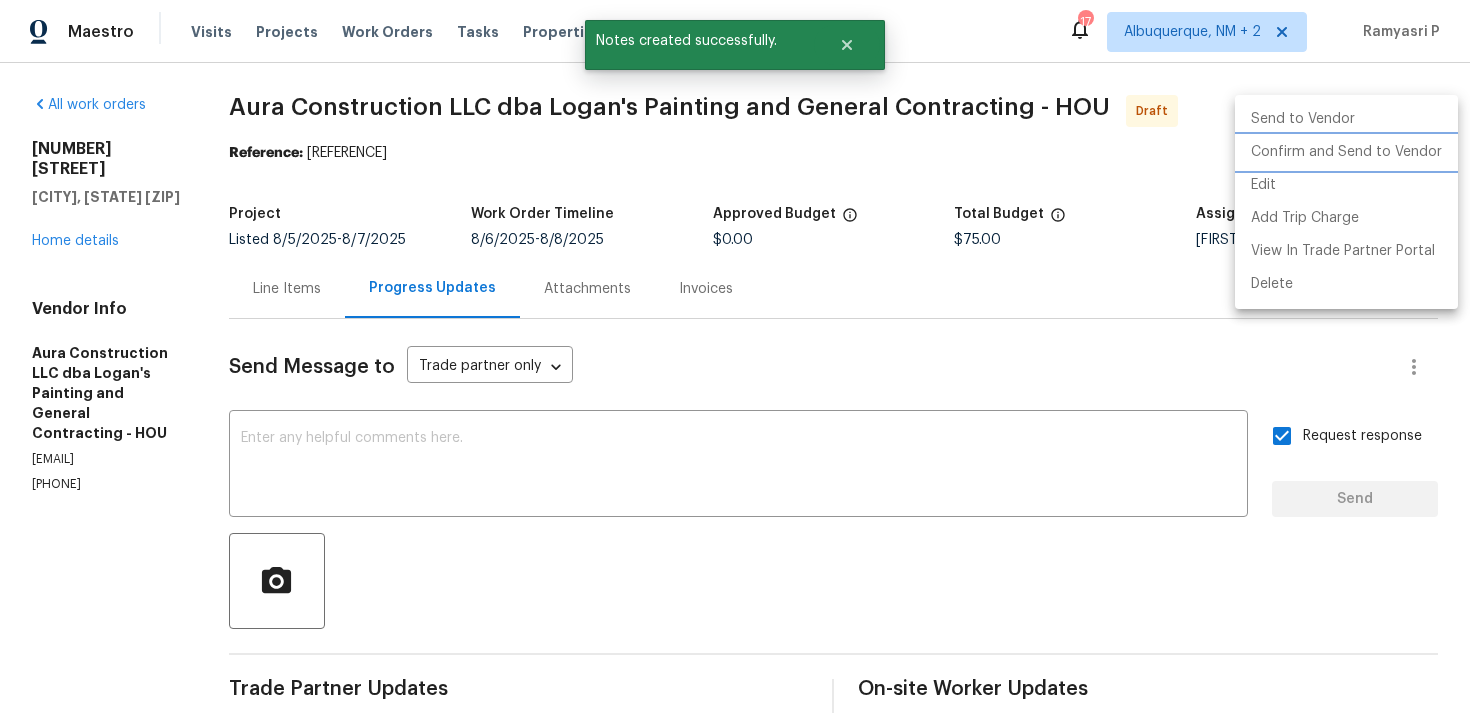 click on "Confirm and Send to Vendor" at bounding box center [1346, 152] 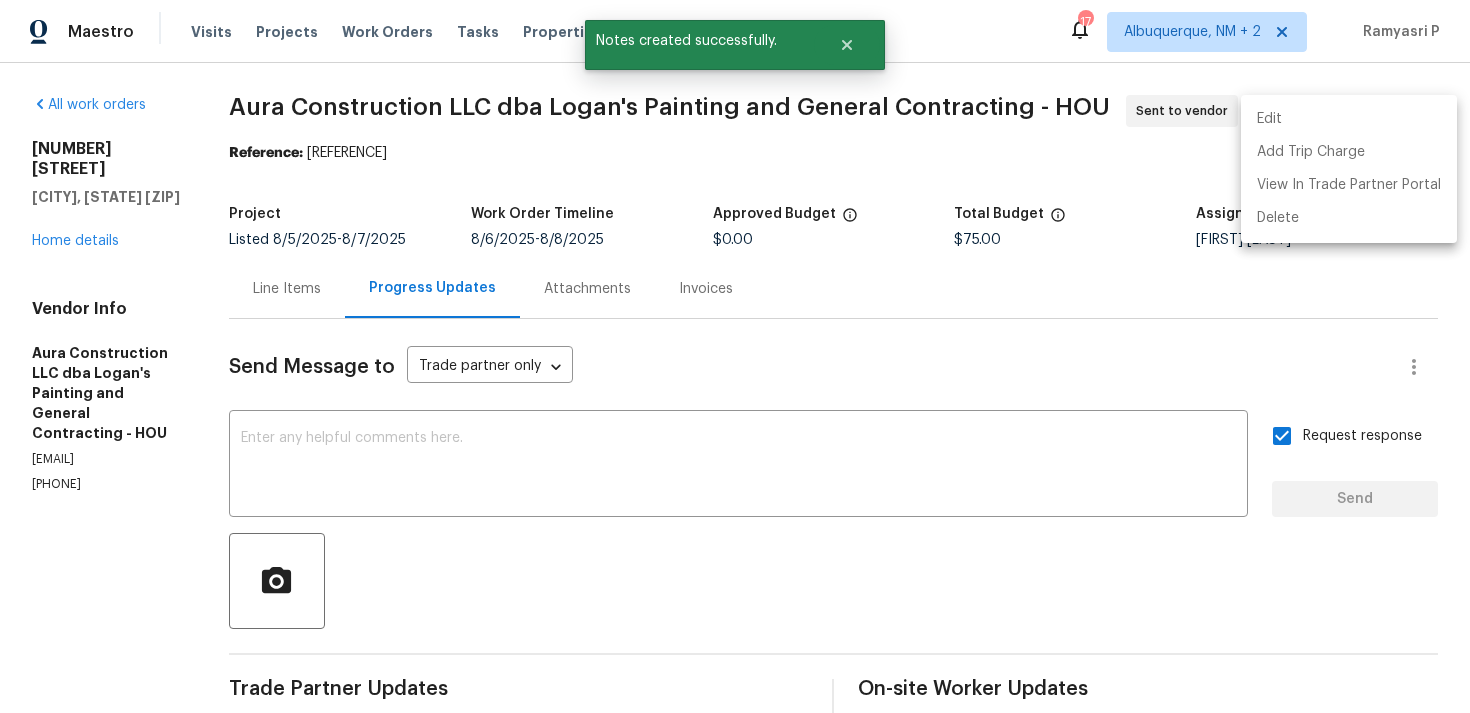 click at bounding box center [735, 356] 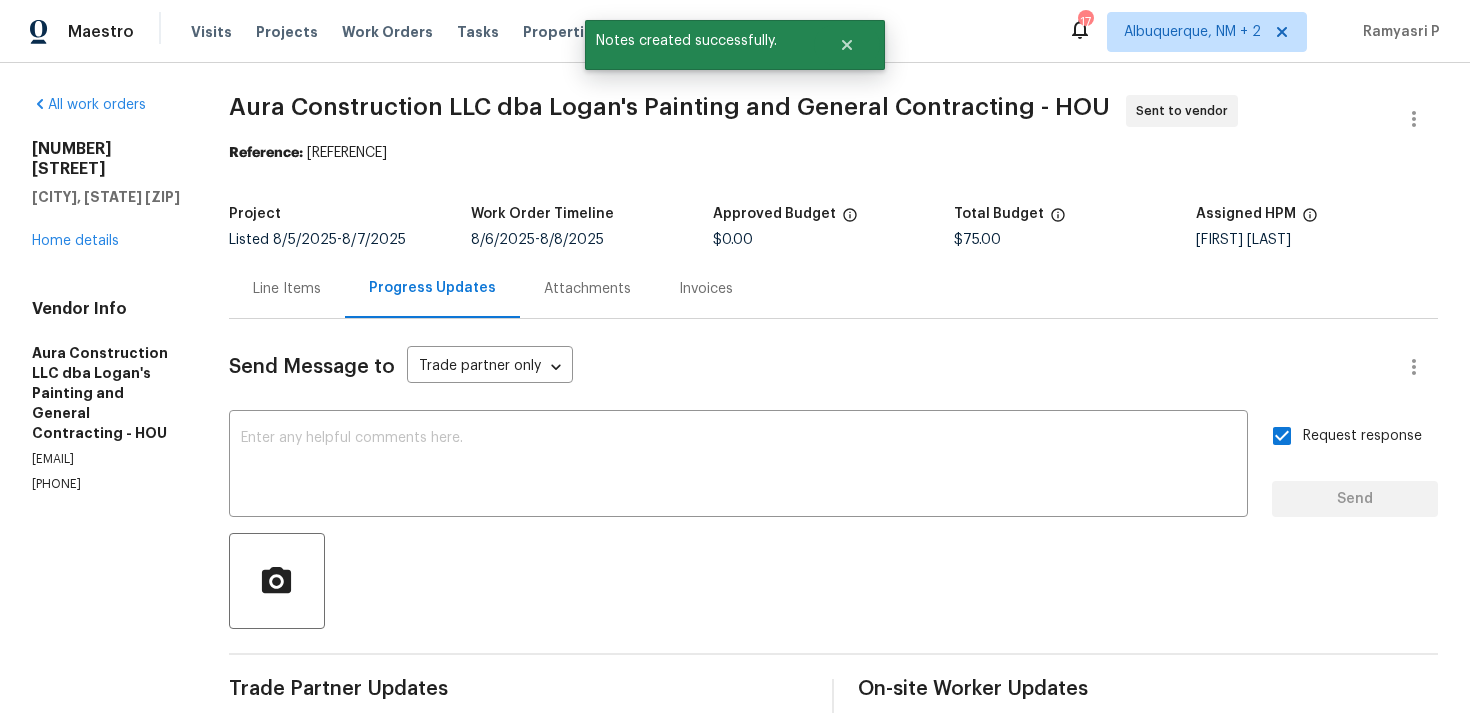 drag, startPoint x: 311, startPoint y: 151, endPoint x: 724, endPoint y: 156, distance: 413.03027 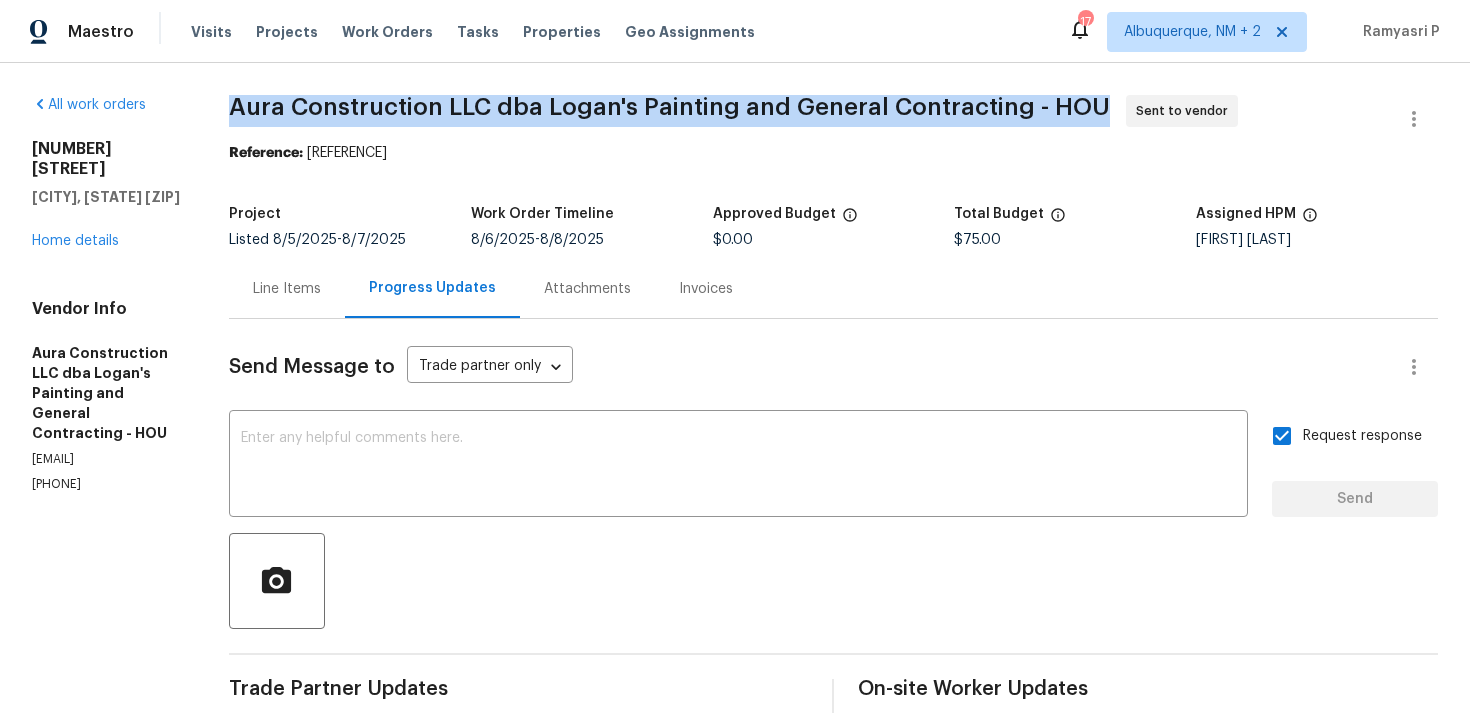 drag, startPoint x: 232, startPoint y: 100, endPoint x: 1110, endPoint y: 96, distance: 878.0091 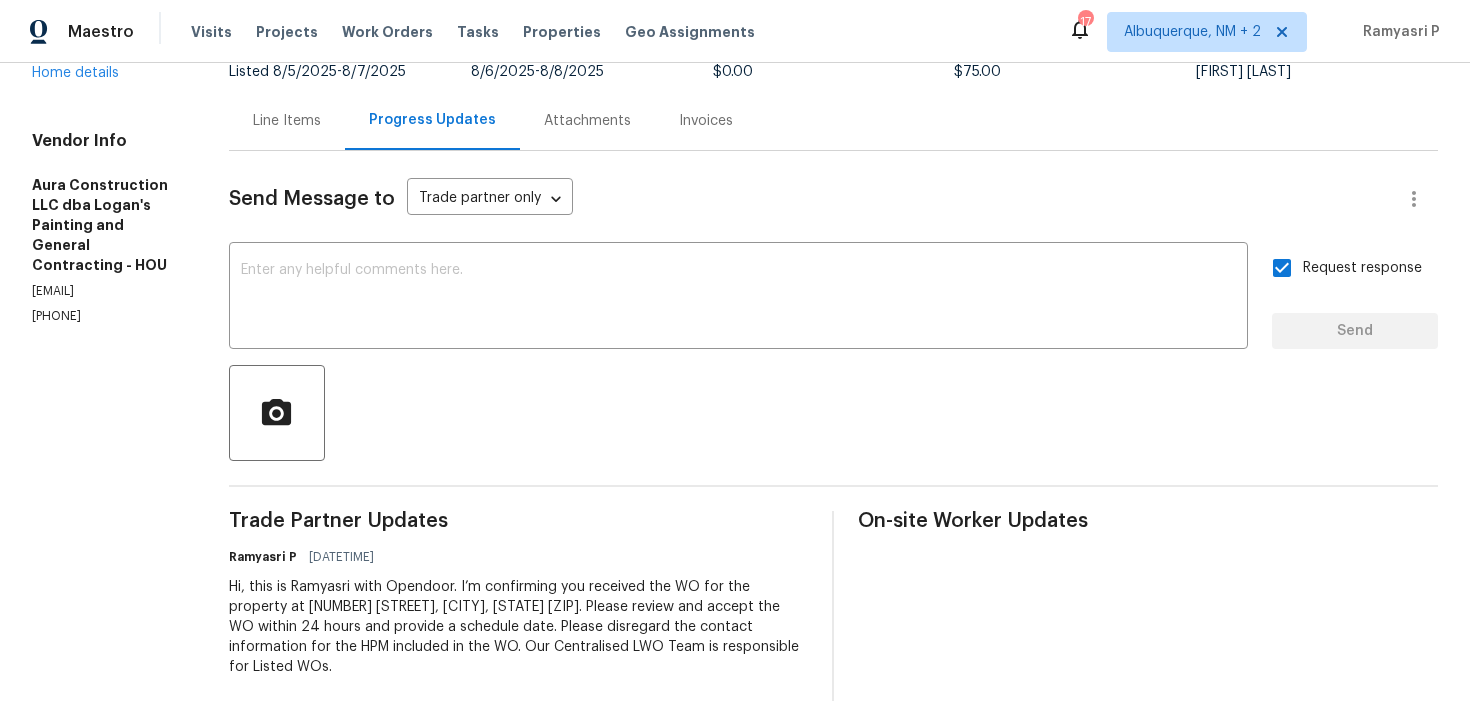 scroll, scrollTop: 0, scrollLeft: 0, axis: both 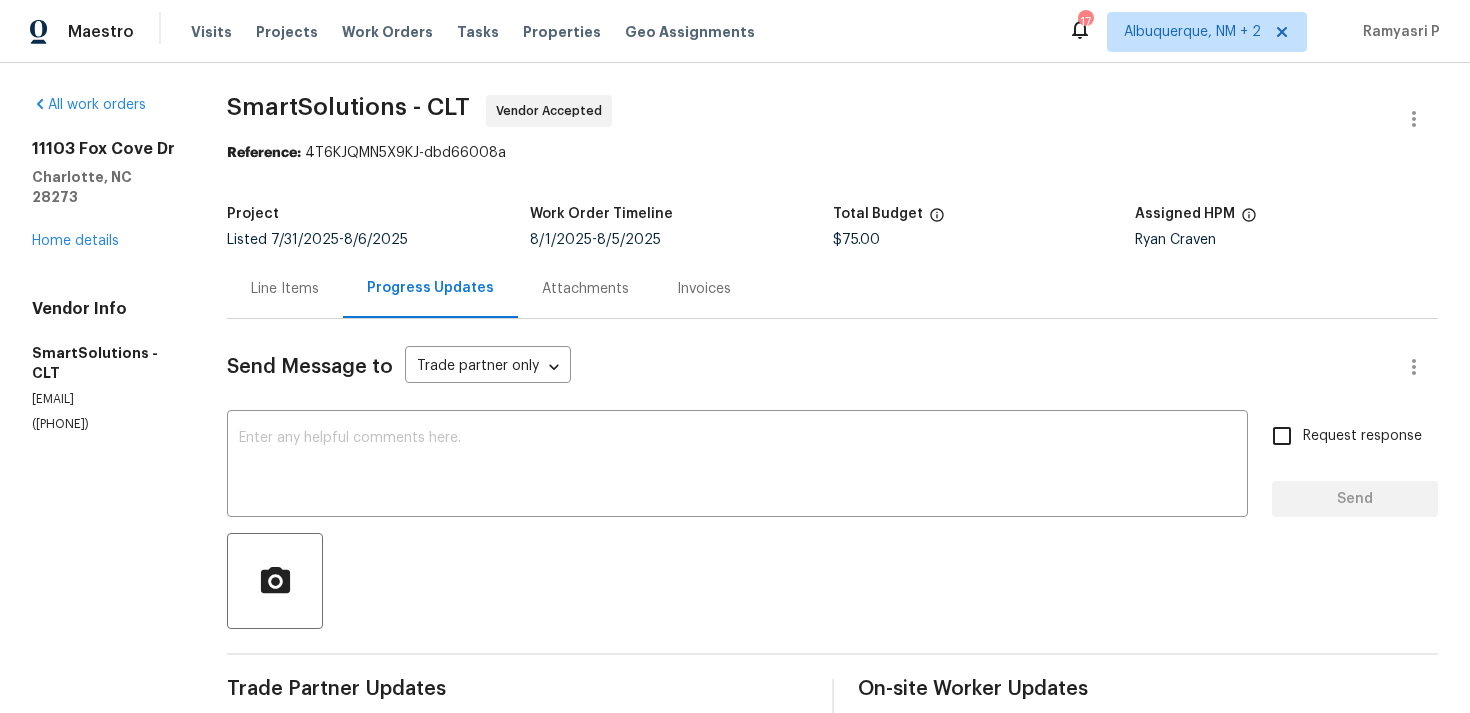 click on "Line Items" at bounding box center (285, 289) 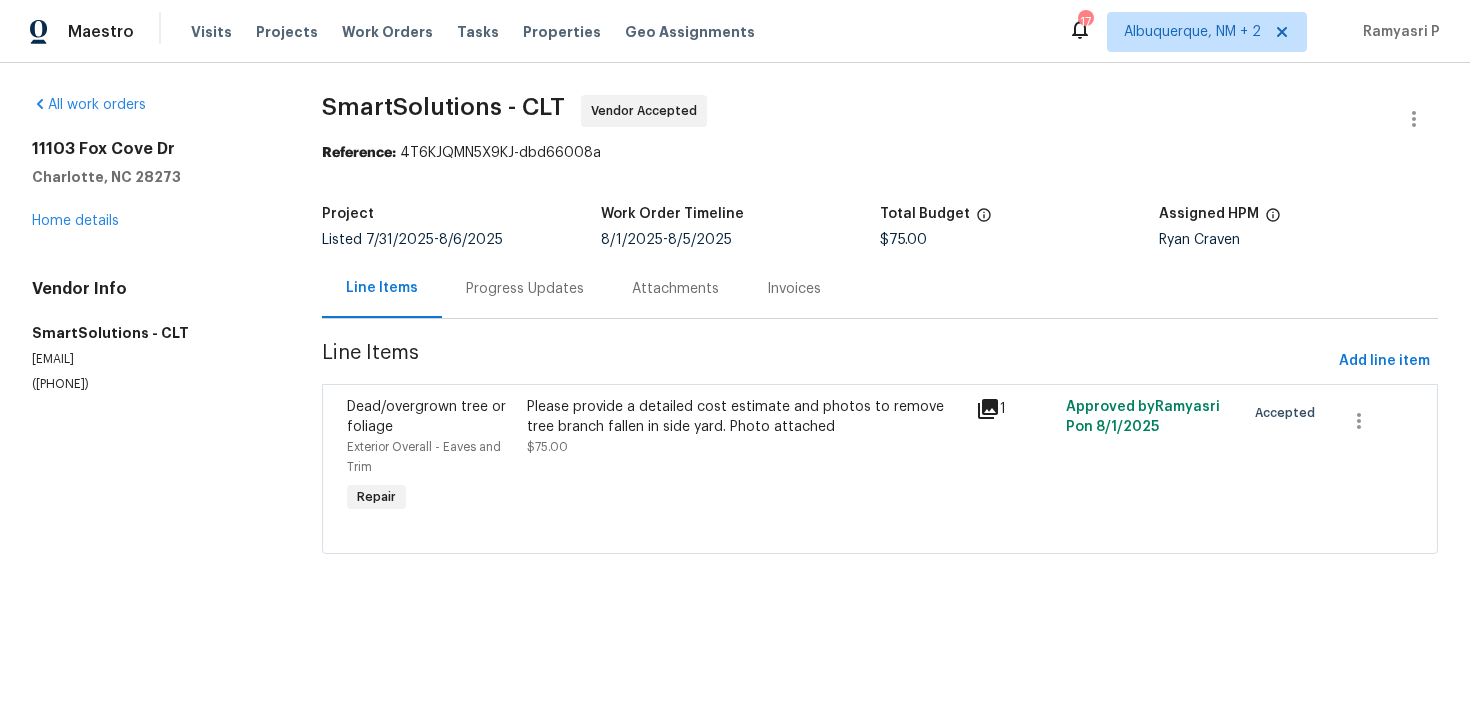 click on "Please provide a detailed cost estimate and photos to remove tree branch fallen in side yard. Photo attached" at bounding box center [745, 417] 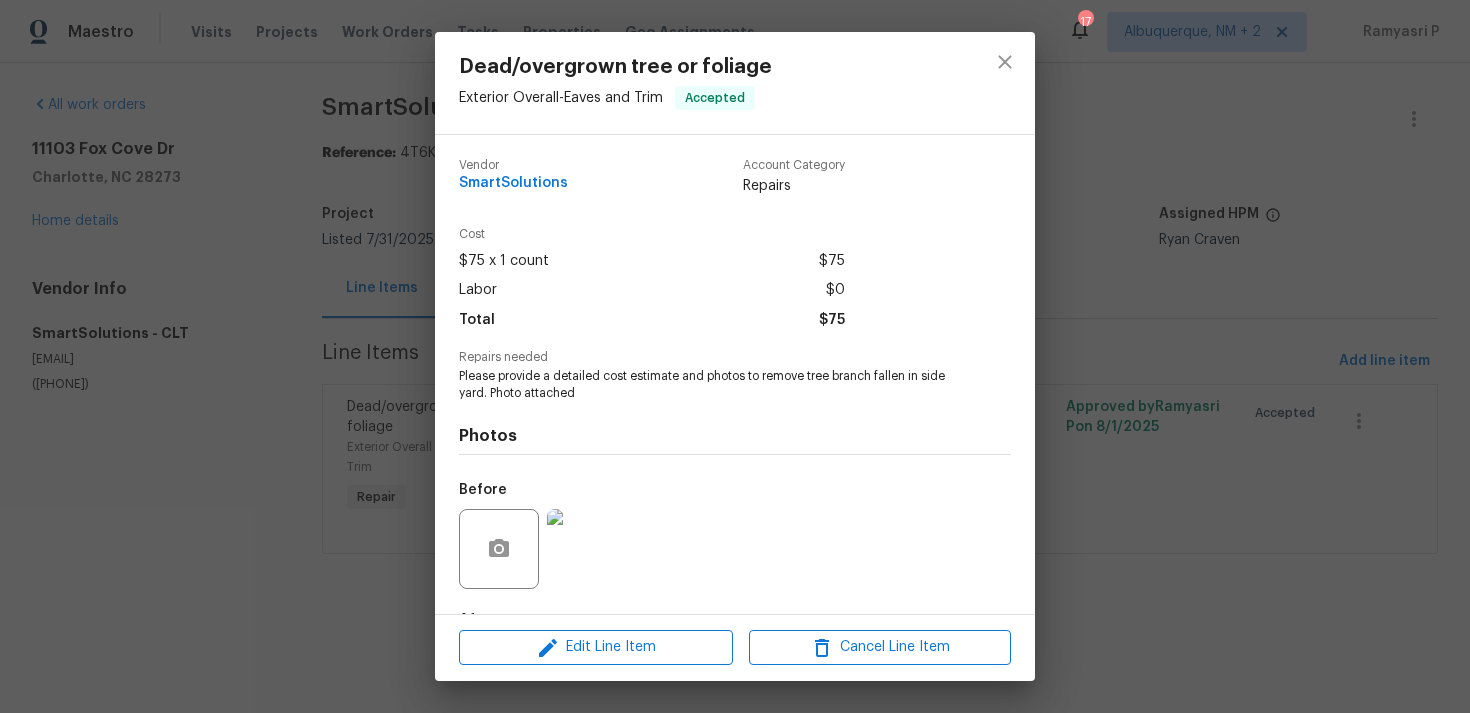 scroll, scrollTop: 125, scrollLeft: 0, axis: vertical 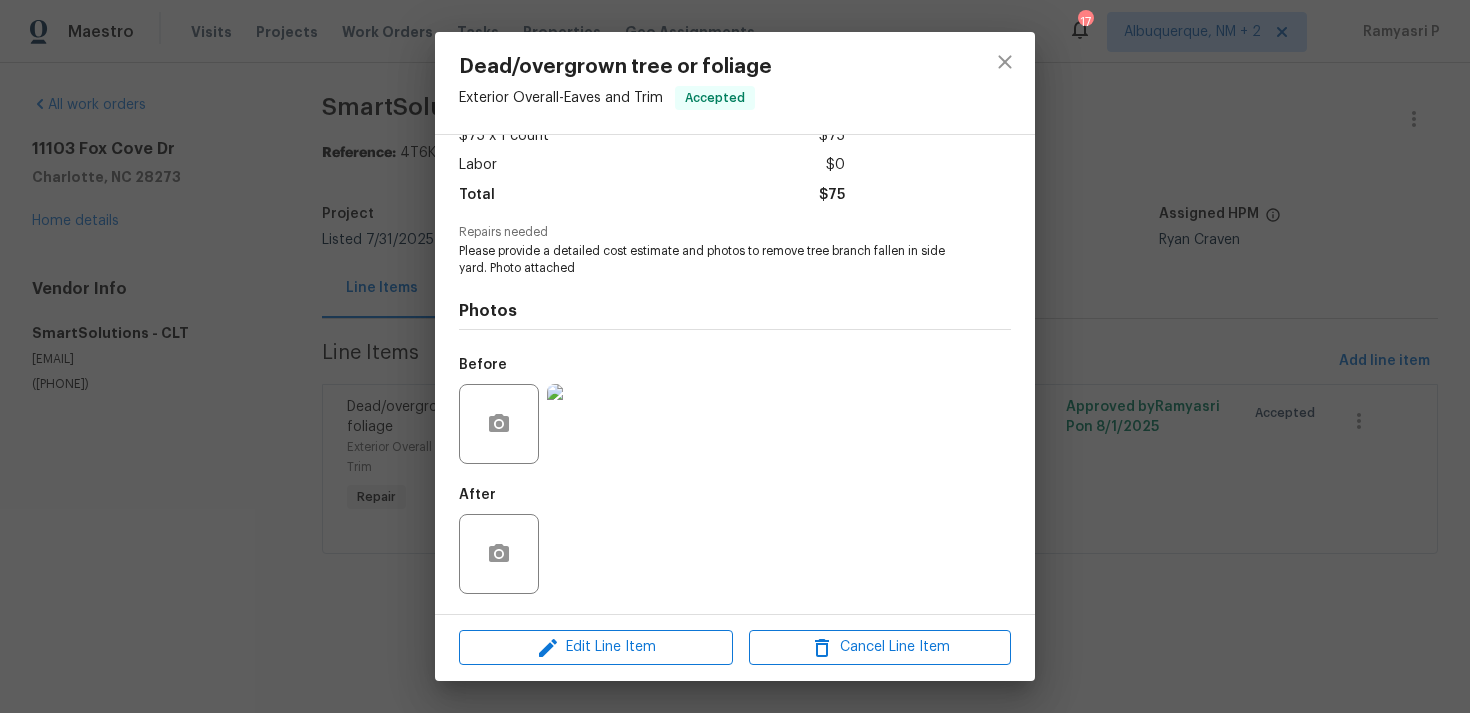 click at bounding box center (587, 424) 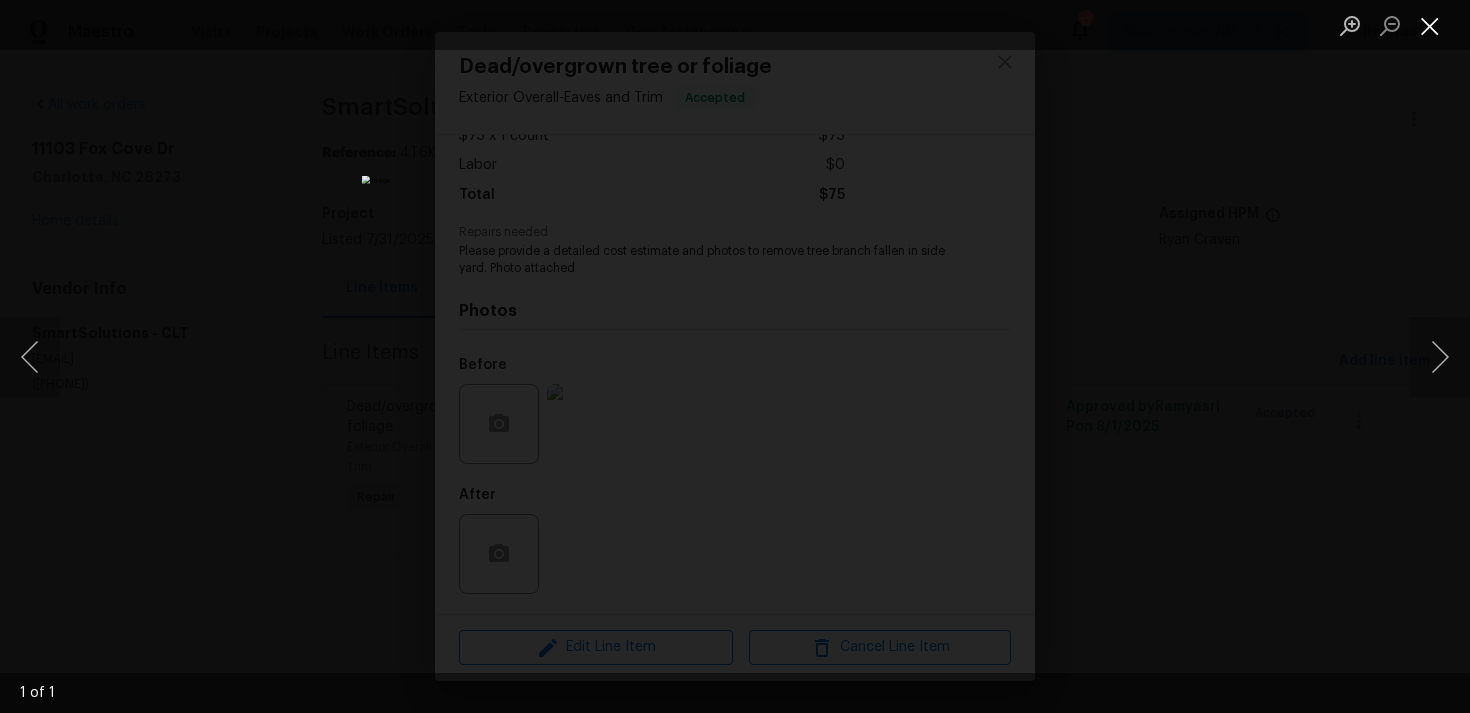 click at bounding box center [1430, 25] 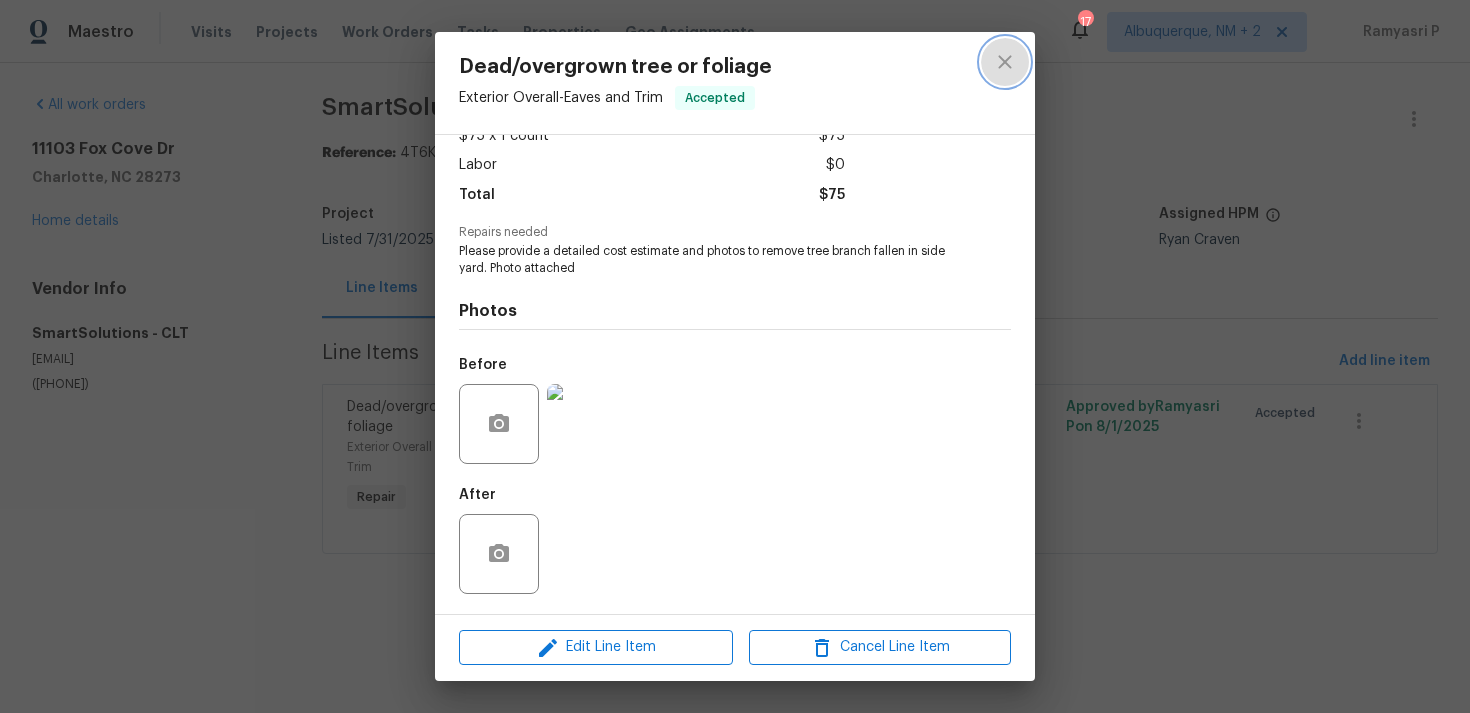click 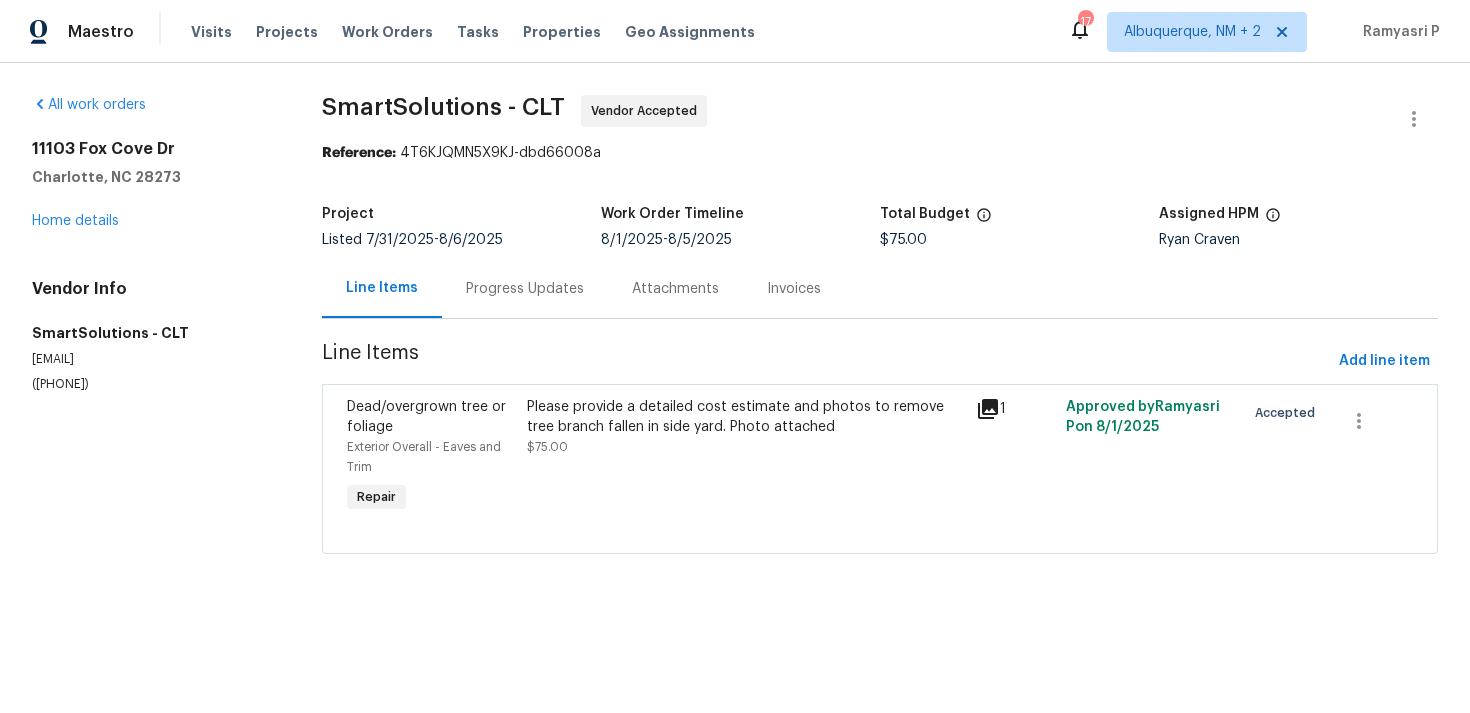 click on "Progress Updates" at bounding box center (525, 289) 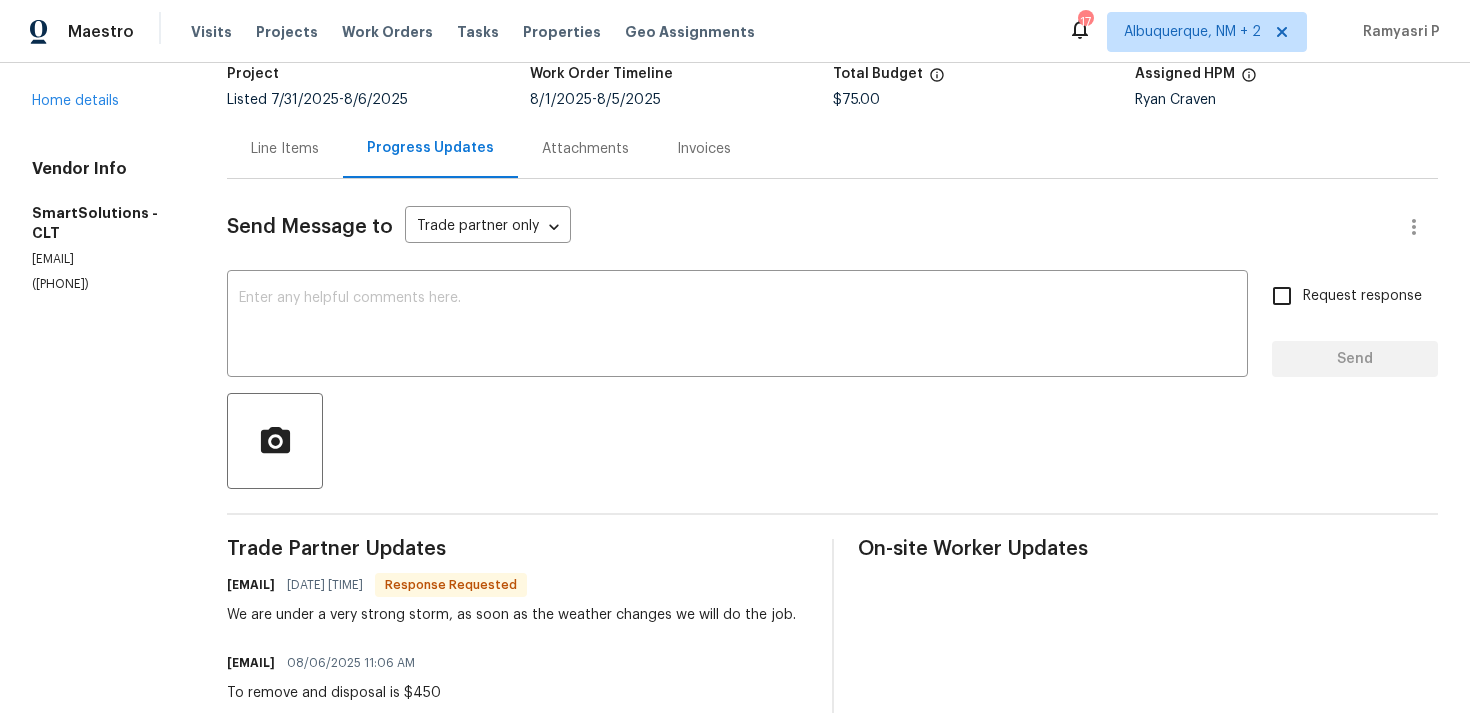 scroll, scrollTop: 0, scrollLeft: 0, axis: both 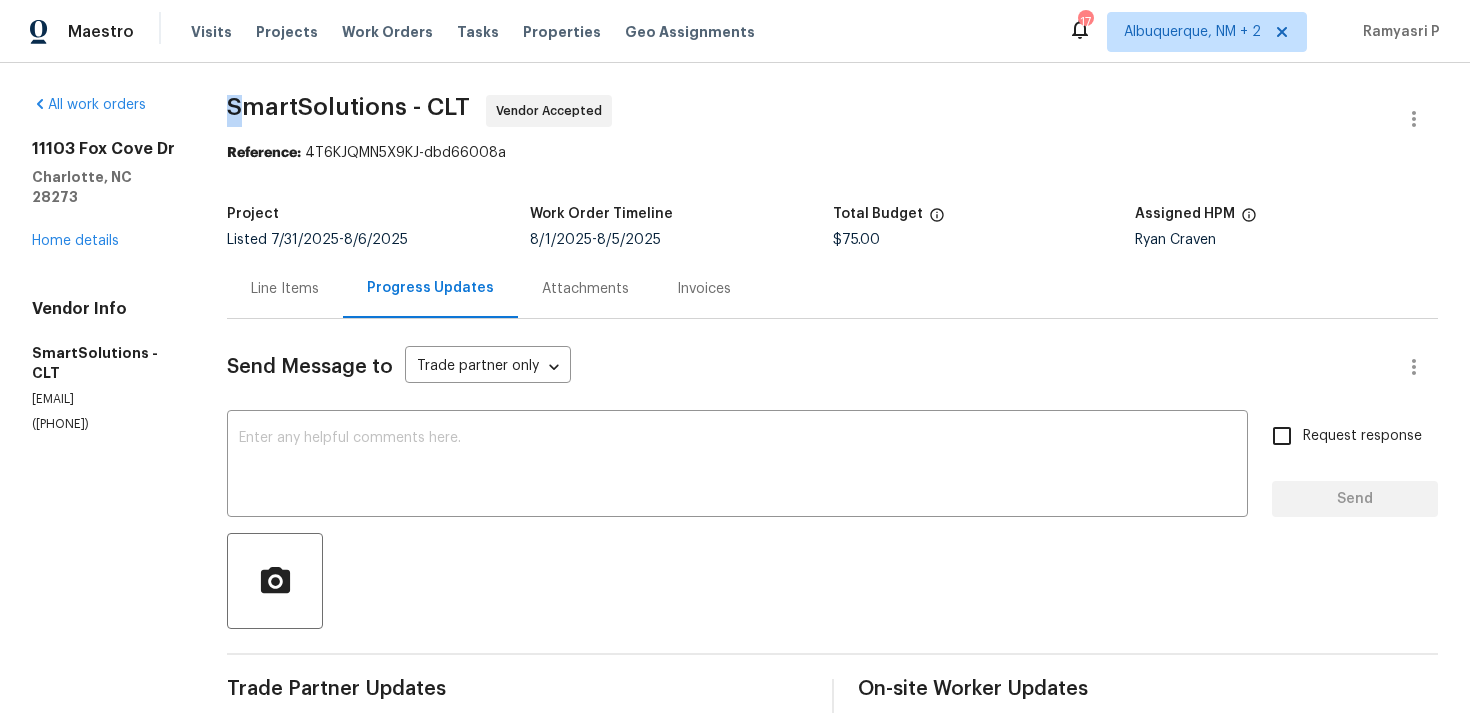 drag, startPoint x: 248, startPoint y: 106, endPoint x: 264, endPoint y: 106, distance: 16 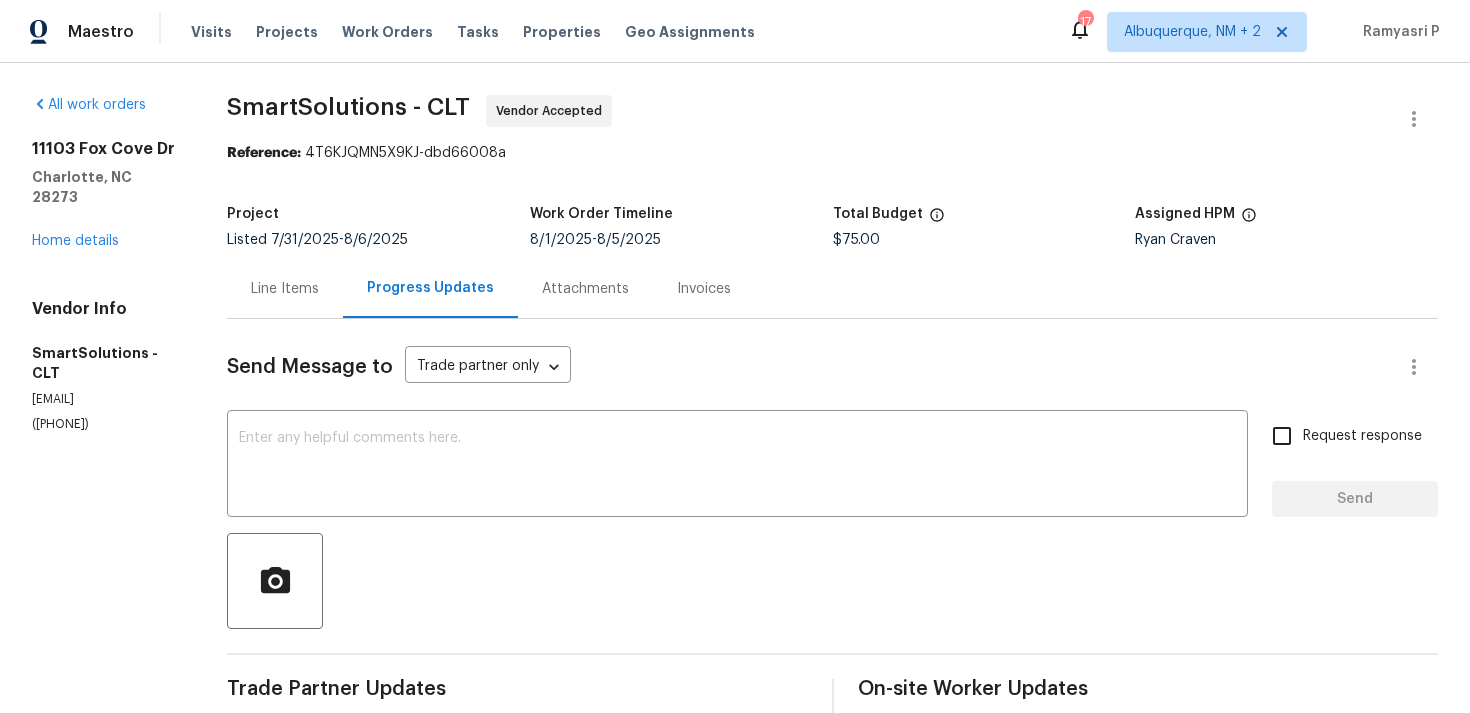 click on "SmartSolutions - CLT" at bounding box center [348, 107] 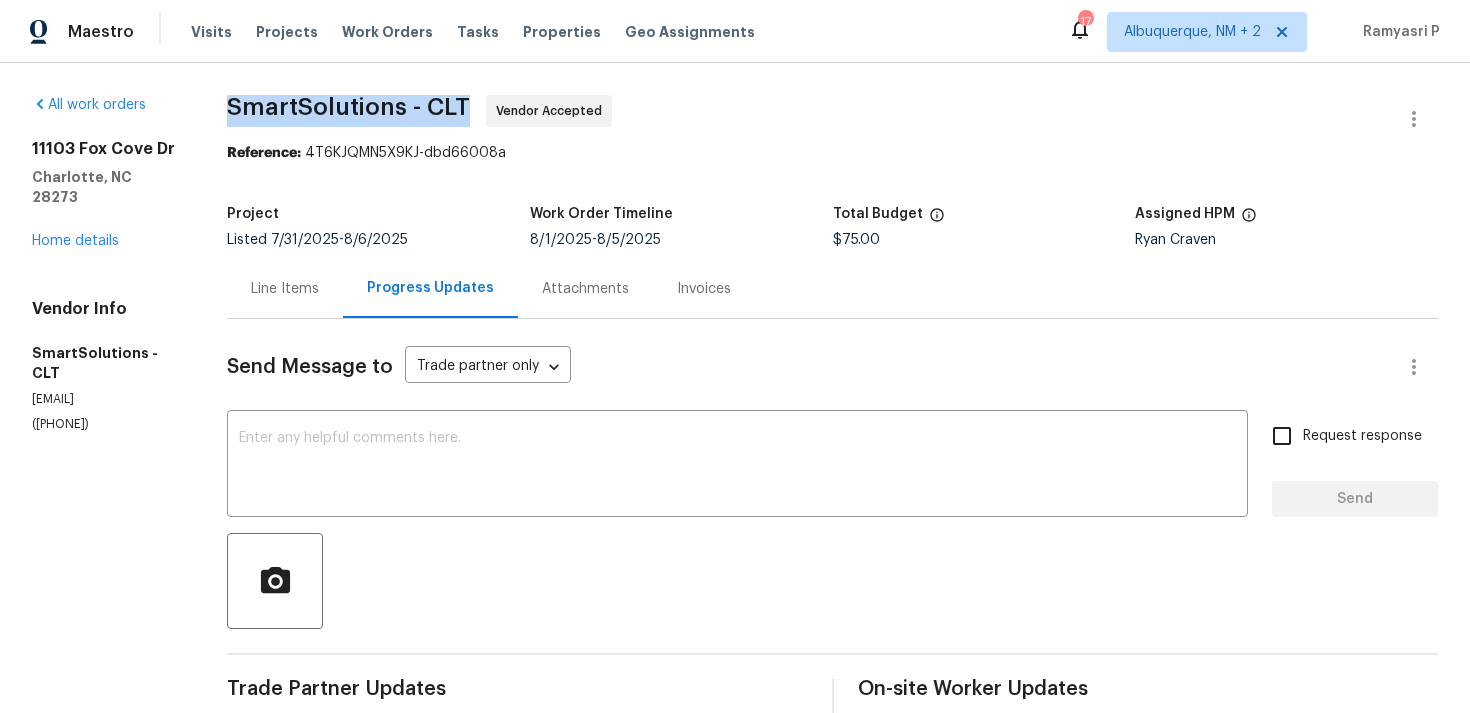 drag, startPoint x: 250, startPoint y: 116, endPoint x: 485, endPoint y: 112, distance: 235.03404 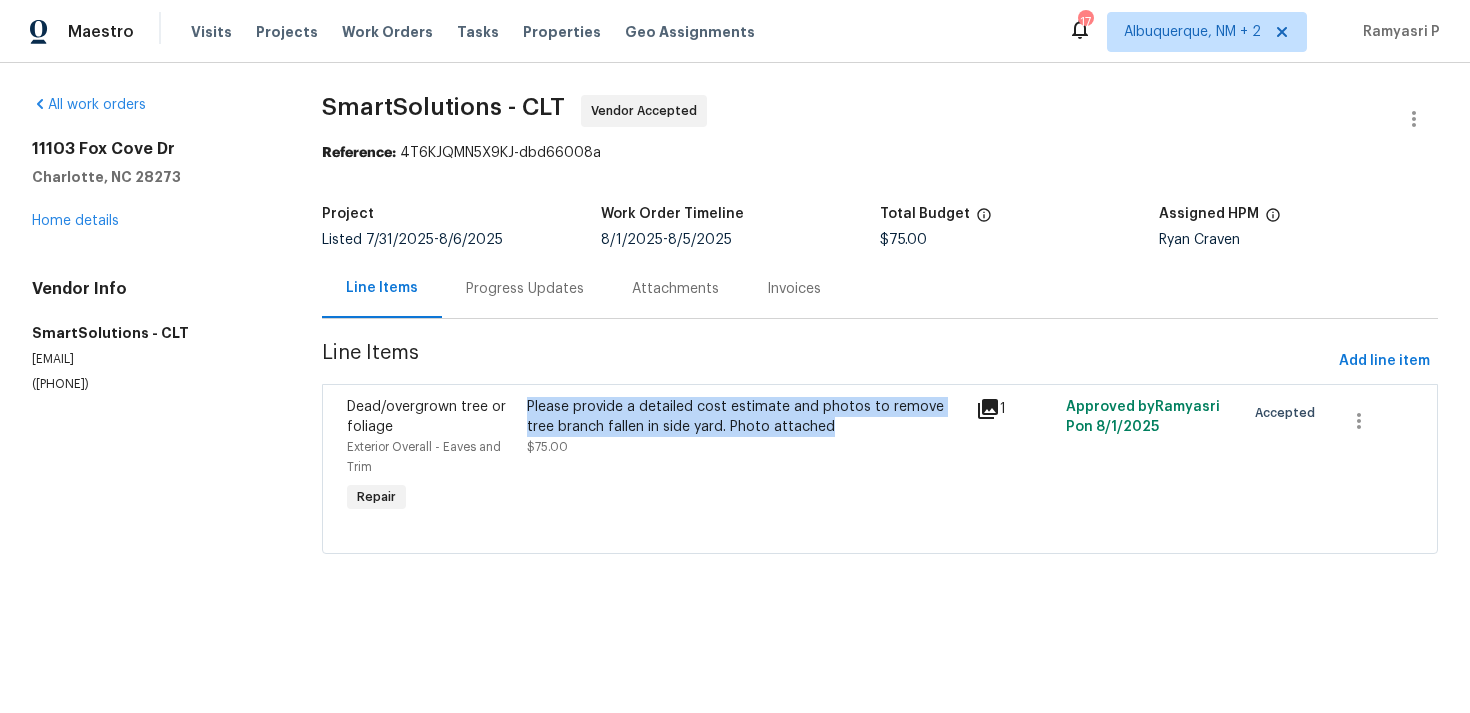 copy on "Please provide a detailed cost estimate and photos to remove tree branch fallen in side yard. Photo attached" 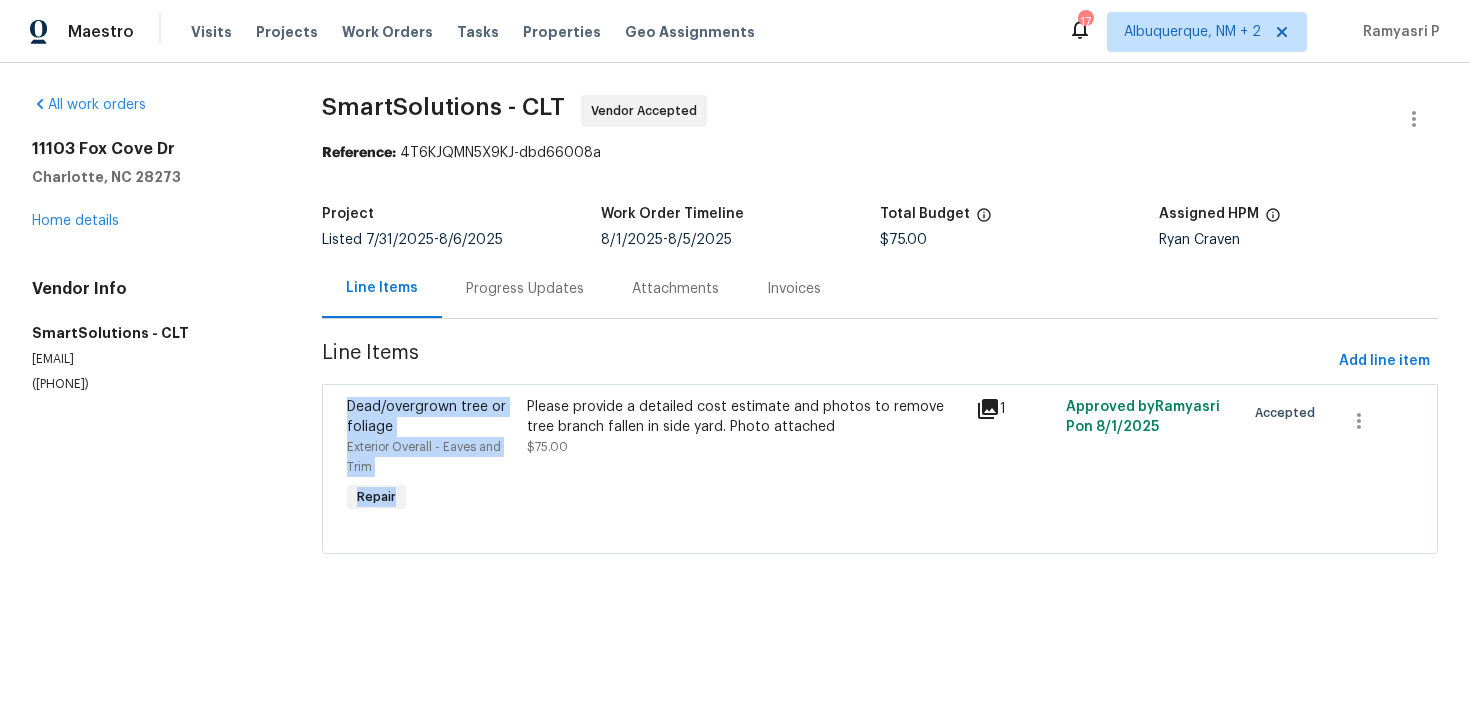 drag, startPoint x: 532, startPoint y: 405, endPoint x: 819, endPoint y: 357, distance: 290.98627 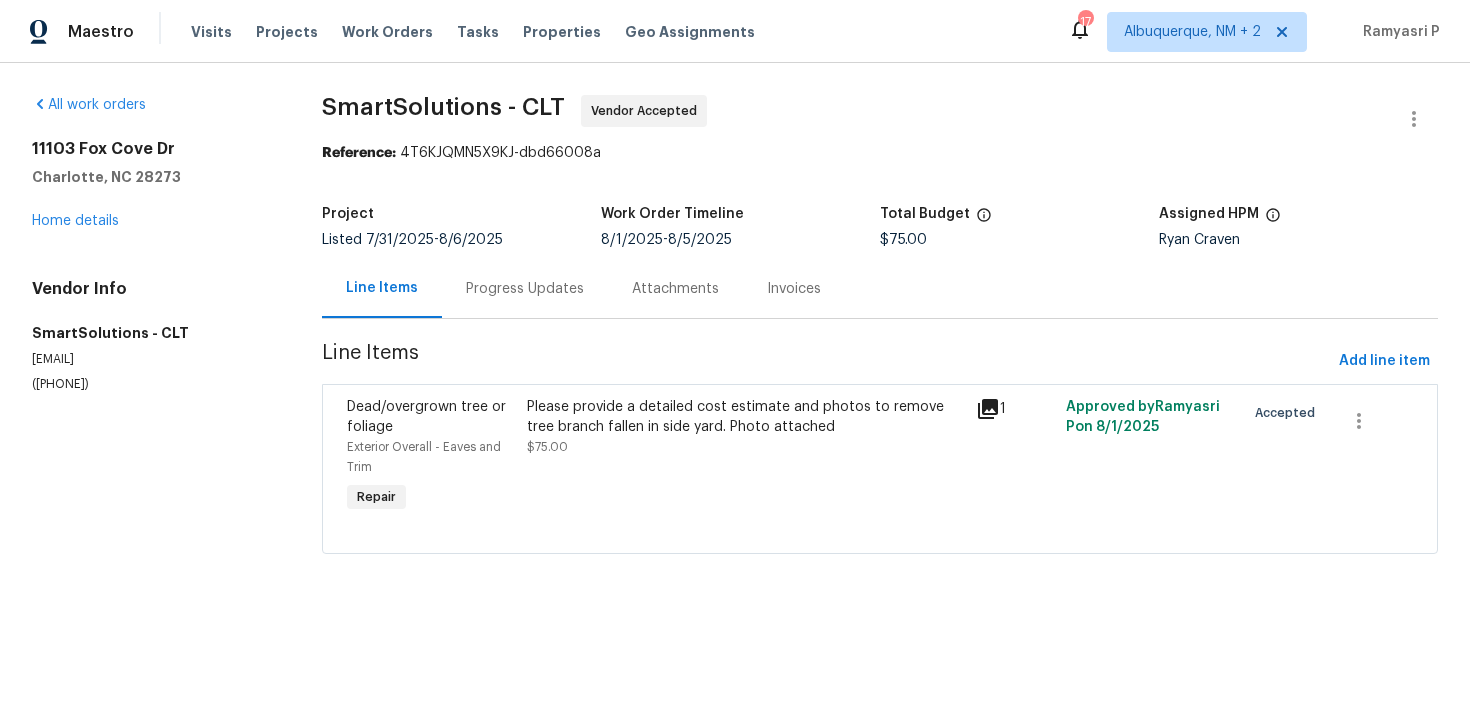 click on "Progress Updates" at bounding box center [525, 289] 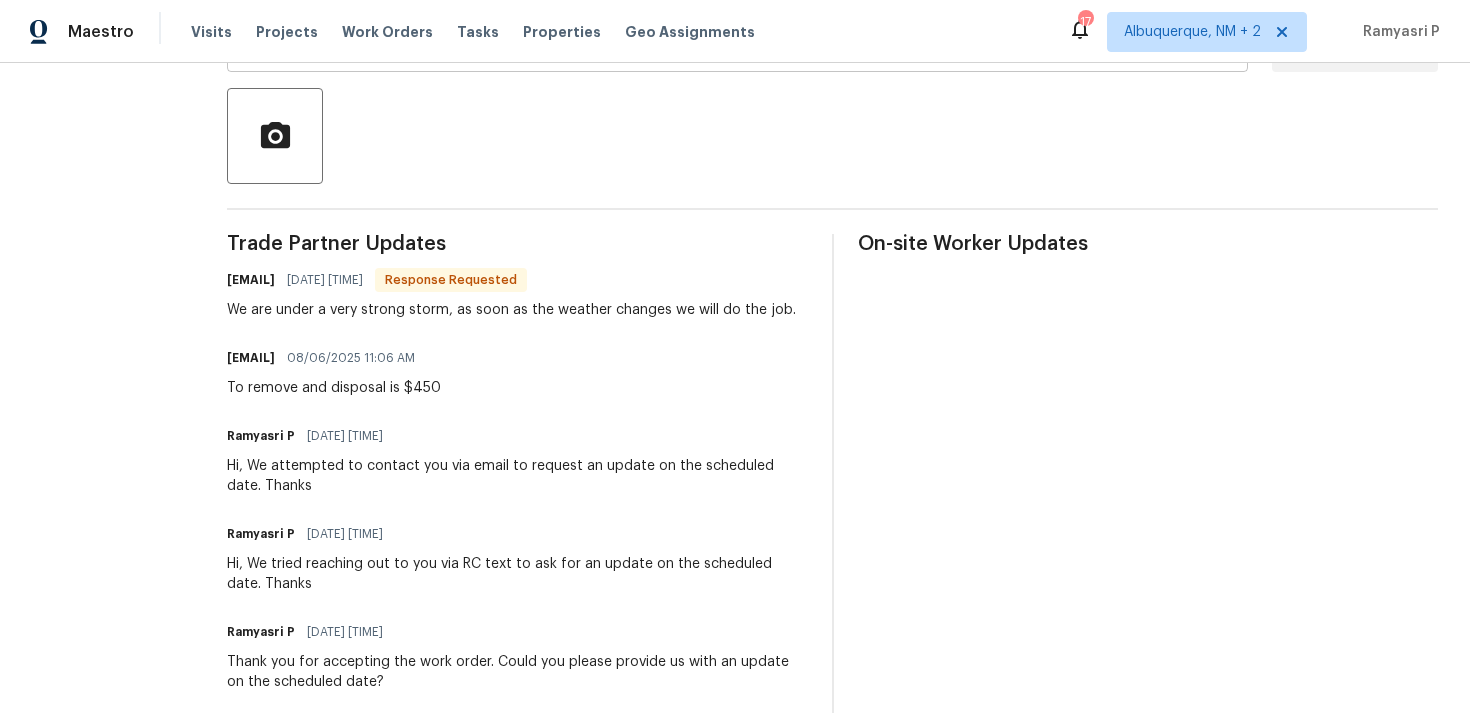 scroll, scrollTop: 467, scrollLeft: 0, axis: vertical 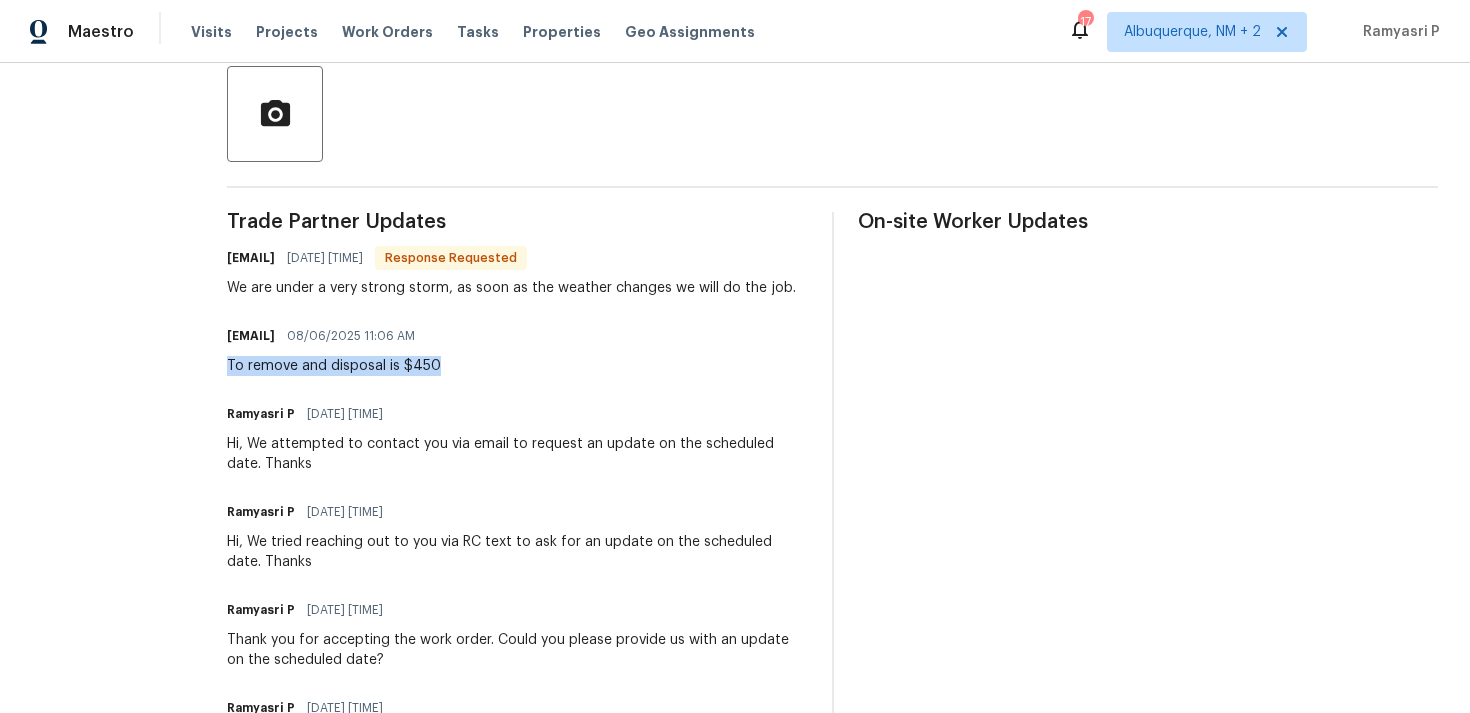 drag, startPoint x: 247, startPoint y: 366, endPoint x: 500, endPoint y: 365, distance: 253.00198 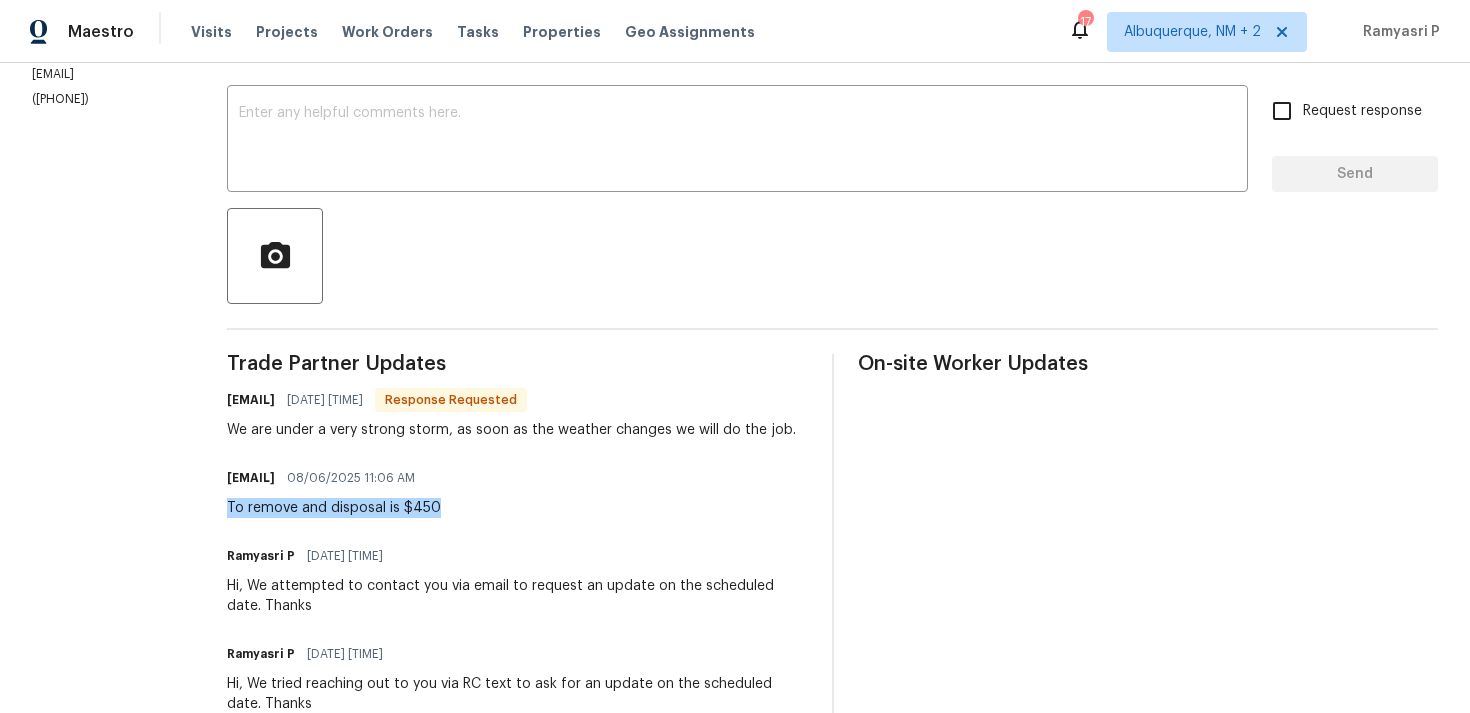 scroll, scrollTop: 266, scrollLeft: 0, axis: vertical 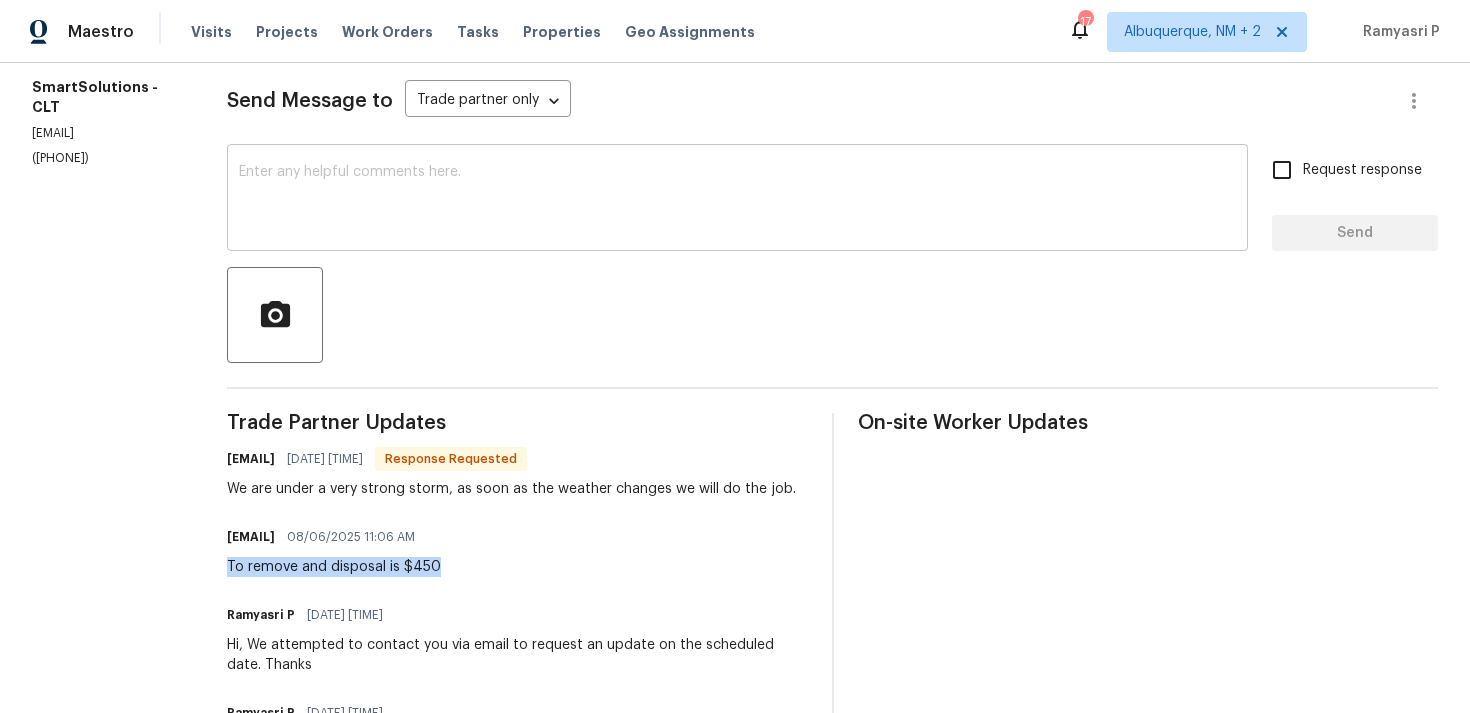 click at bounding box center (737, 200) 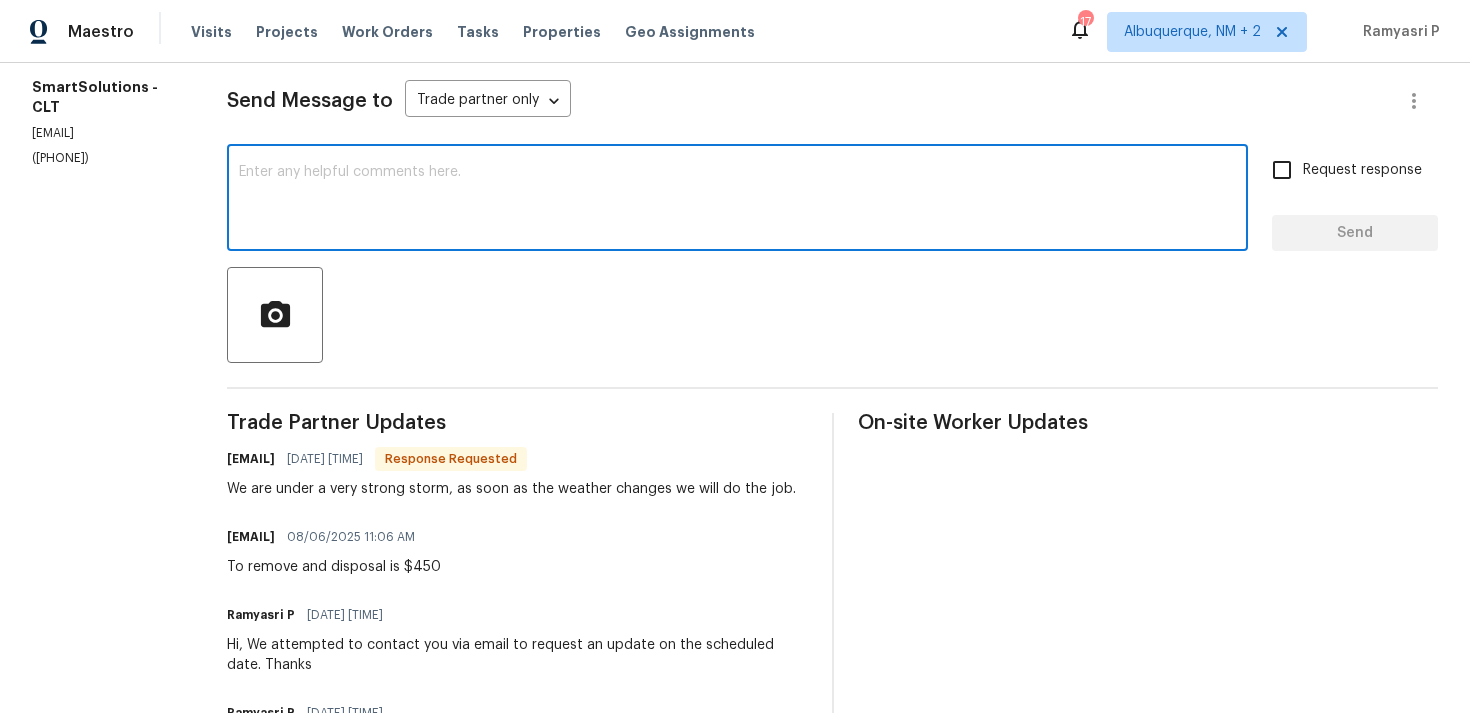 click at bounding box center (737, 200) 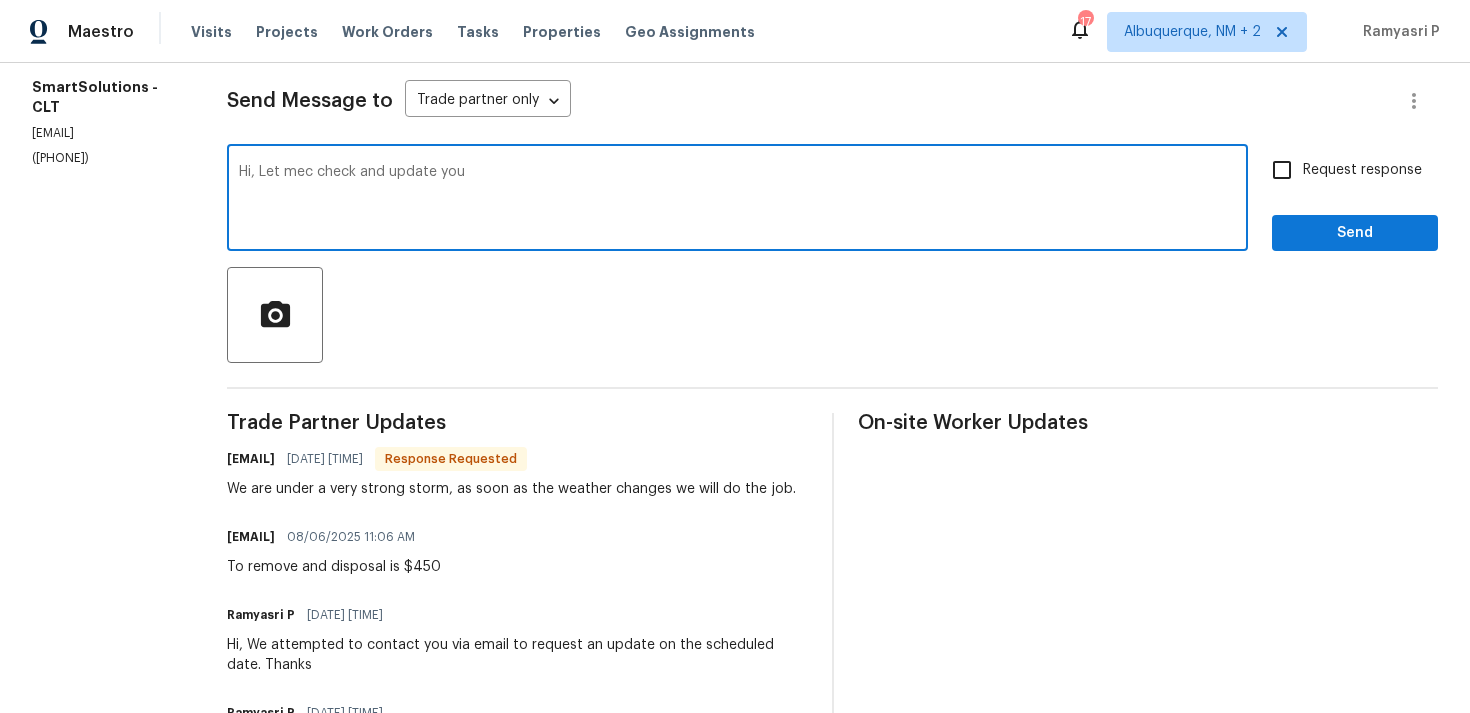 click on "Hi, Let mec check and update you" at bounding box center (737, 200) 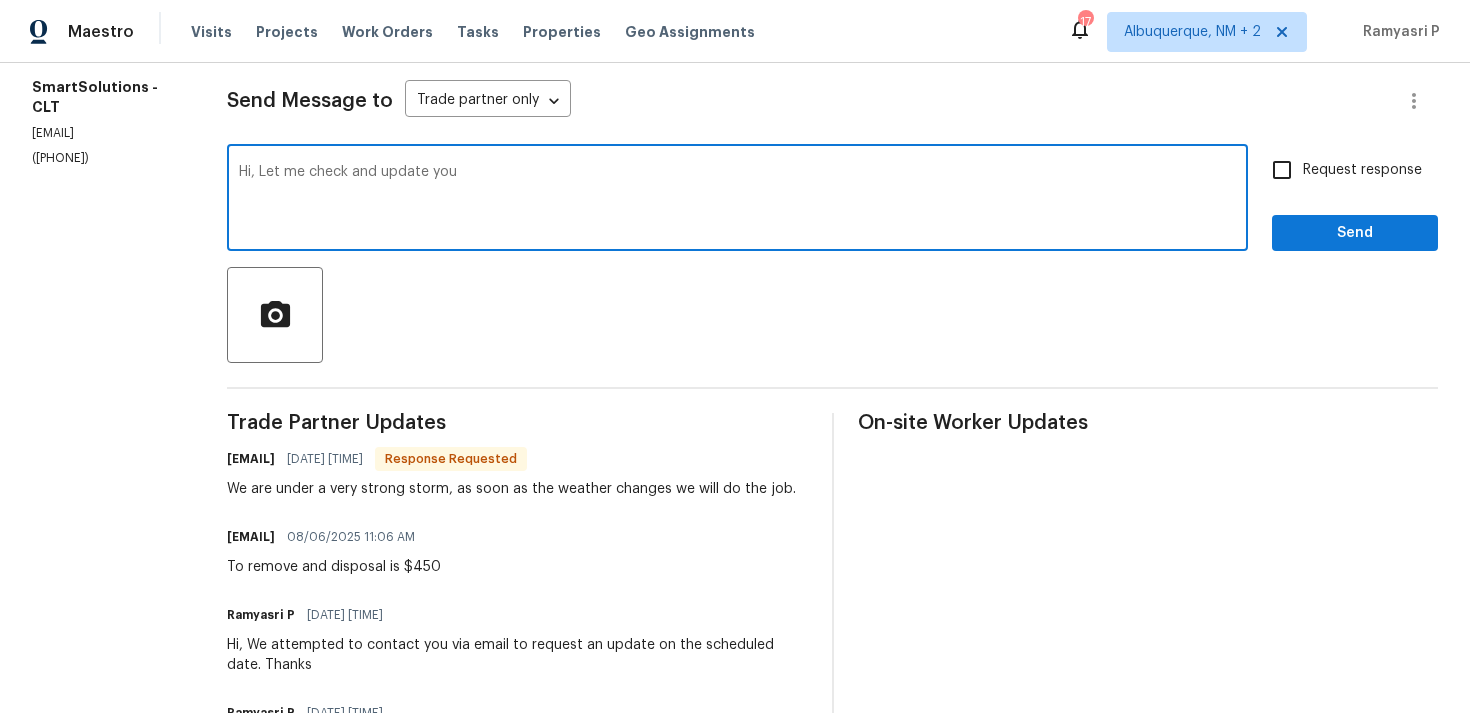 click on "Hi, Let me check and update you" at bounding box center (737, 200) 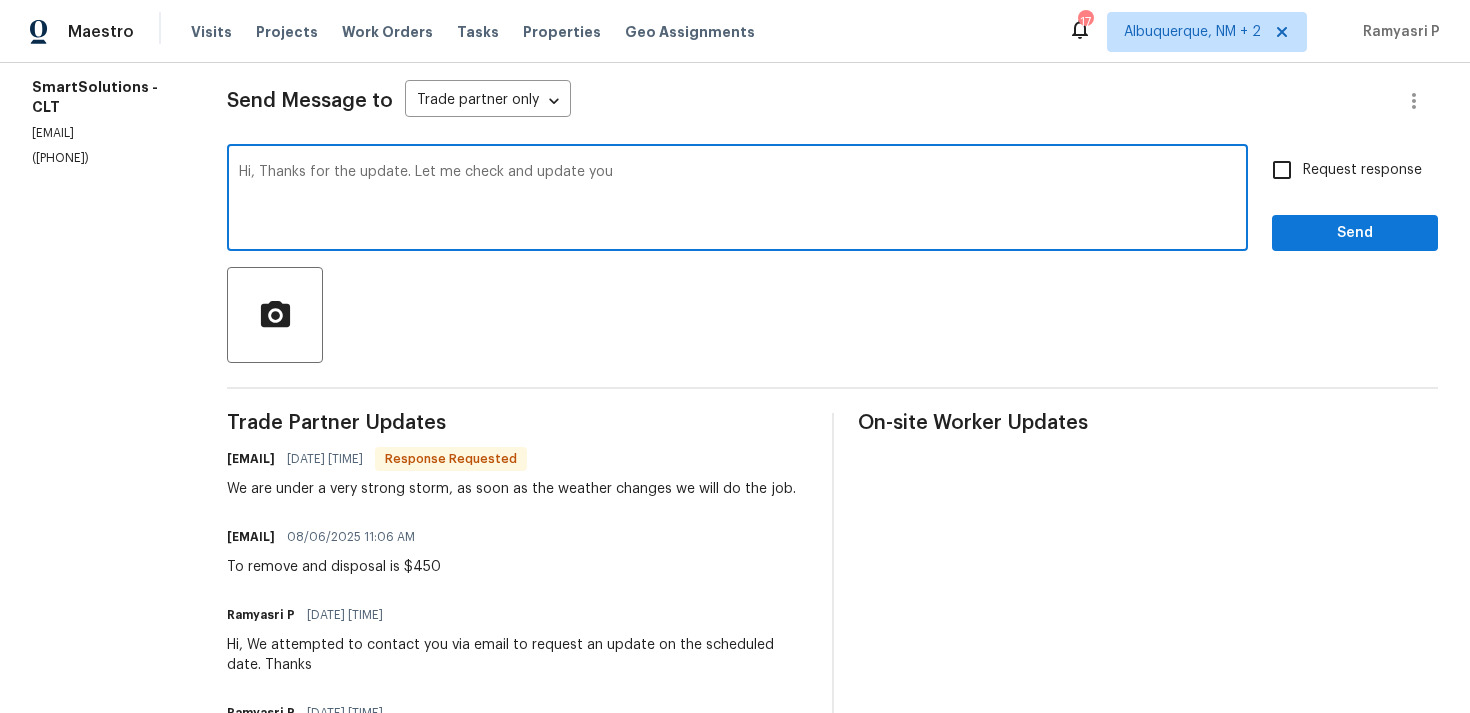 click on "Hi, Thanks for the update. Let me check and update you" at bounding box center (737, 200) 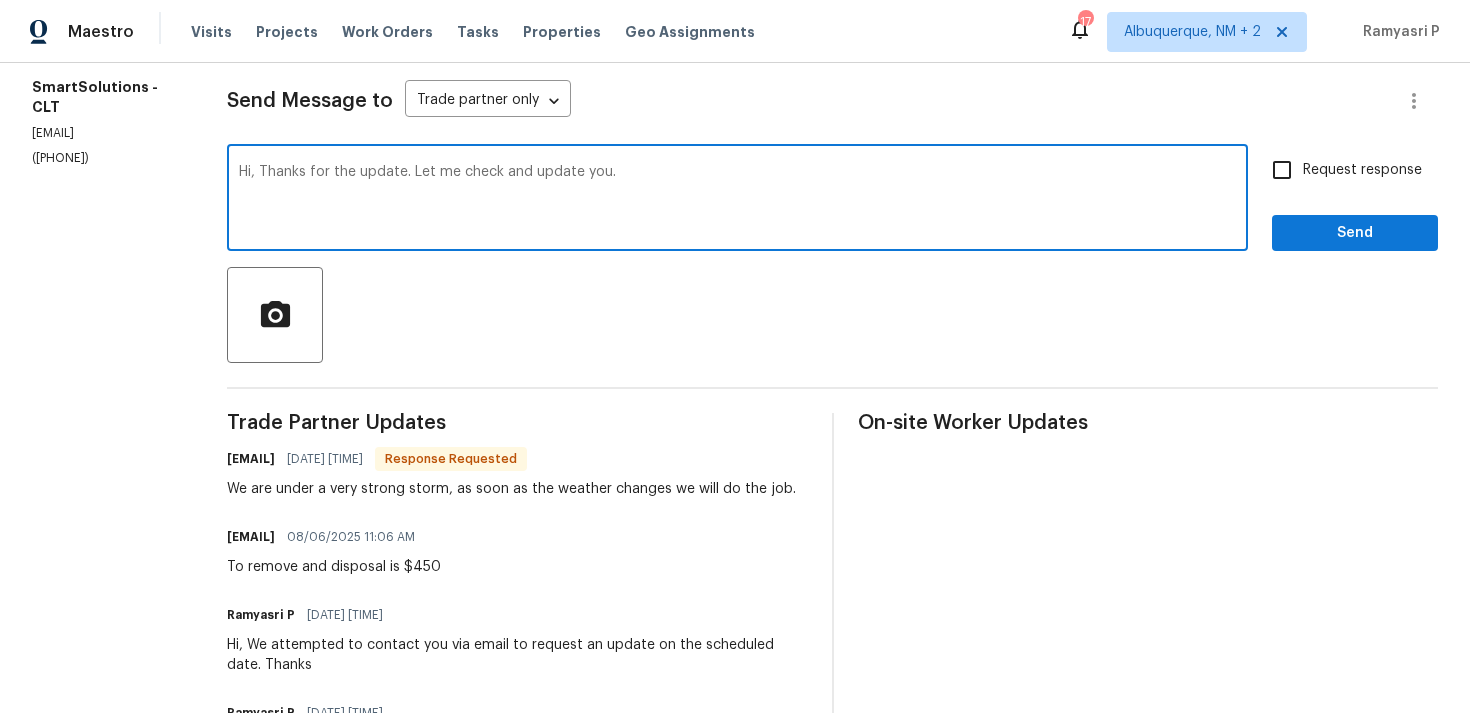 type on "Hi, Thanks for the update. Let me check and update you." 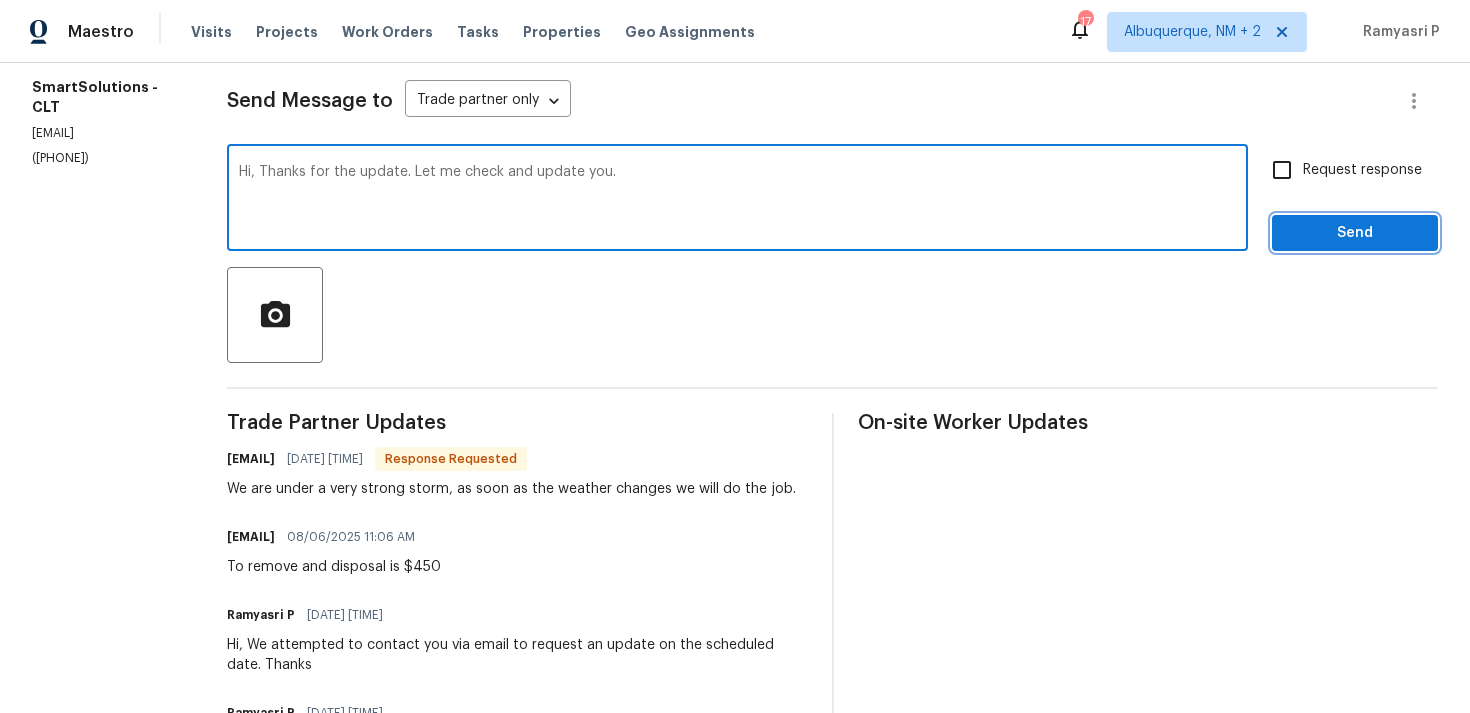 click on "Send" at bounding box center (1355, 233) 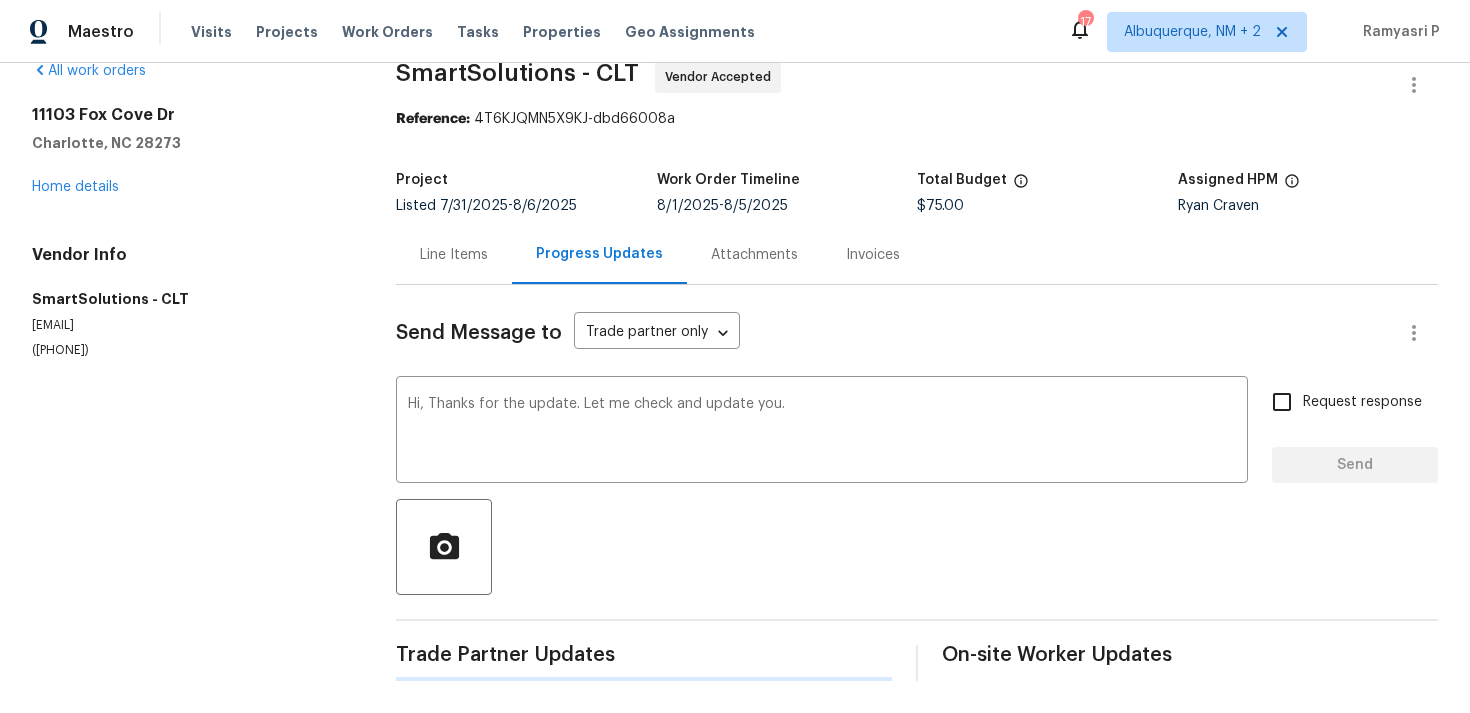 type 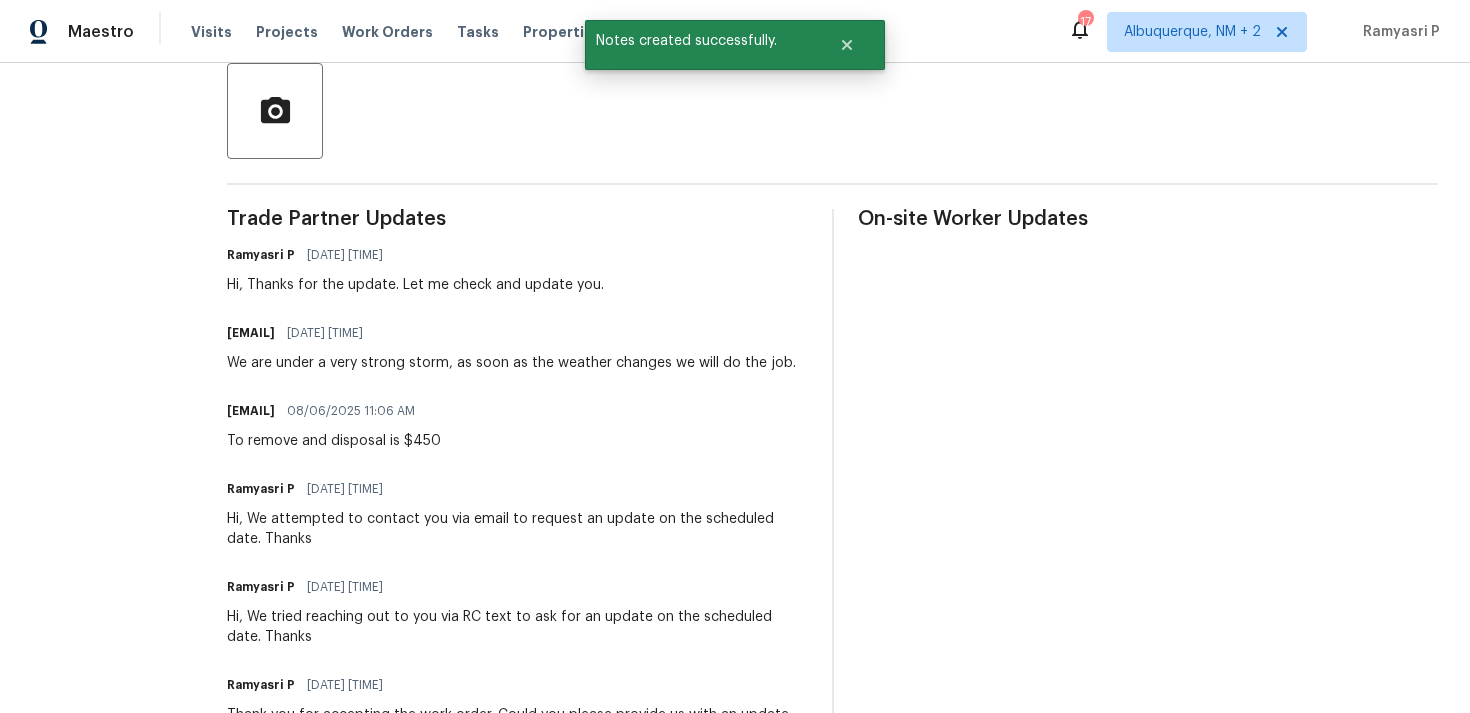 scroll, scrollTop: 491, scrollLeft: 0, axis: vertical 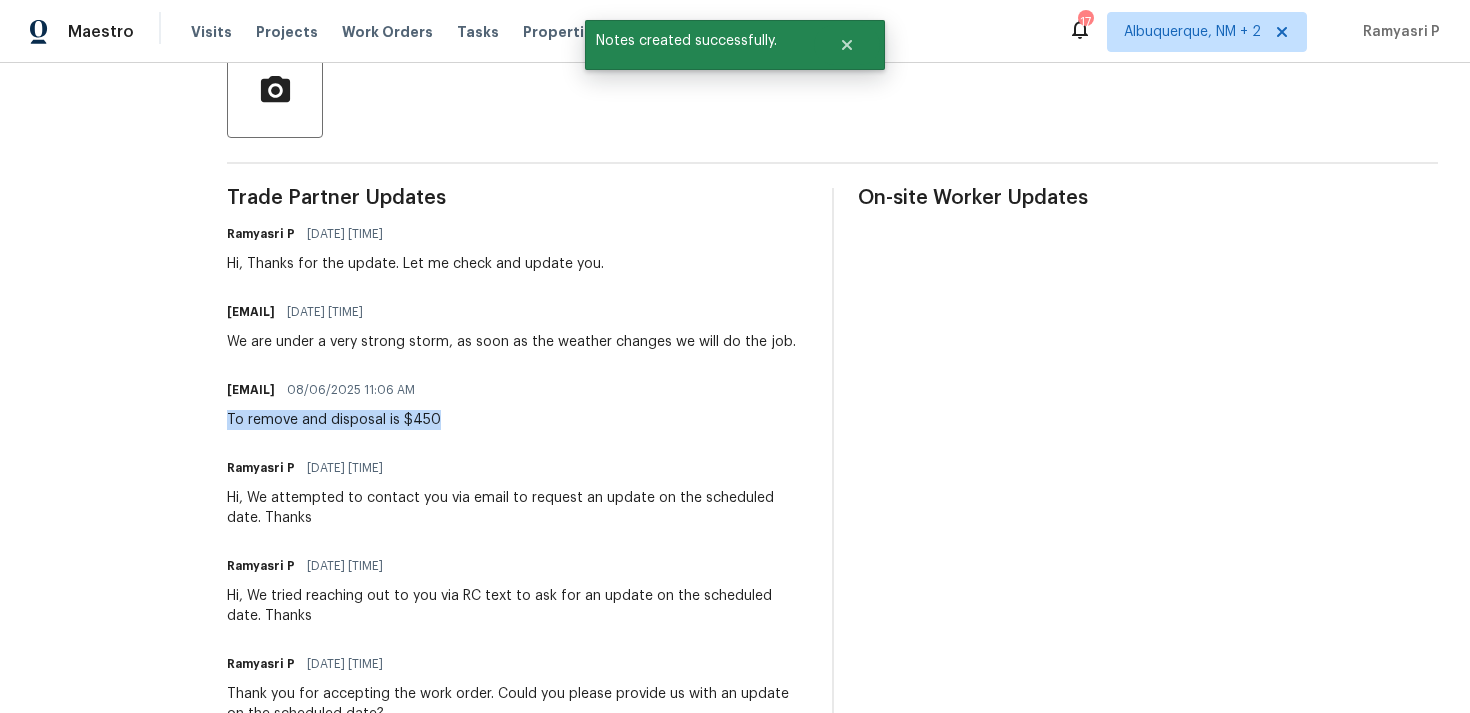 drag, startPoint x: 240, startPoint y: 420, endPoint x: 459, endPoint y: 420, distance: 219 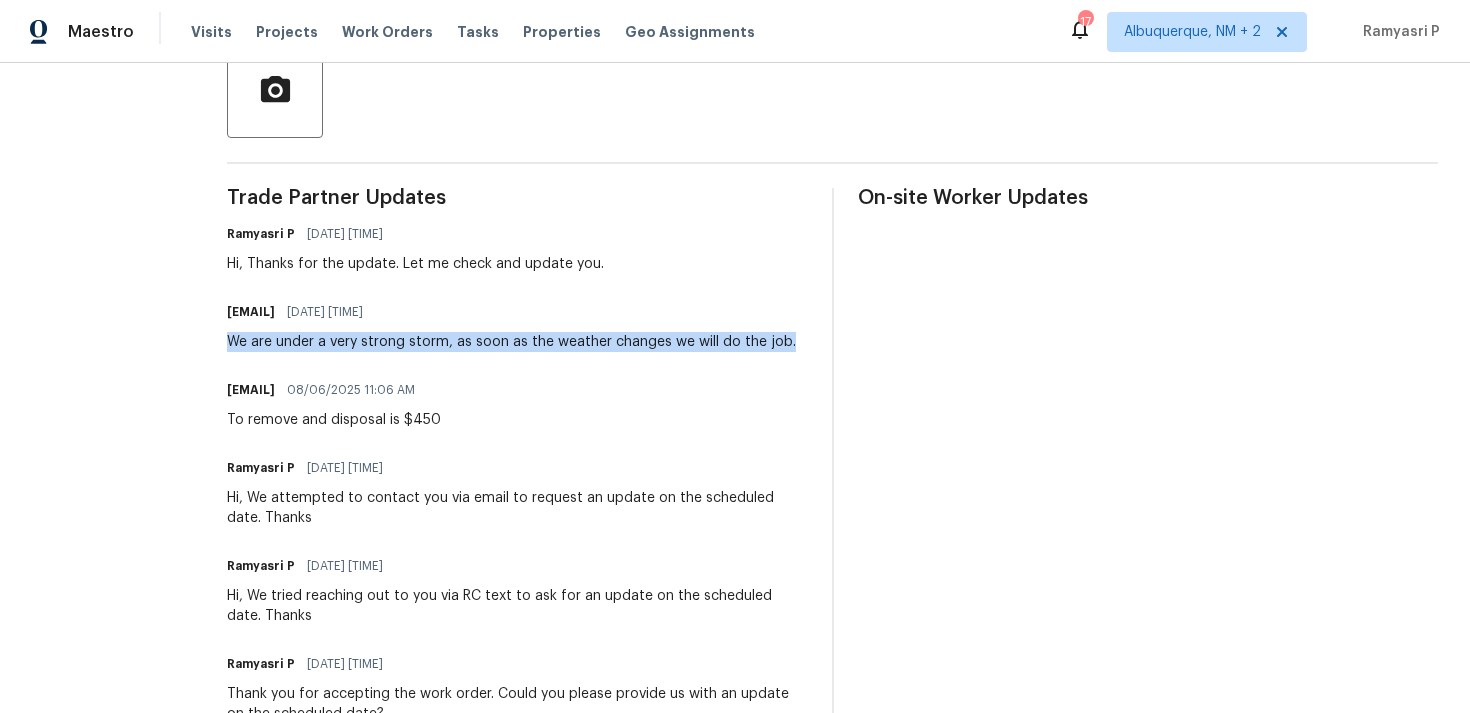 drag, startPoint x: 247, startPoint y: 341, endPoint x: 804, endPoint y: 341, distance: 557 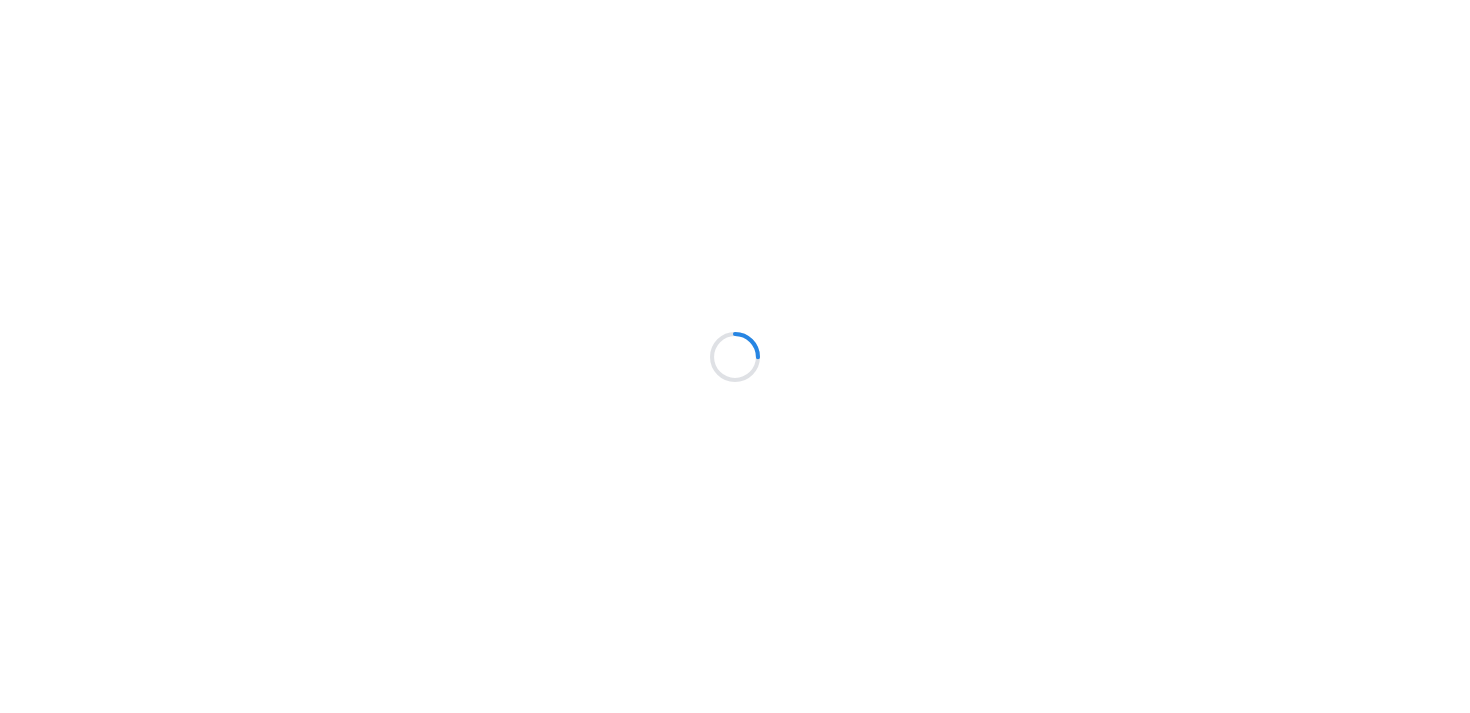 scroll, scrollTop: 0, scrollLeft: 0, axis: both 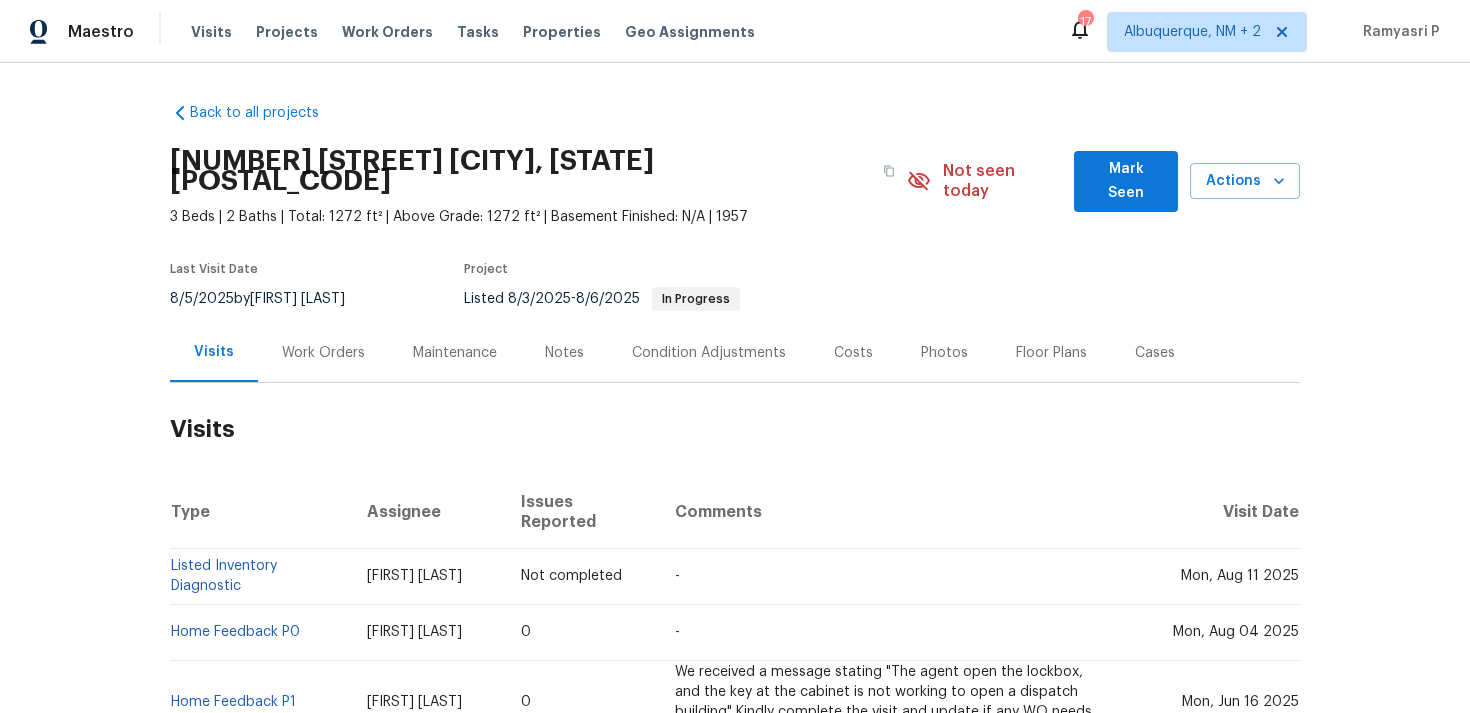 click on "Work Orders" at bounding box center (323, 353) 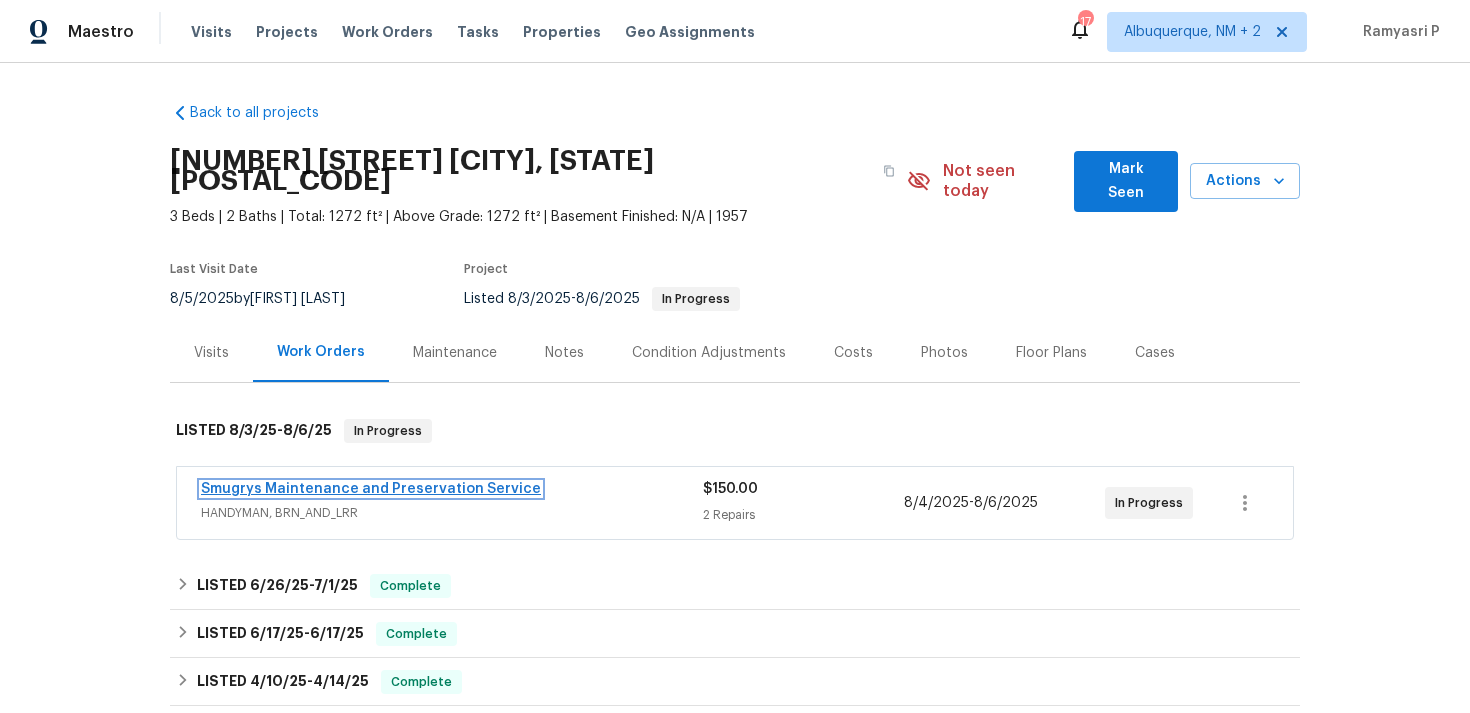 click on "Smugrys Maintenance and Preservation Service" at bounding box center [371, 489] 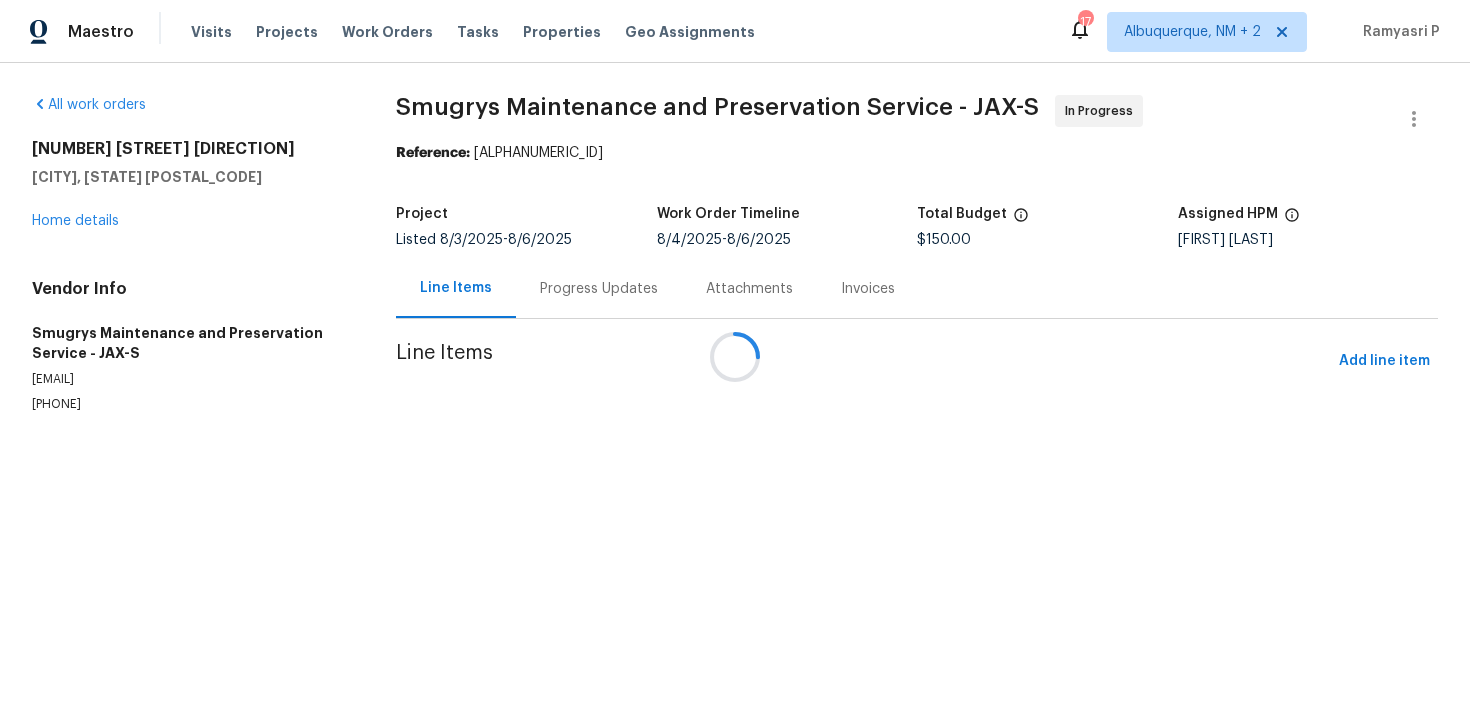 click on "Attachments" at bounding box center [749, 289] 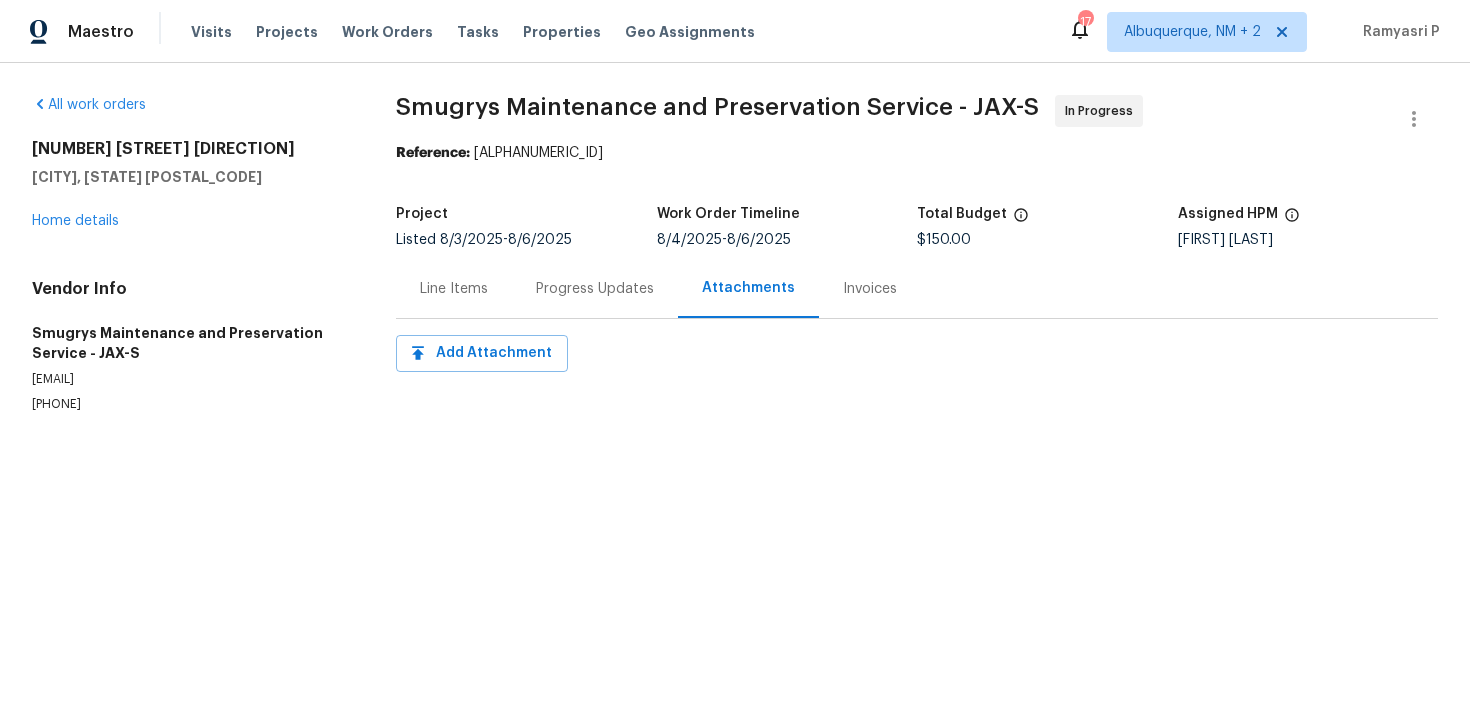 click on "Progress Updates" at bounding box center [595, 289] 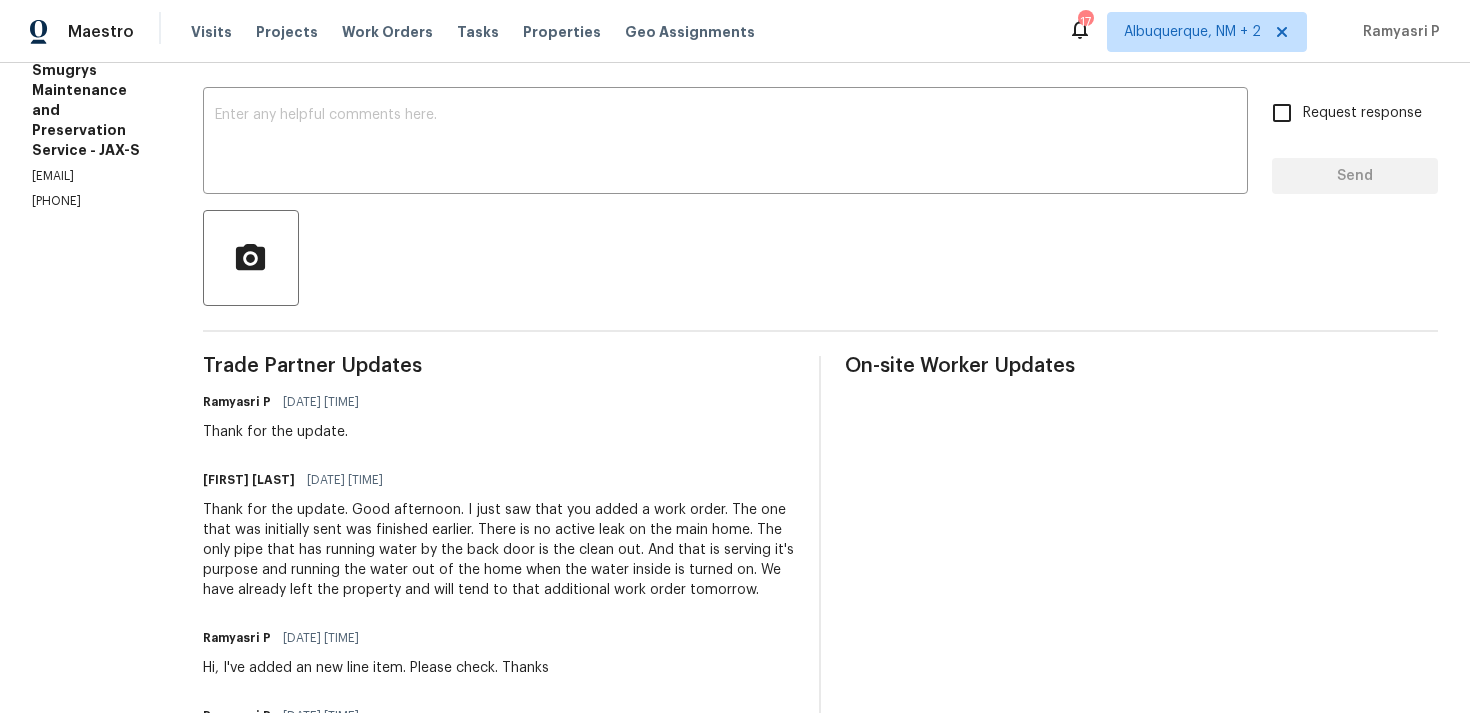 scroll, scrollTop: 332, scrollLeft: 0, axis: vertical 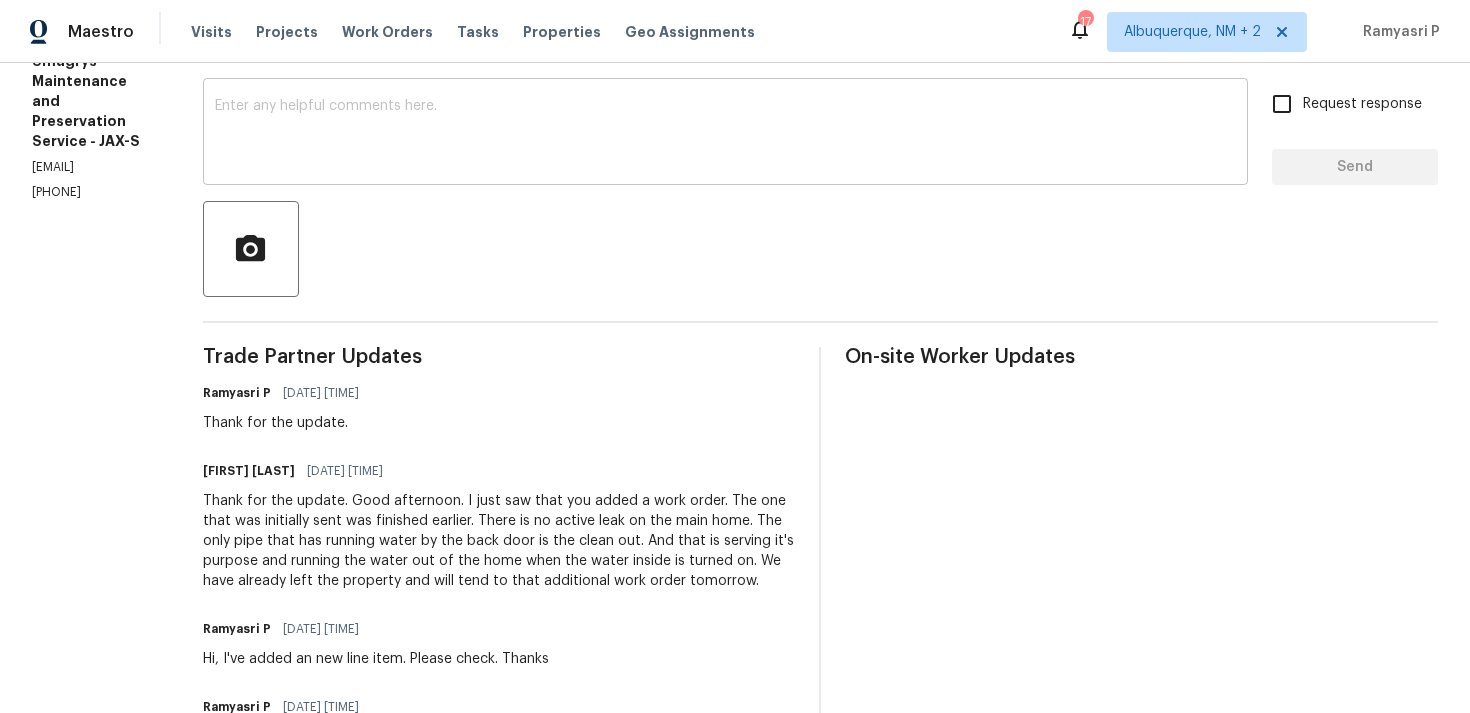 click at bounding box center (725, 134) 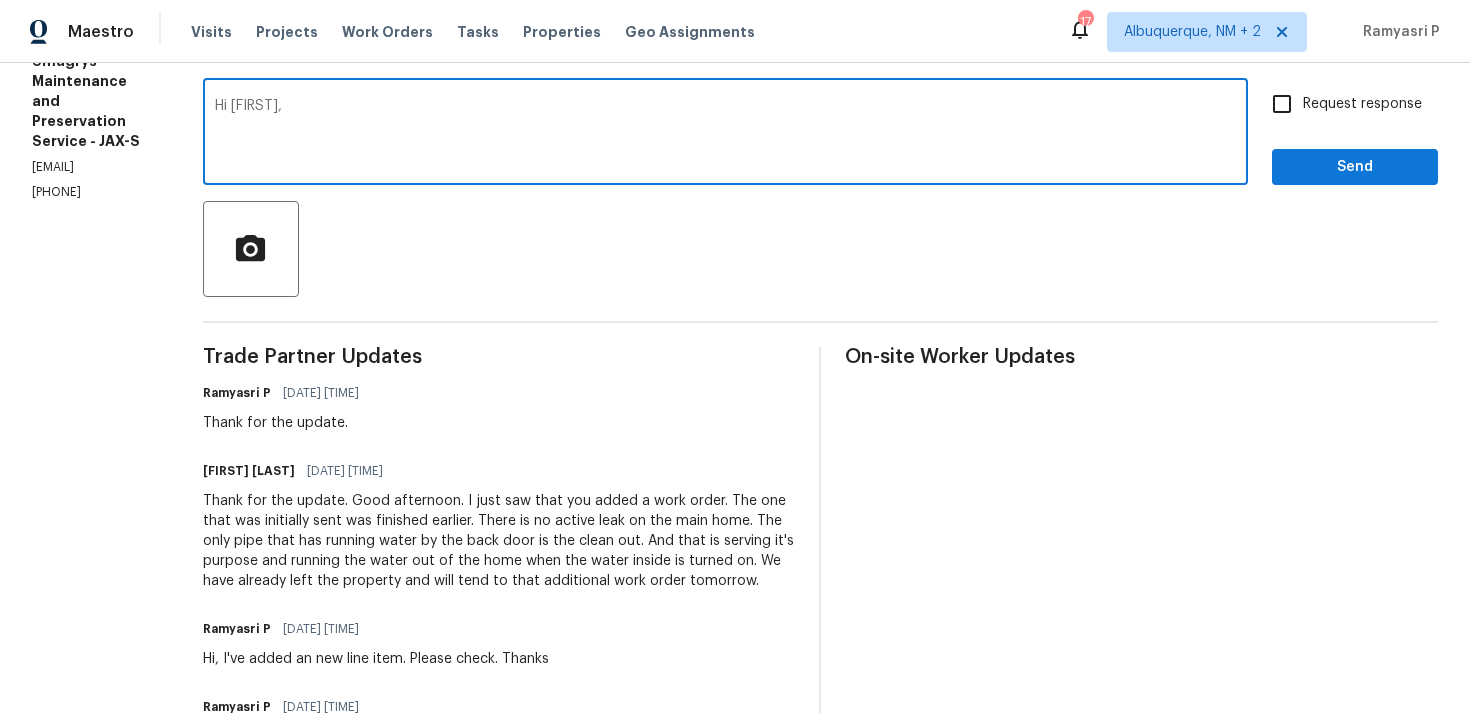 paste on "Could you please provide us with an update on the status of the work order?" 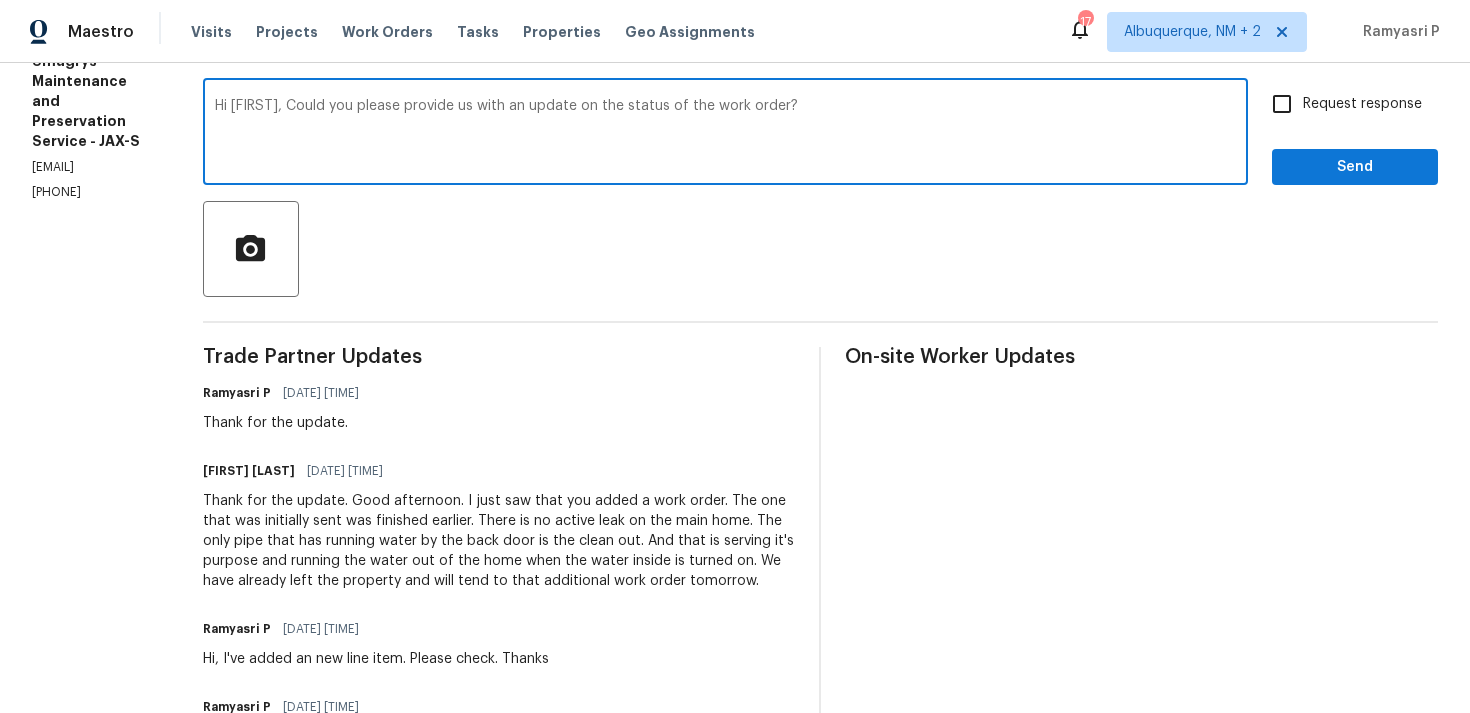 click on "Hi Rafael, Could you please provide us with an update on the status of the work order?" at bounding box center (725, 134) 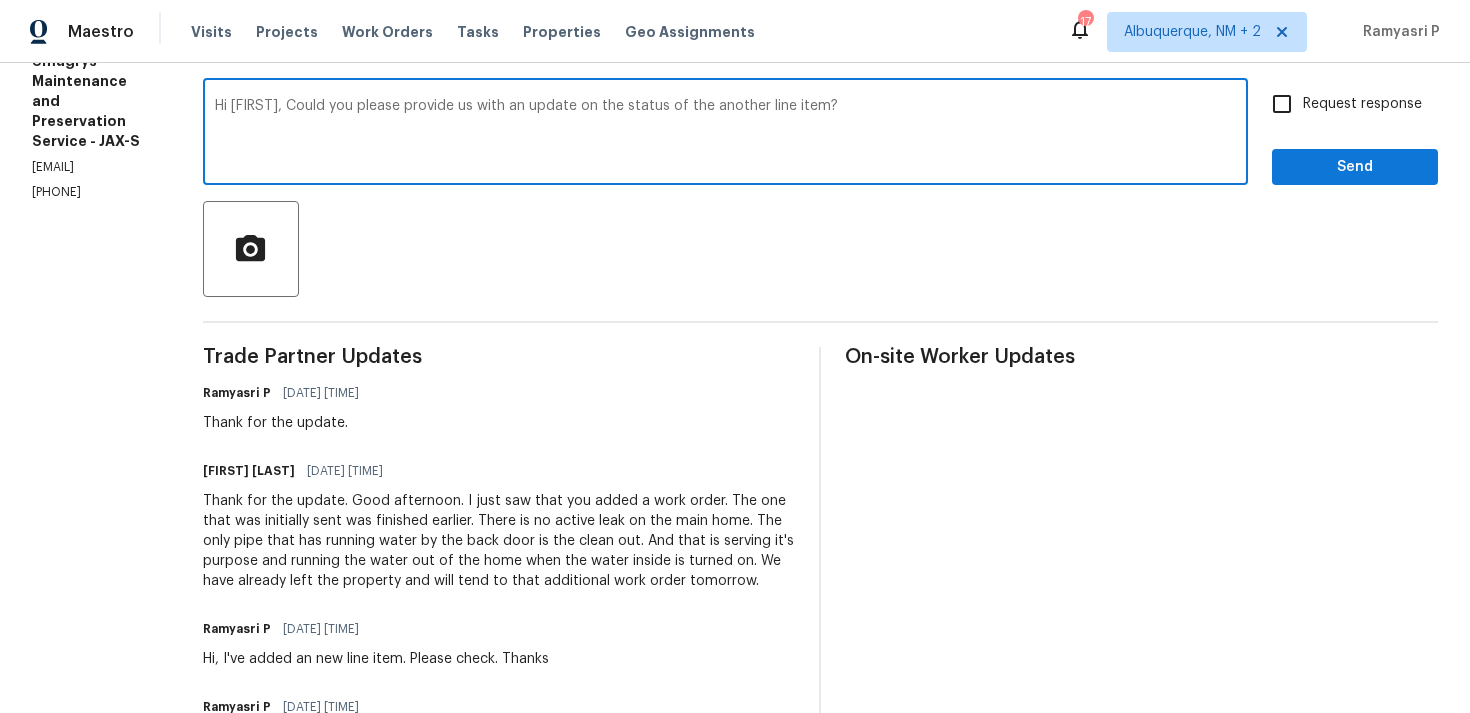 type on "Hi Rafael, Could you please provide us with an update on the status of the another line item?" 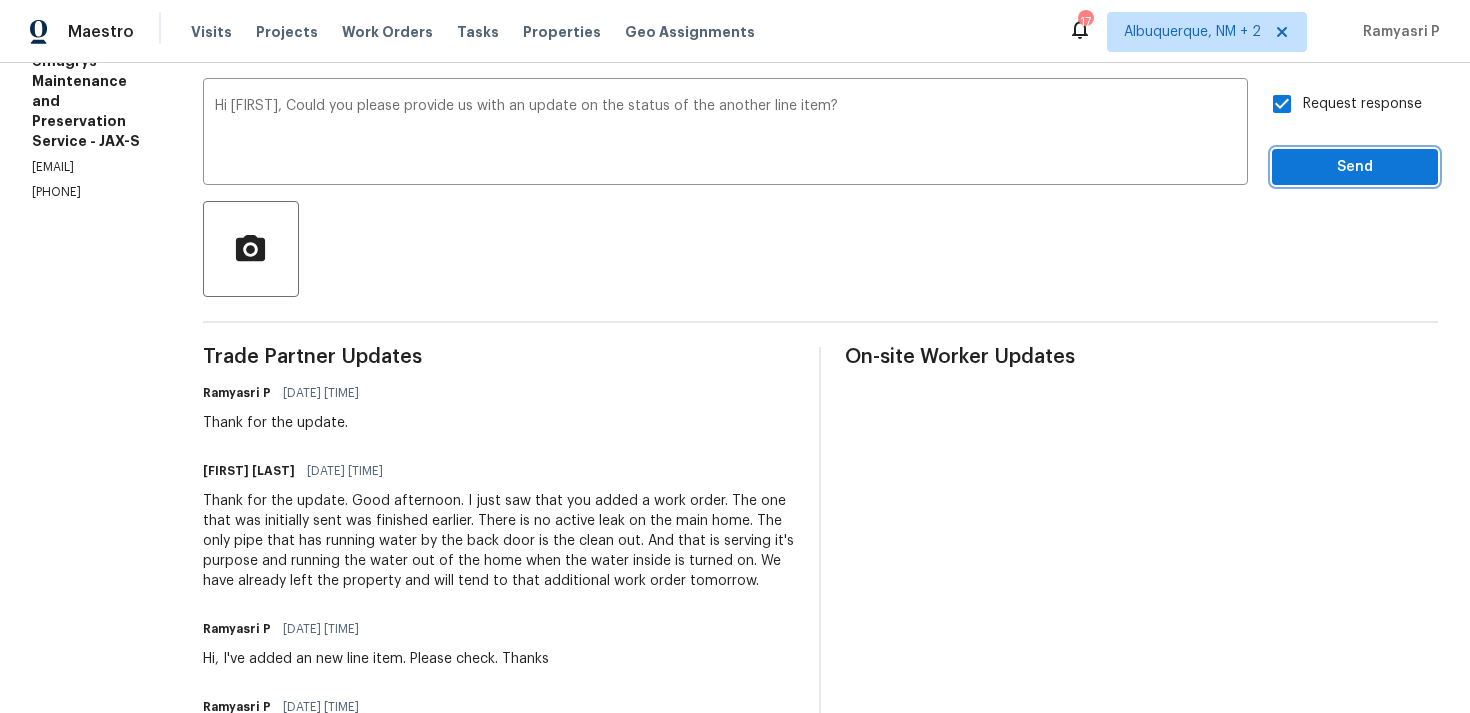 click on "Send" at bounding box center (1355, 167) 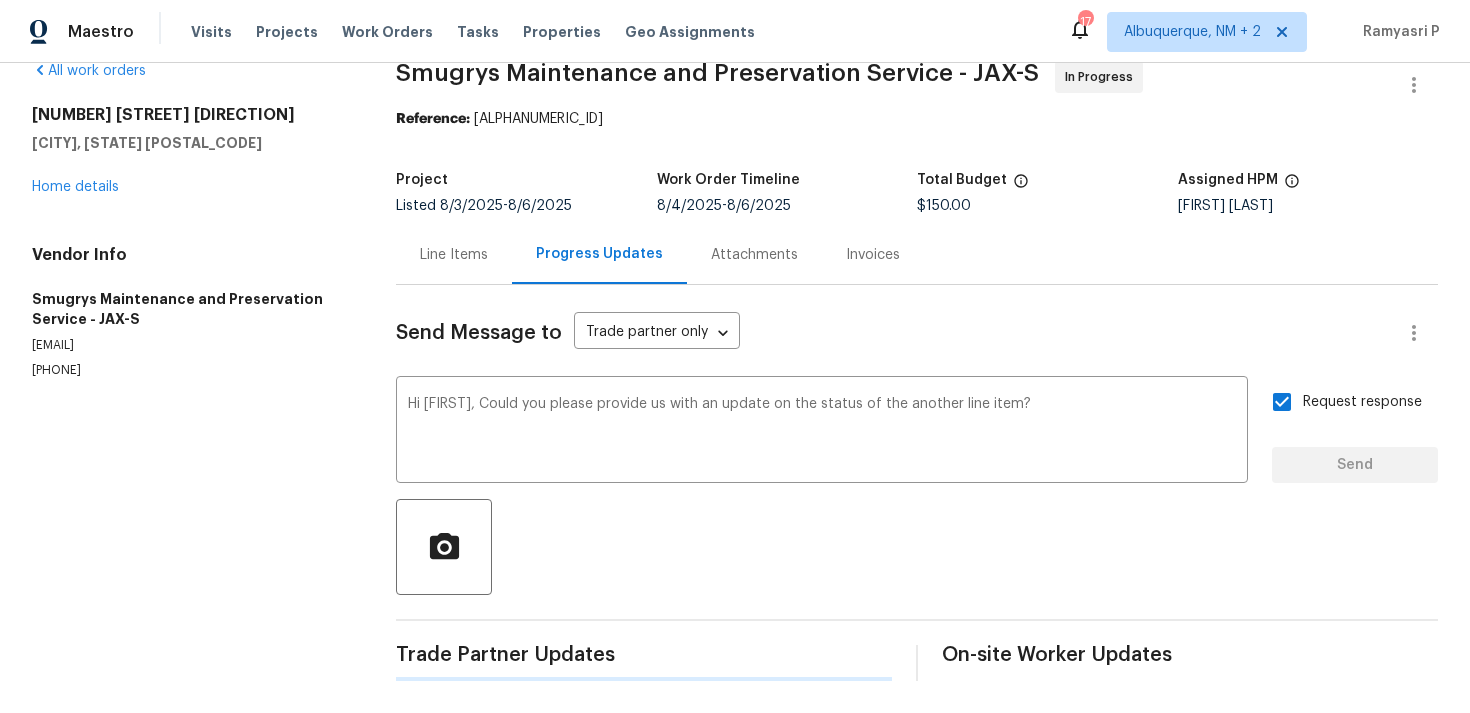 type 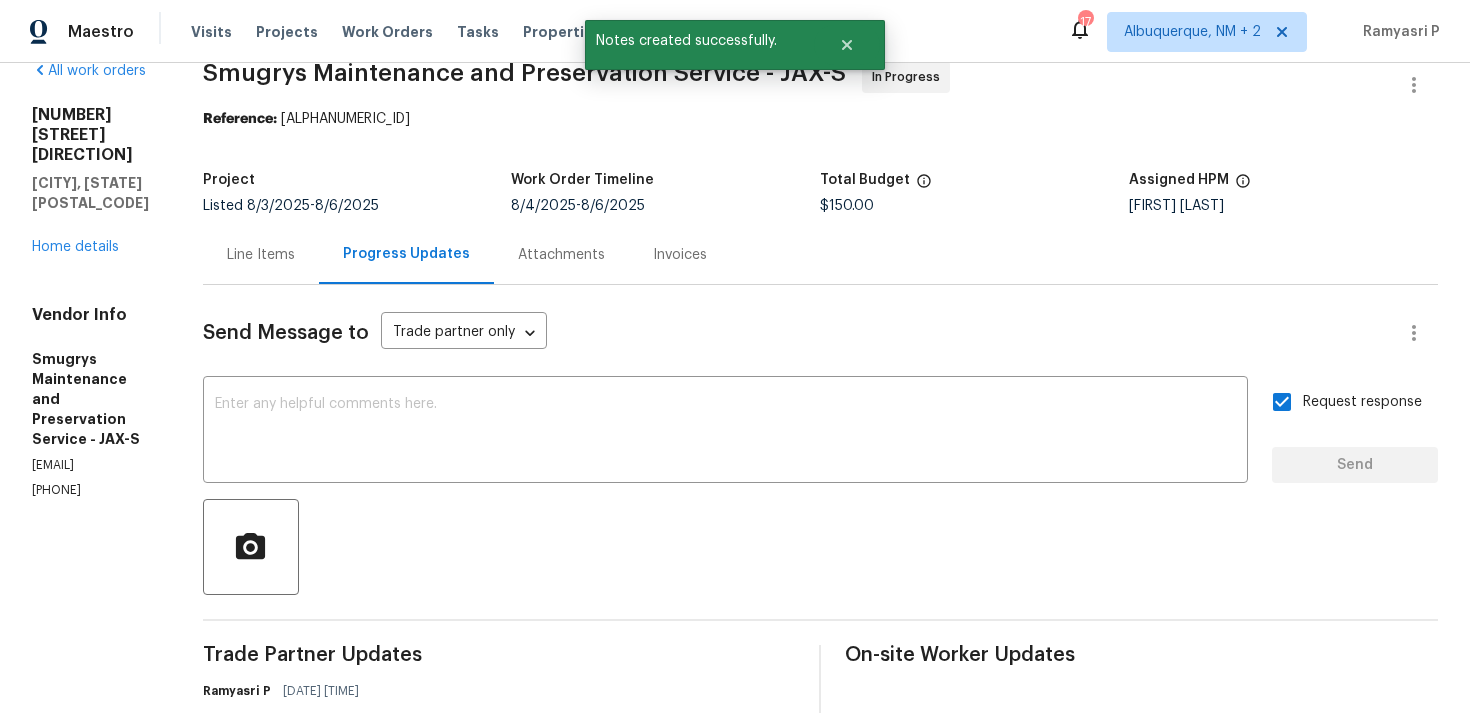 scroll, scrollTop: 332, scrollLeft: 0, axis: vertical 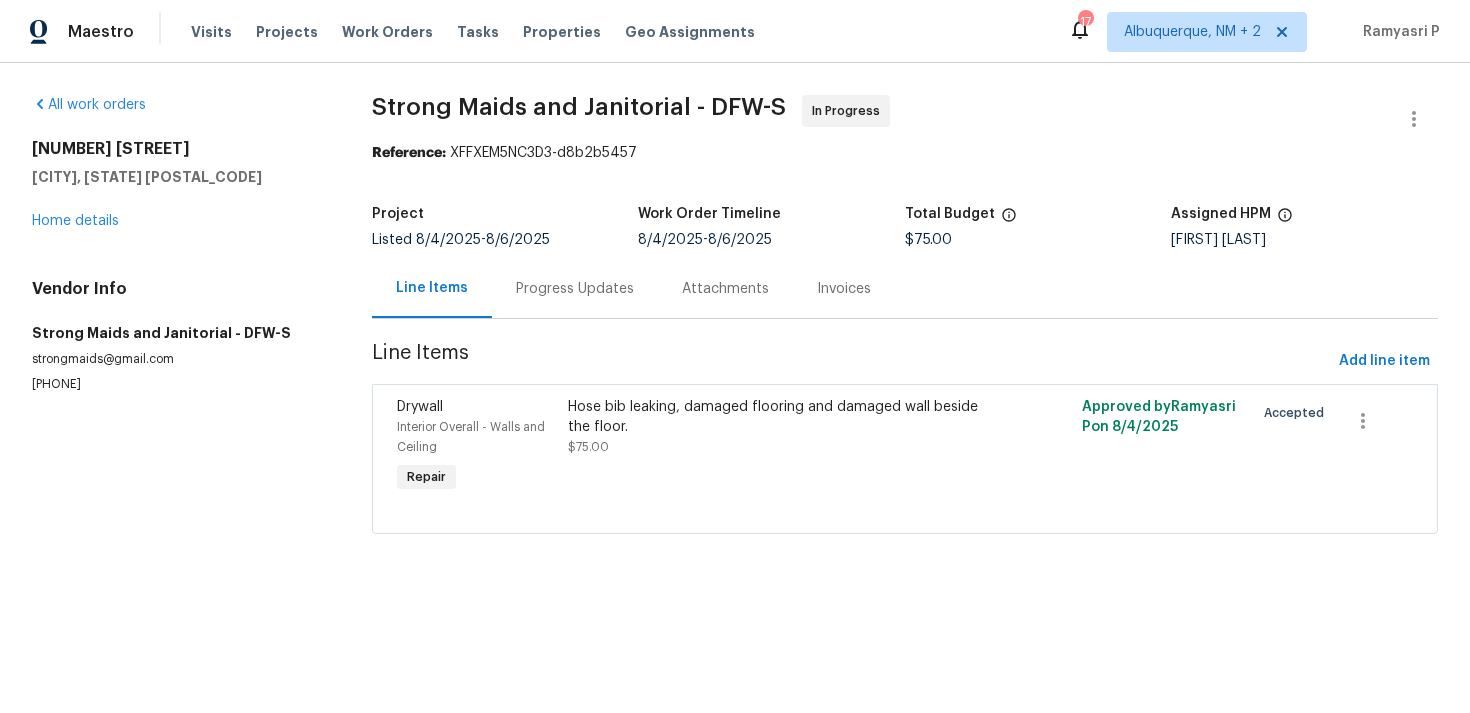 click on "Progress Updates" at bounding box center (575, 289) 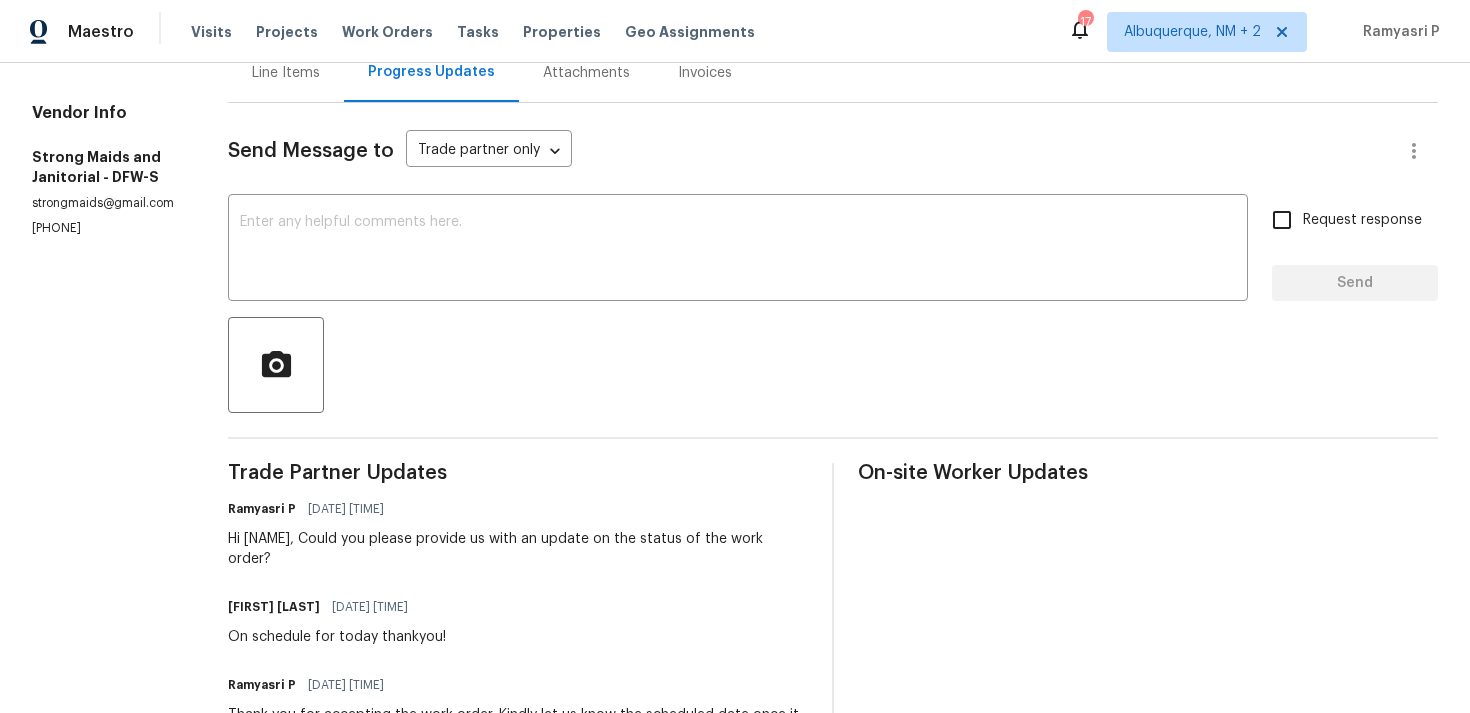 scroll, scrollTop: 0, scrollLeft: 0, axis: both 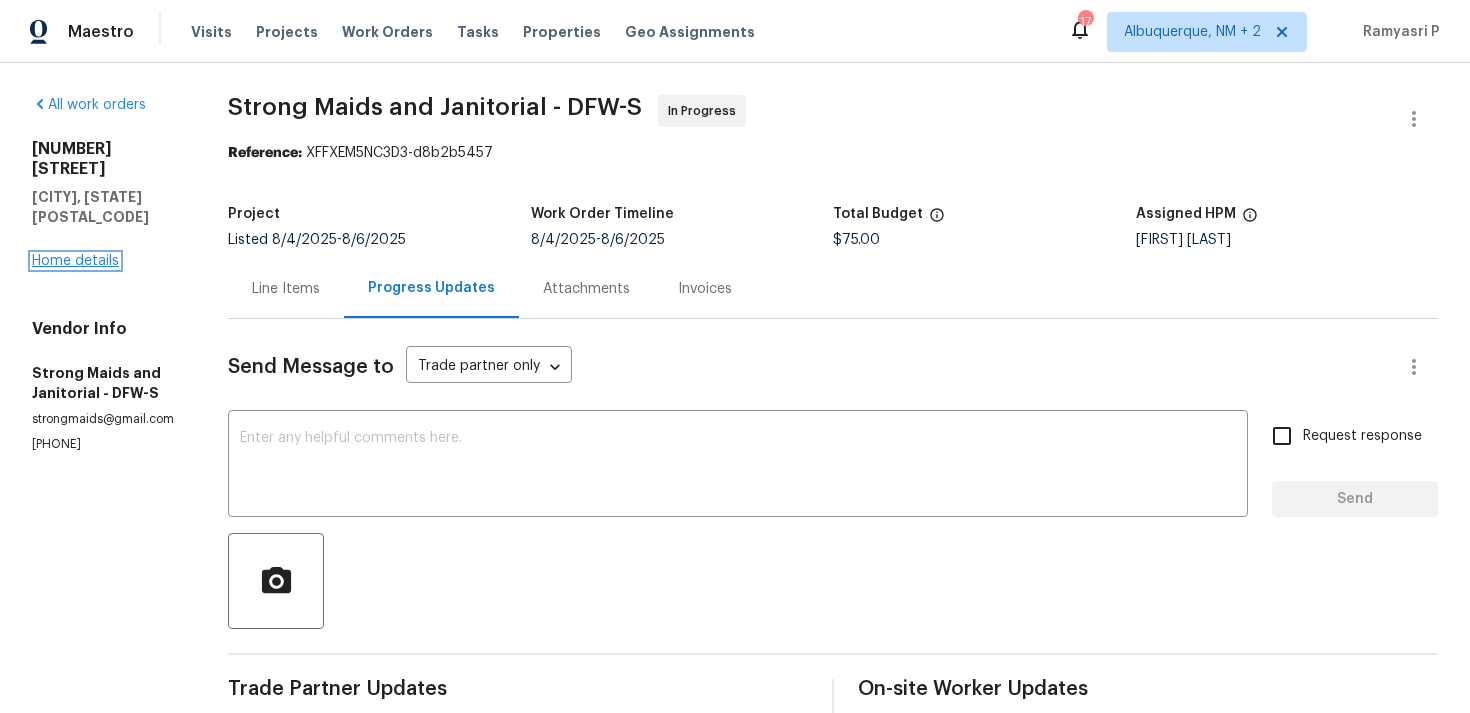 click on "Home details" at bounding box center [75, 261] 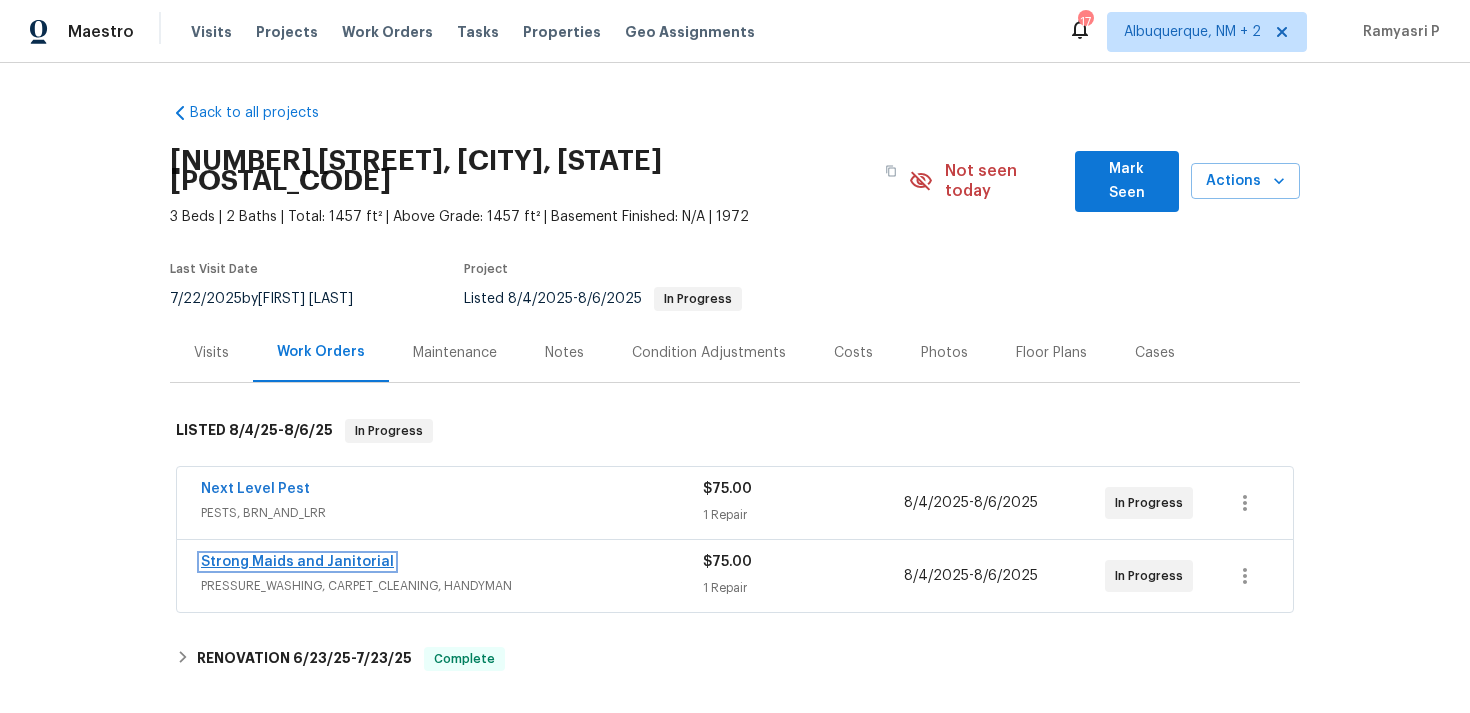 click on "Strong Maids and Janitorial" at bounding box center [297, 562] 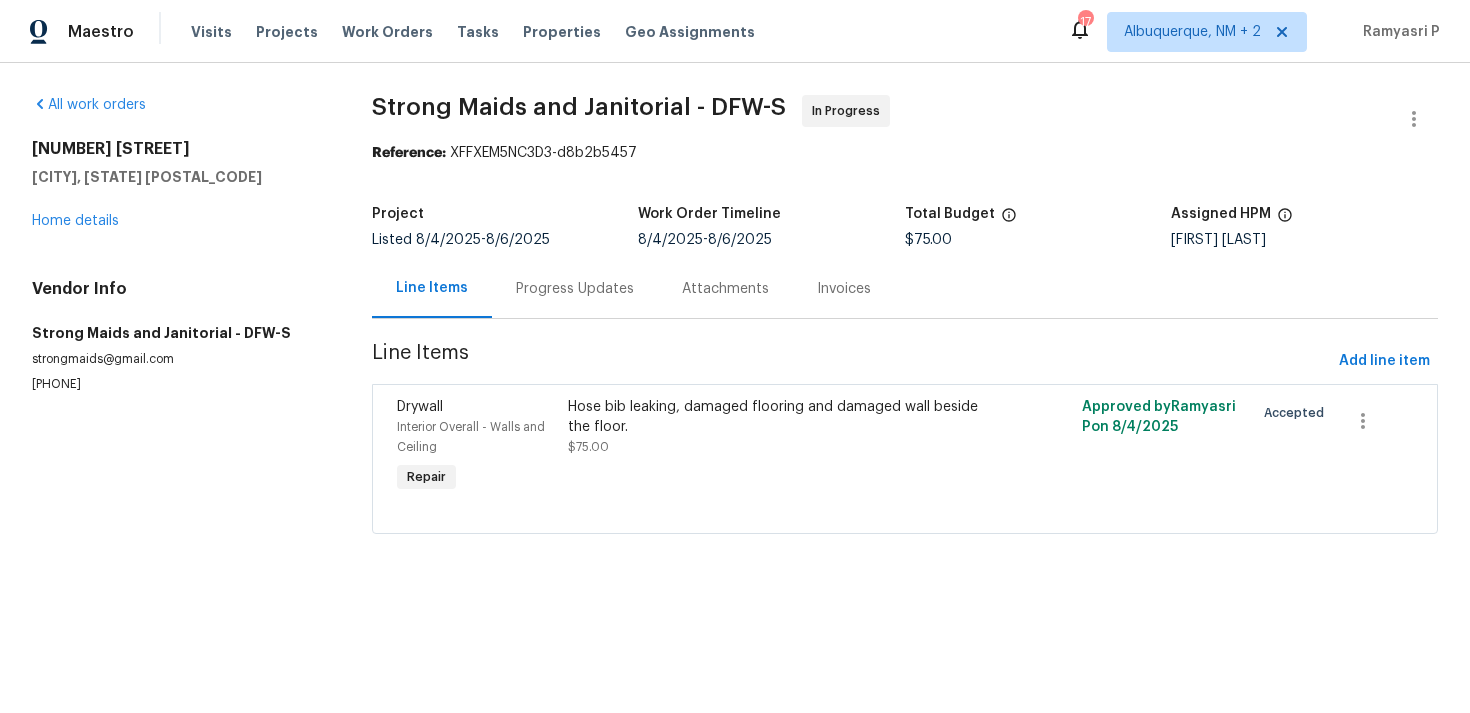 click on "Progress Updates" at bounding box center [575, 289] 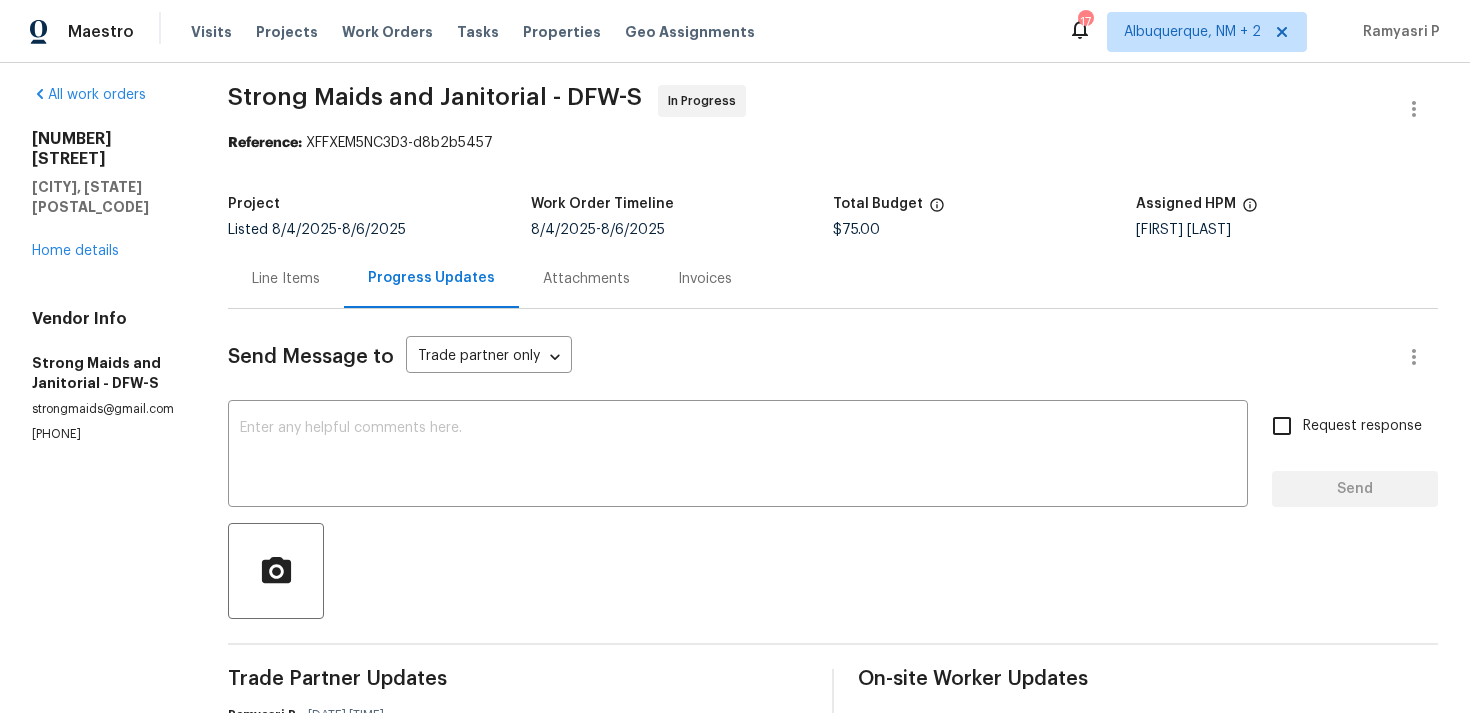scroll, scrollTop: 0, scrollLeft: 0, axis: both 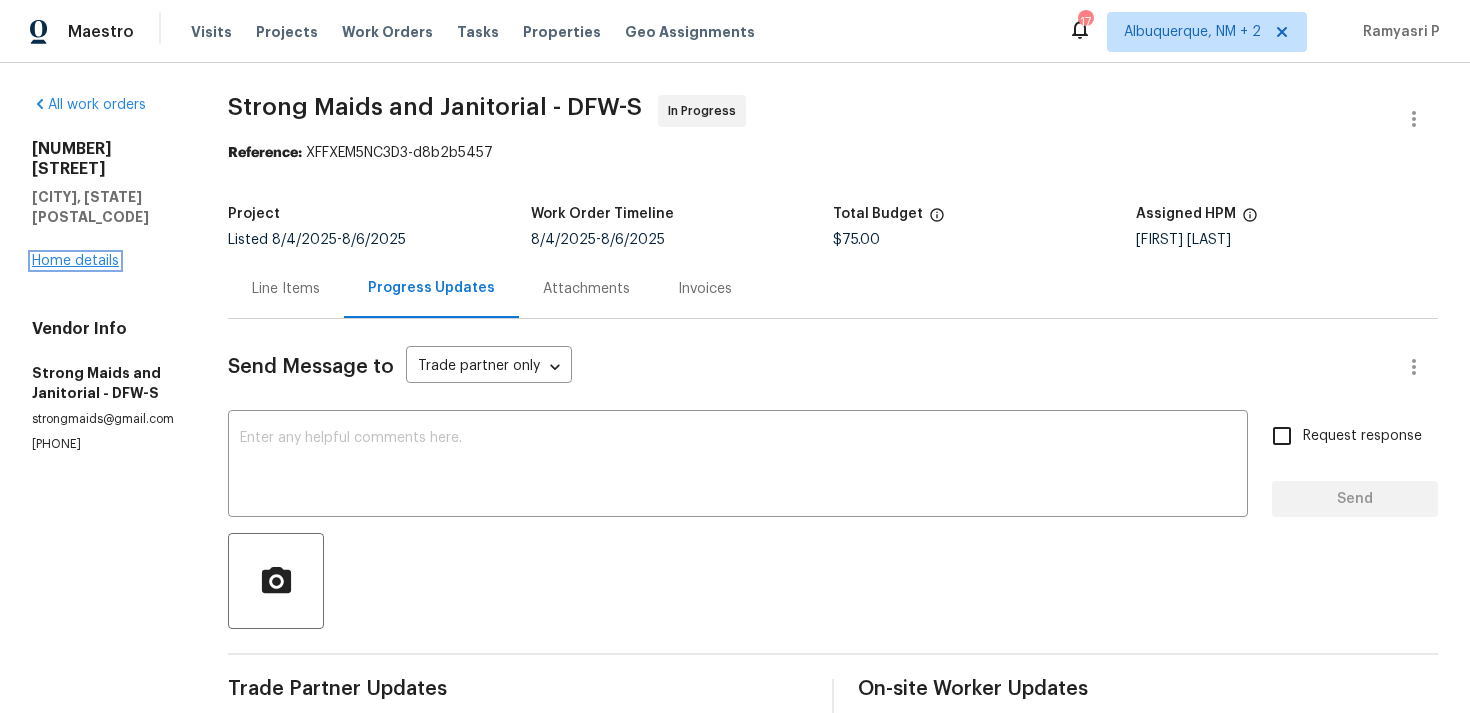 click on "Home details" at bounding box center [75, 261] 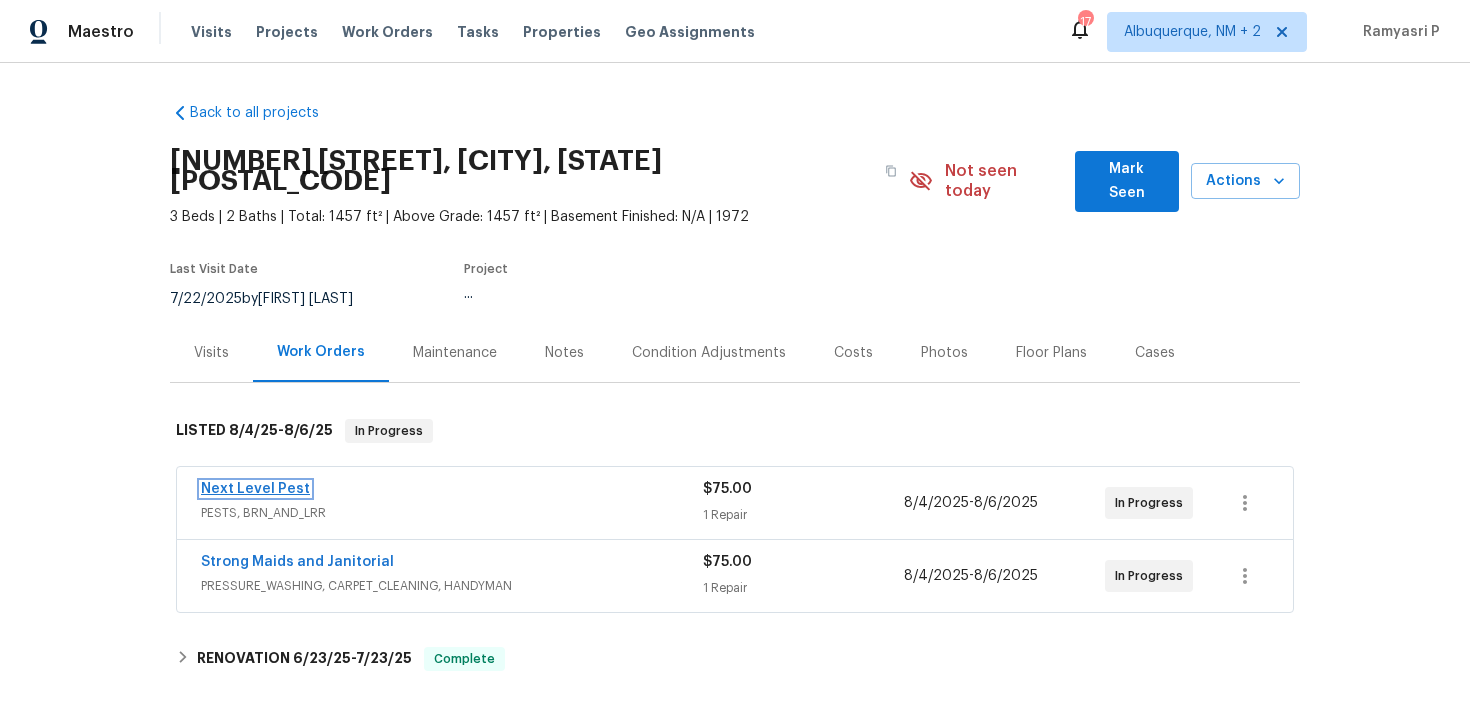 click on "Next Level Pest" at bounding box center (255, 489) 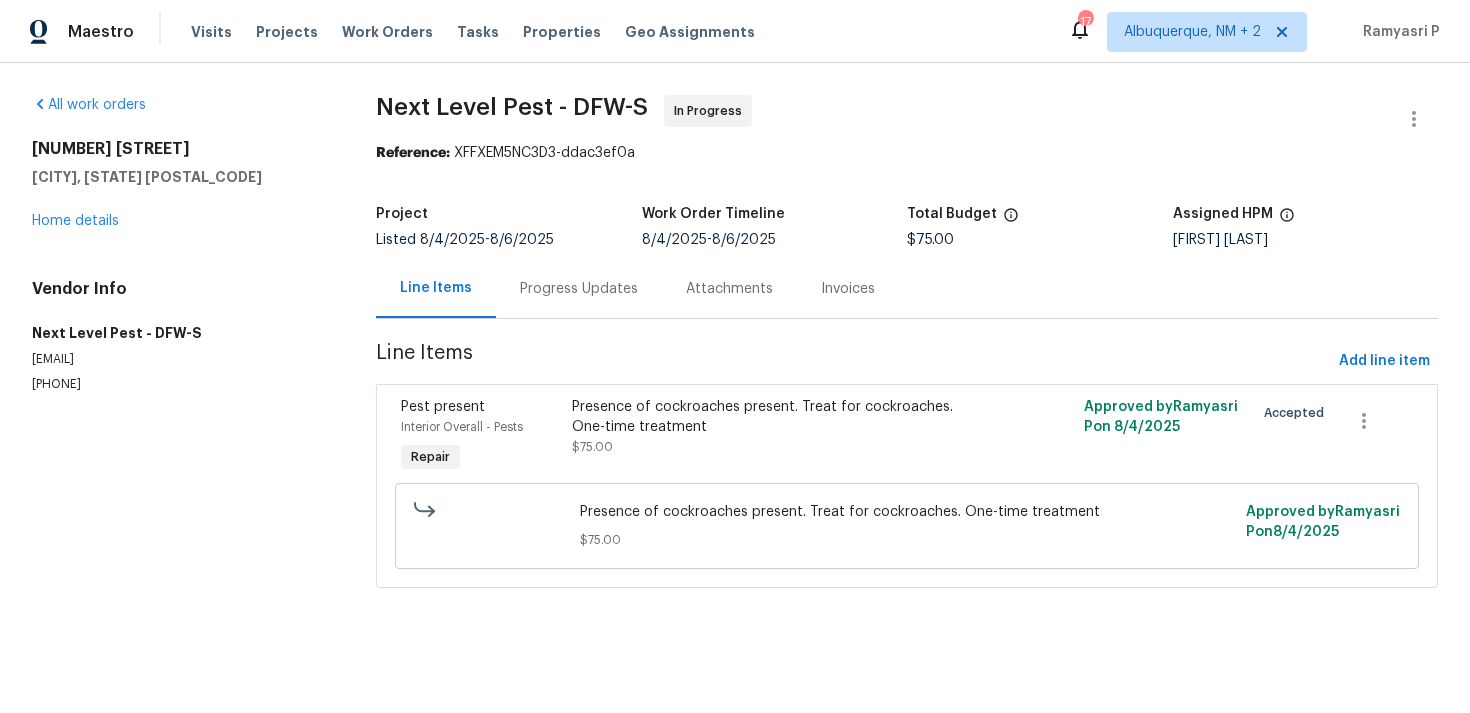 click on "Progress Updates" at bounding box center (579, 289) 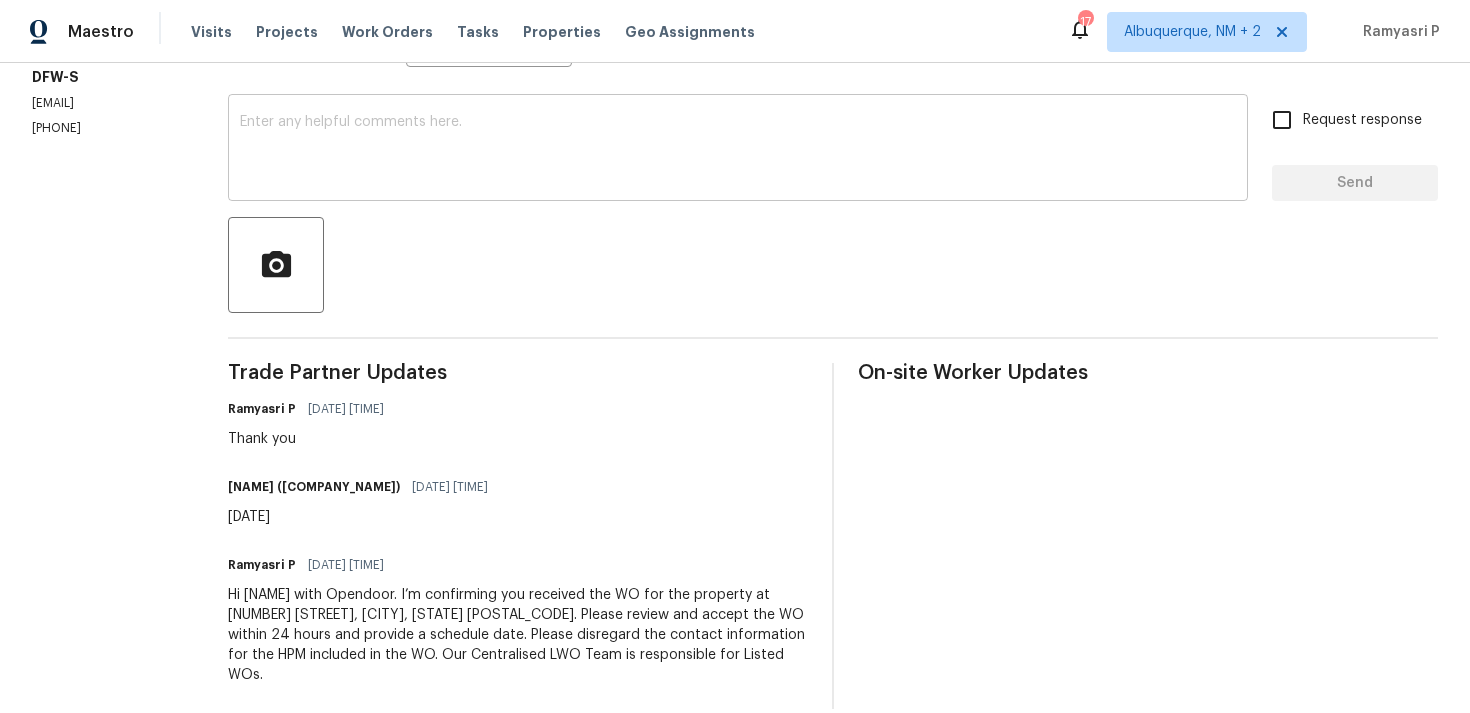 scroll, scrollTop: 324, scrollLeft: 0, axis: vertical 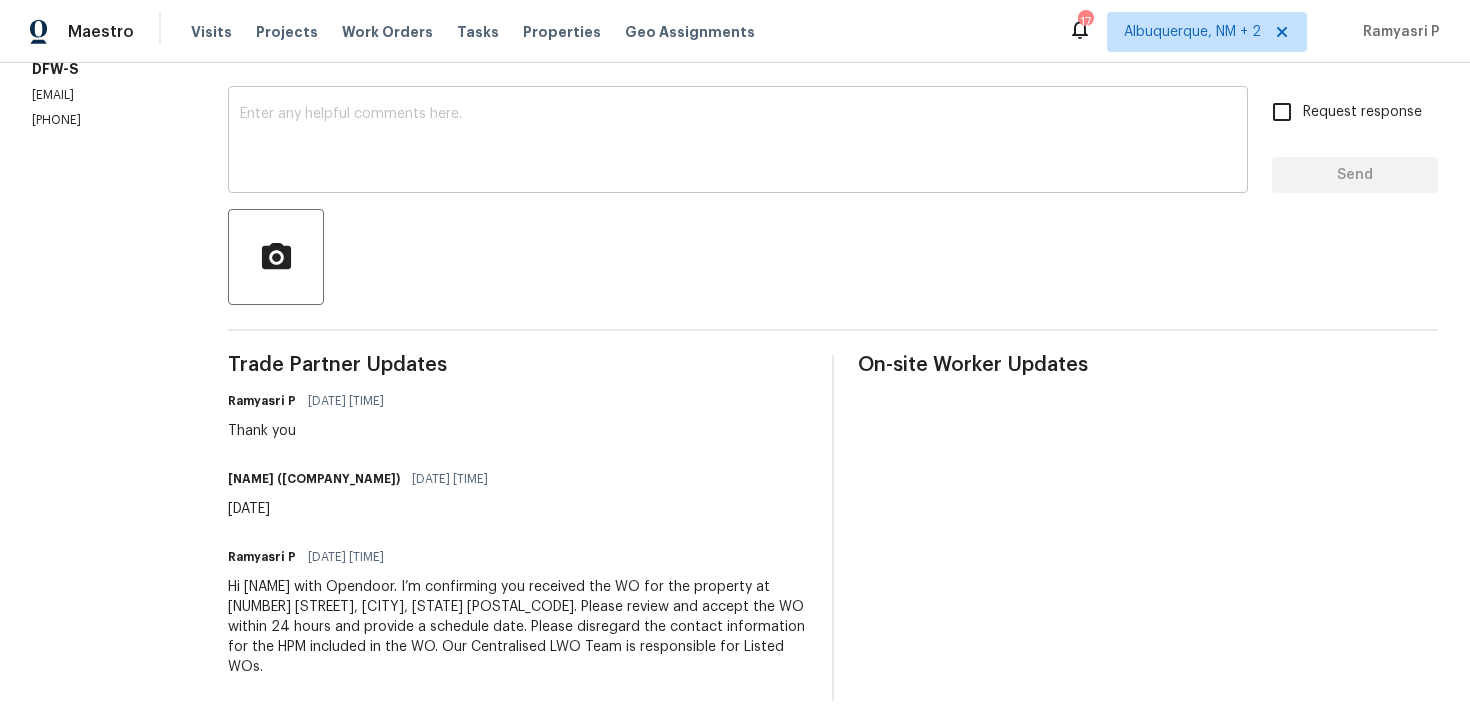 click at bounding box center (738, 142) 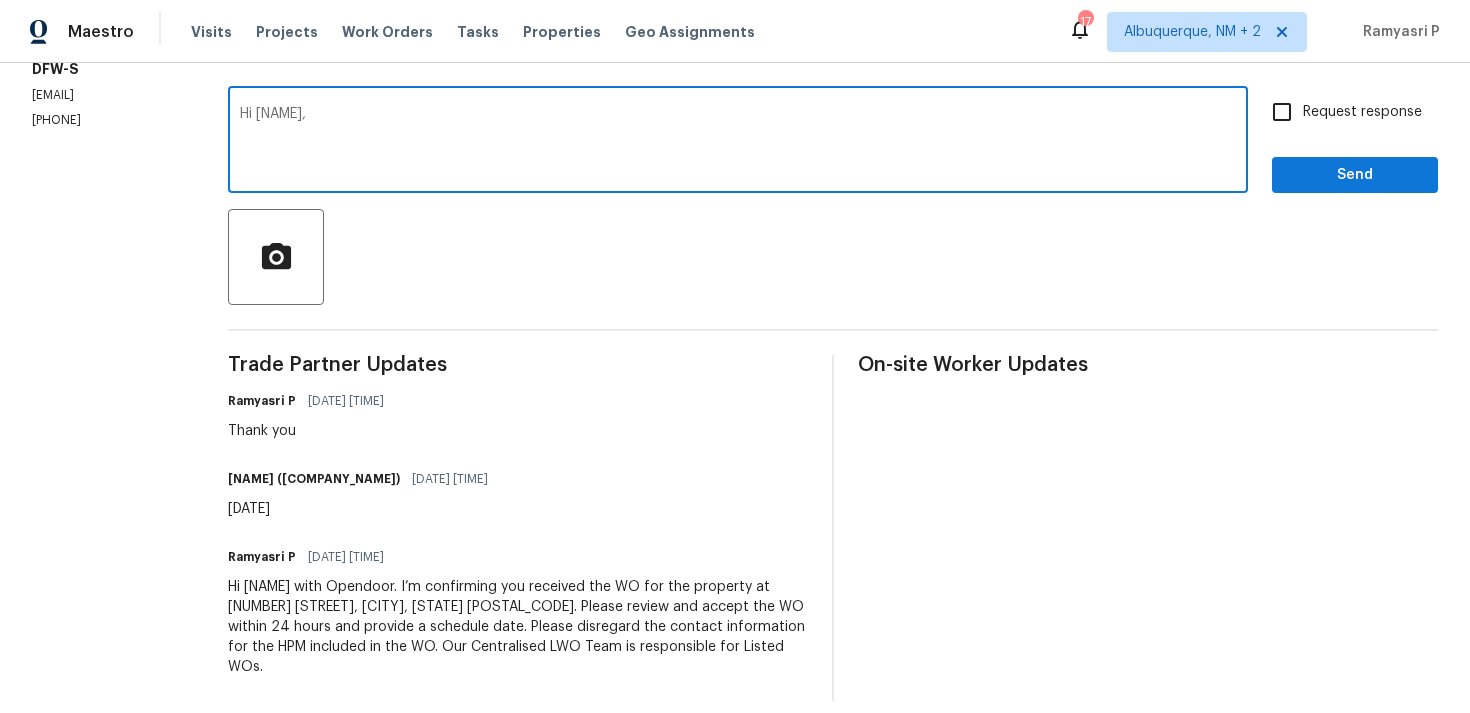 paste on "Could you please provide us with an update on the status of the work order?" 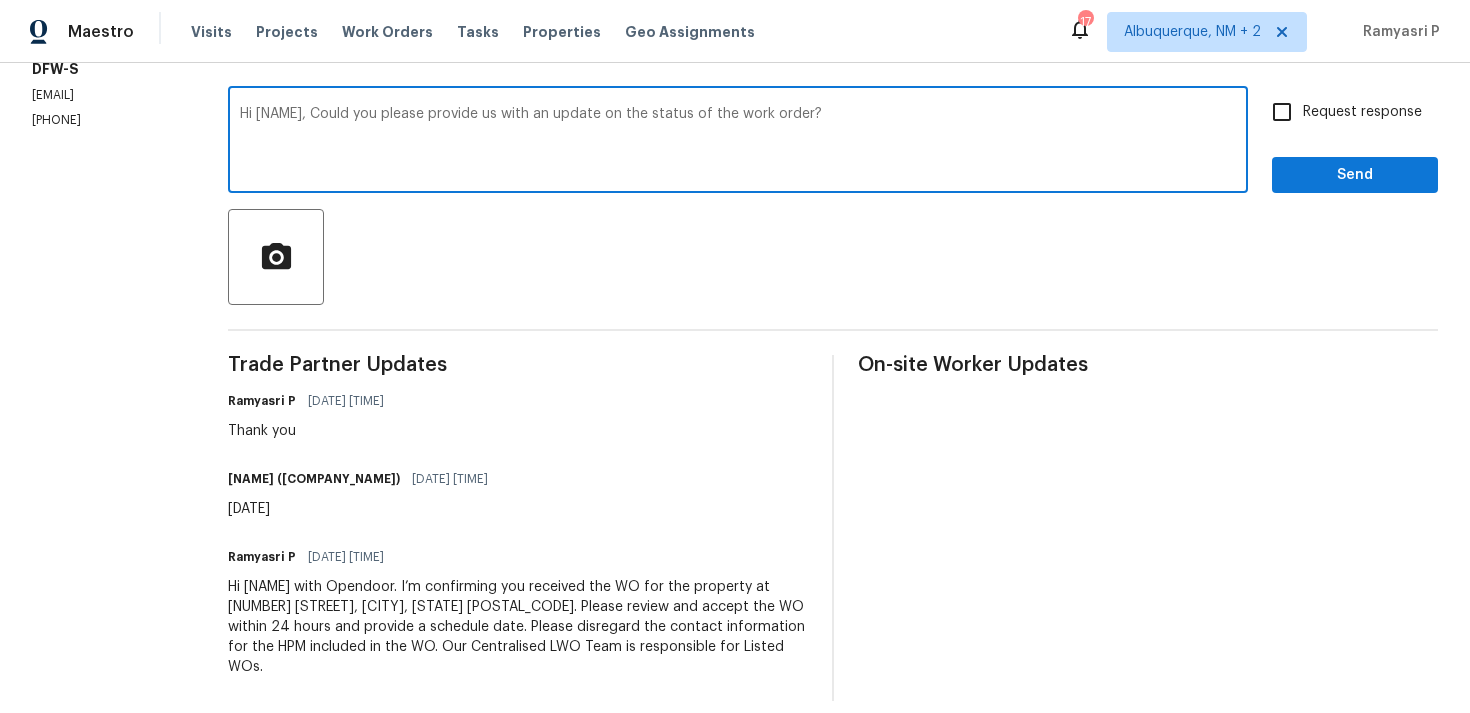 type on "Hi [NAME], Could you please provide us with an update on the status of the work order?" 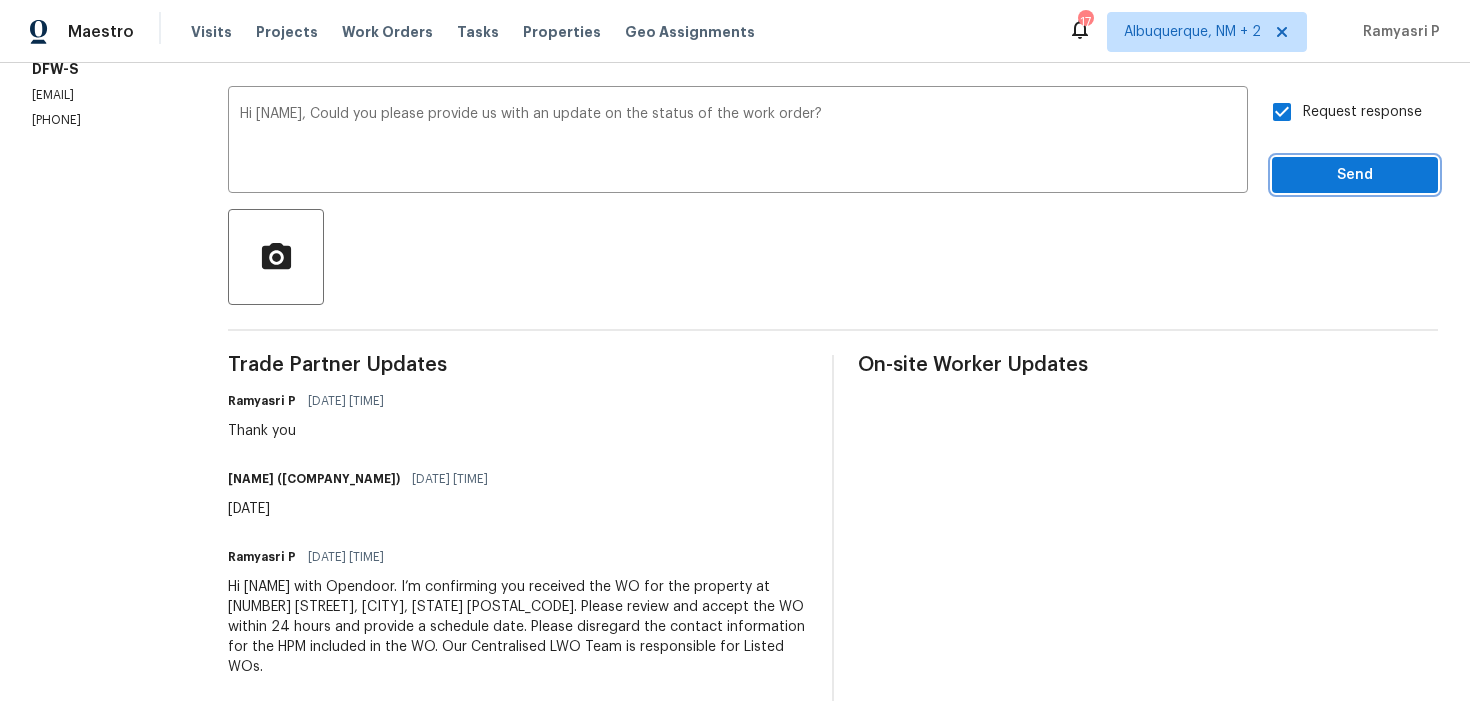 click on "Send" at bounding box center [1355, 175] 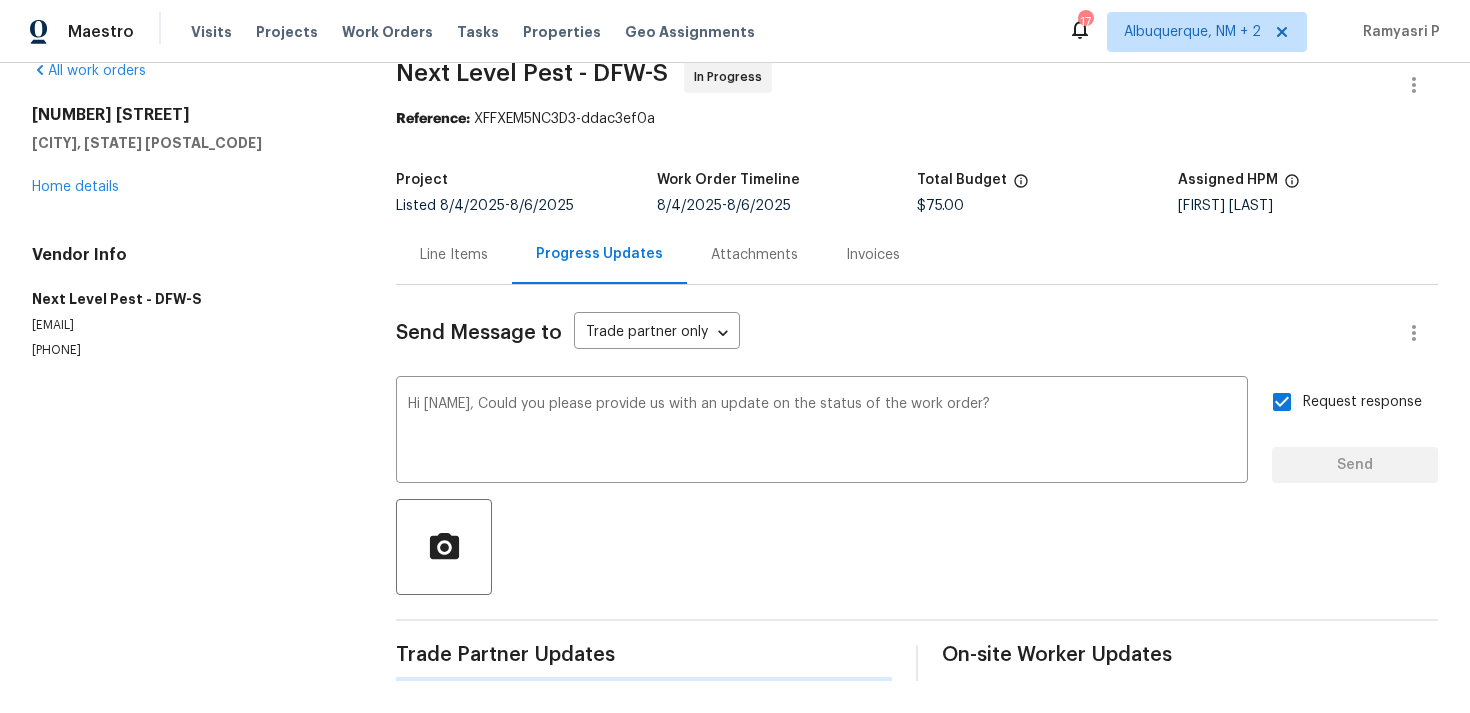 type 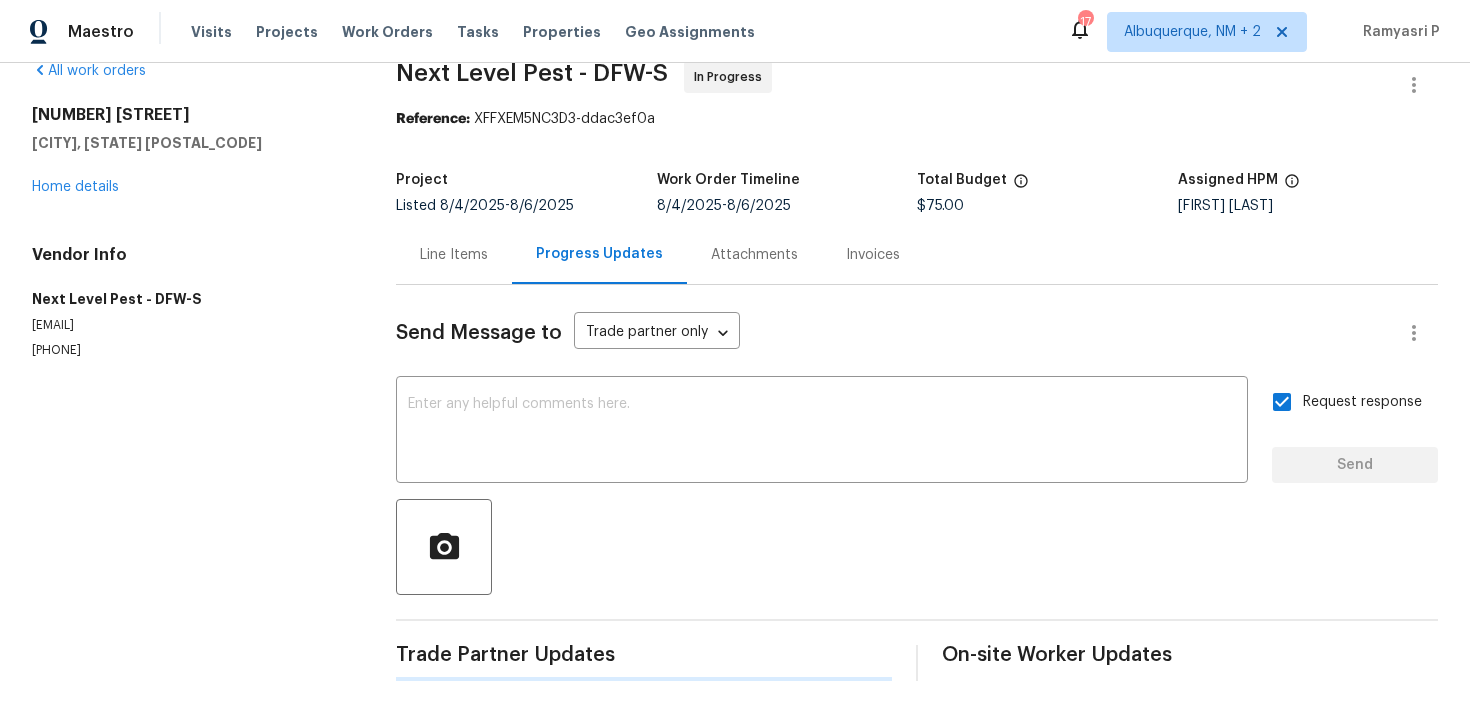 scroll, scrollTop: 324, scrollLeft: 0, axis: vertical 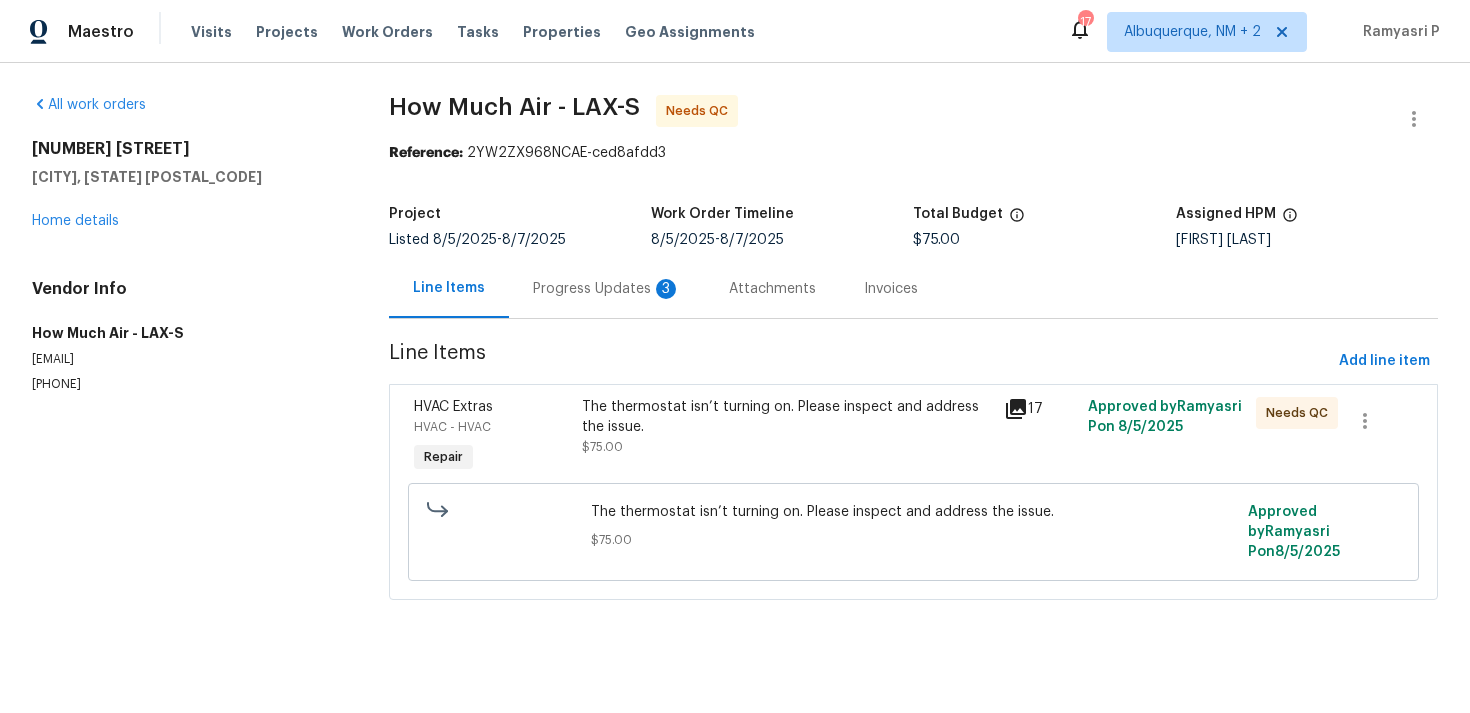click on "Progress Updates 3" at bounding box center [607, 289] 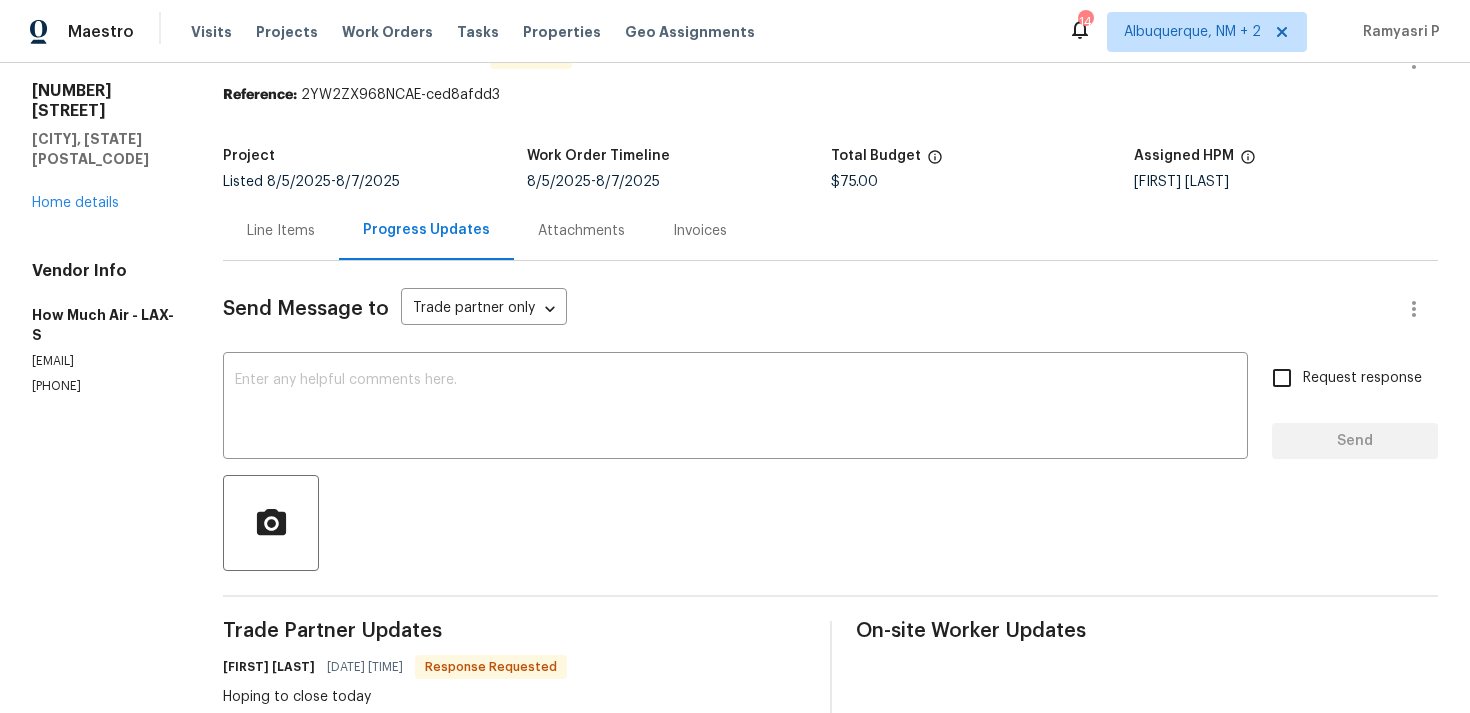 scroll, scrollTop: 0, scrollLeft: 0, axis: both 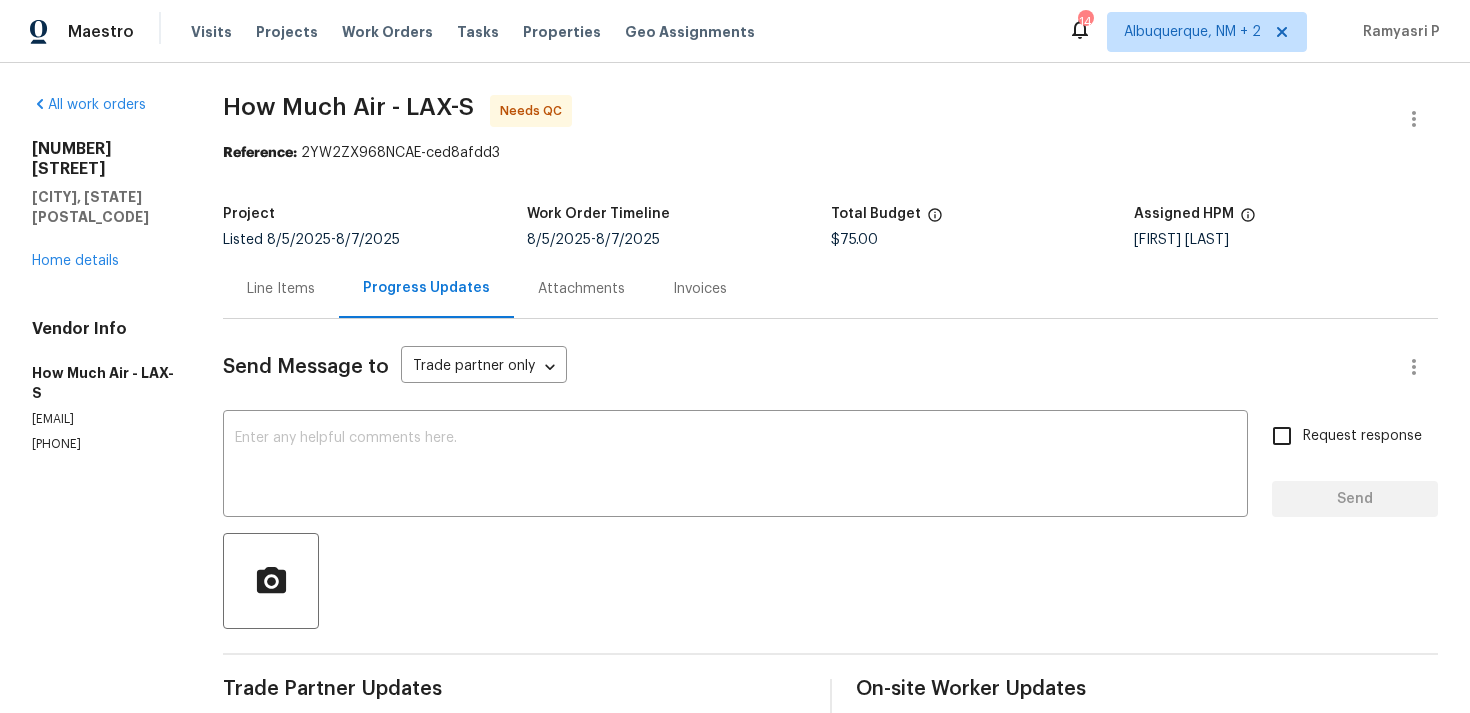 click on "Line Items" at bounding box center [281, 289] 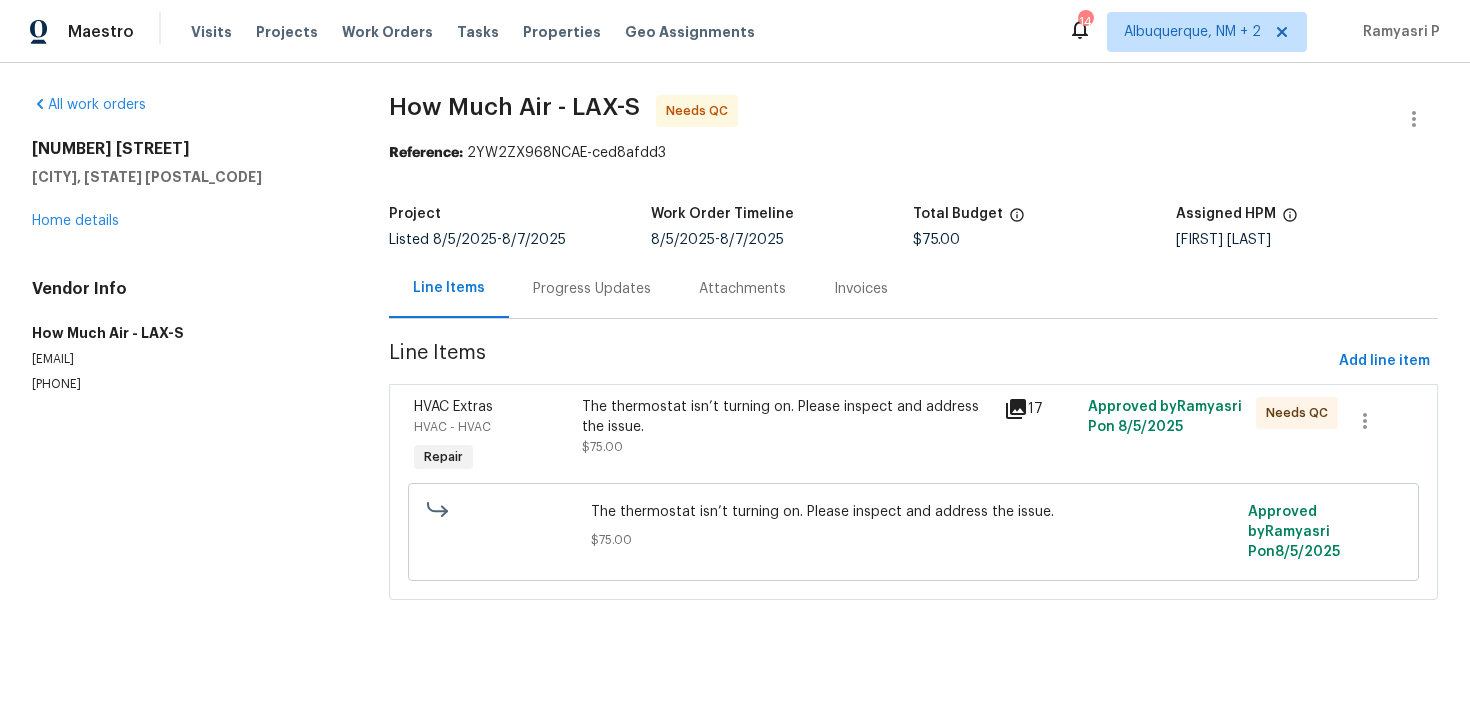 click on "The thermostat isn’t turning on. Please inspect and address the issue." at bounding box center [786, 417] 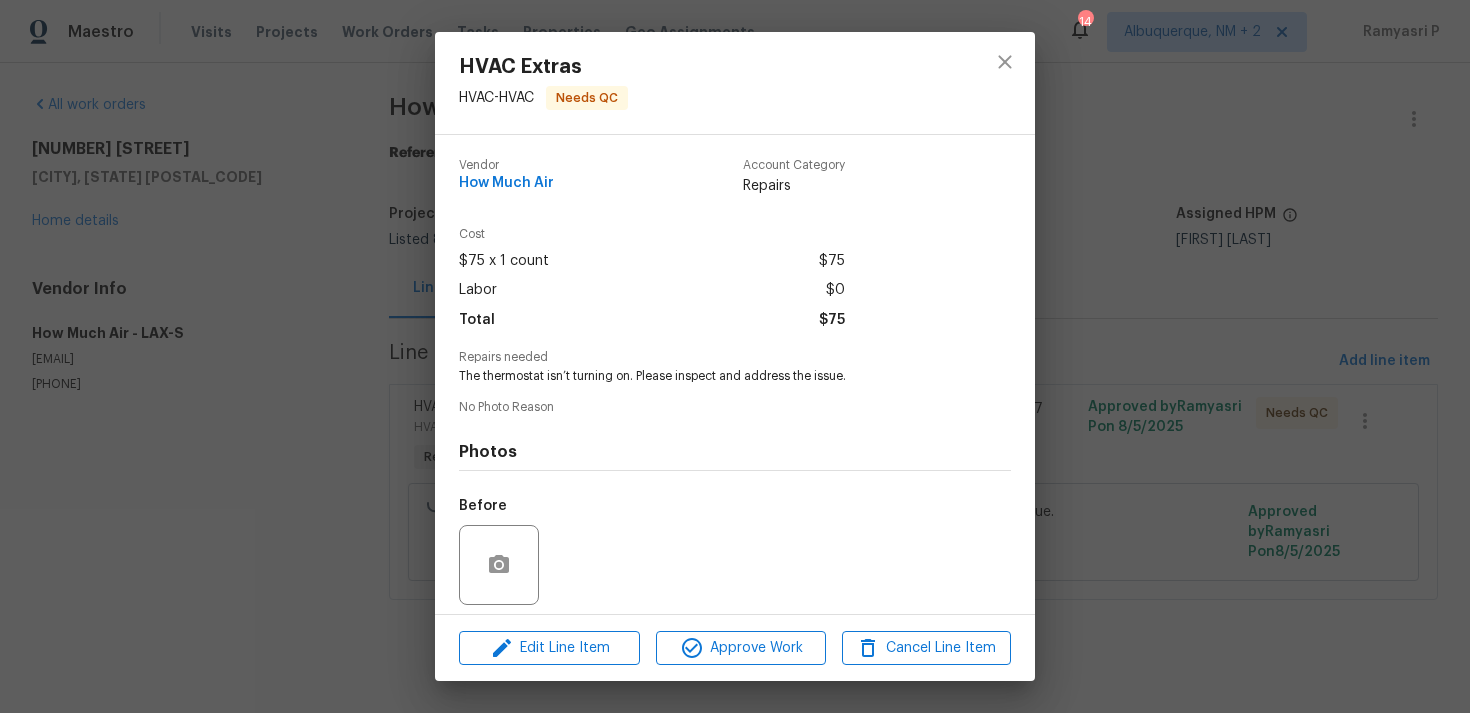 scroll, scrollTop: 141, scrollLeft: 0, axis: vertical 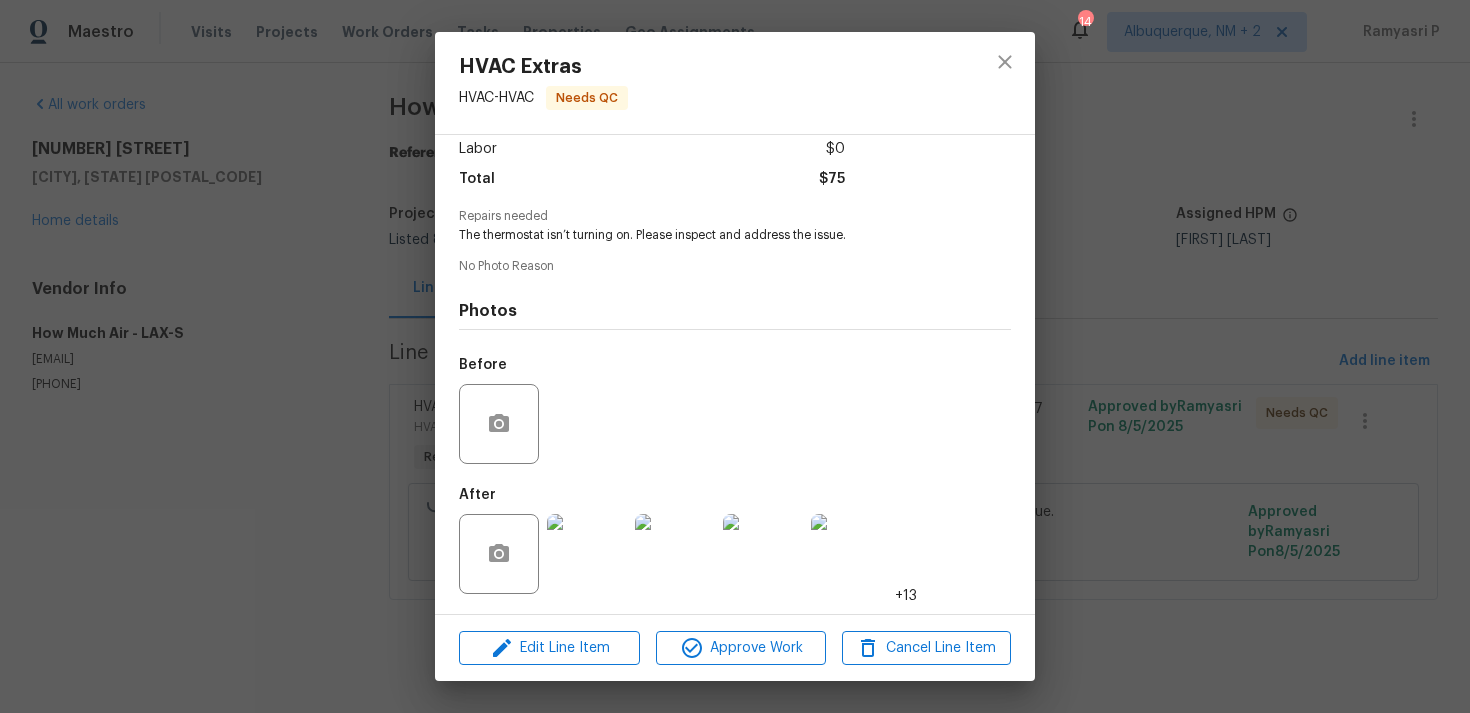 click at bounding box center (587, 554) 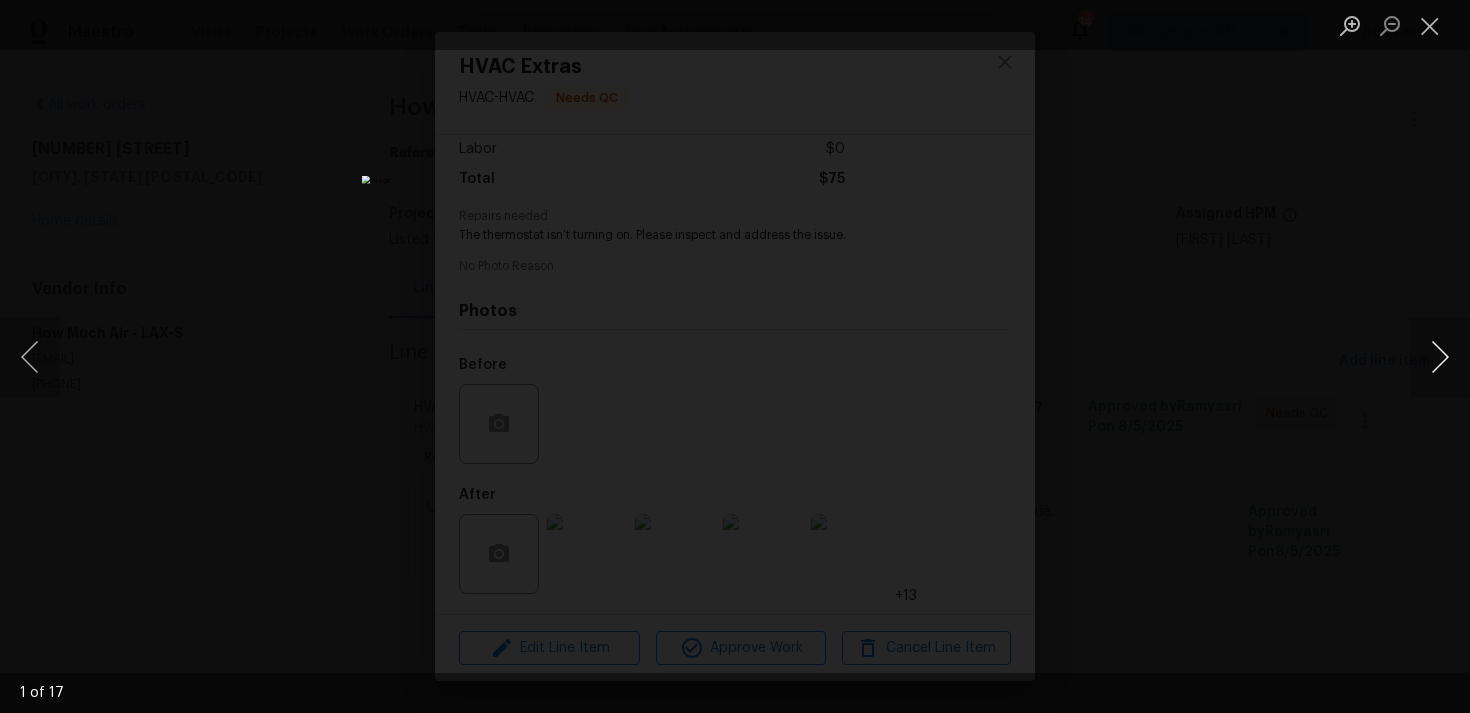 click at bounding box center [1440, 357] 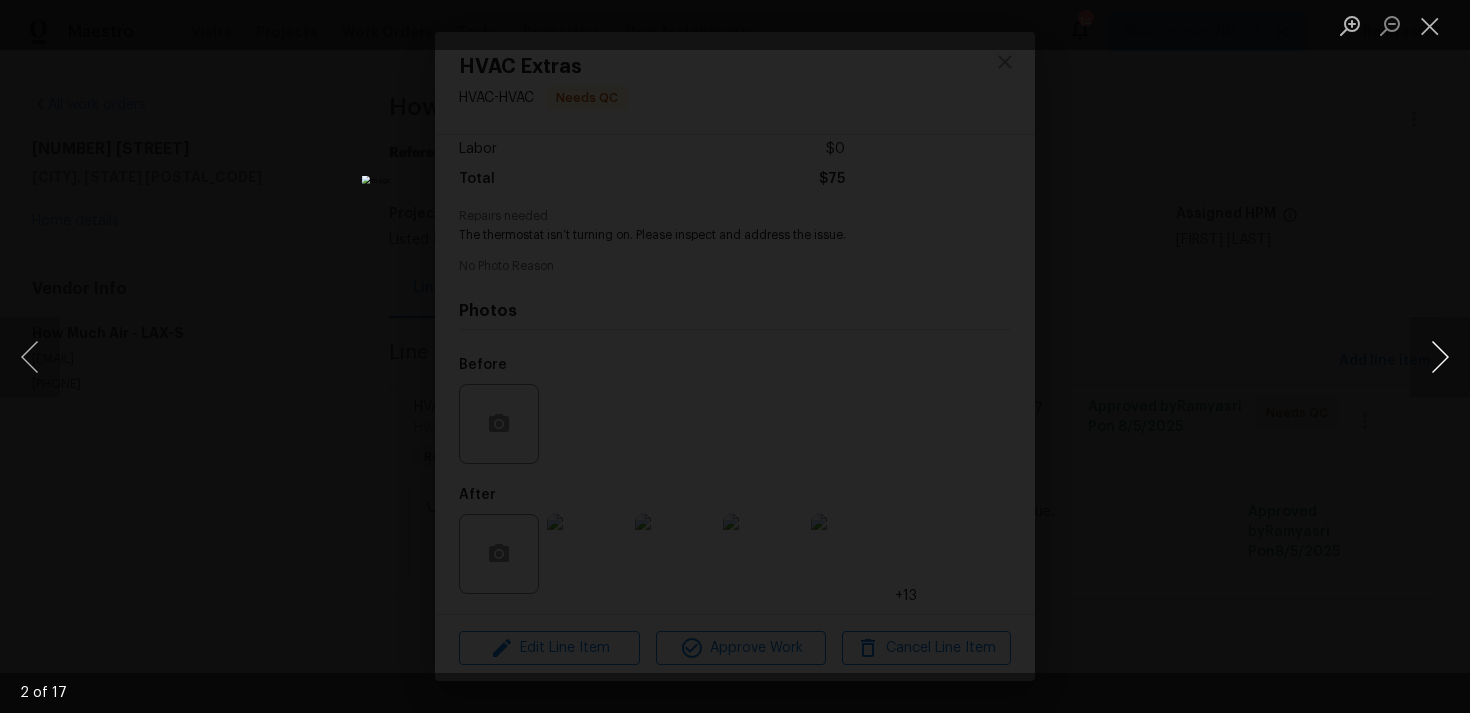 click at bounding box center [1440, 357] 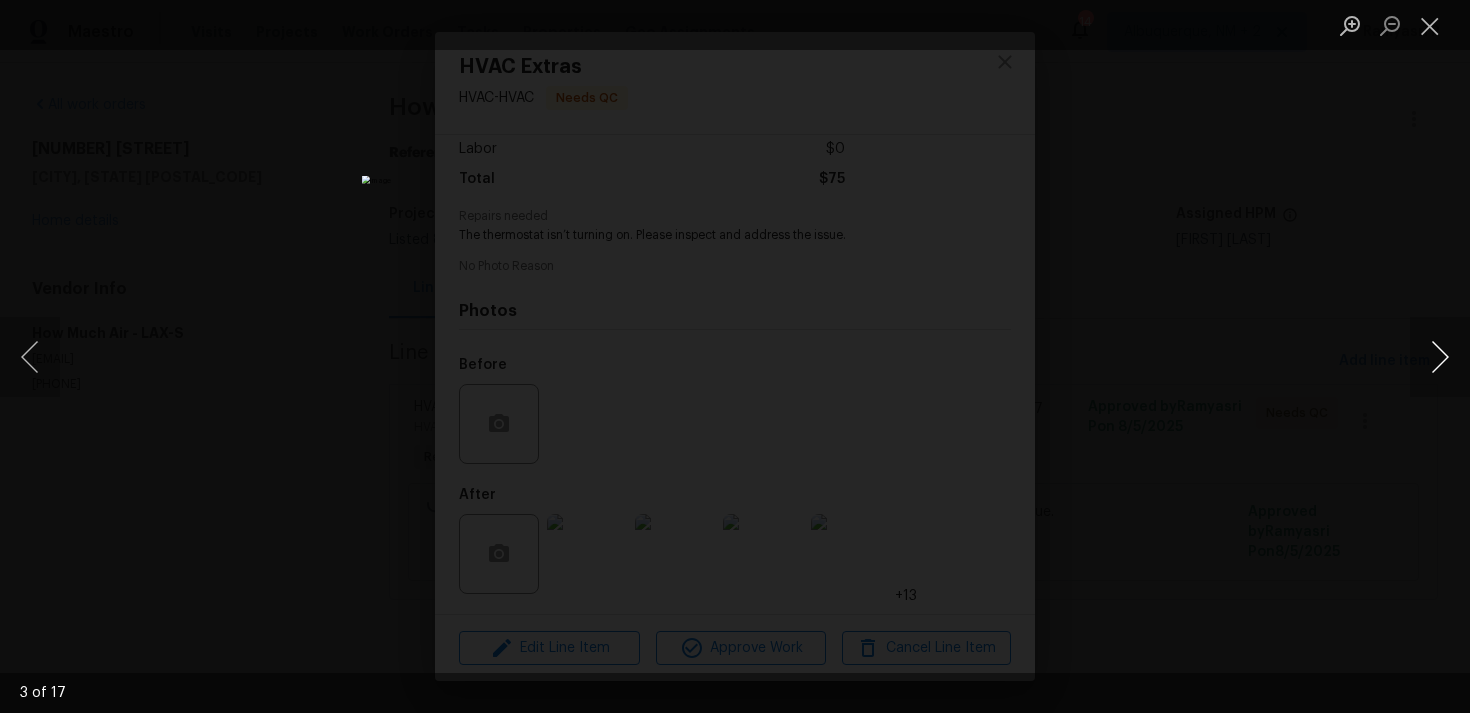 click at bounding box center [1440, 357] 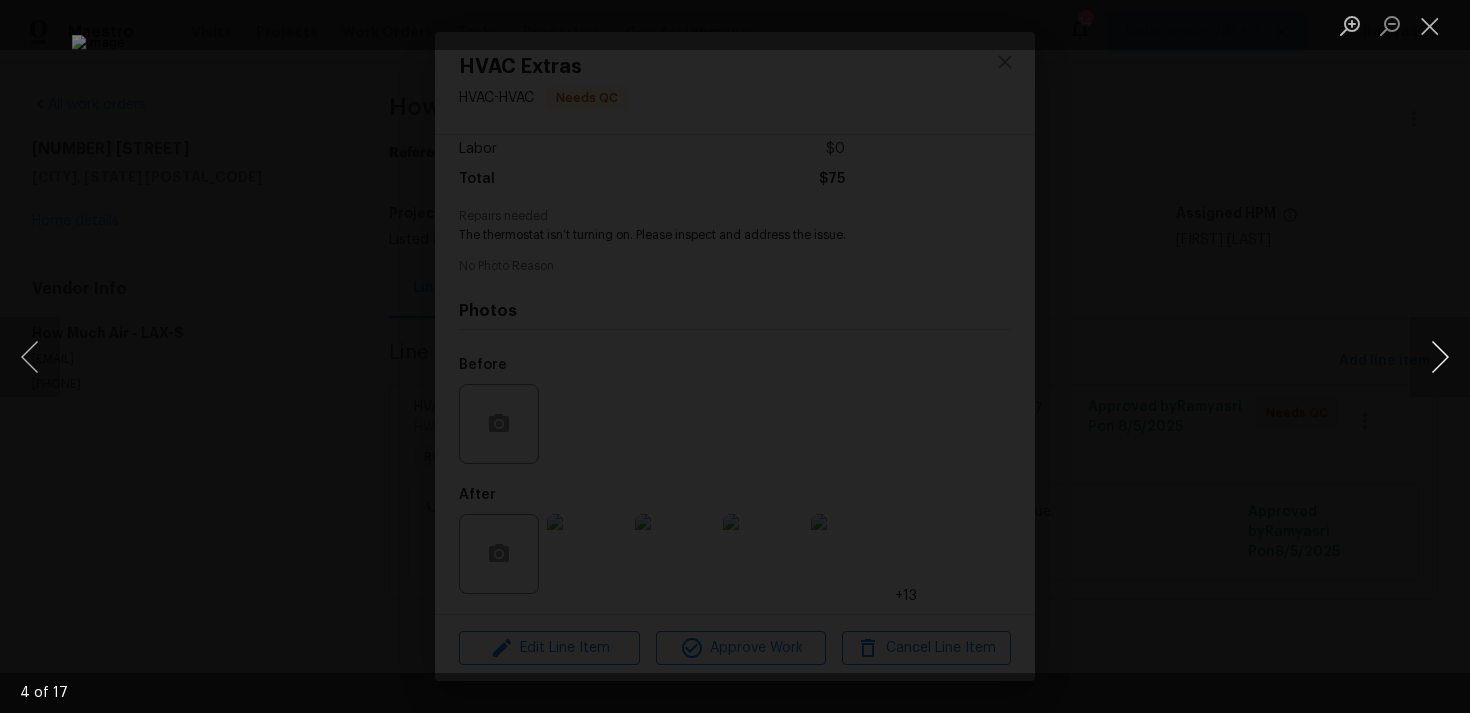 click at bounding box center (1440, 357) 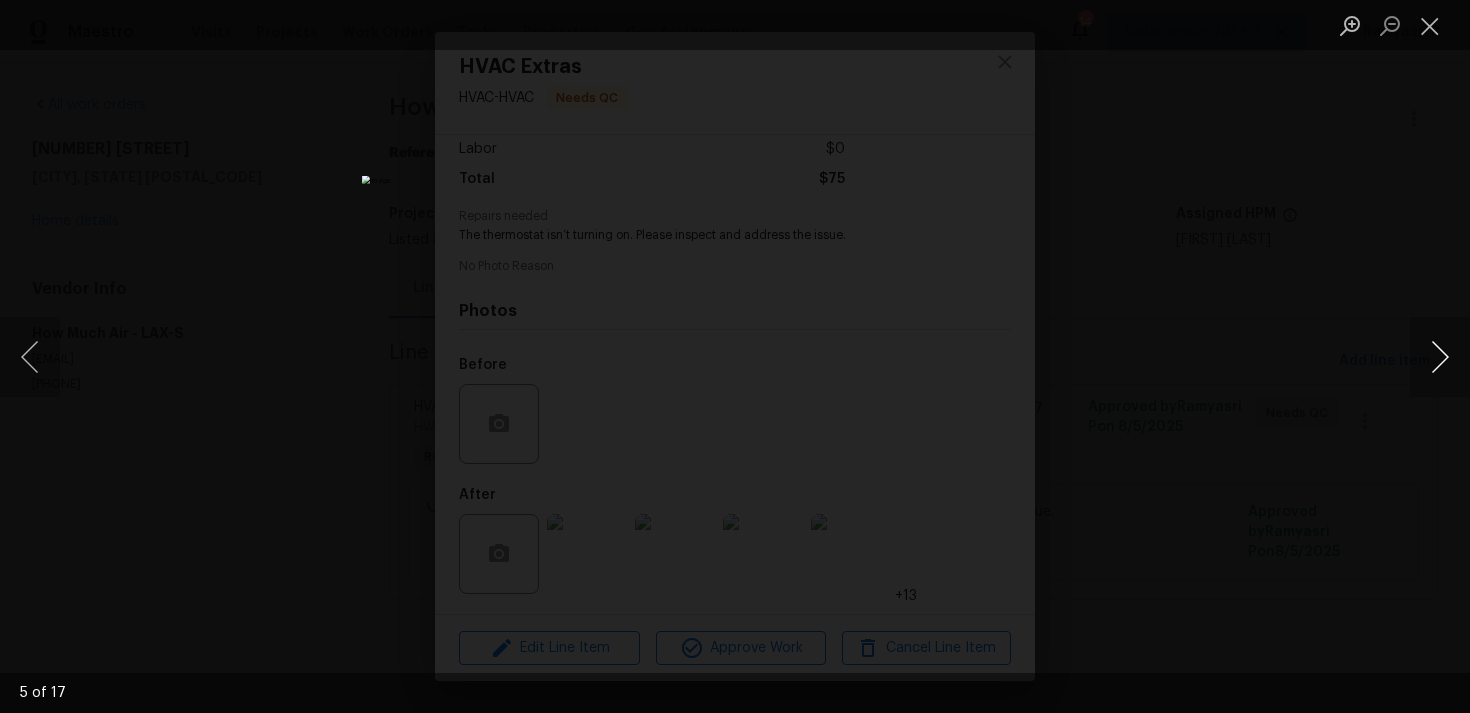 click at bounding box center (1440, 357) 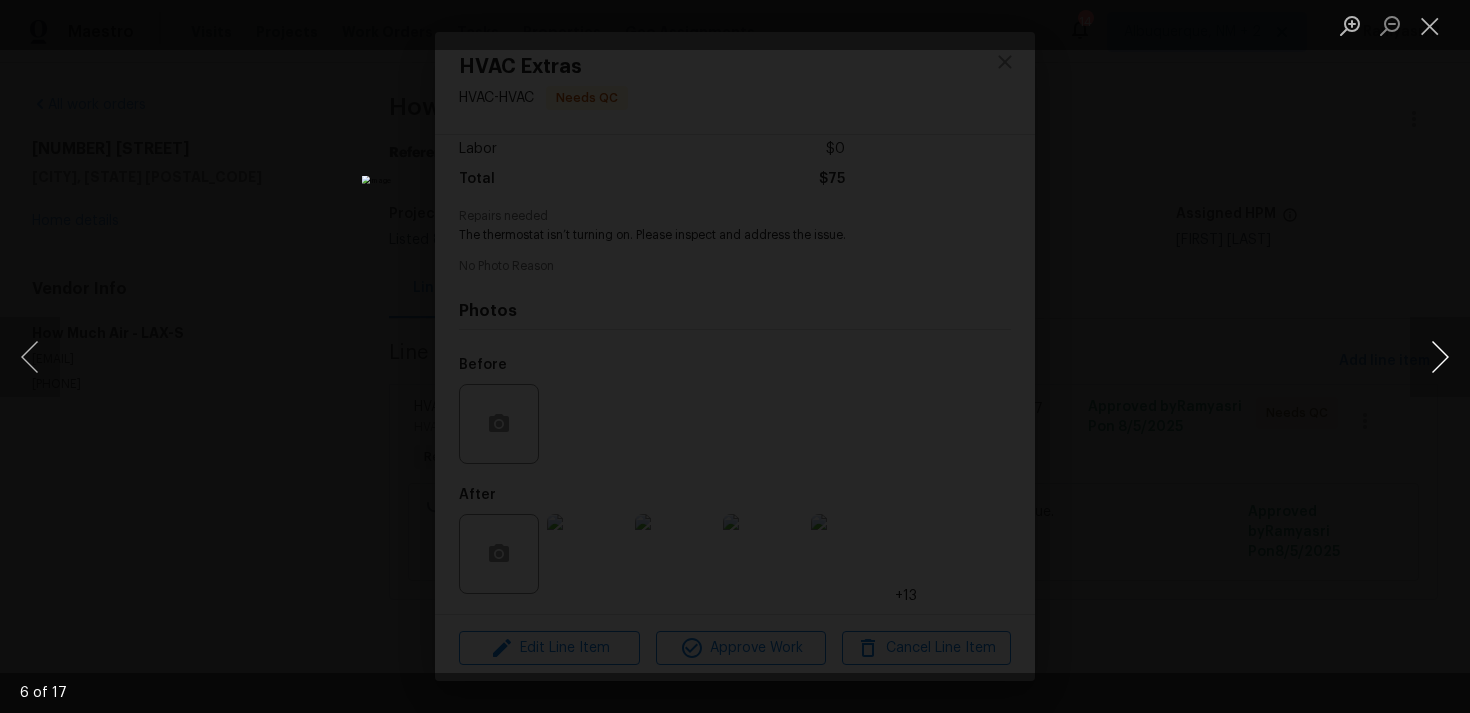 click at bounding box center [1440, 357] 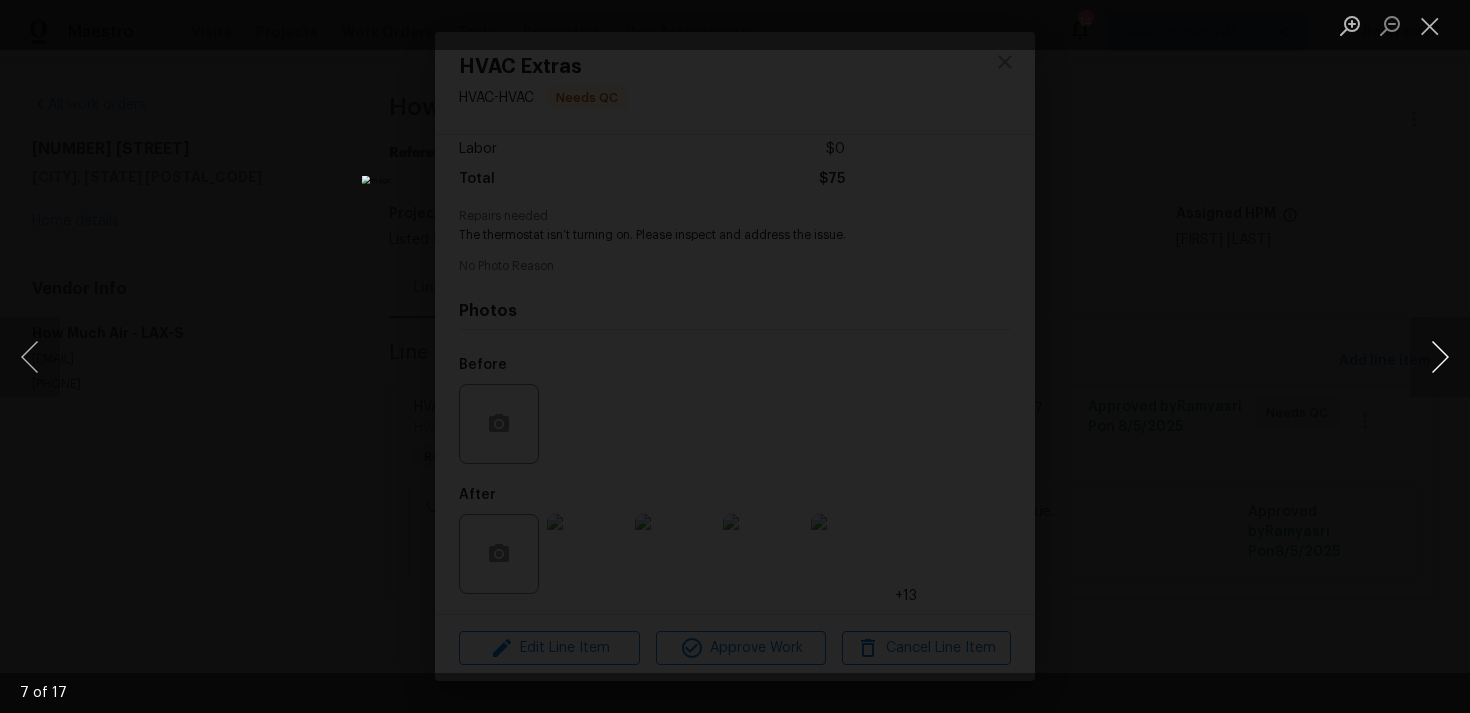 click at bounding box center [1440, 357] 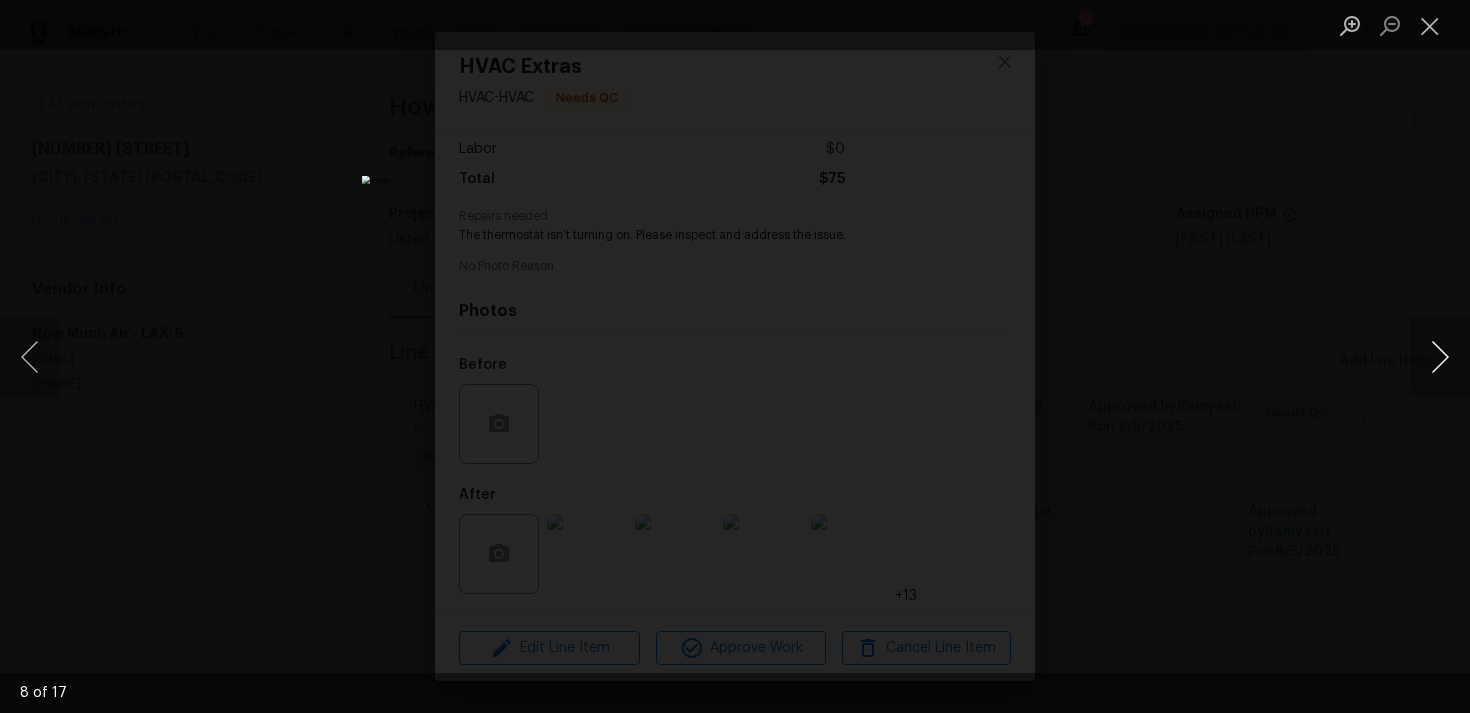 click at bounding box center (1440, 357) 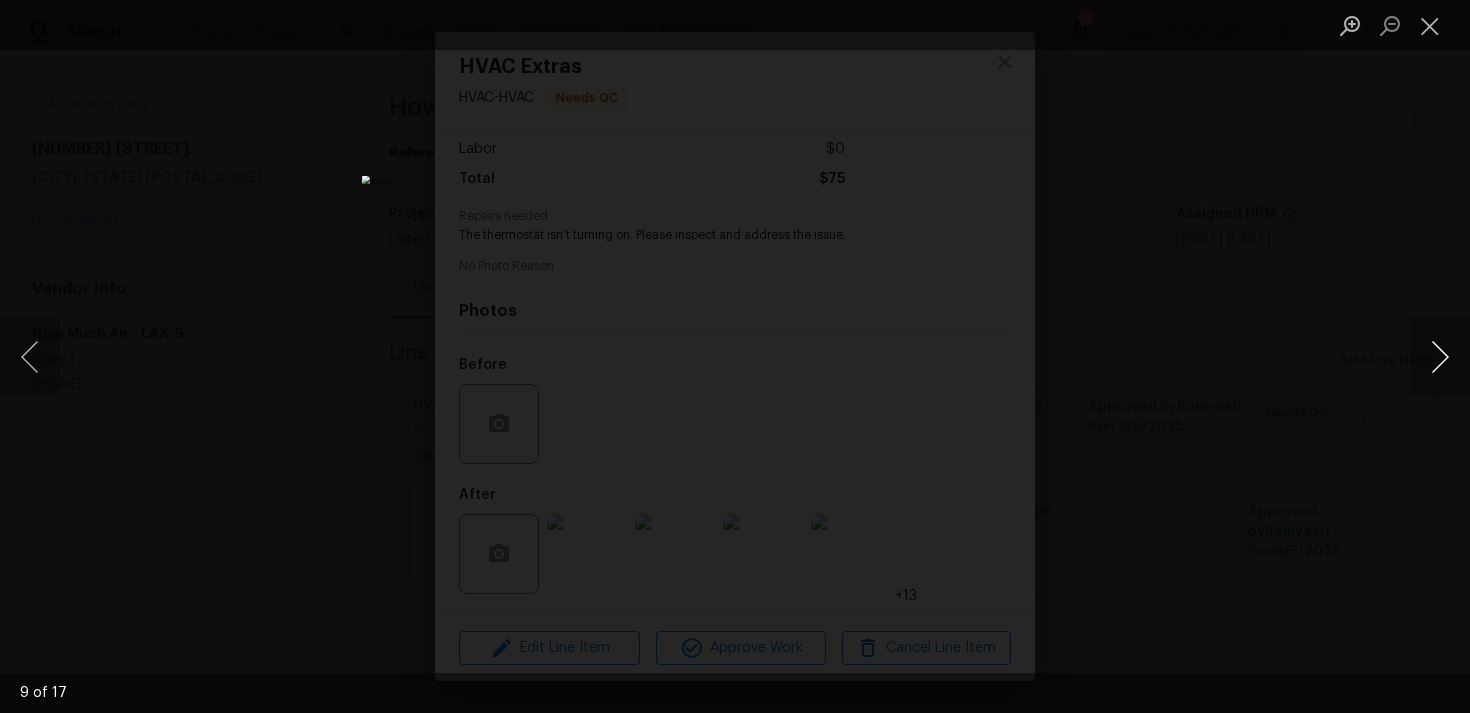 click at bounding box center [1440, 357] 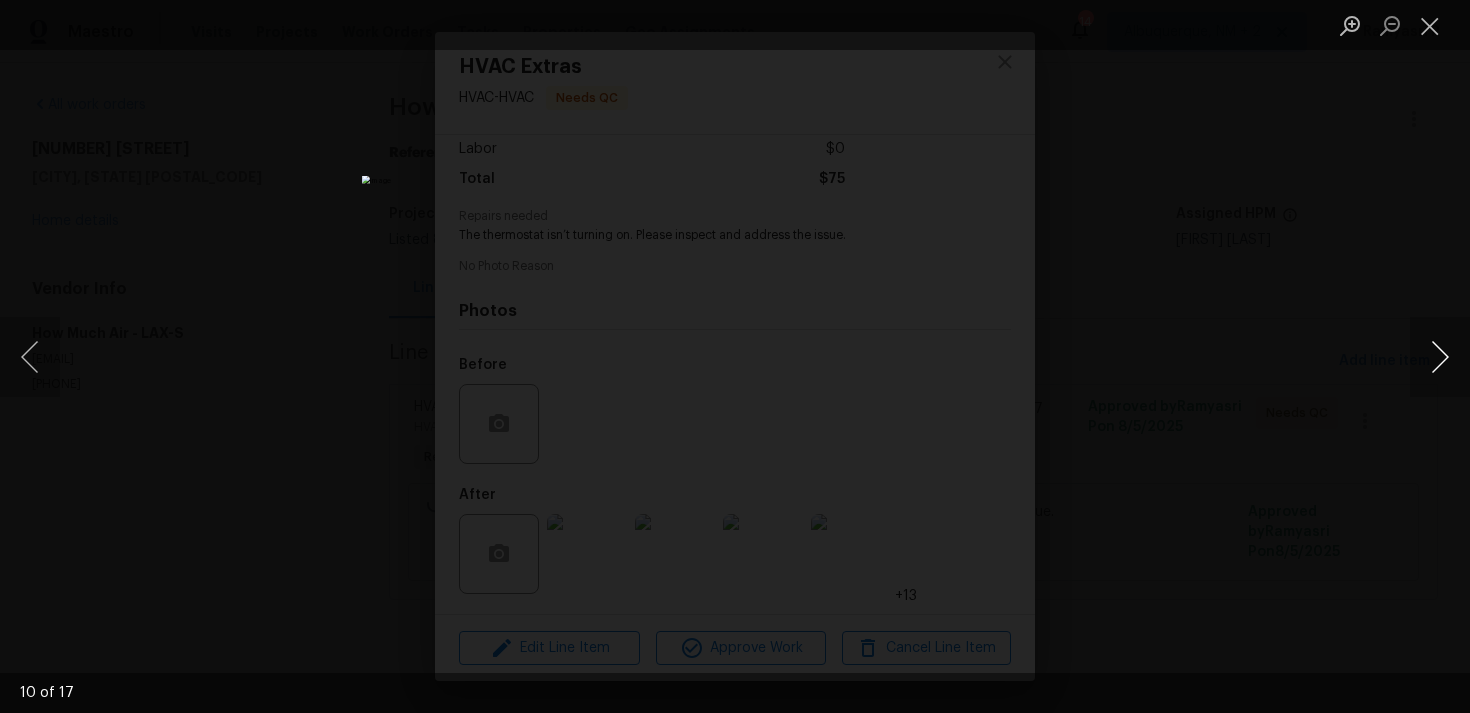 click at bounding box center [1440, 357] 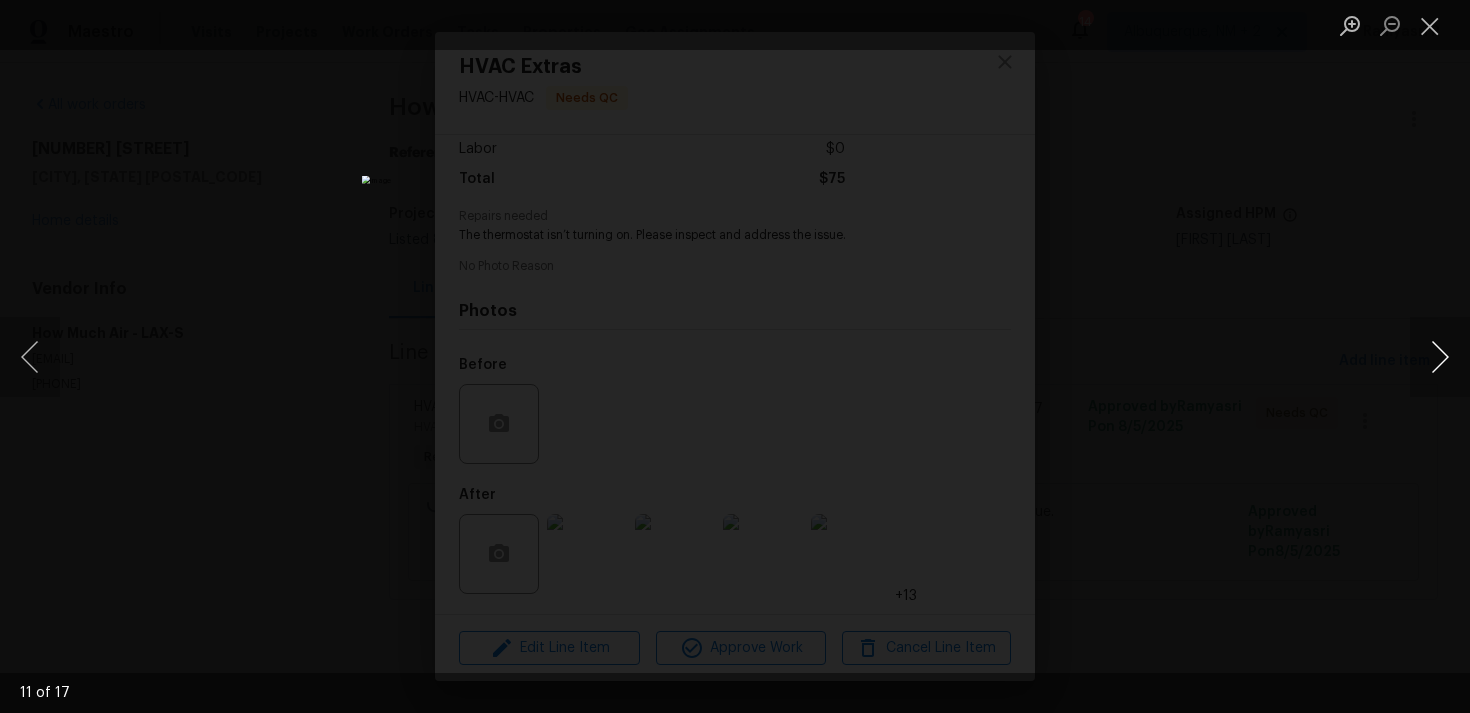 click at bounding box center (1440, 357) 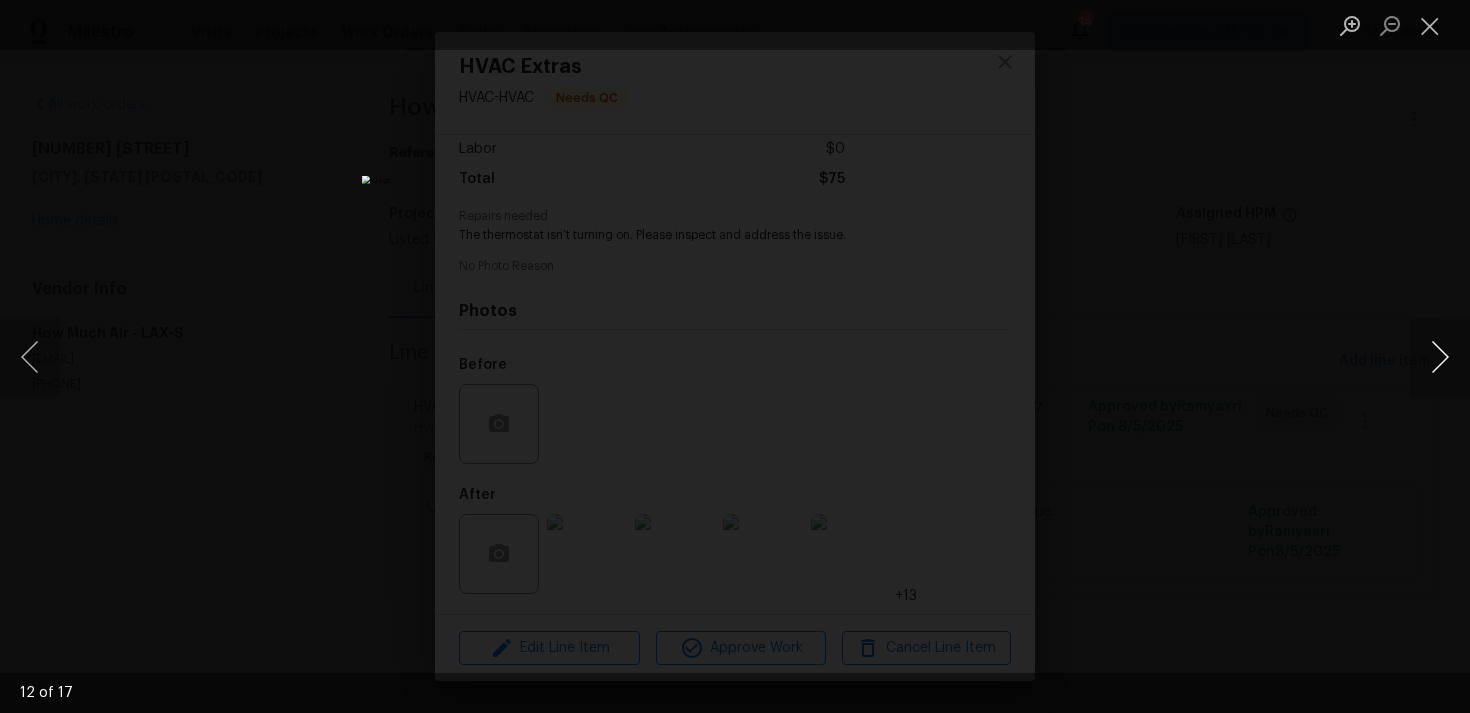 click at bounding box center [1440, 357] 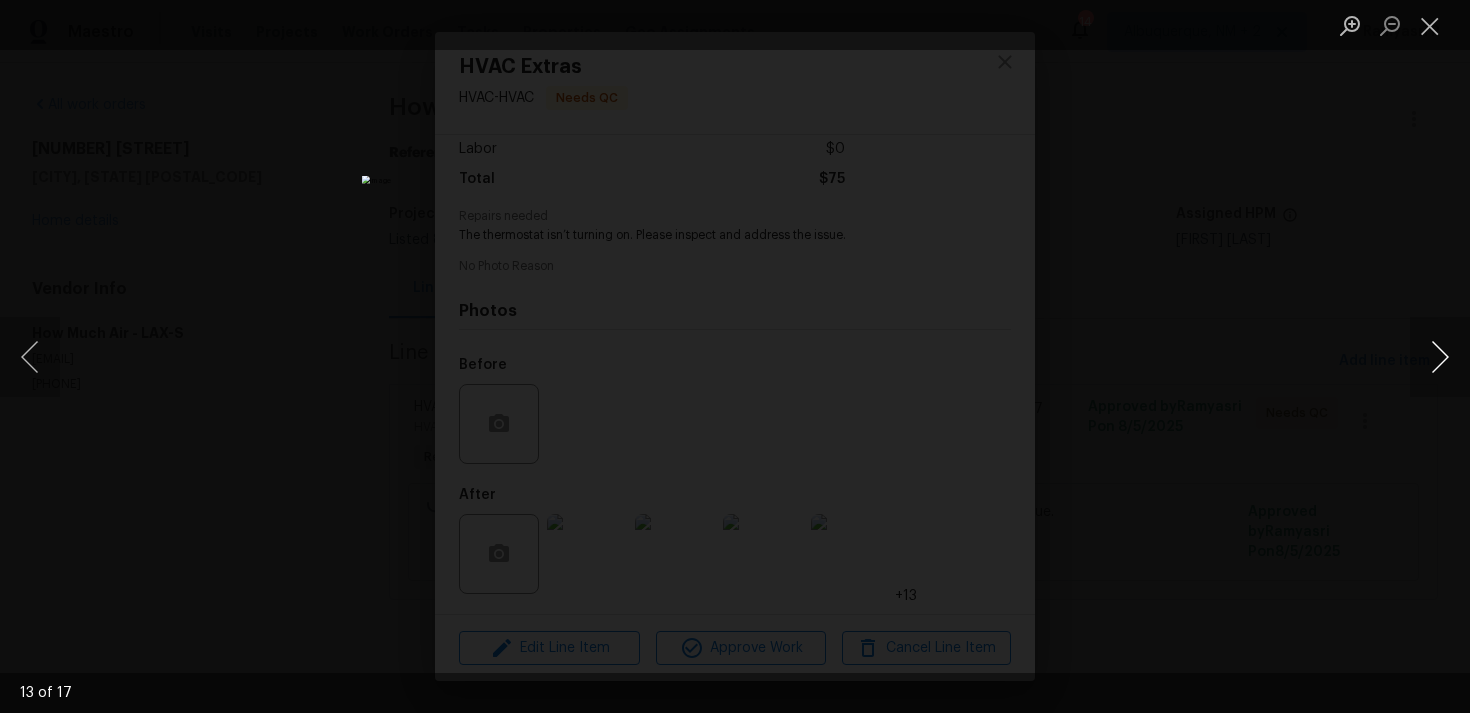 click at bounding box center (1440, 357) 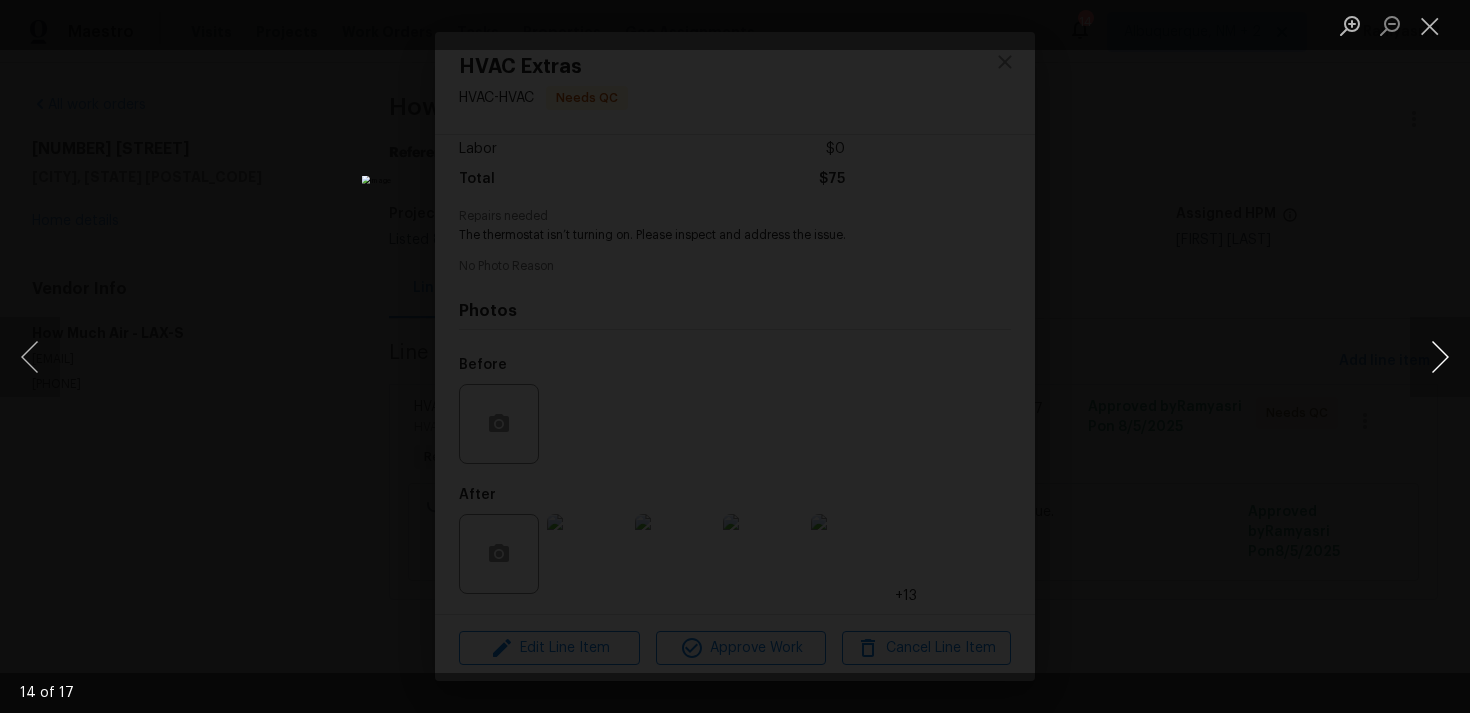 click at bounding box center (1440, 357) 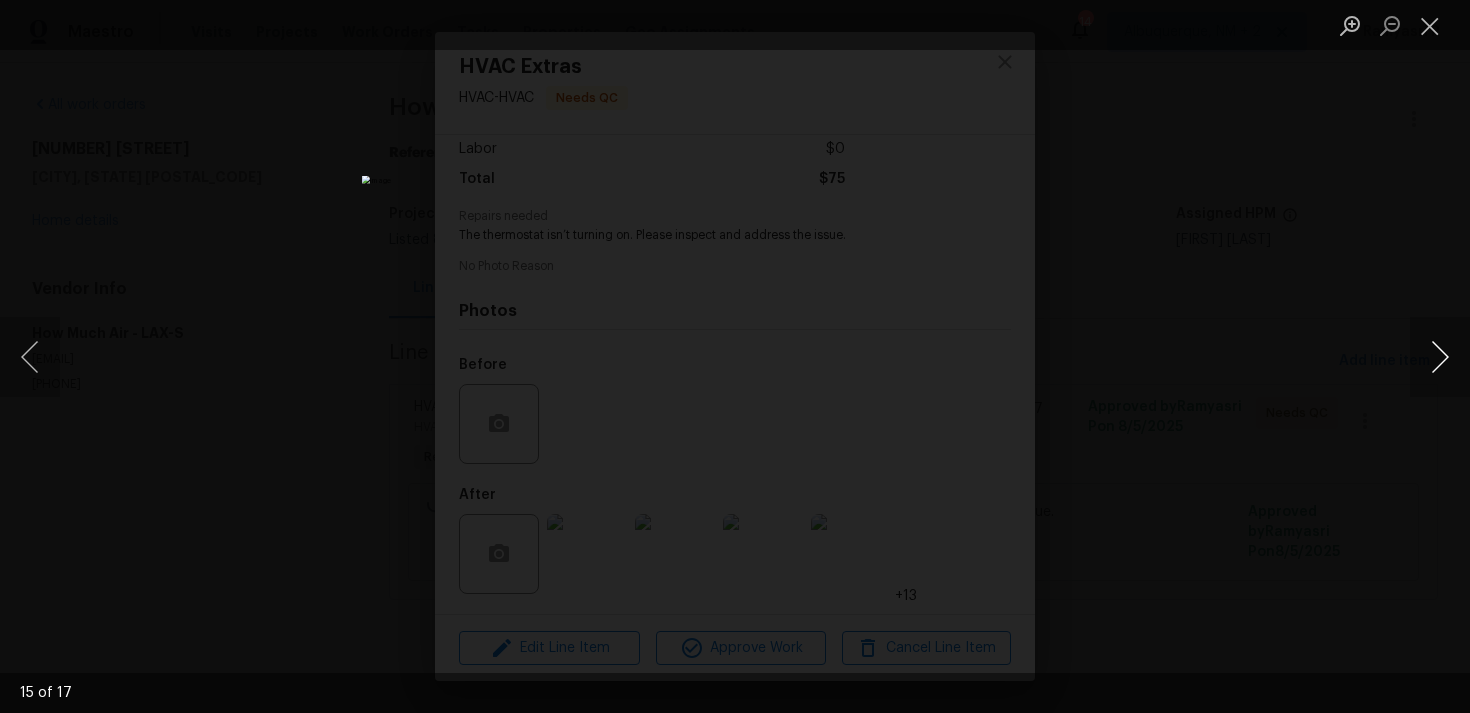 click at bounding box center (1440, 357) 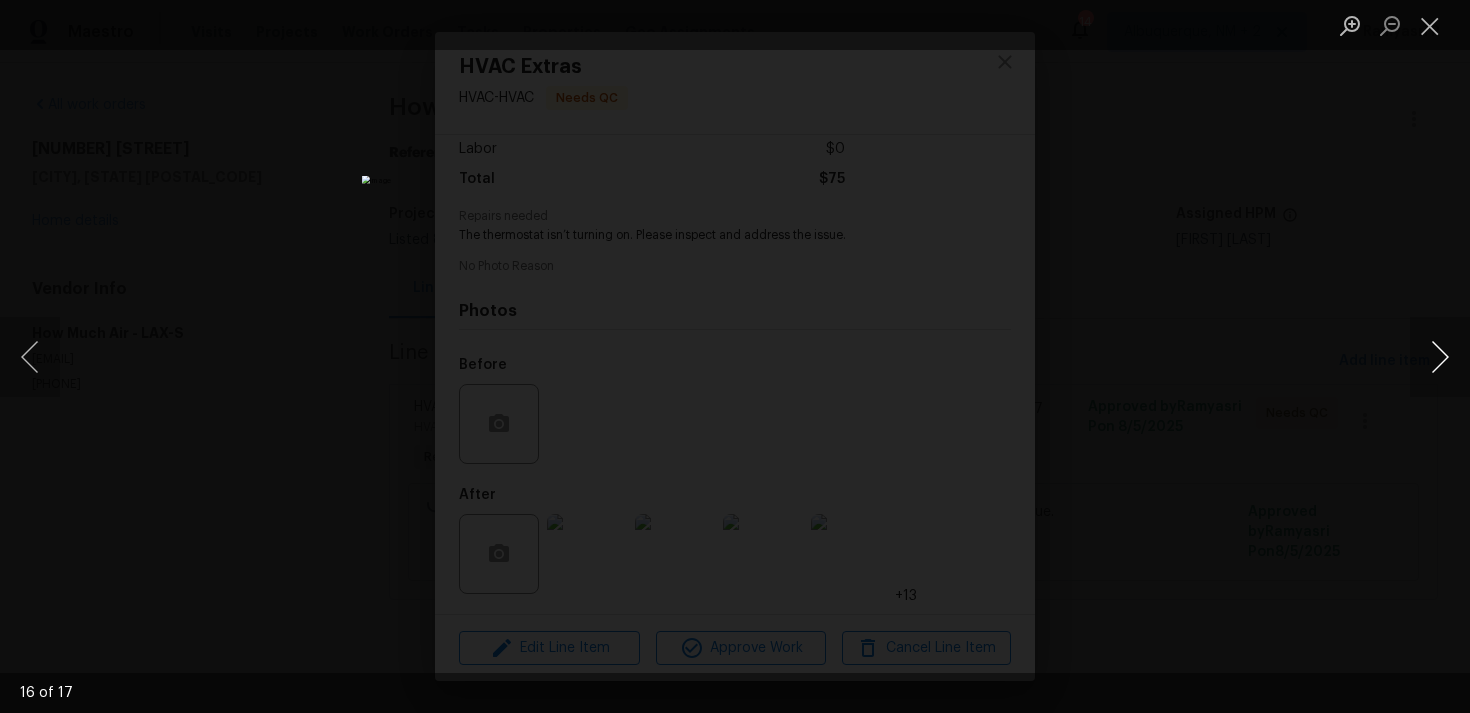 click at bounding box center (1440, 357) 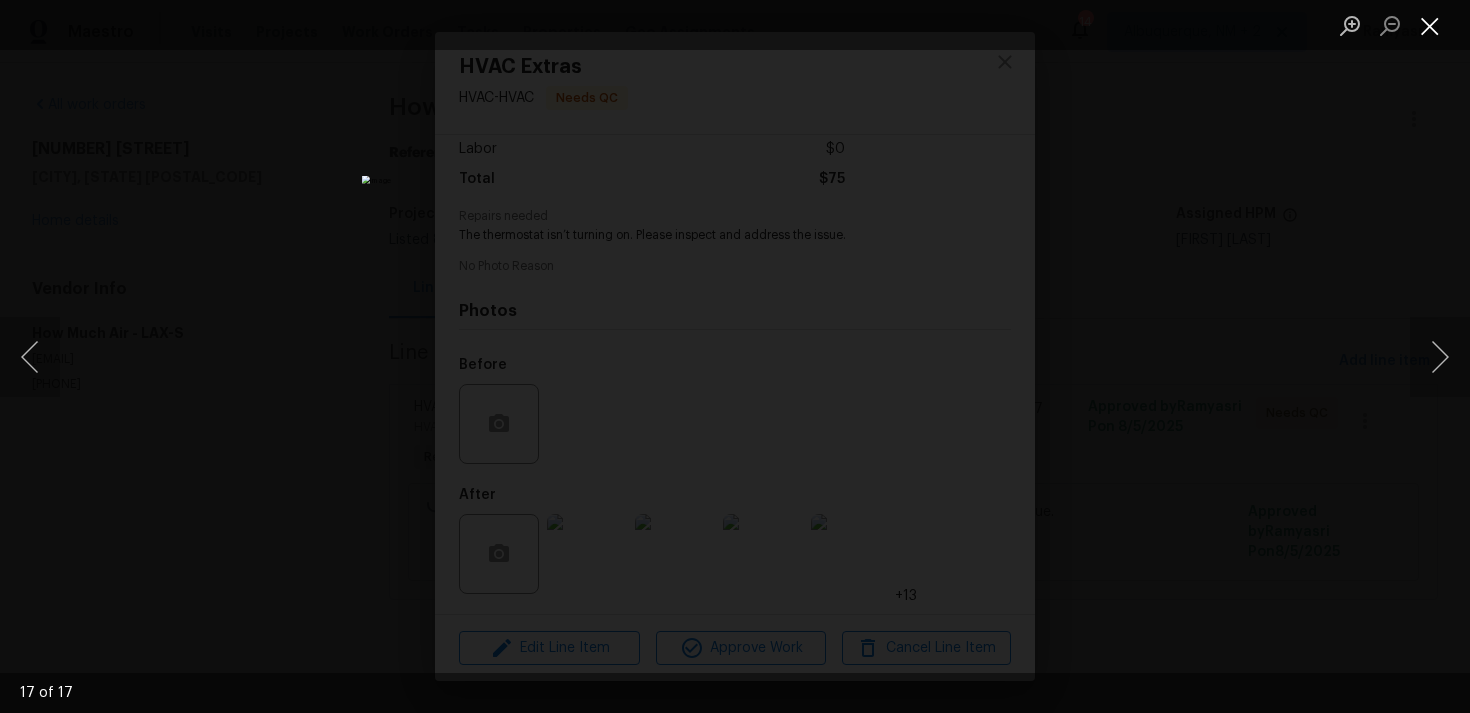 click at bounding box center [1430, 25] 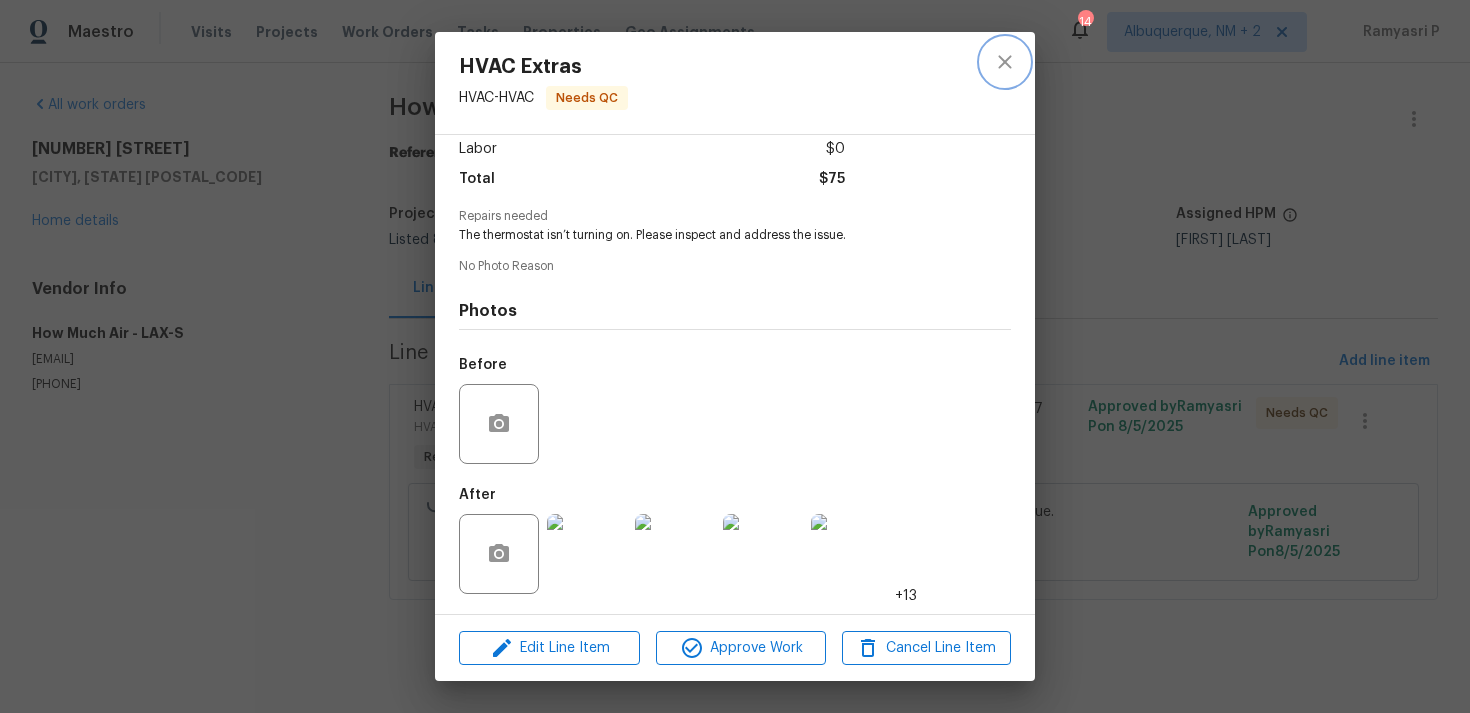 click at bounding box center (1005, 62) 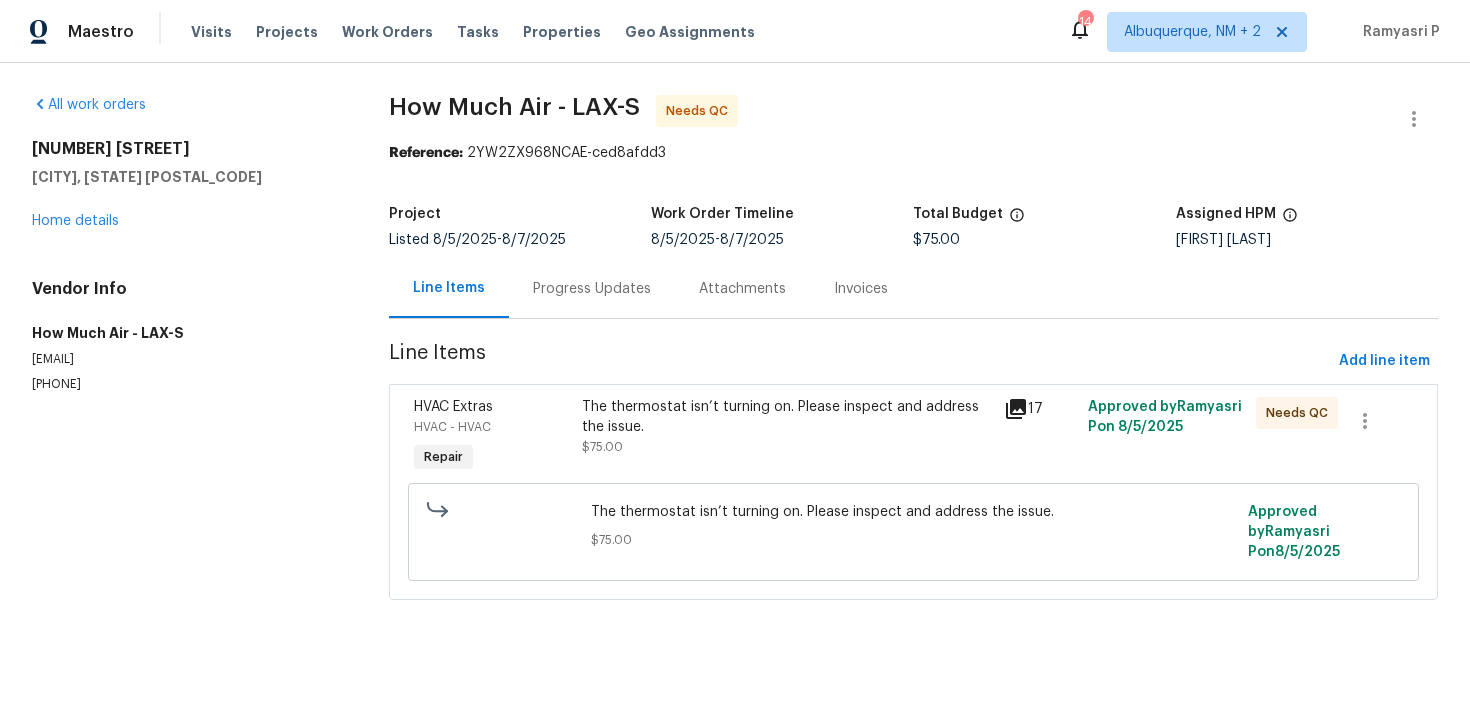click on "Progress Updates" at bounding box center [592, 288] 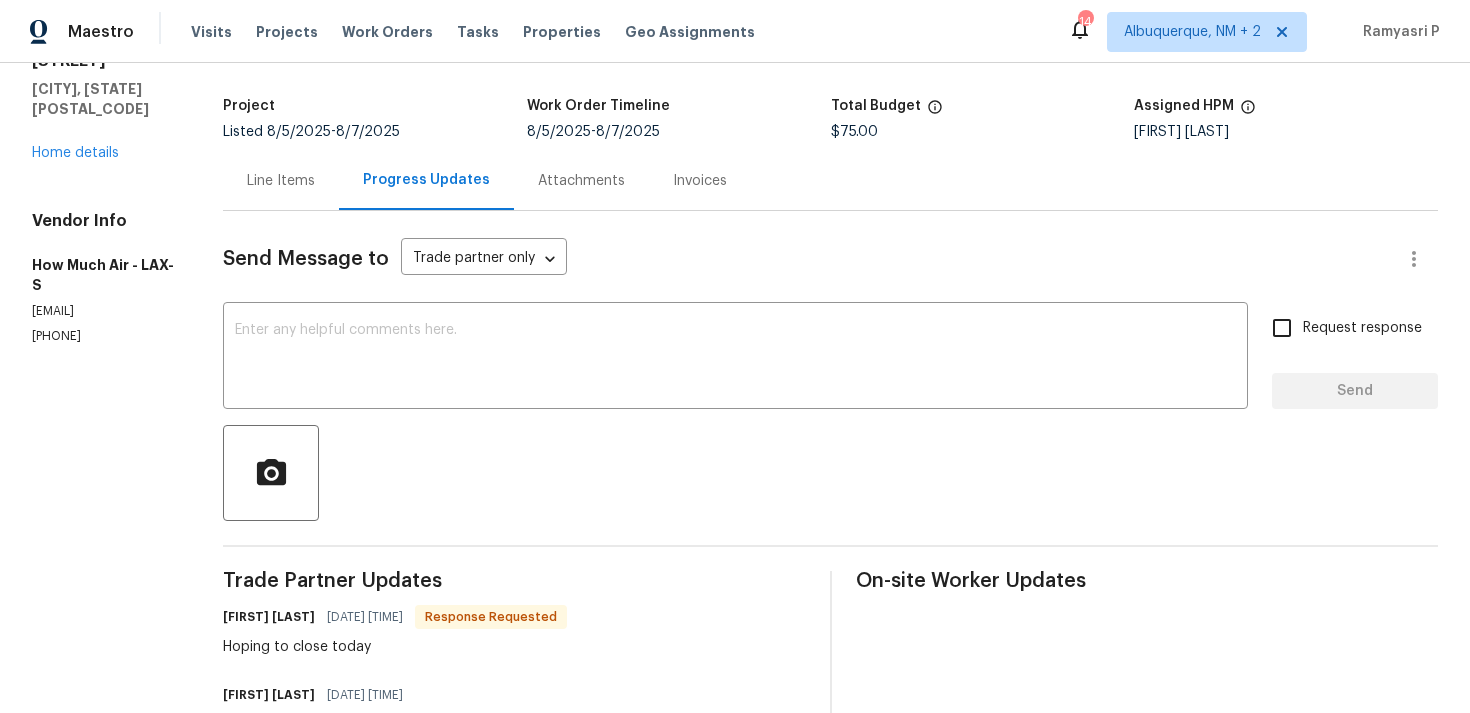 scroll, scrollTop: 0, scrollLeft: 0, axis: both 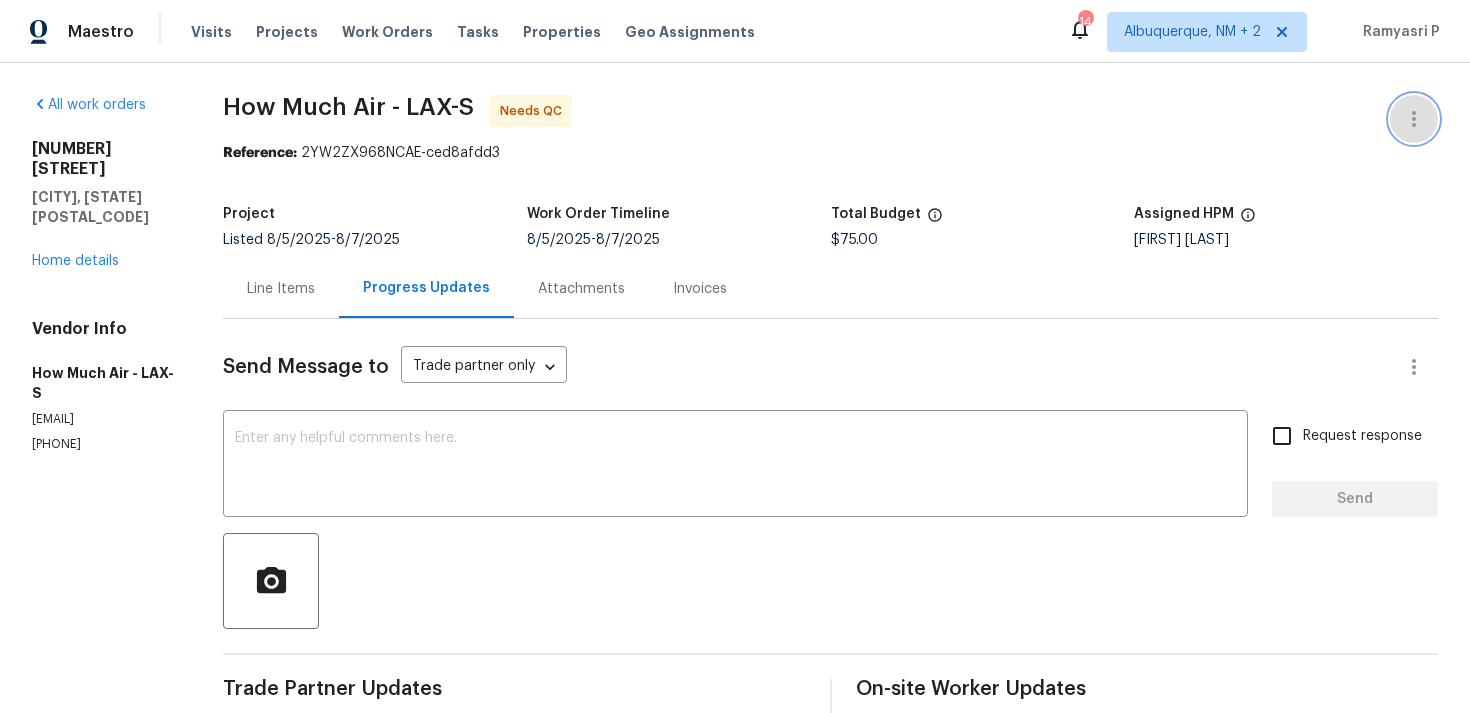 click 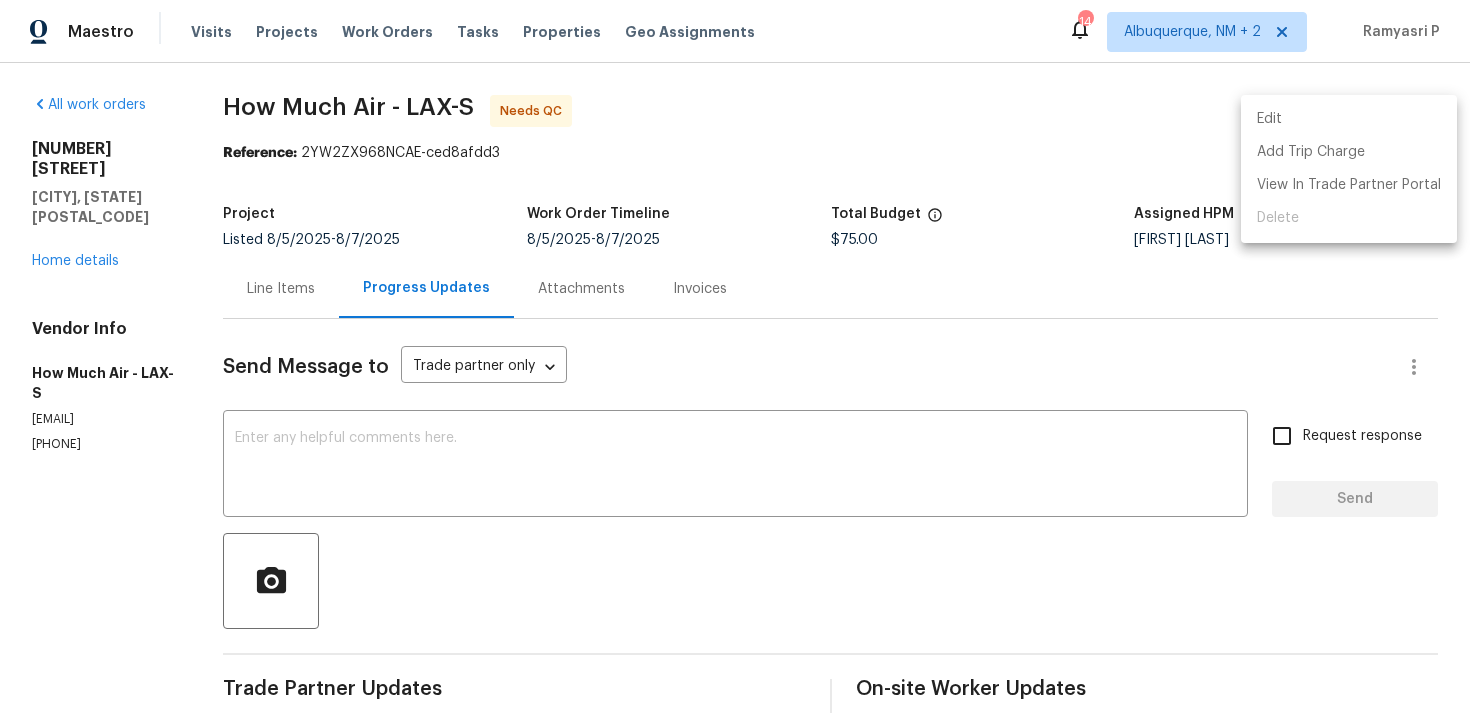 click on "Edit" at bounding box center (1349, 119) 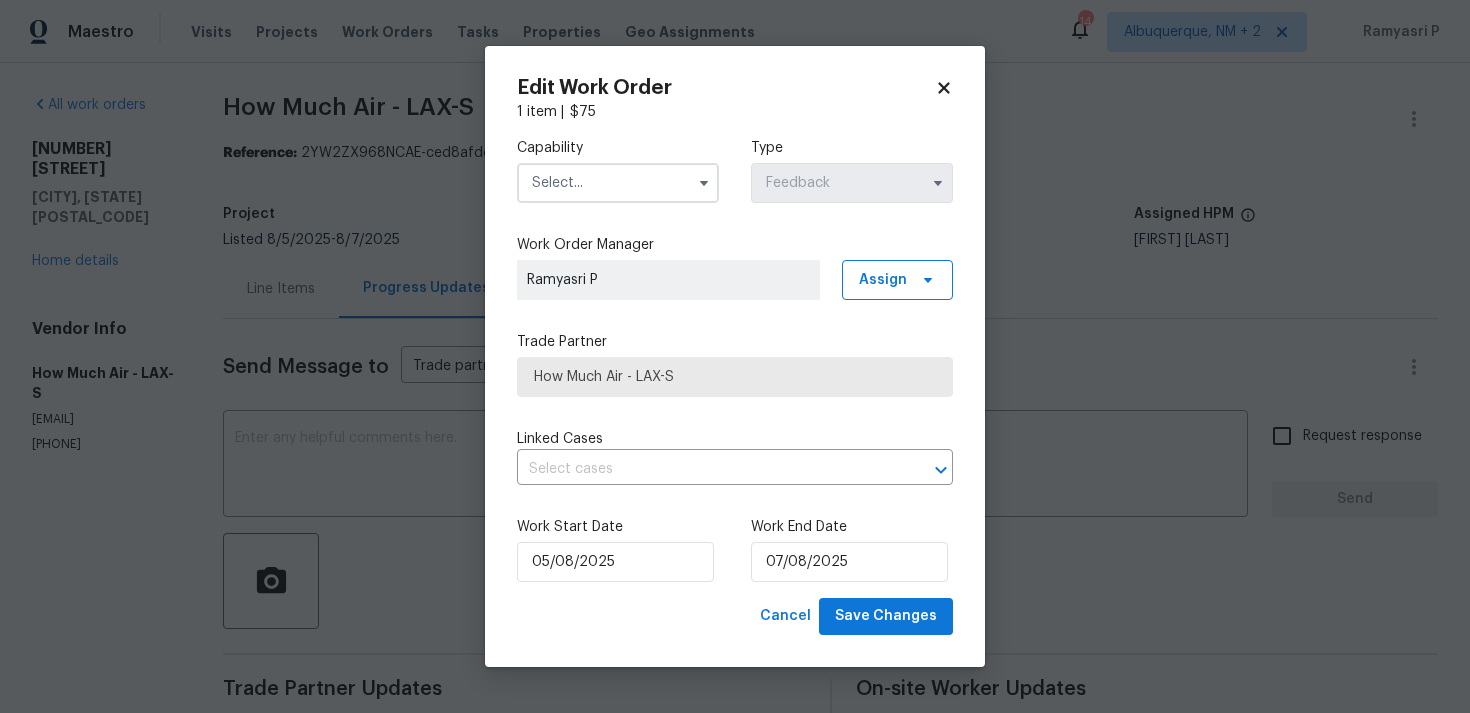 click at bounding box center [618, 183] 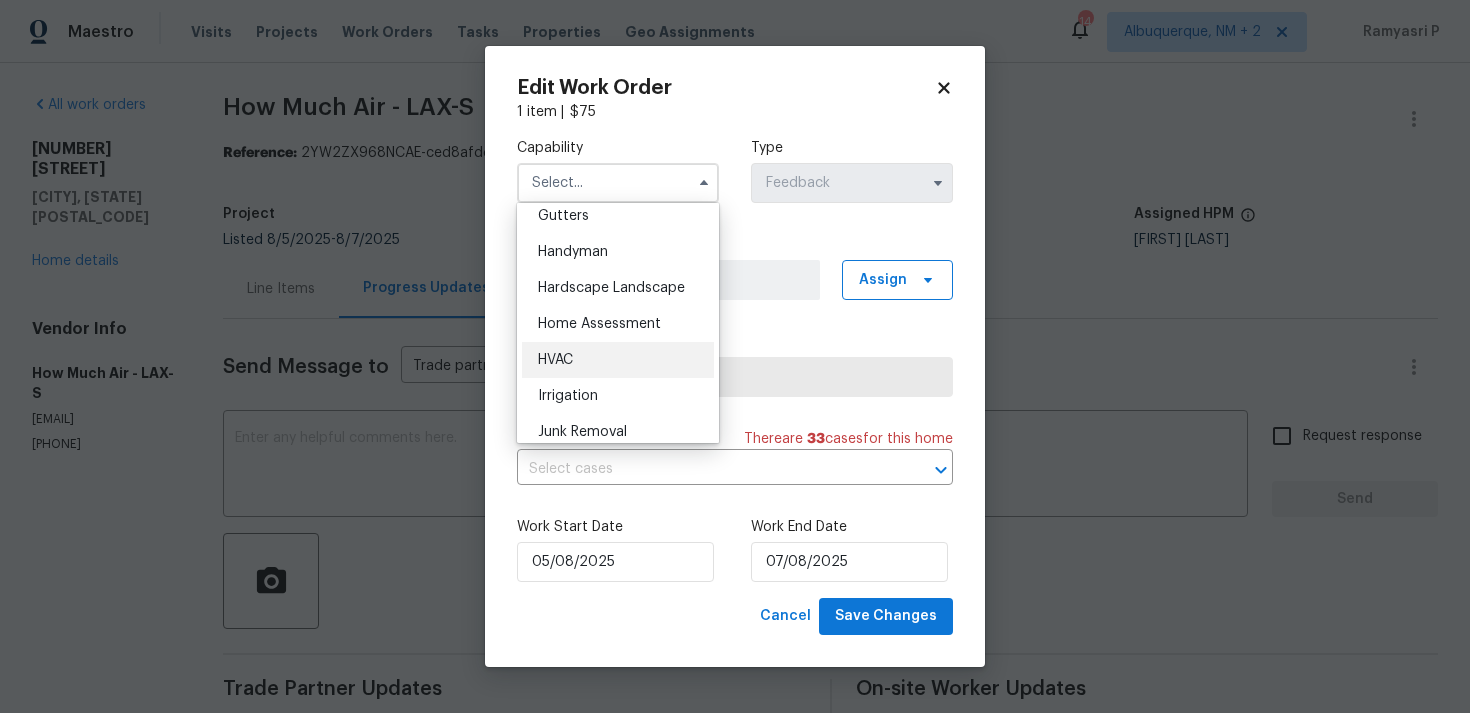 scroll, scrollTop: 1078, scrollLeft: 0, axis: vertical 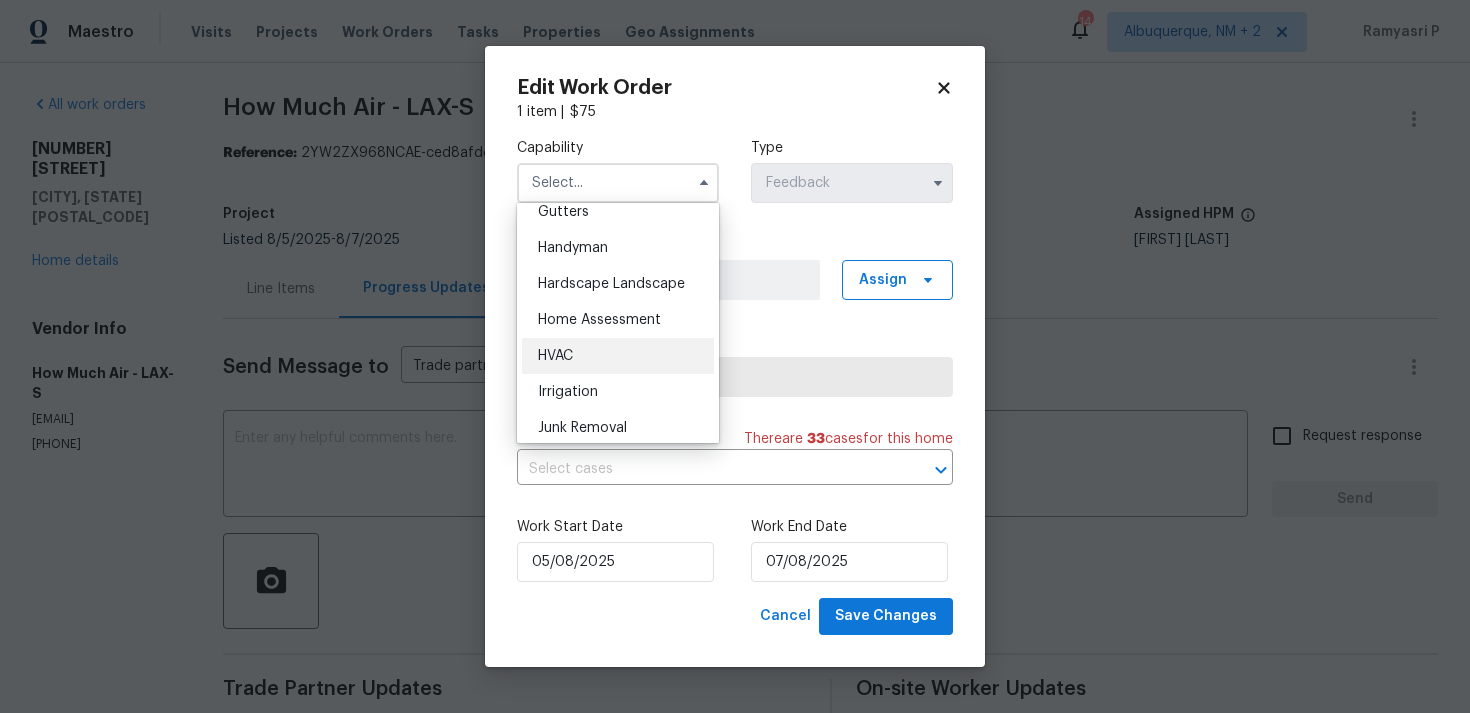 click on "HVAC" at bounding box center [618, 356] 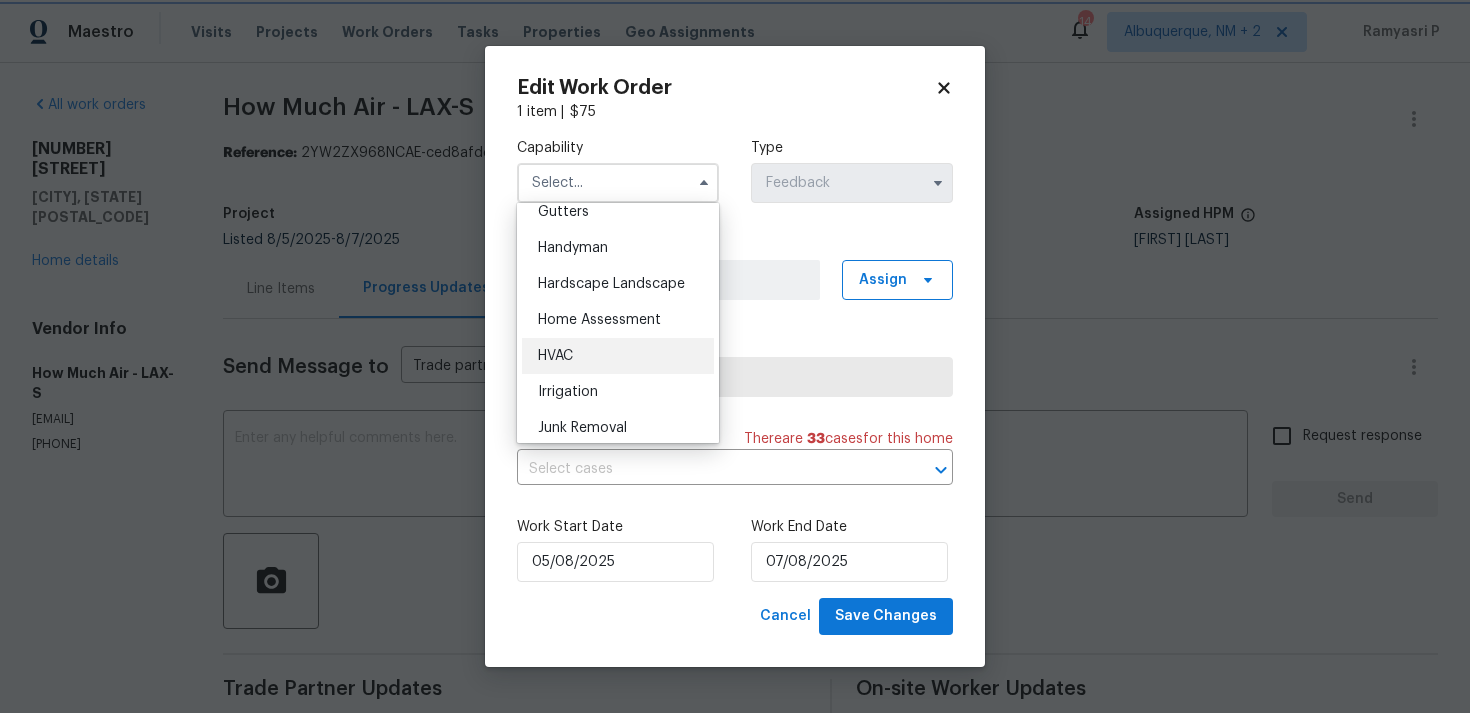type on "HVAC" 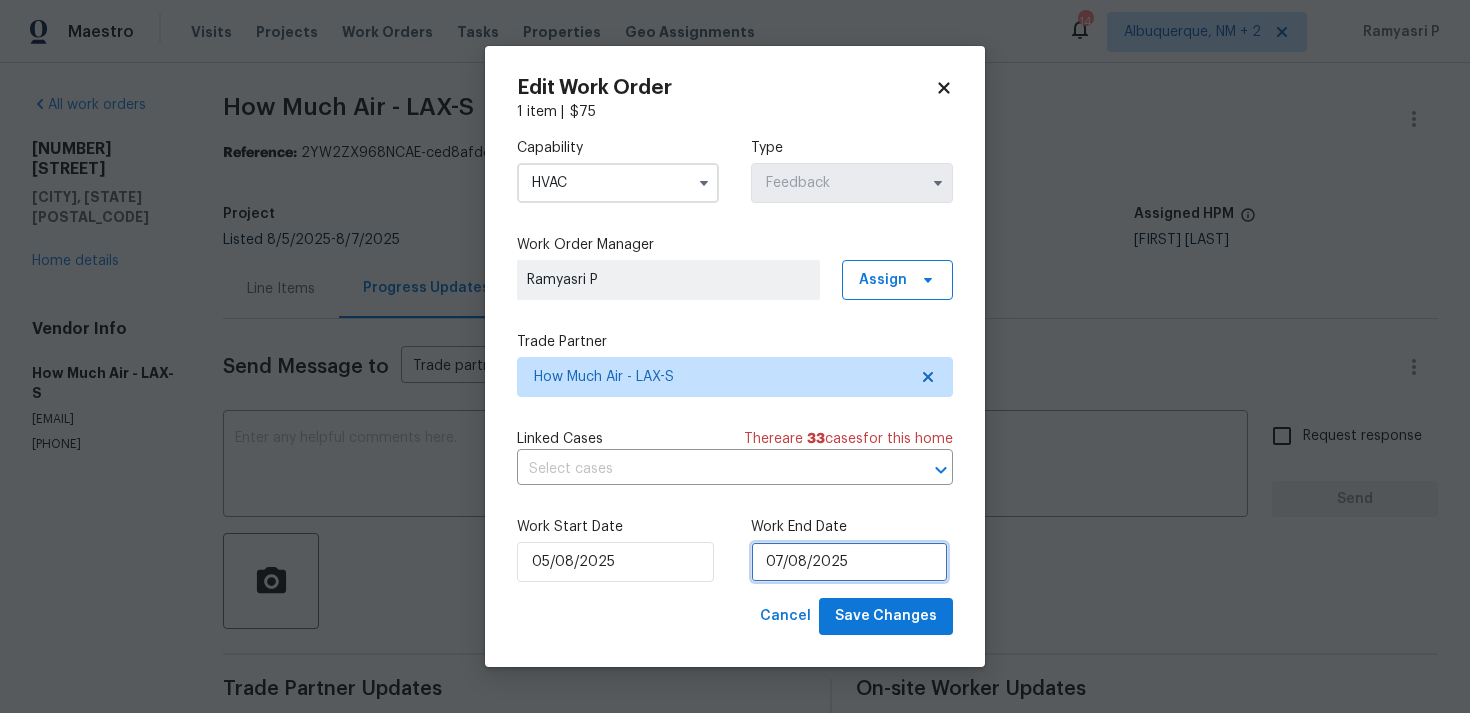 click on "07/08/2025" at bounding box center (849, 562) 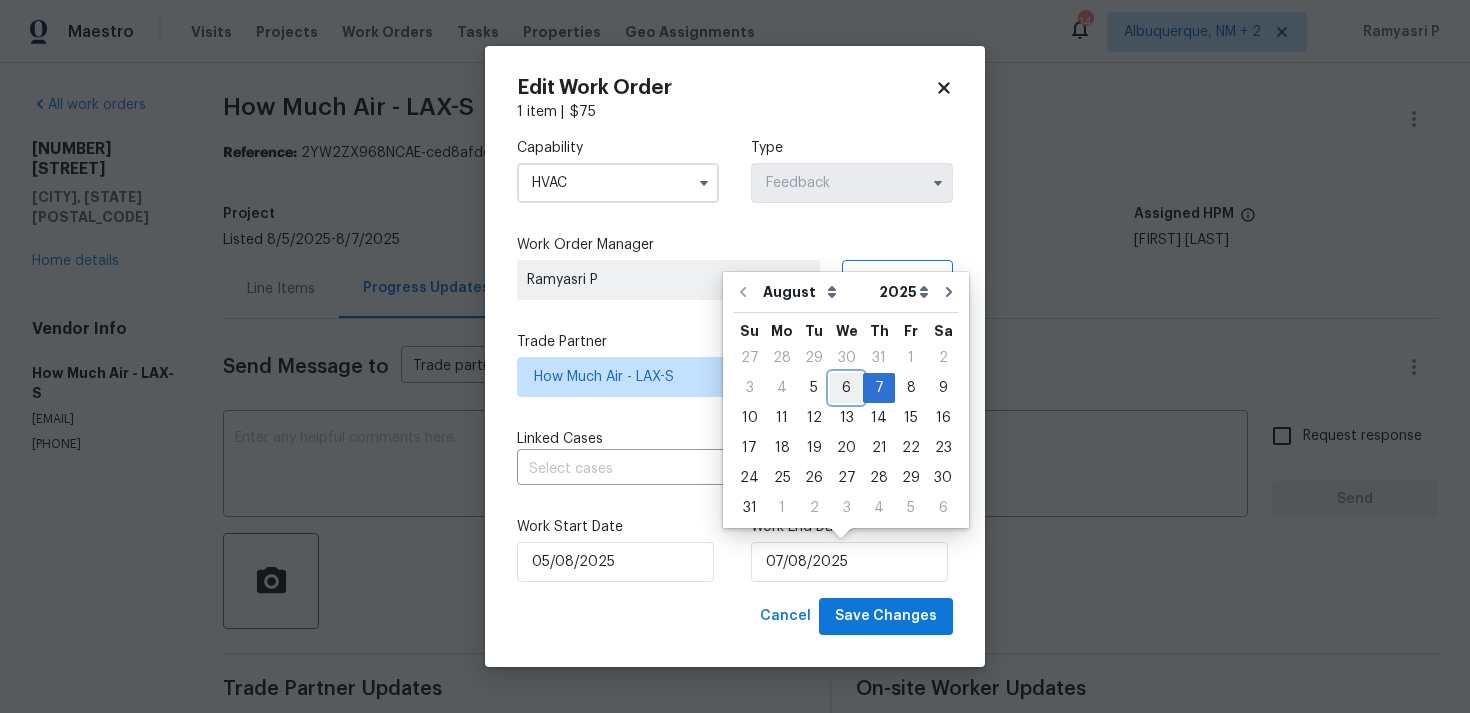 click on "6" at bounding box center [846, 388] 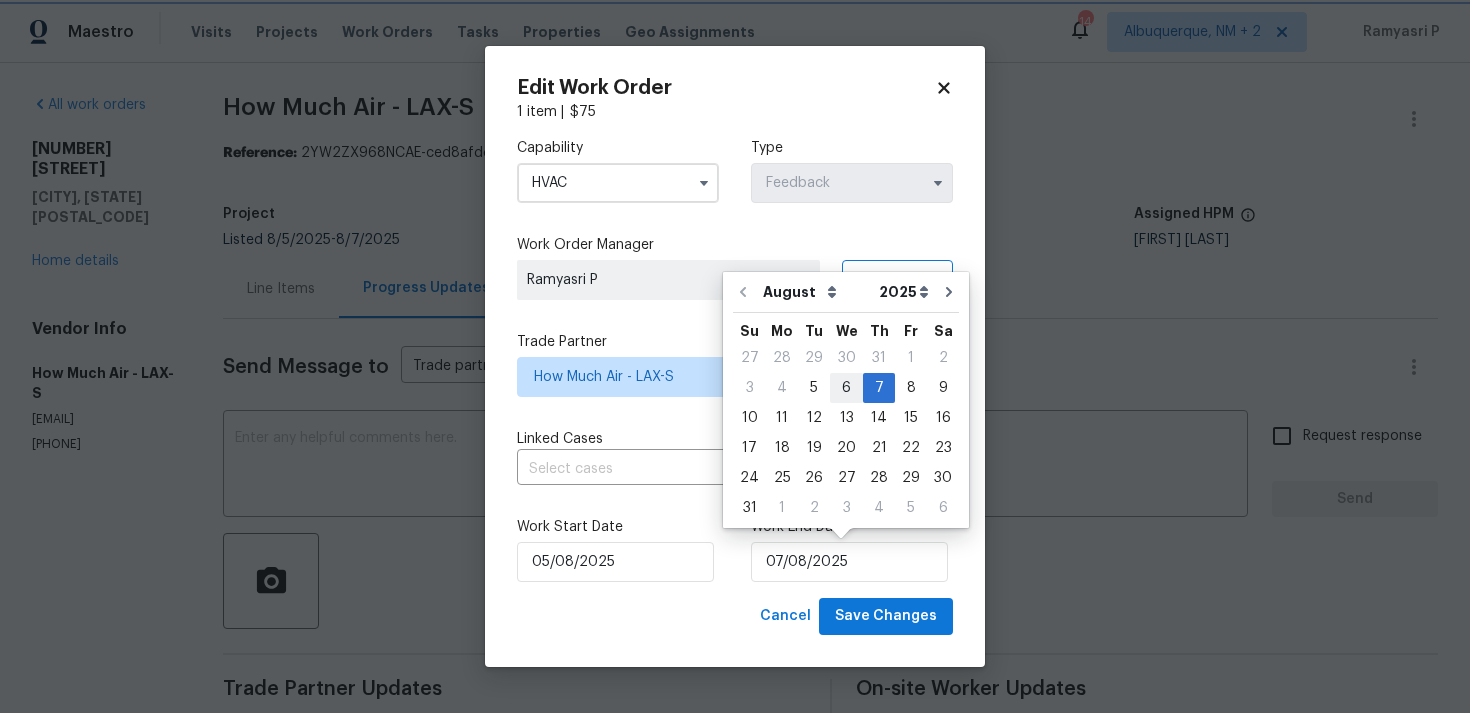 type on "06/08/2025" 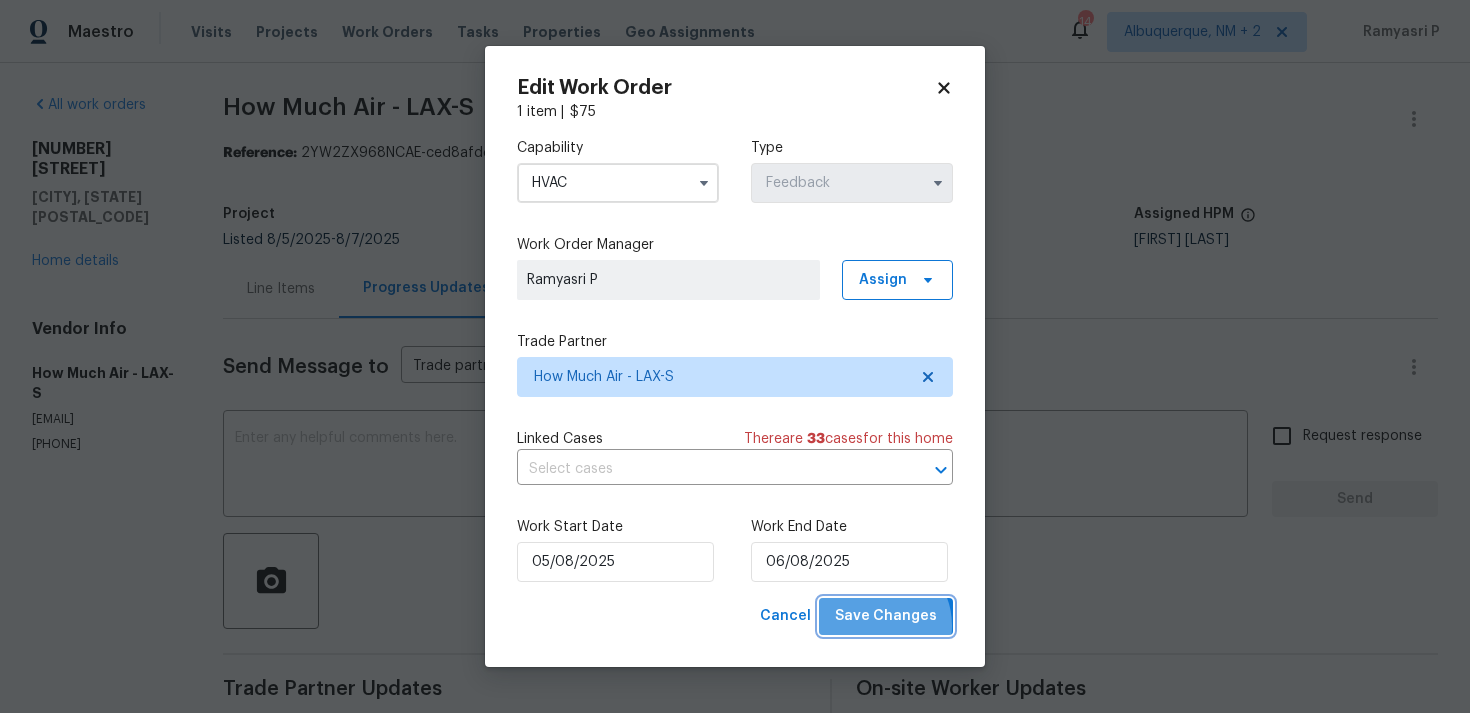 click on "Save Changes" at bounding box center (886, 616) 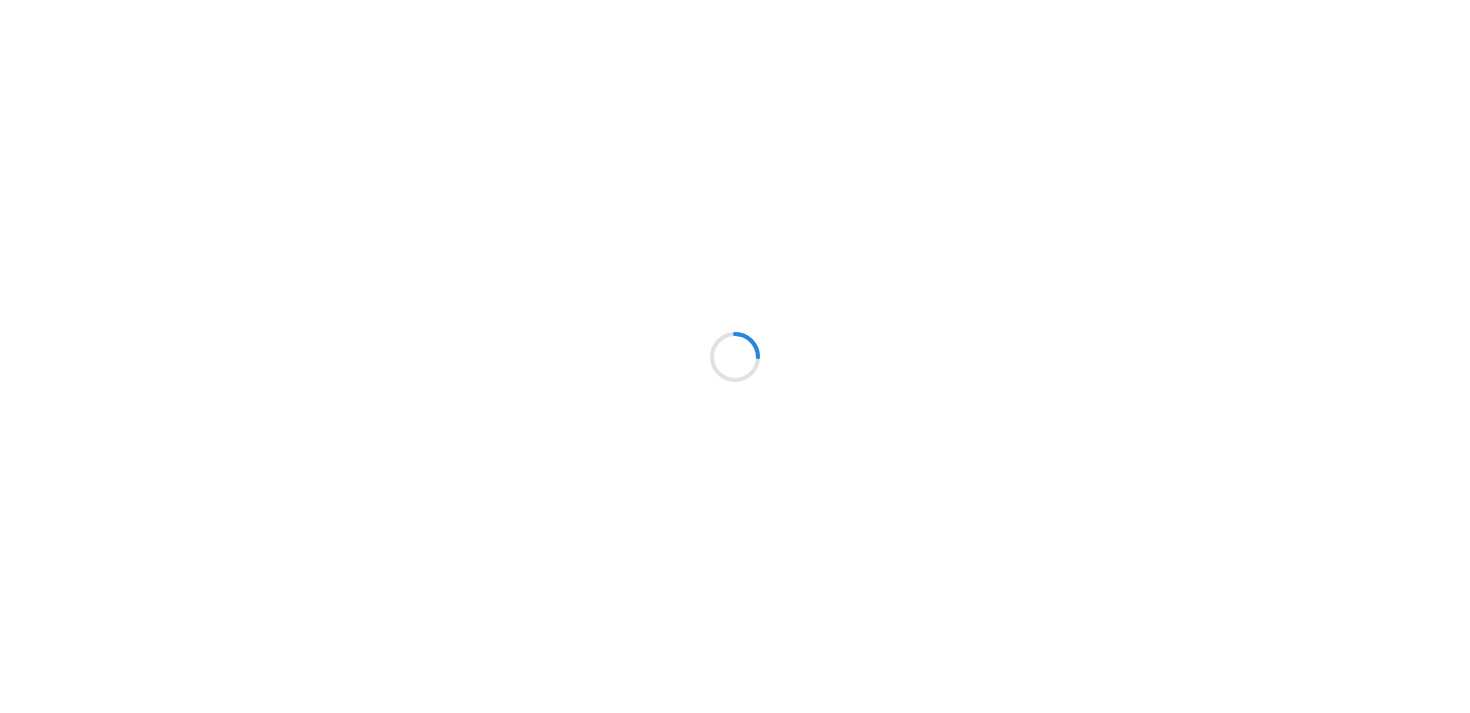 scroll, scrollTop: 0, scrollLeft: 0, axis: both 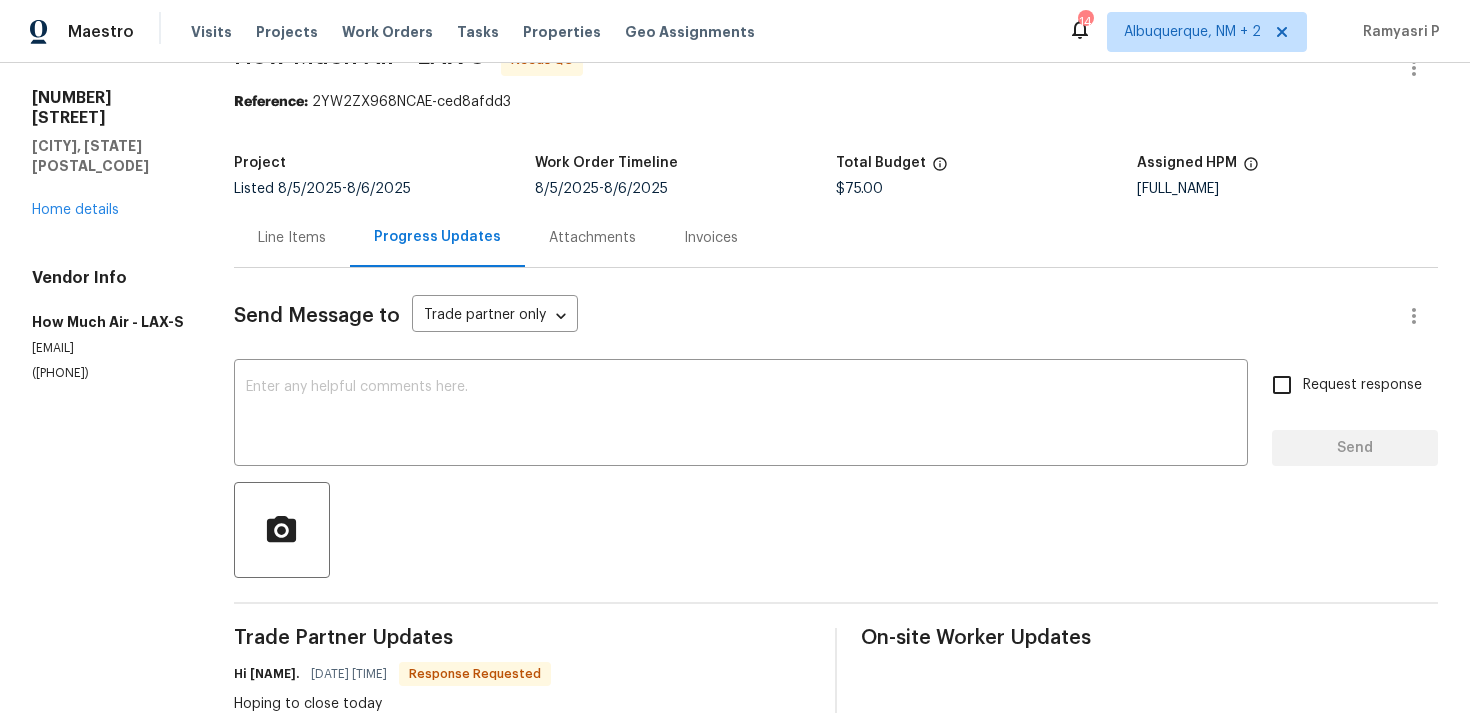 click on "Line Items" at bounding box center [292, 238] 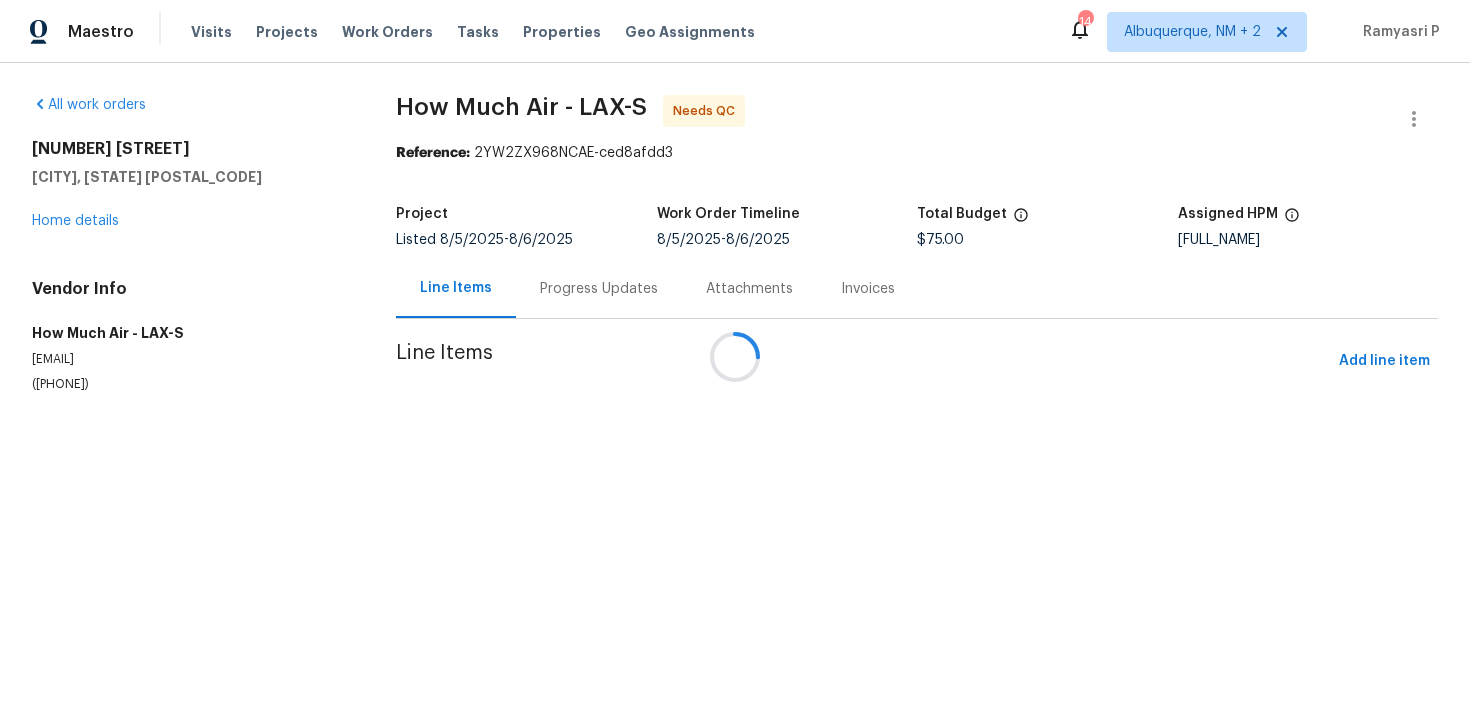 scroll, scrollTop: 0, scrollLeft: 0, axis: both 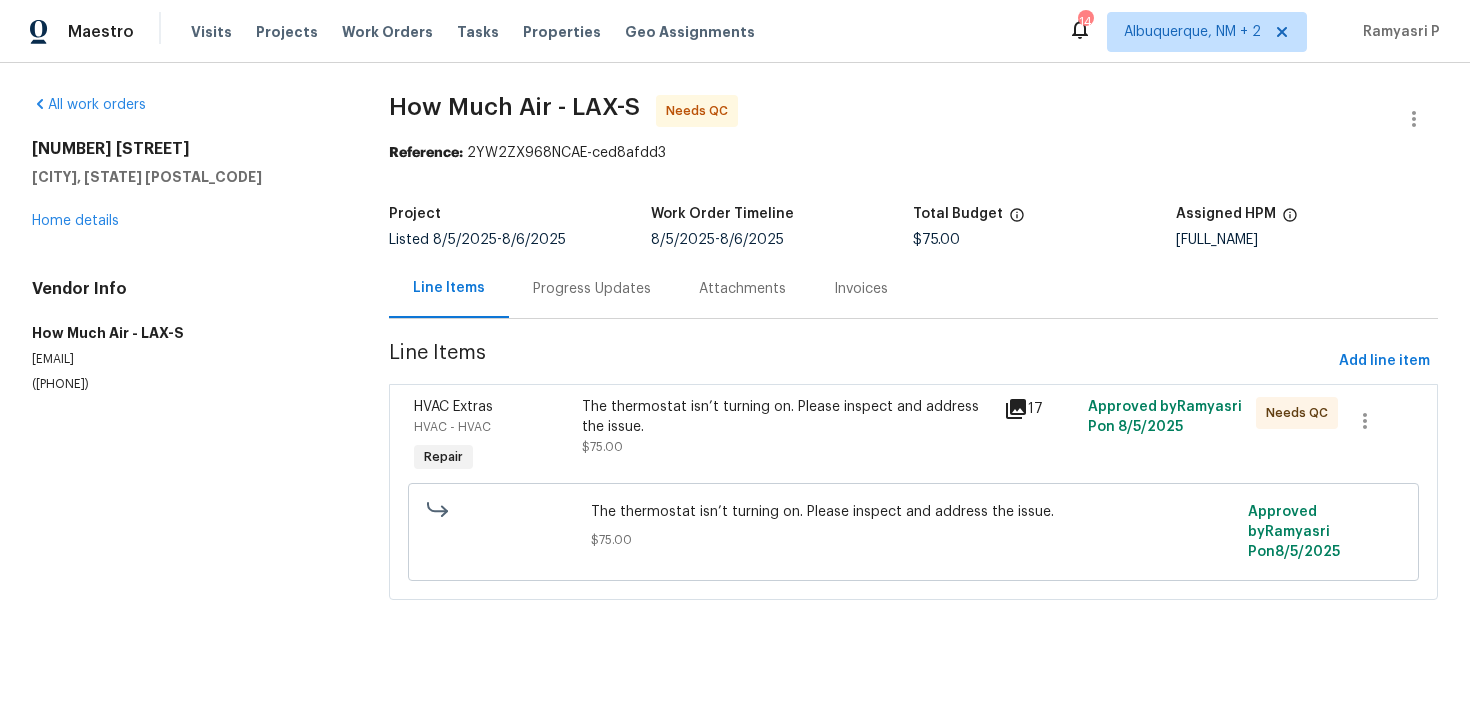click on "The thermostat isn’t turning on. Please inspect and address the issue." at bounding box center (786, 417) 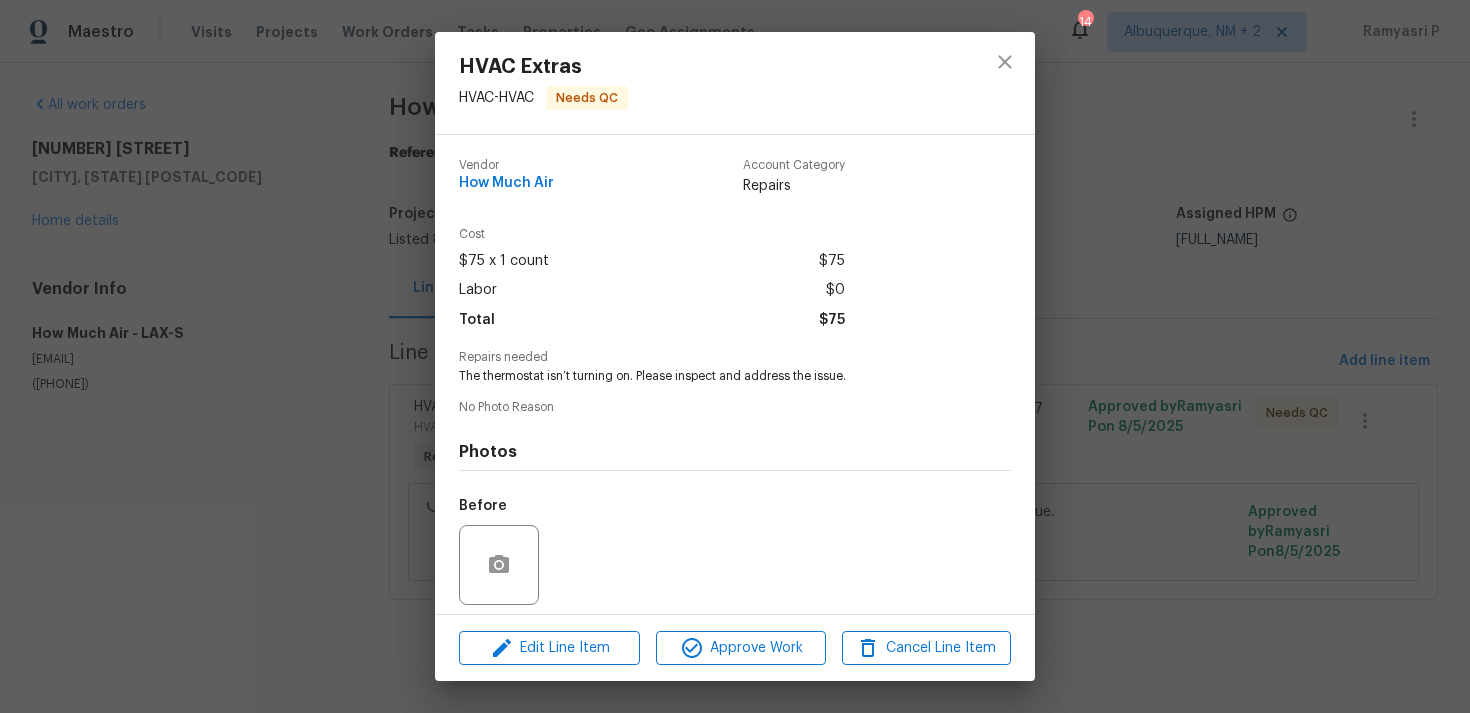 scroll, scrollTop: 141, scrollLeft: 0, axis: vertical 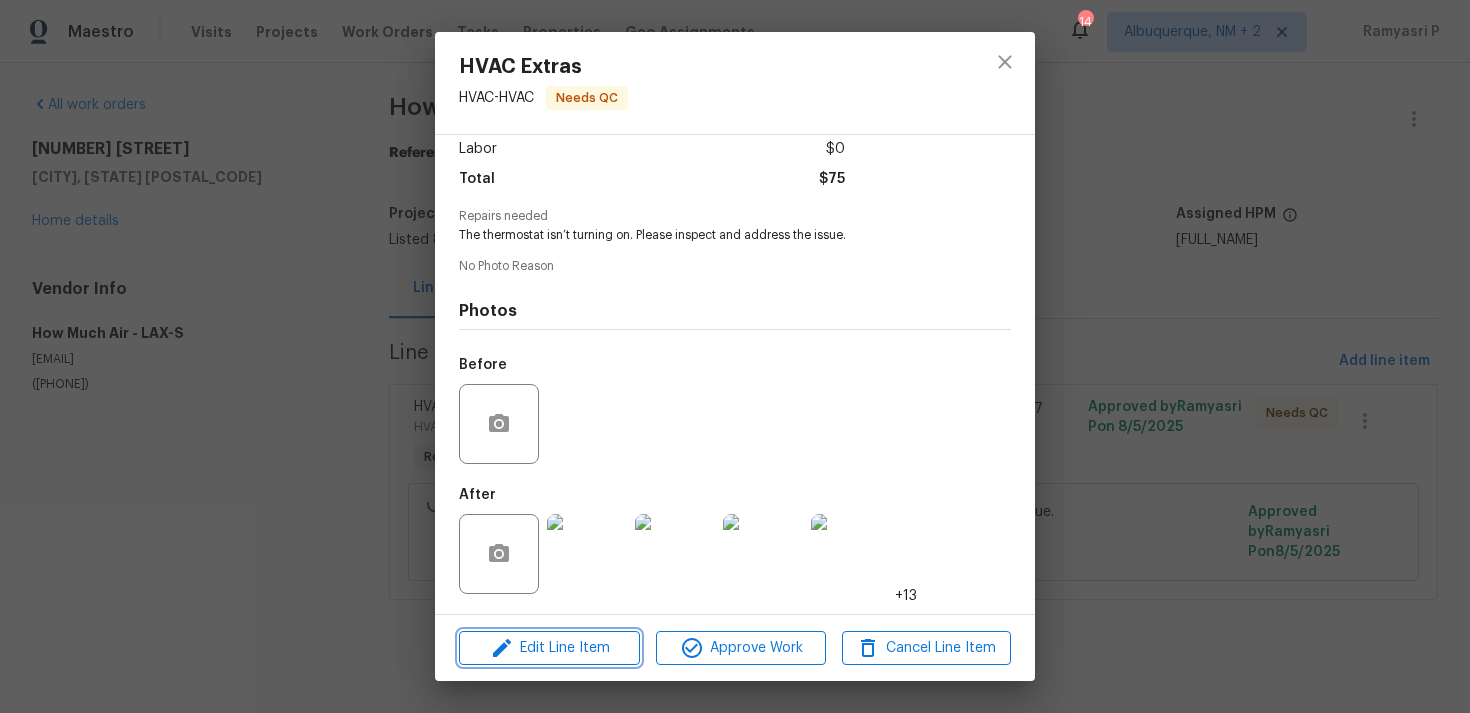 click on "Edit Line Item" at bounding box center (549, 648) 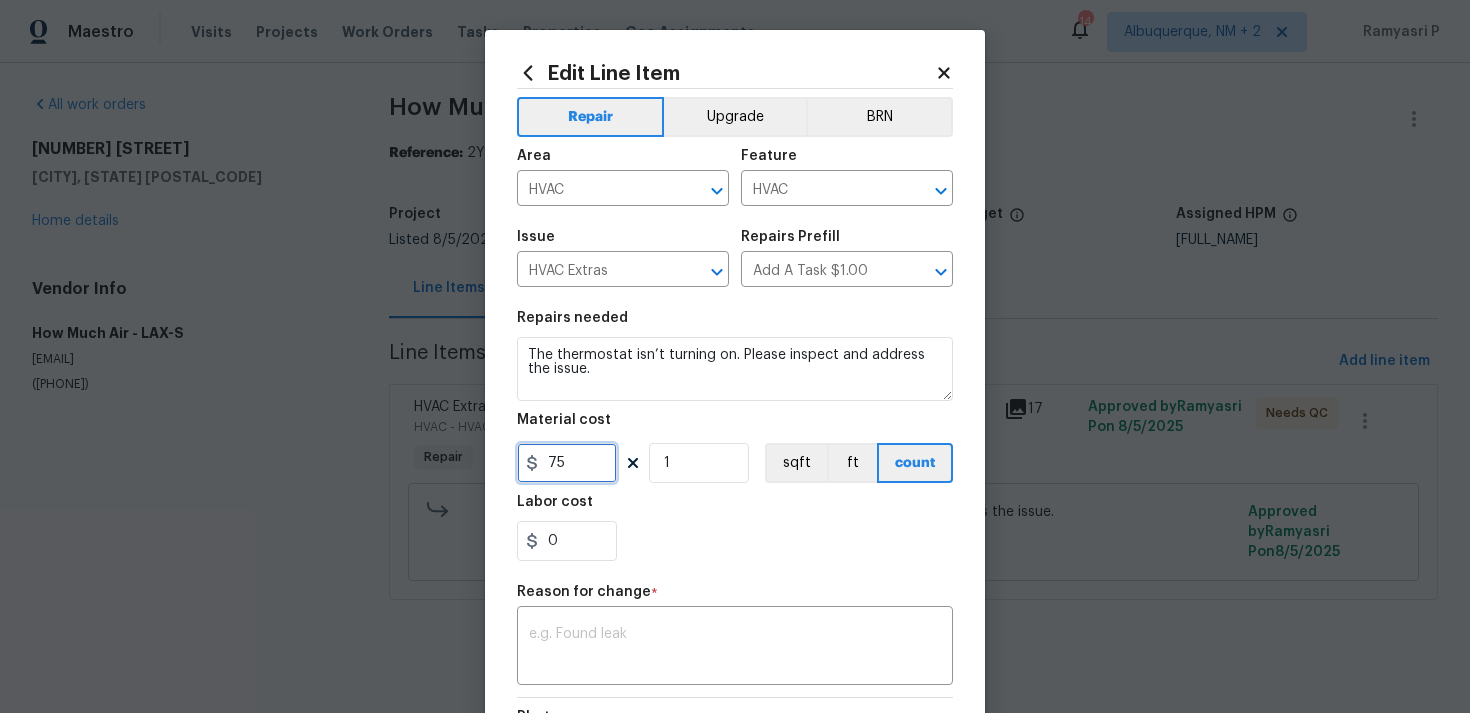 click on "75" at bounding box center (567, 463) 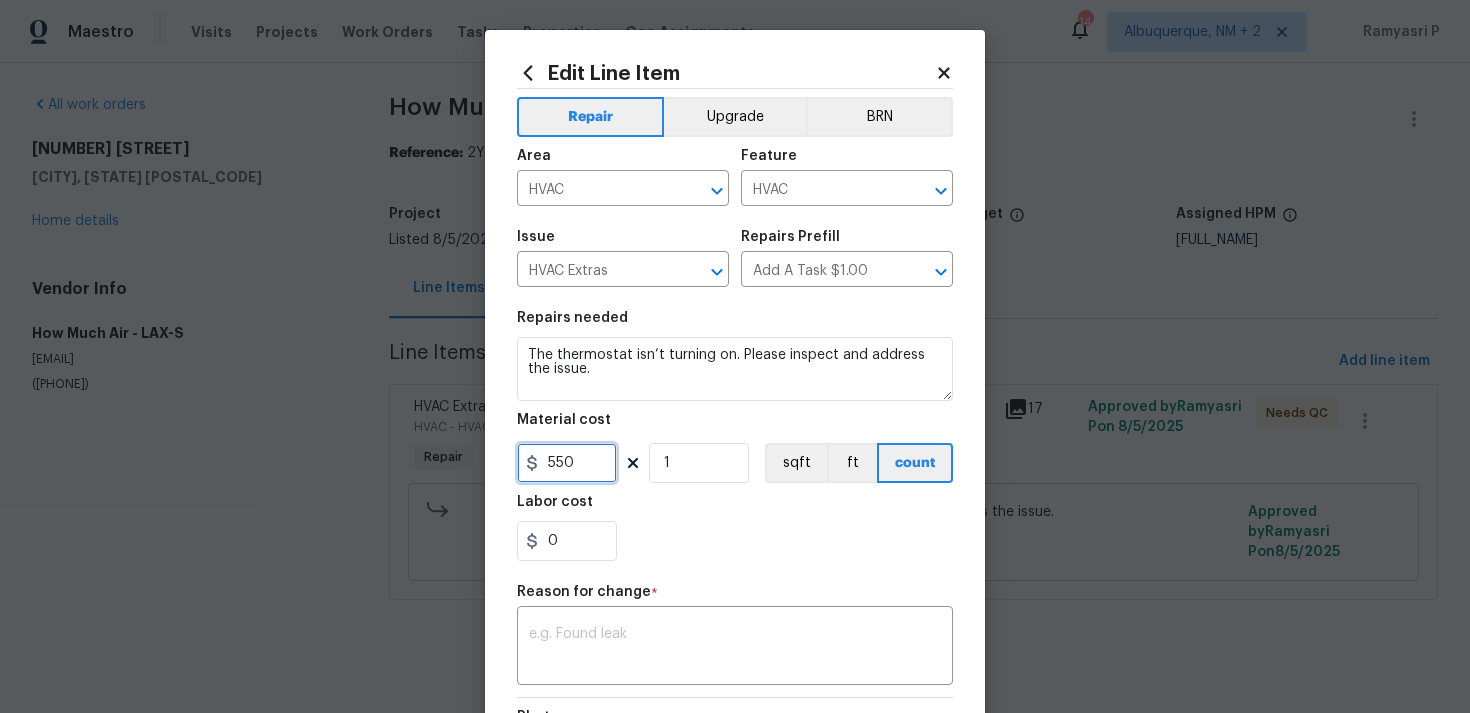 type on "550" 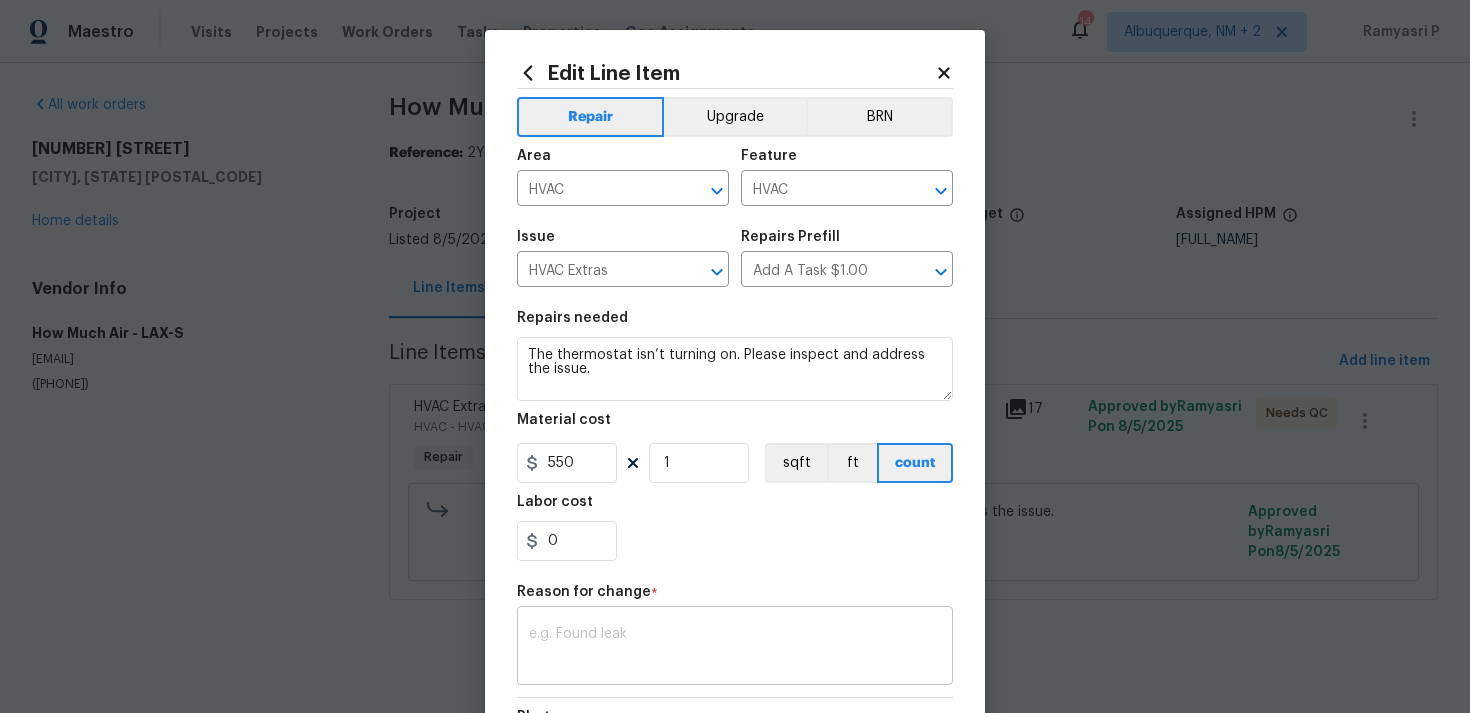 click on "x ​" at bounding box center [735, 648] 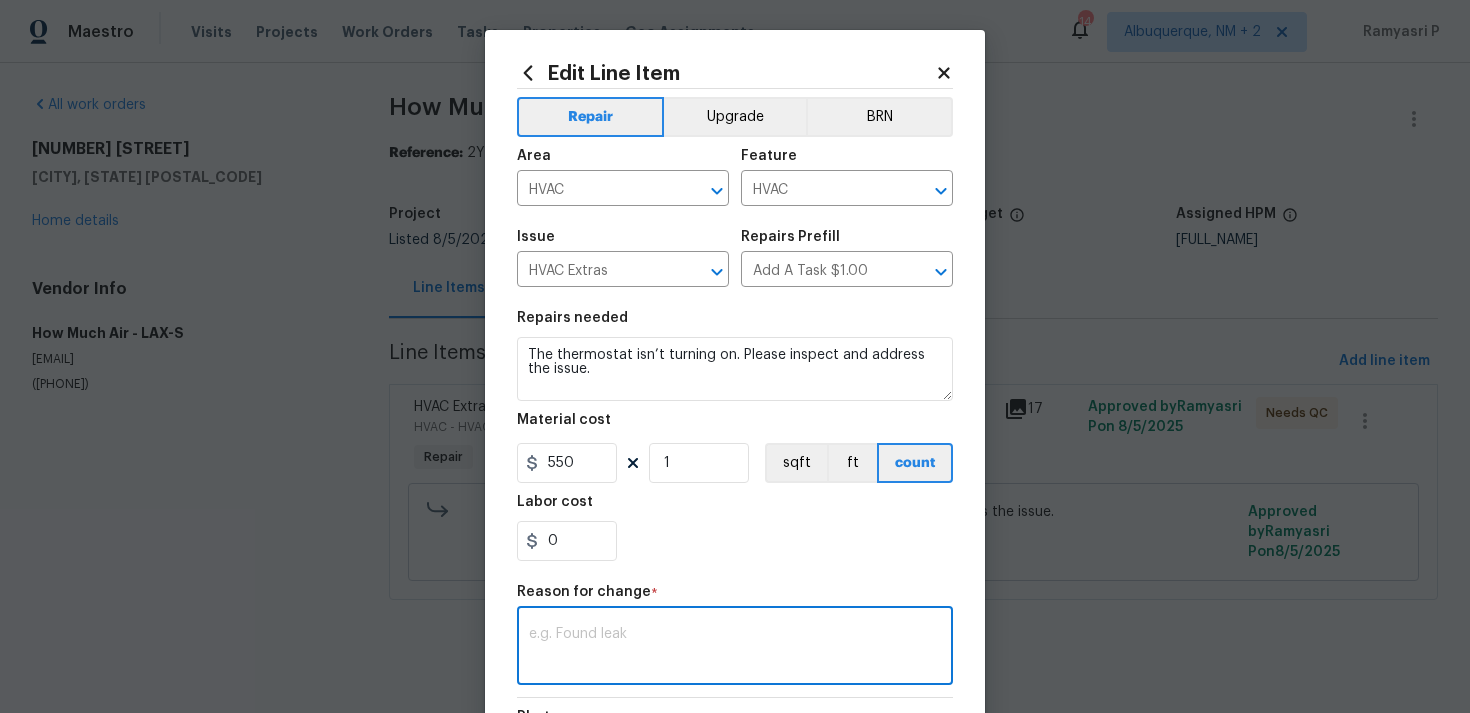 paste on "(RP) Updated per vendor’s final cost." 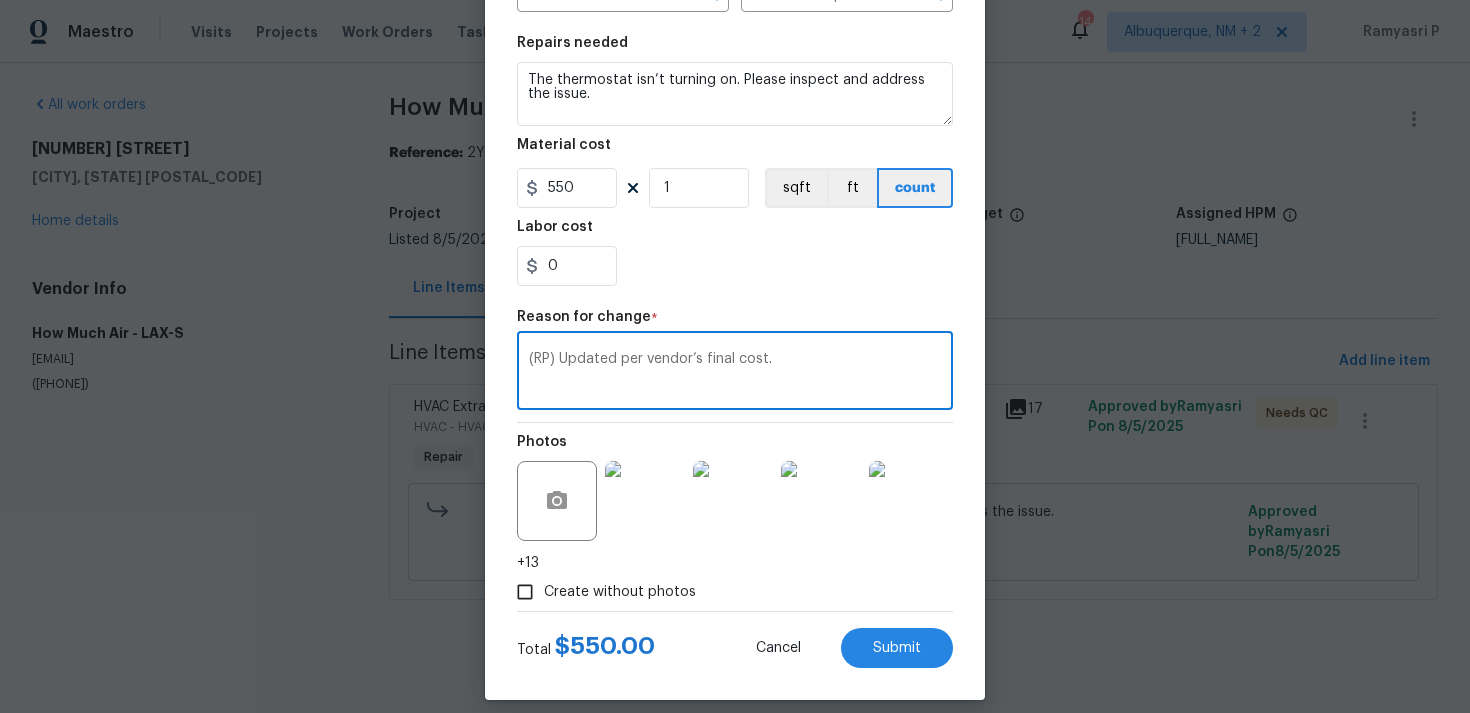 scroll, scrollTop: 293, scrollLeft: 0, axis: vertical 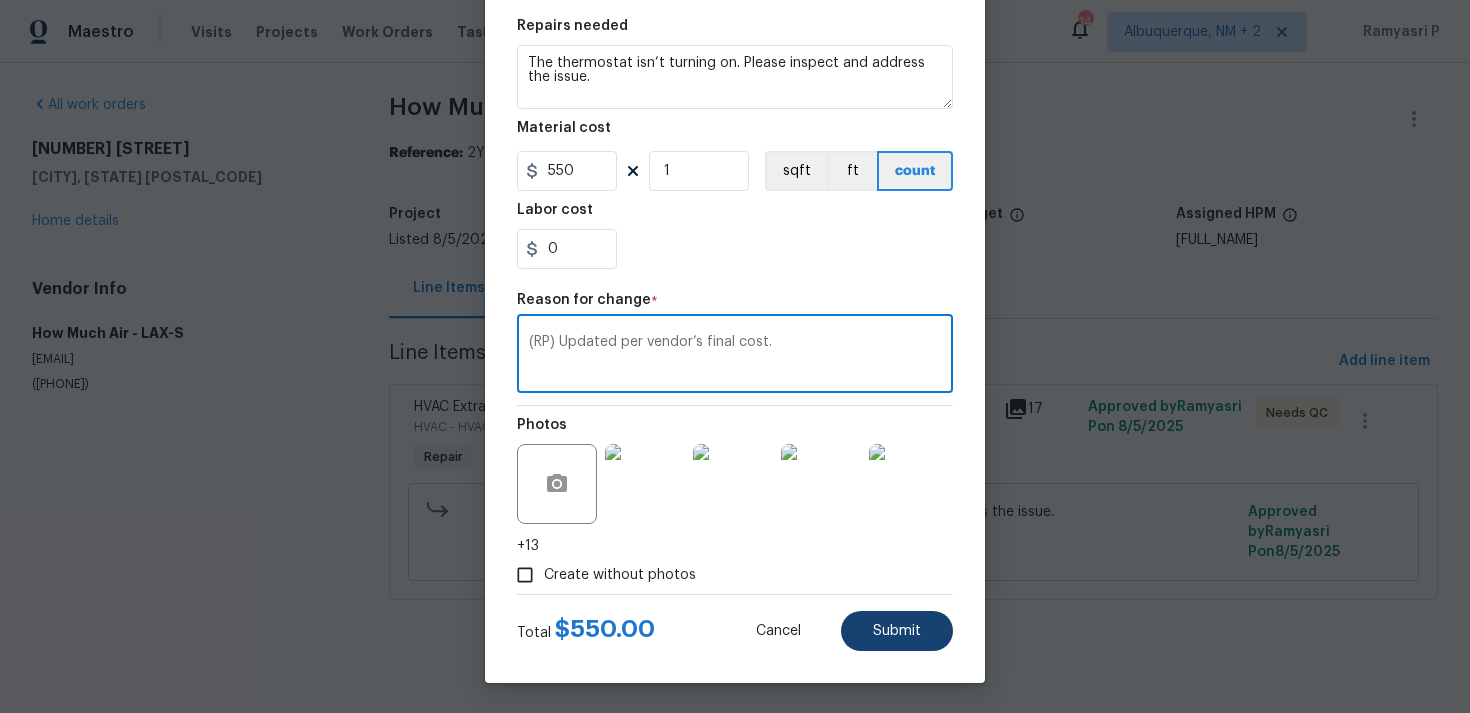 type on "(RP) Updated per vendor’s final cost." 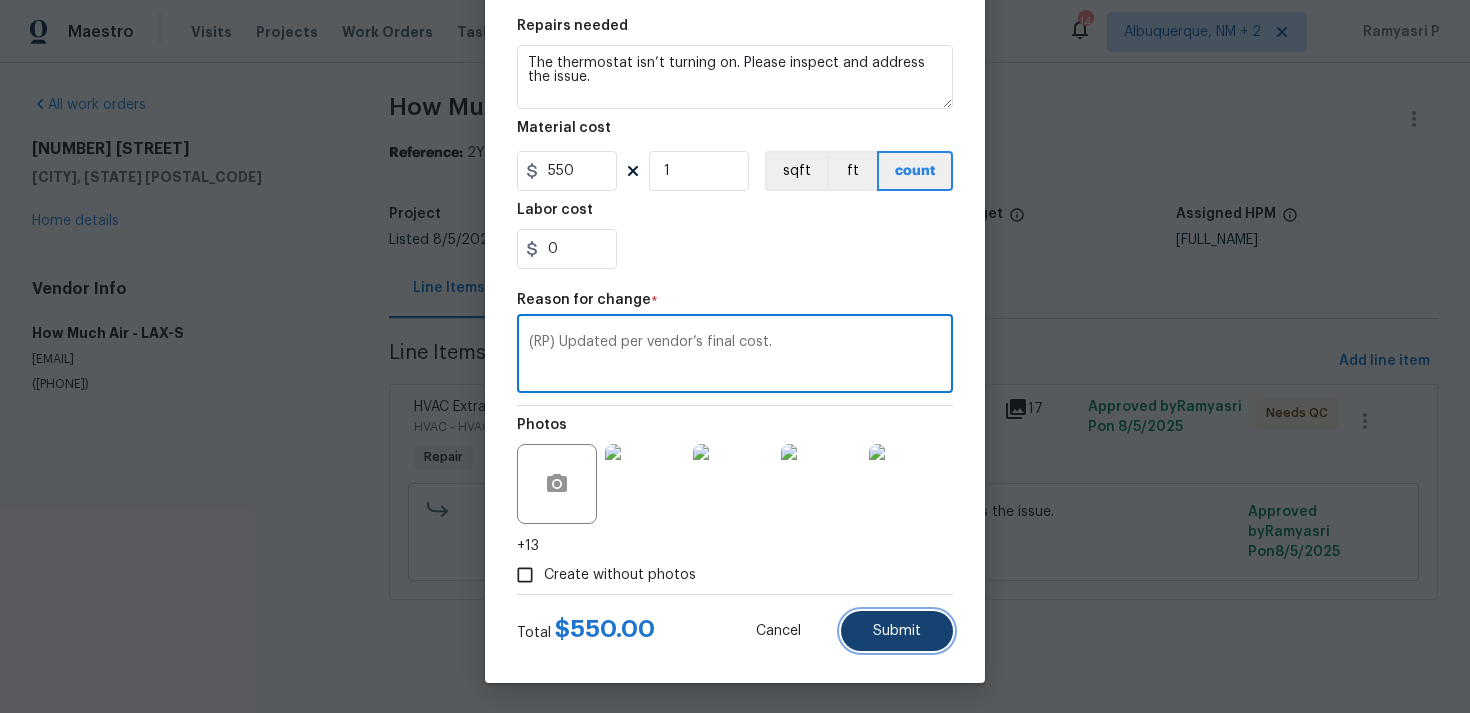 click on "Submit" at bounding box center [897, 631] 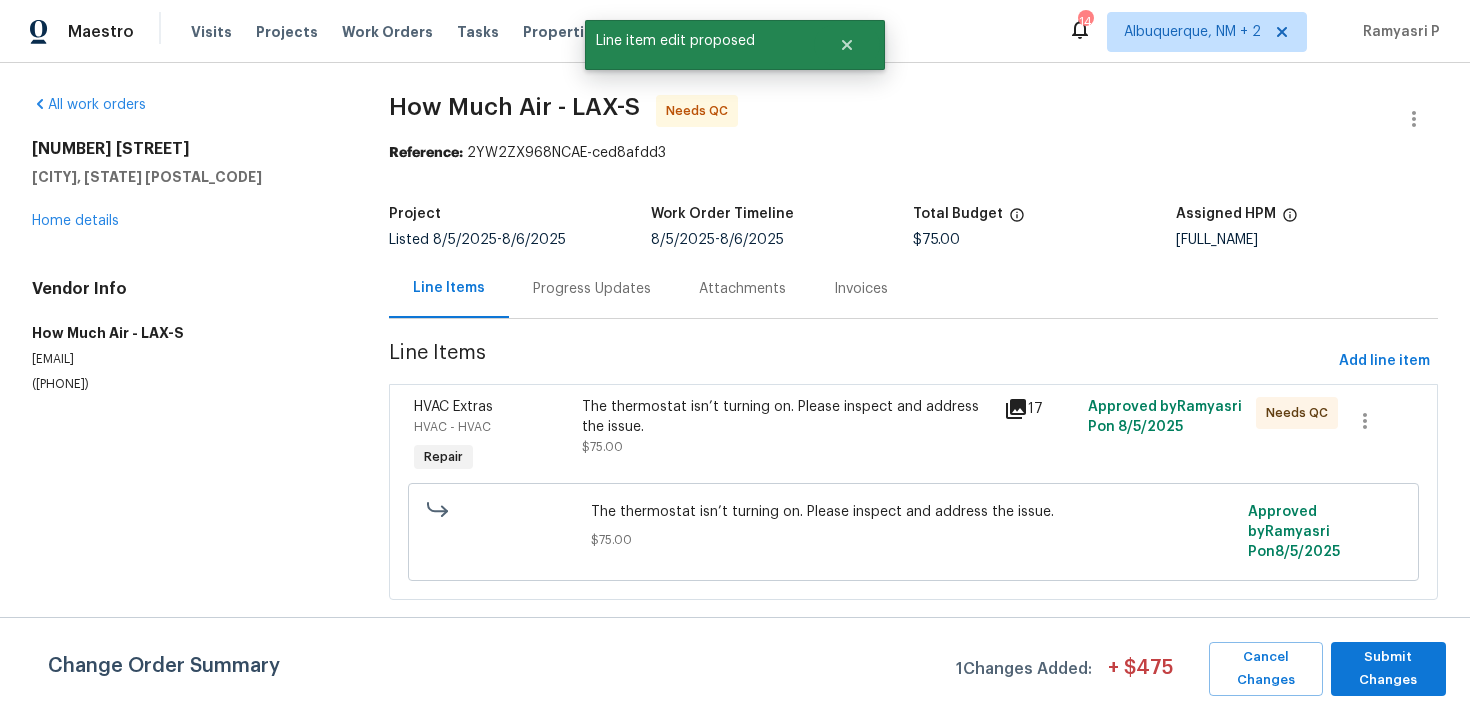 scroll, scrollTop: 0, scrollLeft: 0, axis: both 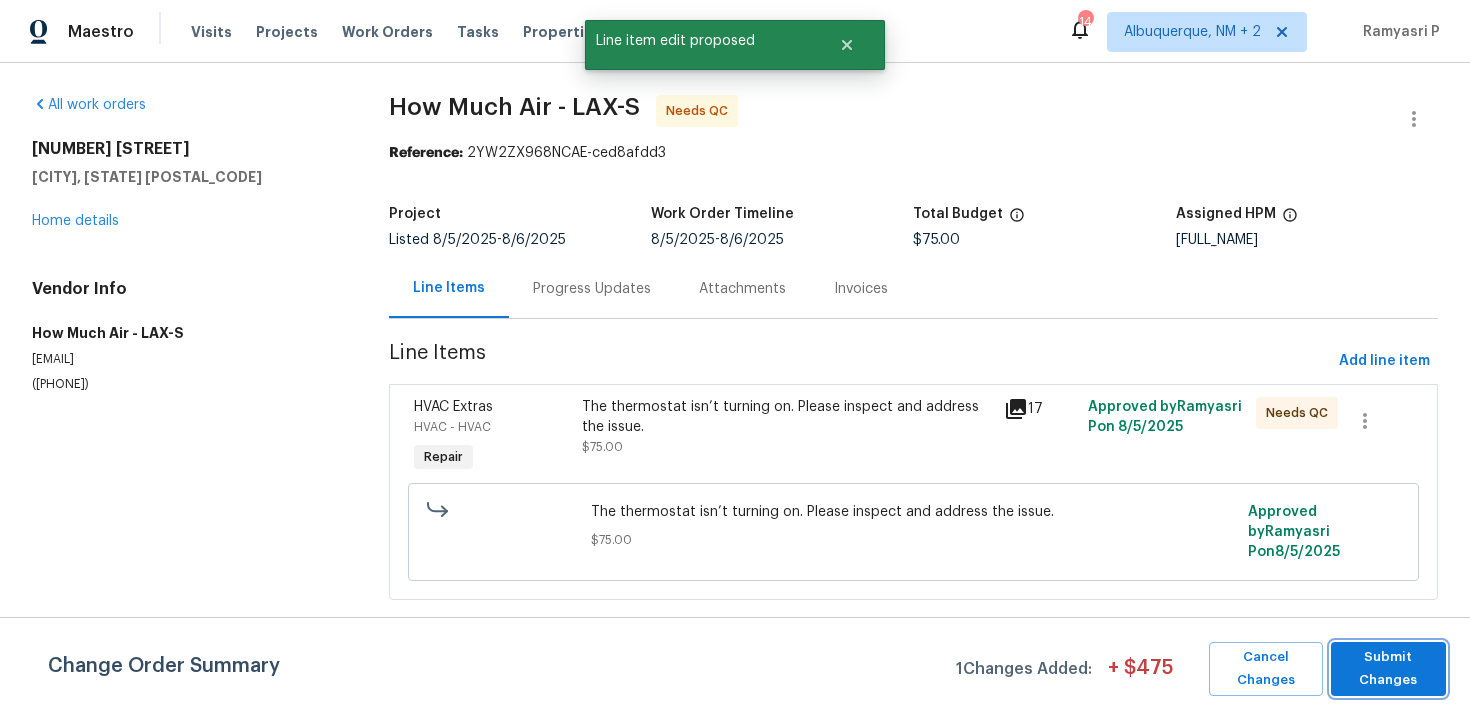 click on "Submit Changes" at bounding box center (1388, 669) 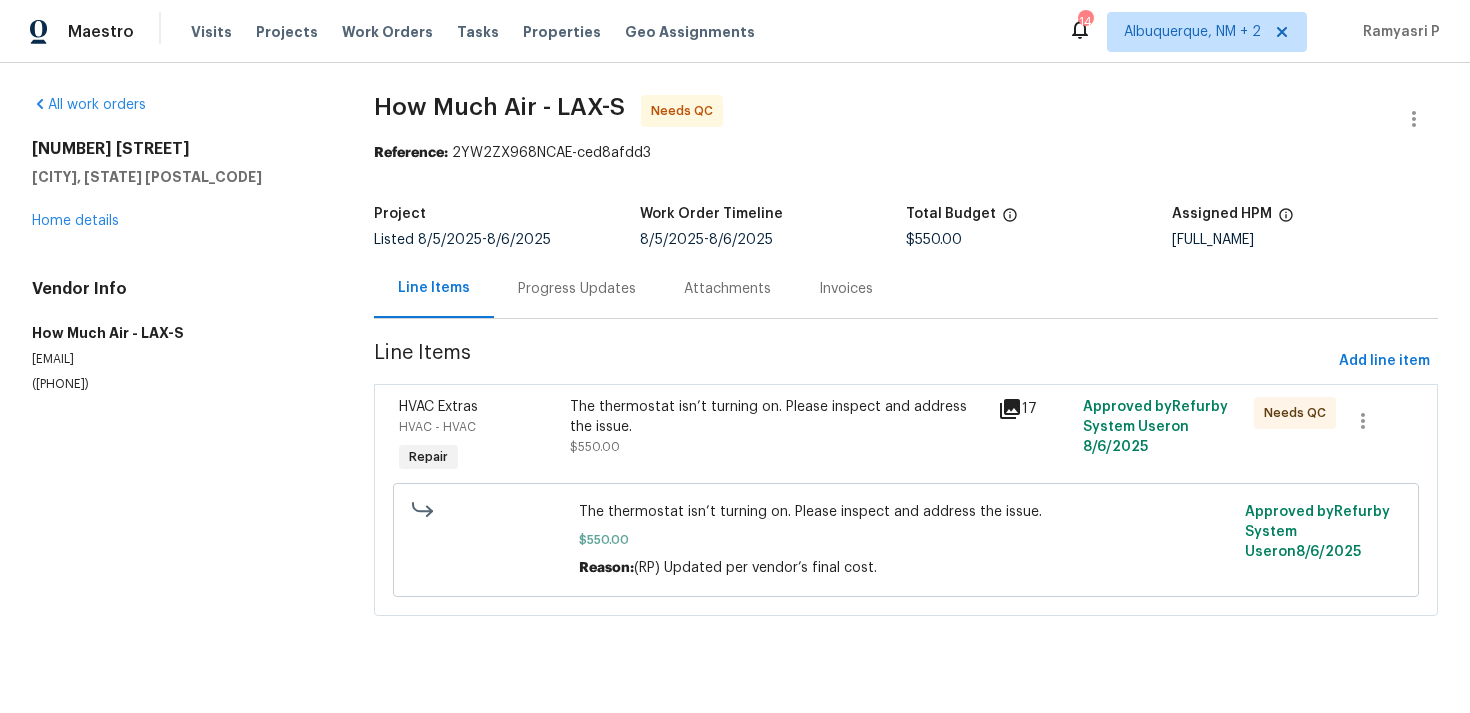 click on "Progress Updates" at bounding box center [577, 289] 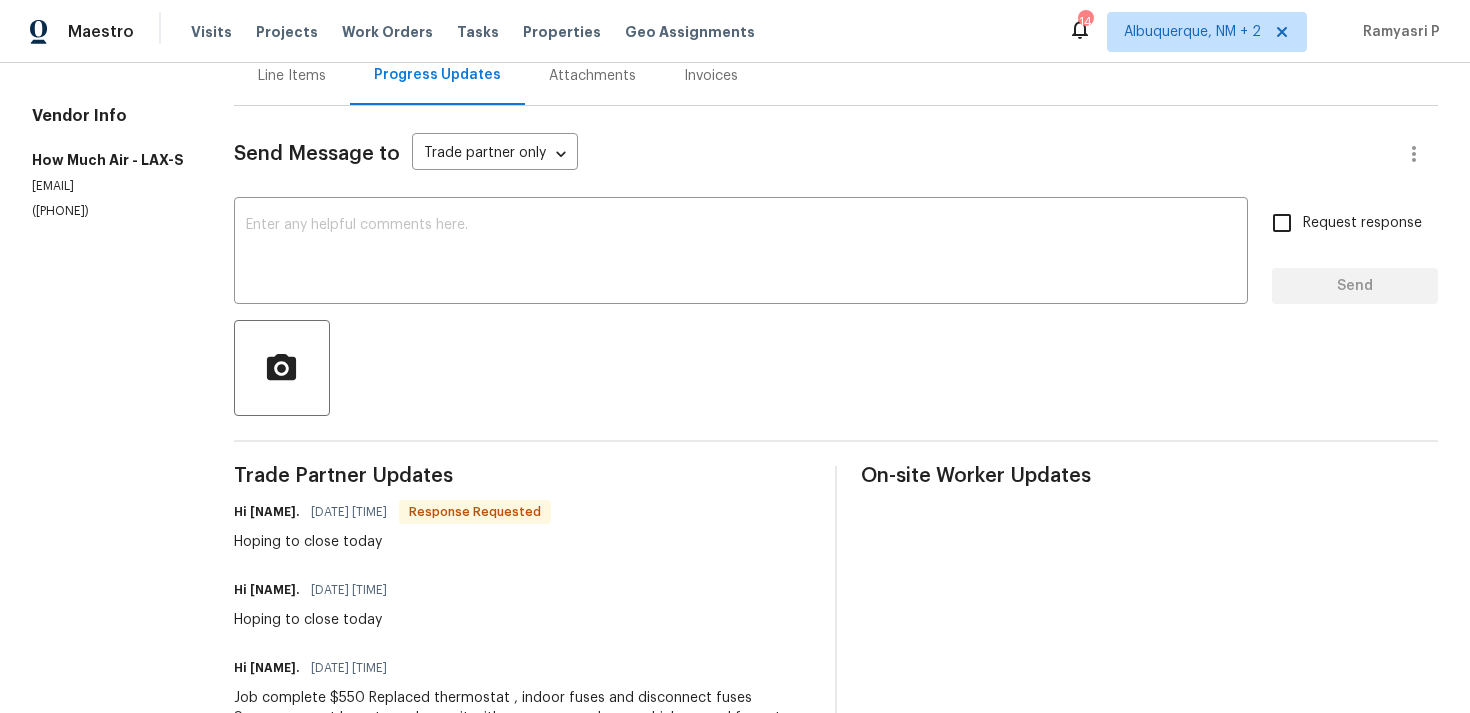 scroll, scrollTop: 23, scrollLeft: 0, axis: vertical 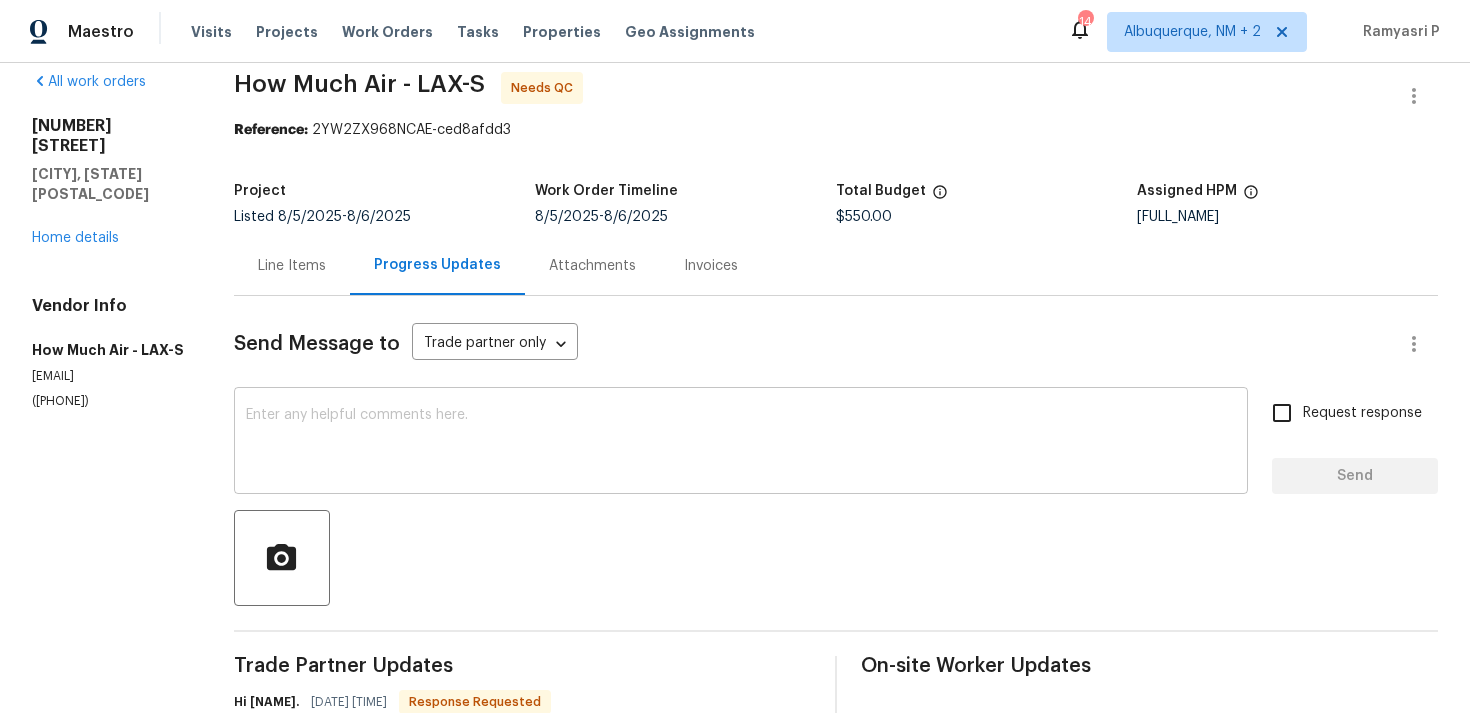 click at bounding box center (741, 443) 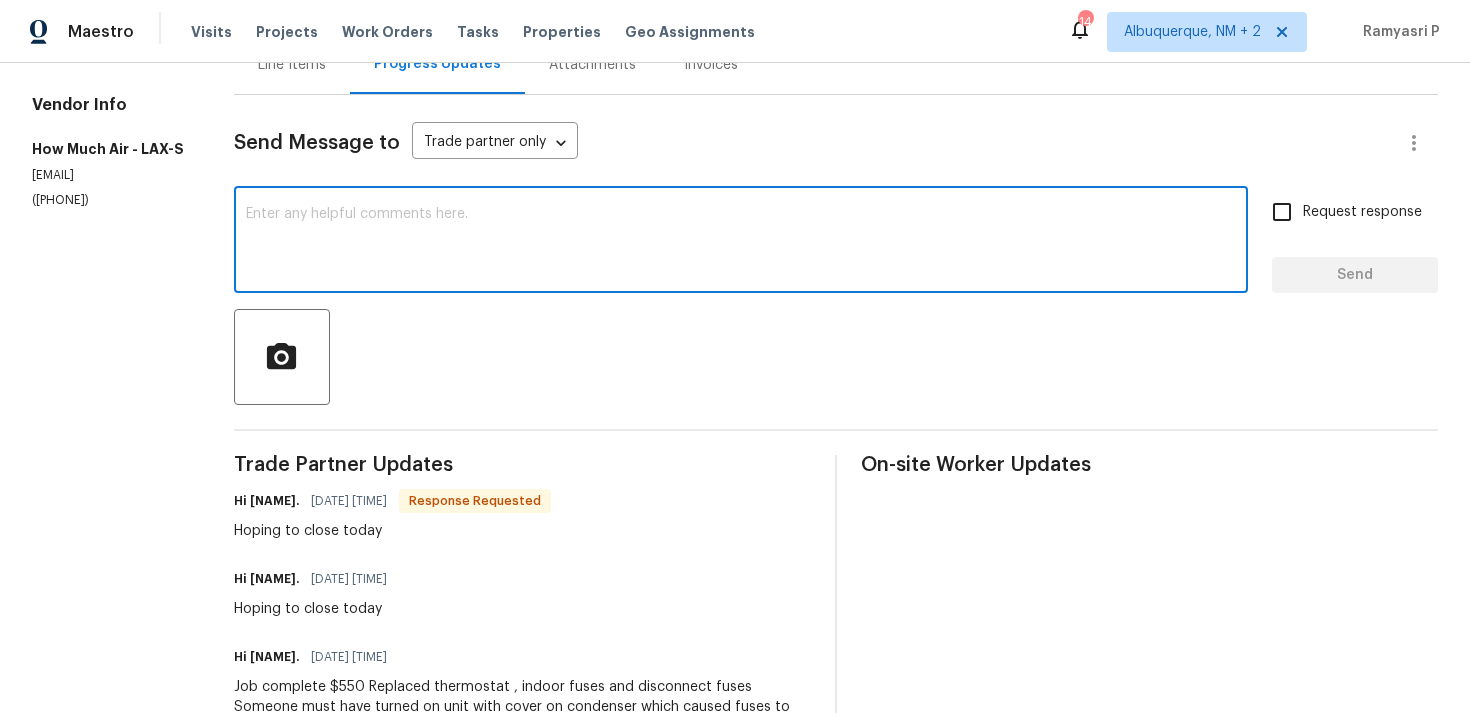 scroll, scrollTop: 231, scrollLeft: 0, axis: vertical 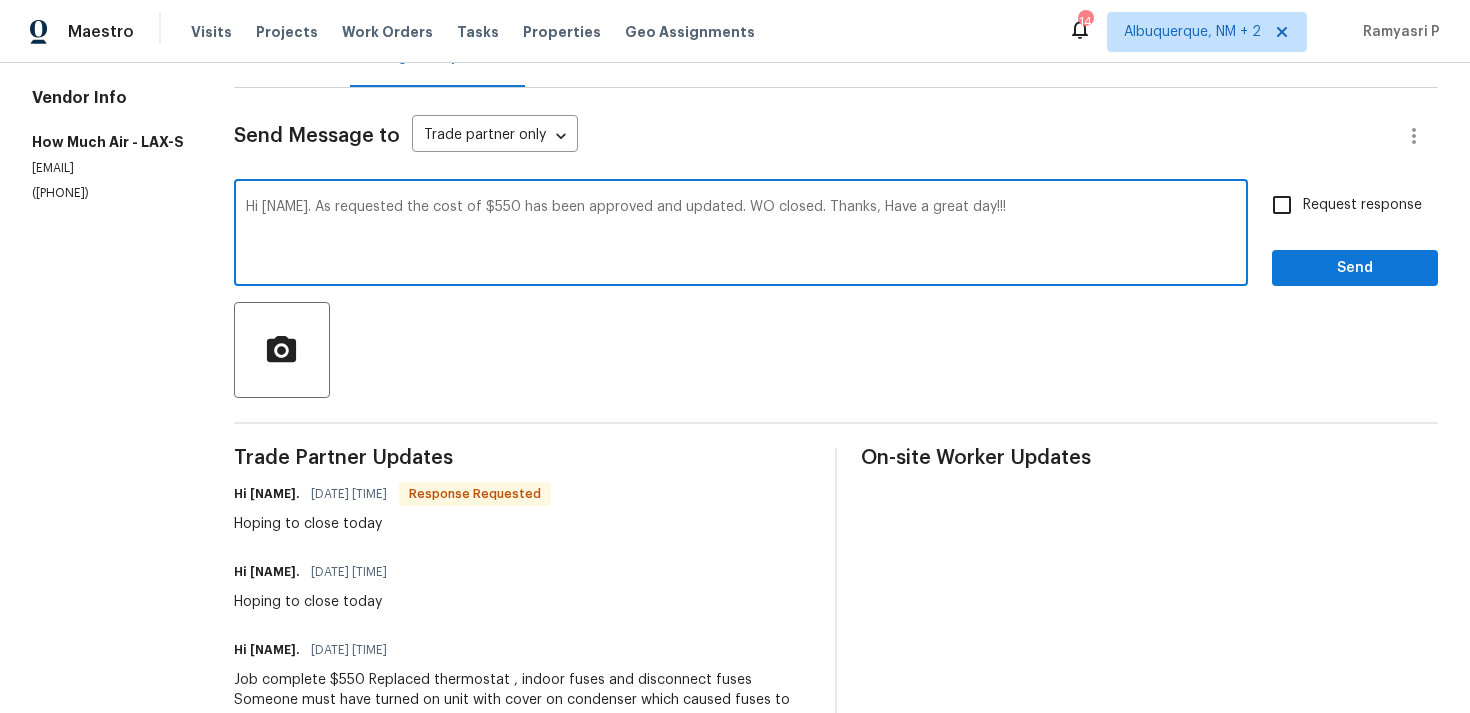type on "Hi Andy. As requested the cost of $550 has been approved and updated. WO closed. Thanks, Have a great day!!!" 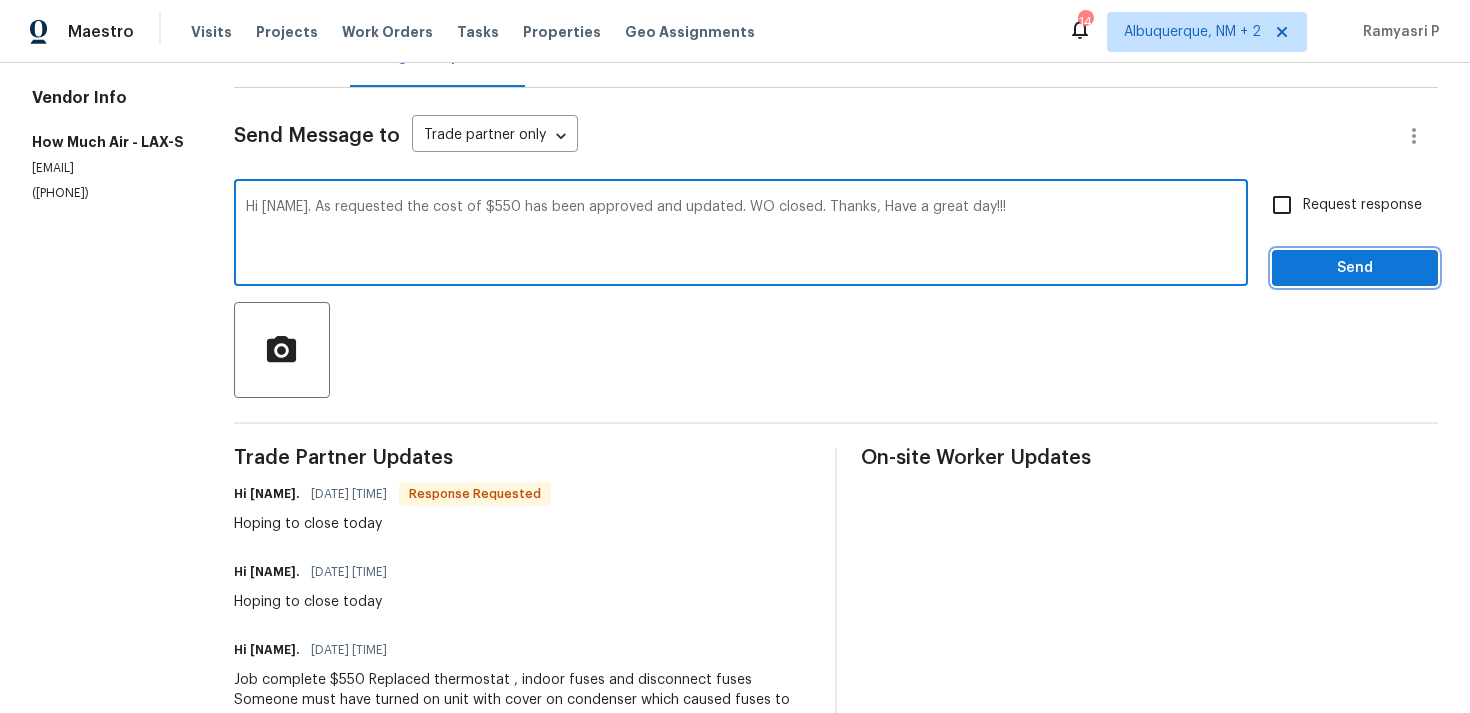 click on "Send" at bounding box center [1355, 268] 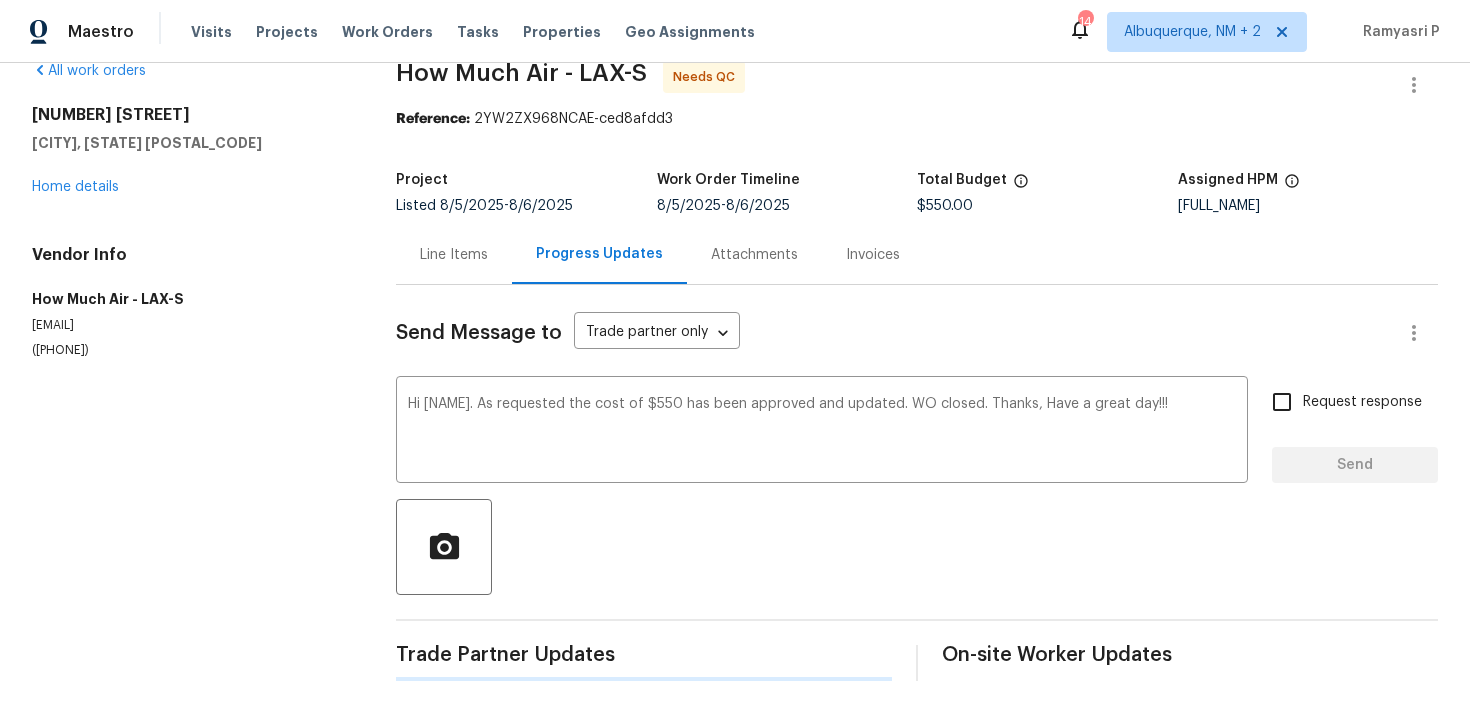 type 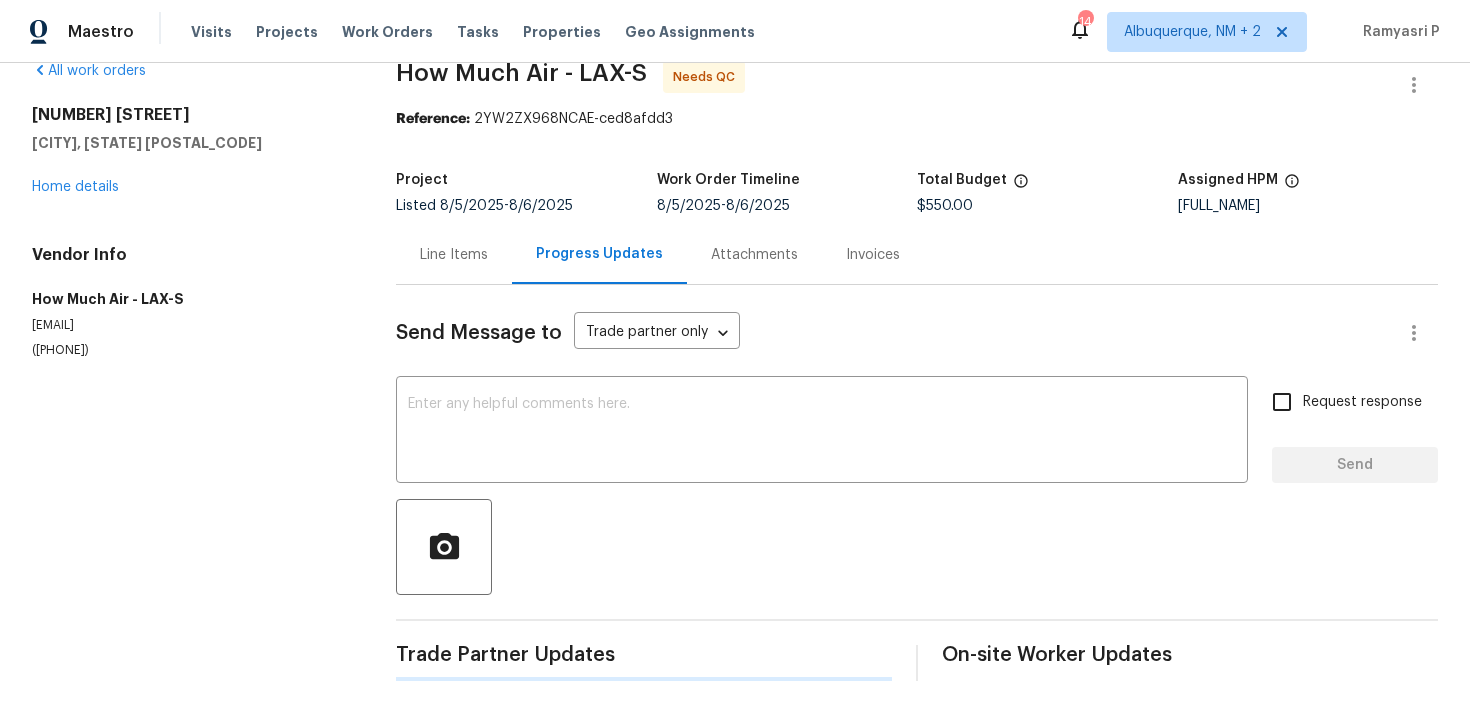 scroll, scrollTop: 231, scrollLeft: 0, axis: vertical 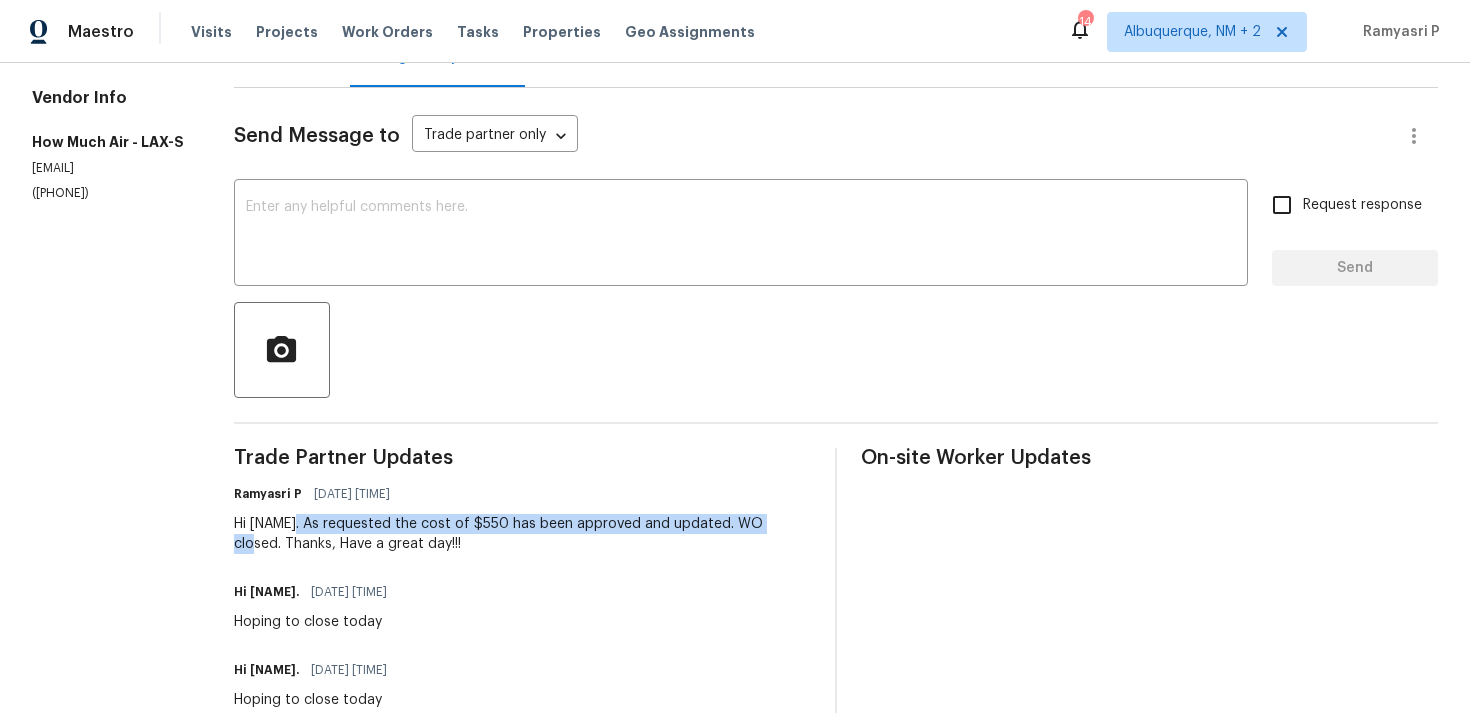 drag, startPoint x: 292, startPoint y: 525, endPoint x: 775, endPoint y: 516, distance: 483.08383 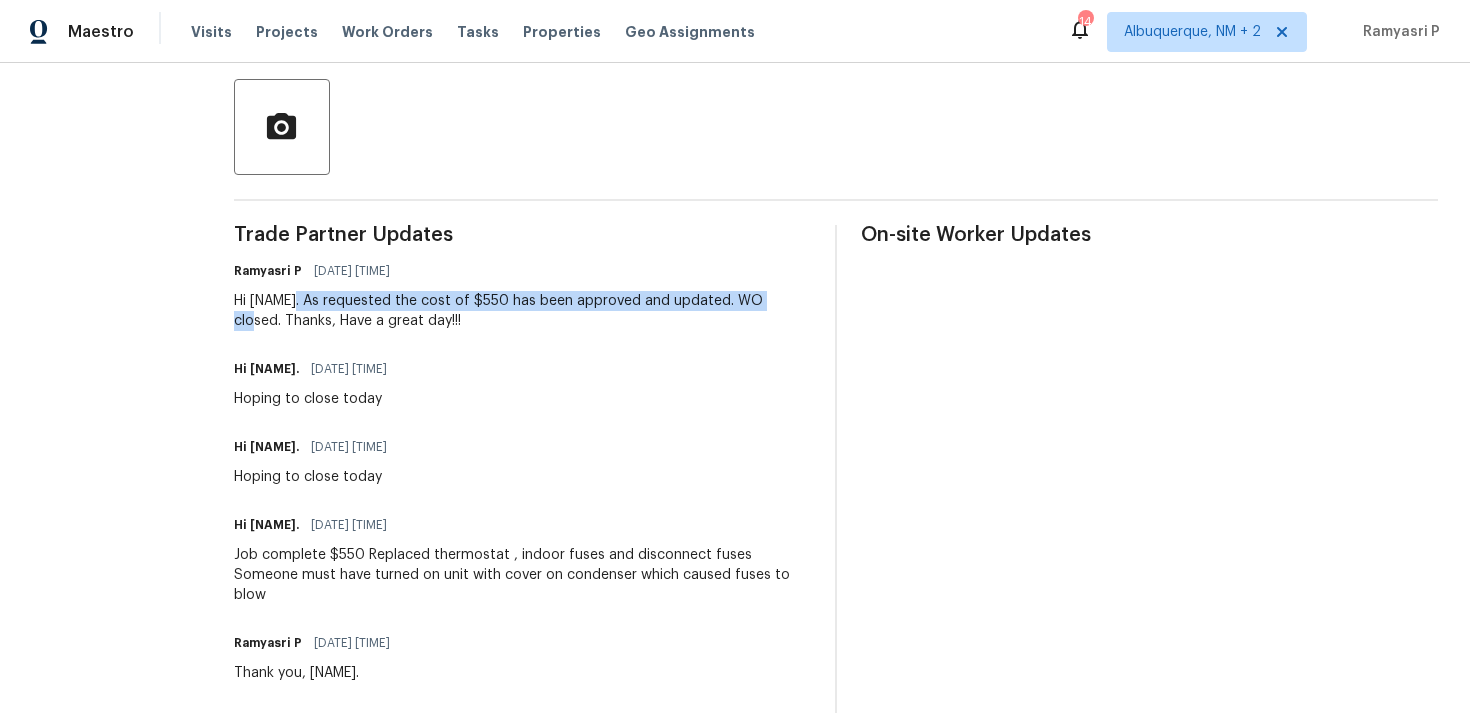 scroll, scrollTop: 515, scrollLeft: 0, axis: vertical 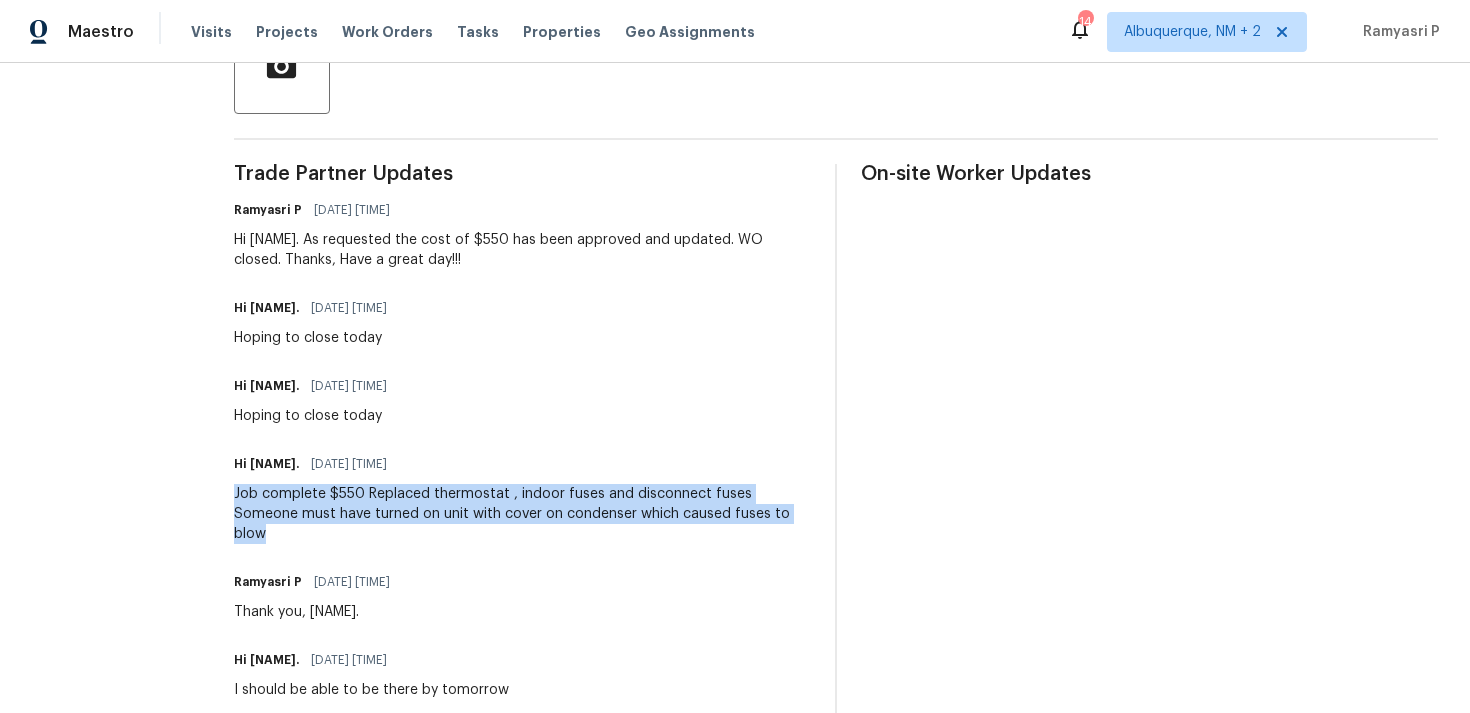 drag, startPoint x: 236, startPoint y: 495, endPoint x: 754, endPoint y: 511, distance: 518.2471 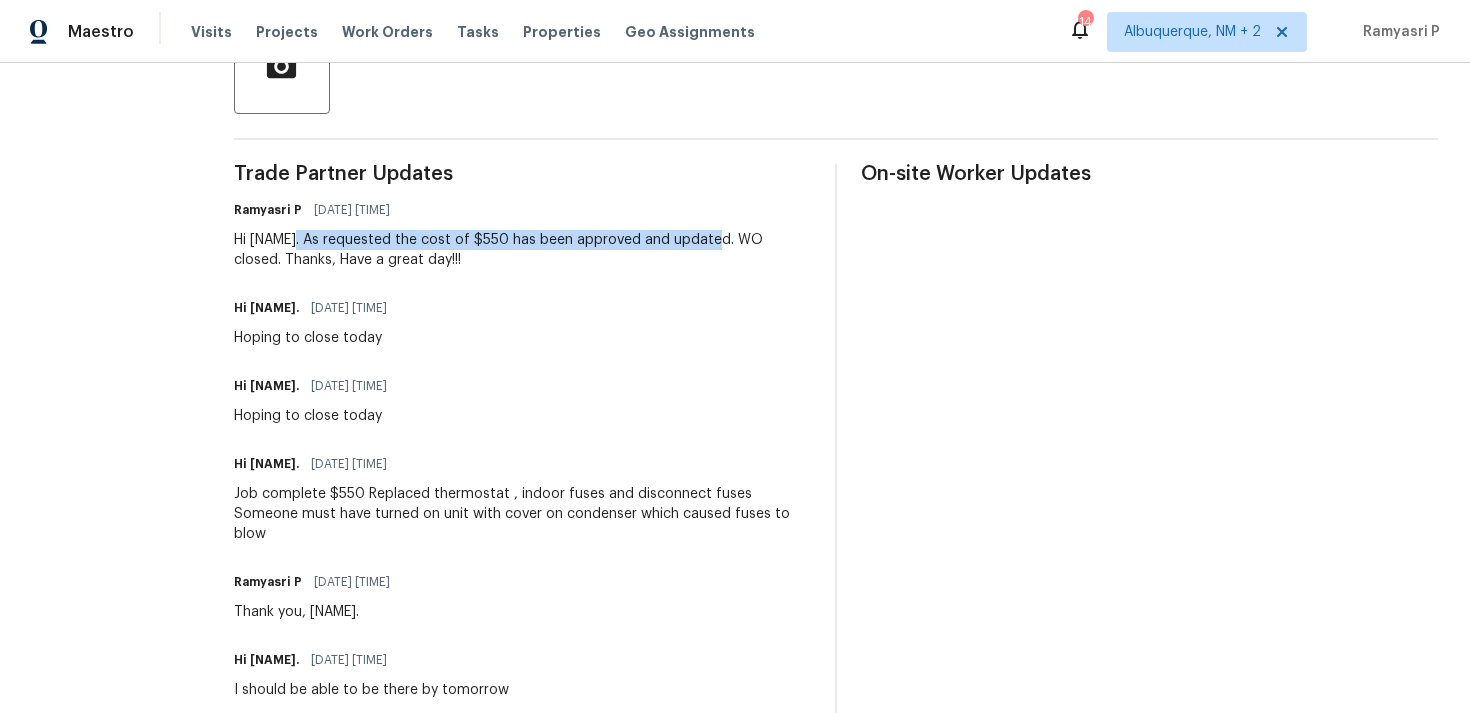 drag, startPoint x: 290, startPoint y: 238, endPoint x: 710, endPoint y: 237, distance: 420.0012 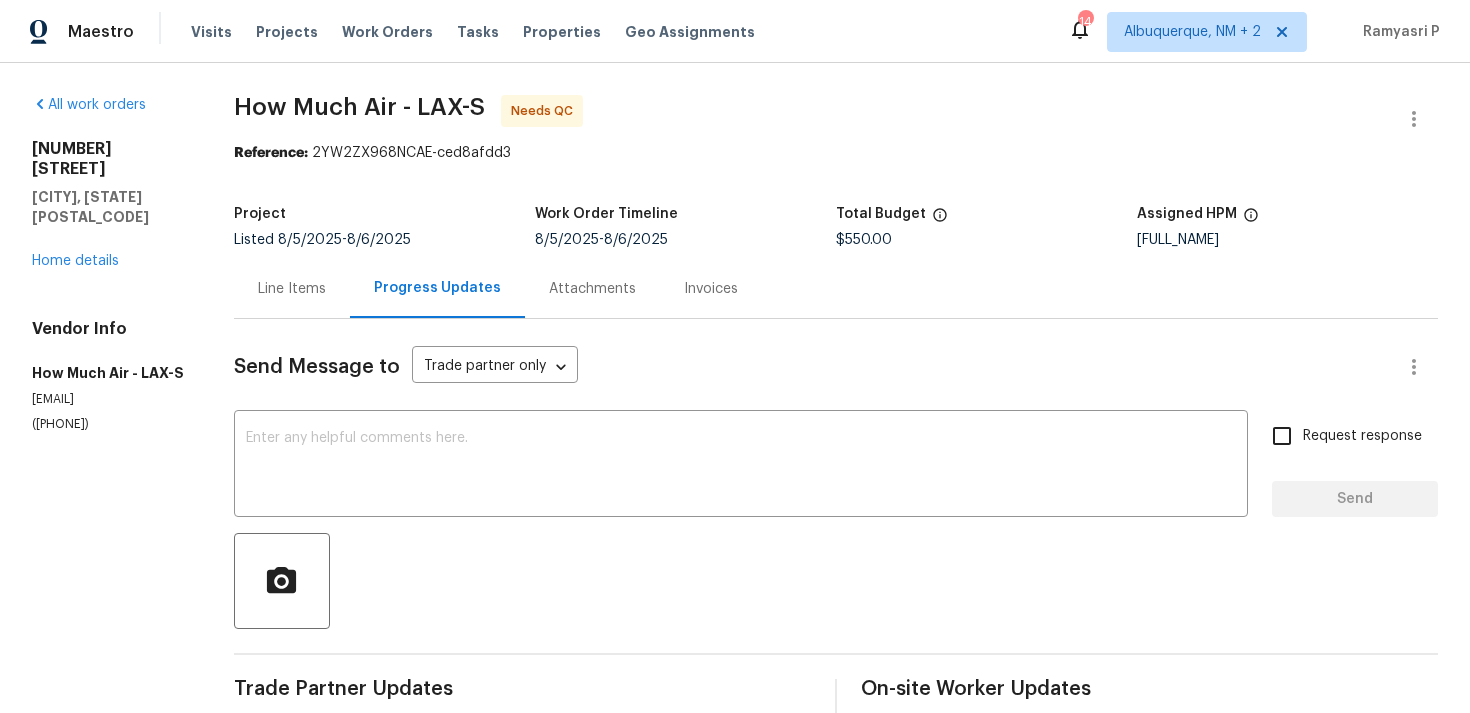 click on "Line Items" at bounding box center [292, 289] 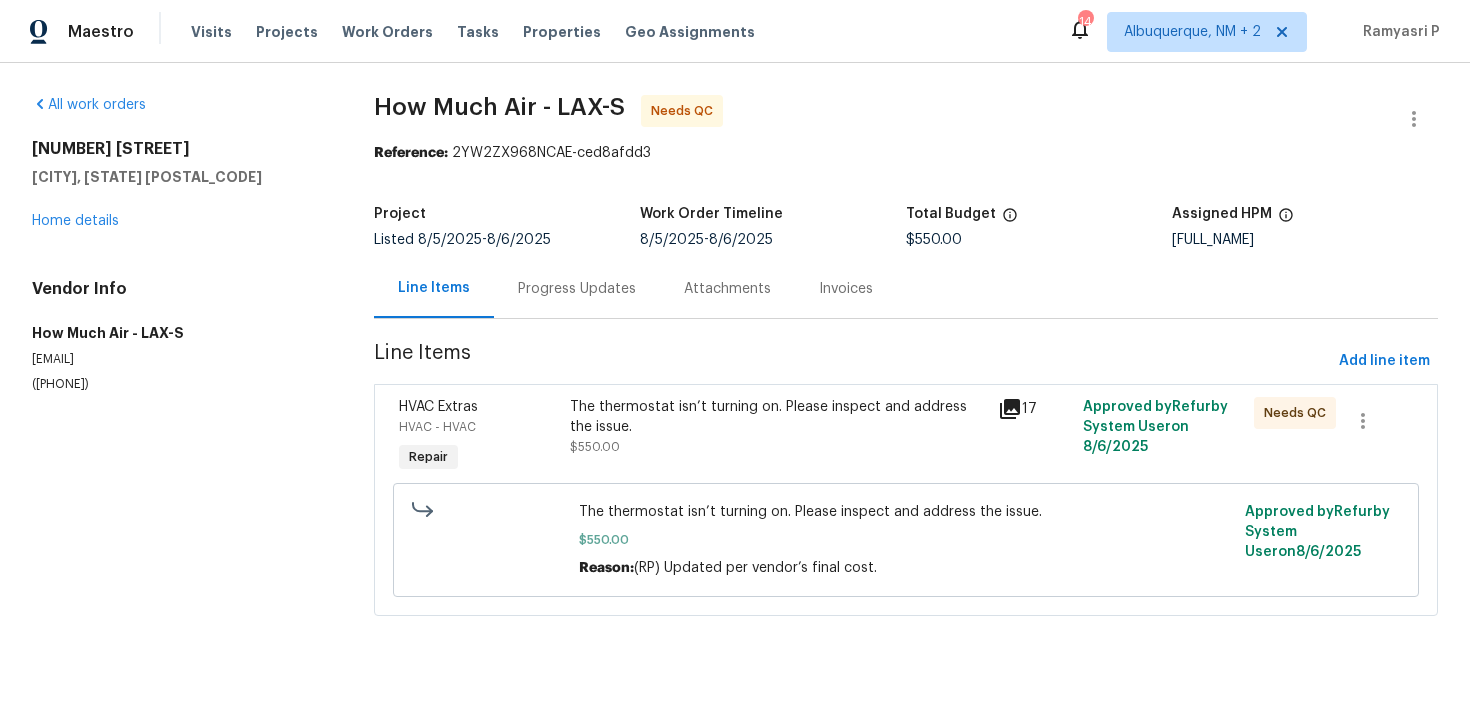 click on "The thermostat isn’t turning on. Please inspect and address the issue." at bounding box center (777, 417) 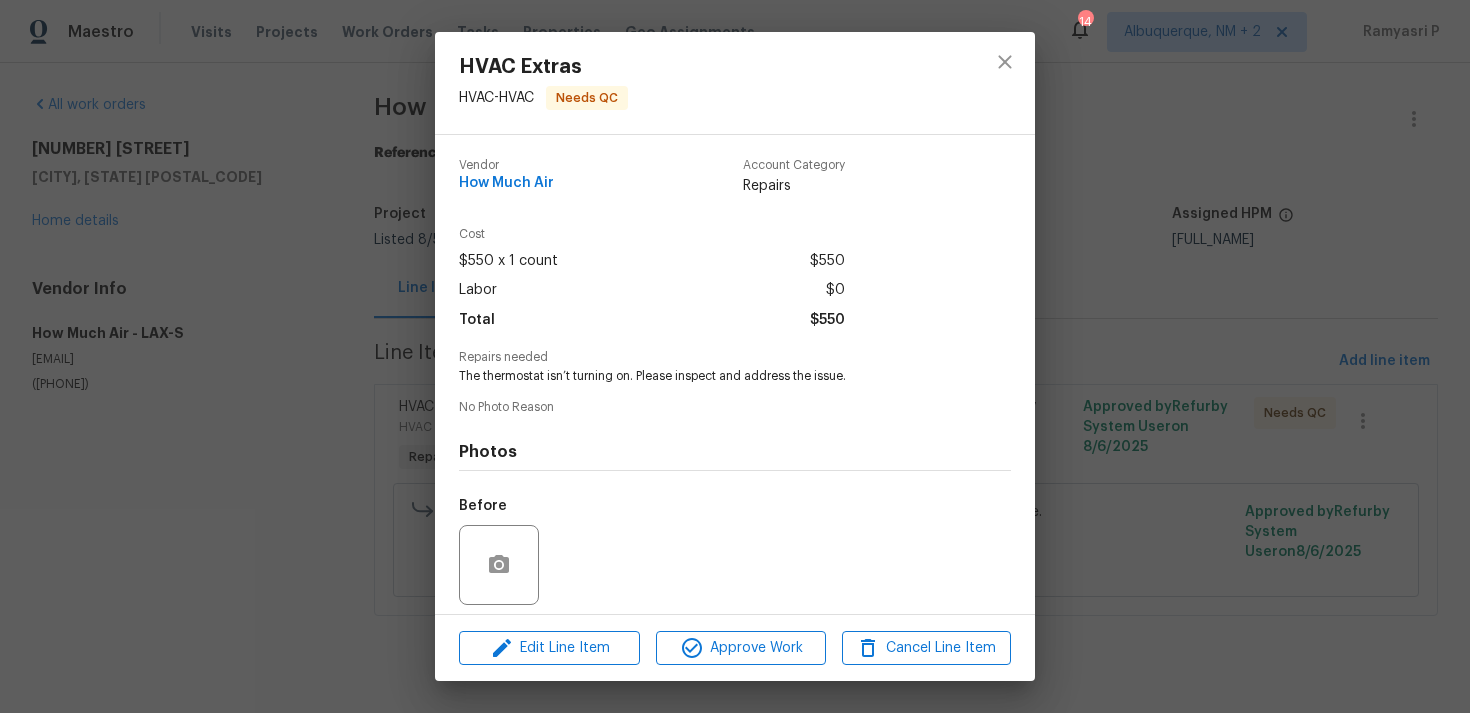 scroll, scrollTop: 141, scrollLeft: 0, axis: vertical 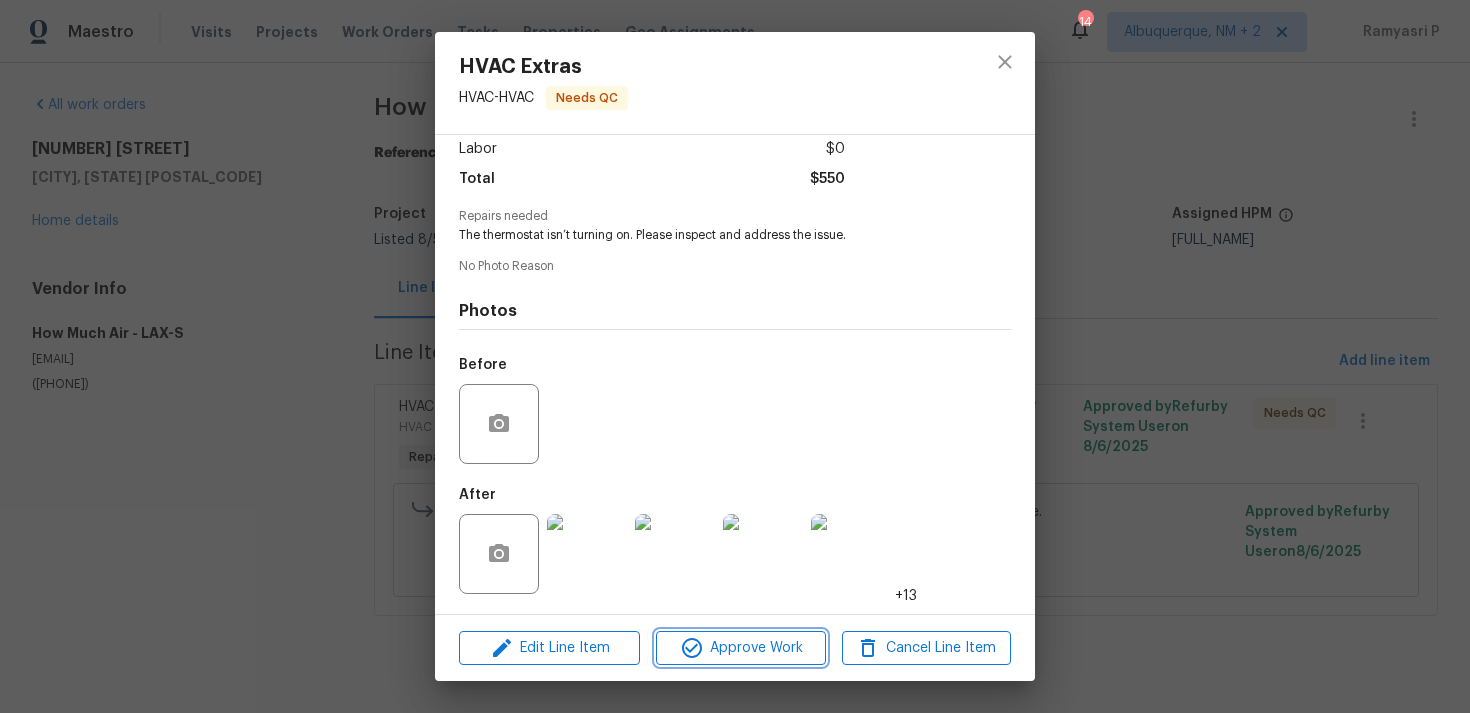 click on "Approve Work" at bounding box center [740, 648] 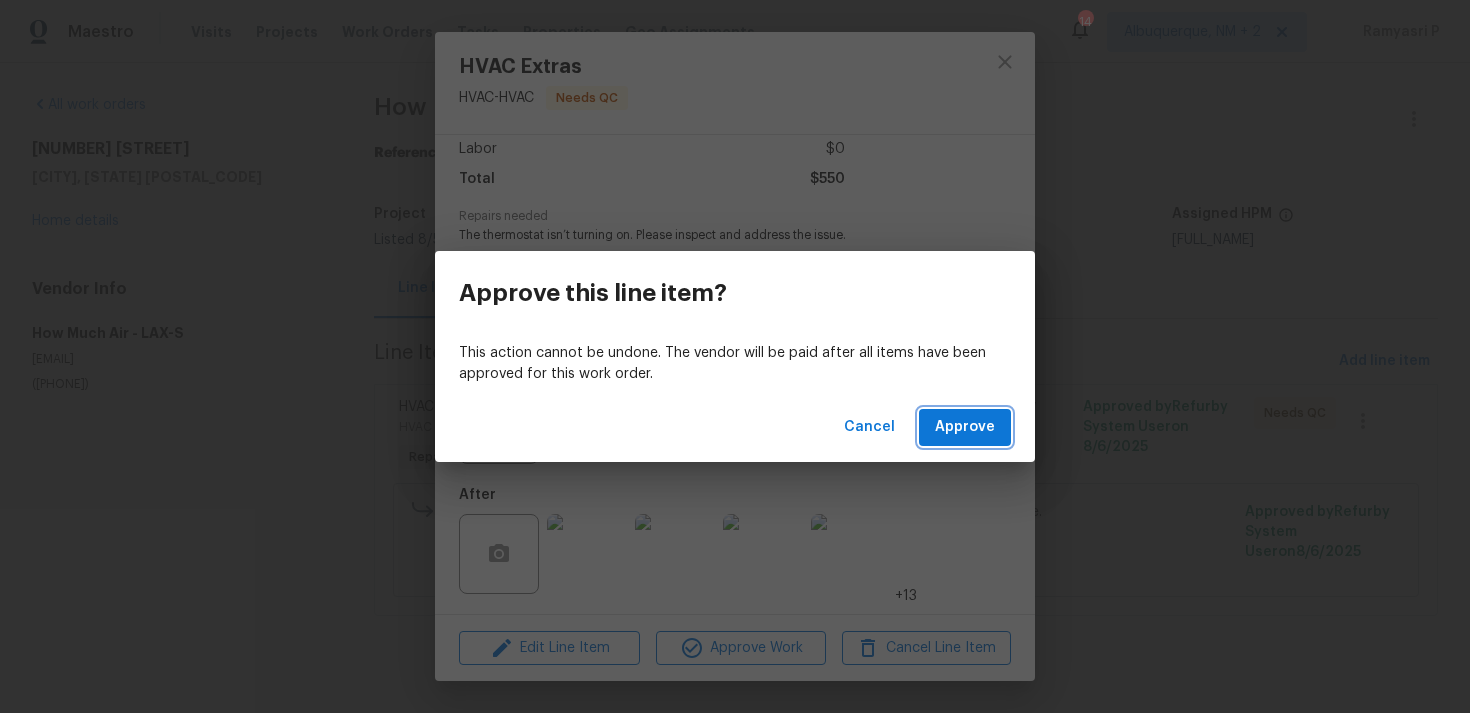 click on "Approve" at bounding box center (965, 427) 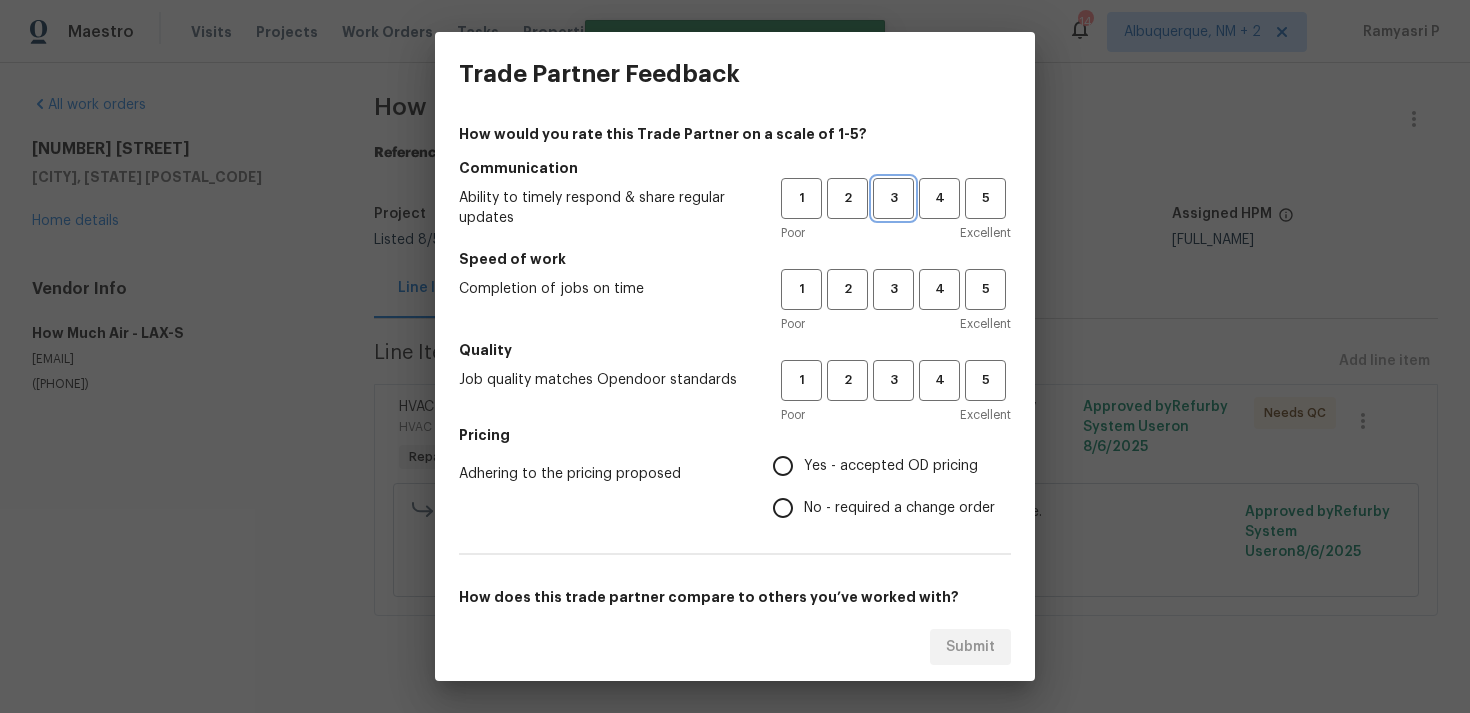 click on "3" at bounding box center [893, 198] 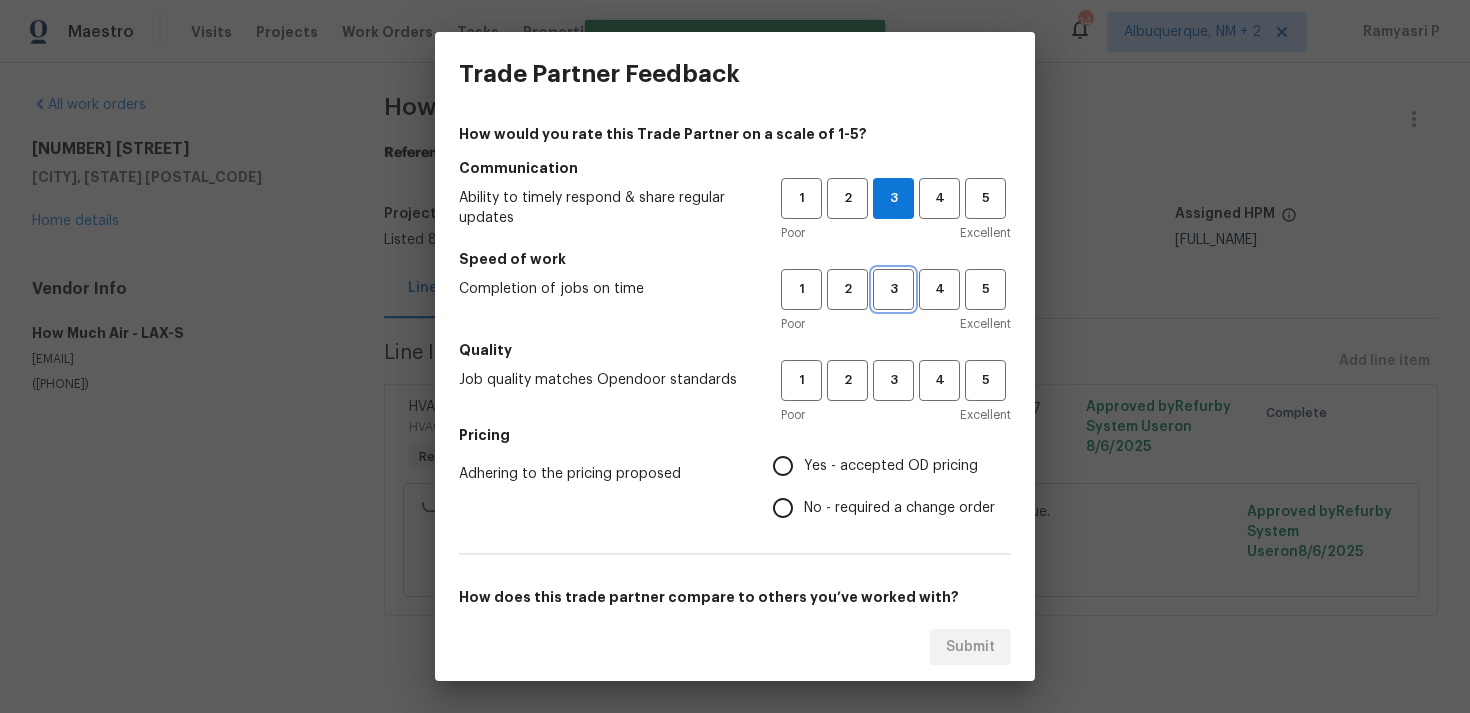 click on "3" at bounding box center [893, 289] 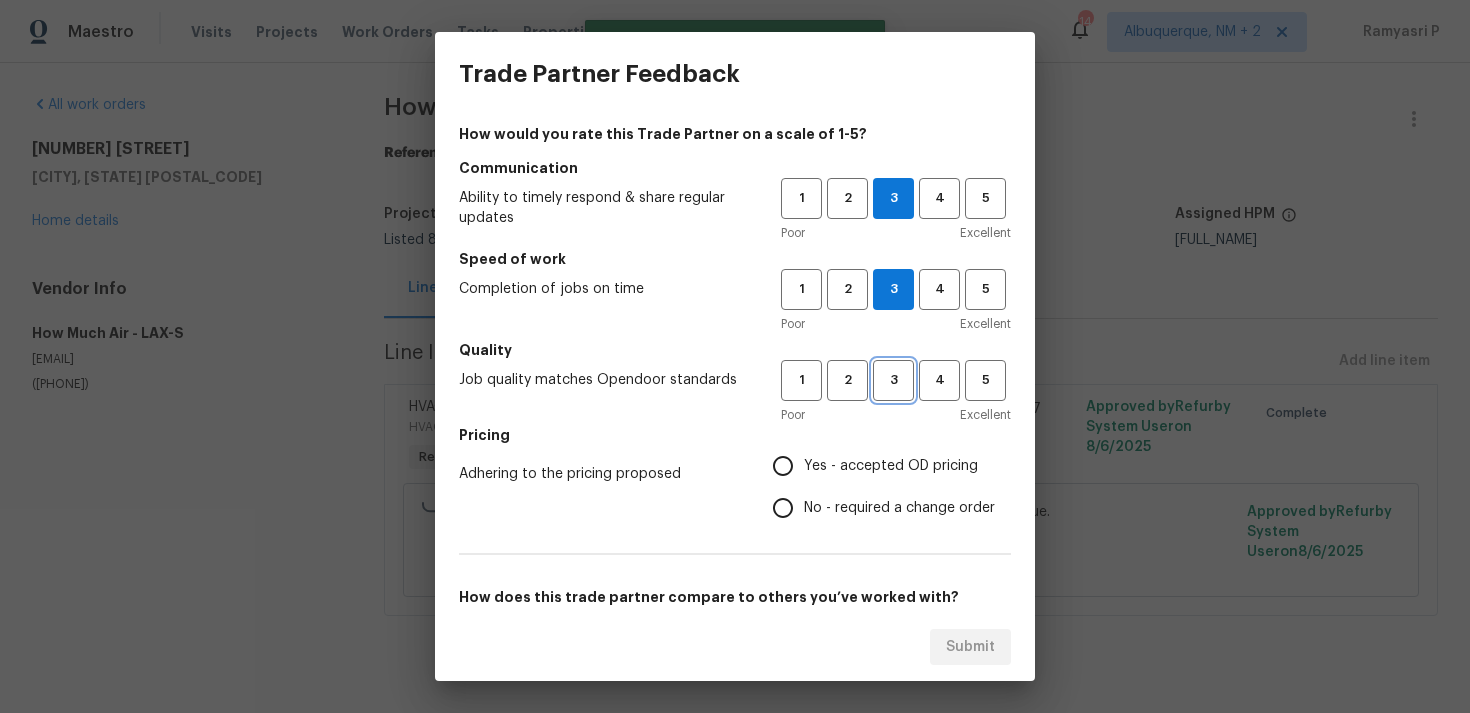 click on "3" at bounding box center [893, 380] 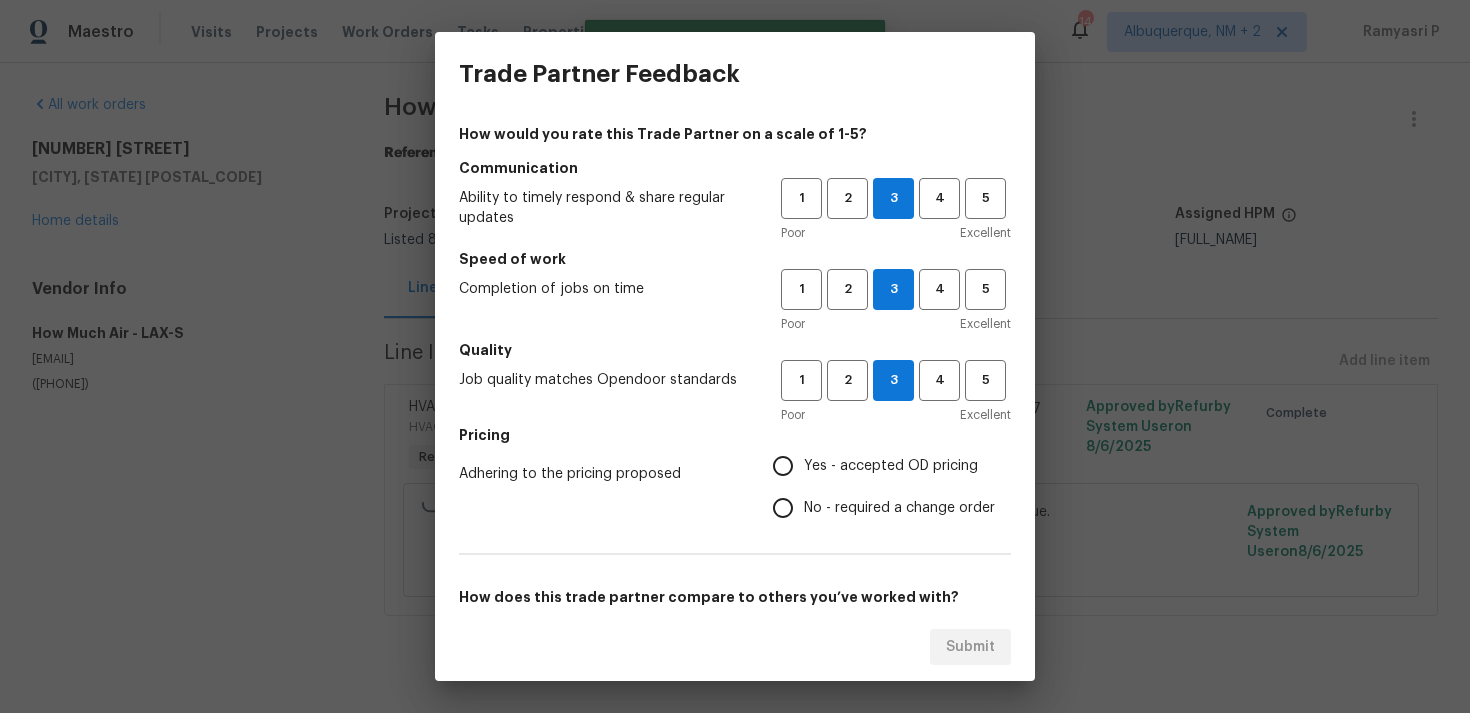 click on "No - required a change order" at bounding box center (878, 508) 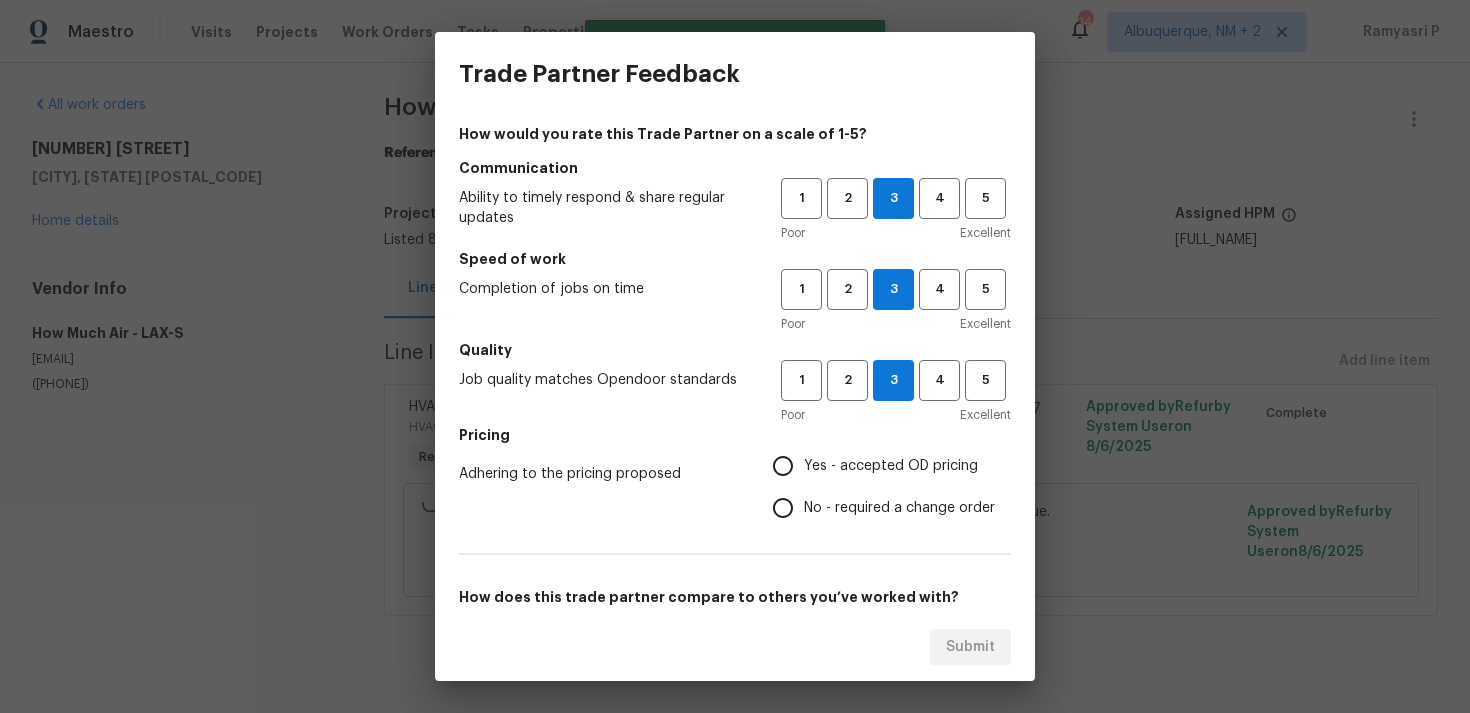 radio on "true" 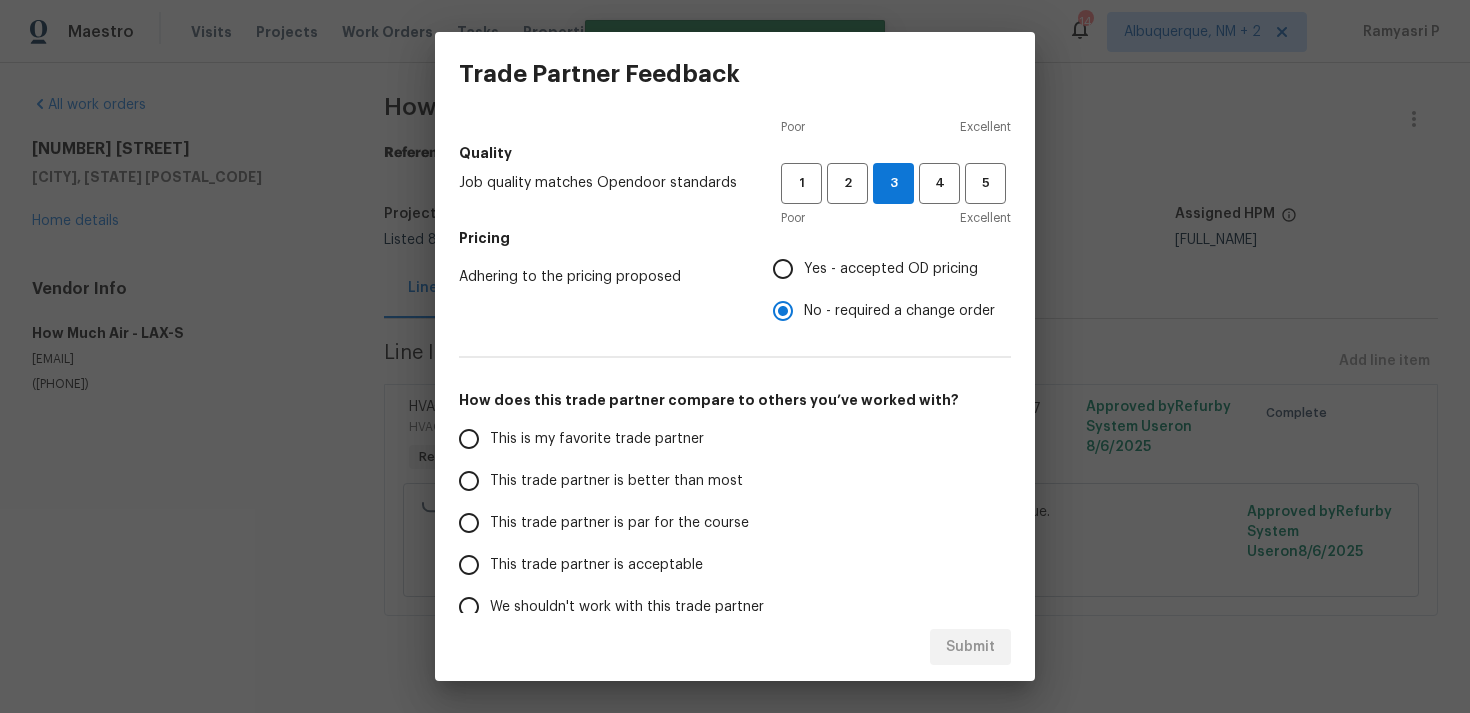 scroll, scrollTop: 302, scrollLeft: 0, axis: vertical 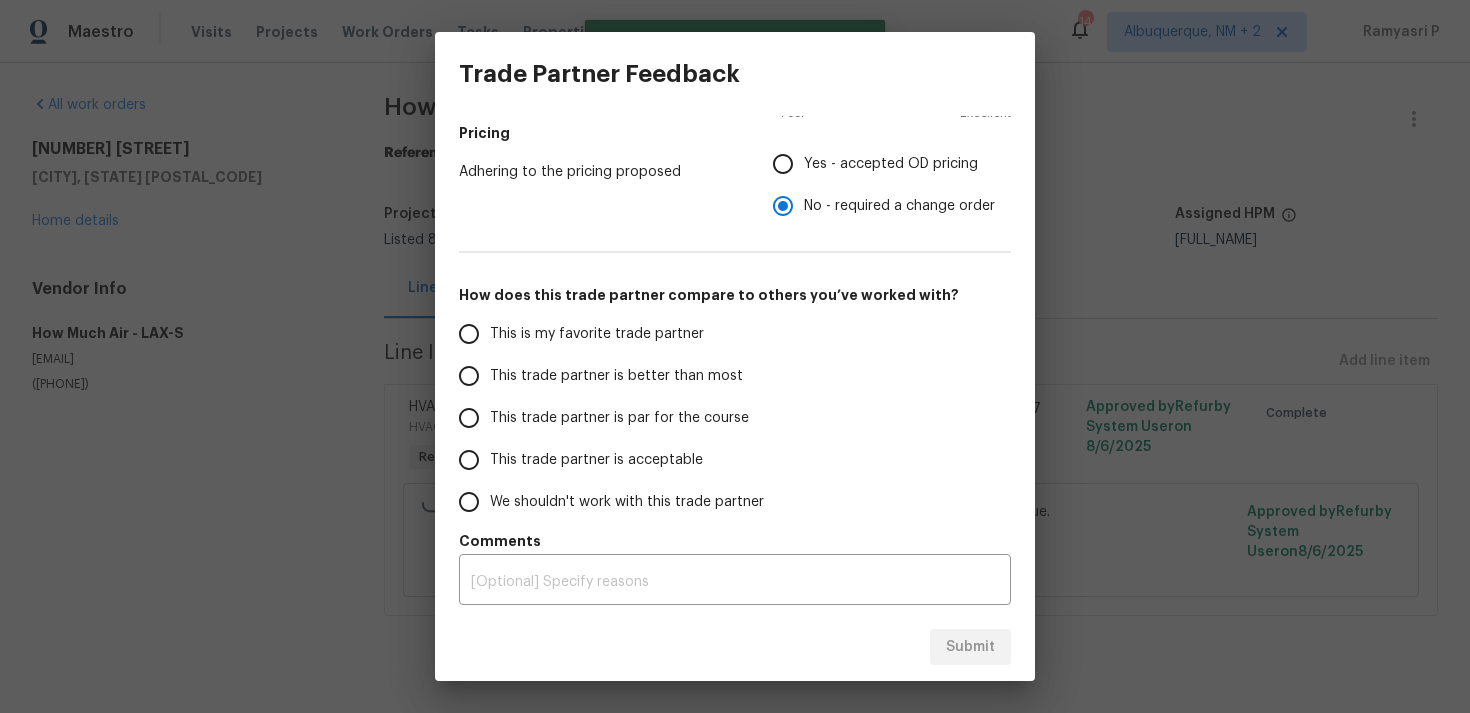 click on "This trade partner is par for the course" at bounding box center (619, 418) 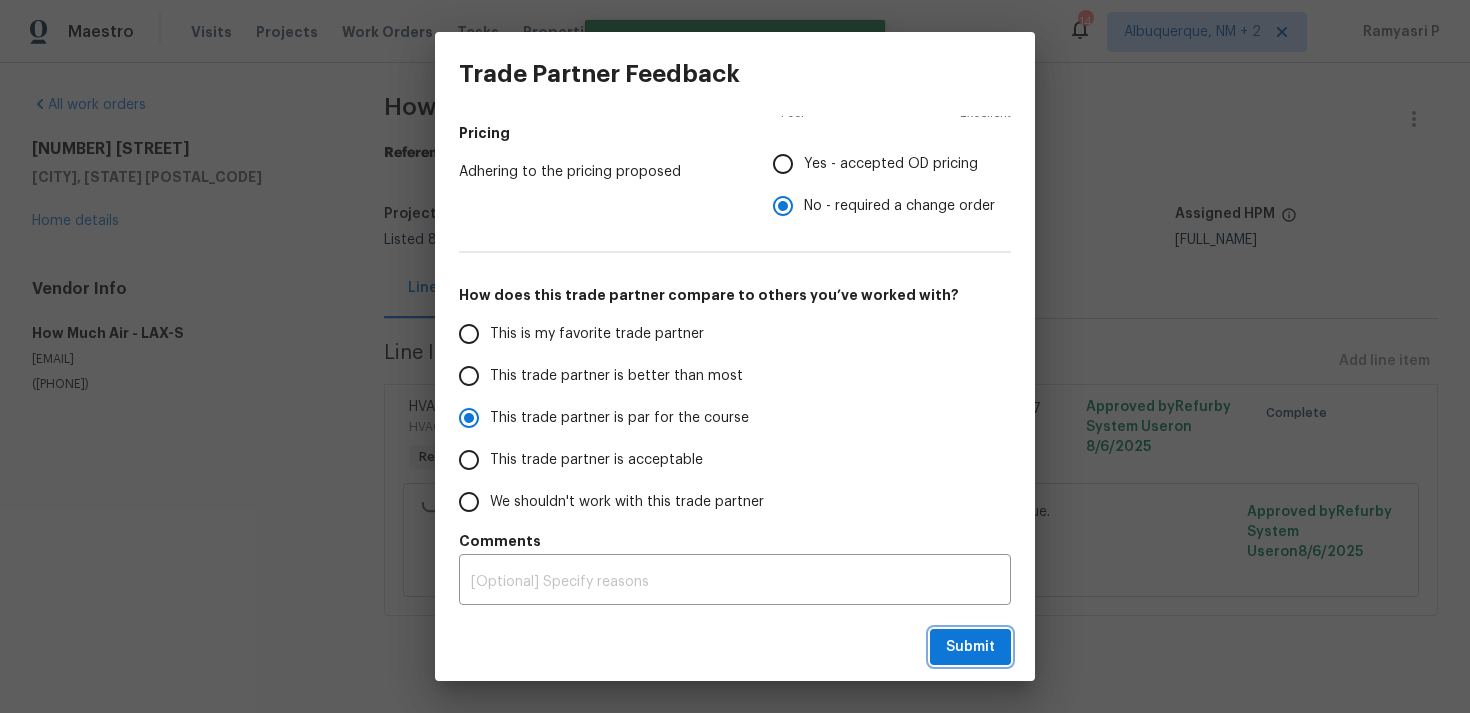 click on "Submit" at bounding box center (970, 647) 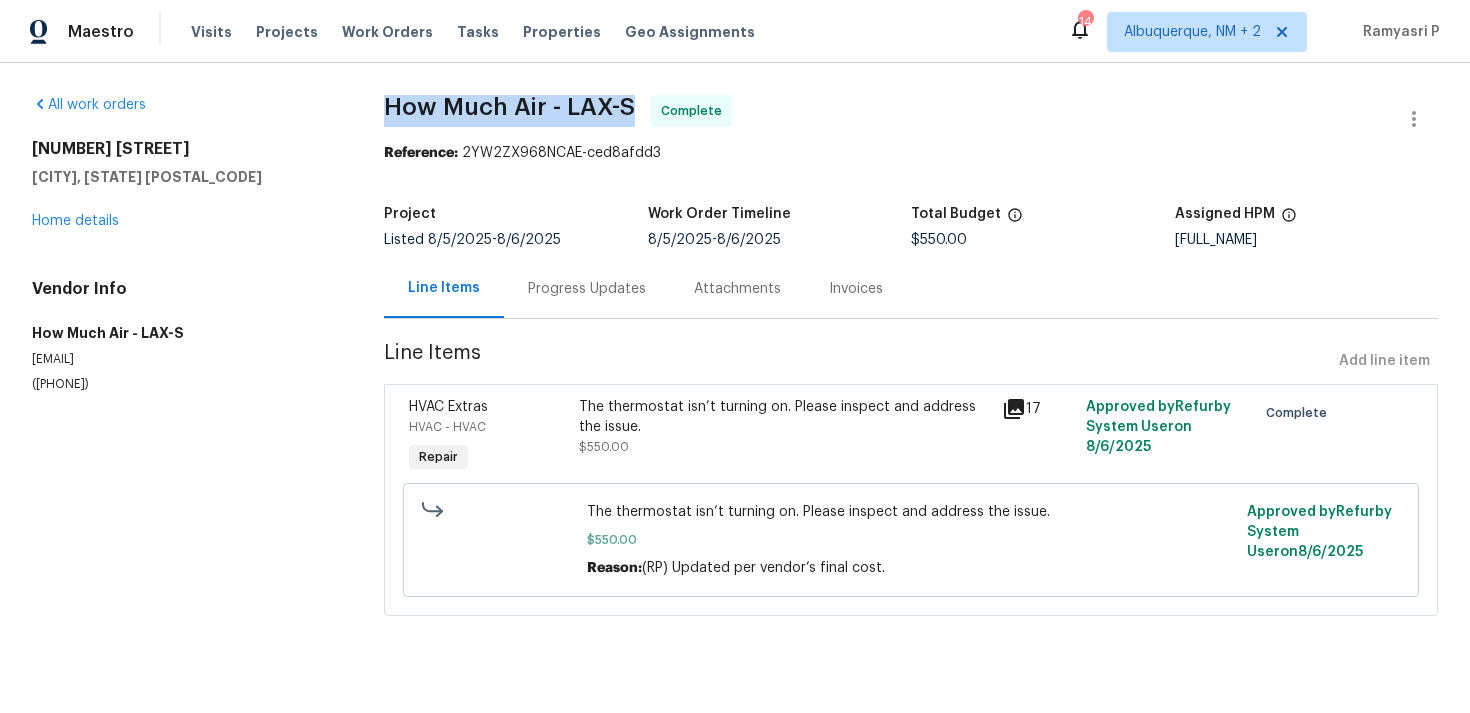 drag, startPoint x: 388, startPoint y: 107, endPoint x: 641, endPoint y: 107, distance: 253 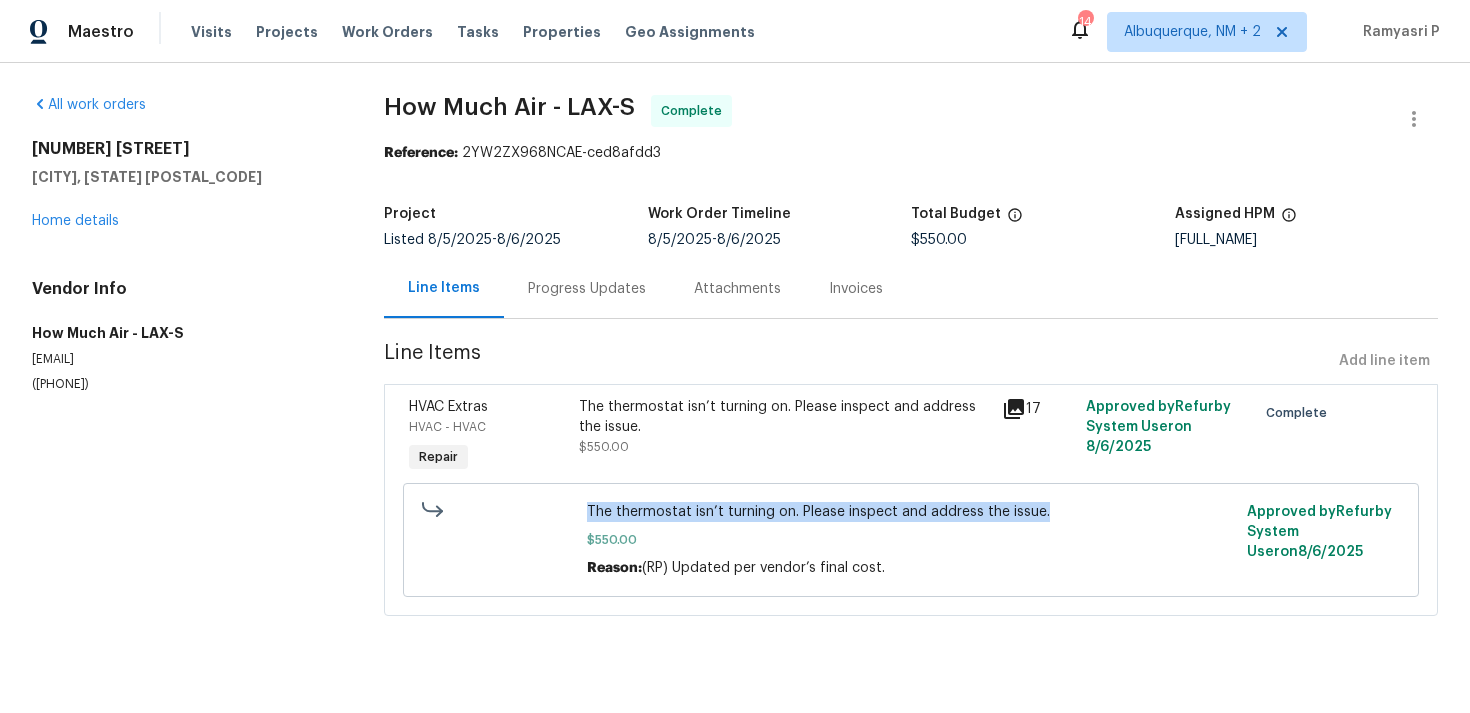 drag, startPoint x: 593, startPoint y: 510, endPoint x: 1053, endPoint y: 506, distance: 460.0174 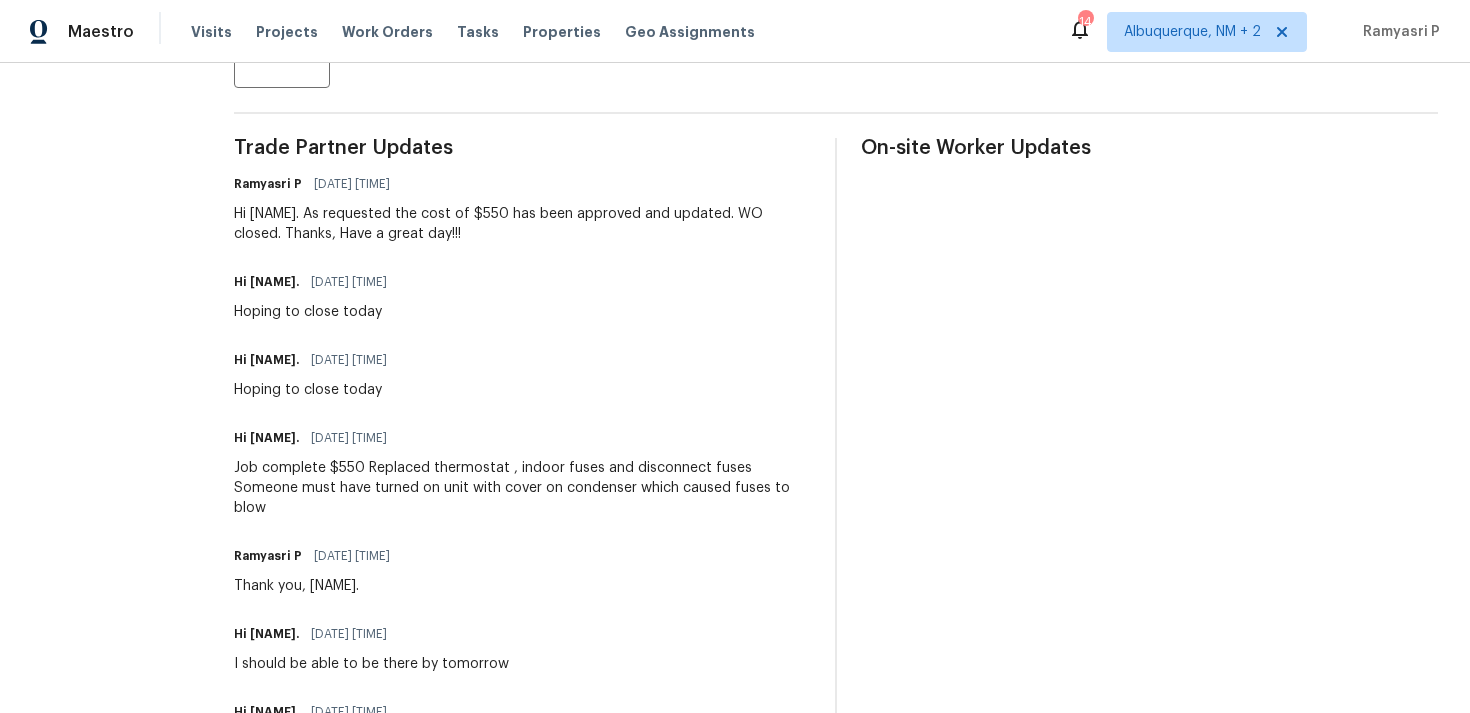 scroll, scrollTop: 670, scrollLeft: 0, axis: vertical 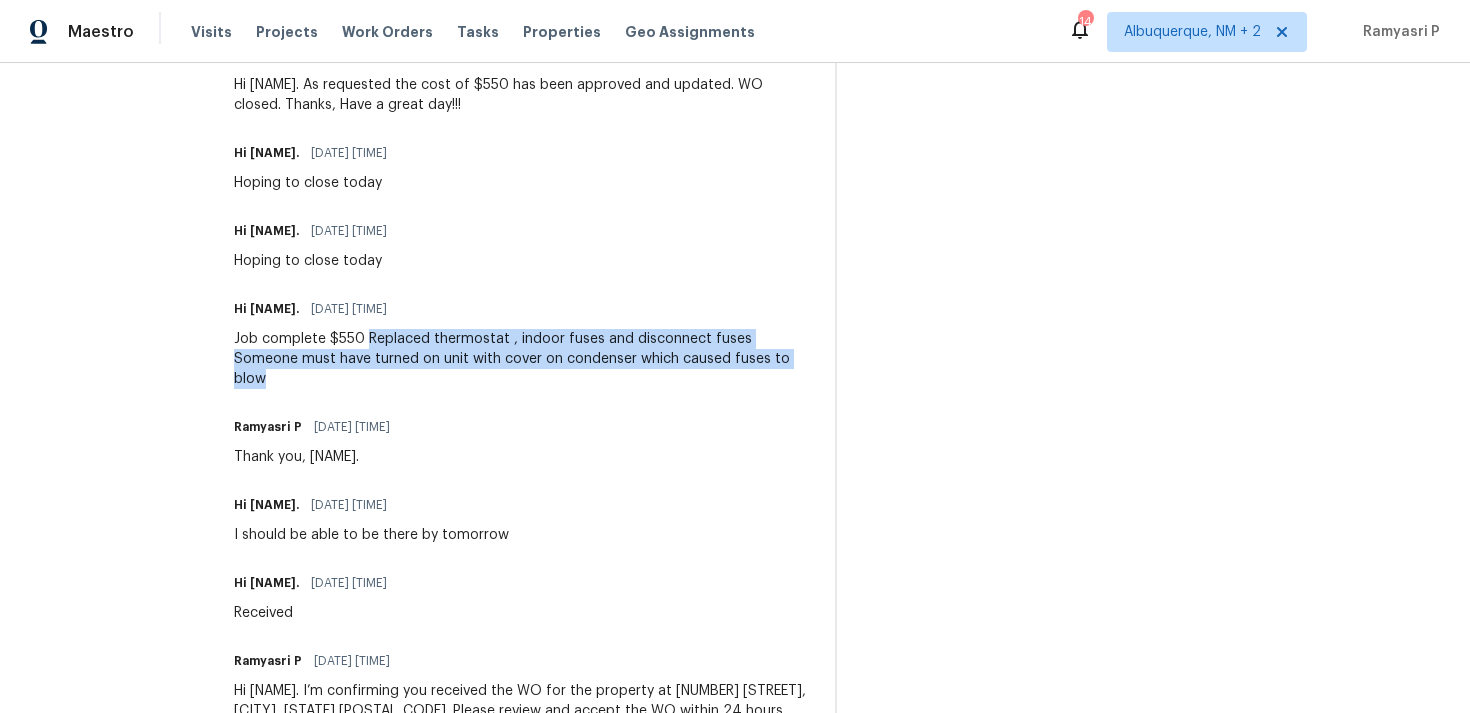 drag, startPoint x: 365, startPoint y: 337, endPoint x: 769, endPoint y: 358, distance: 404.5454 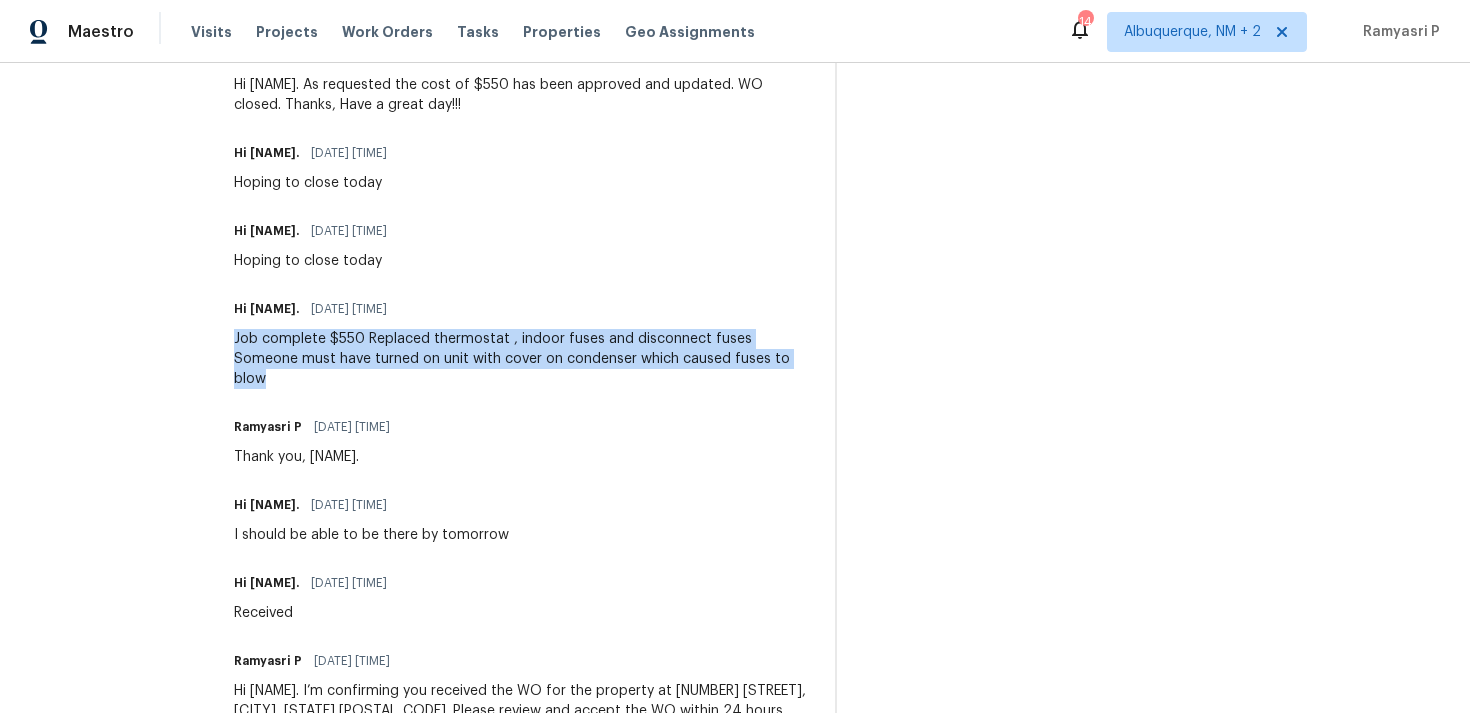 drag, startPoint x: 234, startPoint y: 336, endPoint x: 750, endPoint y: 358, distance: 516.46875 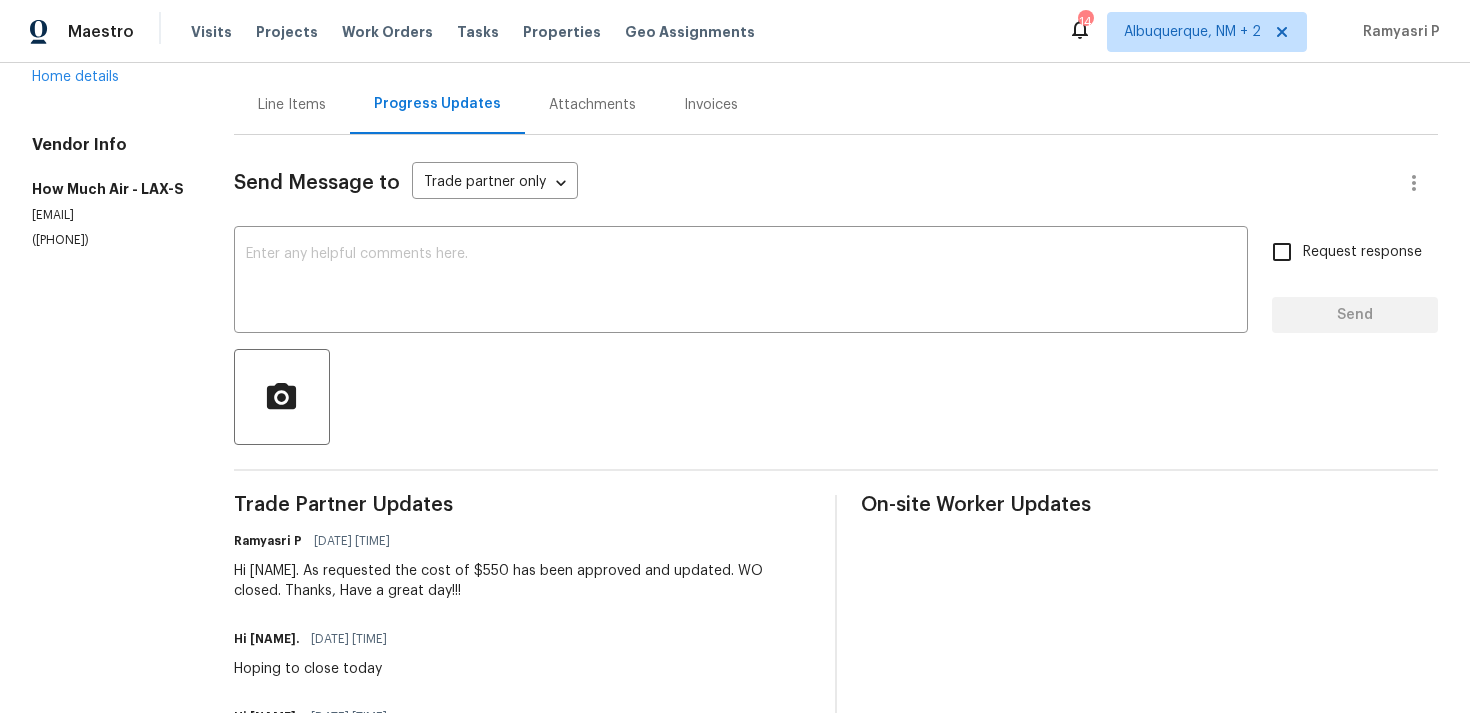 scroll, scrollTop: 0, scrollLeft: 0, axis: both 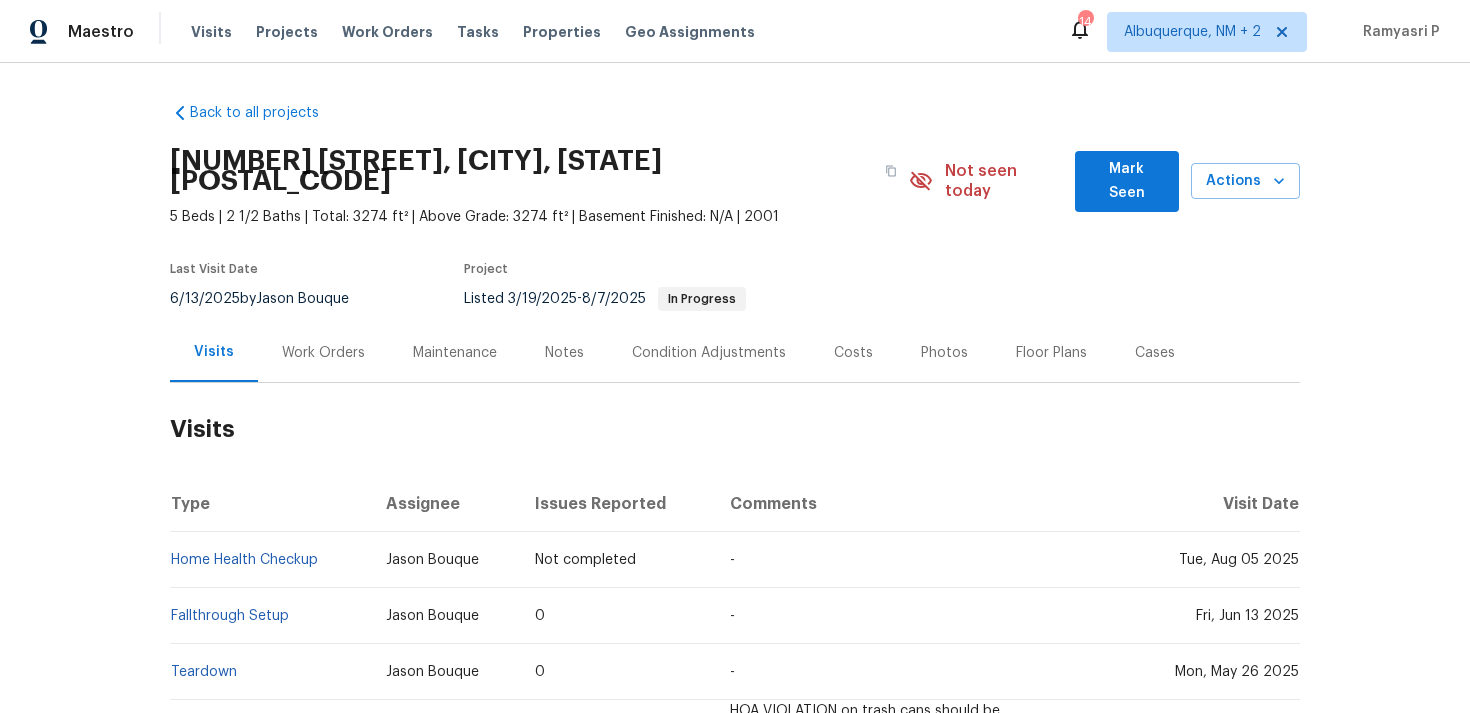 click on "Work Orders" at bounding box center [323, 353] 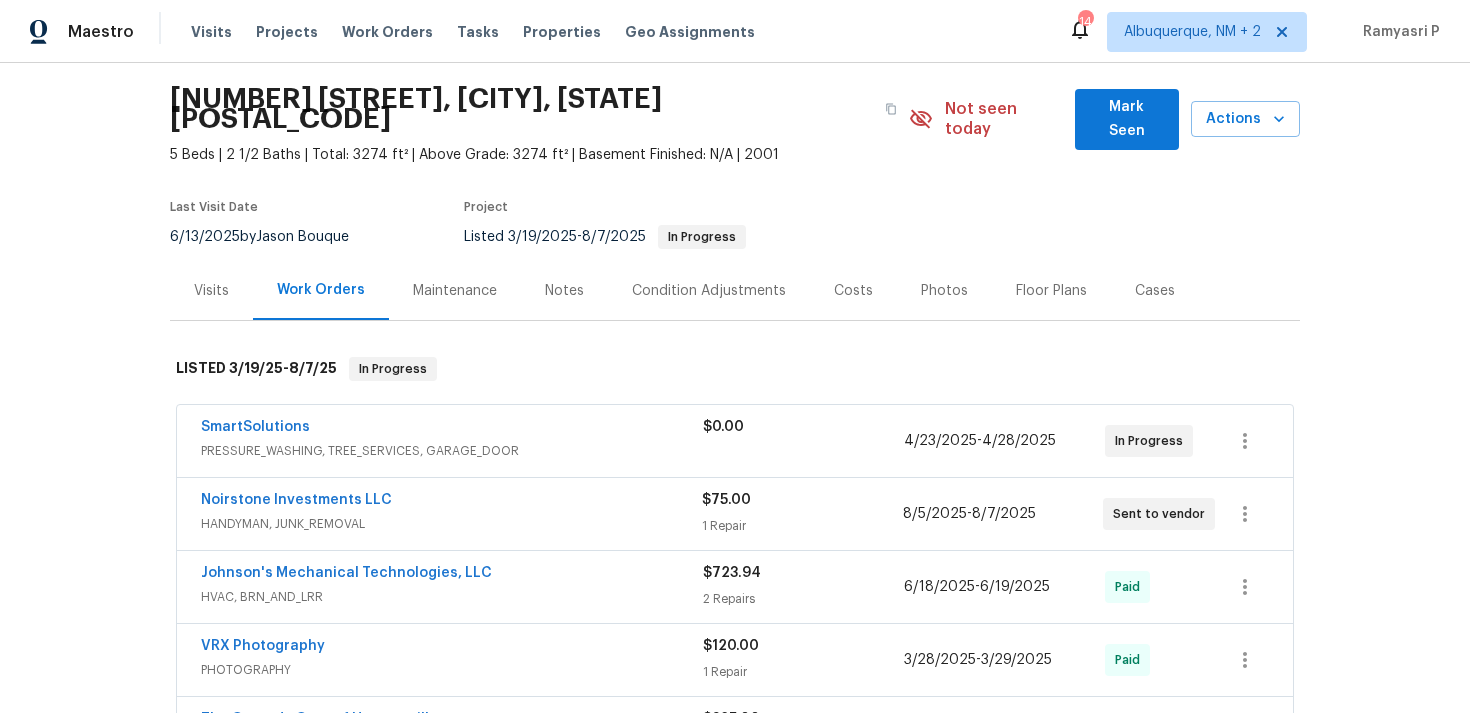 scroll, scrollTop: 74, scrollLeft: 0, axis: vertical 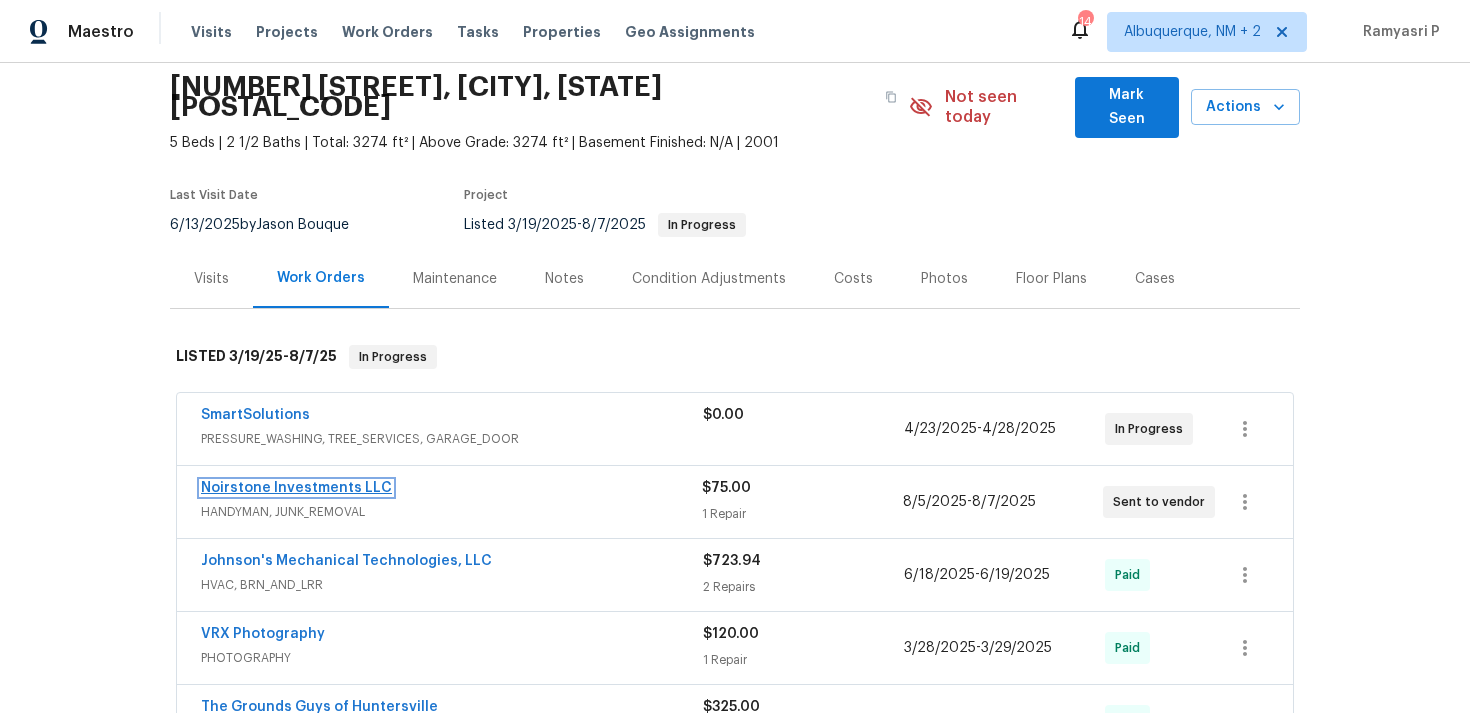 click on "Noirstone Investments LLC" at bounding box center (296, 488) 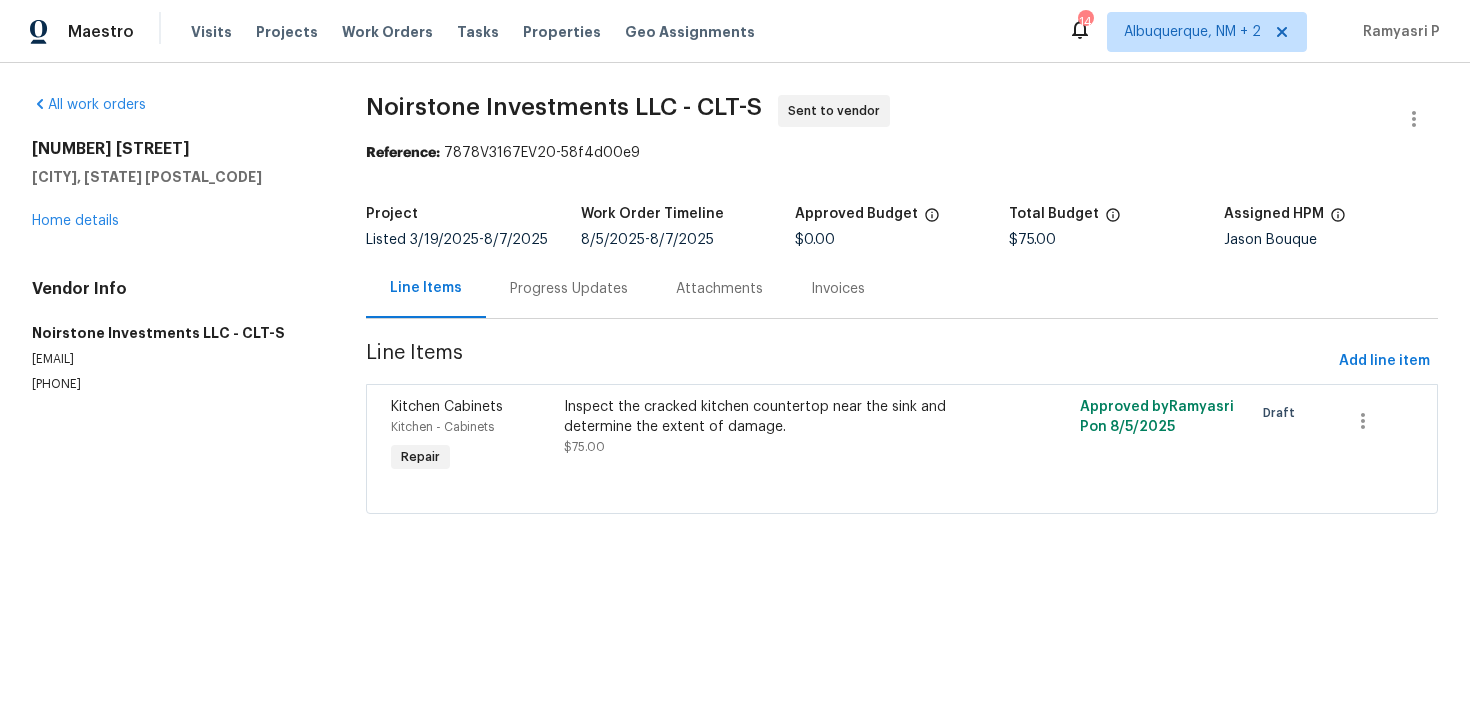 click on "Progress Updates" at bounding box center [569, 289] 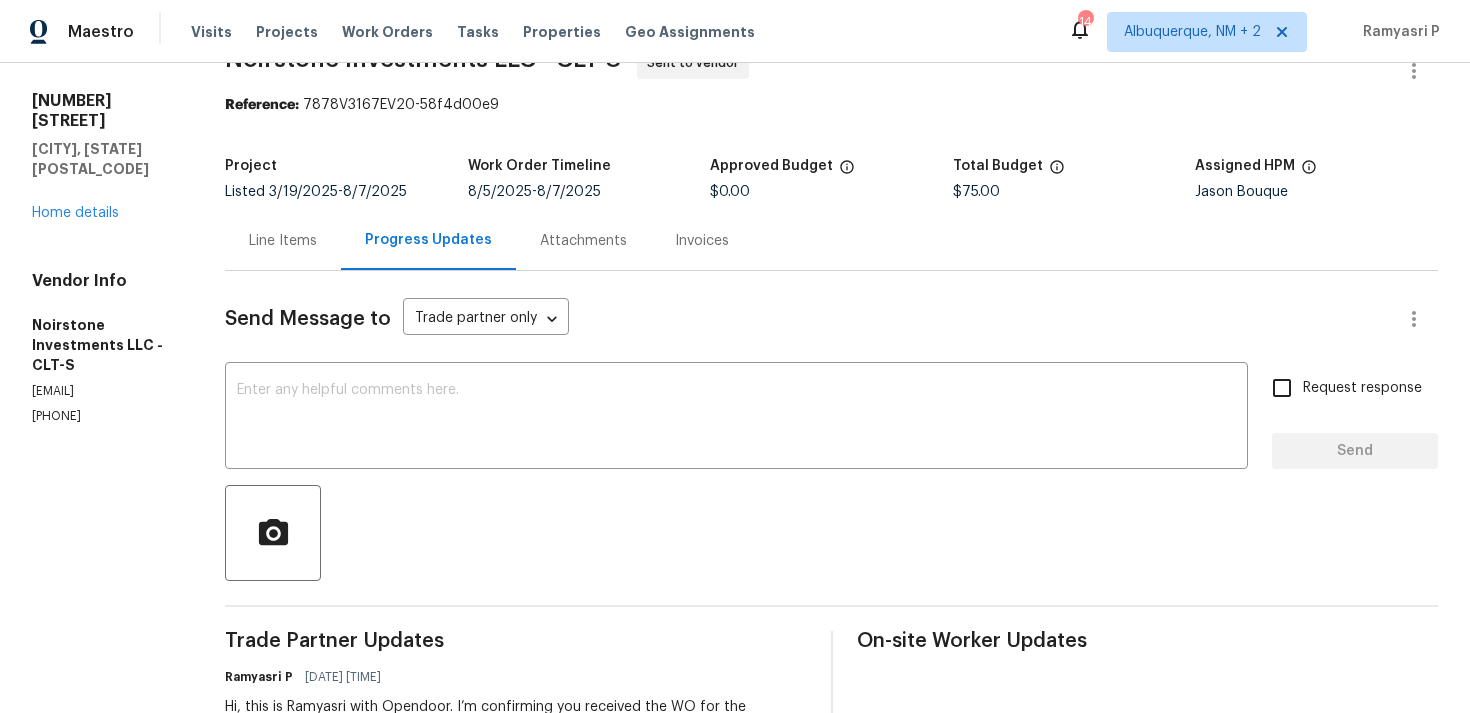 scroll, scrollTop: 168, scrollLeft: 0, axis: vertical 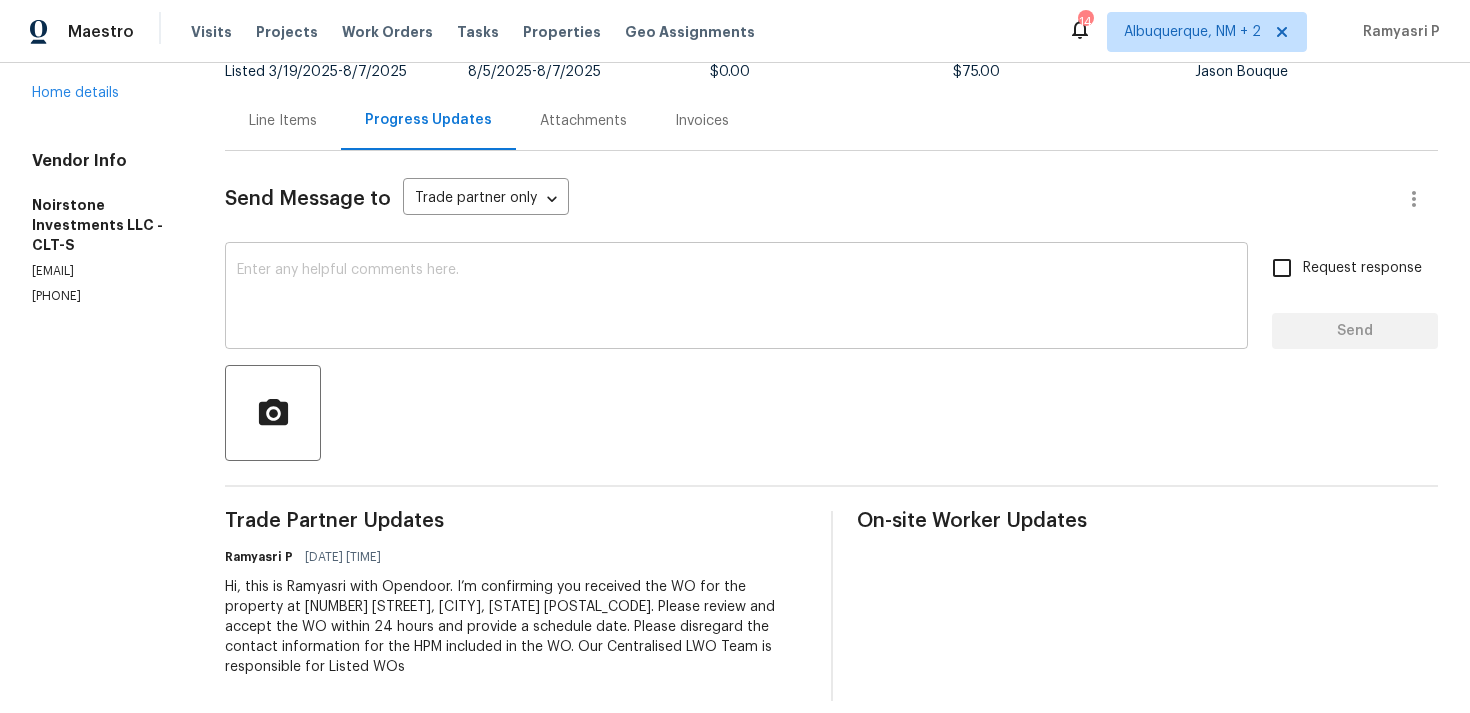 click at bounding box center (736, 298) 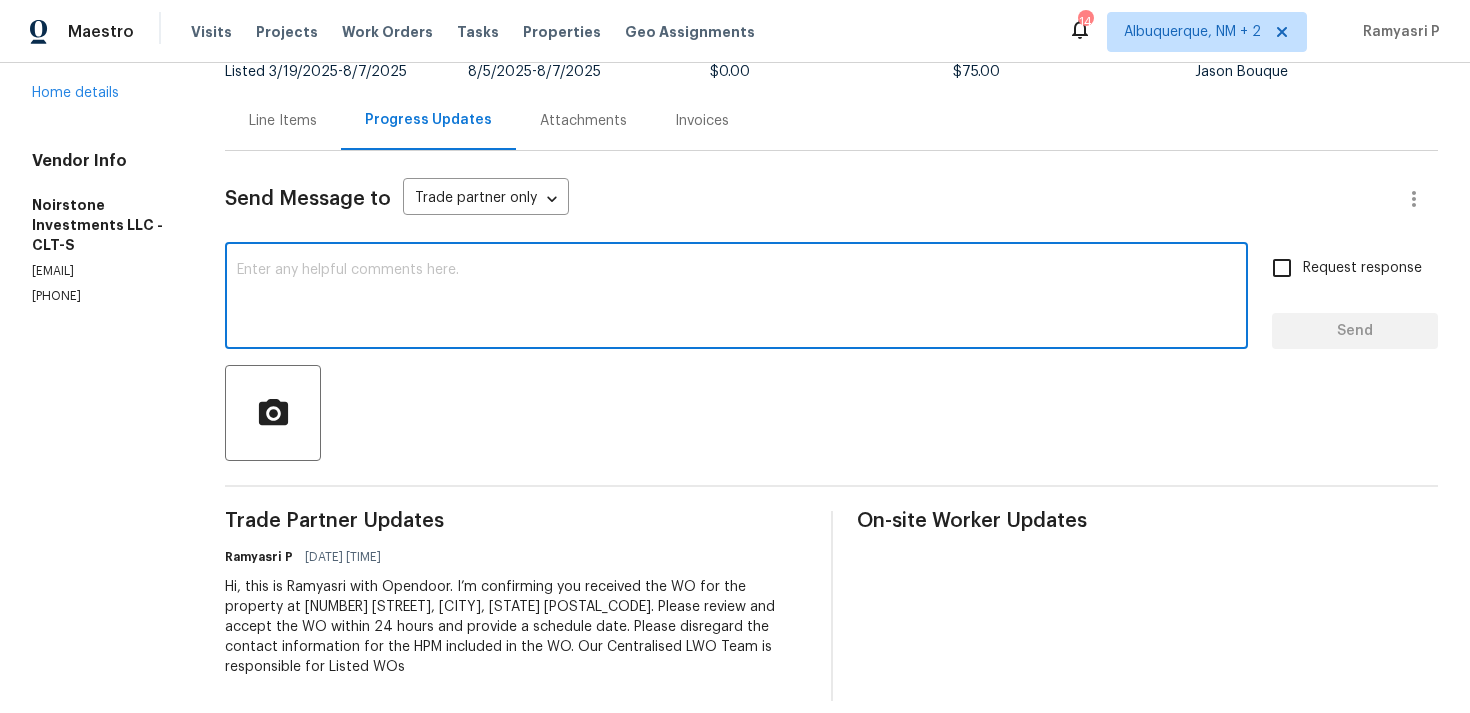 paste on "Just a reminder: Please accept the work order within an hour to avoid reassignment. Thank you." 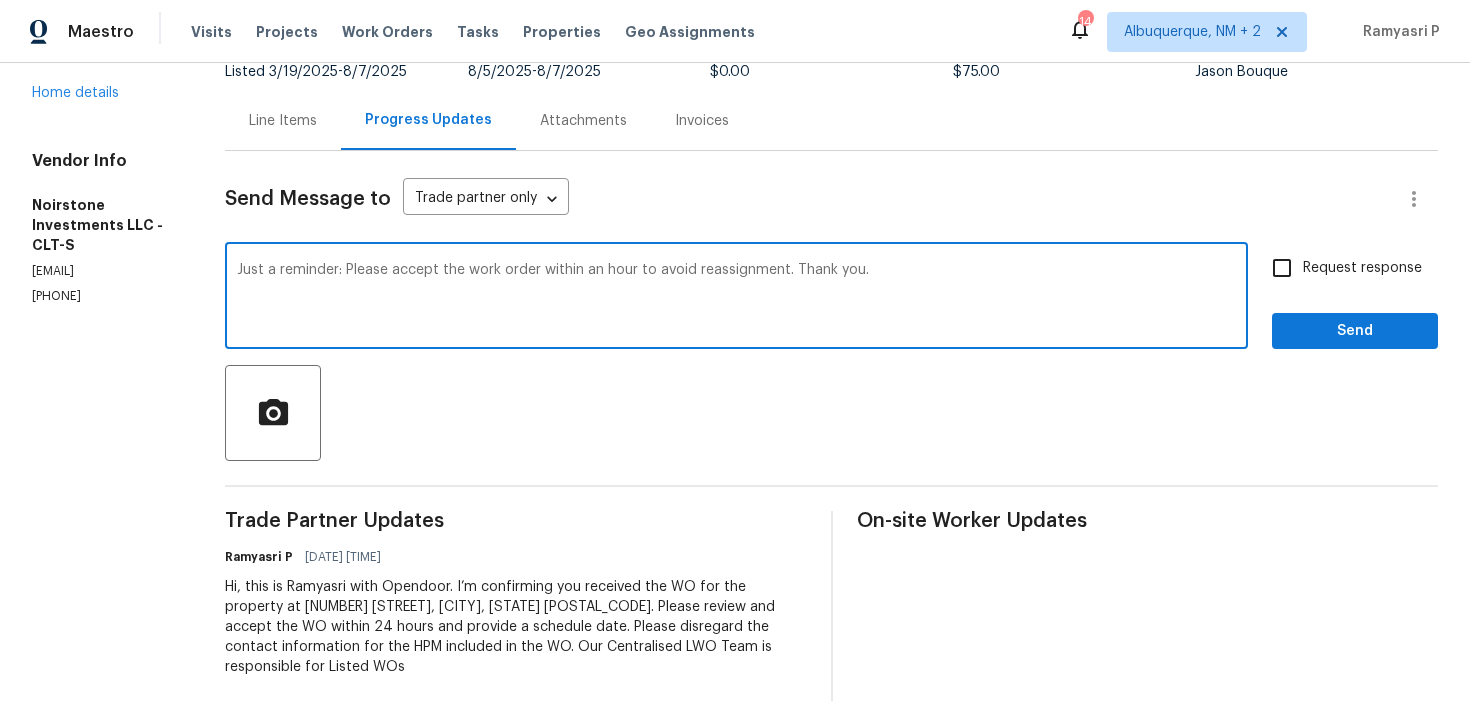 type on "Just a reminder: Please accept the work order within an hour to avoid reassignment. Thank you." 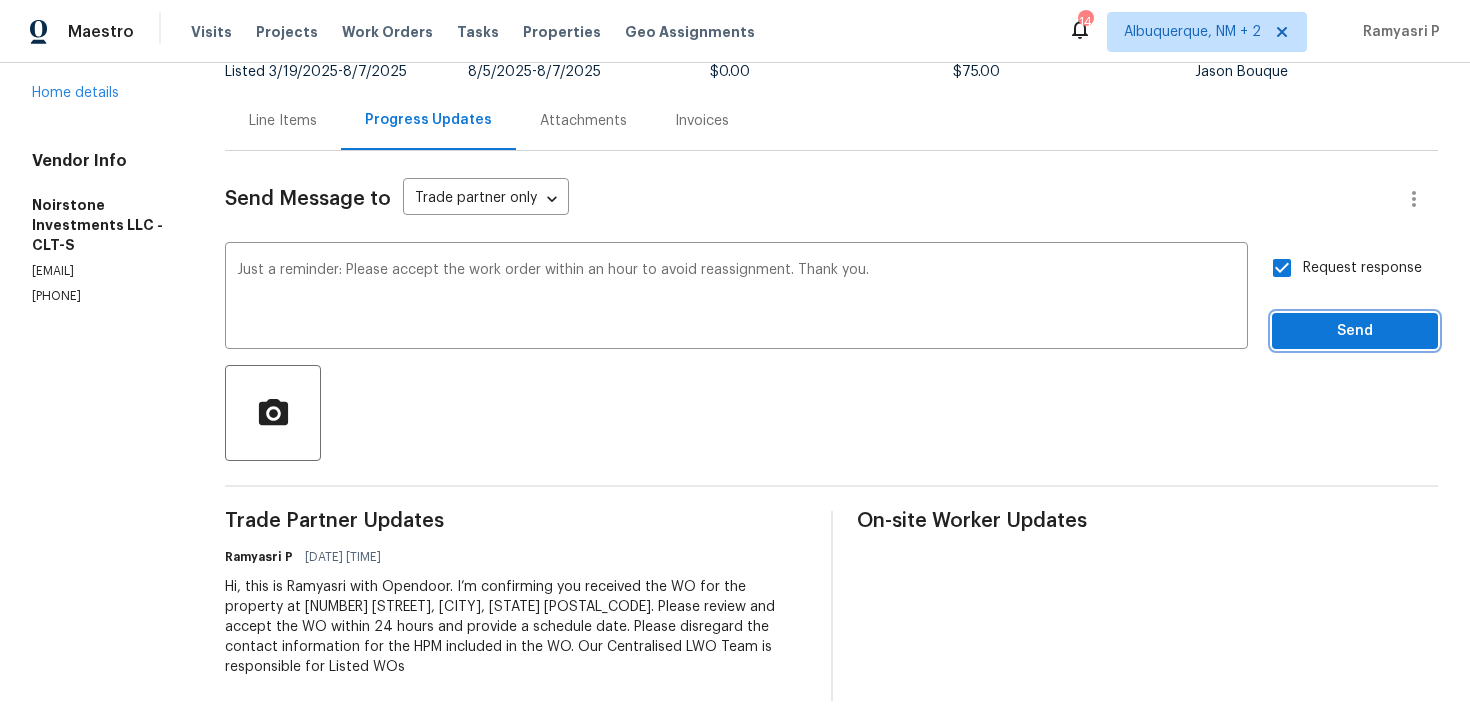 click on "Send" at bounding box center [1355, 331] 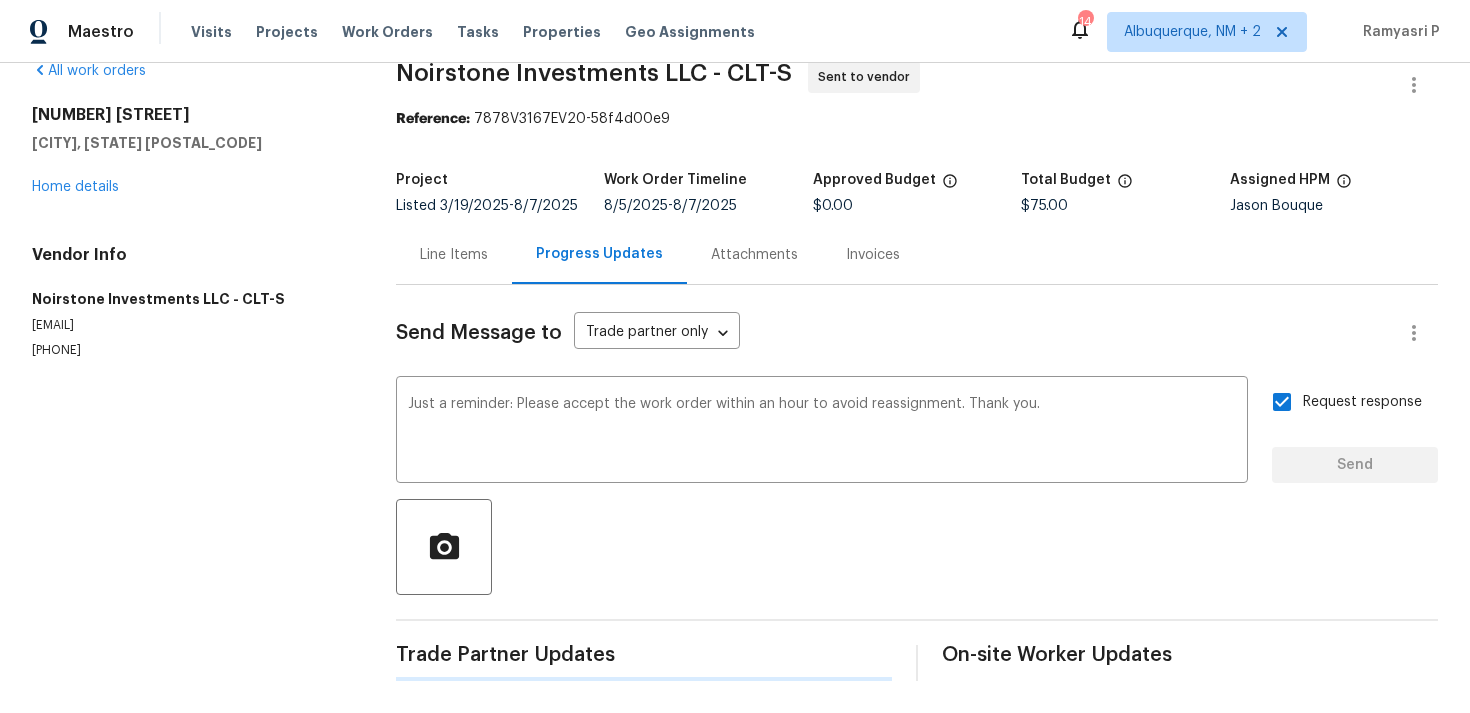 type 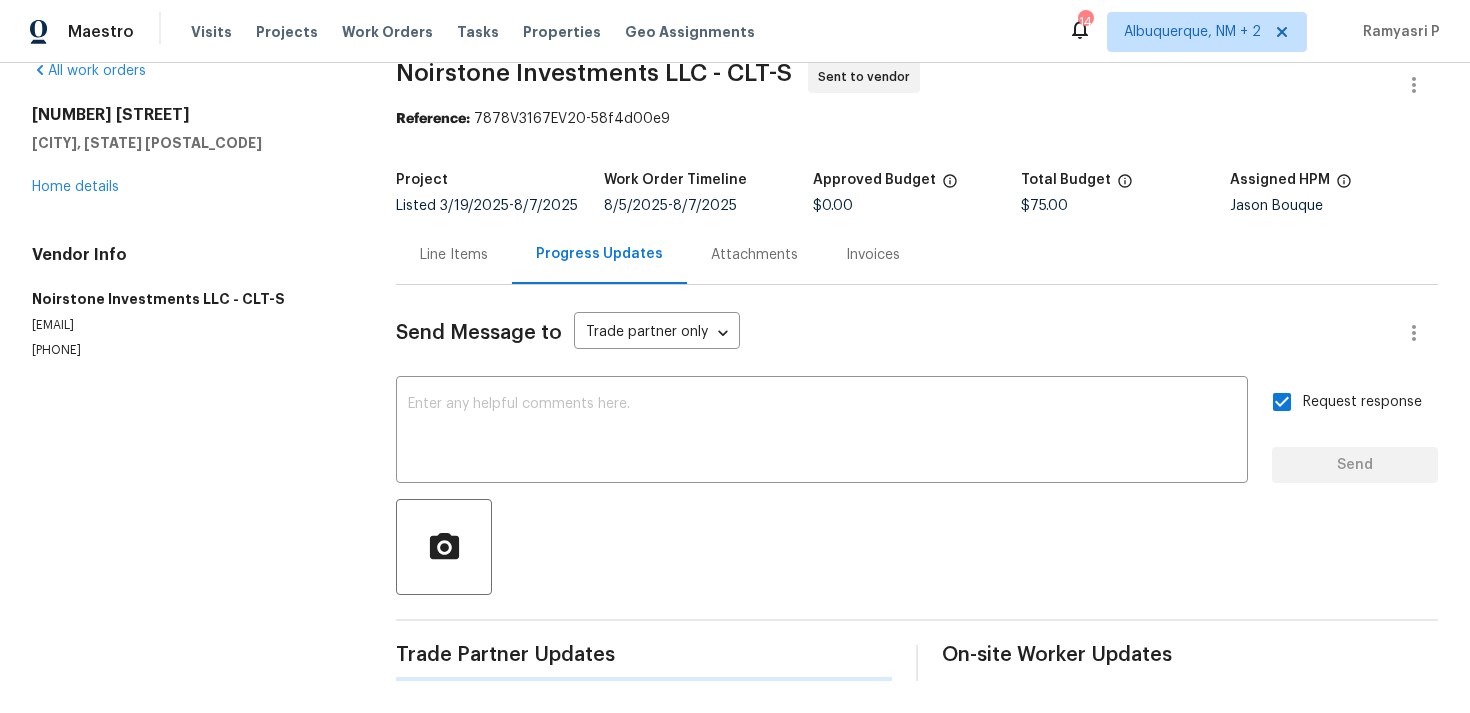 scroll, scrollTop: 168, scrollLeft: 0, axis: vertical 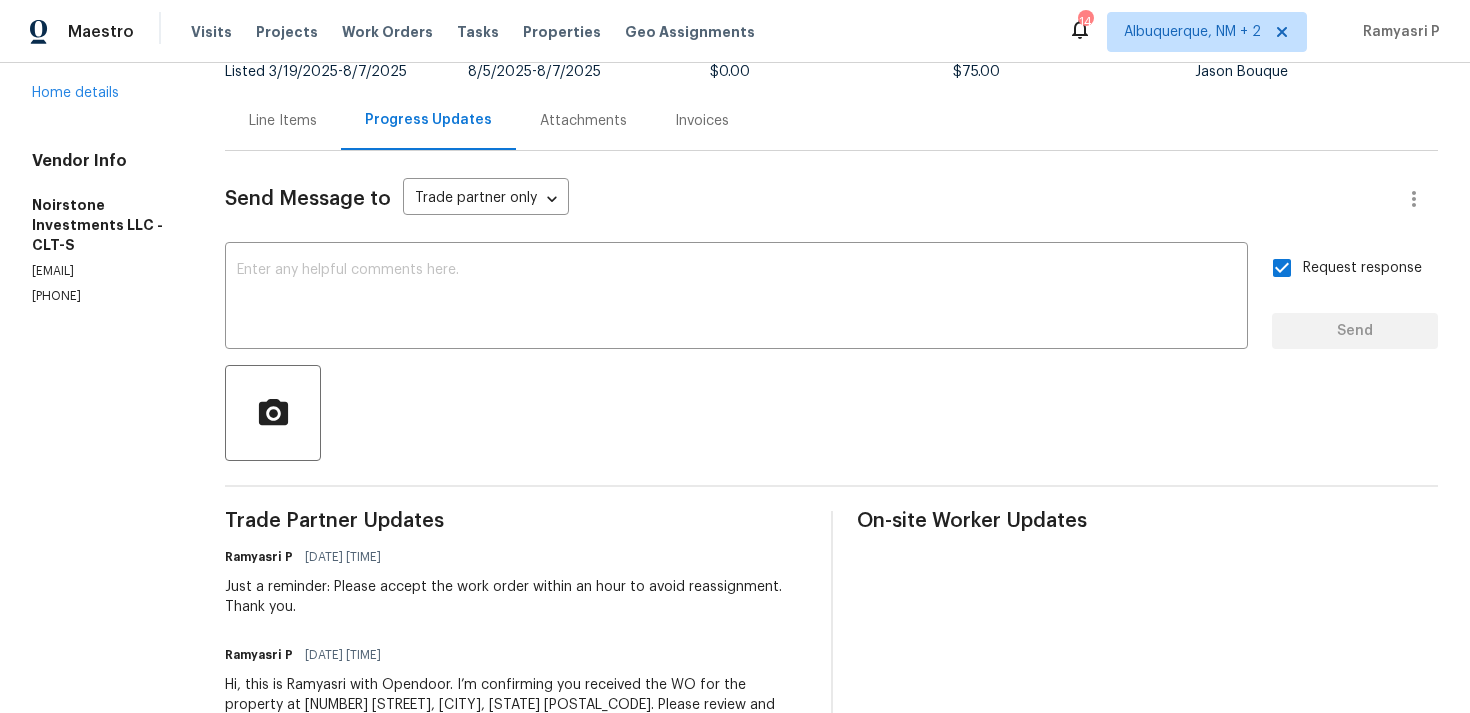 drag, startPoint x: 114, startPoint y: 244, endPoint x: 12, endPoint y: 244, distance: 102 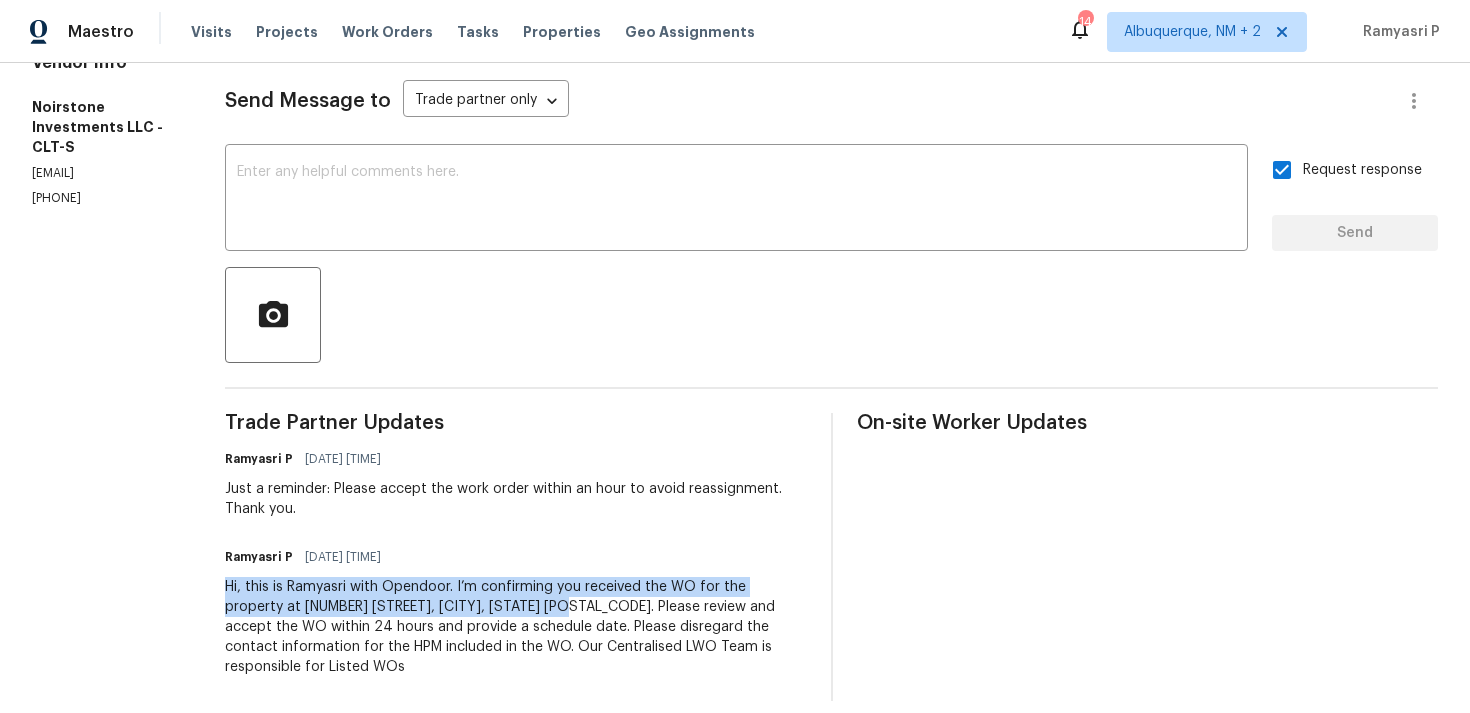 drag, startPoint x: 238, startPoint y: 588, endPoint x: 507, endPoint y: 606, distance: 269.60156 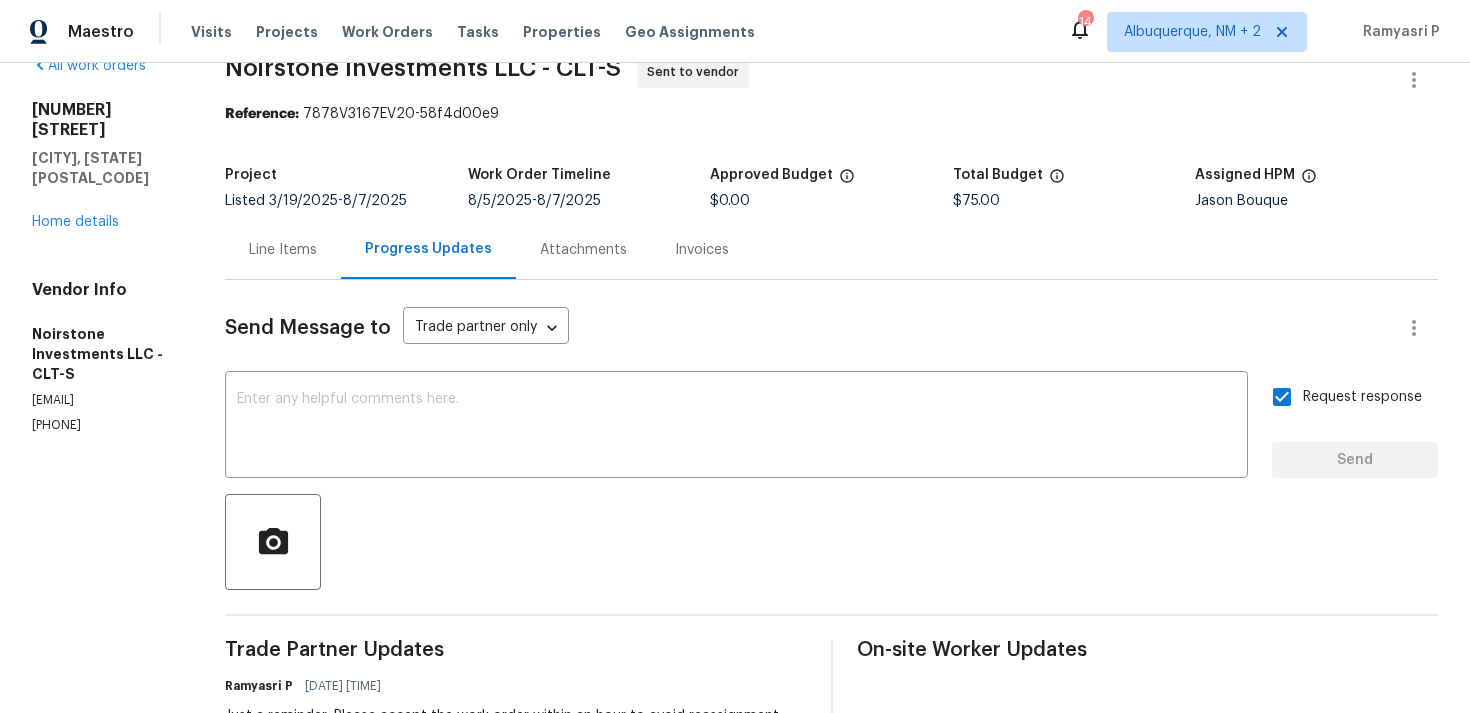 scroll, scrollTop: 0, scrollLeft: 0, axis: both 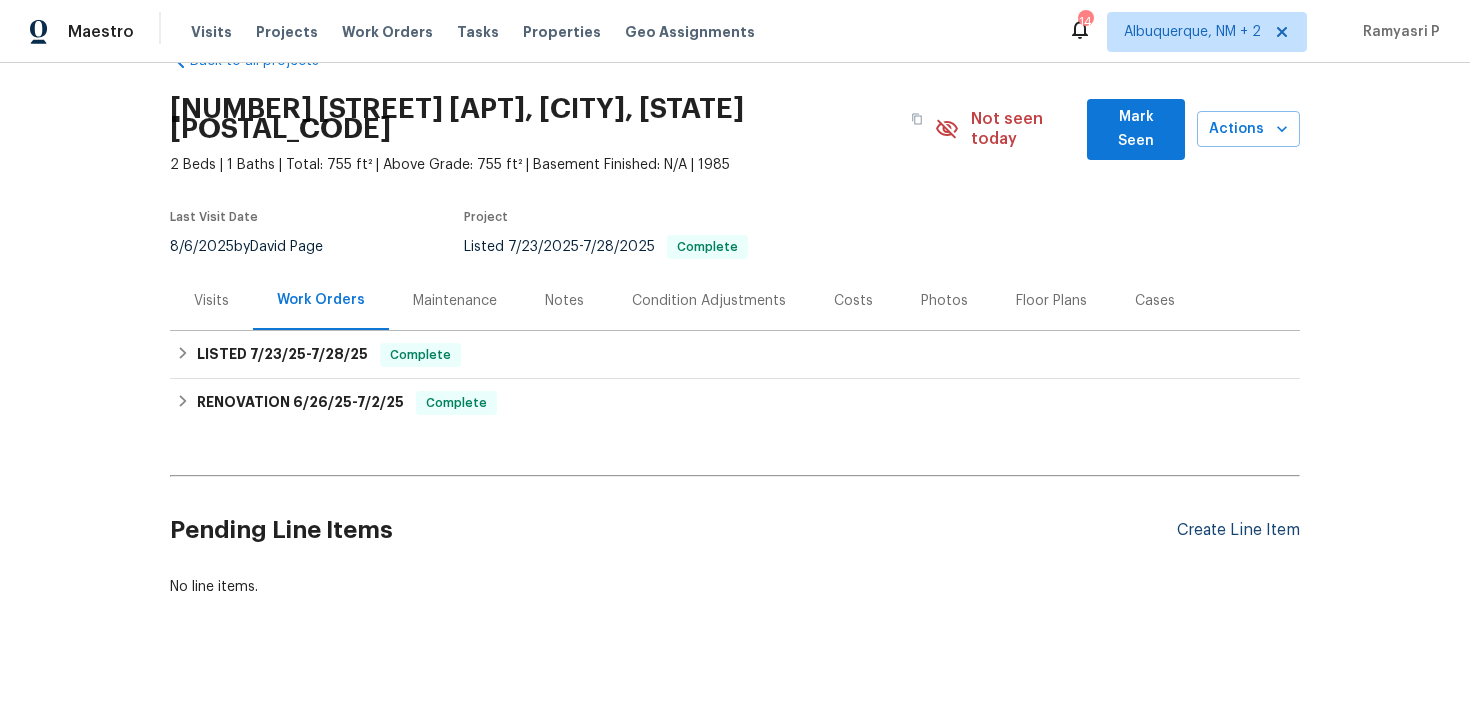 click on "Create Line Item" at bounding box center [1238, 530] 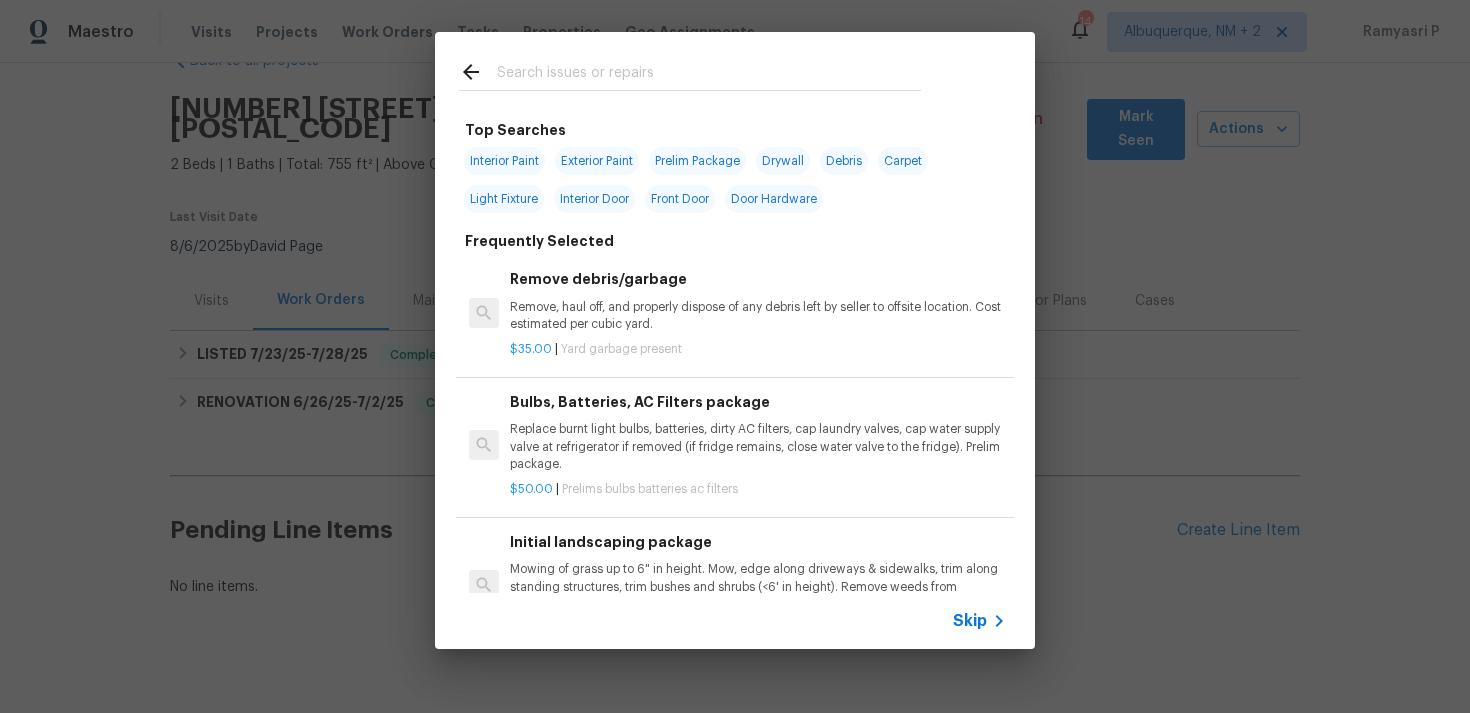click on "Skip" at bounding box center [970, 621] 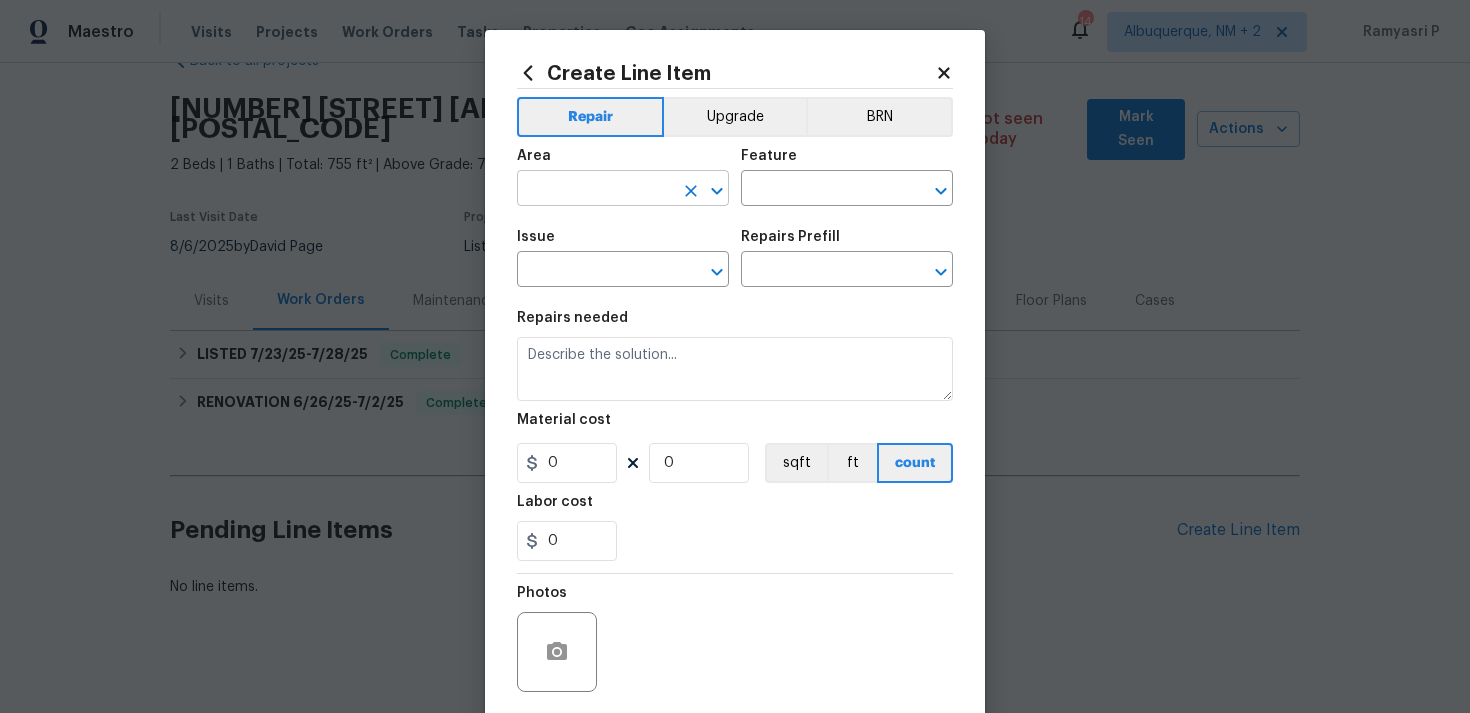 click 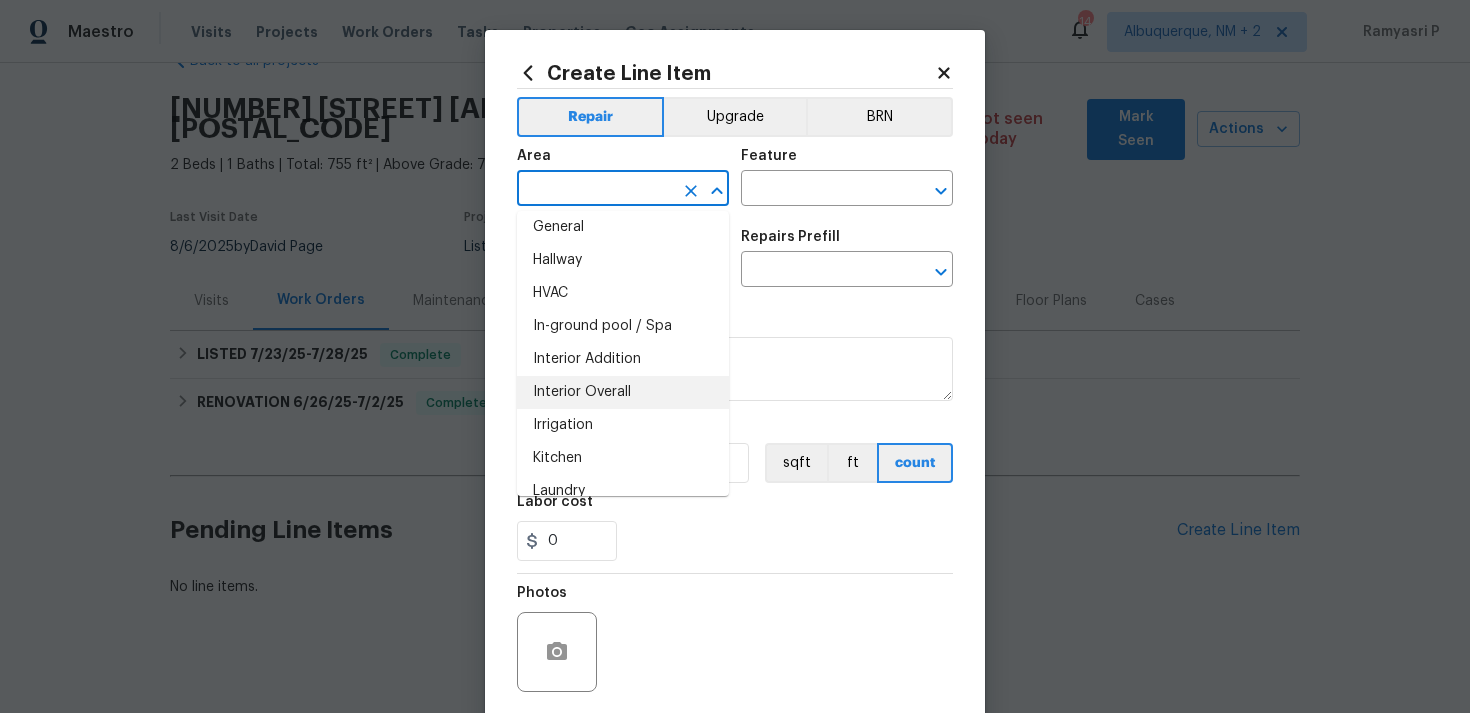 scroll, scrollTop: 711, scrollLeft: 0, axis: vertical 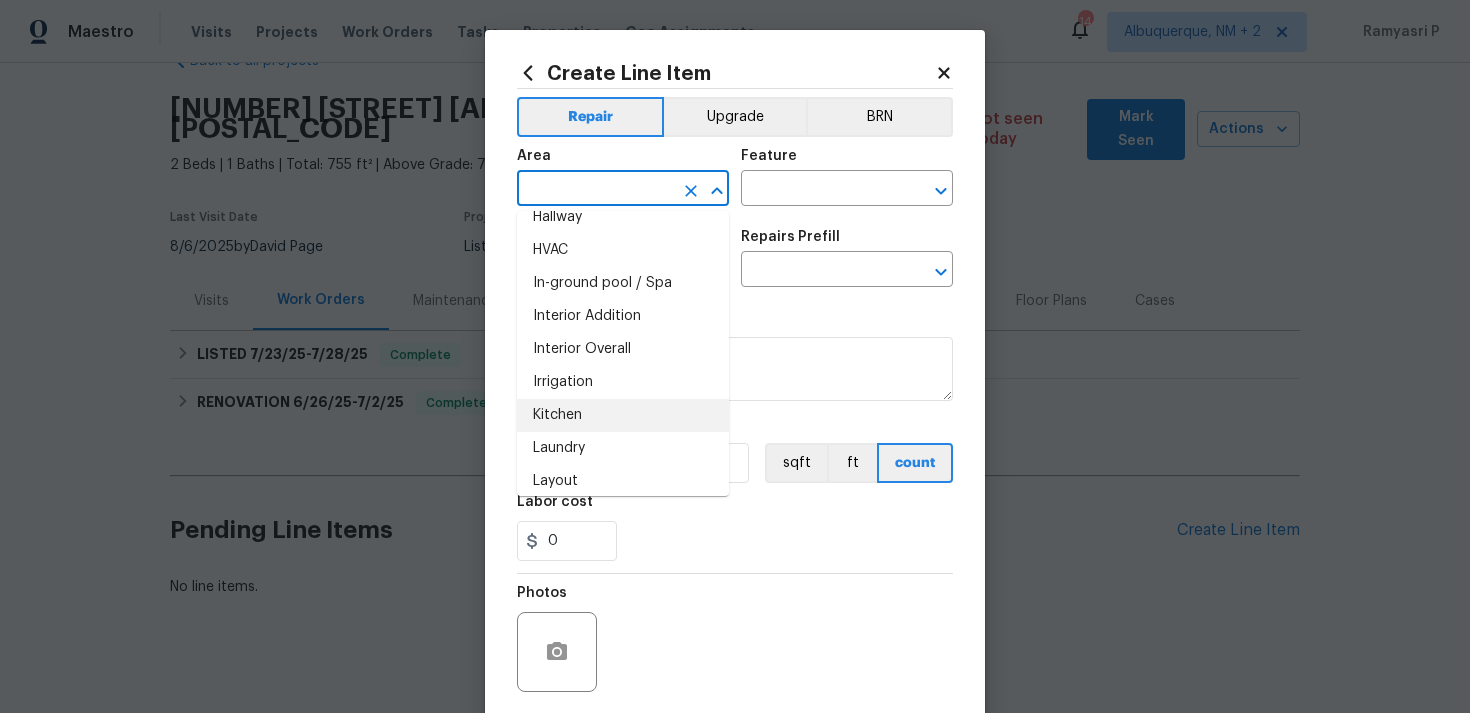 click on "Kitchen" at bounding box center [623, 415] 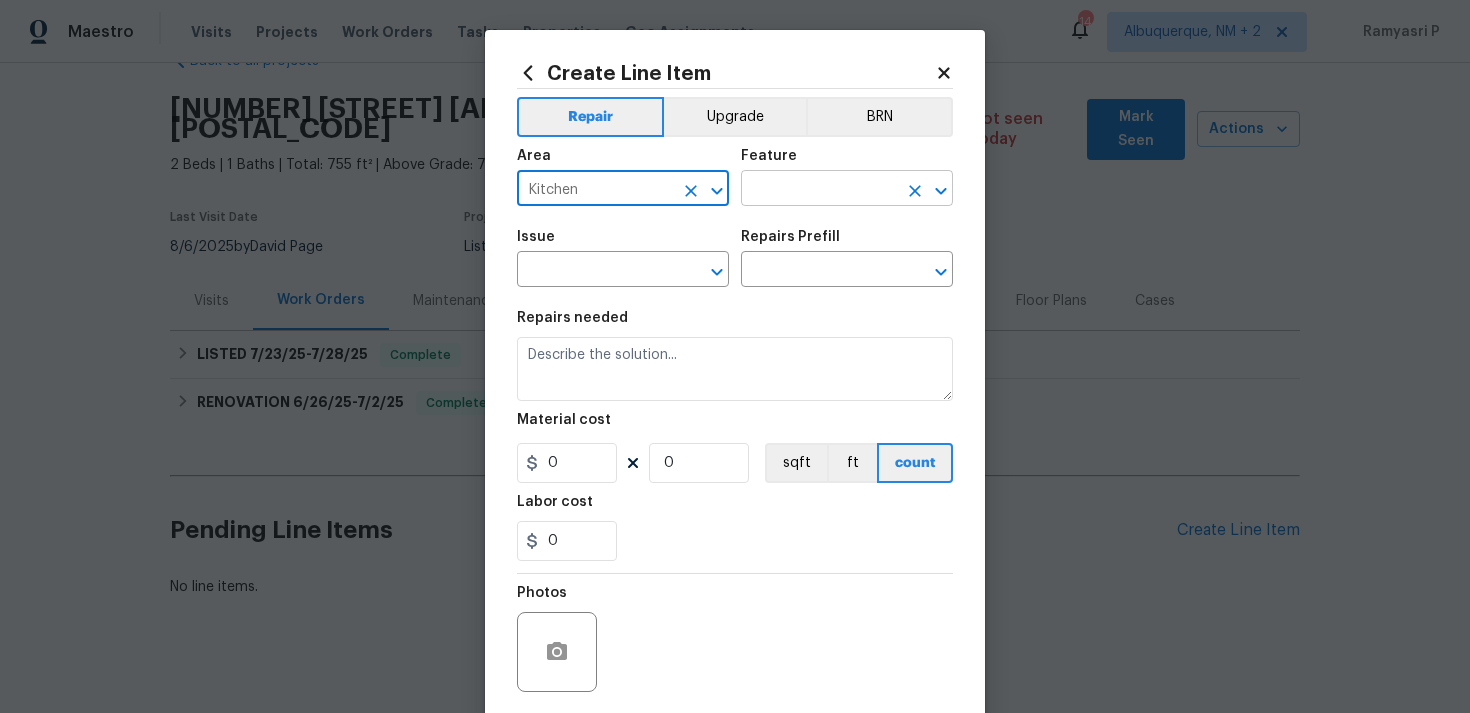 click at bounding box center [819, 190] 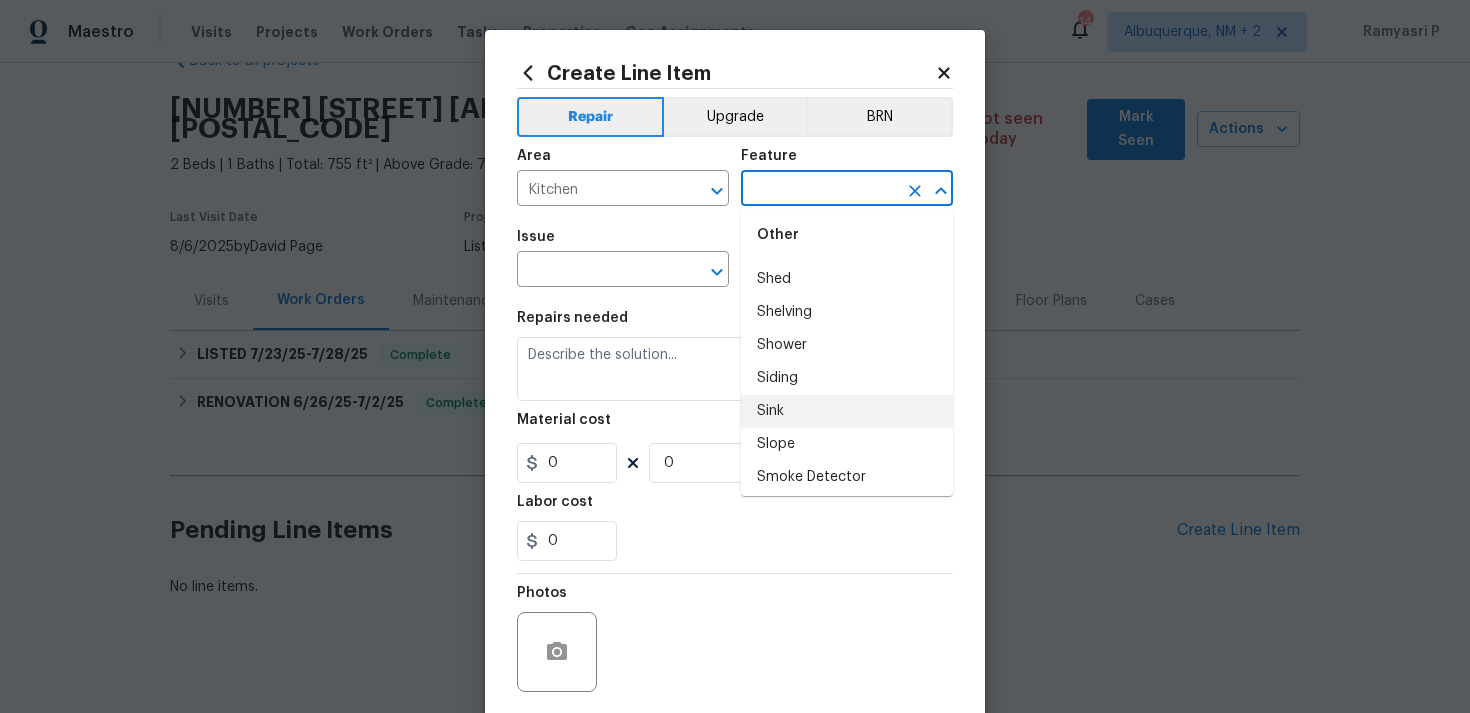 scroll, scrollTop: 4186, scrollLeft: 0, axis: vertical 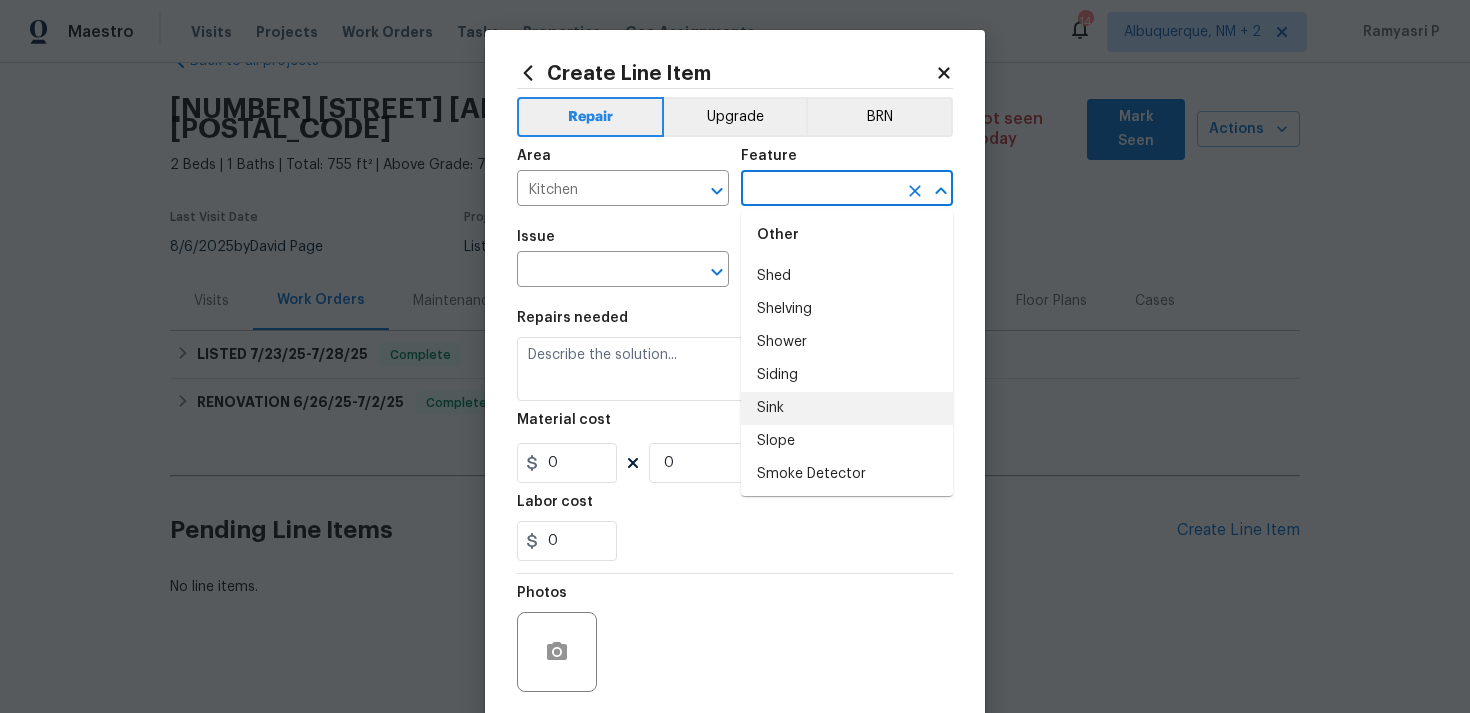 click on "Sink" at bounding box center (847, 408) 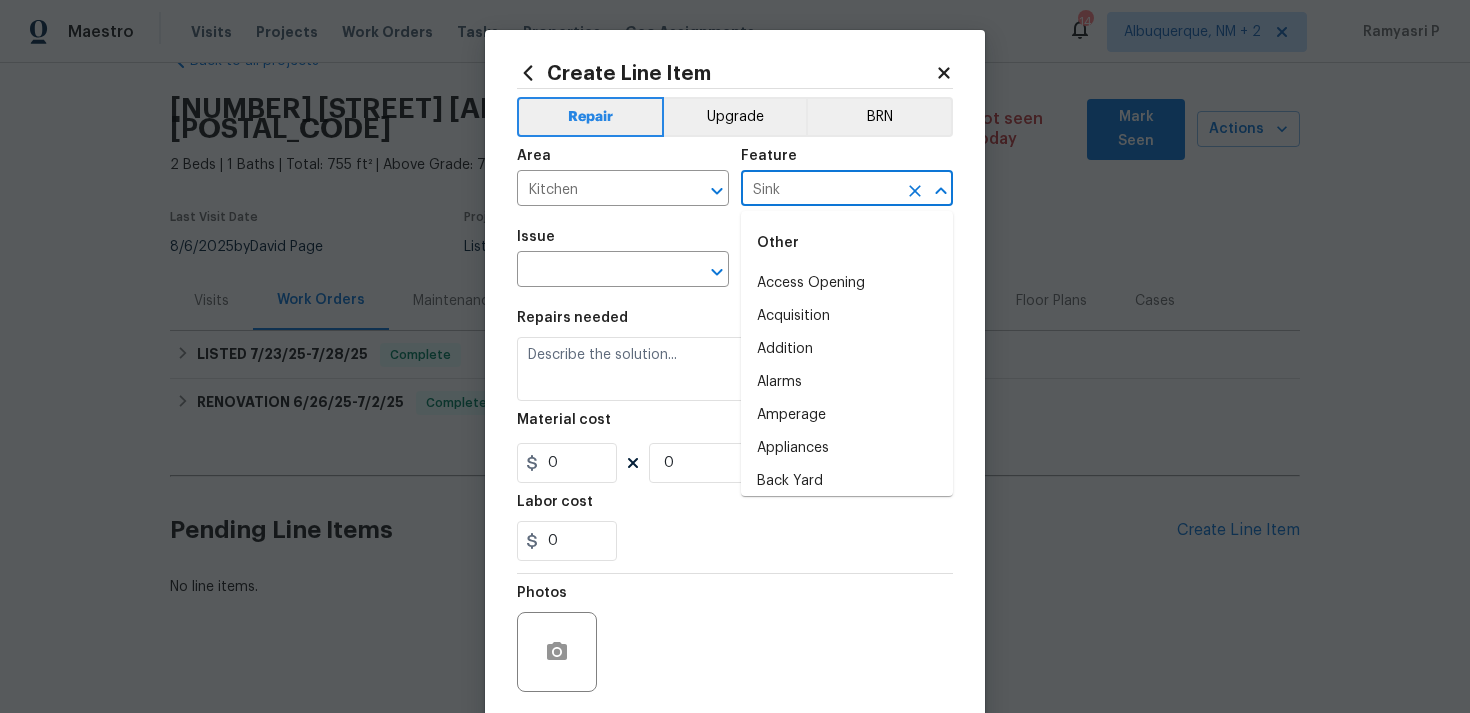 scroll, scrollTop: 4115, scrollLeft: 0, axis: vertical 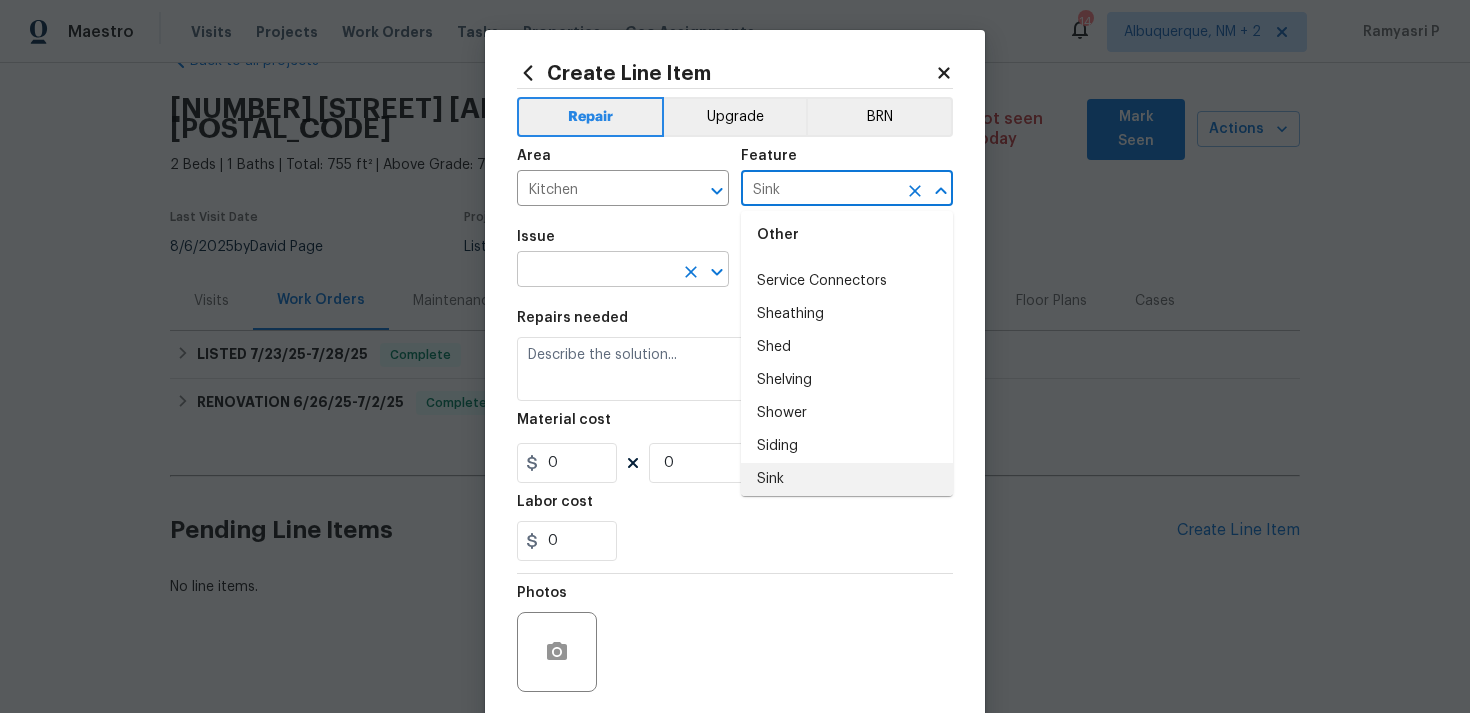 click at bounding box center (595, 271) 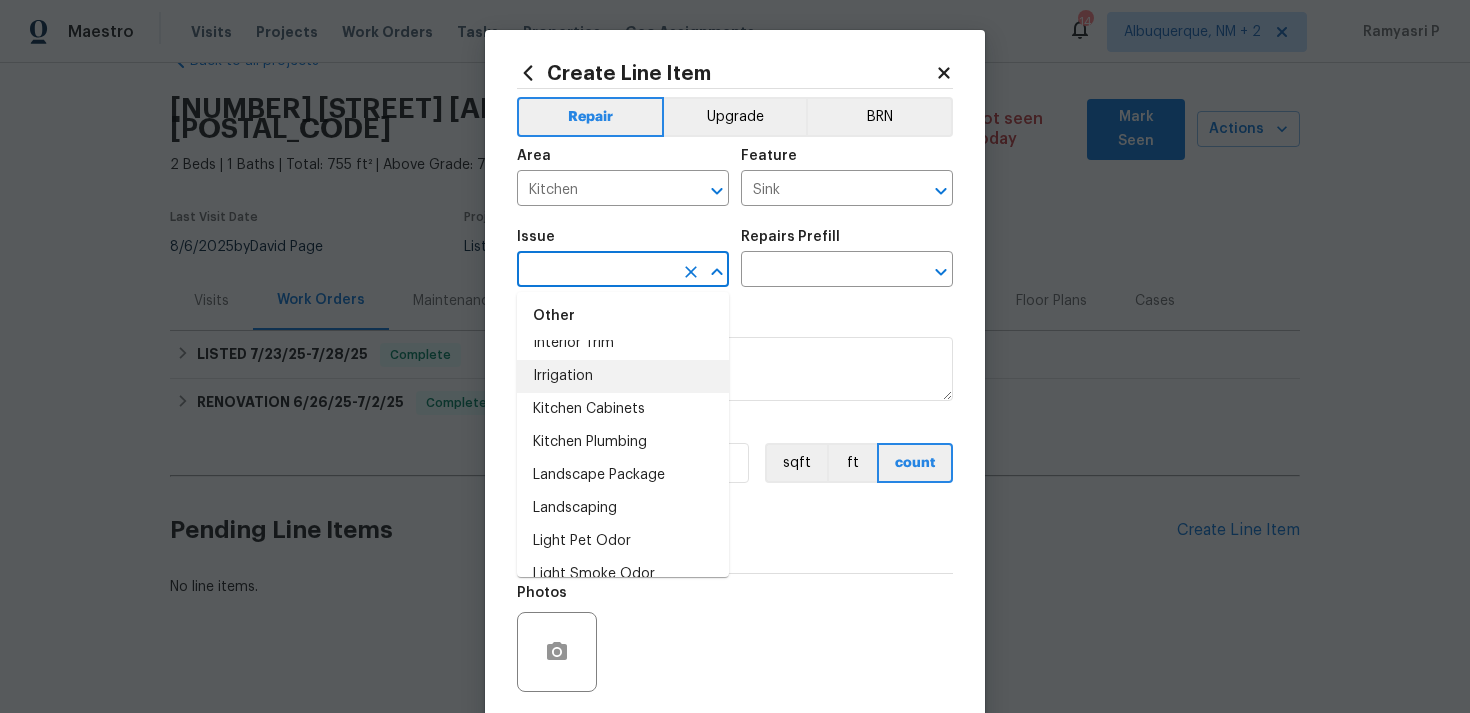 scroll, scrollTop: 2901, scrollLeft: 0, axis: vertical 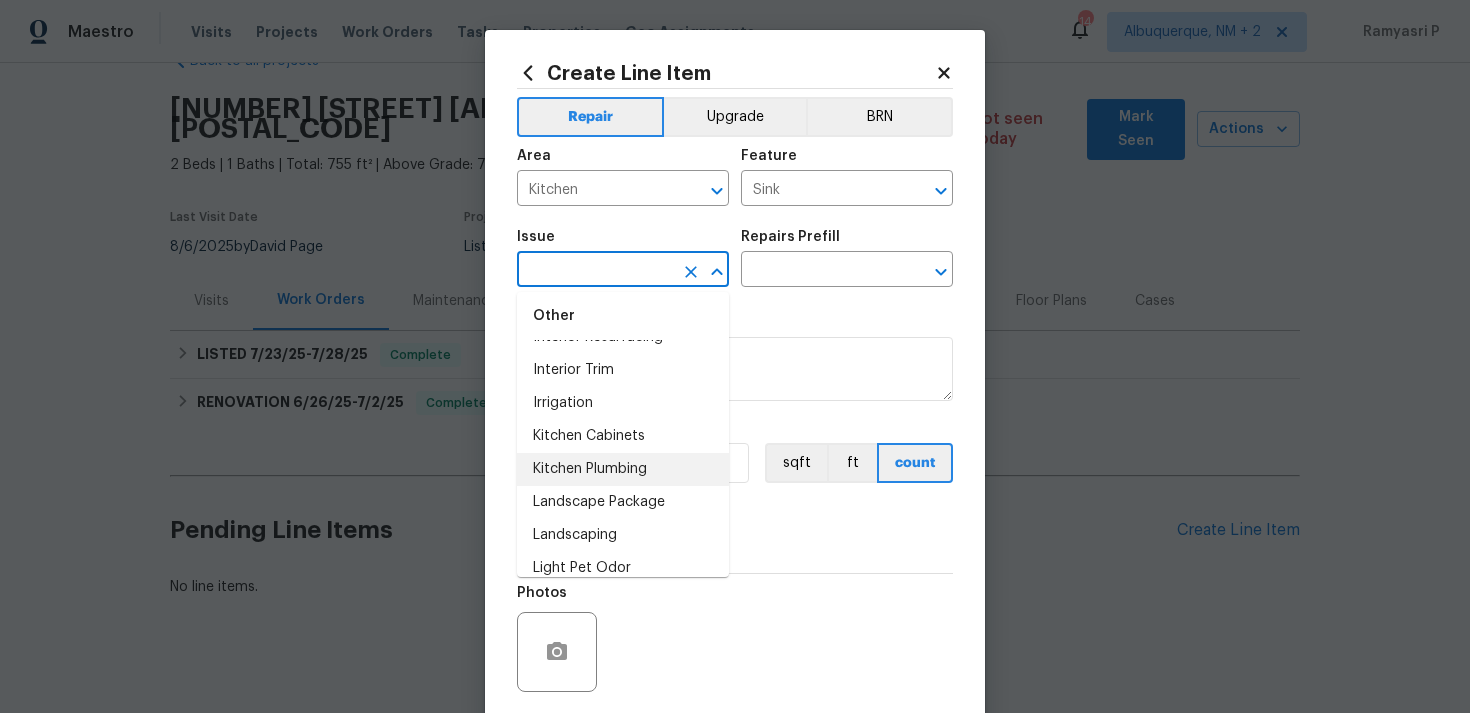 click on "Kitchen Plumbing" at bounding box center [623, 469] 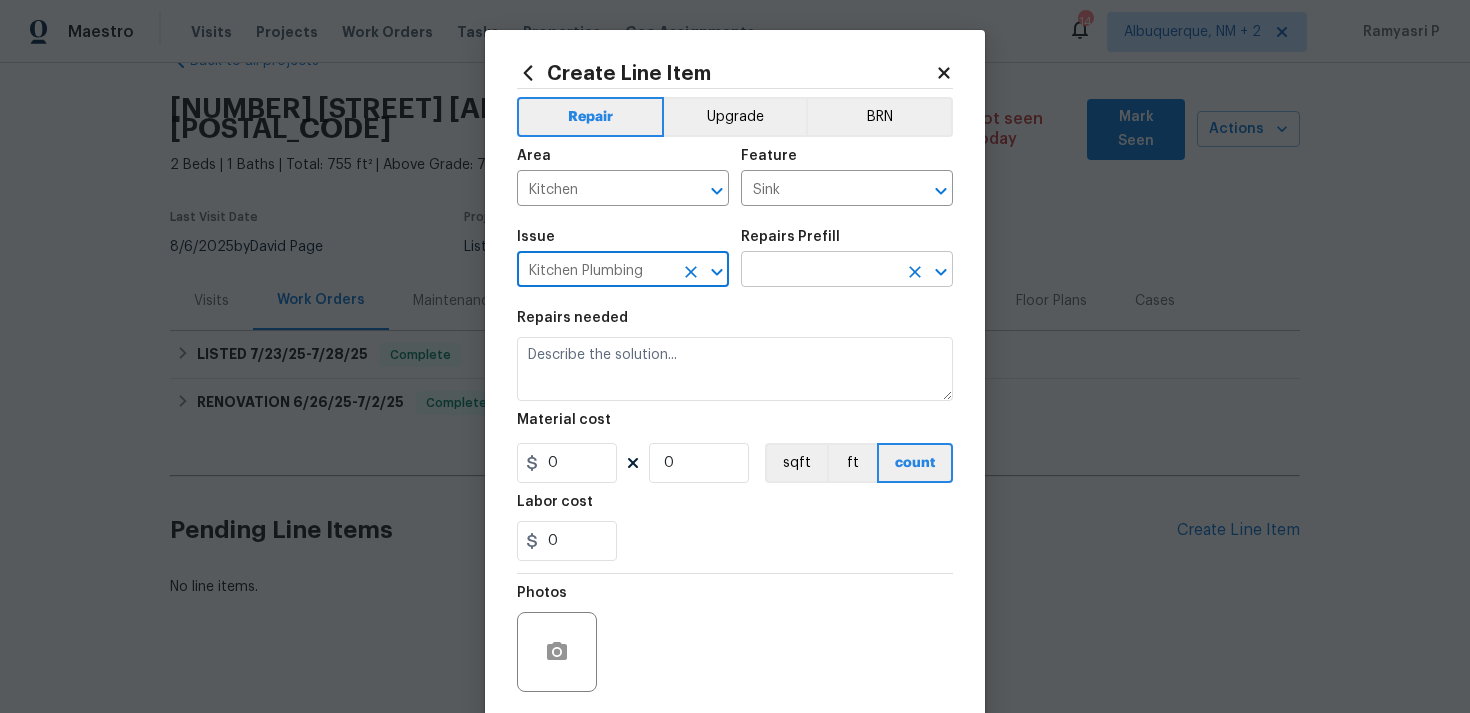 click at bounding box center (819, 271) 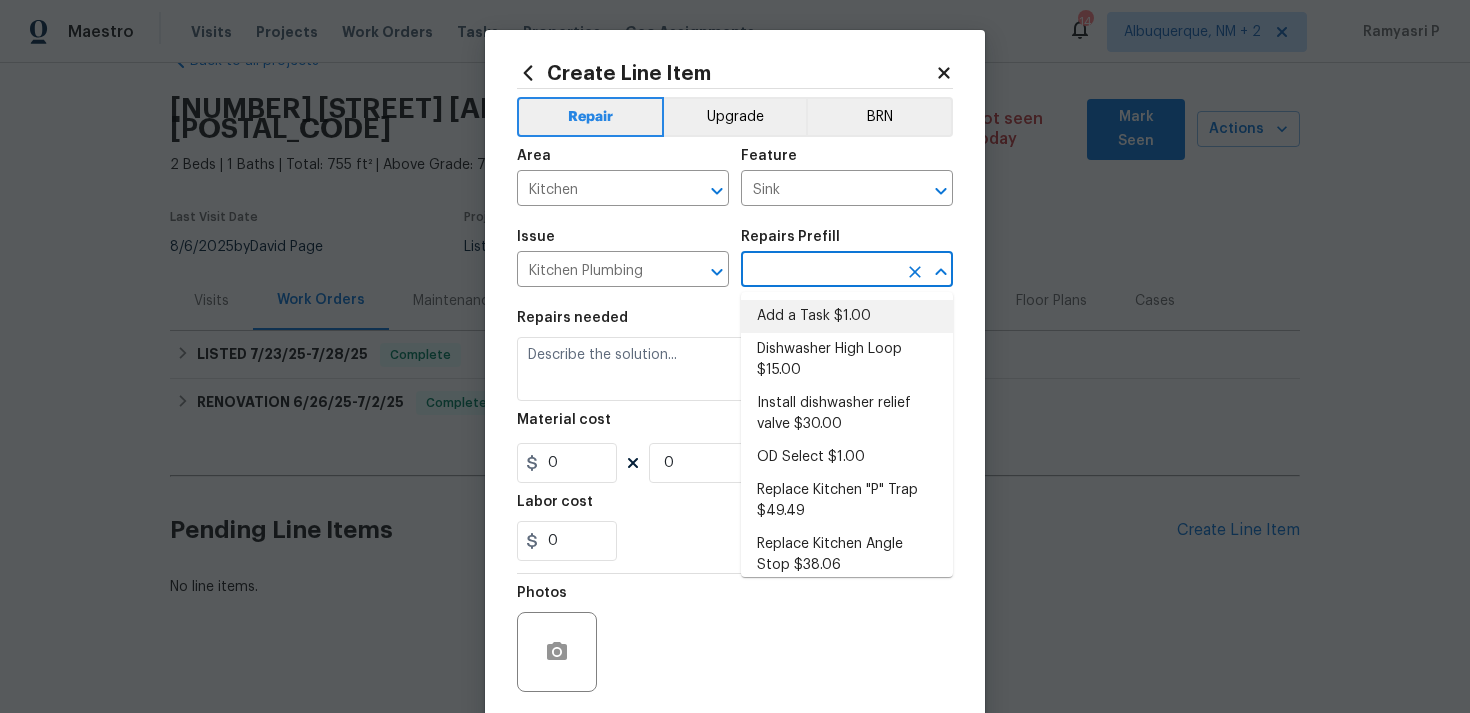 click on "Add a Task $1.00" at bounding box center [847, 316] 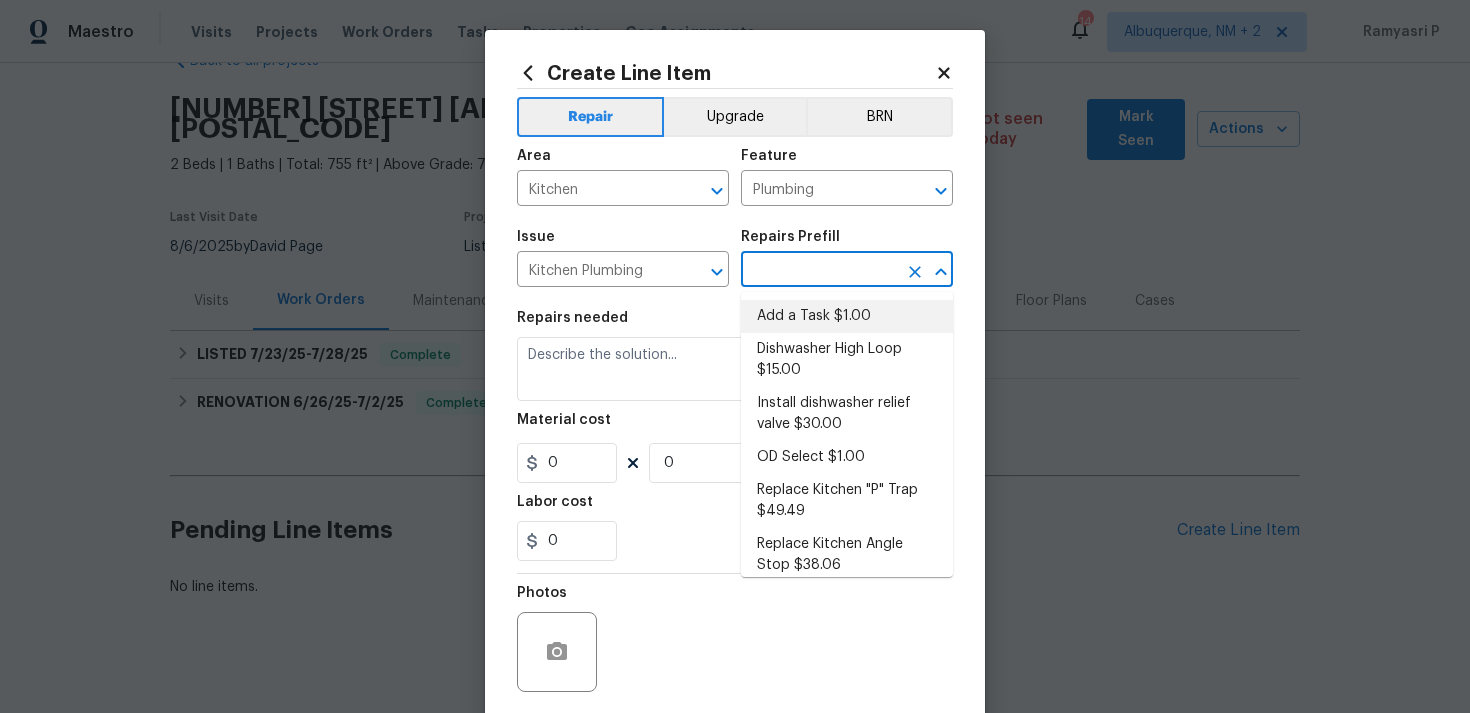 type on "HPM to detail" 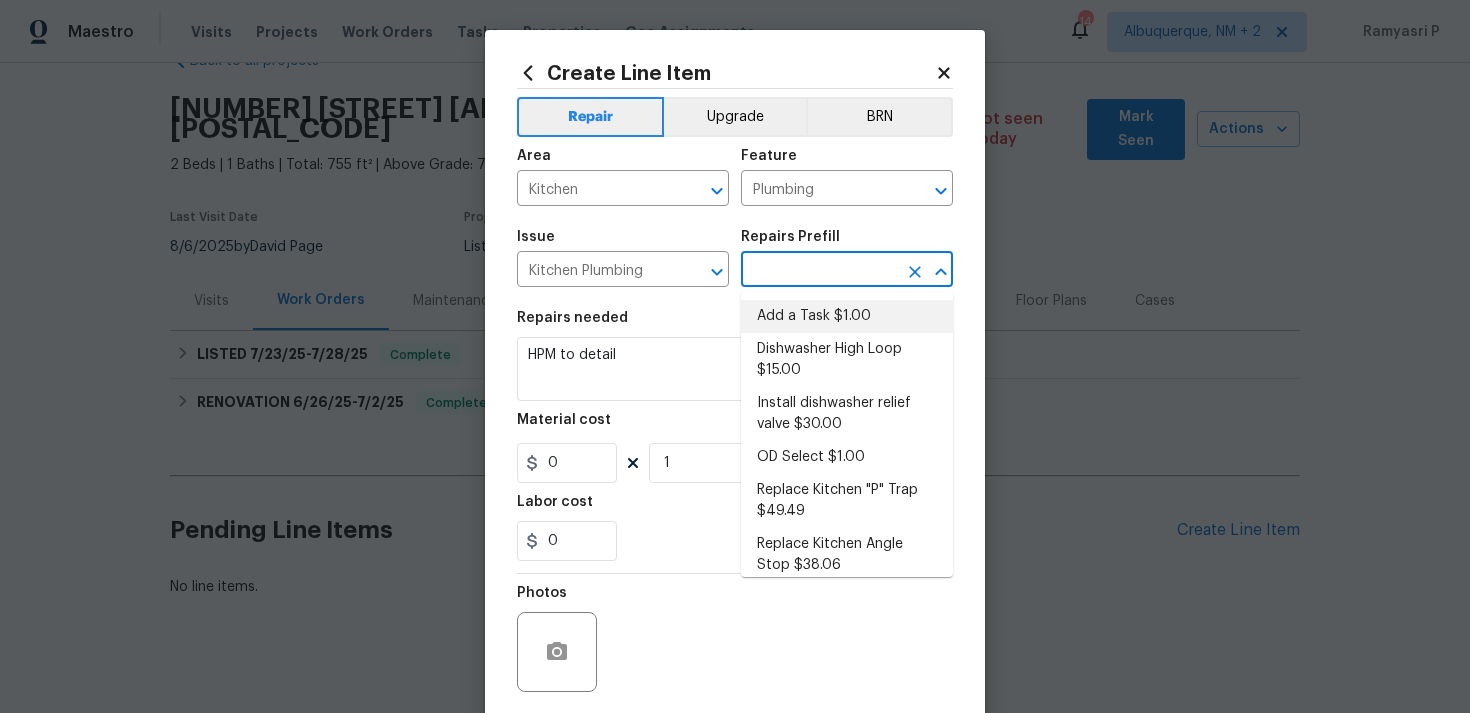 type on "Add a Task $1.00" 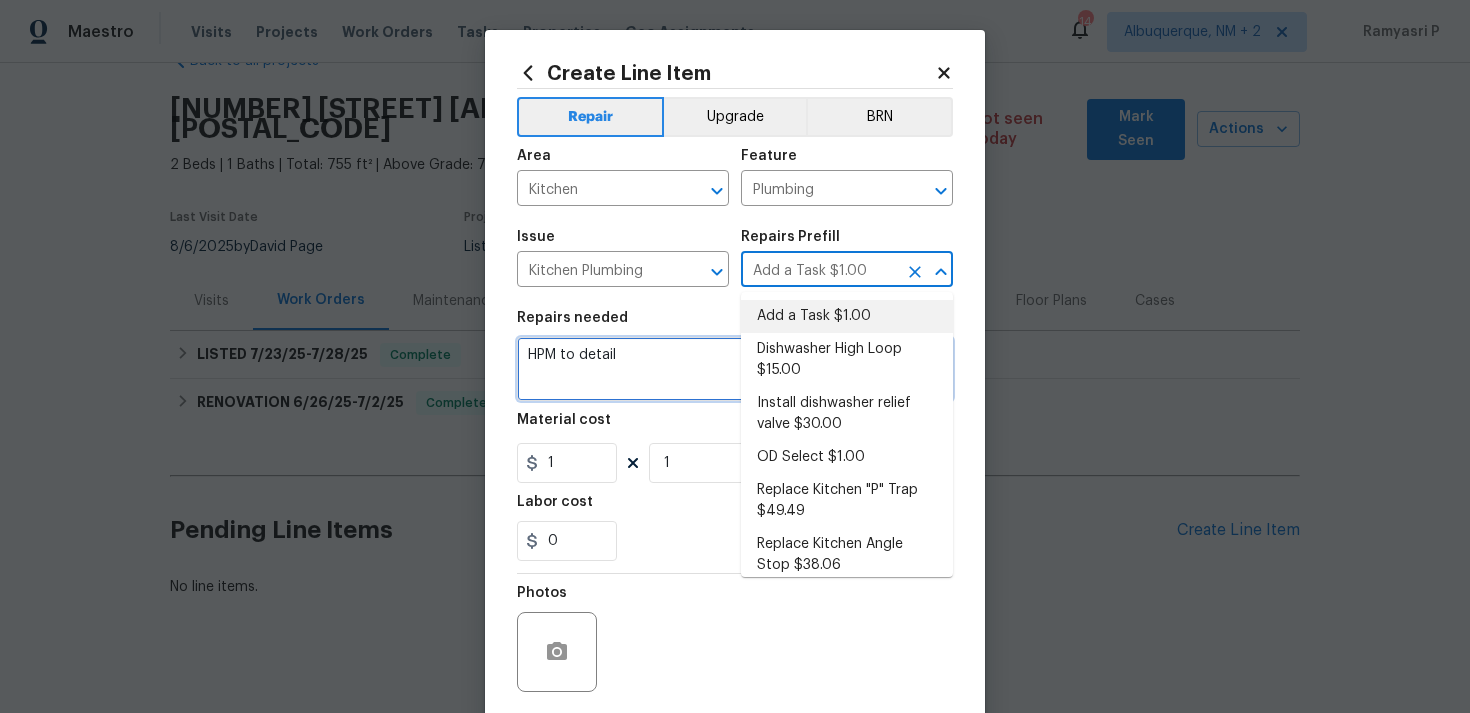 click on "HPM to detail" at bounding box center (735, 369) 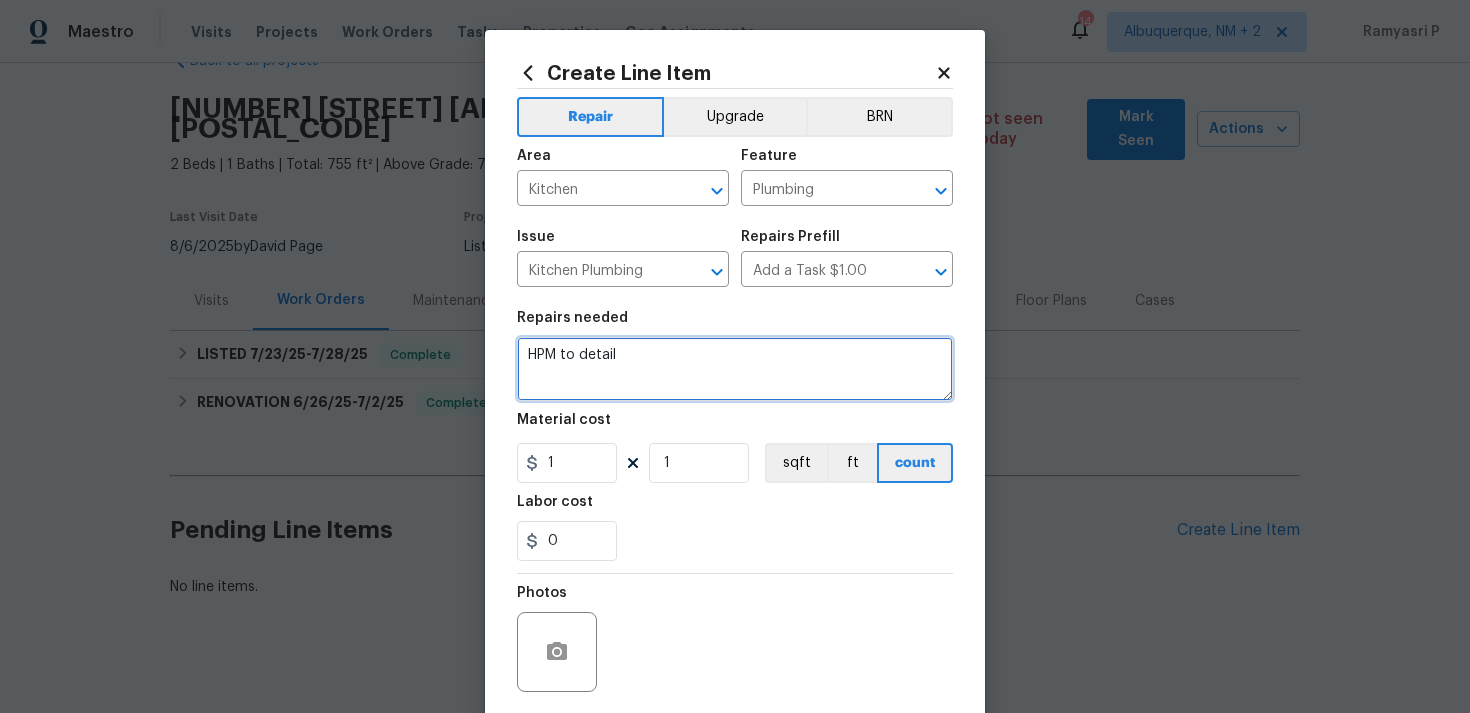 click on "HPM to detail" at bounding box center (735, 369) 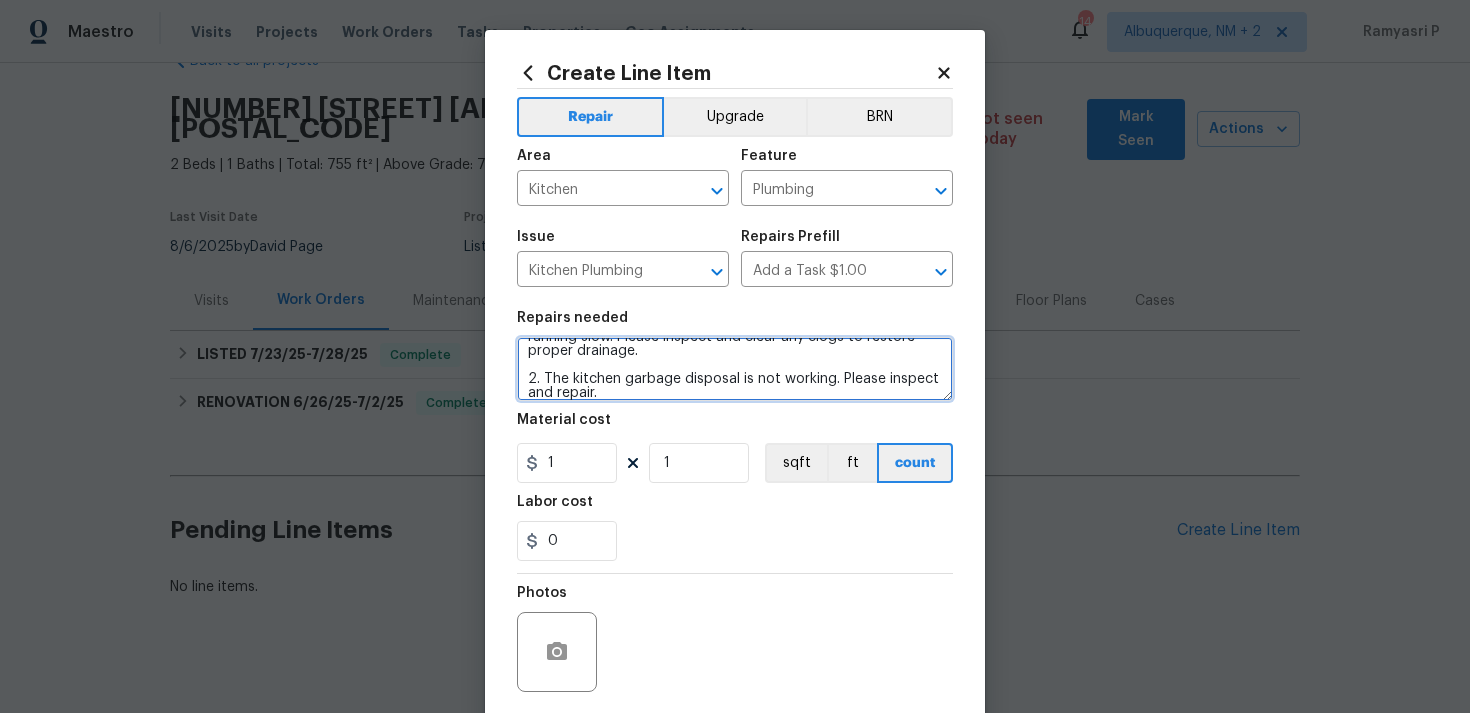 scroll, scrollTop: 0, scrollLeft: 0, axis: both 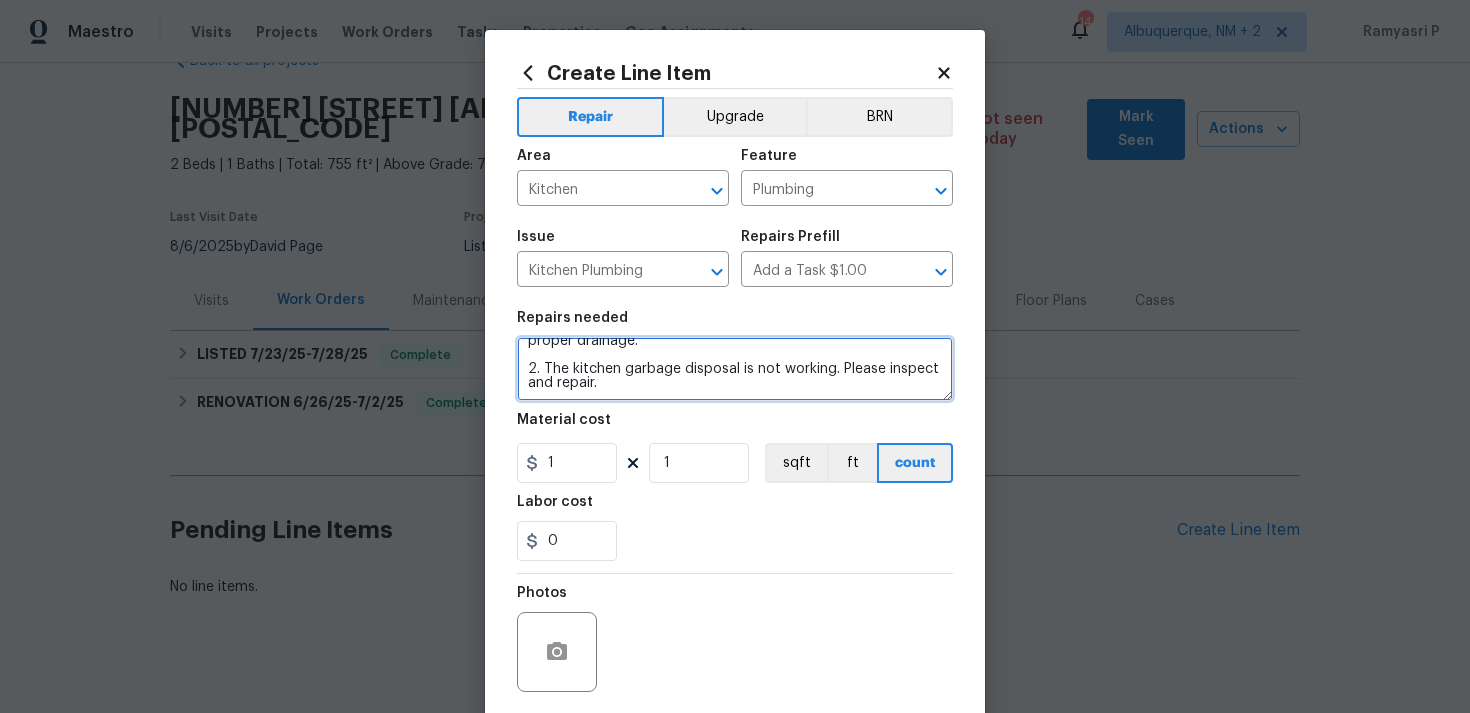 drag, startPoint x: 526, startPoint y: 351, endPoint x: 693, endPoint y: 415, distance: 178.8435 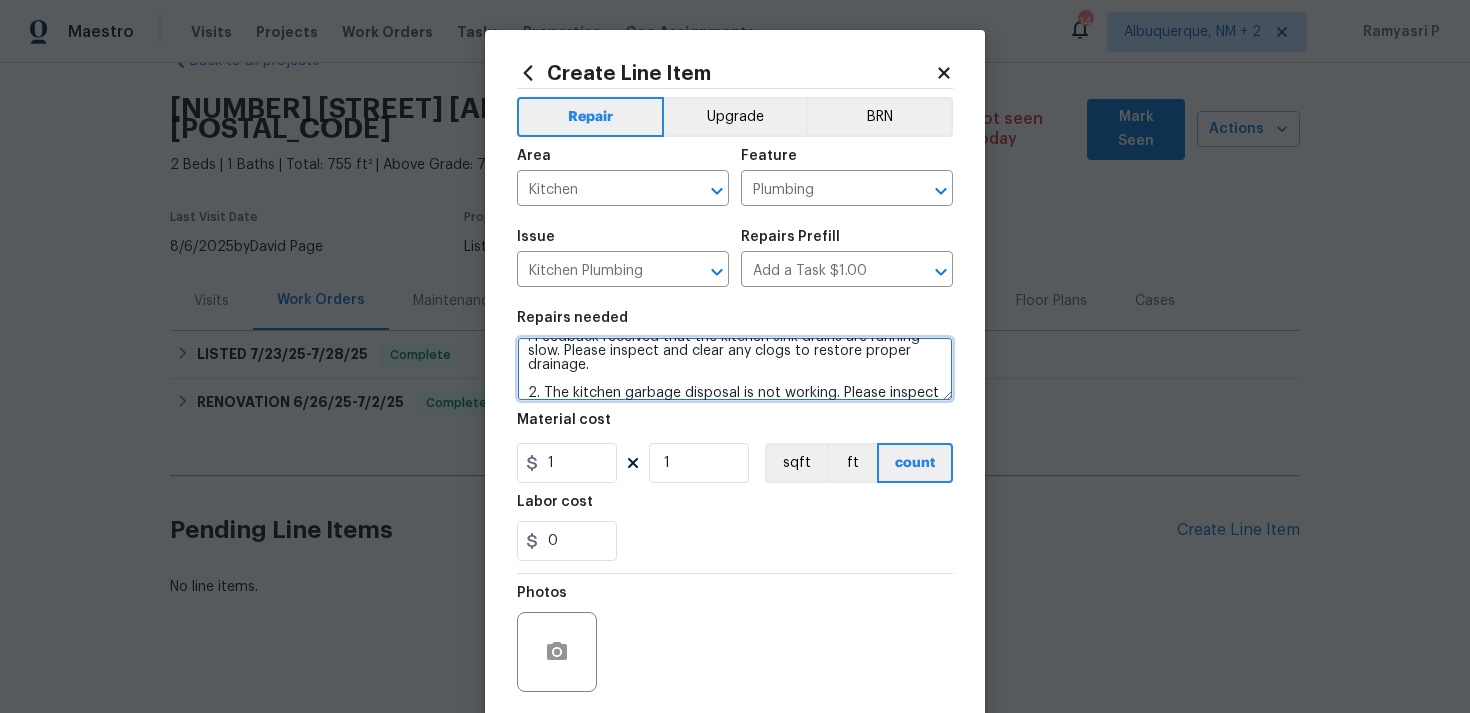 scroll, scrollTop: 0, scrollLeft: 0, axis: both 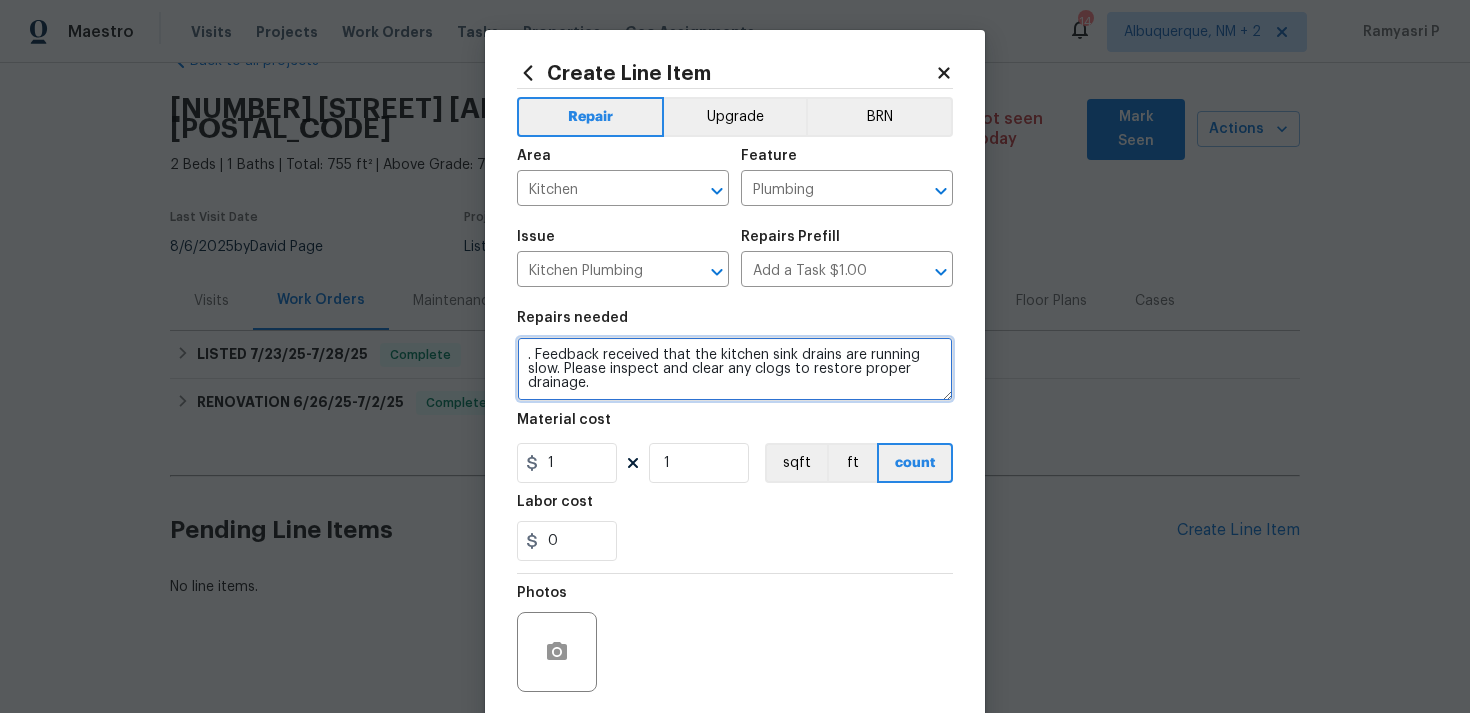 click on ". Feedback received that the kitchen sink drains are running slow. Please inspect and clear any clogs to restore proper drainage.
2. The kitchen garbage disposal is not working. Please inspect and repair." at bounding box center (735, 369) 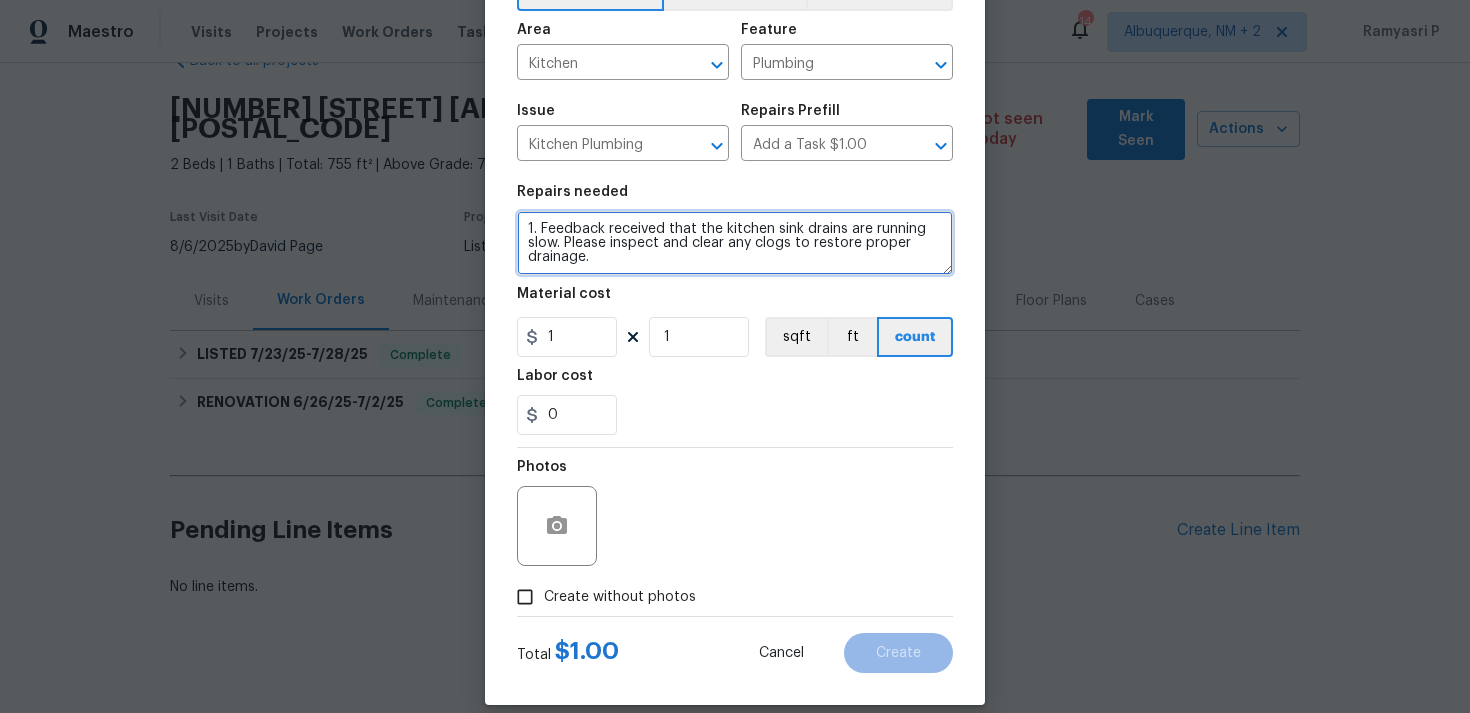 scroll, scrollTop: 149, scrollLeft: 0, axis: vertical 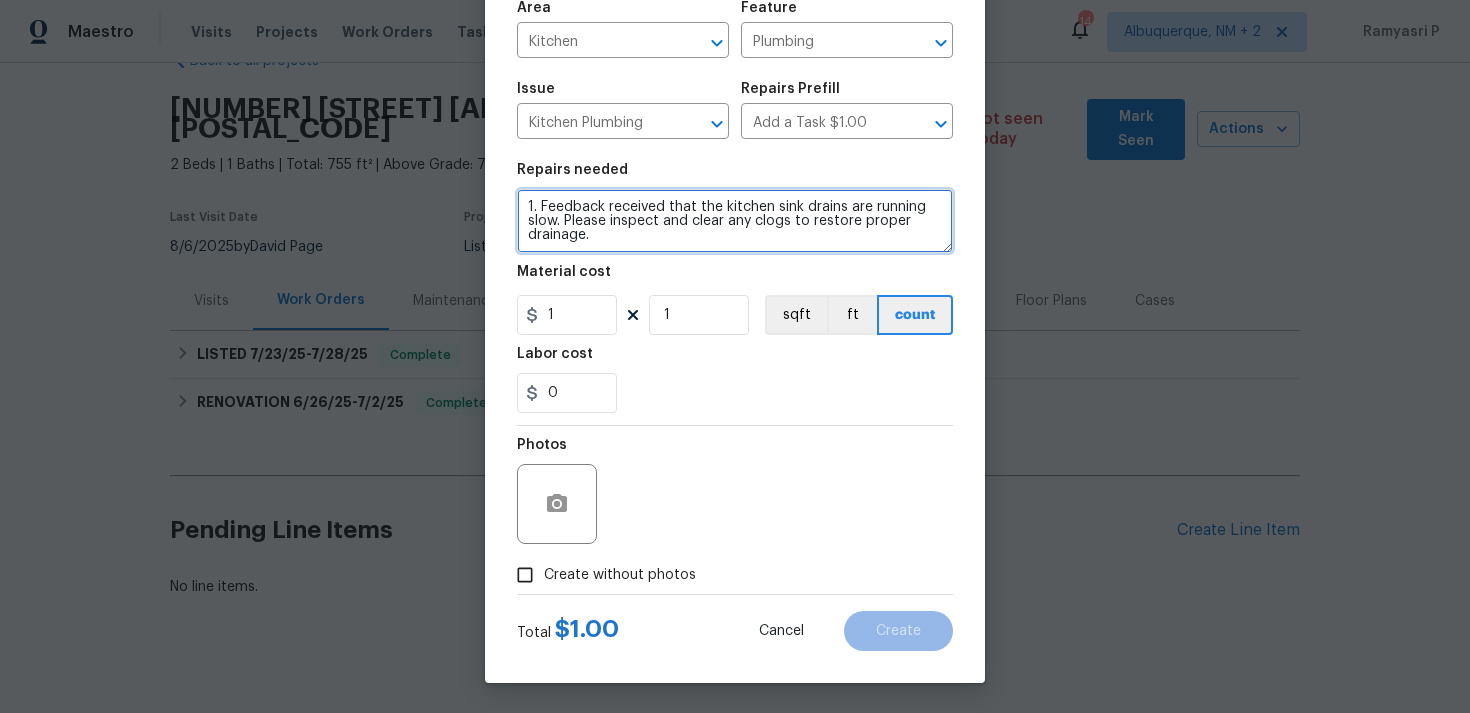 type on "1. Feedback received that the kitchen sink drains are running slow. Please inspect and clear any clogs to restore proper drainage.
2. The kitchen garbage disposal is not working. Please inspect and repair." 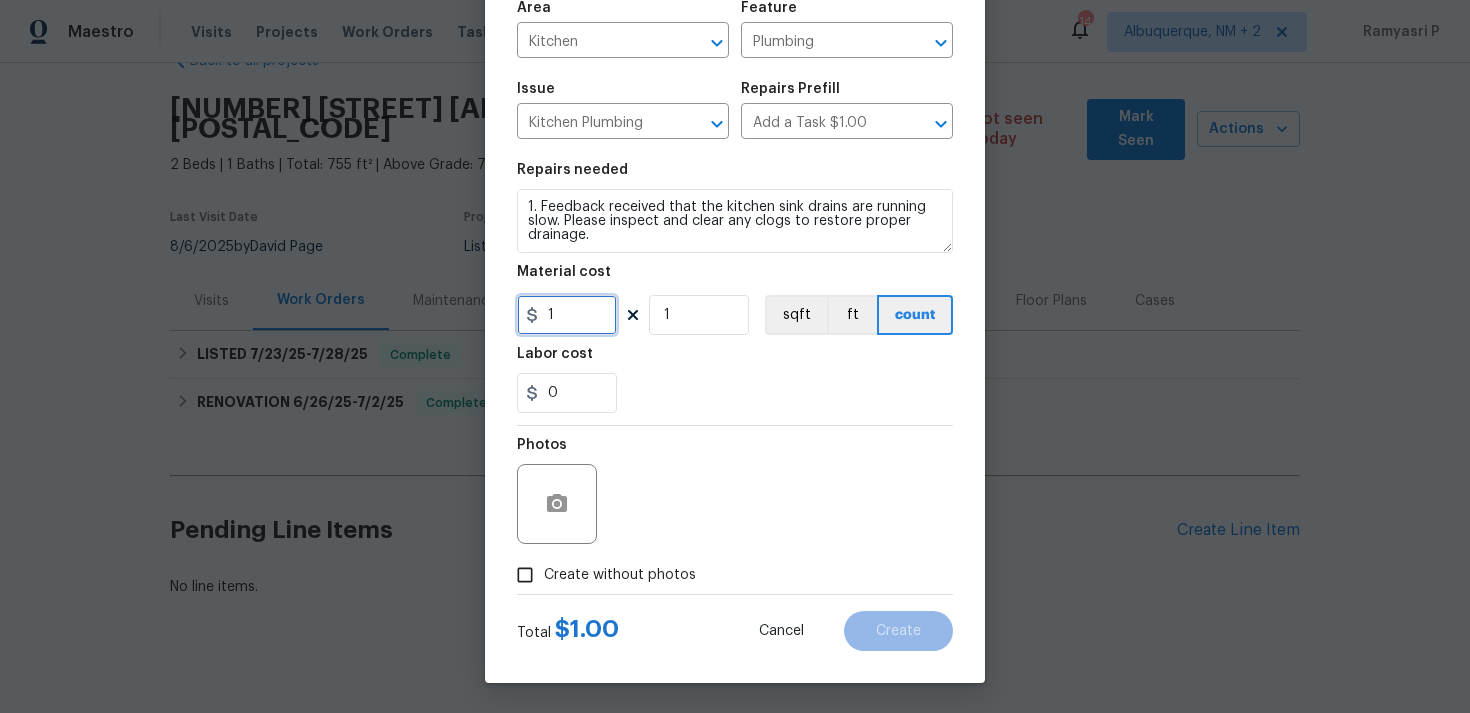 click on "1" at bounding box center (567, 315) 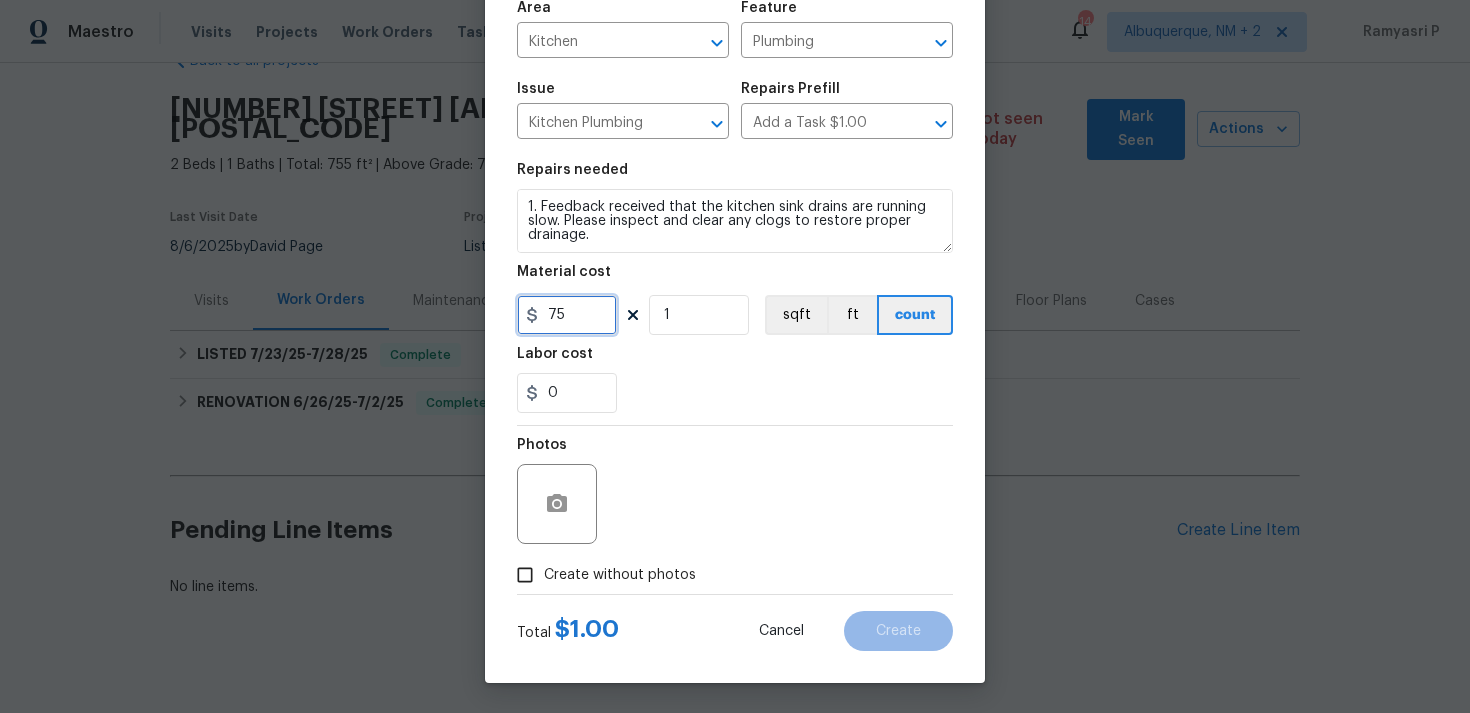type on "75" 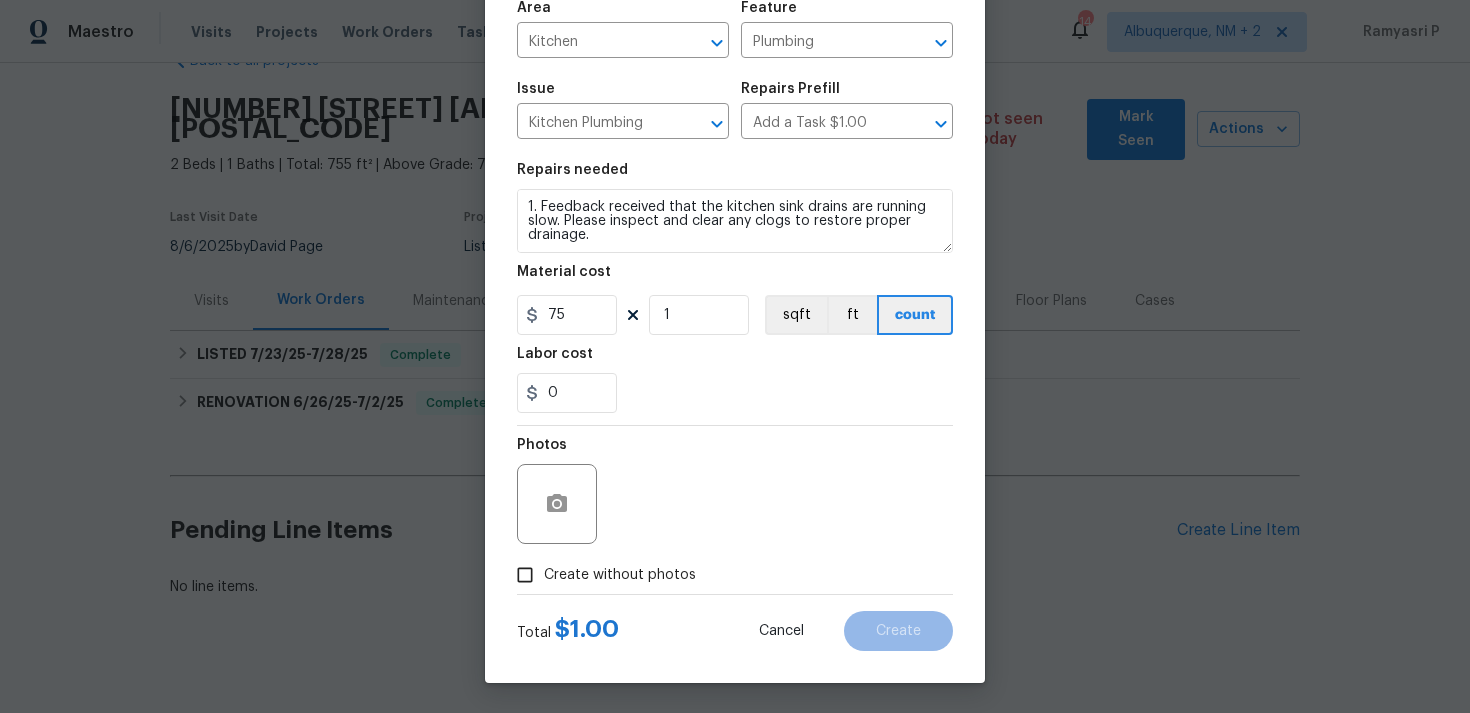 click on "Create without photos" at bounding box center [525, 575] 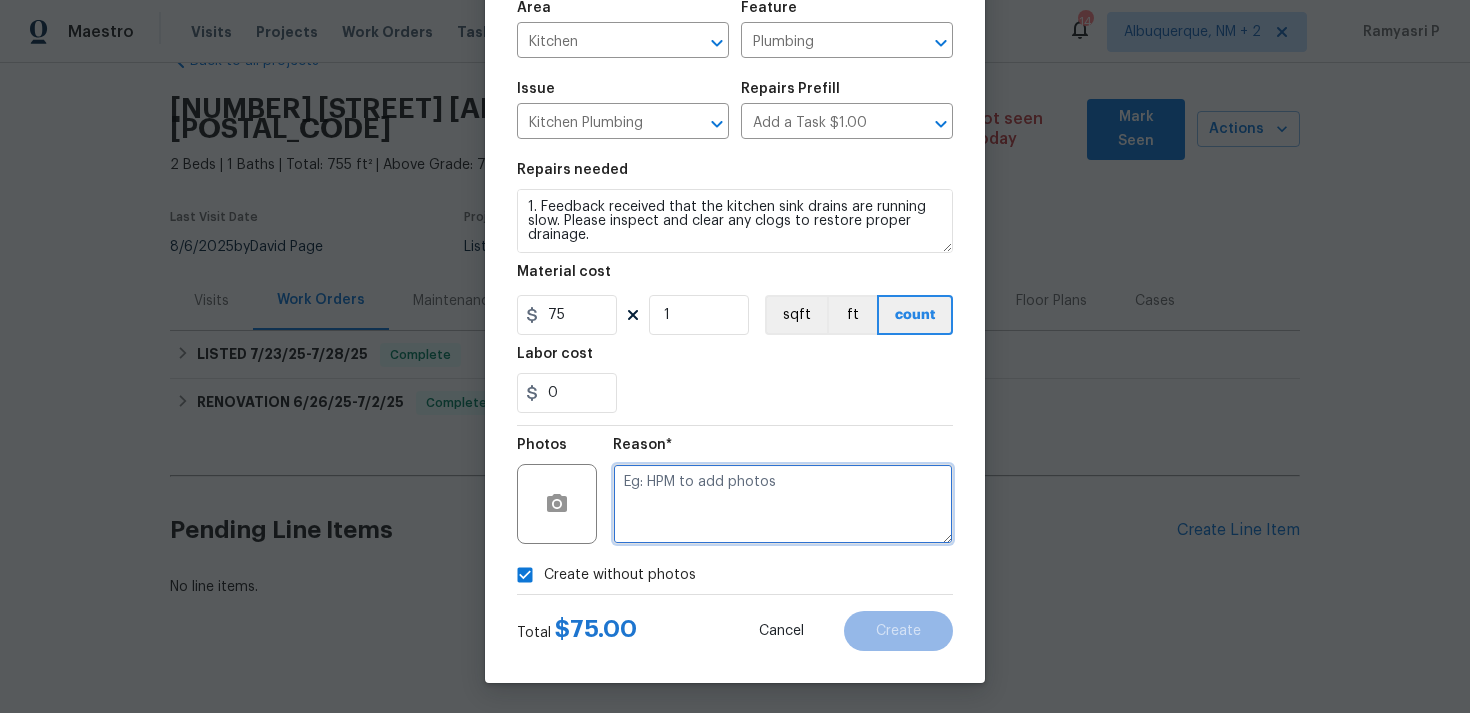 click at bounding box center [783, 504] 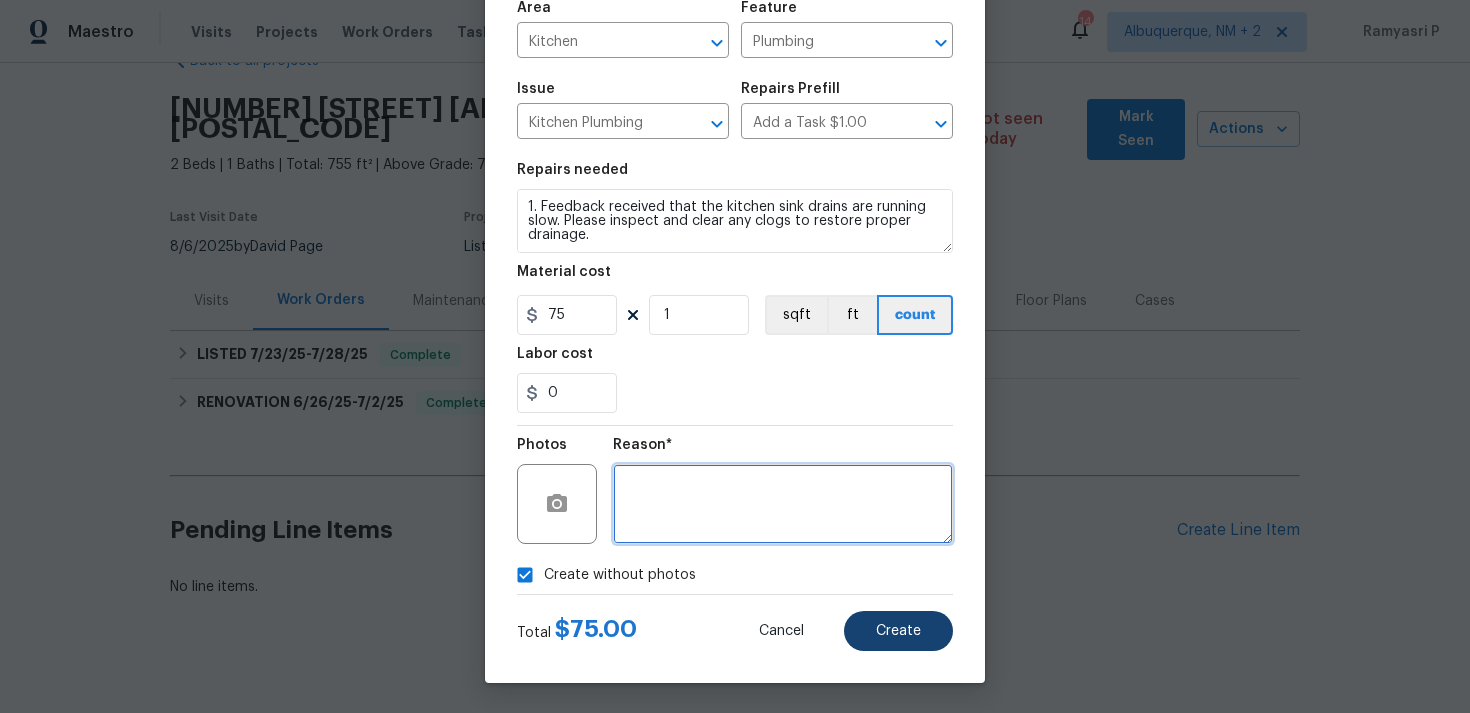 type 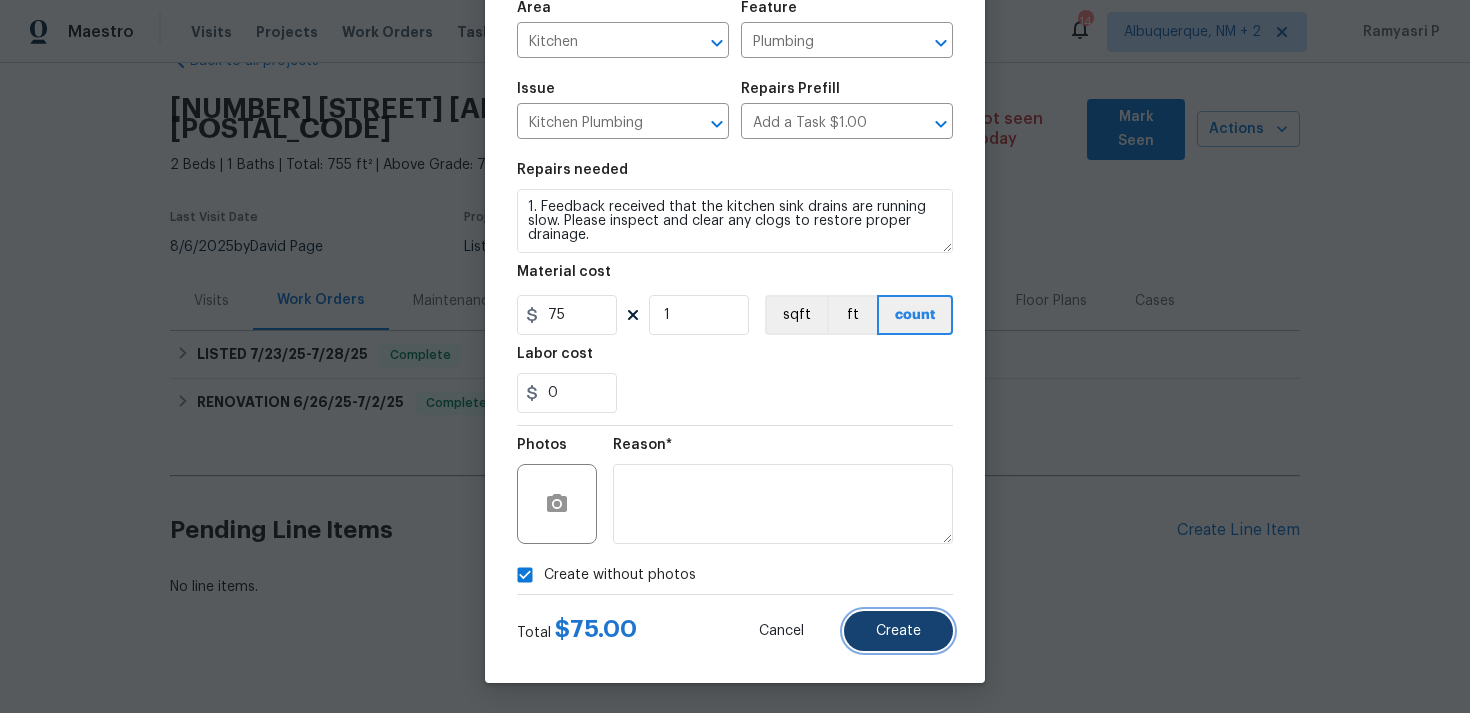 click on "Create" at bounding box center (898, 631) 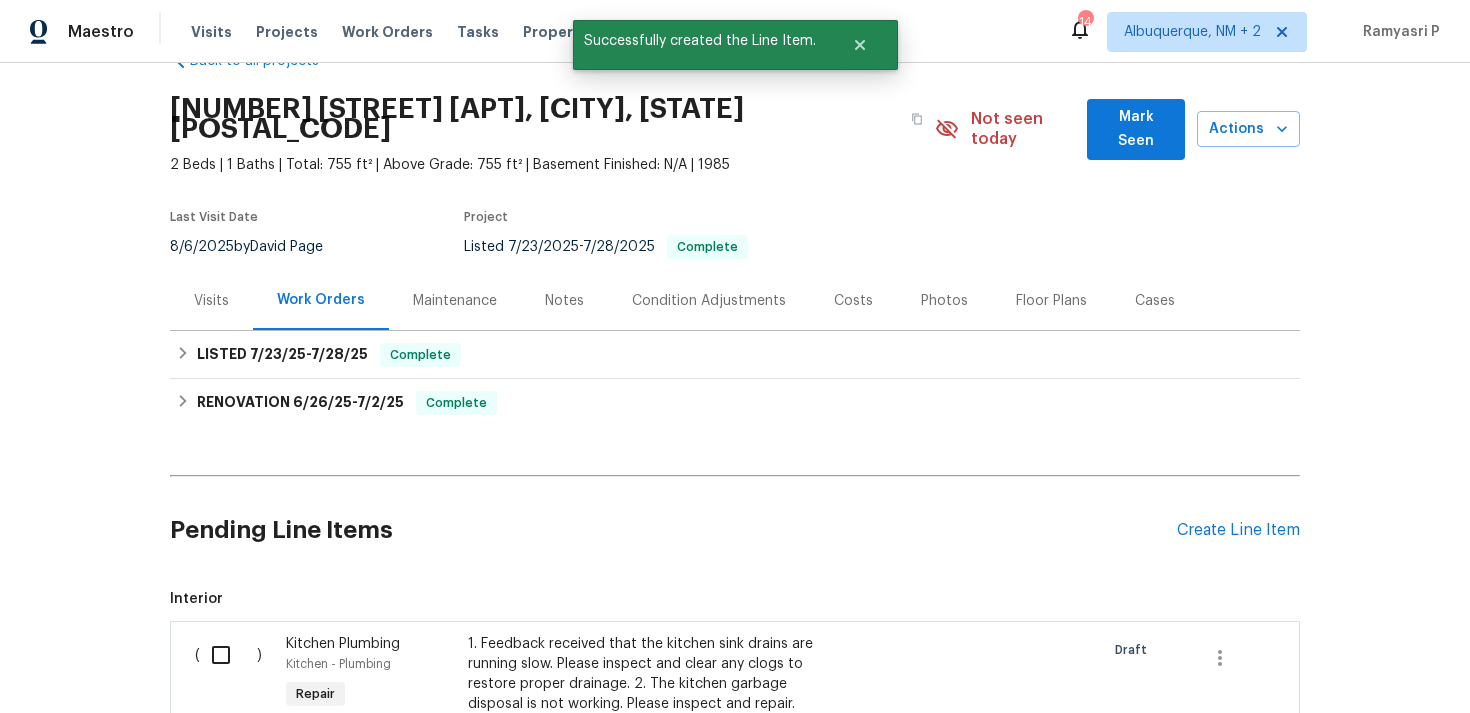 click at bounding box center [228, 655] 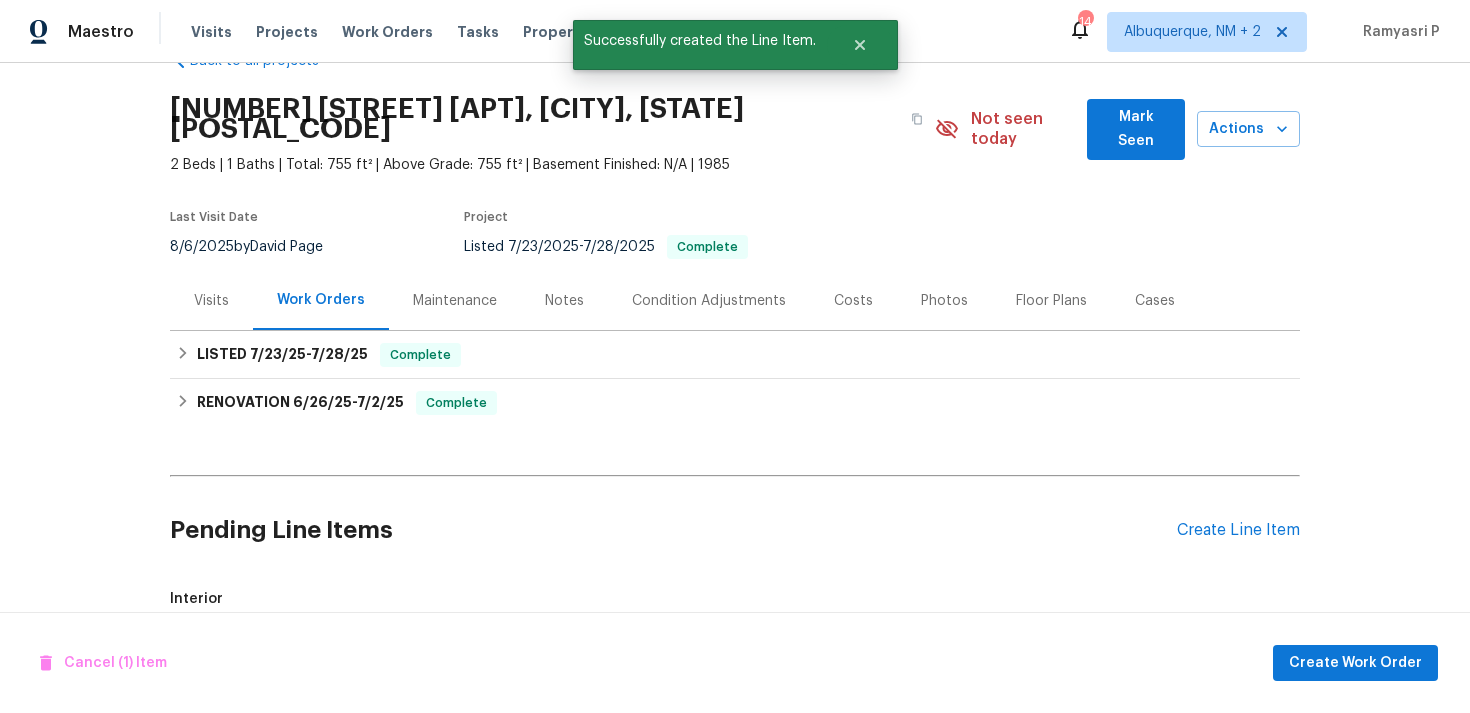 scroll, scrollTop: 320, scrollLeft: 0, axis: vertical 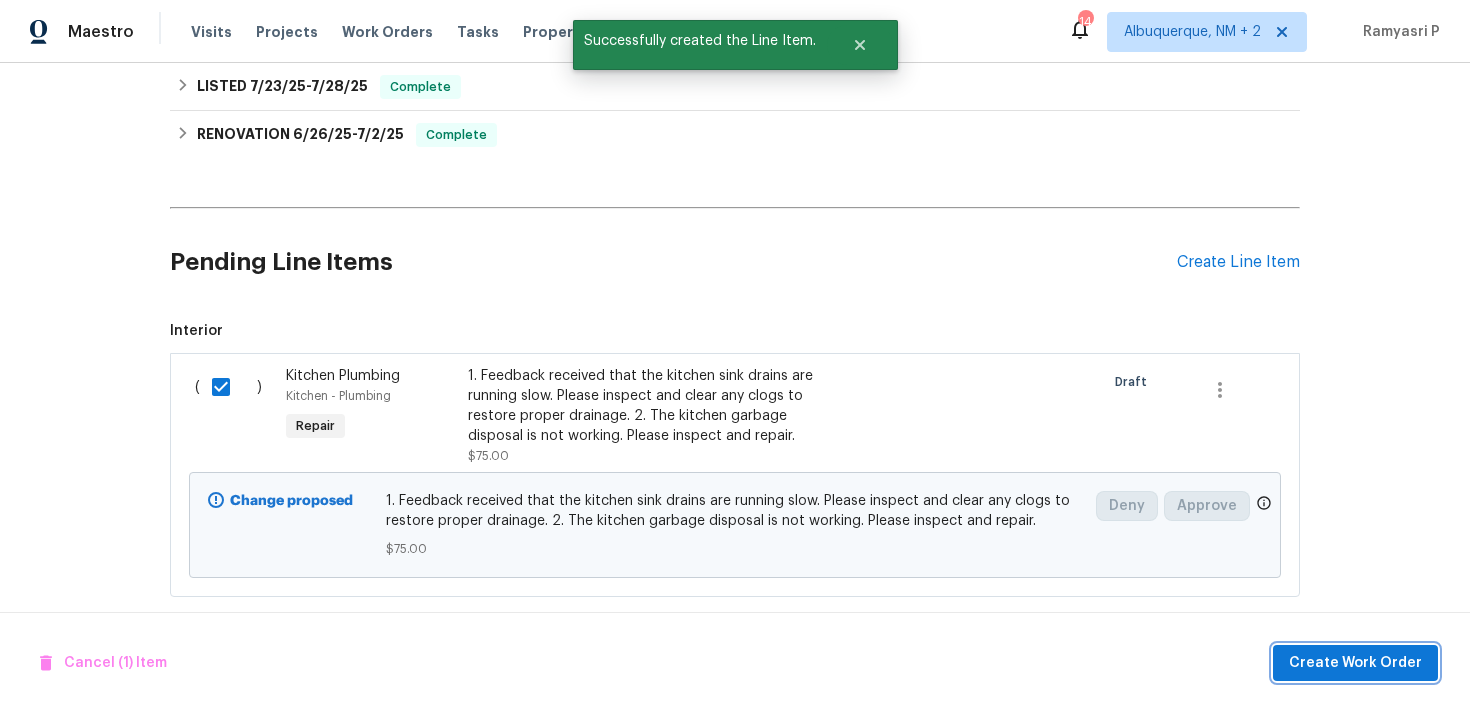 click on "Create Work Order" at bounding box center [1355, 663] 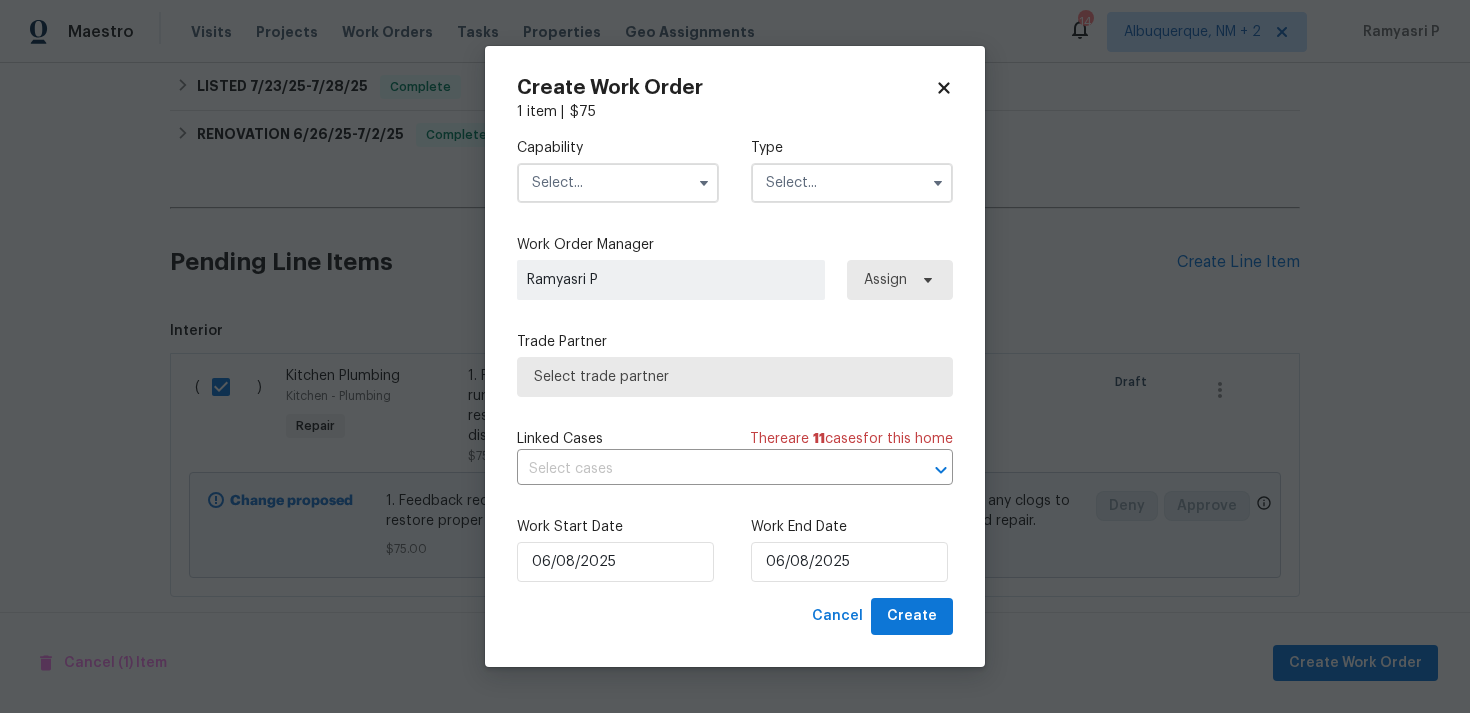 click at bounding box center (852, 183) 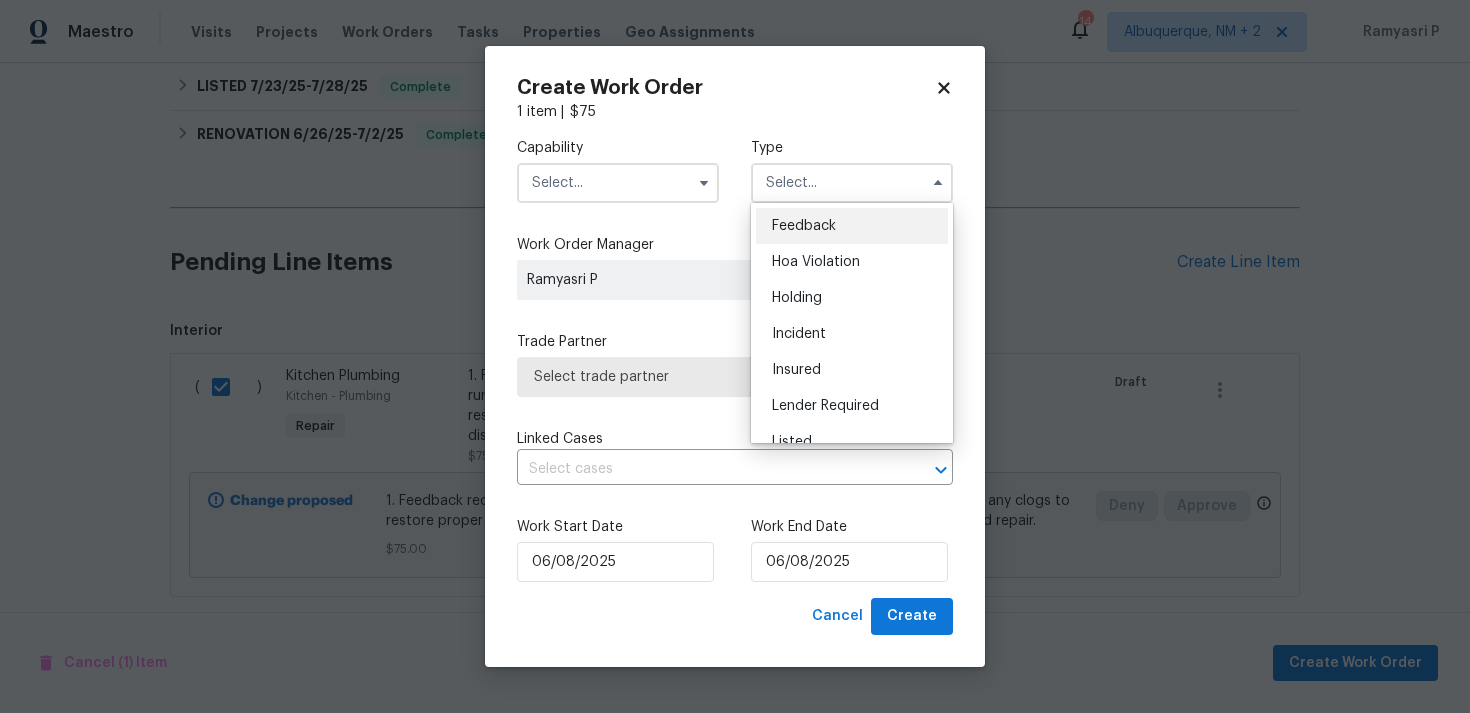 click on "Feedback" at bounding box center (804, 226) 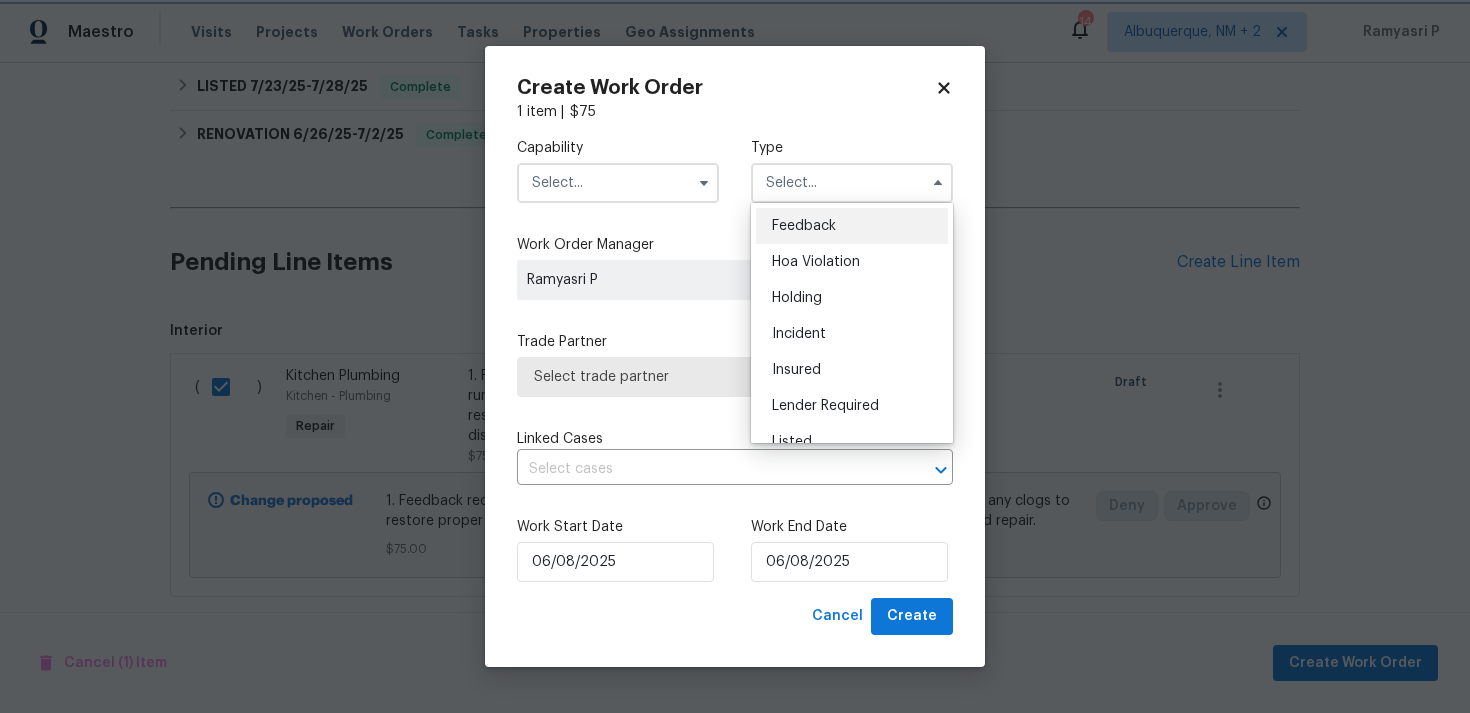 type on "Feedback" 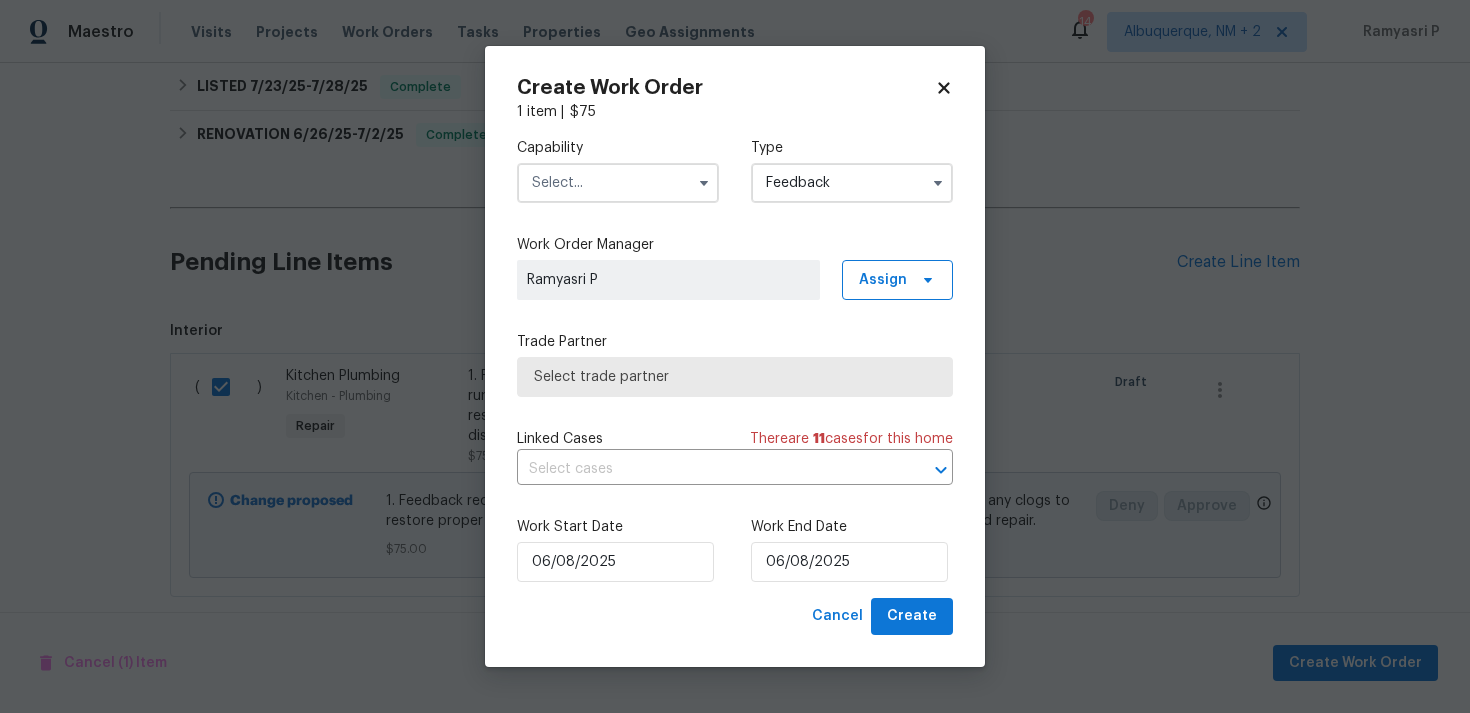 click at bounding box center (618, 183) 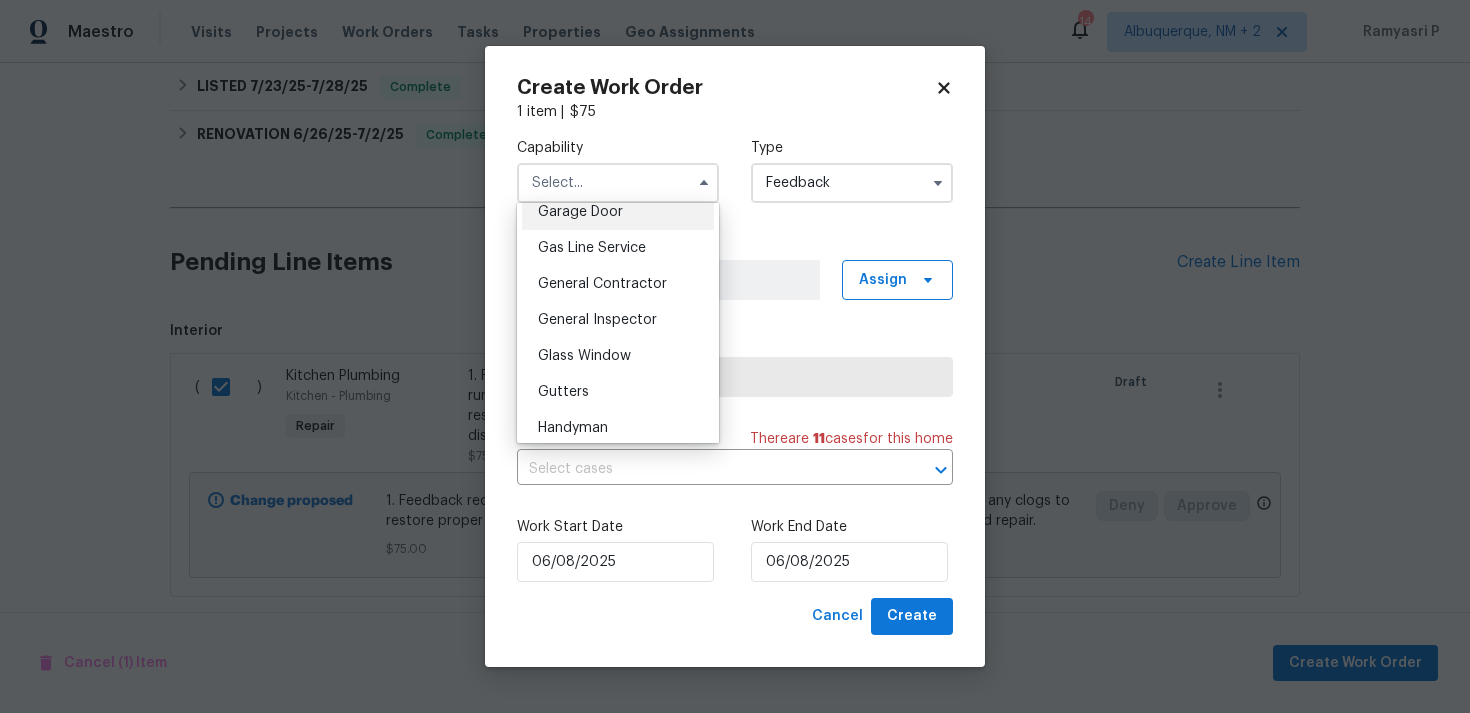 scroll, scrollTop: 1021, scrollLeft: 0, axis: vertical 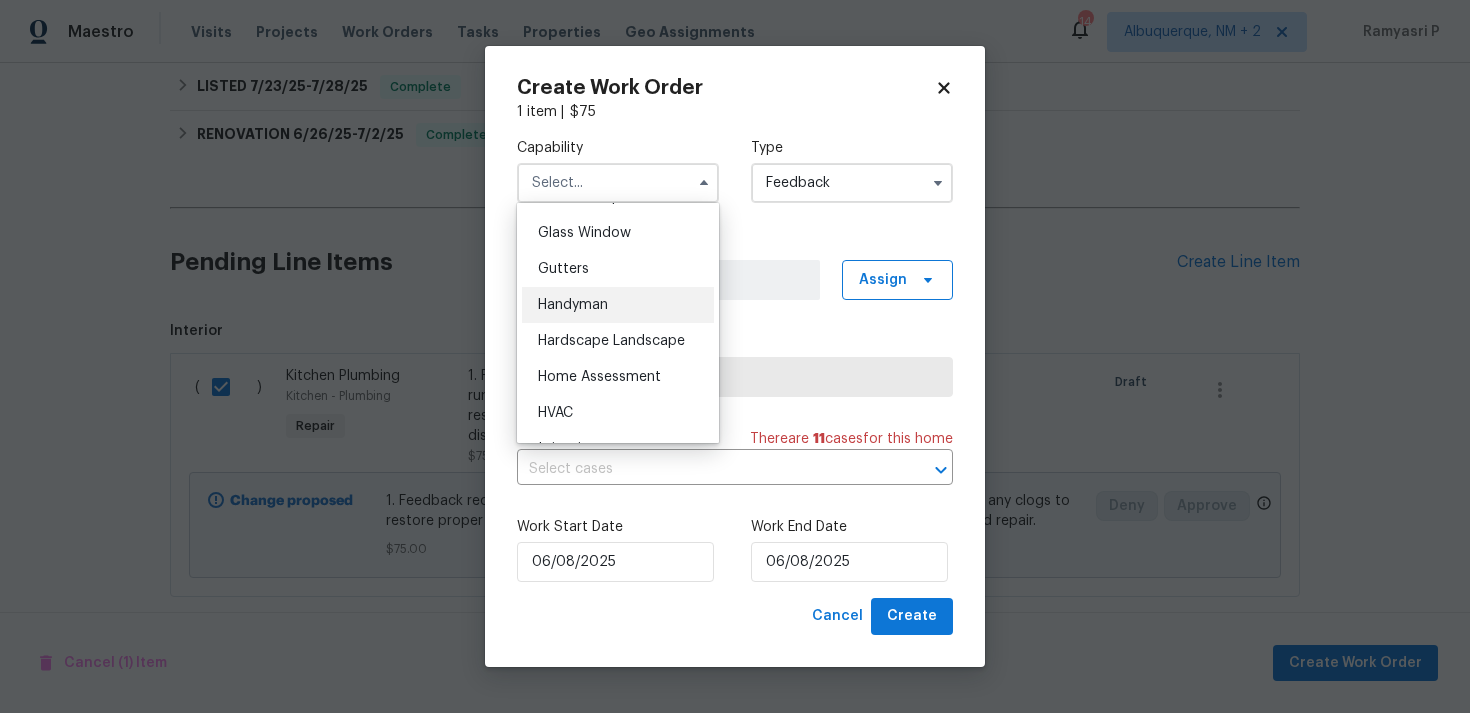 click on "Handyman" at bounding box center [573, 305] 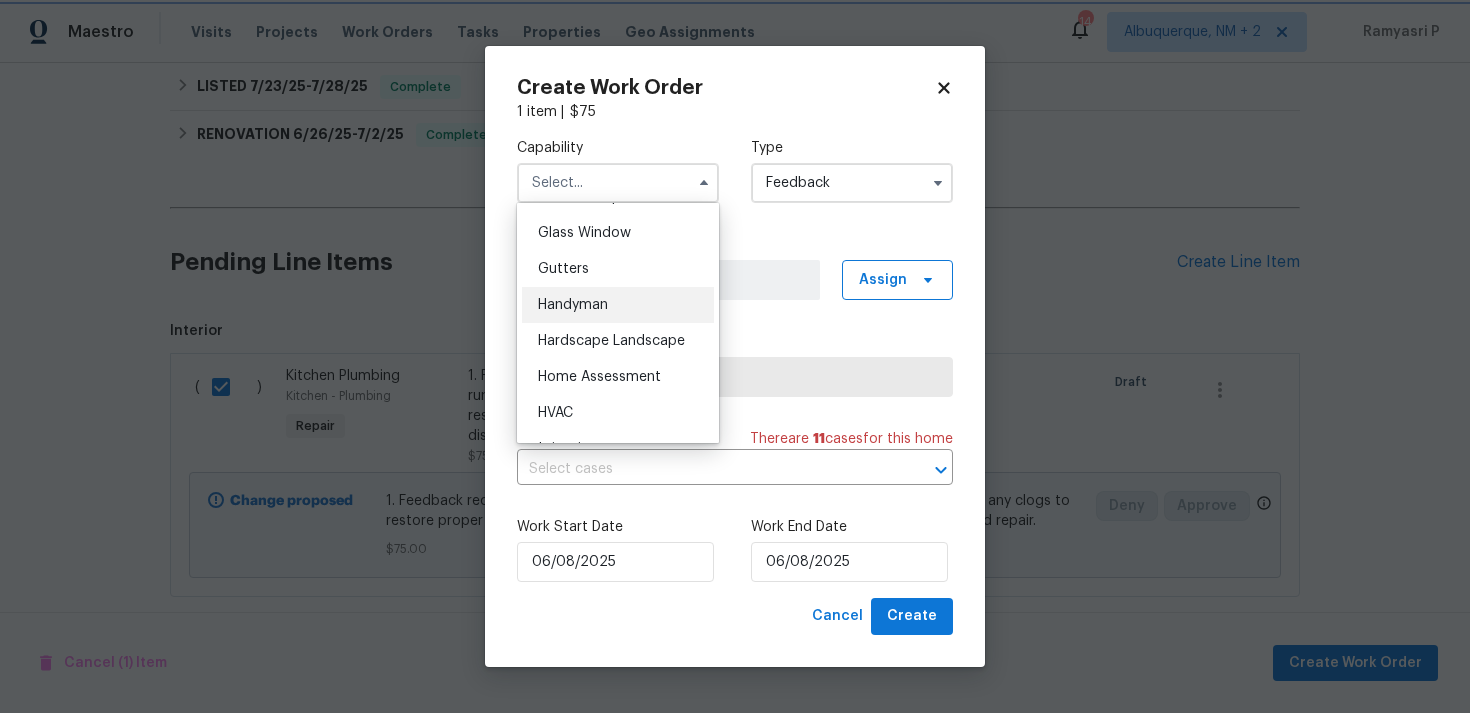 type on "Handyman" 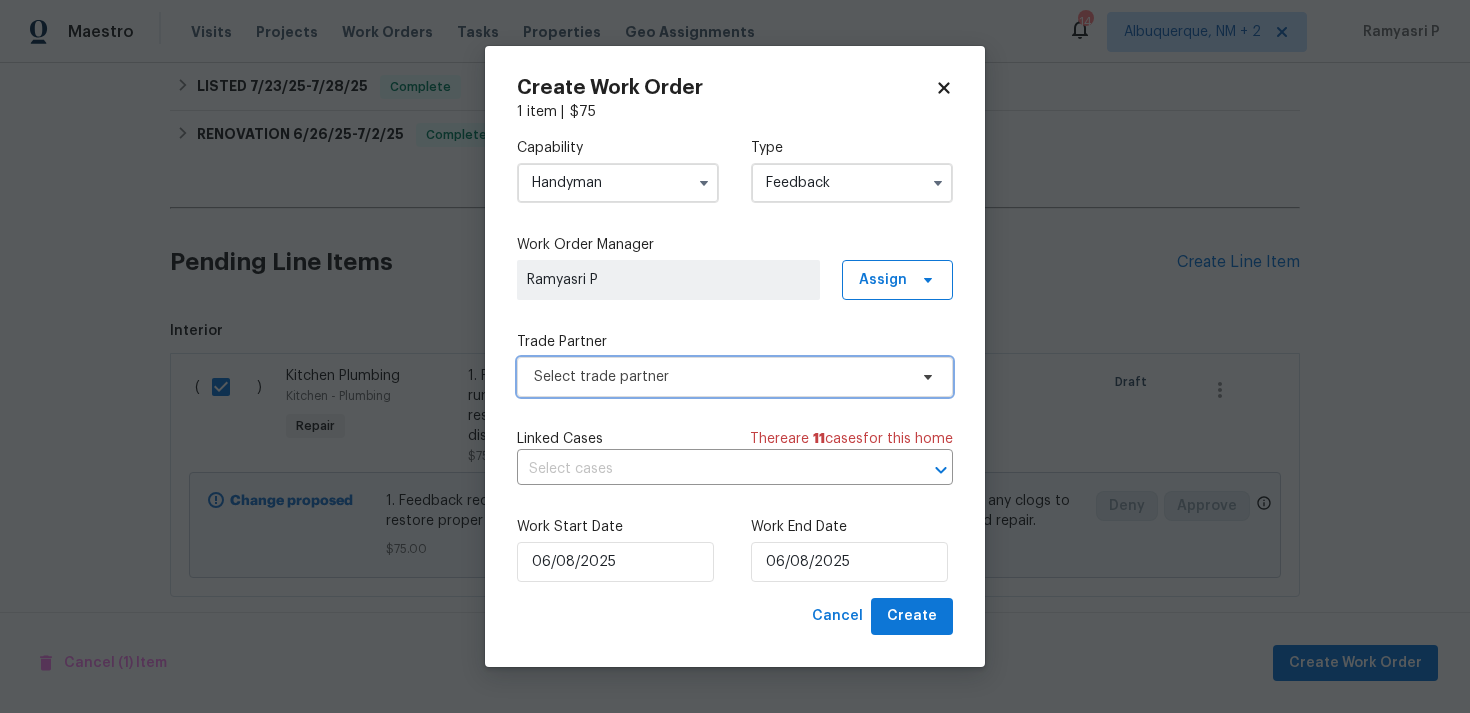 click on "Select trade partner" at bounding box center [720, 377] 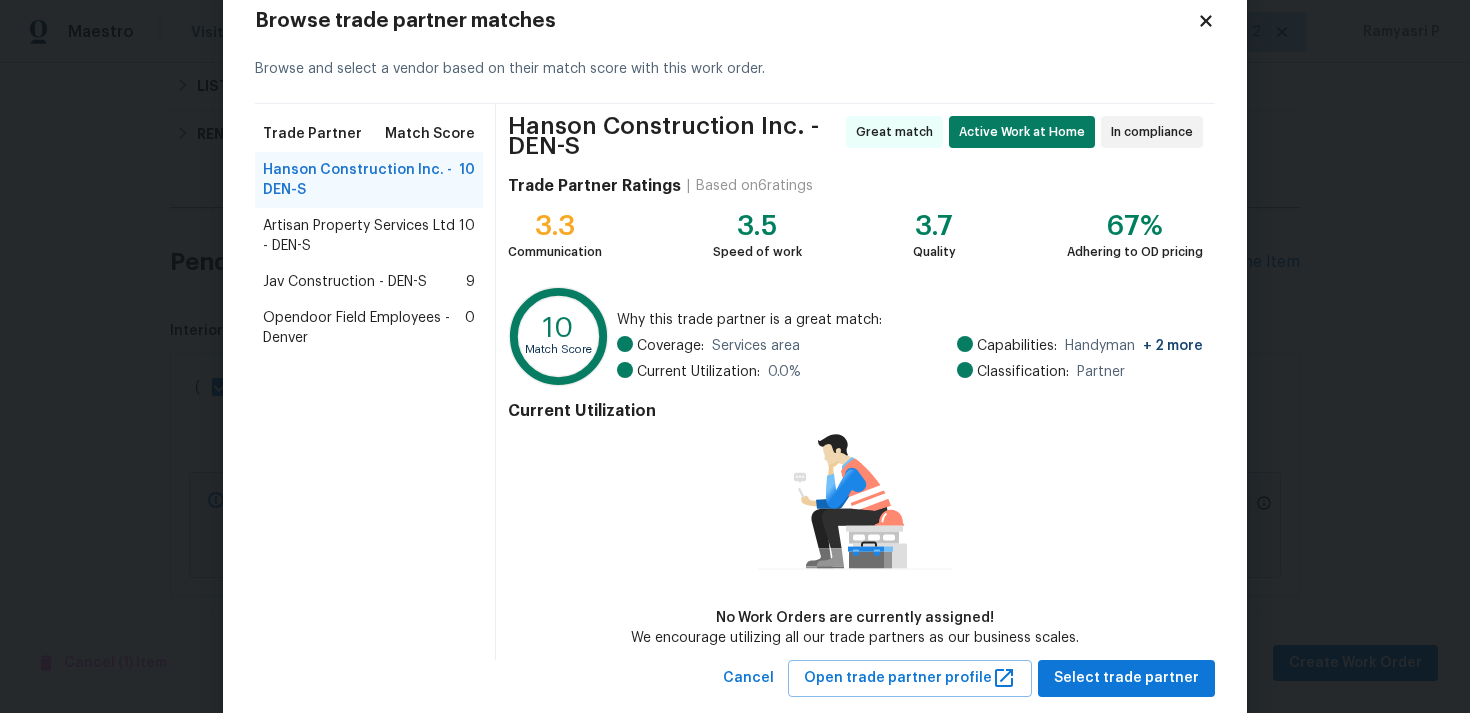 scroll, scrollTop: 95, scrollLeft: 0, axis: vertical 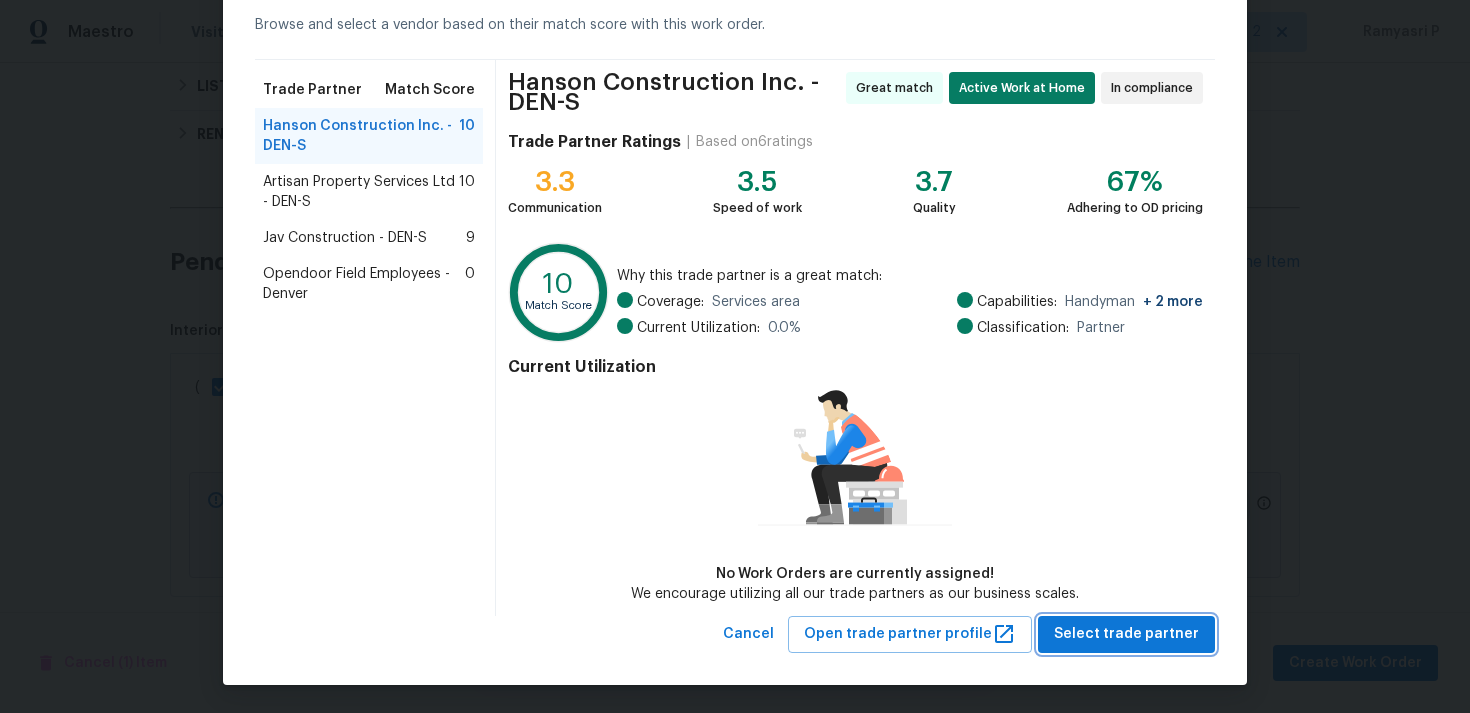 click on "Select trade partner" at bounding box center (1126, 634) 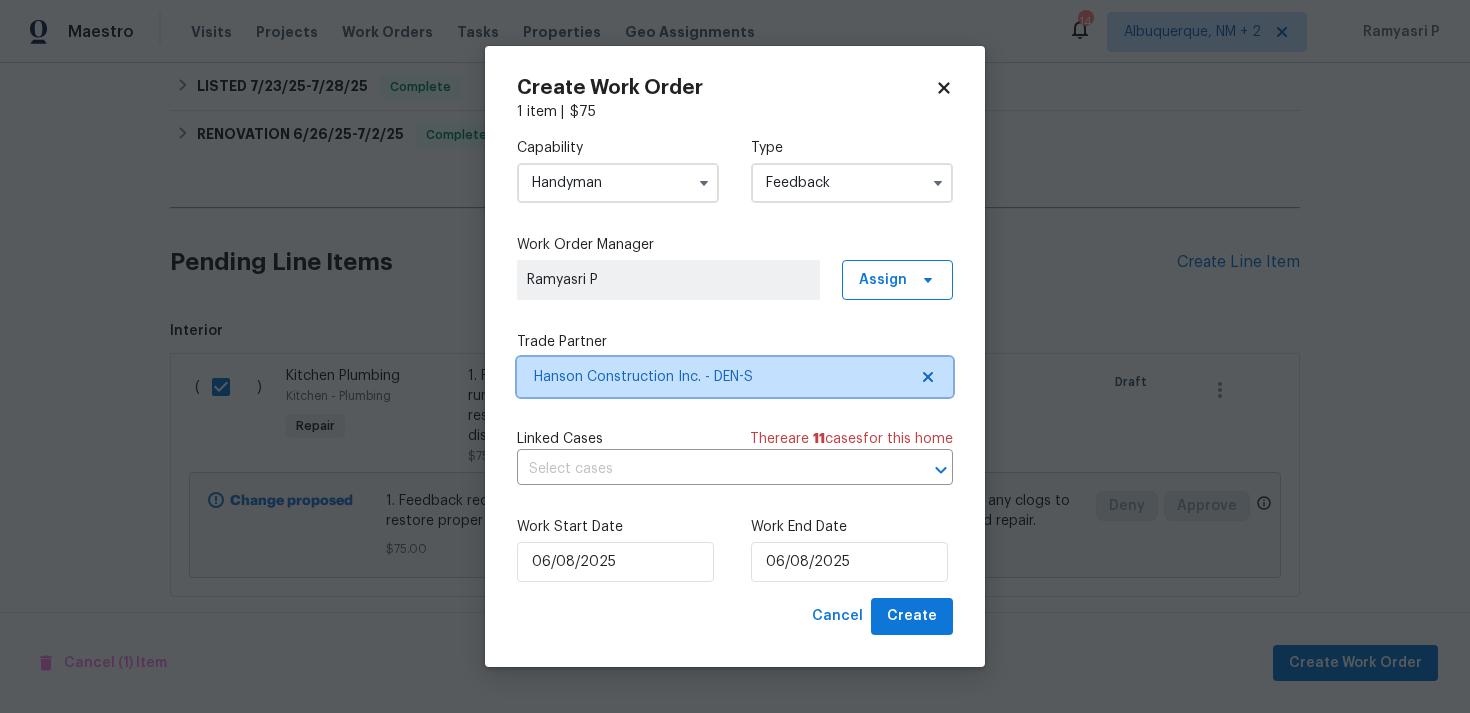 scroll, scrollTop: 0, scrollLeft: 0, axis: both 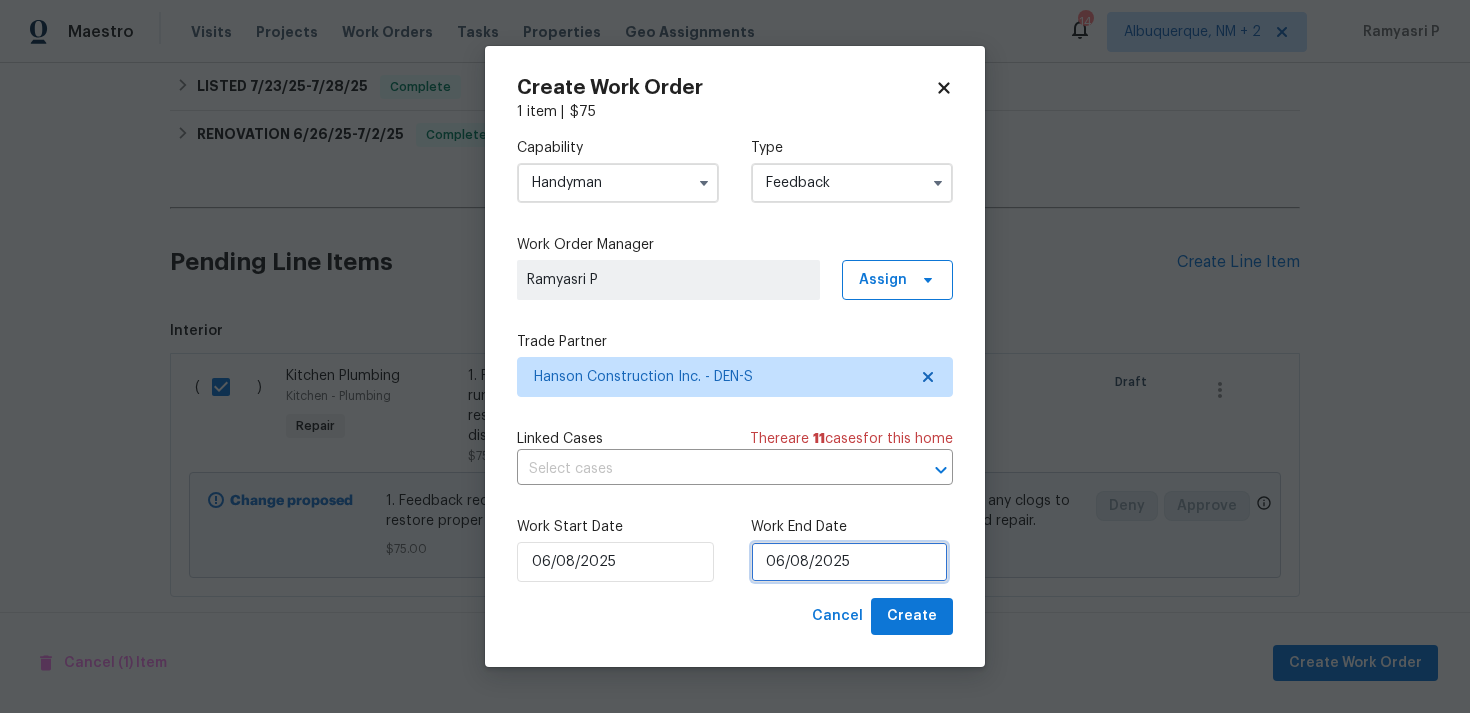 click on "06/08/2025" at bounding box center (849, 562) 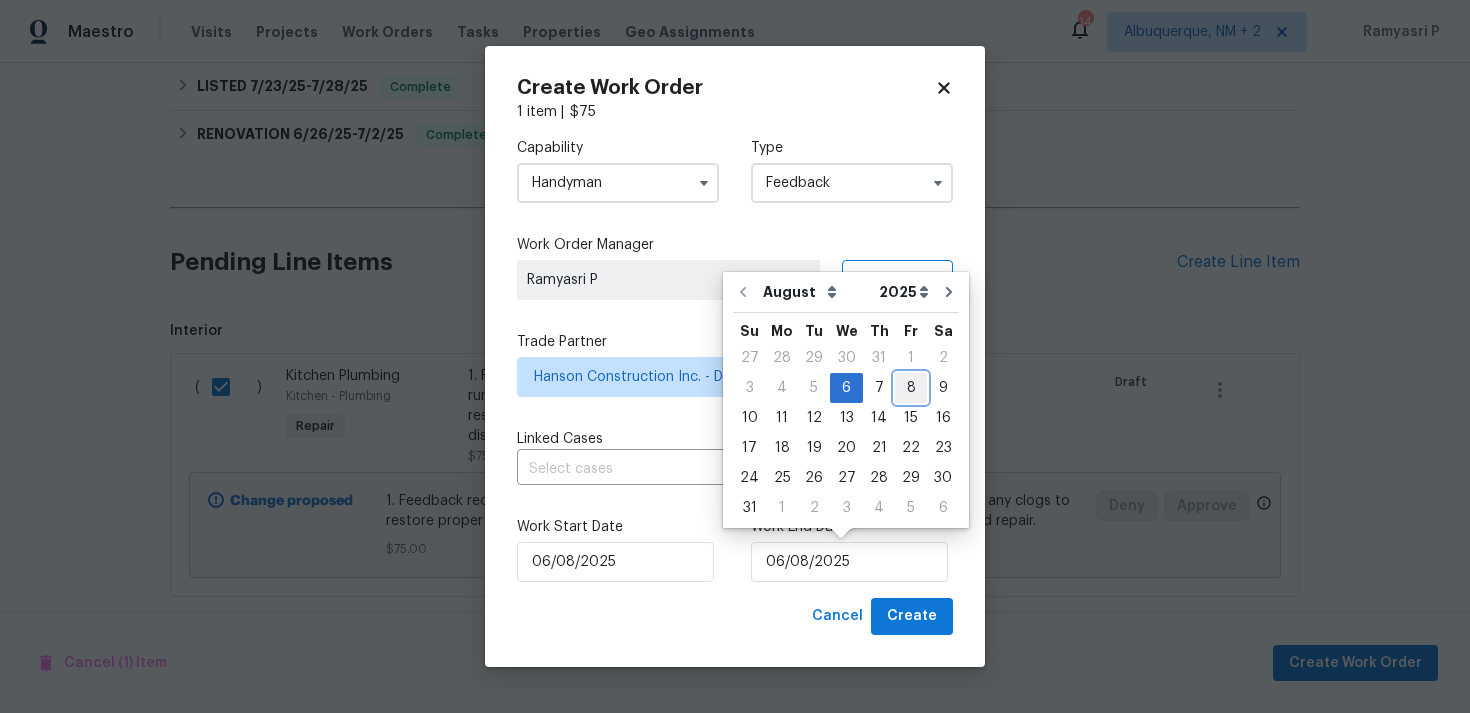 click on "8" at bounding box center [911, 388] 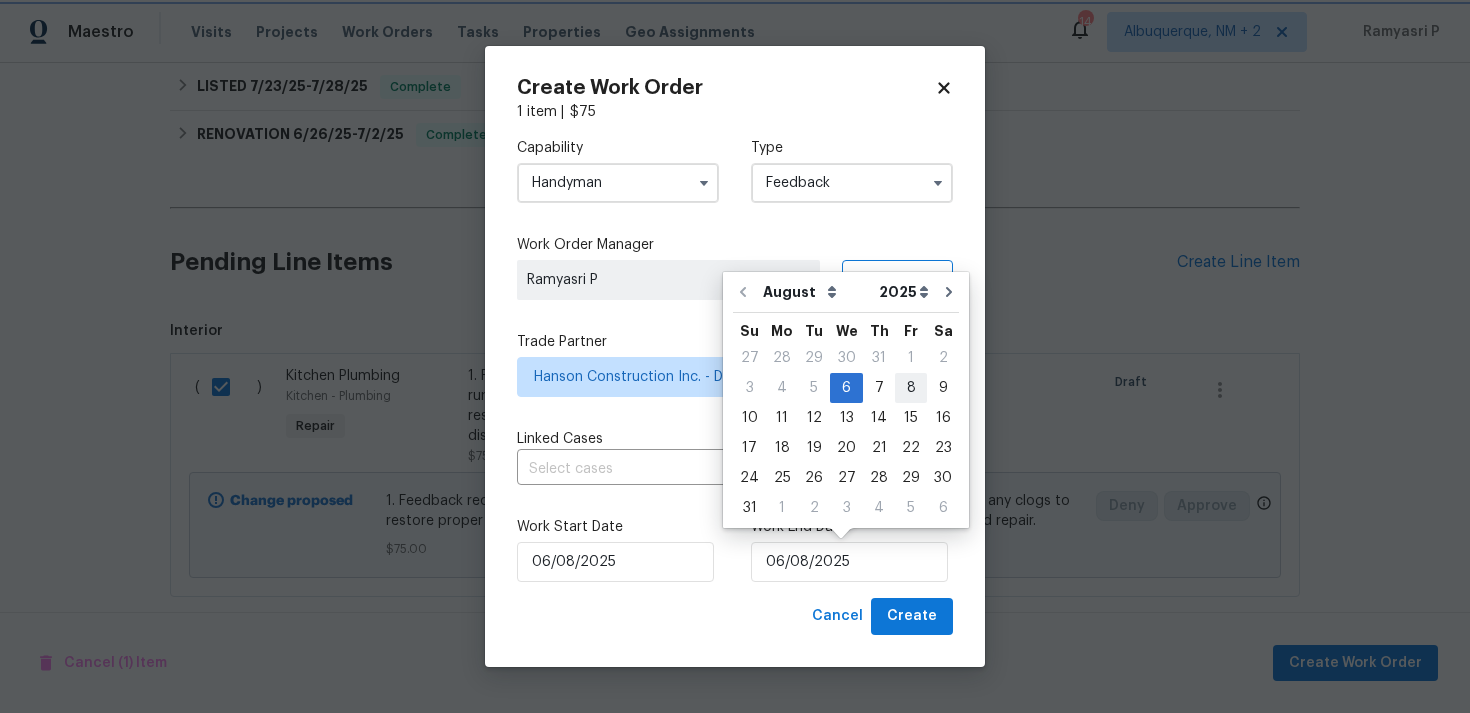 type on "08/08/2025" 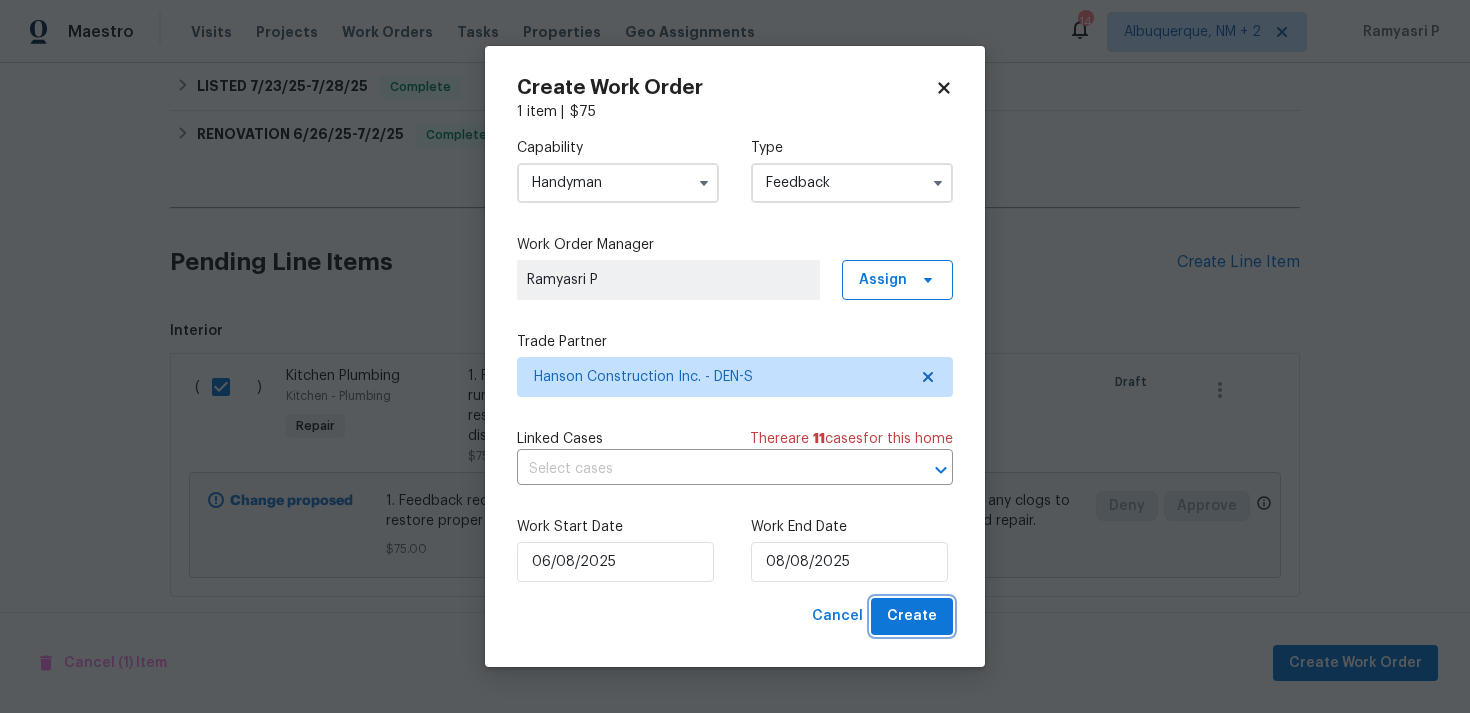 click on "Create" at bounding box center (912, 616) 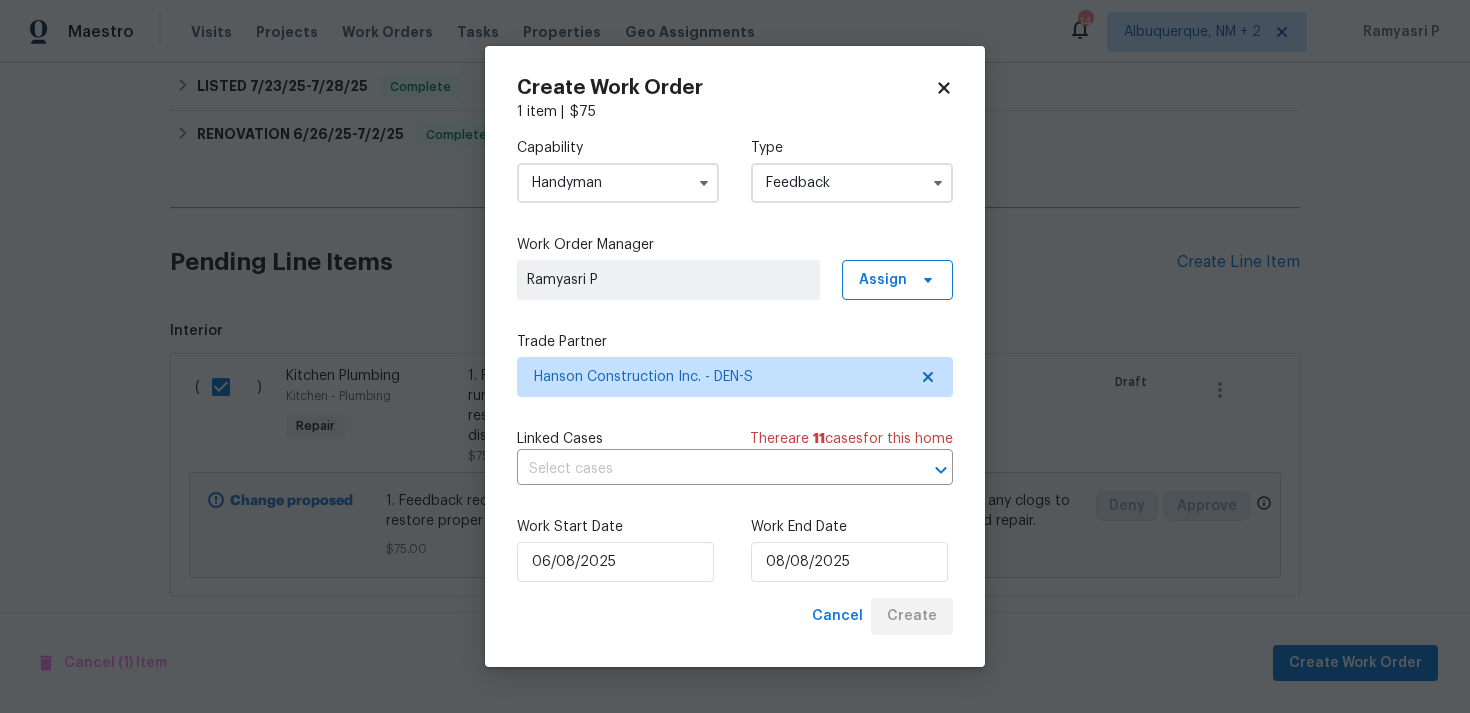 checkbox on "false" 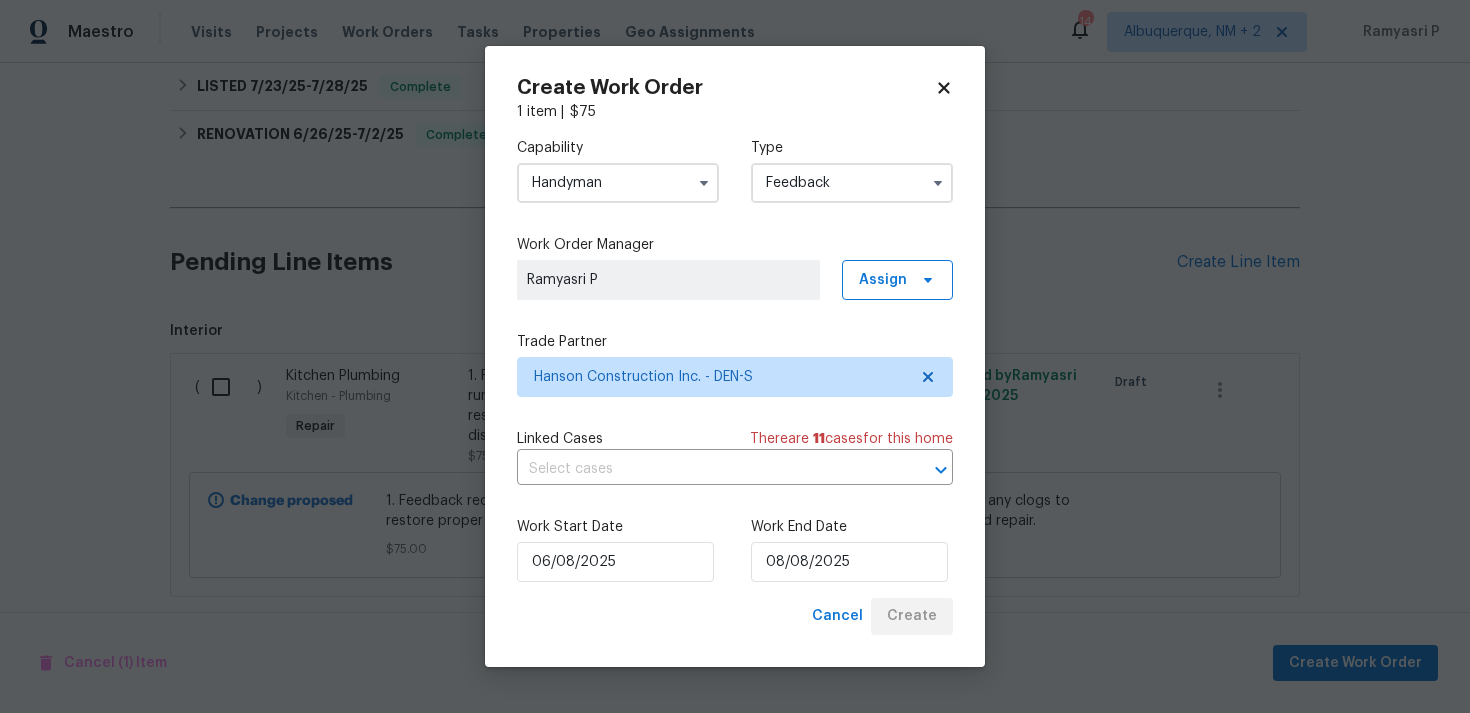 scroll, scrollTop: 100, scrollLeft: 0, axis: vertical 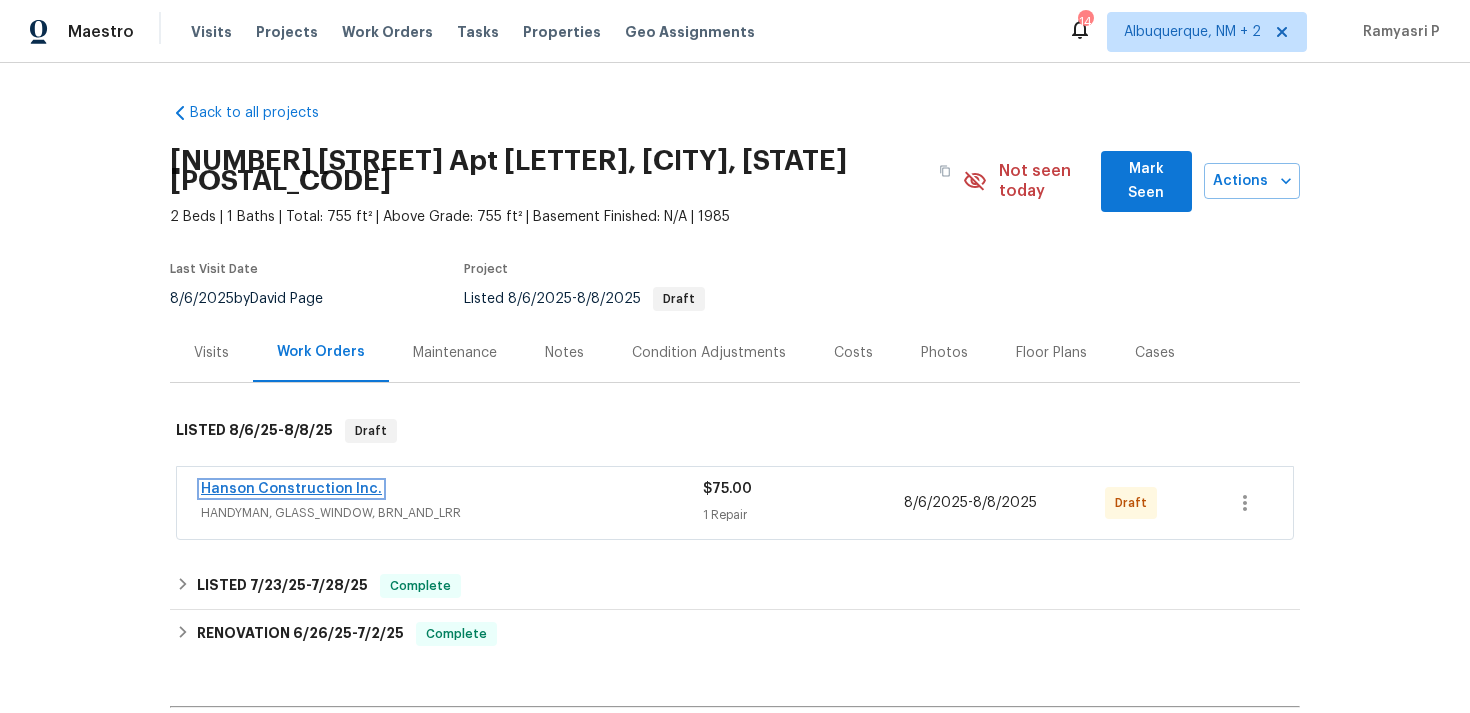 click on "Hanson Construction Inc." at bounding box center (291, 489) 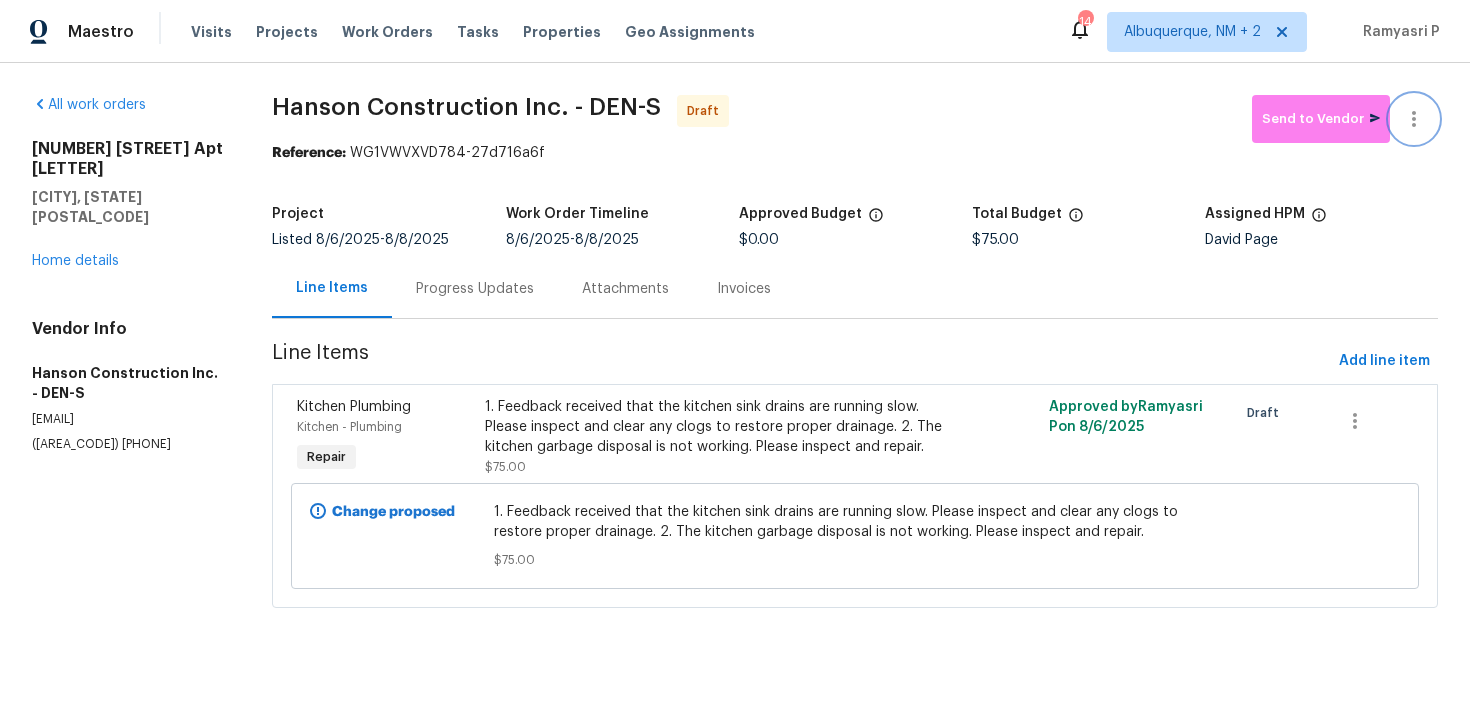 click 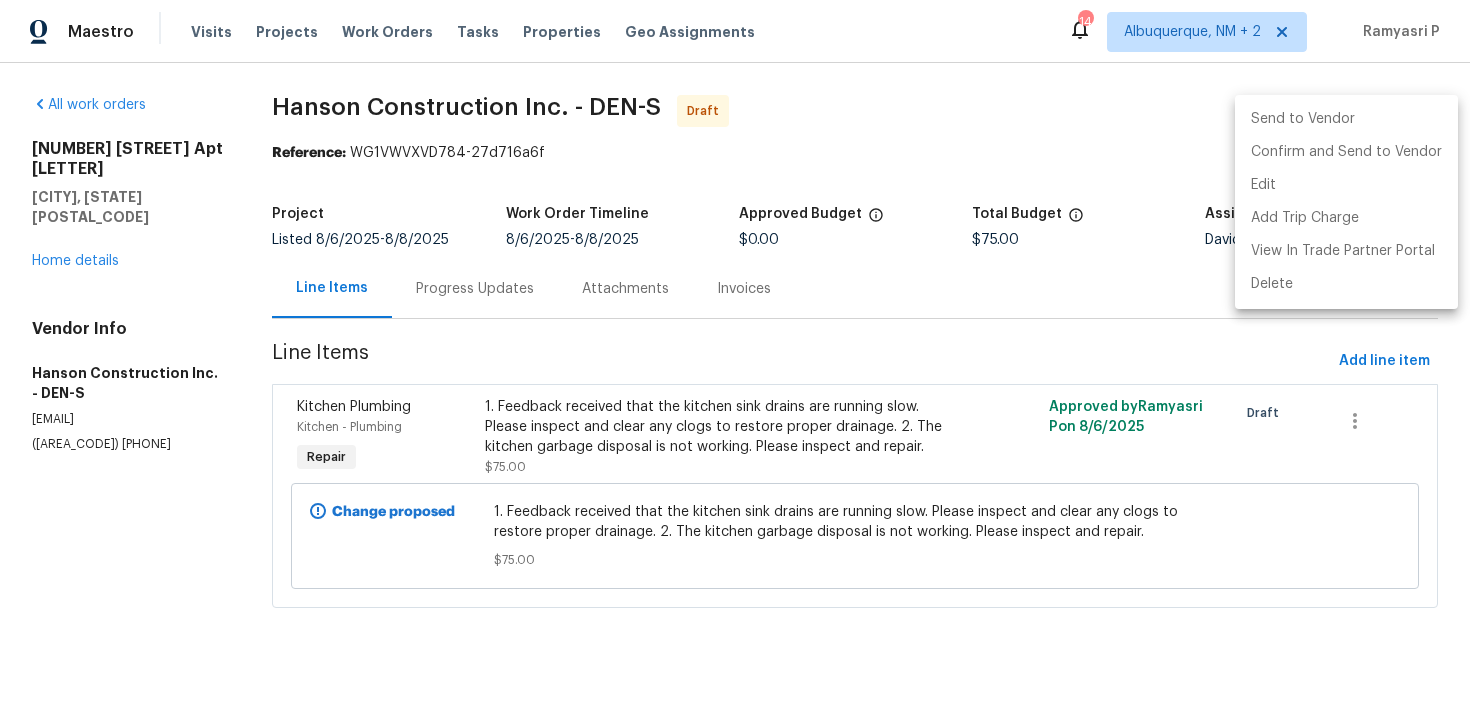 click on "Send to Vendor" at bounding box center (1346, 119) 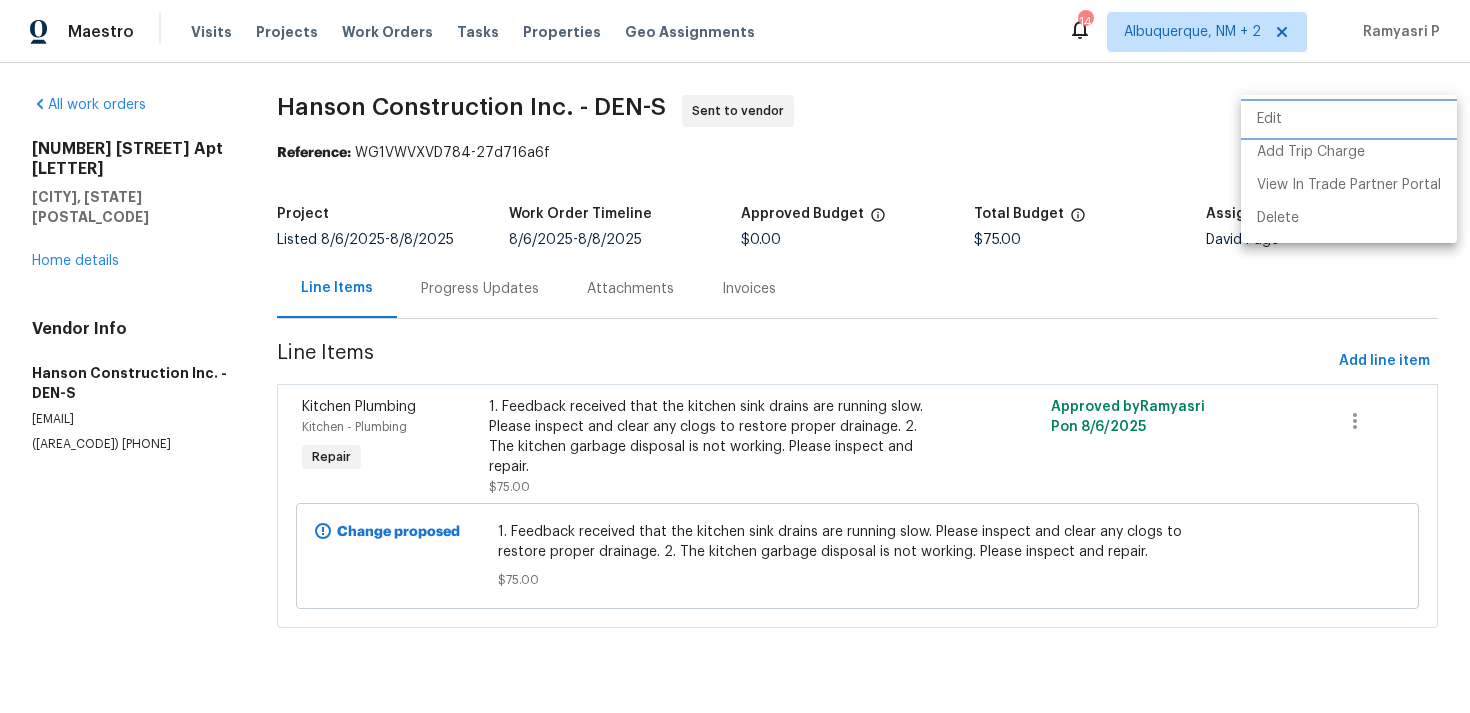 click on "Edit" at bounding box center (1349, 119) 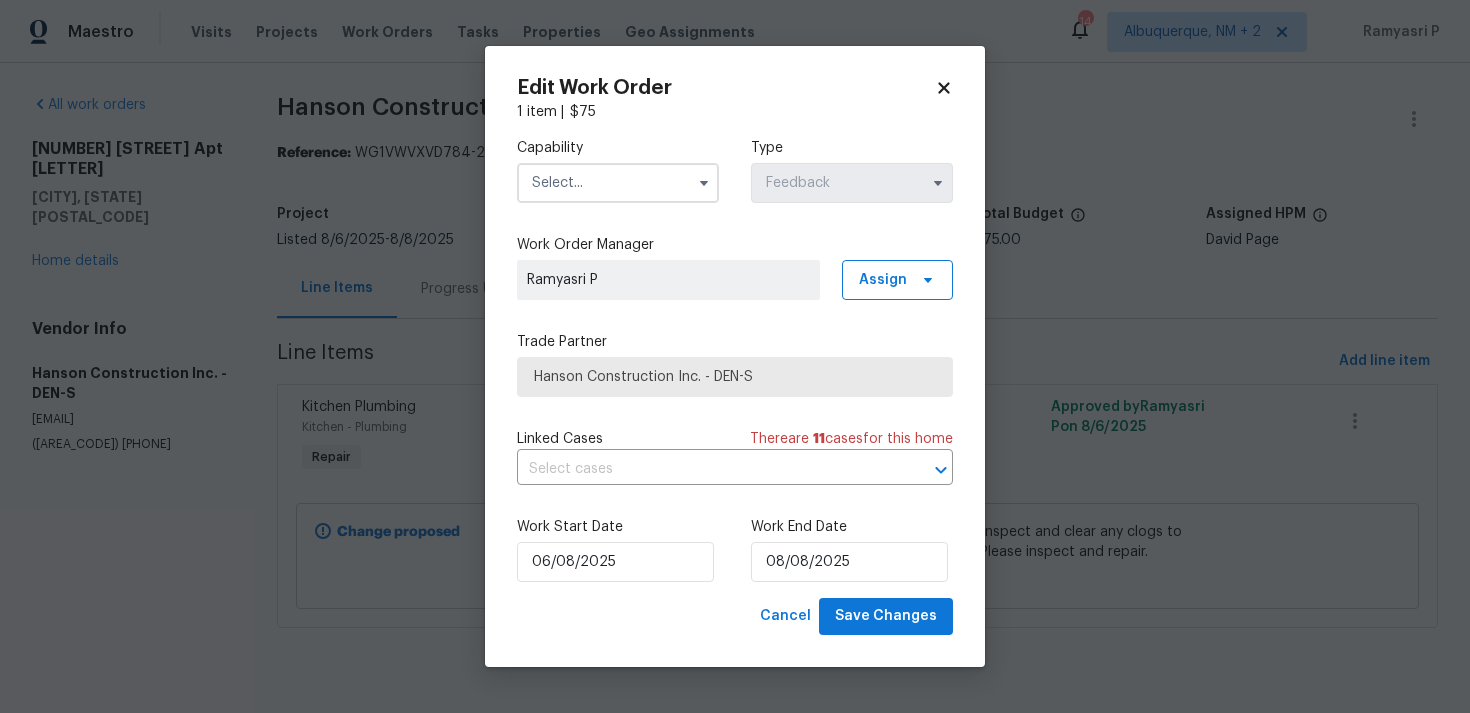 click at bounding box center [618, 183] 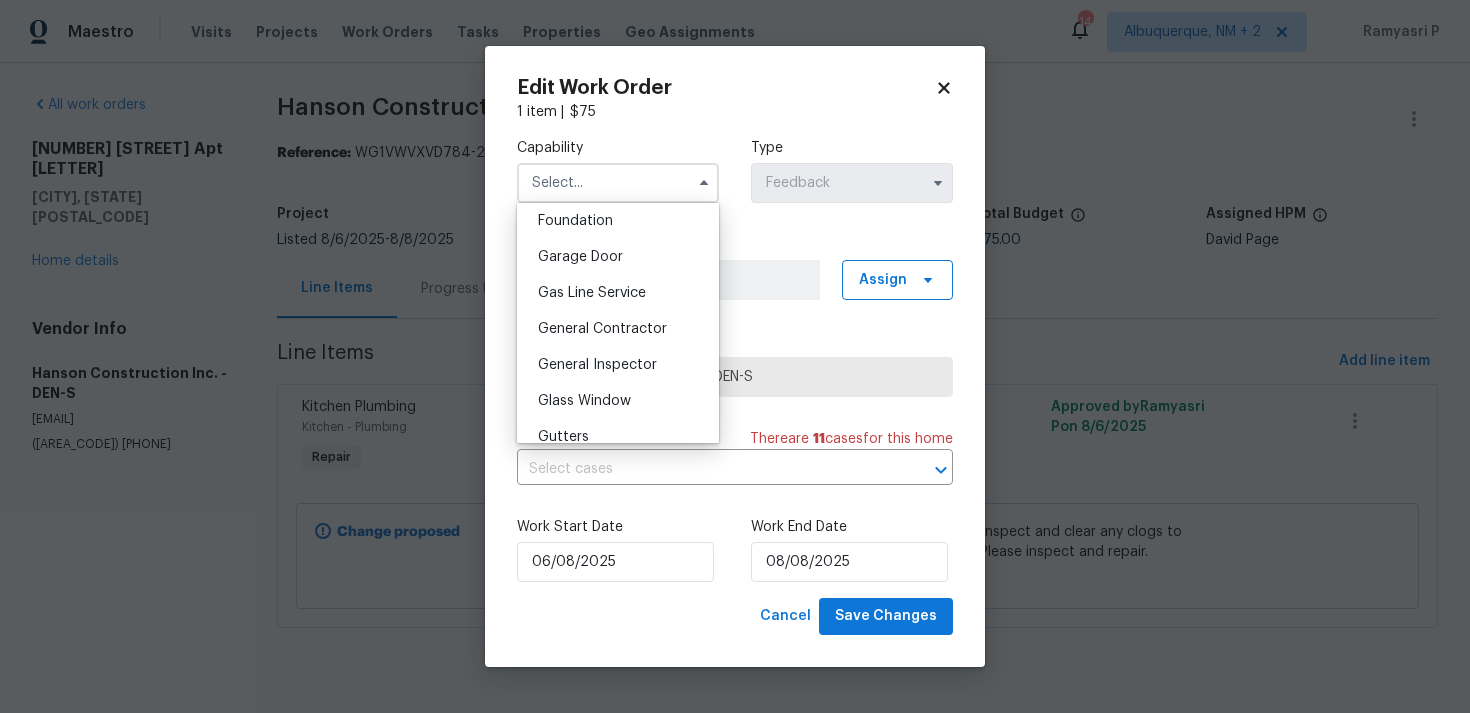scroll, scrollTop: 944, scrollLeft: 0, axis: vertical 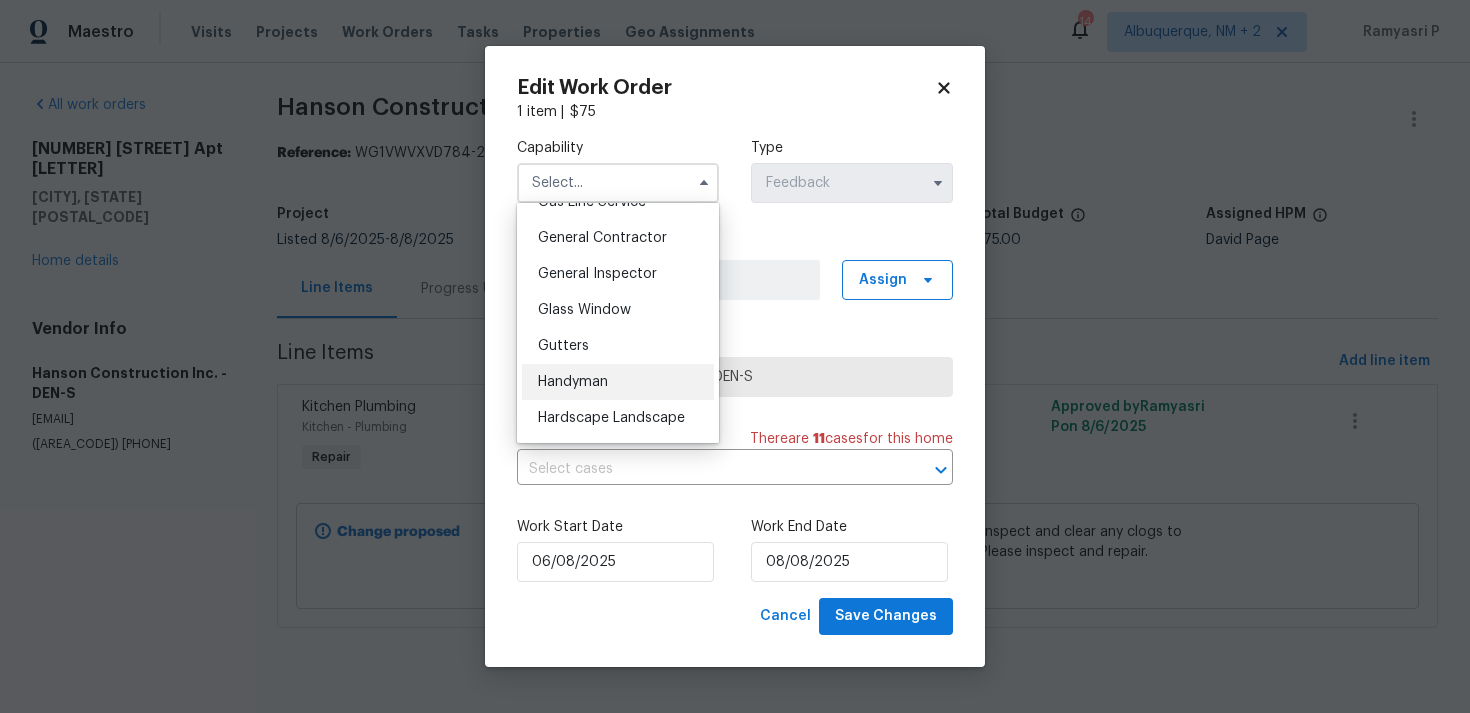 click on "Handyman" at bounding box center (573, 382) 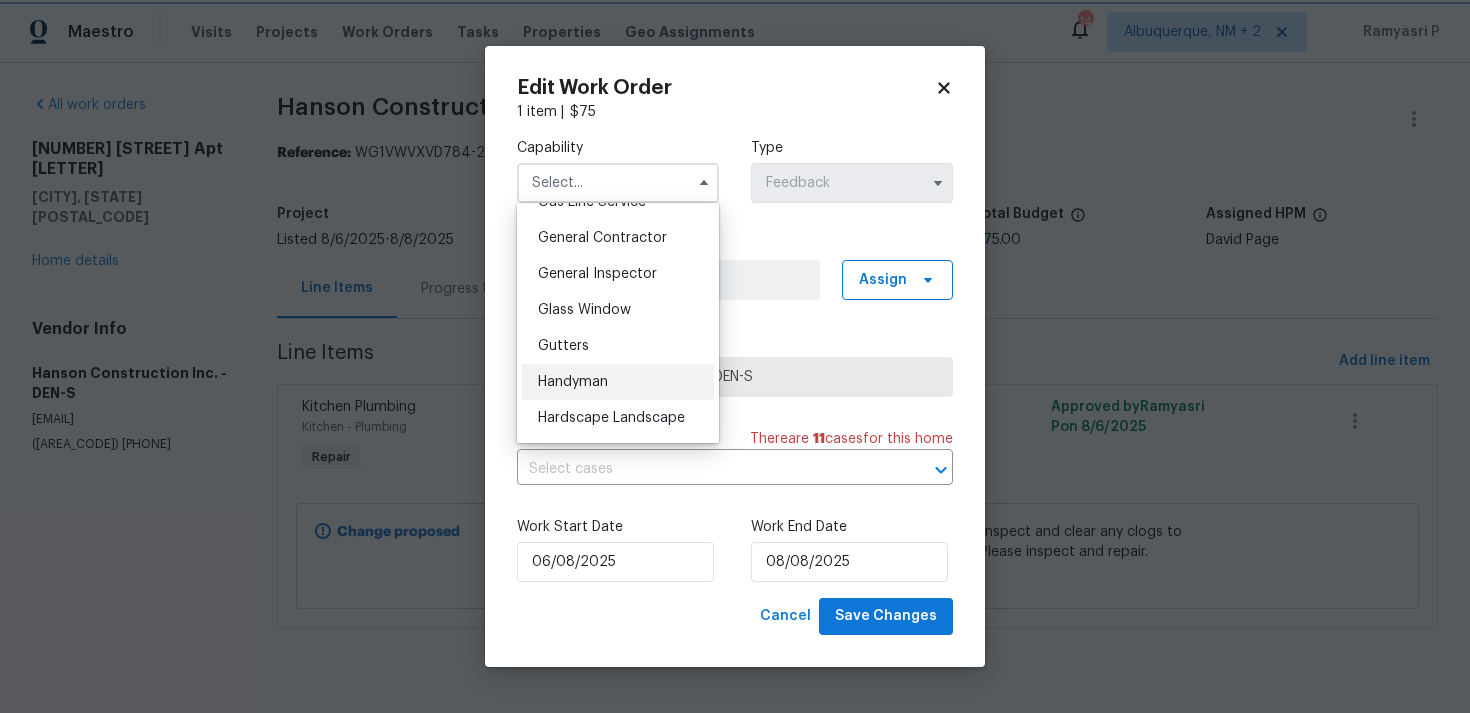 type on "Handyman" 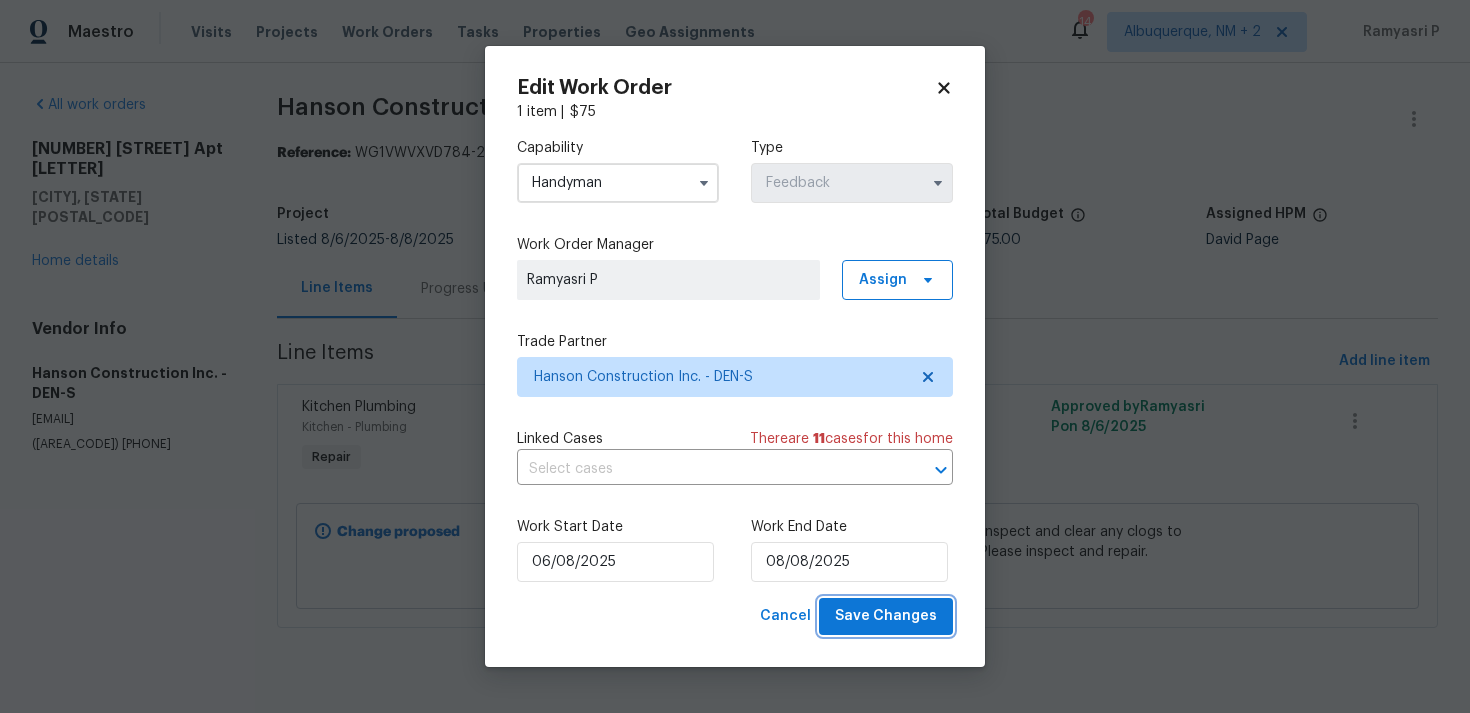 click on "Save Changes" at bounding box center [886, 616] 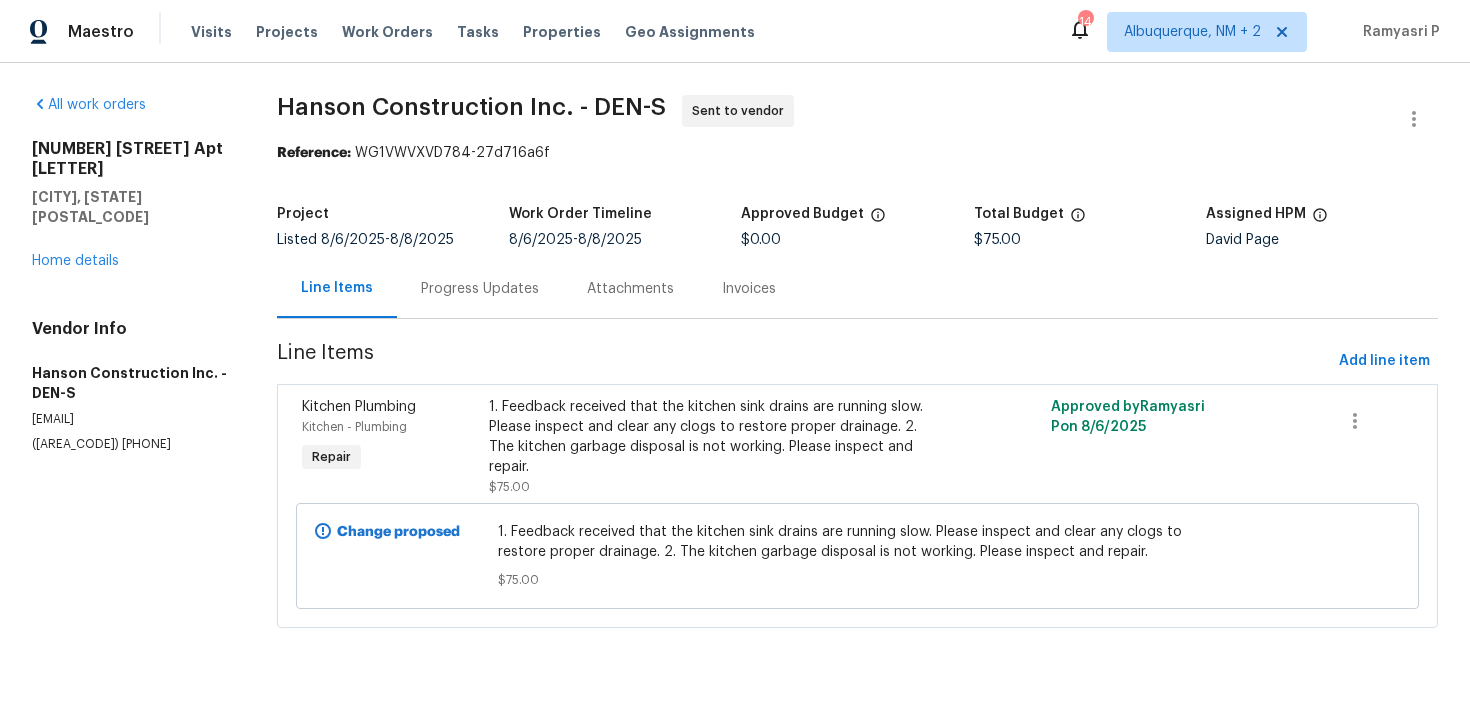 click on "Progress Updates" at bounding box center [480, 289] 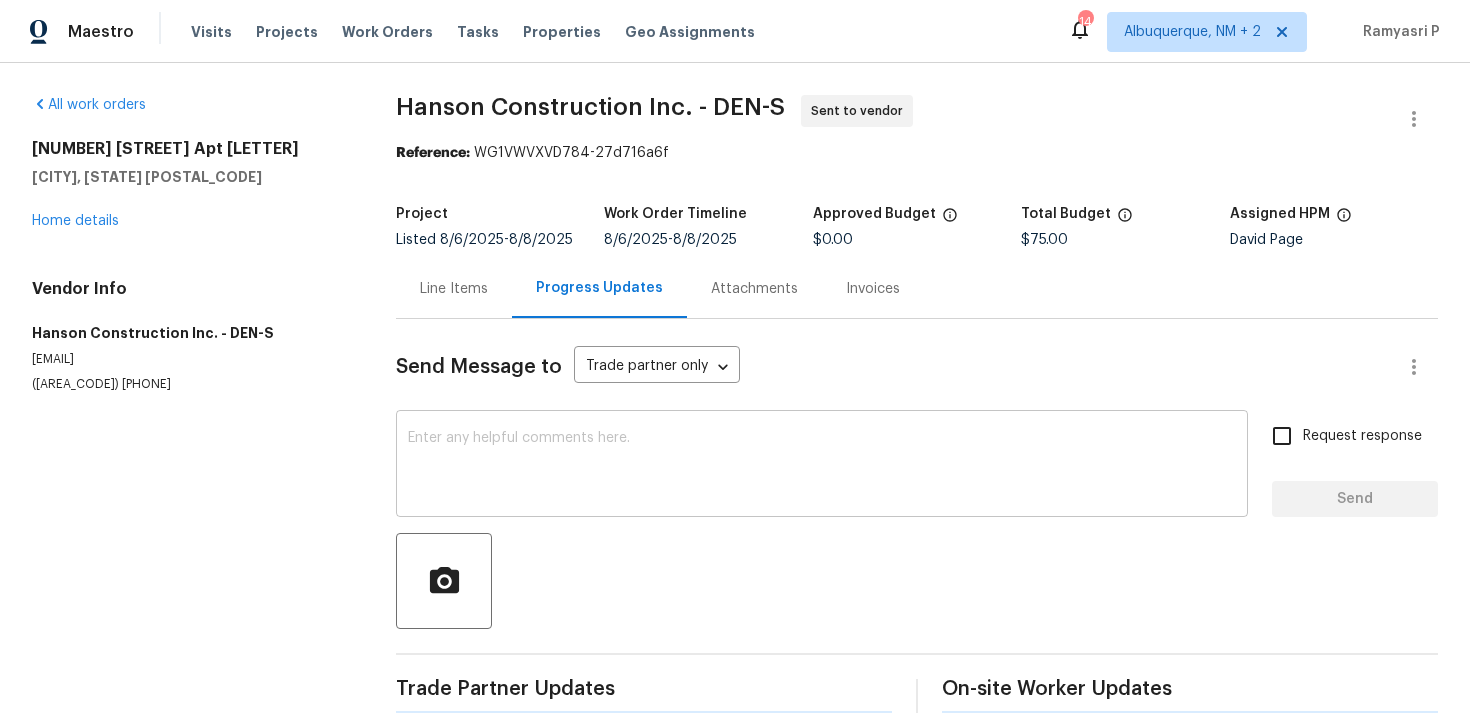 click at bounding box center [822, 466] 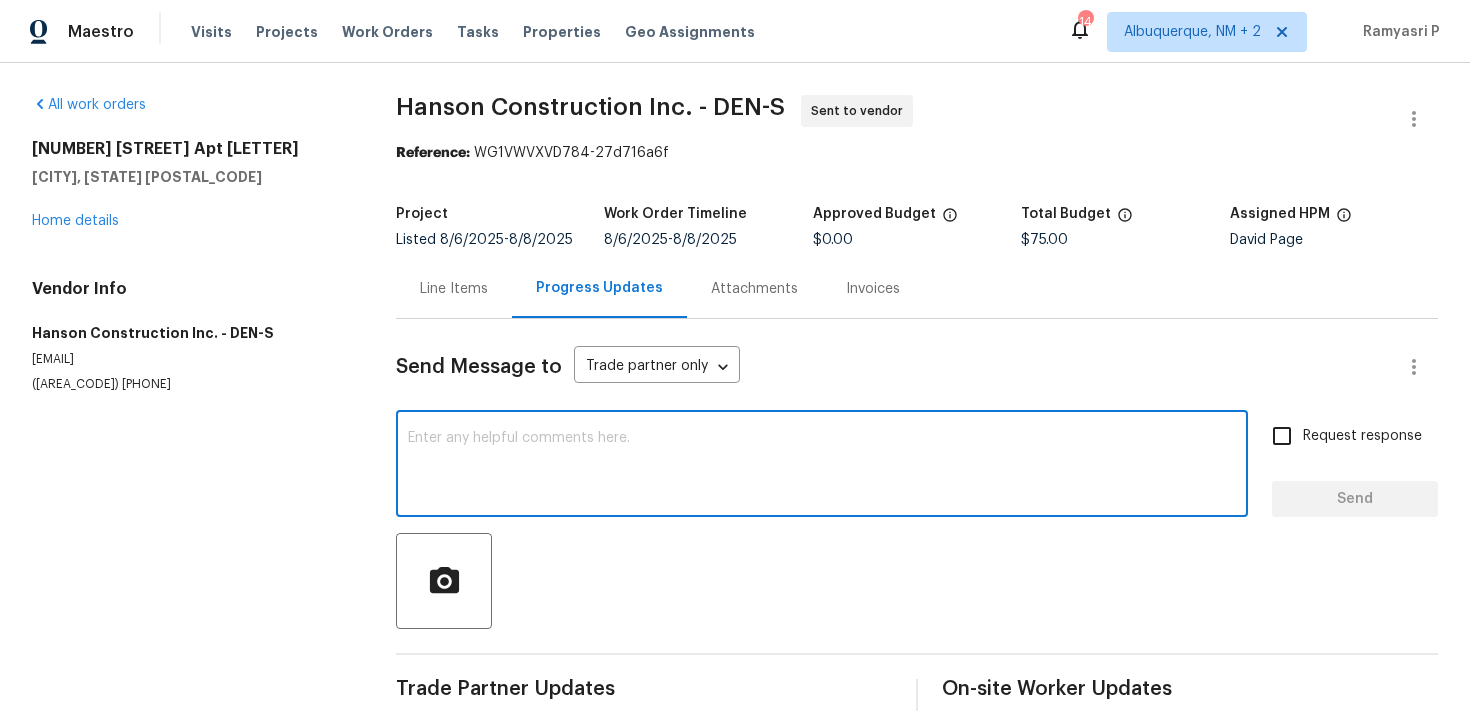 paste on "Hi, this is Ramyasri with Opendoor. I’m confirming you received the WO for the property at (Address). Please review and accept the WO within 24 hours and provide a schedule date. Please disregard the contact information for the HPM included in the WO. Our Centralised LWO Team is responsible for Listed WOs." 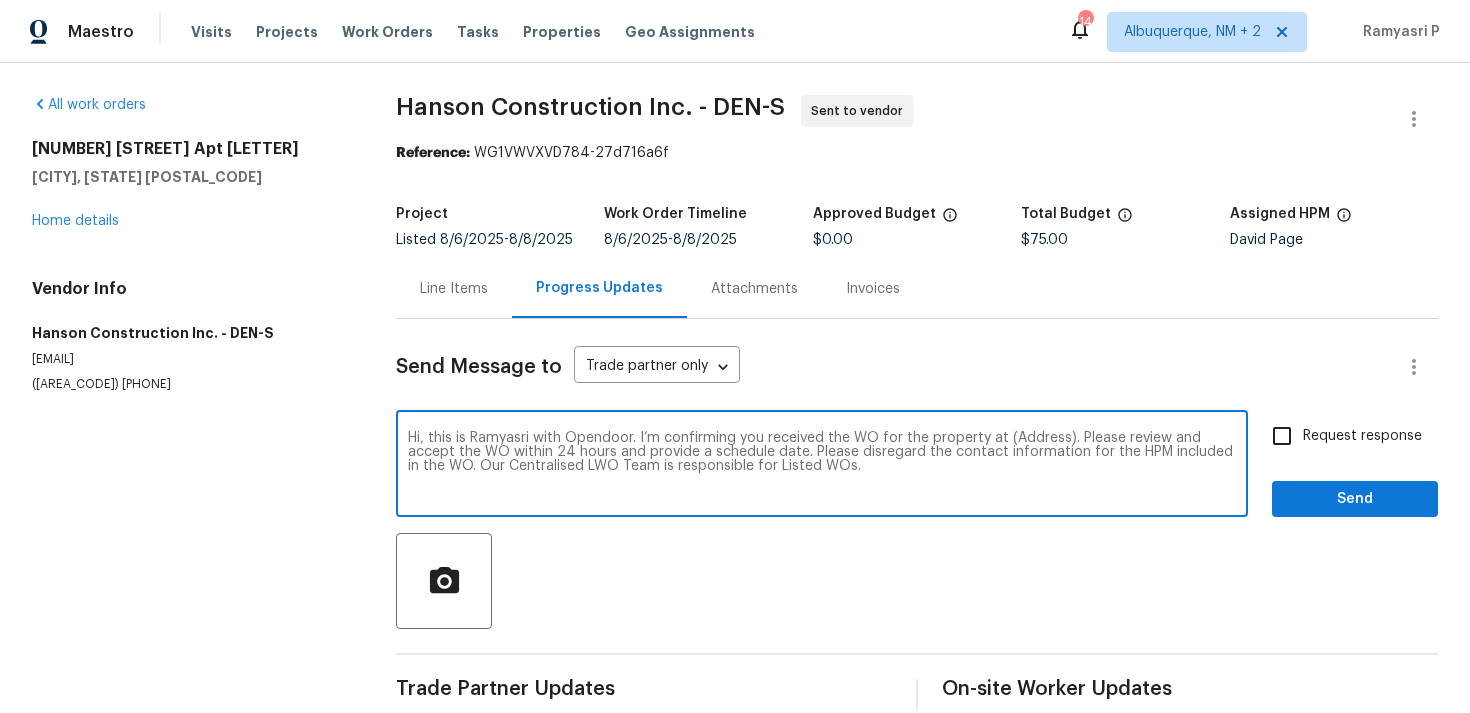 drag, startPoint x: 1003, startPoint y: 433, endPoint x: 1064, endPoint y: 433, distance: 61 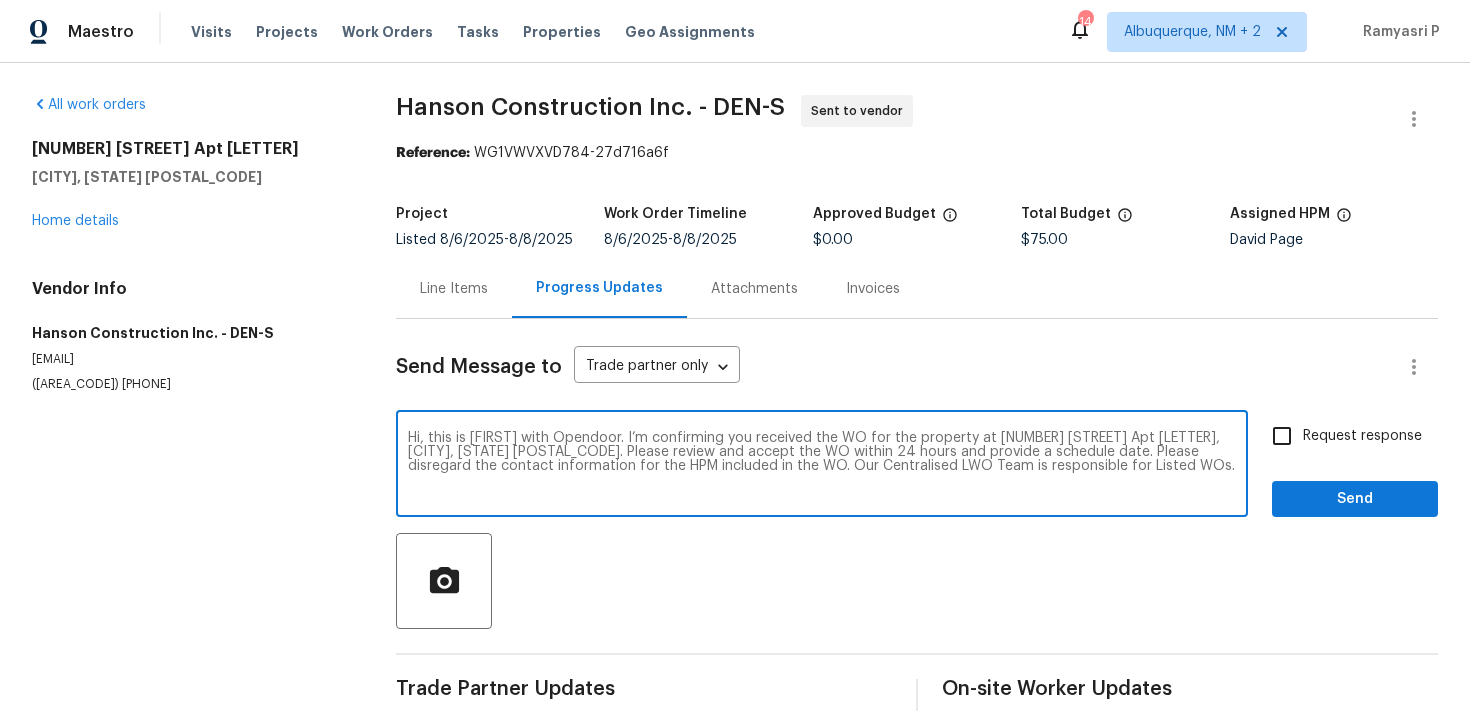 type on "Hi, this is Ramyasri with Opendoor. I’m confirming you received the WO for the property at 12444 E Tennessee Cir Apt A, Aurora, CO 80012. Please review and accept the WO within 24 hours and provide a schedule date. Please disregard the contact information for the HPM included in the WO. Our Centralised LWO Team is responsible for Listed WOs." 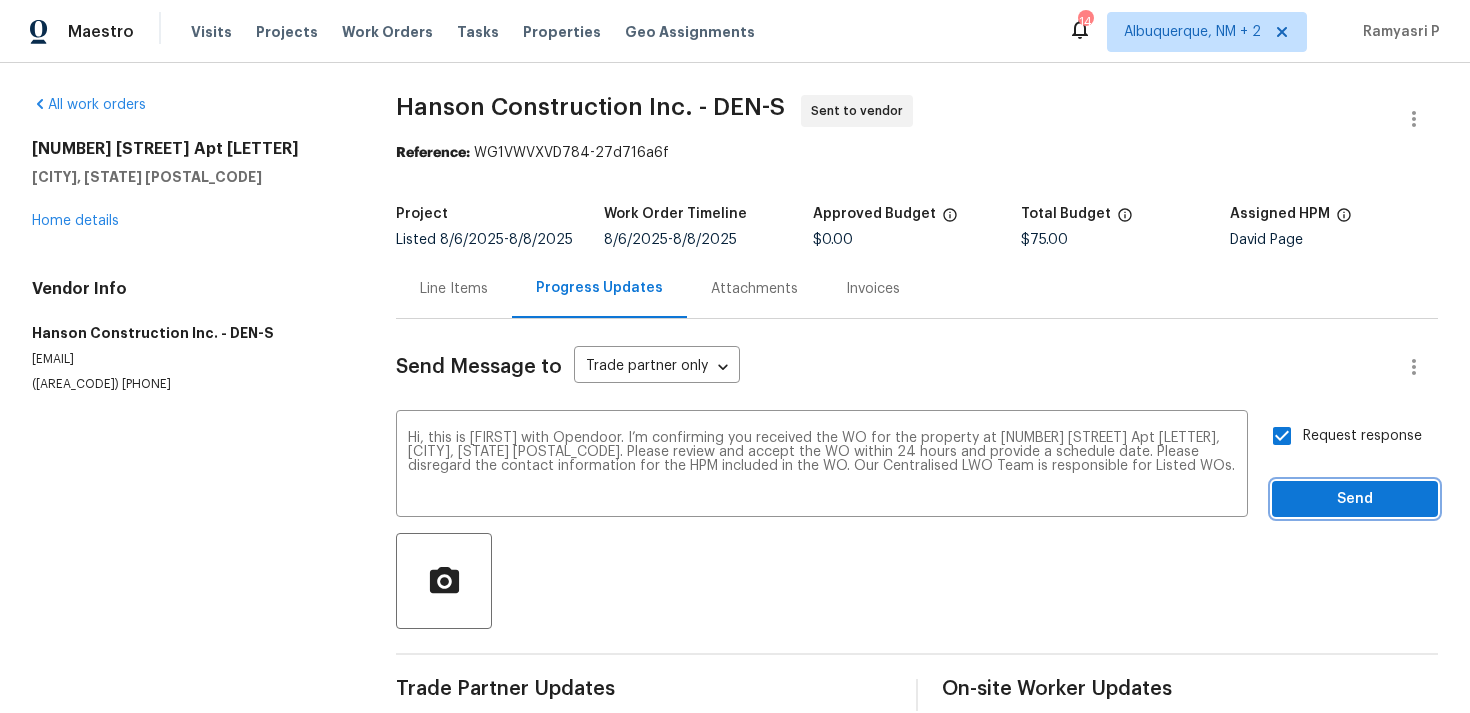 click on "Send" at bounding box center (1355, 499) 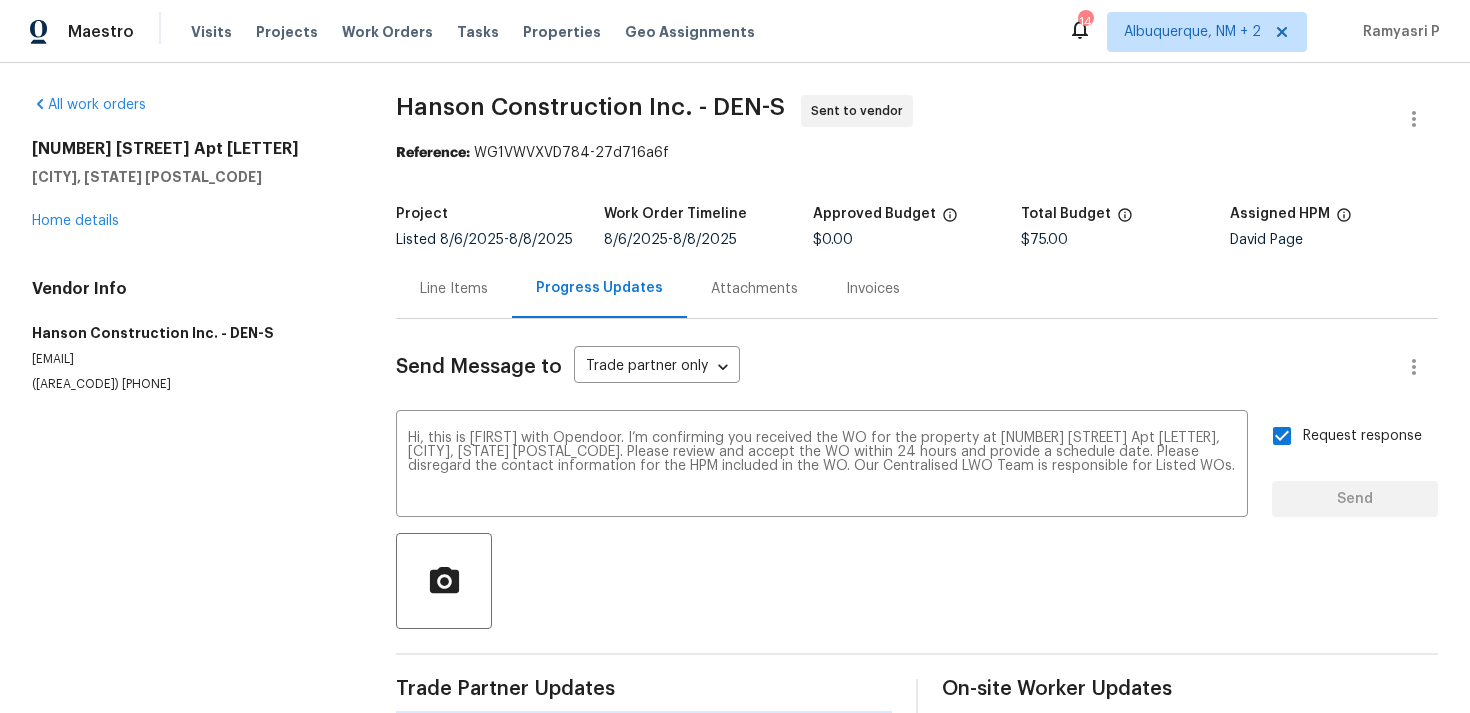 type 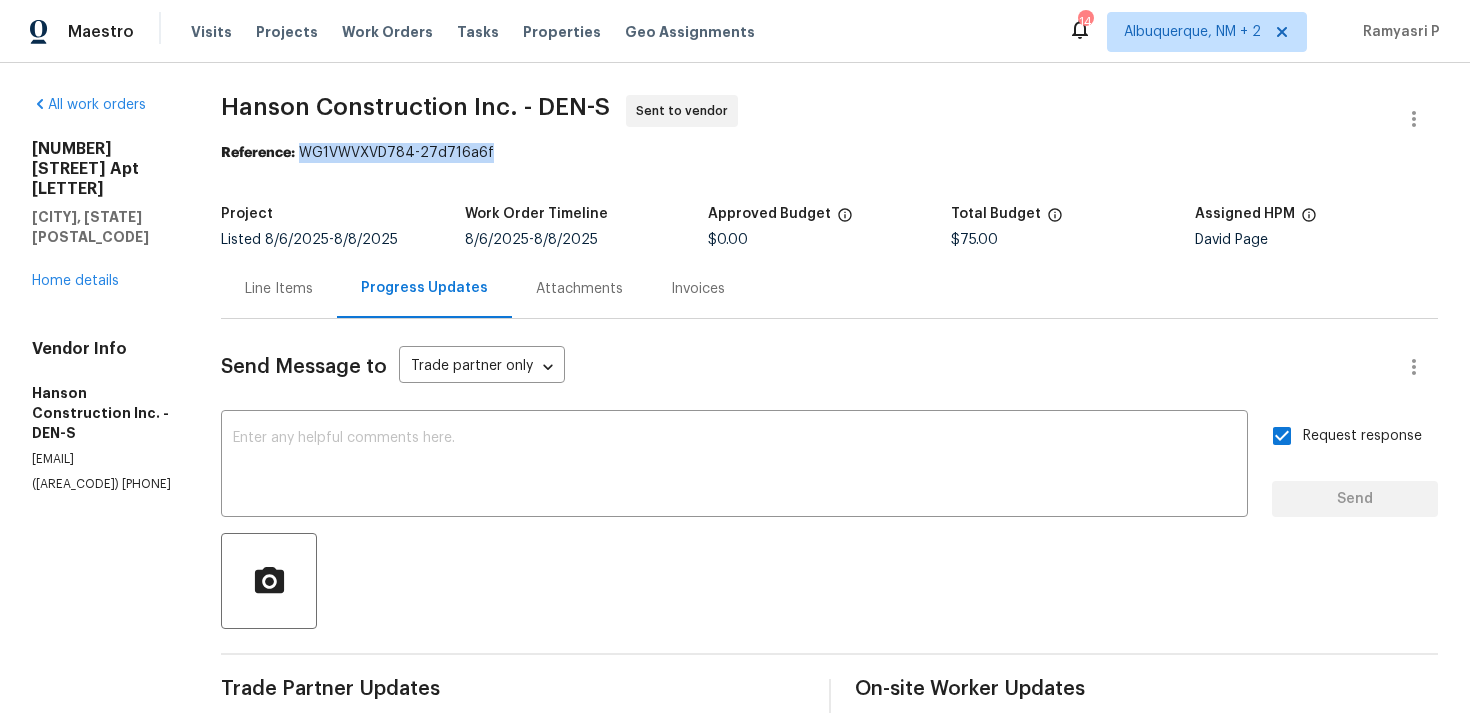 drag, startPoint x: 342, startPoint y: 152, endPoint x: 632, endPoint y: 152, distance: 290 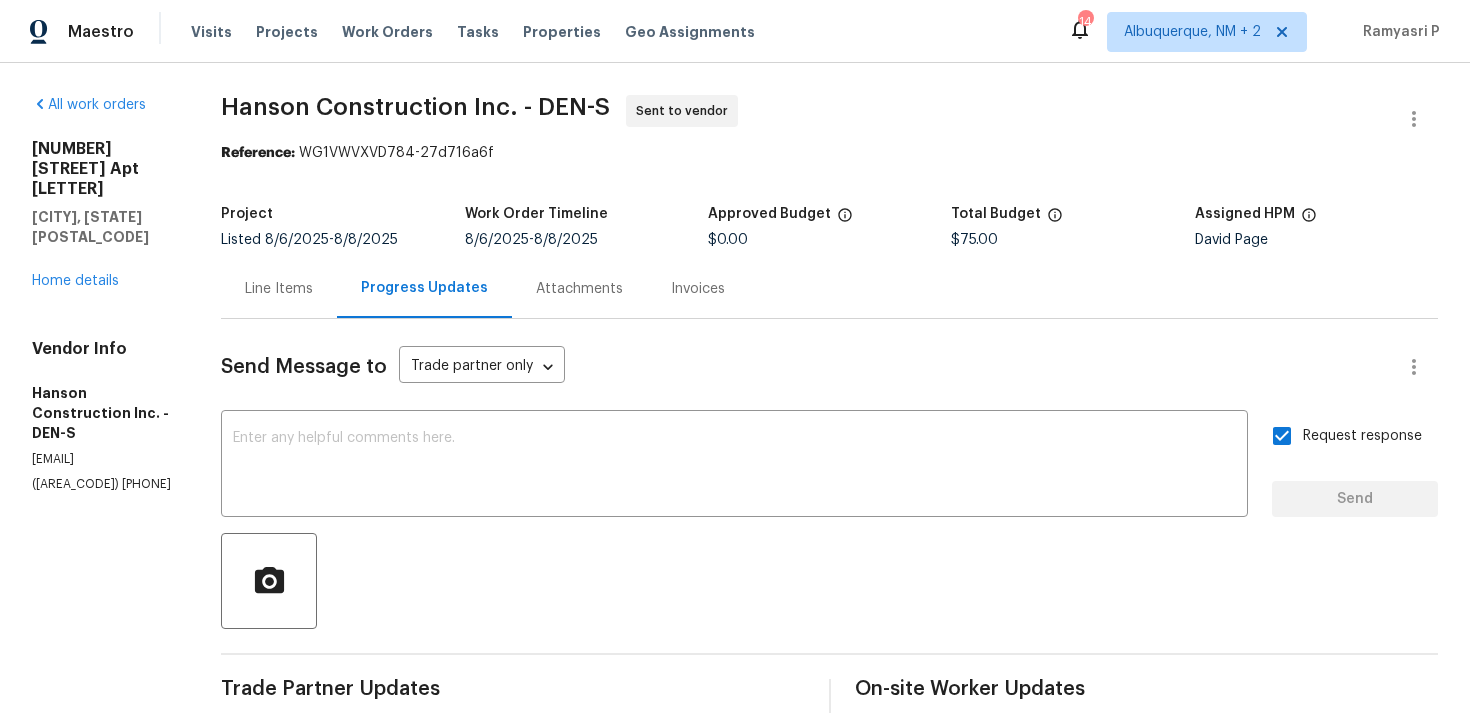 click at bounding box center (829, 581) 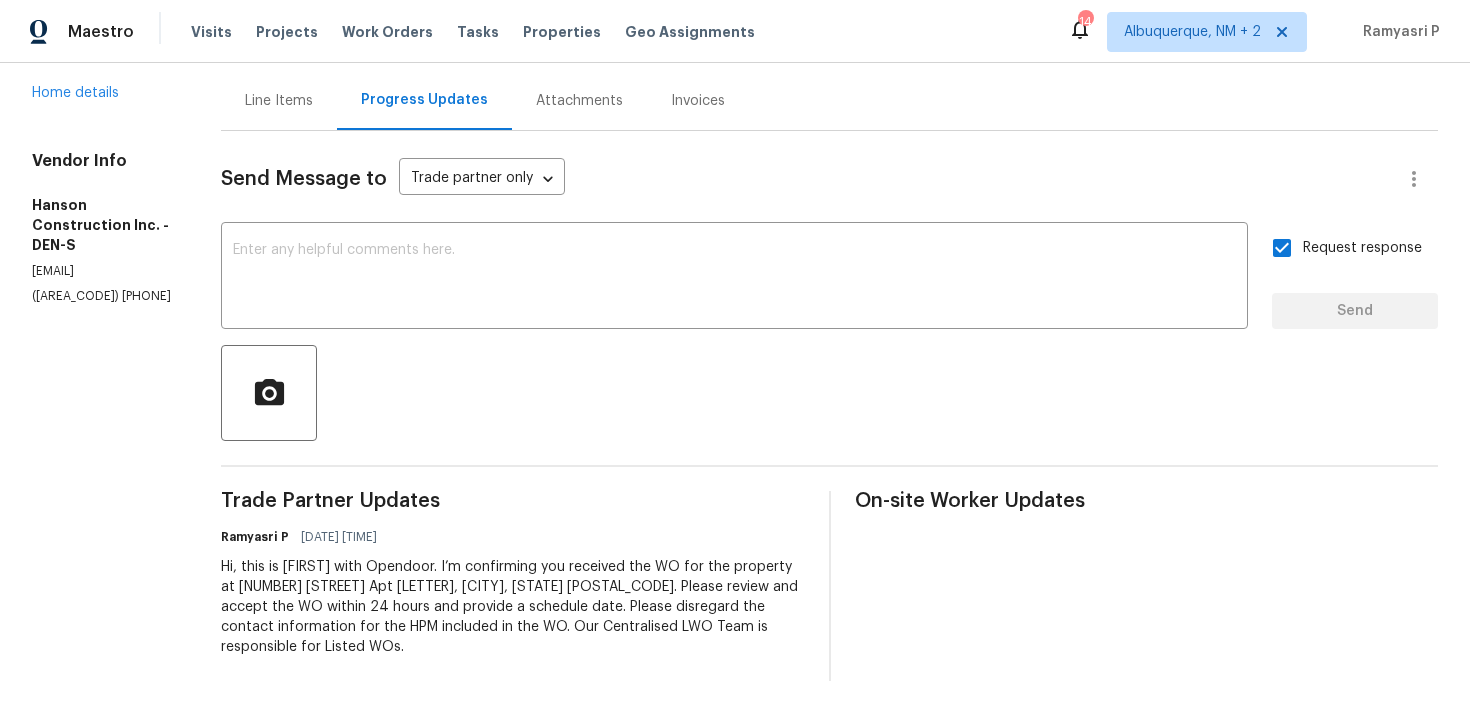 scroll, scrollTop: 0, scrollLeft: 0, axis: both 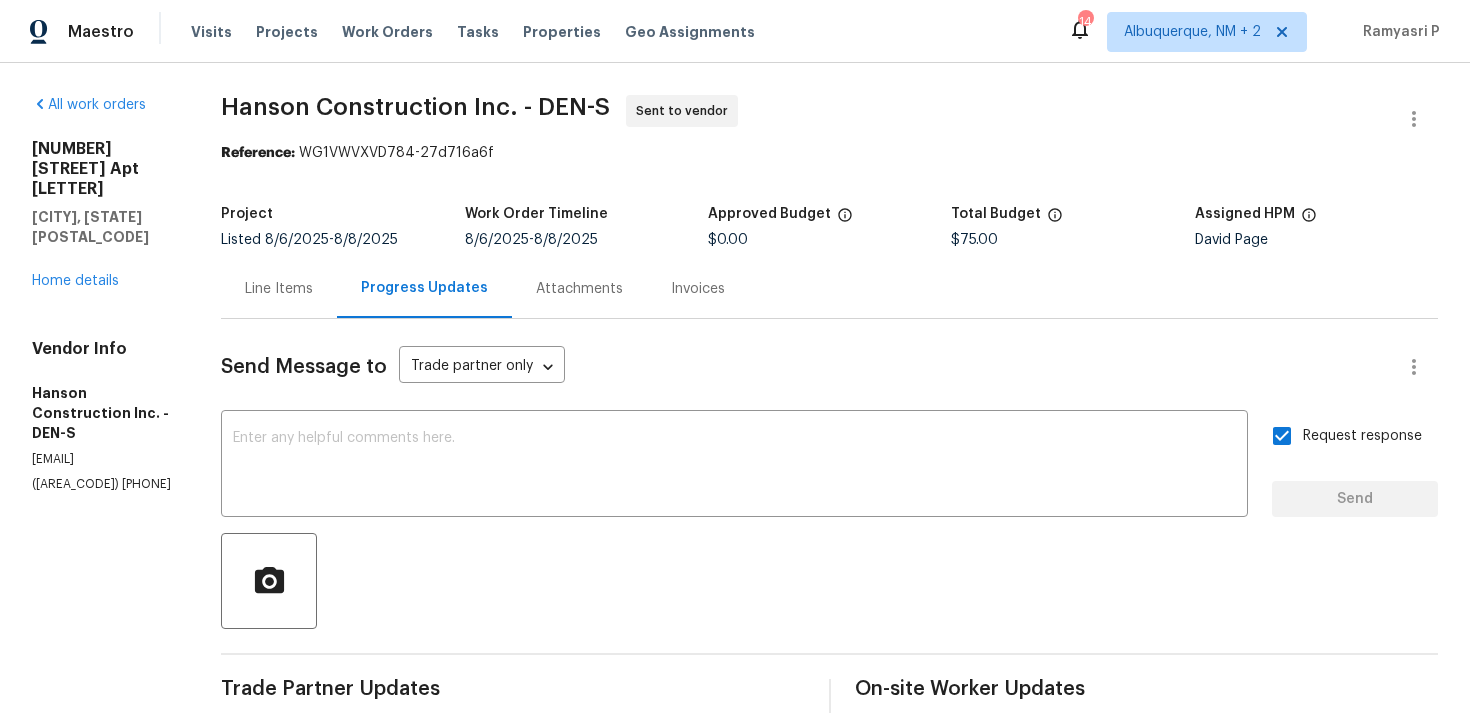 click on "Hanson Construction Inc. - DEN-S" at bounding box center [415, 107] 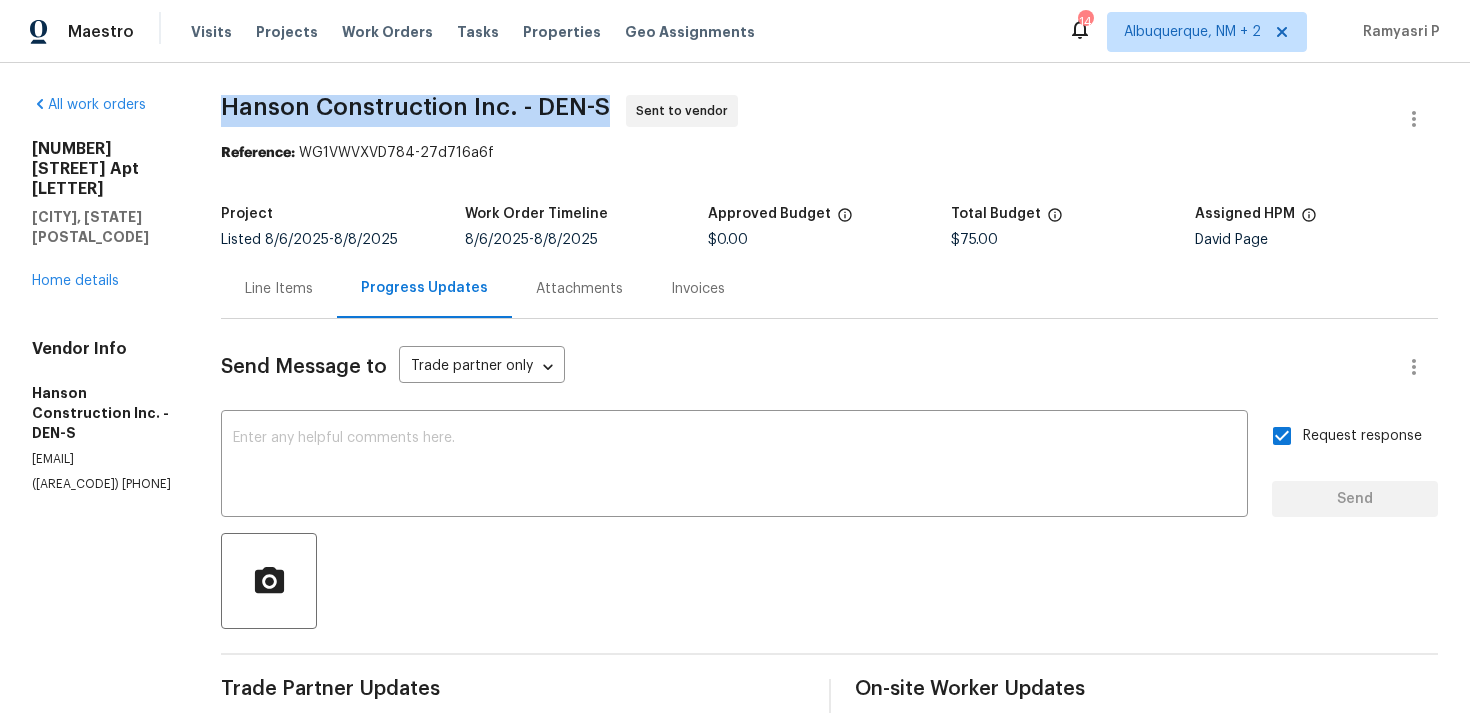 drag, startPoint x: 267, startPoint y: 100, endPoint x: 659, endPoint y: 96, distance: 392.02042 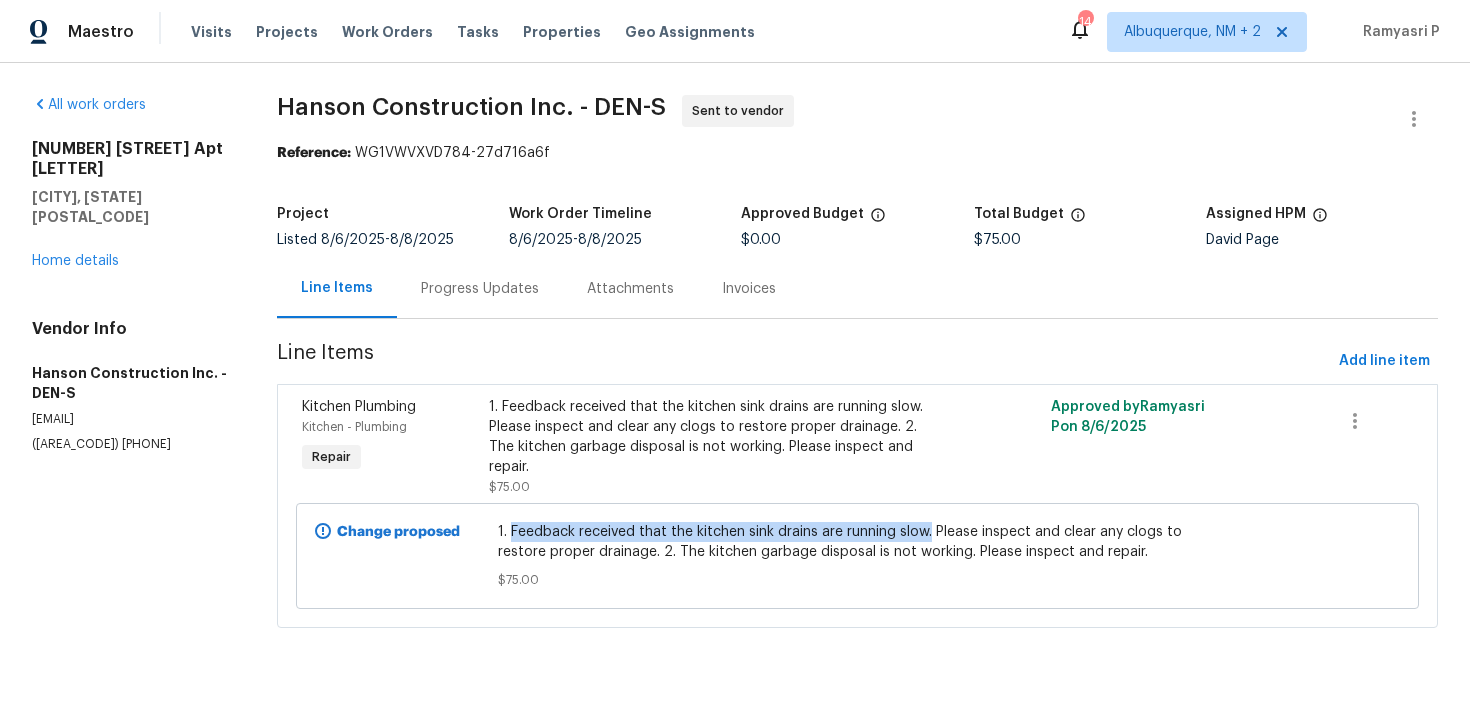 drag, startPoint x: 511, startPoint y: 509, endPoint x: 931, endPoint y: 509, distance: 420 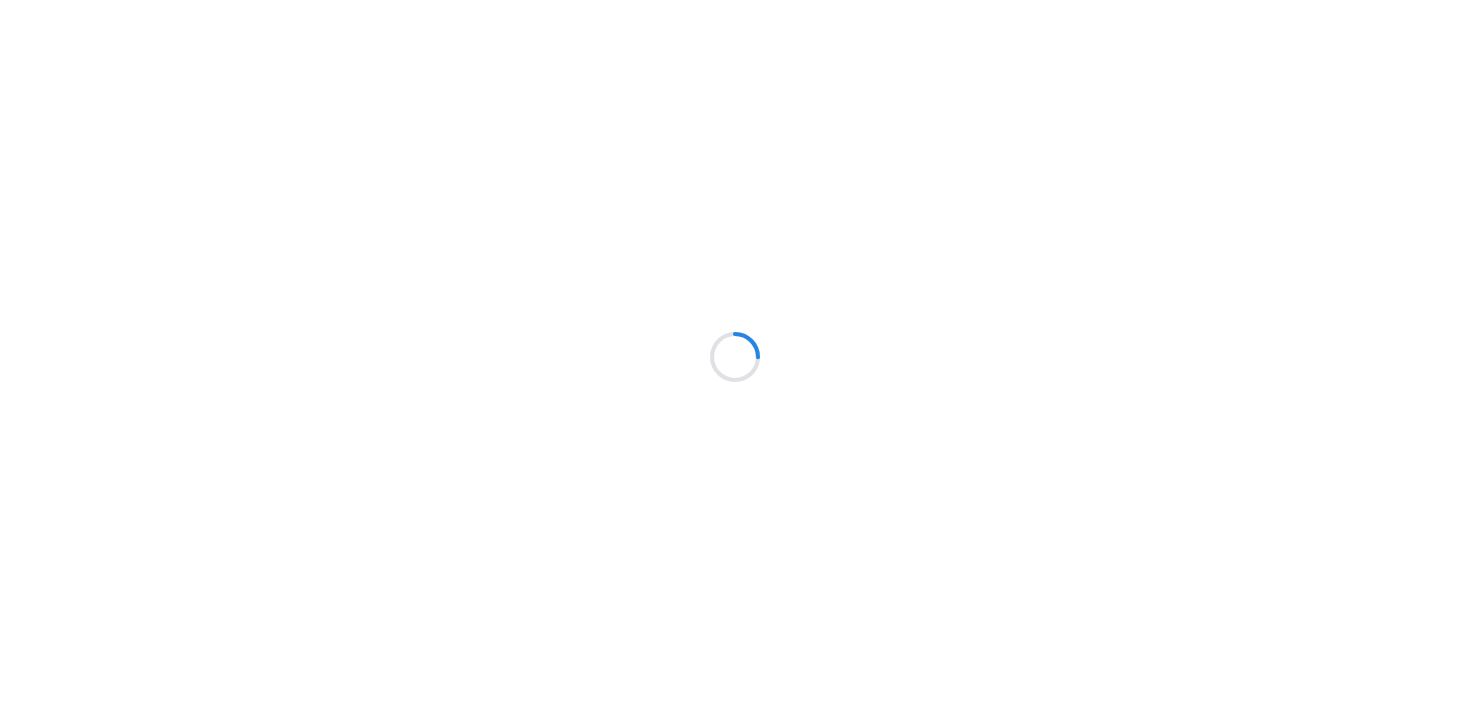 scroll, scrollTop: 0, scrollLeft: 0, axis: both 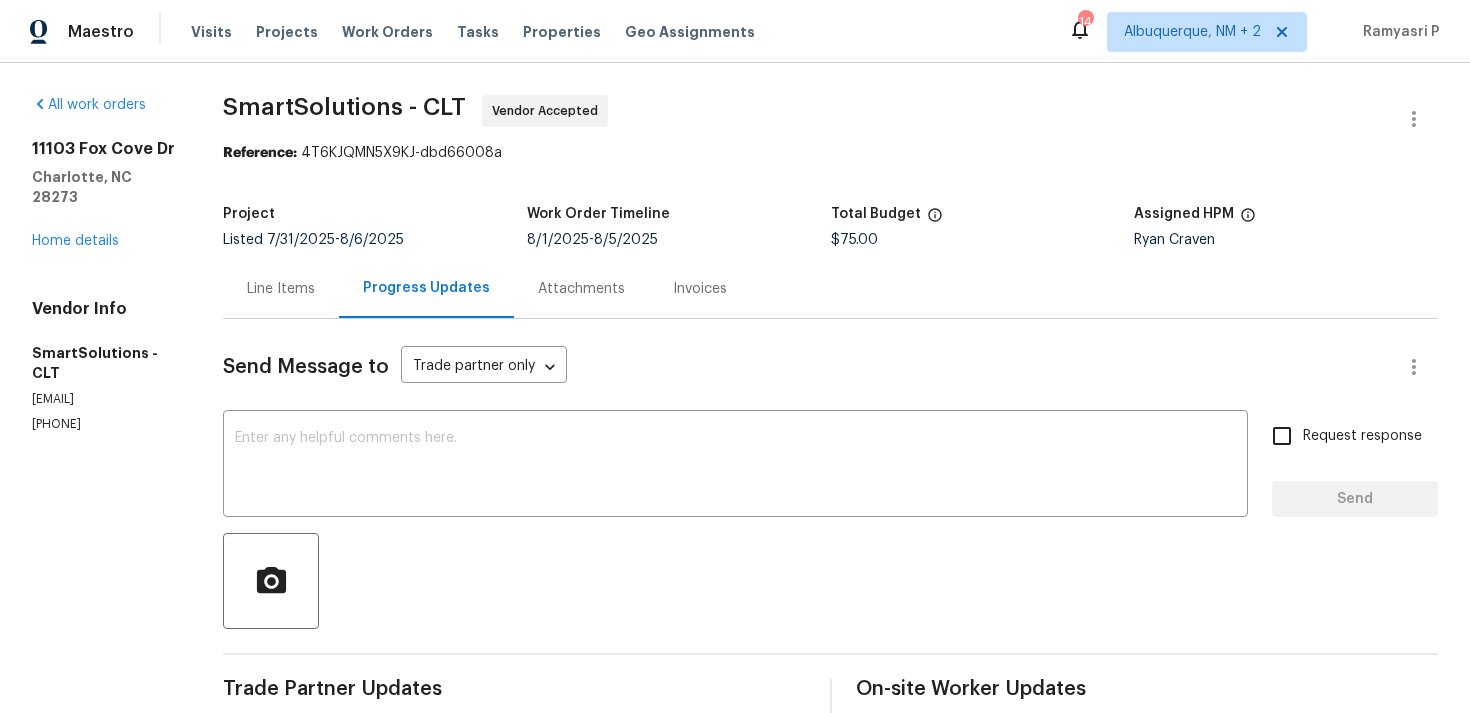 click on "Project Listed [DATE] - [DATE] Work Order Timeline [DATE] - [DATE] Total Budget $75.00 Assigned HPM [FIRST] [LAST]" at bounding box center (830, 227) 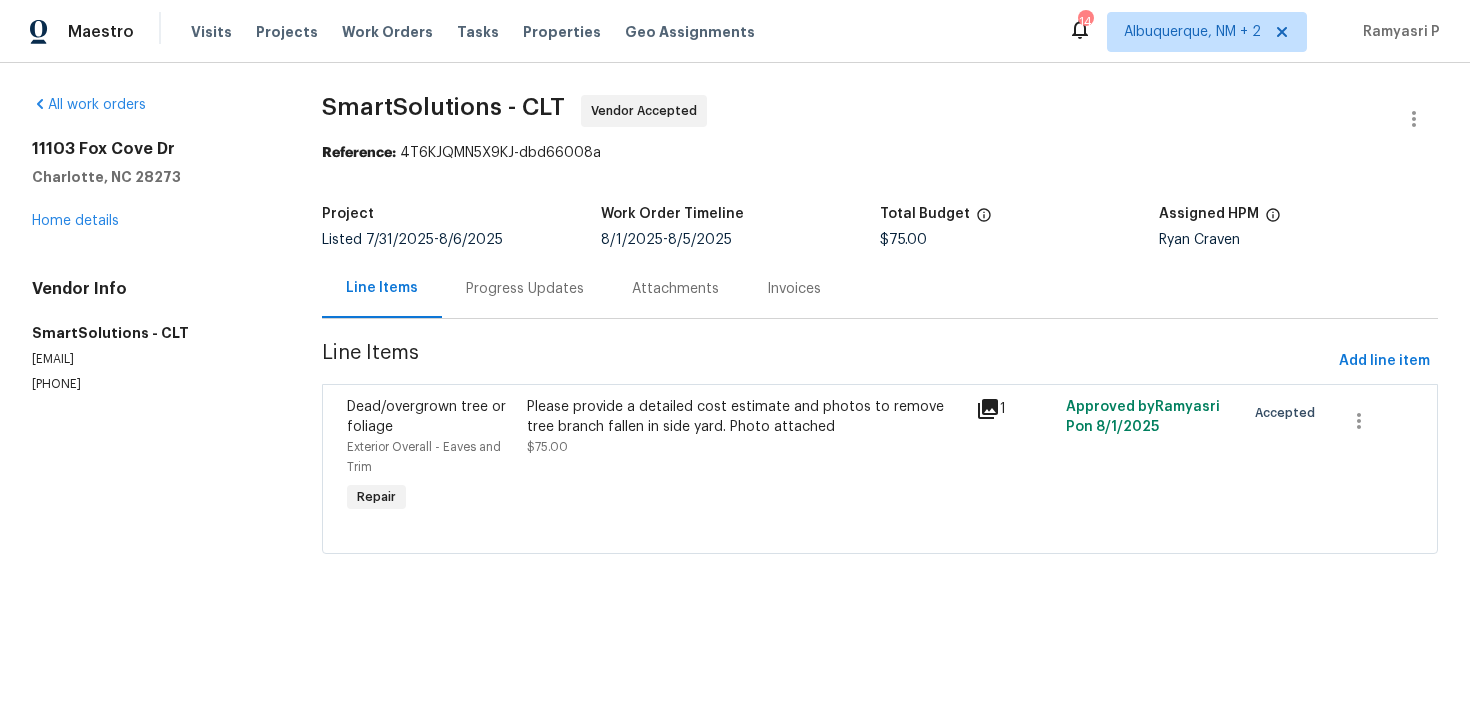 click on "Please provide a detailed cost estimate and photos to remove tree branch fallen in side yard. Photo attached" at bounding box center (745, 417) 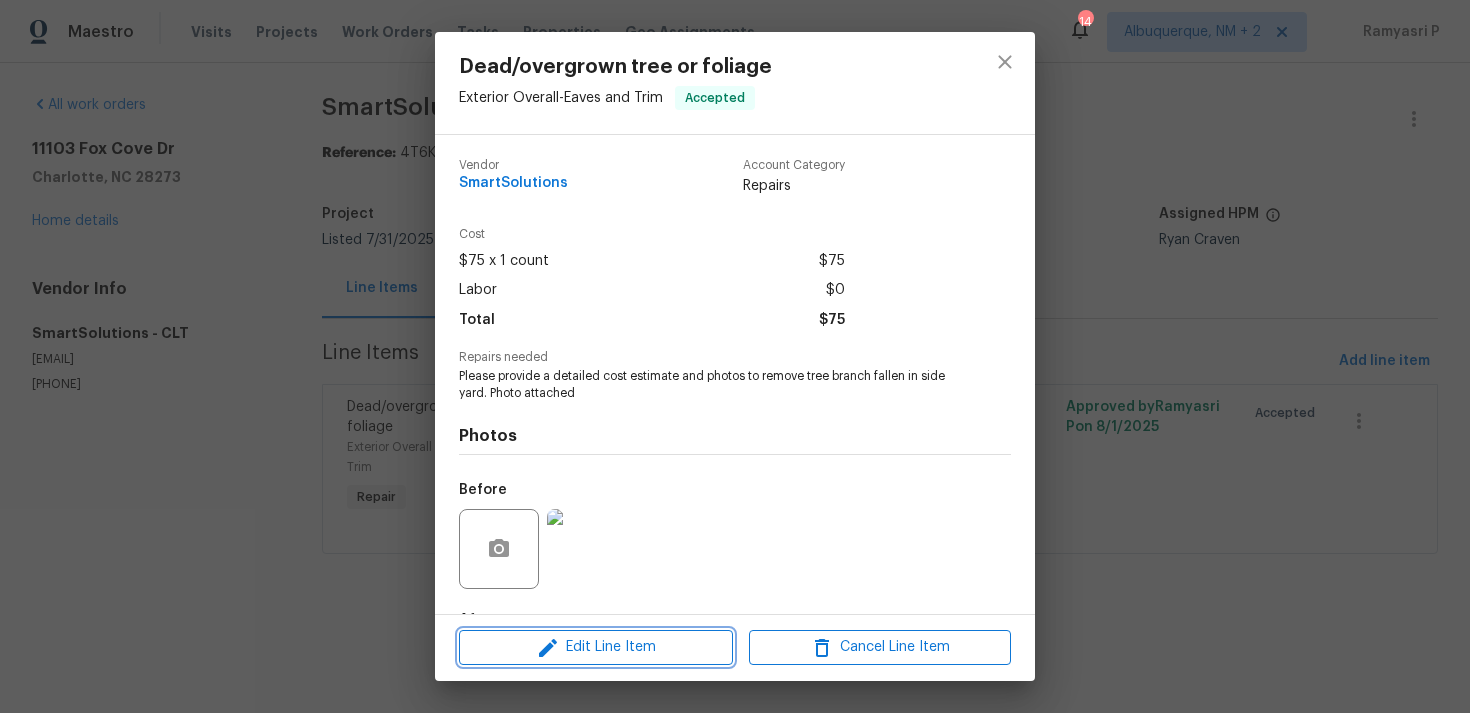 click on "Edit Line Item" at bounding box center (596, 647) 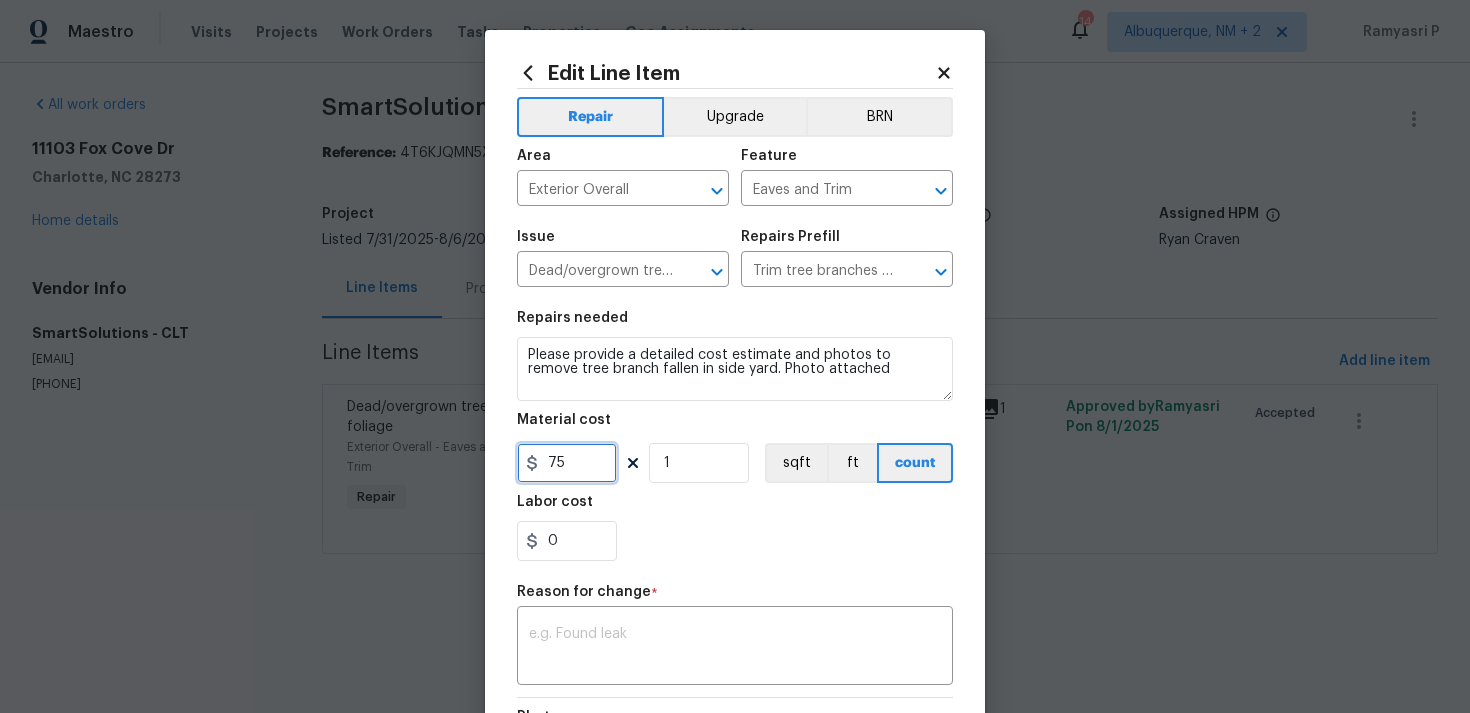 click on "75" at bounding box center (567, 463) 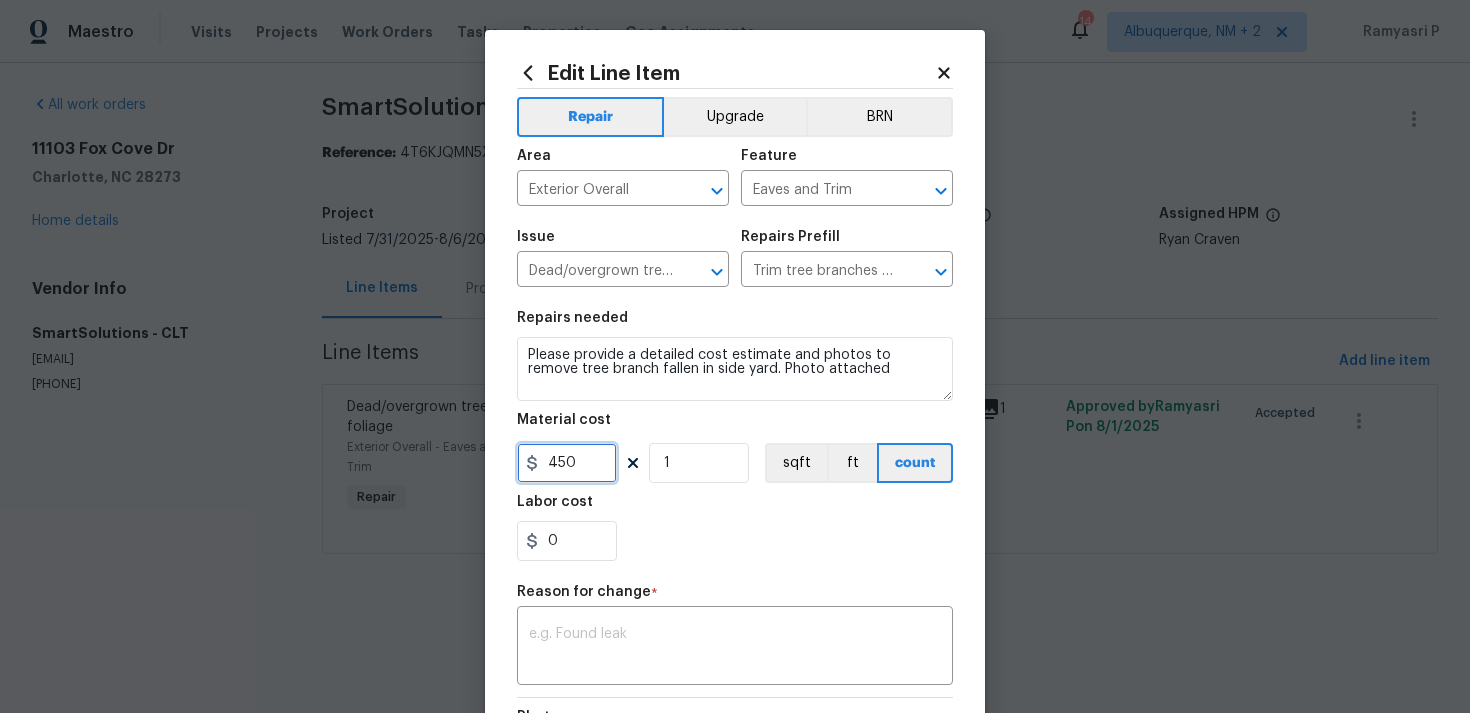 type on "450" 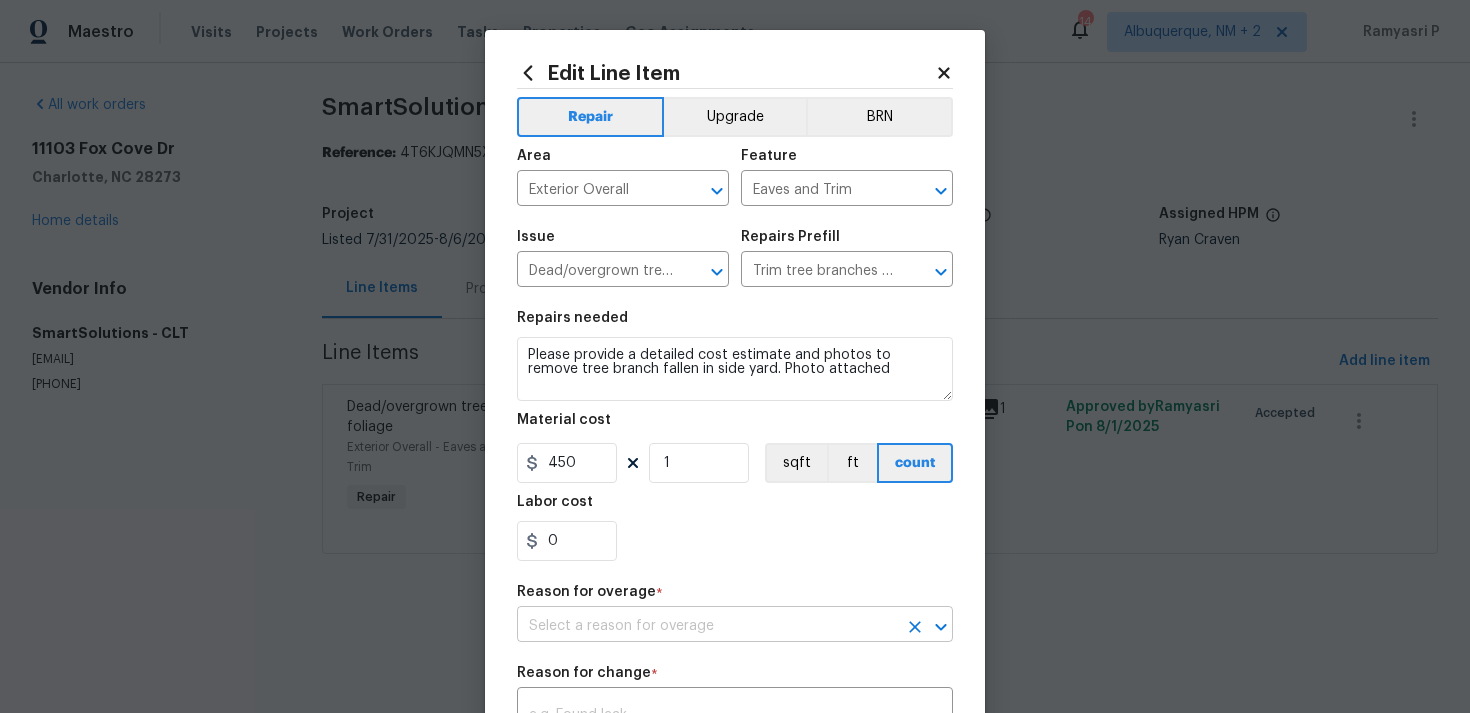 click at bounding box center (707, 626) 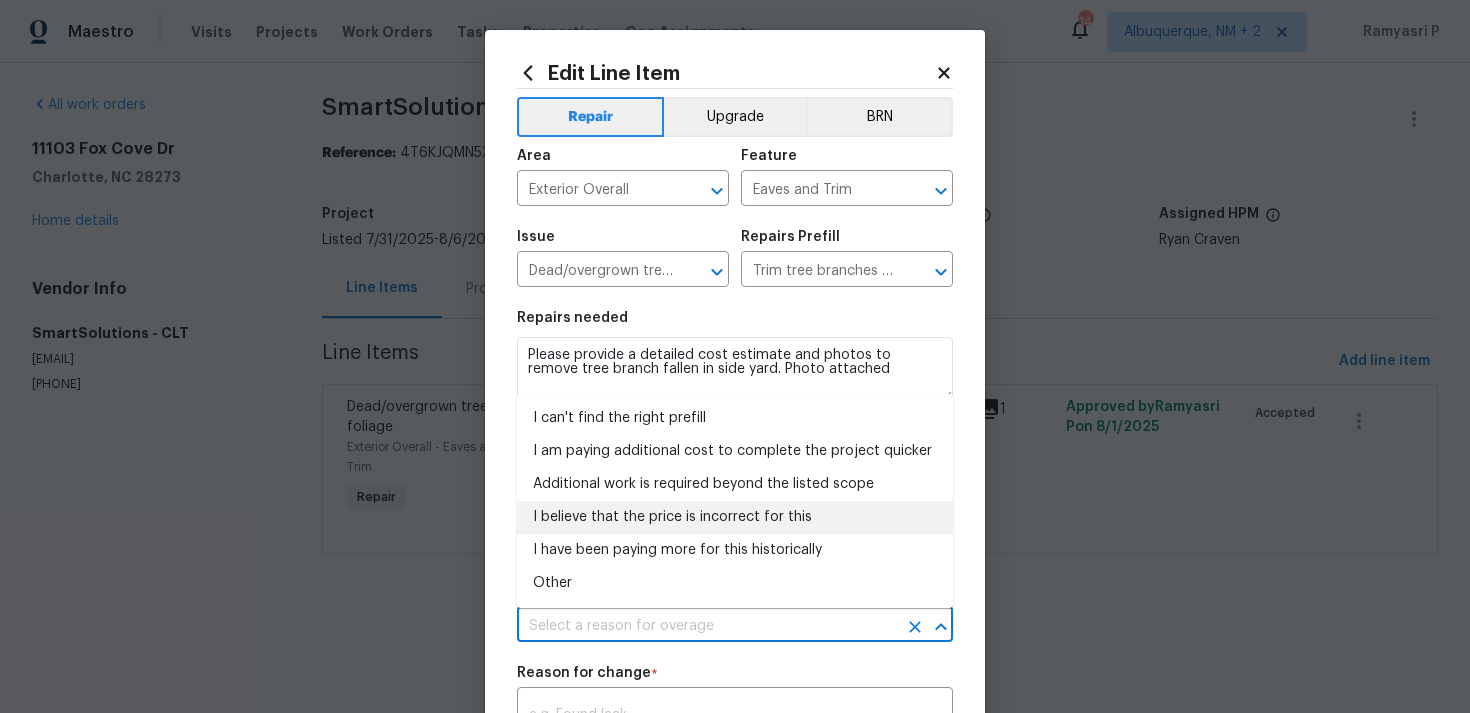 click on "I believe that the price is incorrect for this" at bounding box center [735, 517] 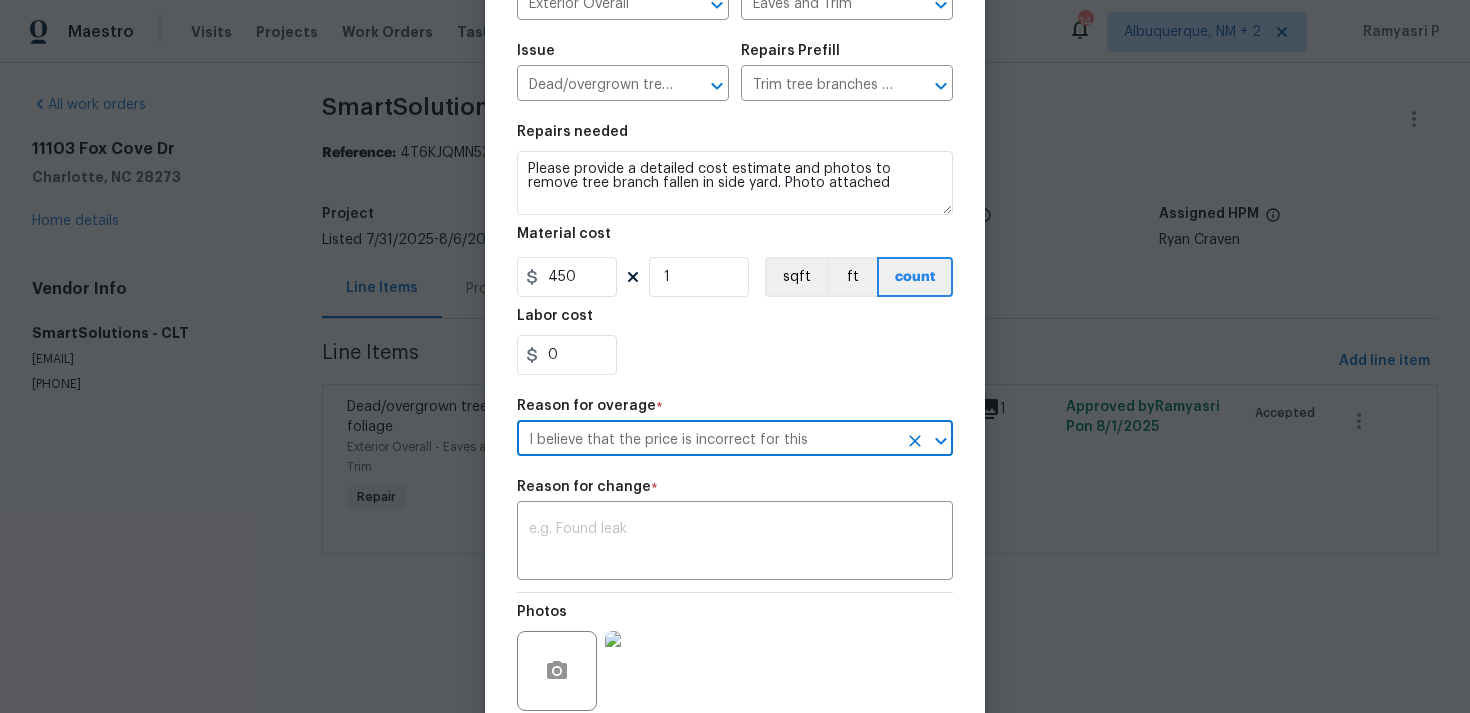 scroll, scrollTop: 225, scrollLeft: 0, axis: vertical 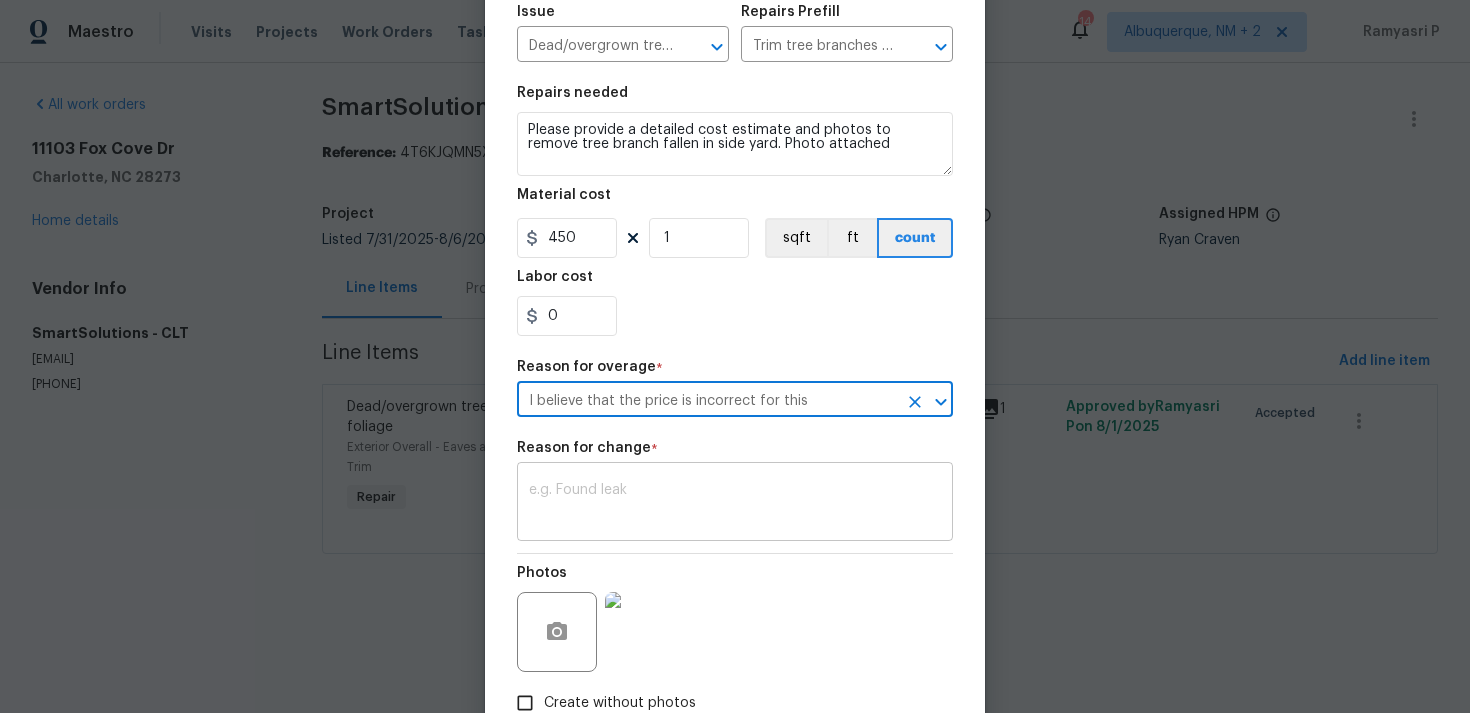 click at bounding box center [735, 504] 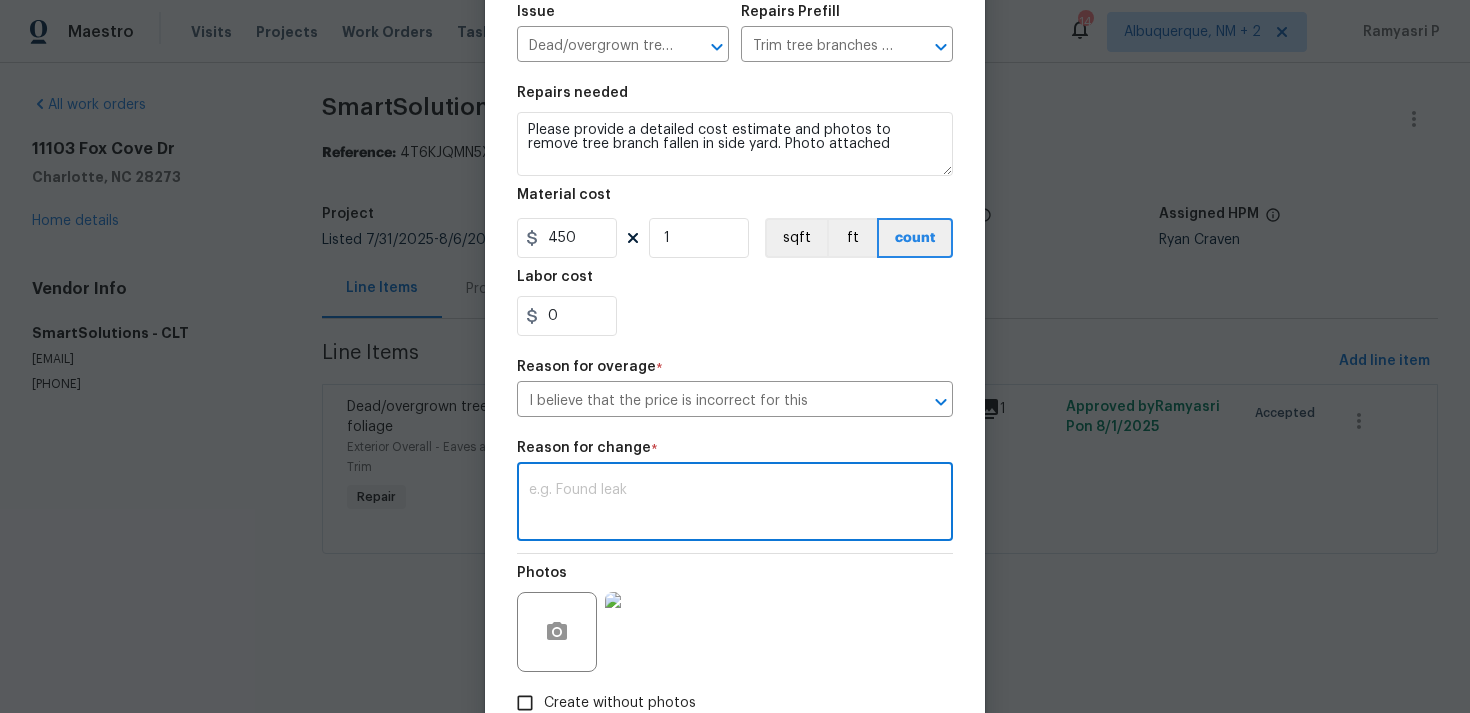 paste on "(RP) Updated cost per BR team approval." 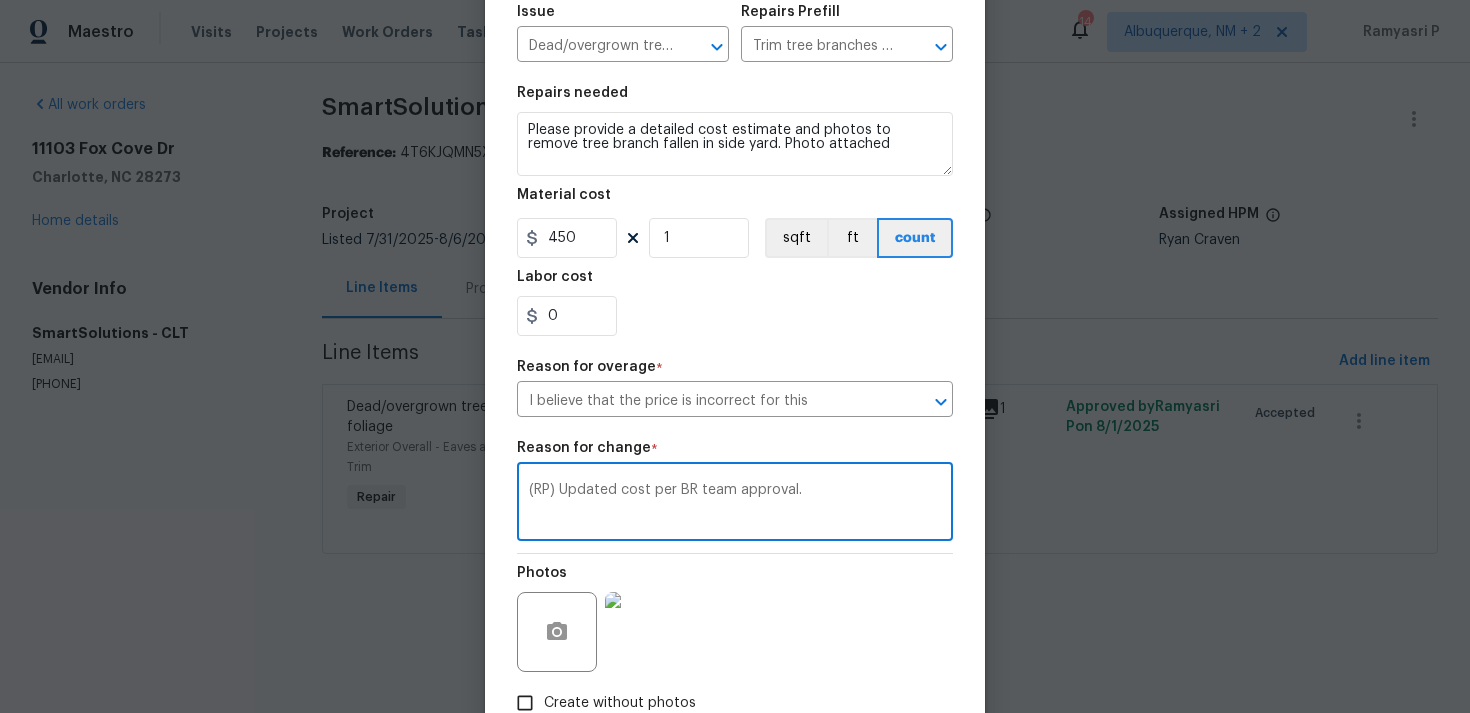 scroll, scrollTop: 354, scrollLeft: 0, axis: vertical 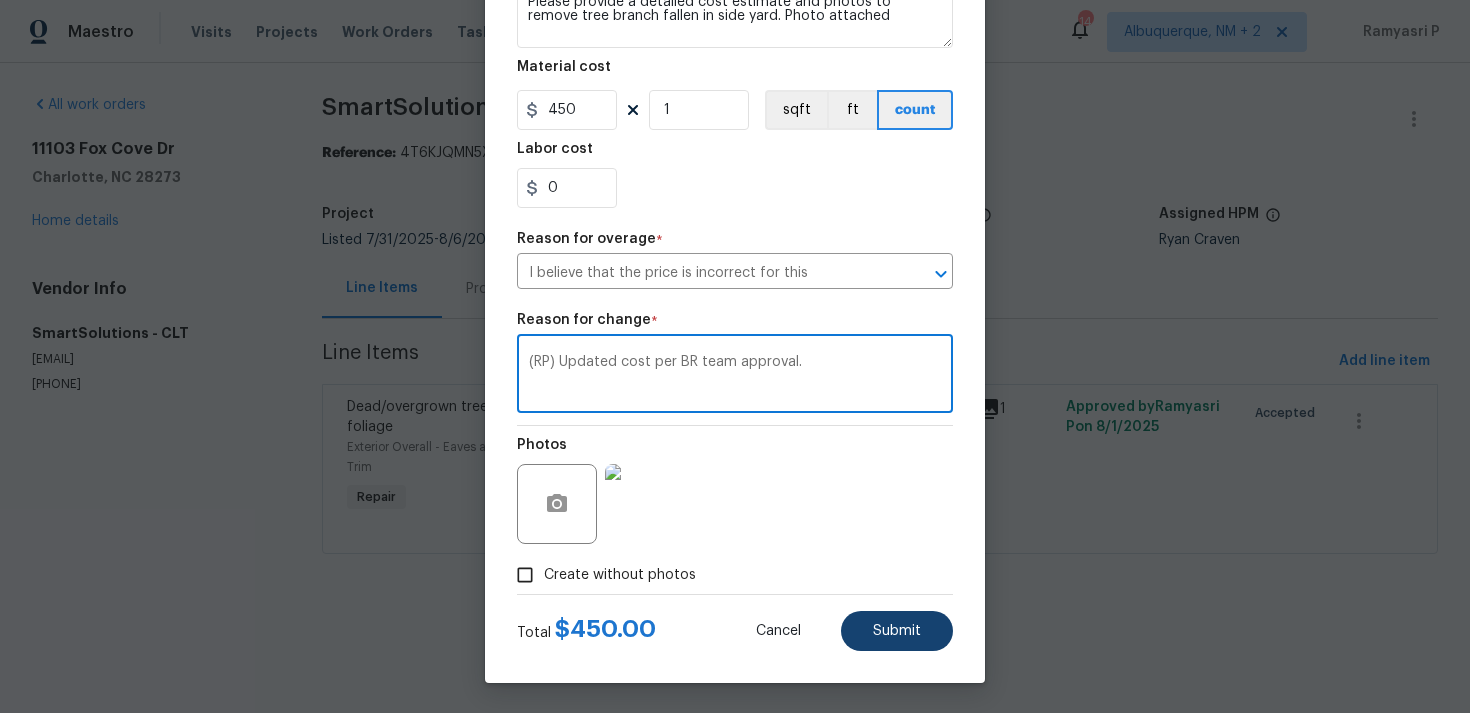 type on "(RP) Updated cost per BR team approval." 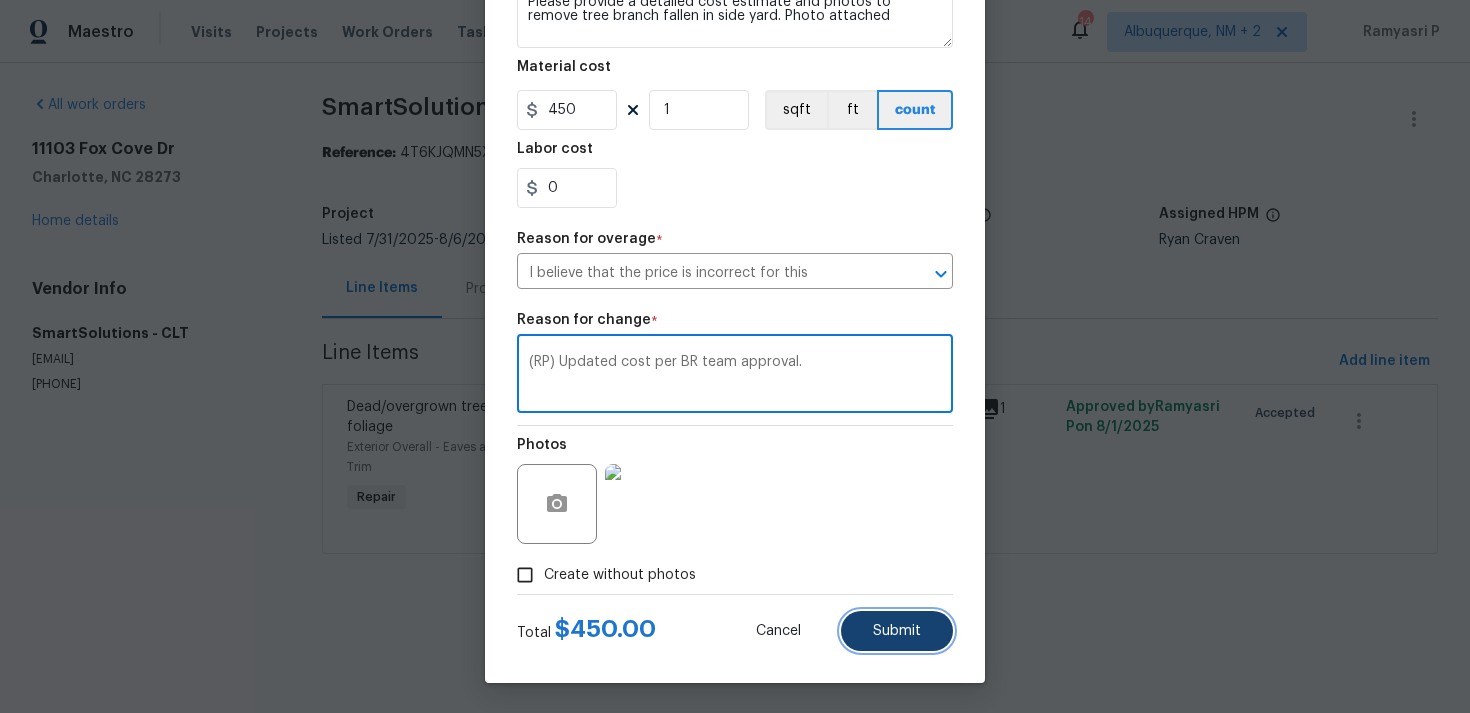 click on "Submit" at bounding box center (897, 631) 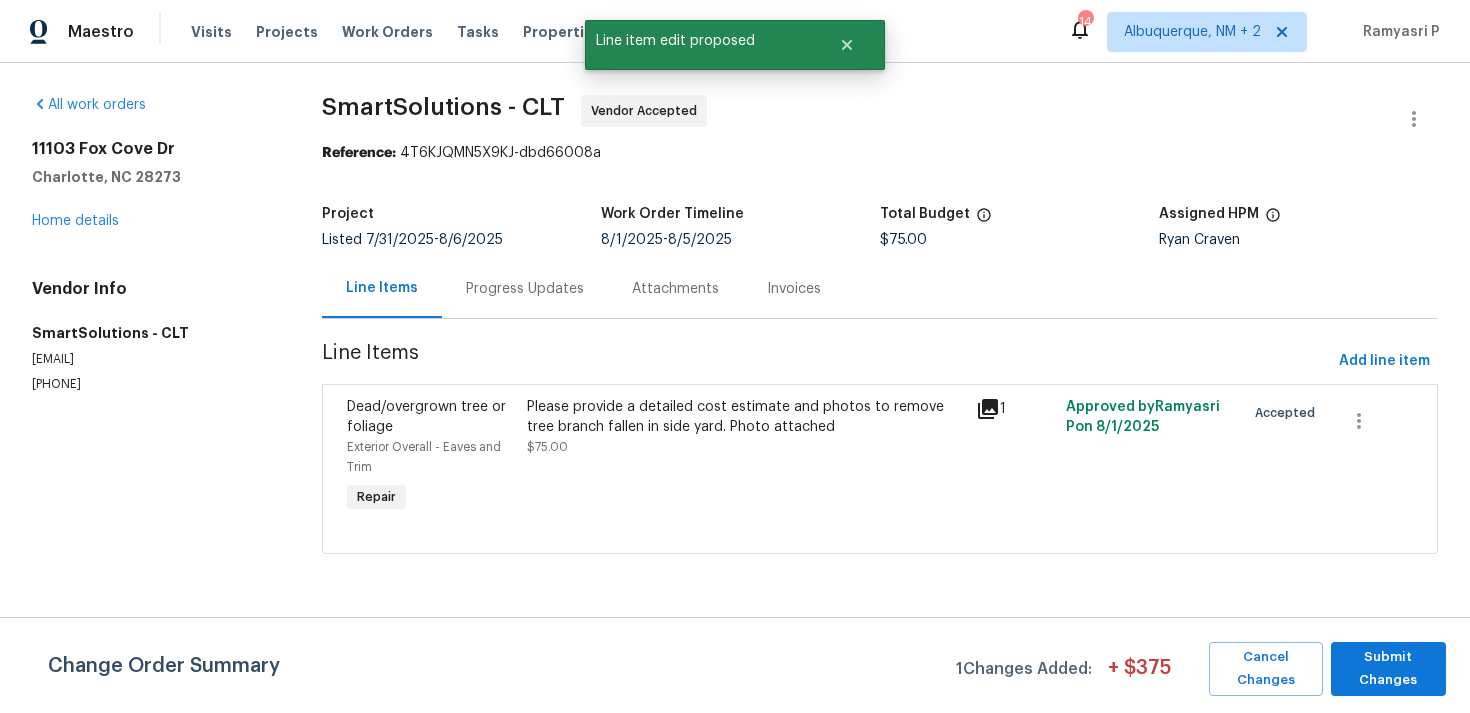 scroll, scrollTop: 0, scrollLeft: 0, axis: both 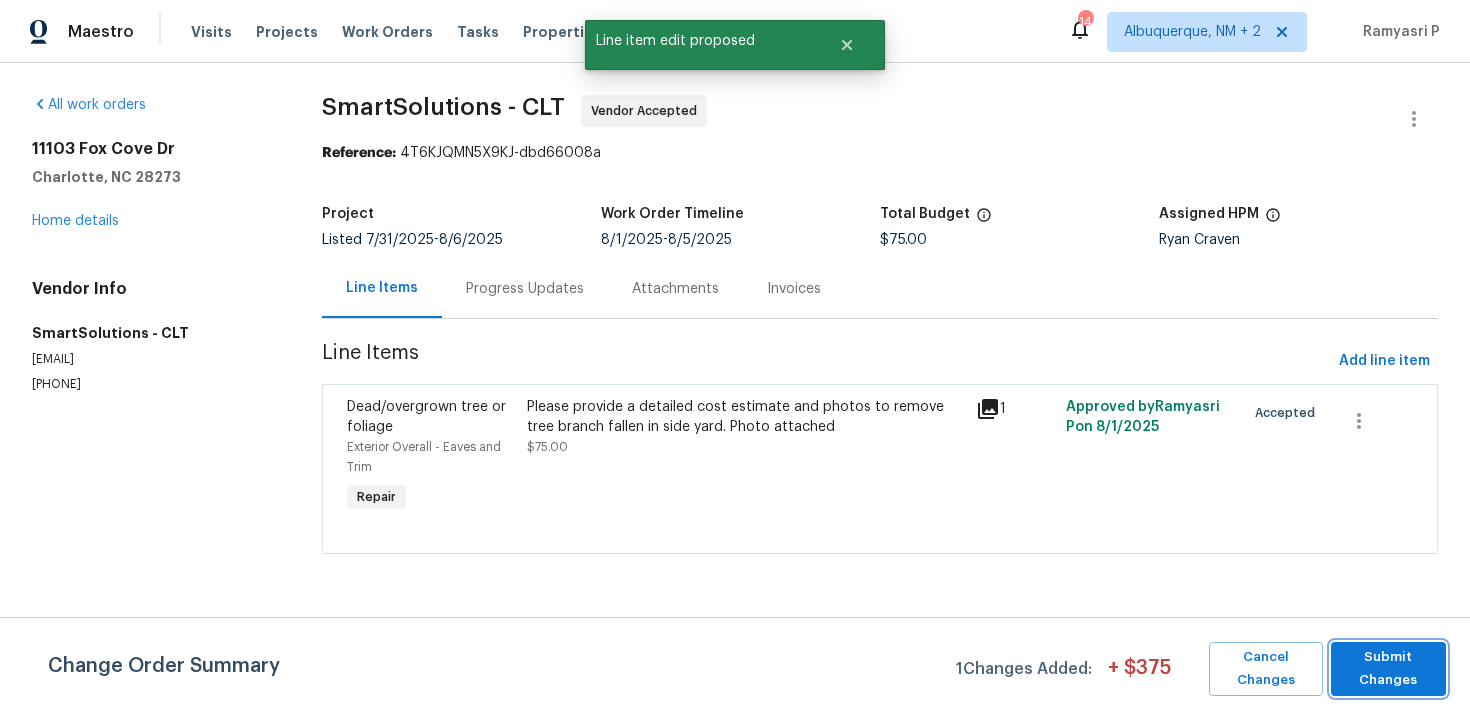 click on "Submit Changes" at bounding box center (1388, 669) 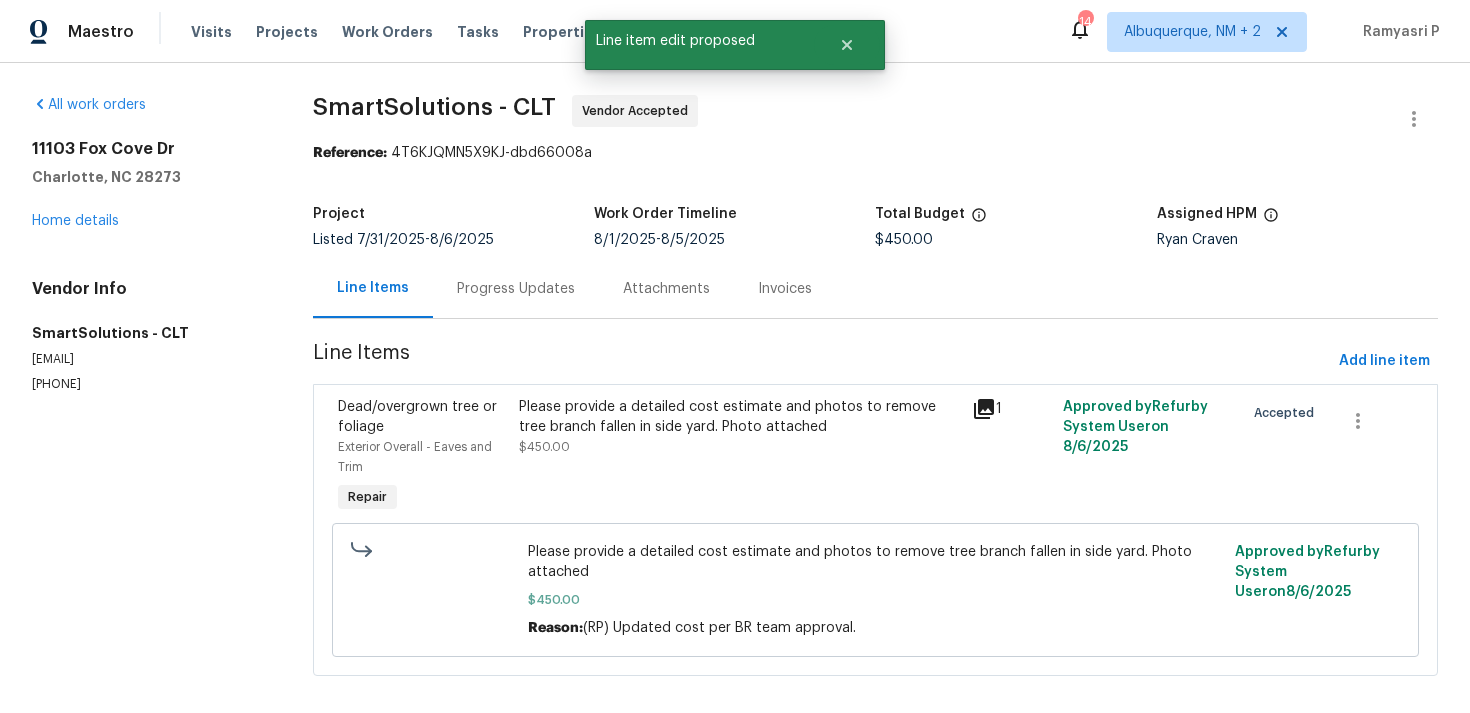 click on "Progress Updates" at bounding box center (516, 289) 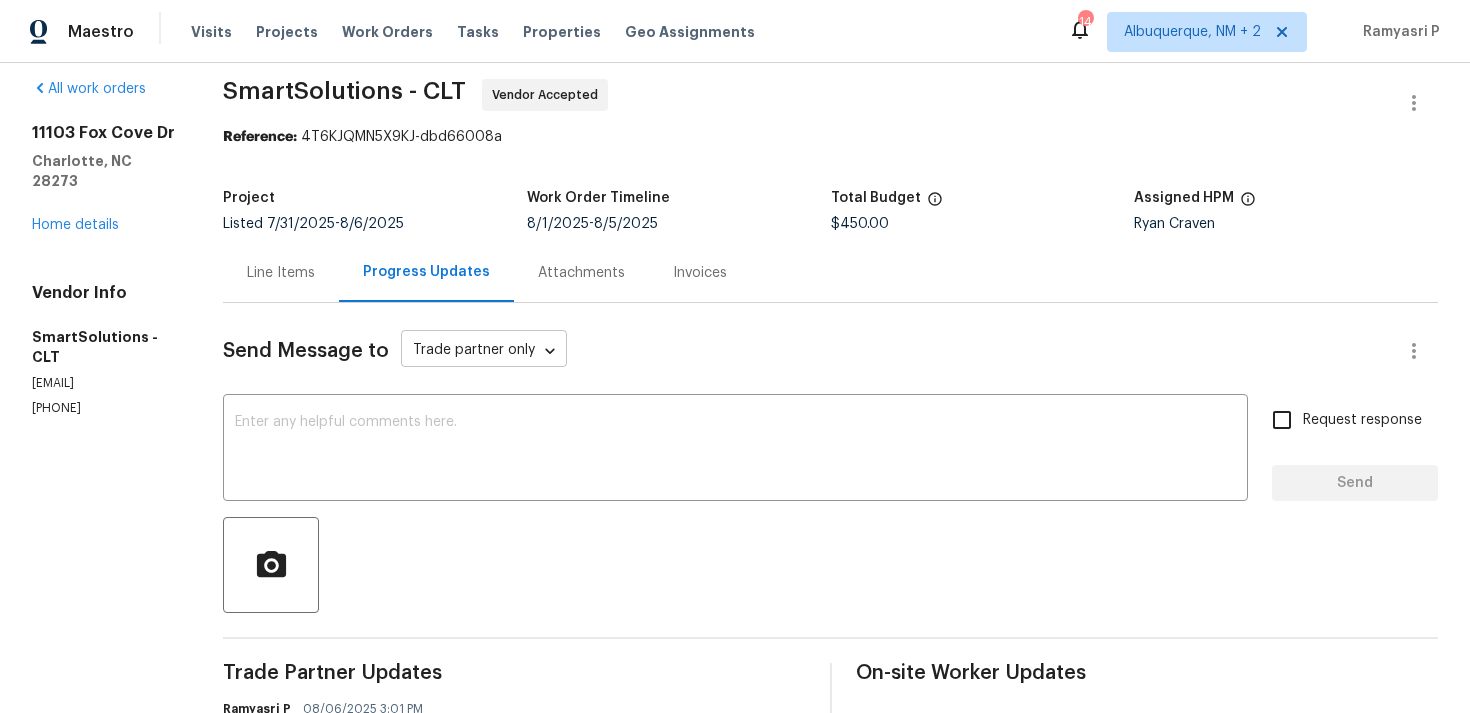 scroll, scrollTop: 0, scrollLeft: 0, axis: both 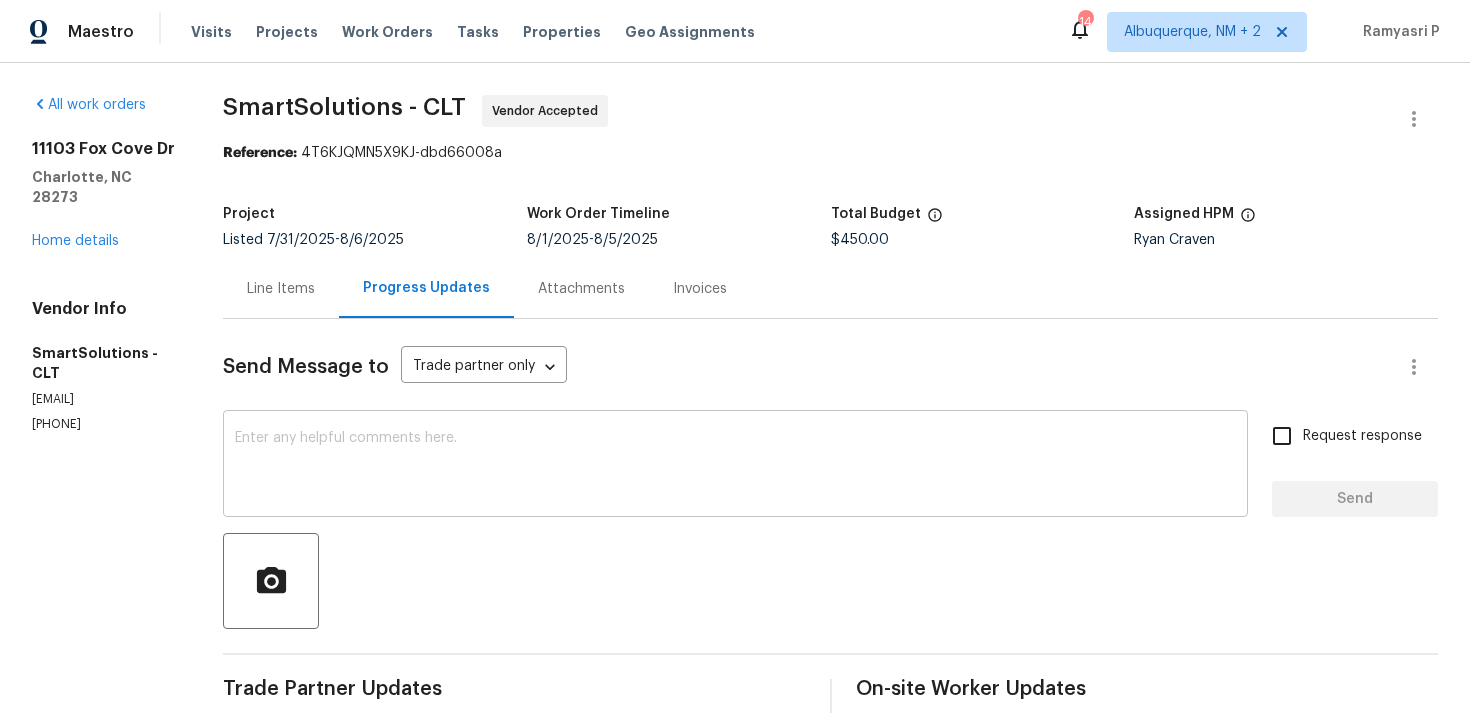 click at bounding box center (735, 466) 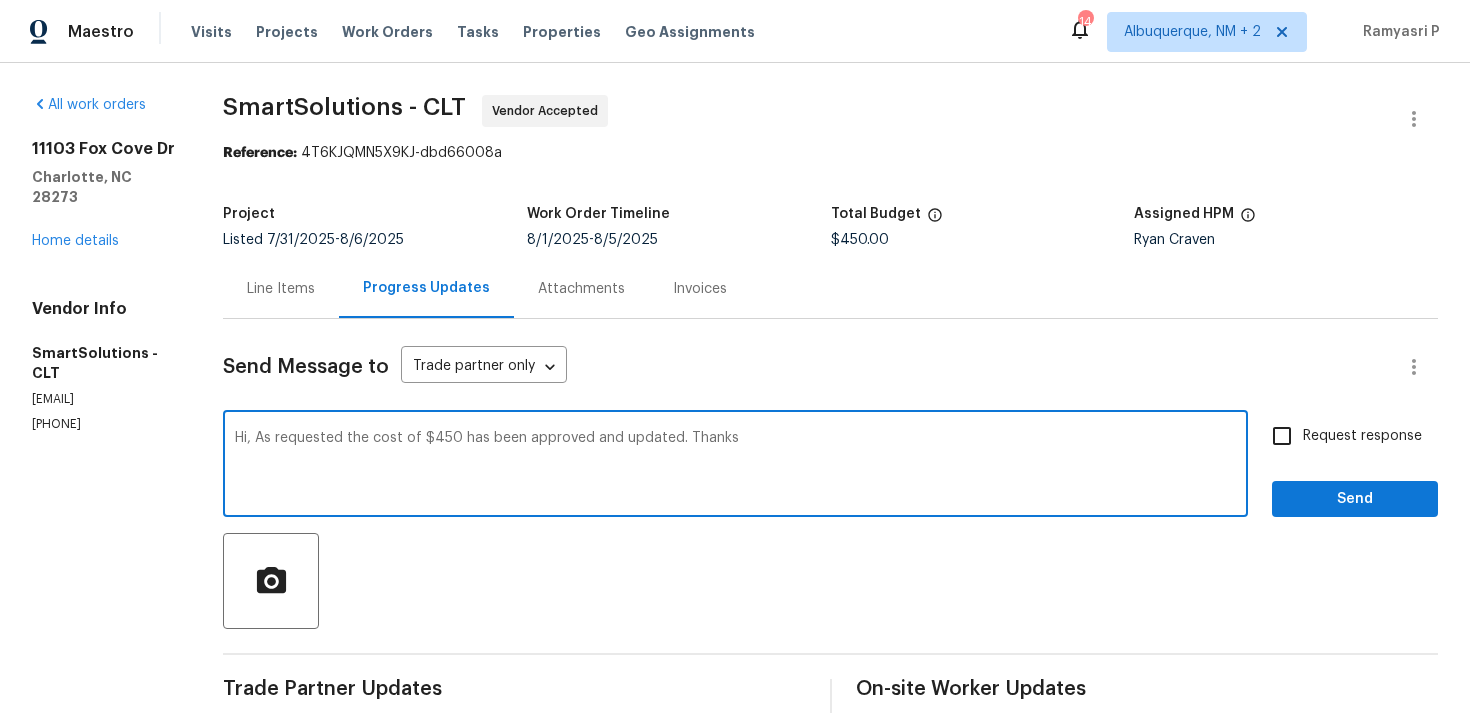 type on "Hi, As requested the cost of $450 has been approved and updated. Thanks" 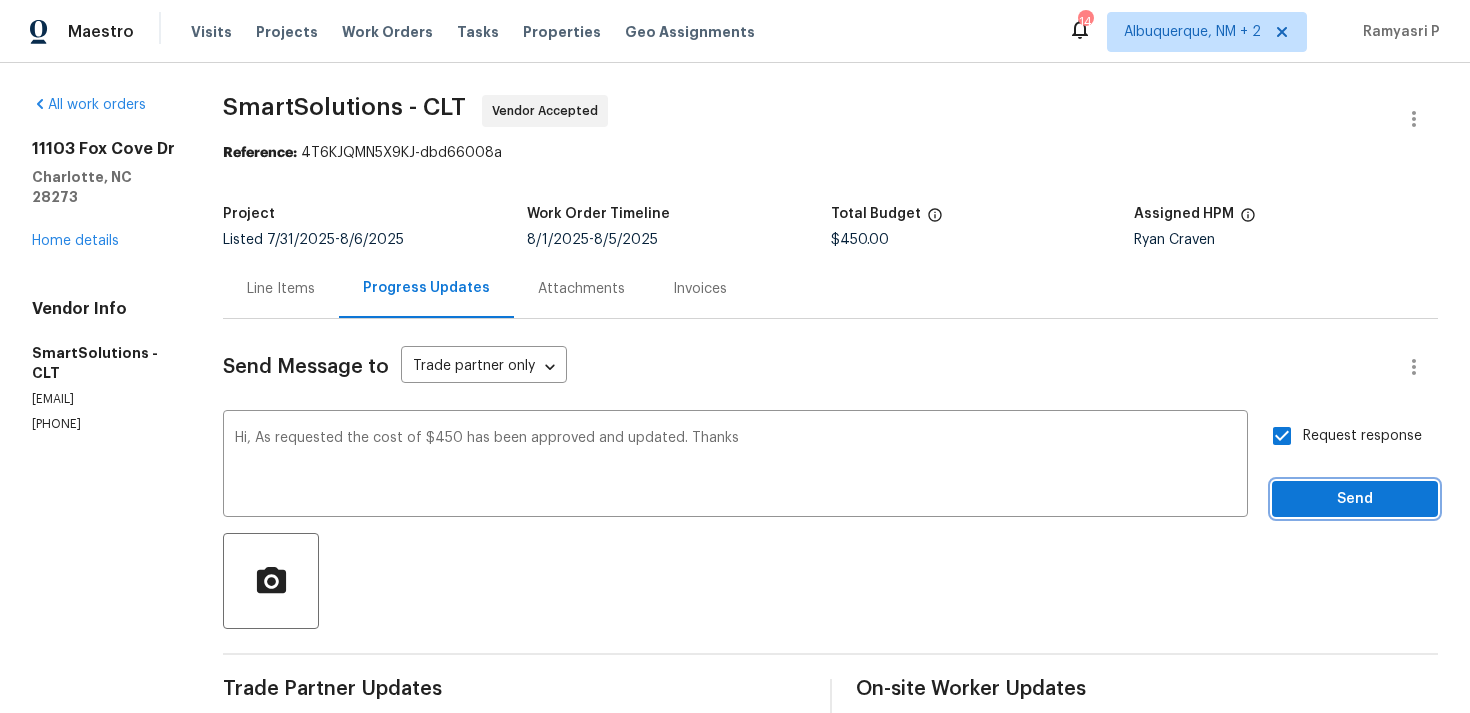 click on "Send" at bounding box center (1355, 499) 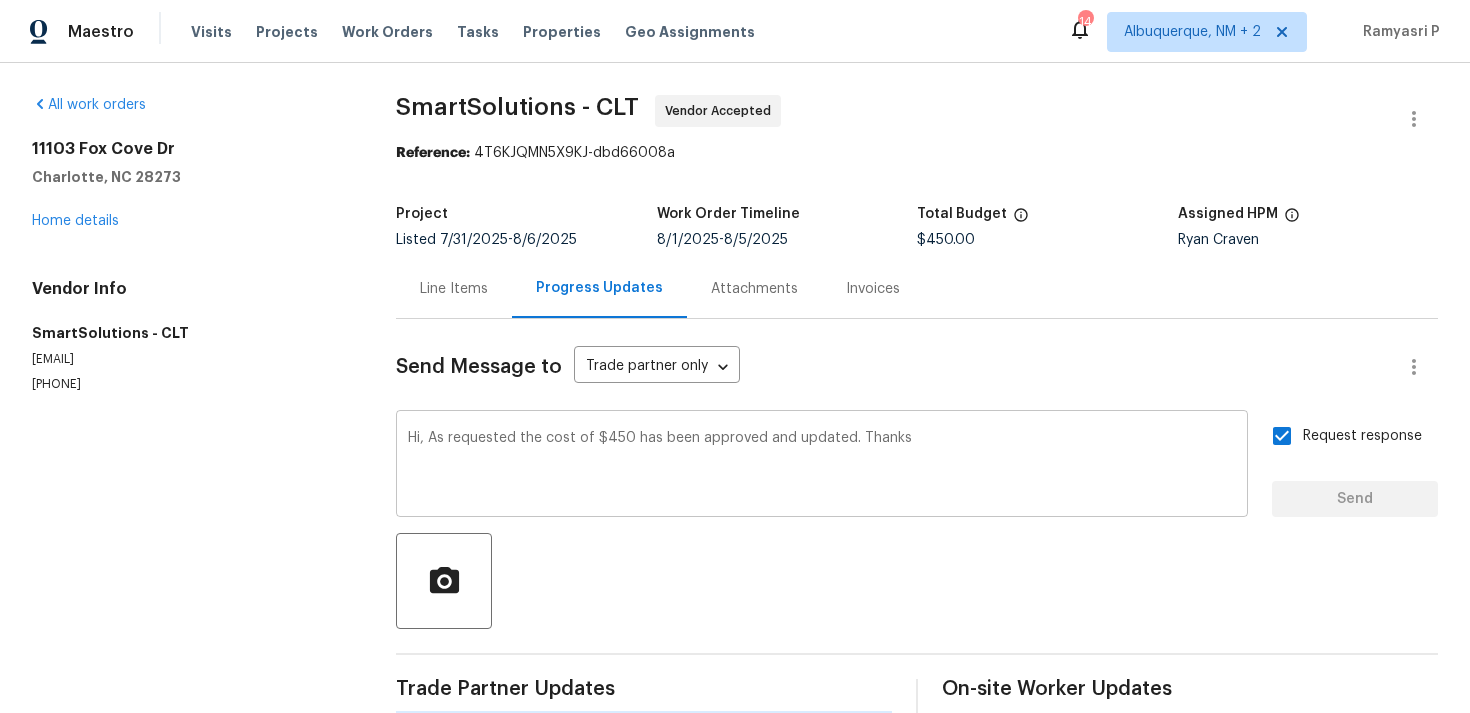 type 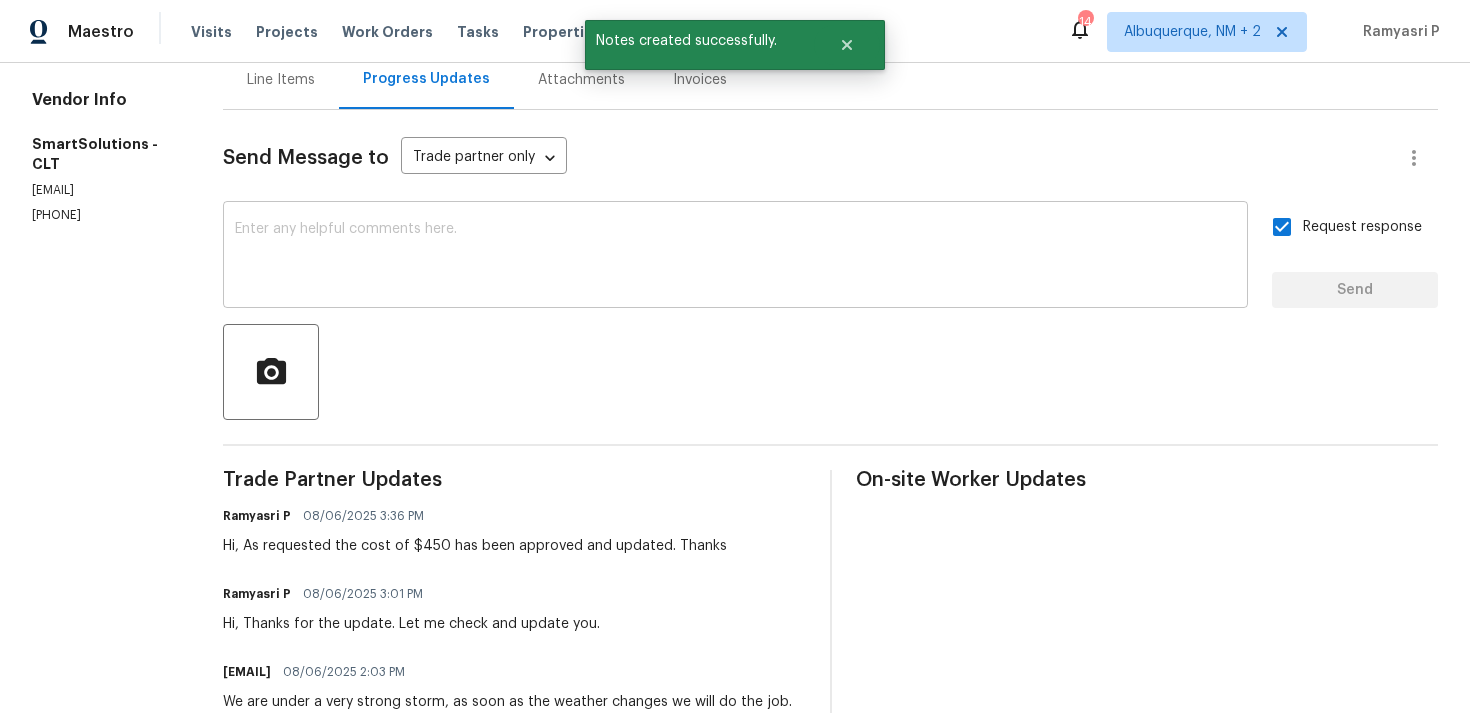 scroll, scrollTop: 343, scrollLeft: 0, axis: vertical 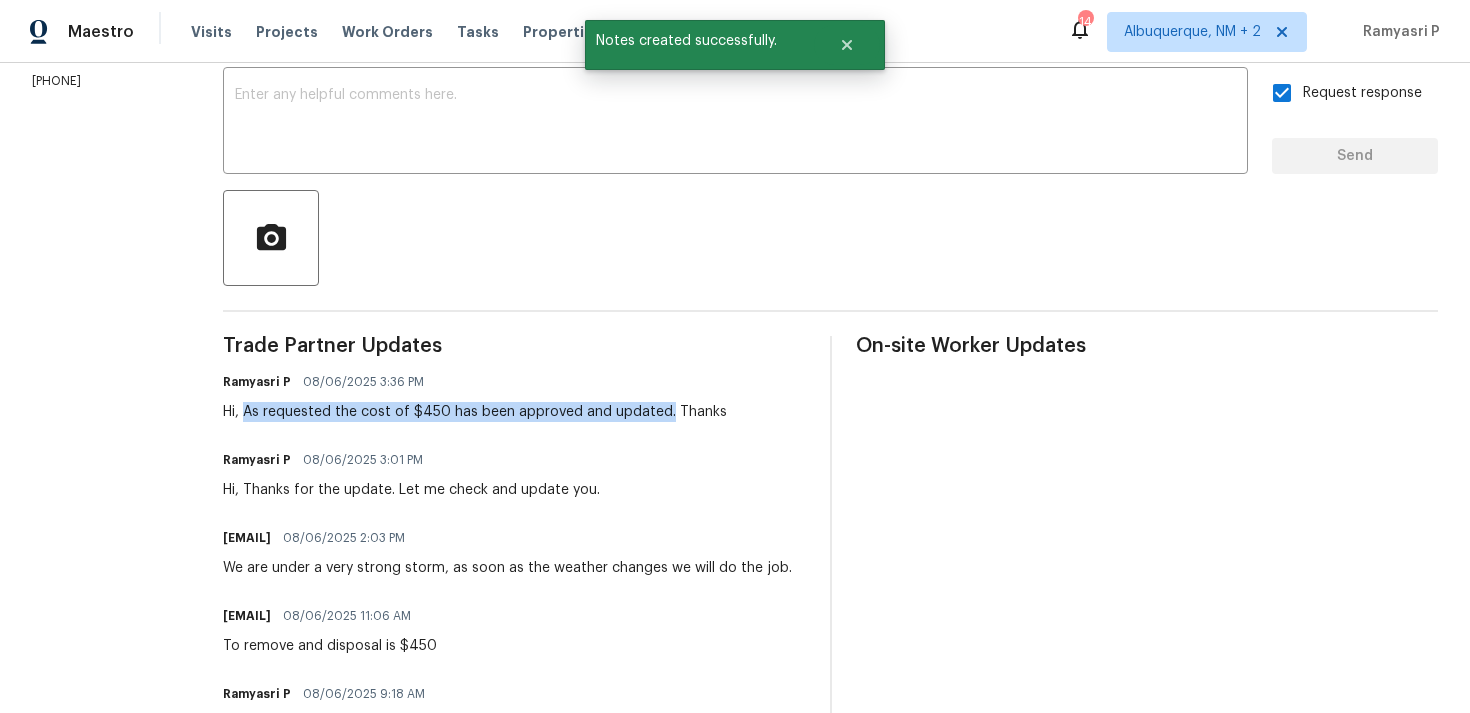 drag, startPoint x: 269, startPoint y: 414, endPoint x: 688, endPoint y: 414, distance: 419 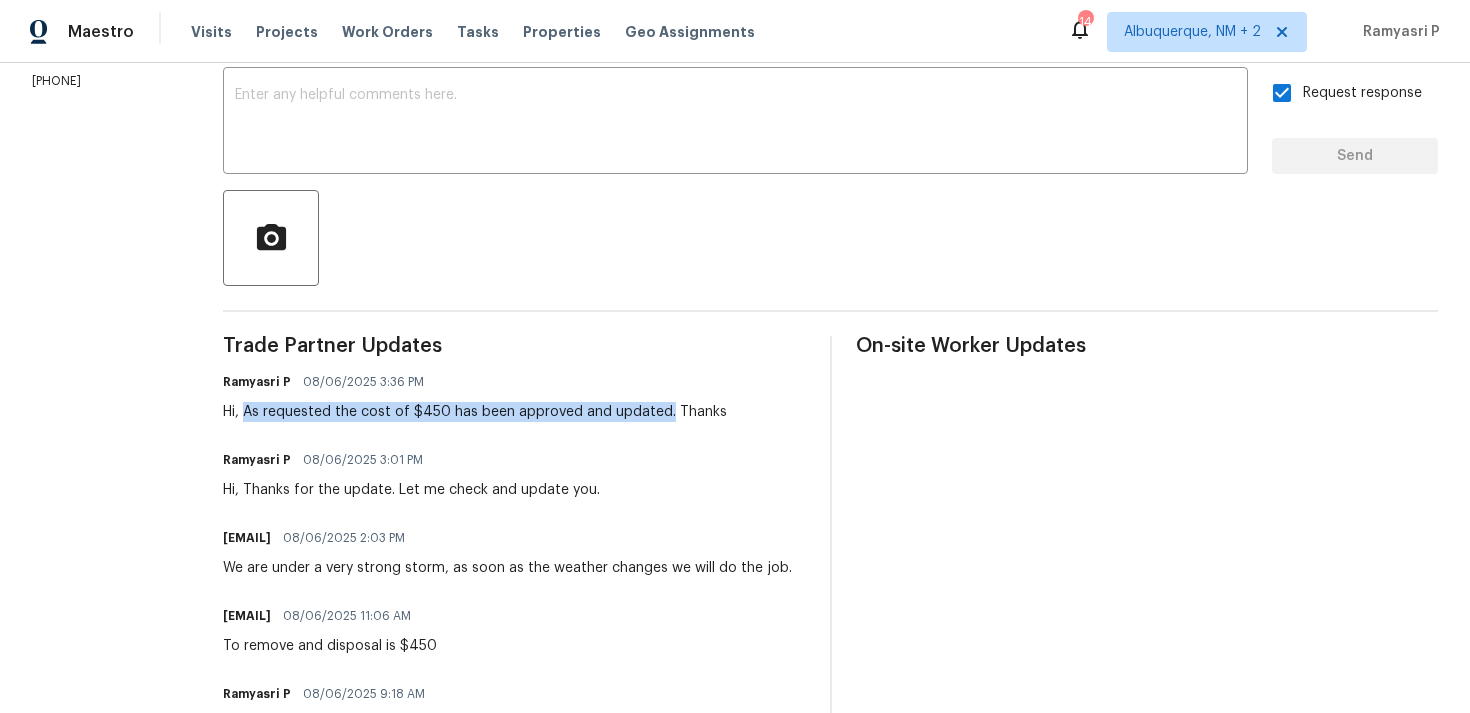 copy on "As requested the cost of $450 has been approved and updated." 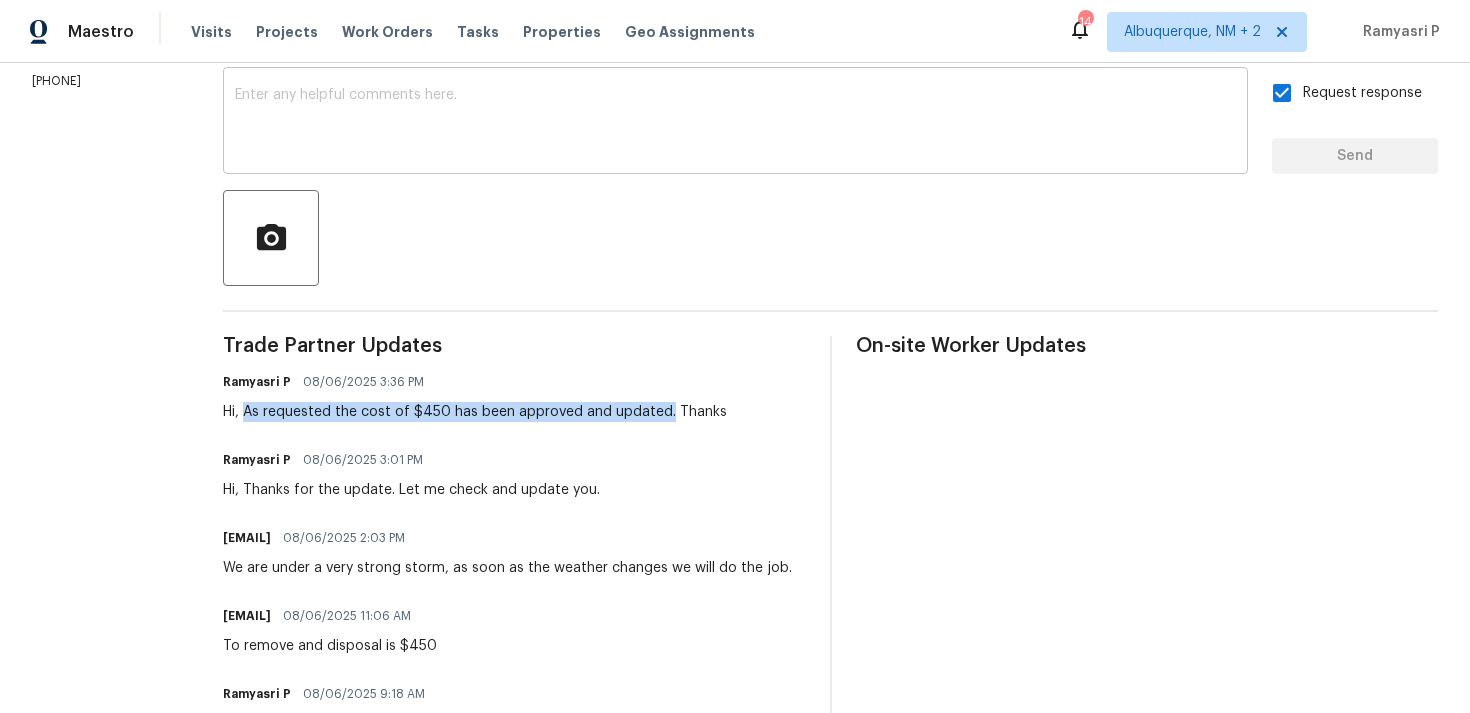 scroll, scrollTop: 159, scrollLeft: 0, axis: vertical 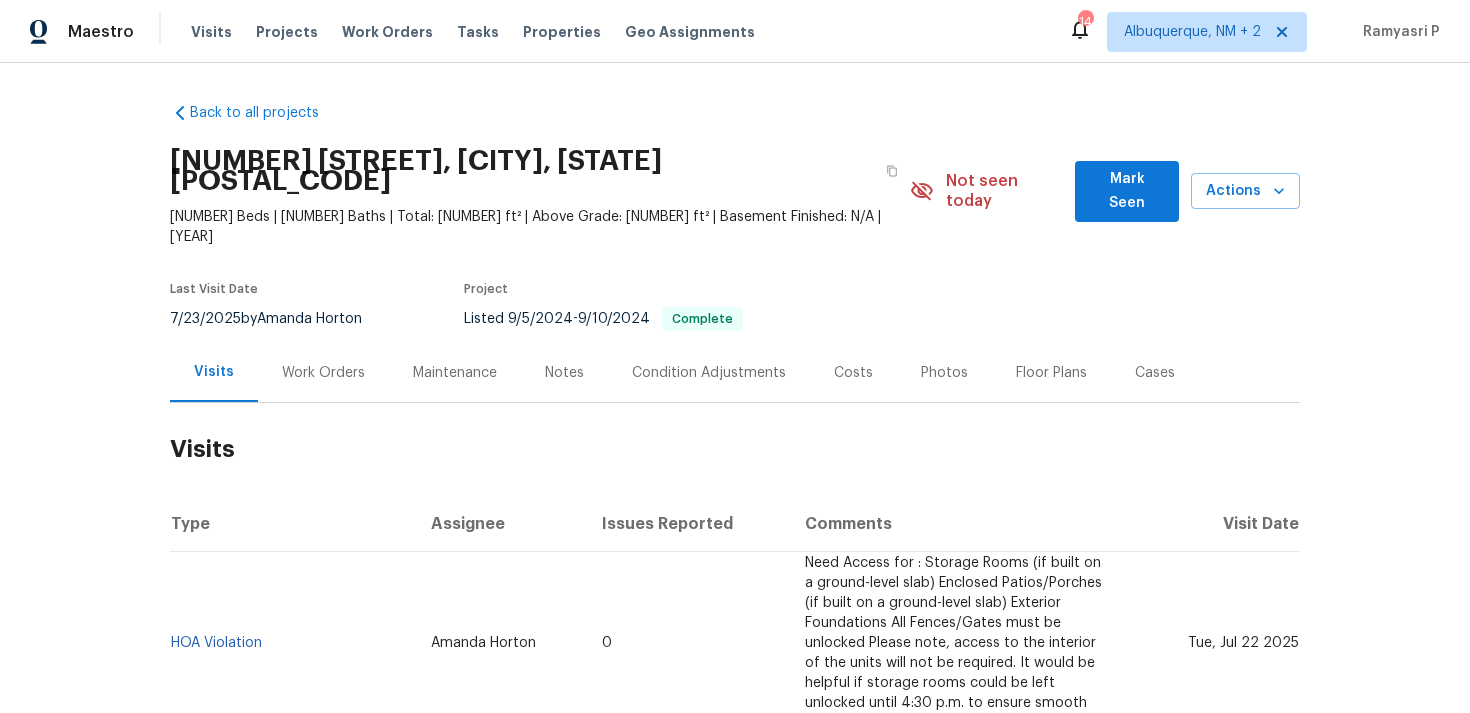 click on "Work Orders" at bounding box center (323, 372) 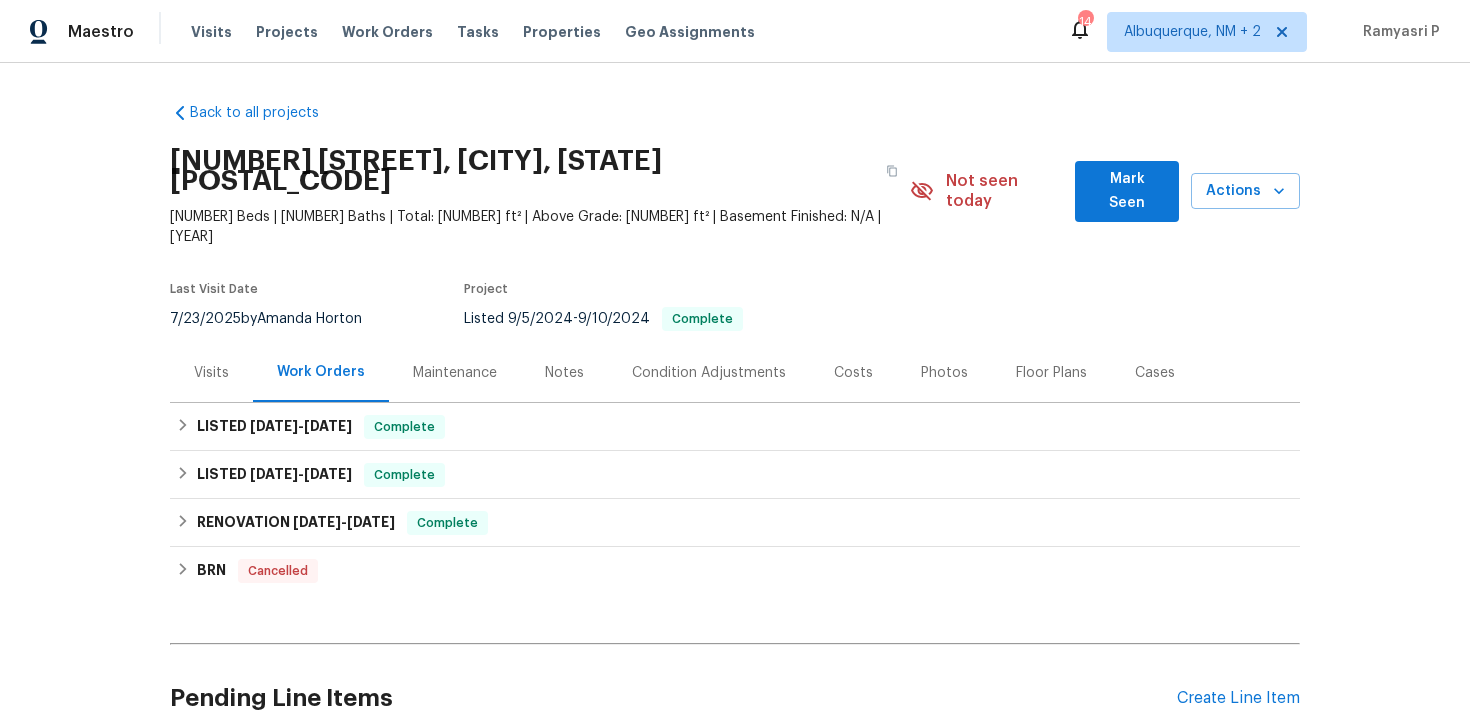 scroll, scrollTop: 148, scrollLeft: 0, axis: vertical 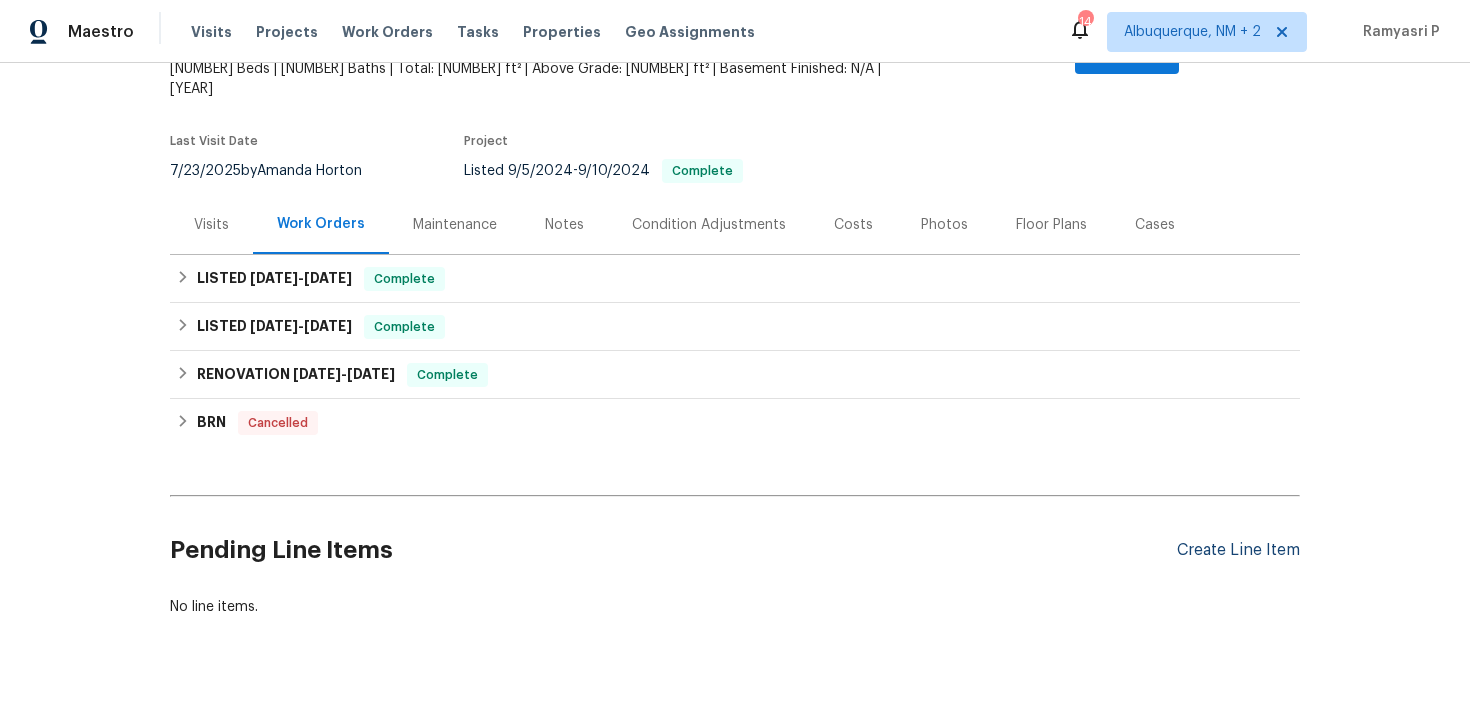 click on "Create Line Item" at bounding box center (1238, 550) 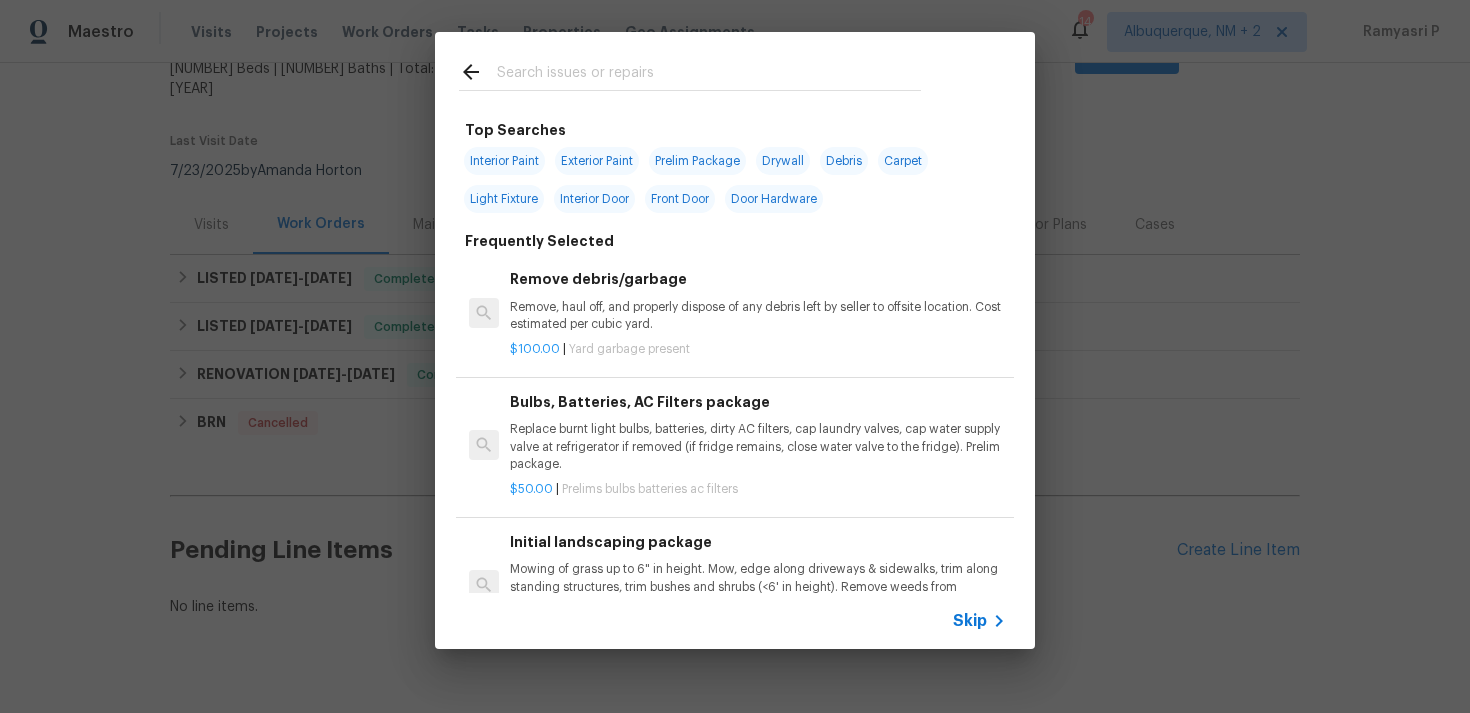 click on "Skip" at bounding box center (970, 621) 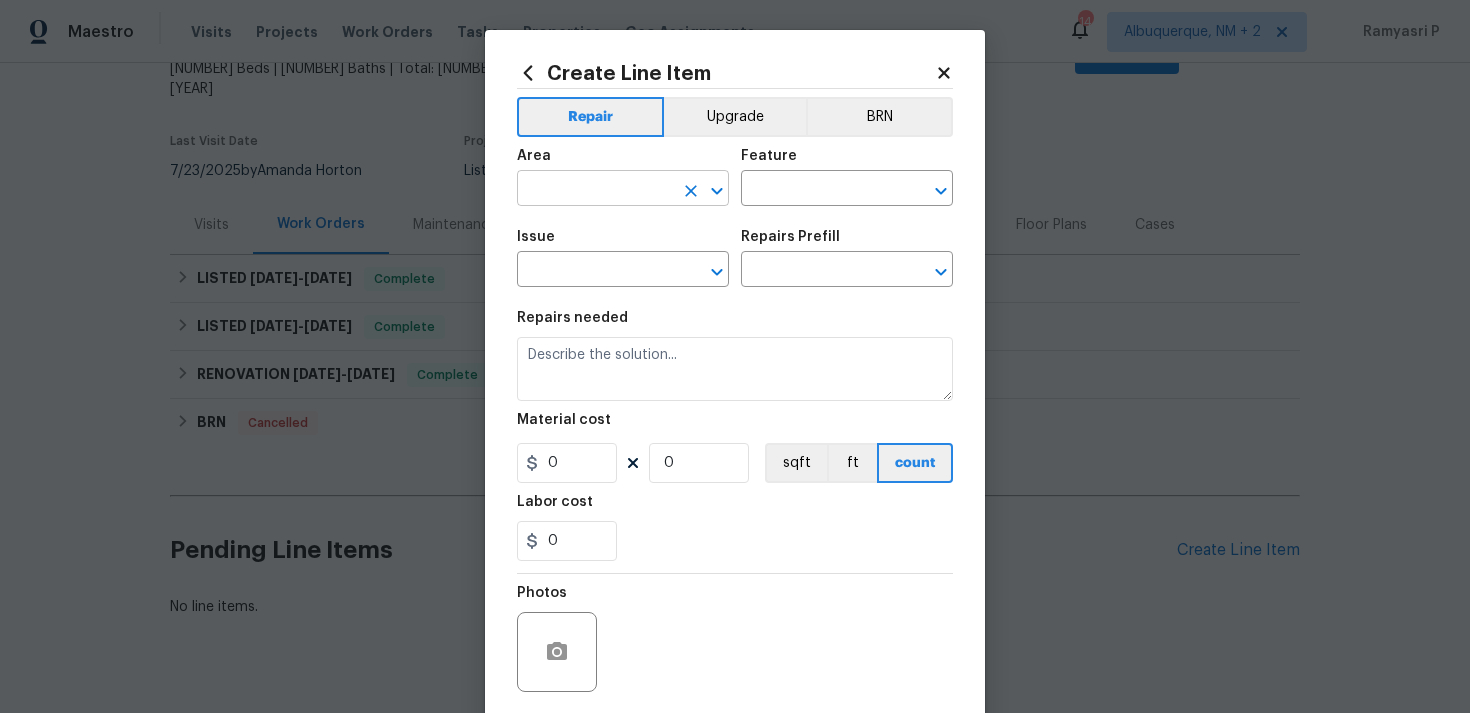 click 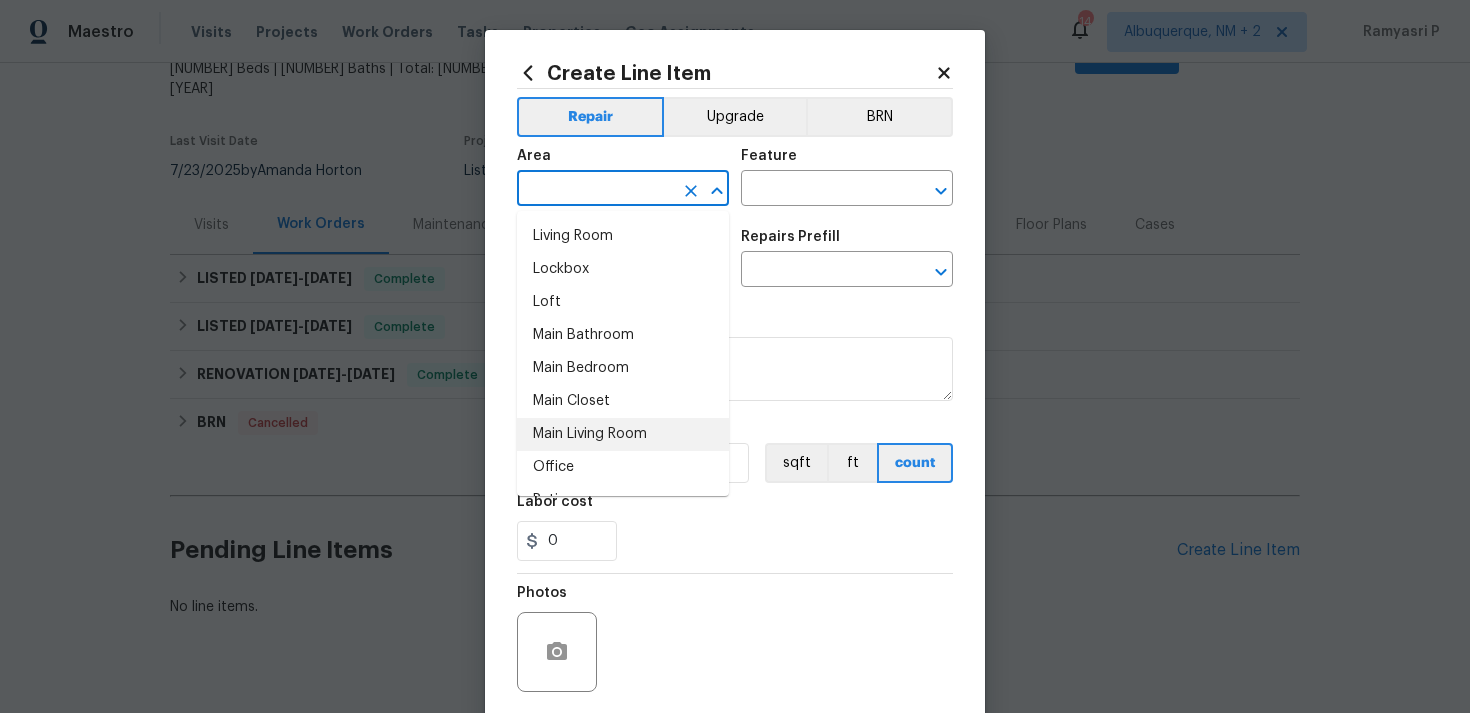scroll, scrollTop: 986, scrollLeft: 0, axis: vertical 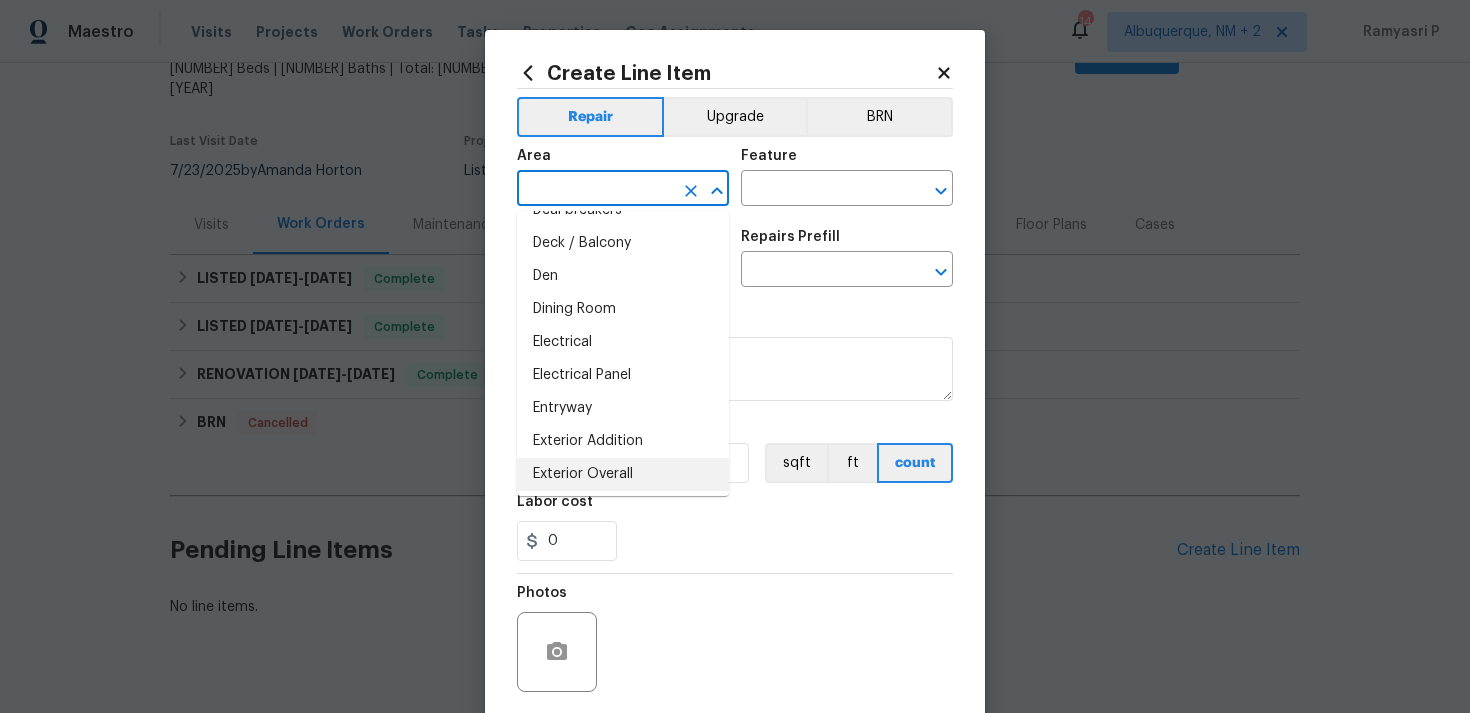 click on "Exterior Overall" at bounding box center [623, 474] 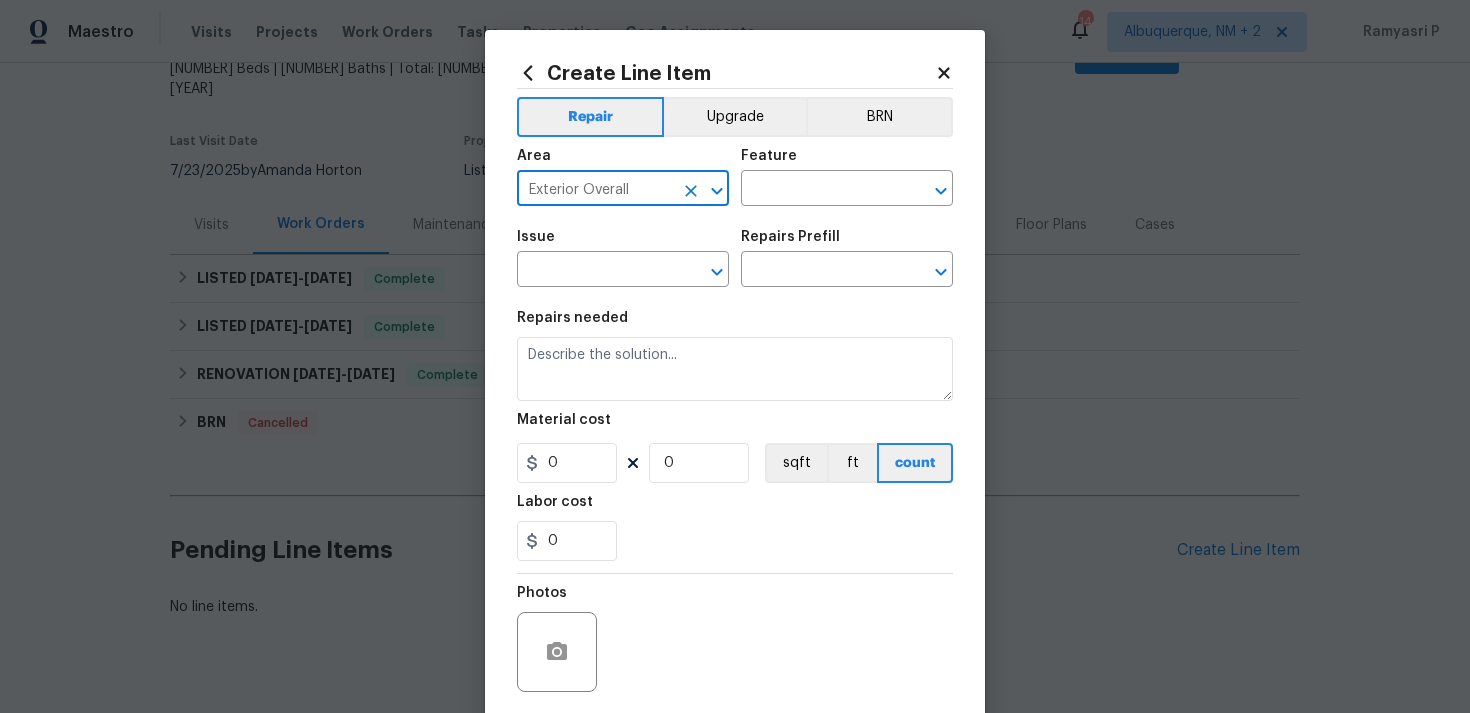 click on "Area Exterior Overall ​ Feature ​" at bounding box center (735, 177) 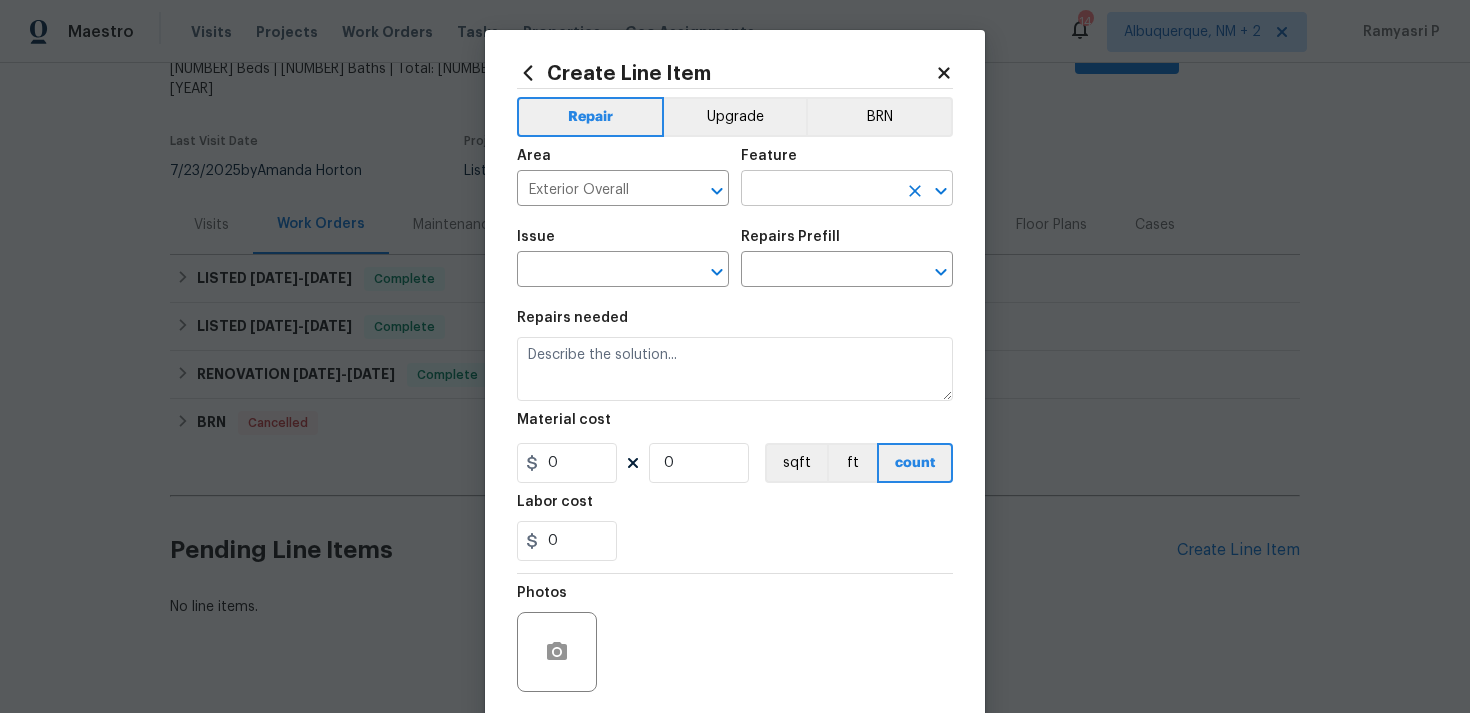 click at bounding box center [819, 190] 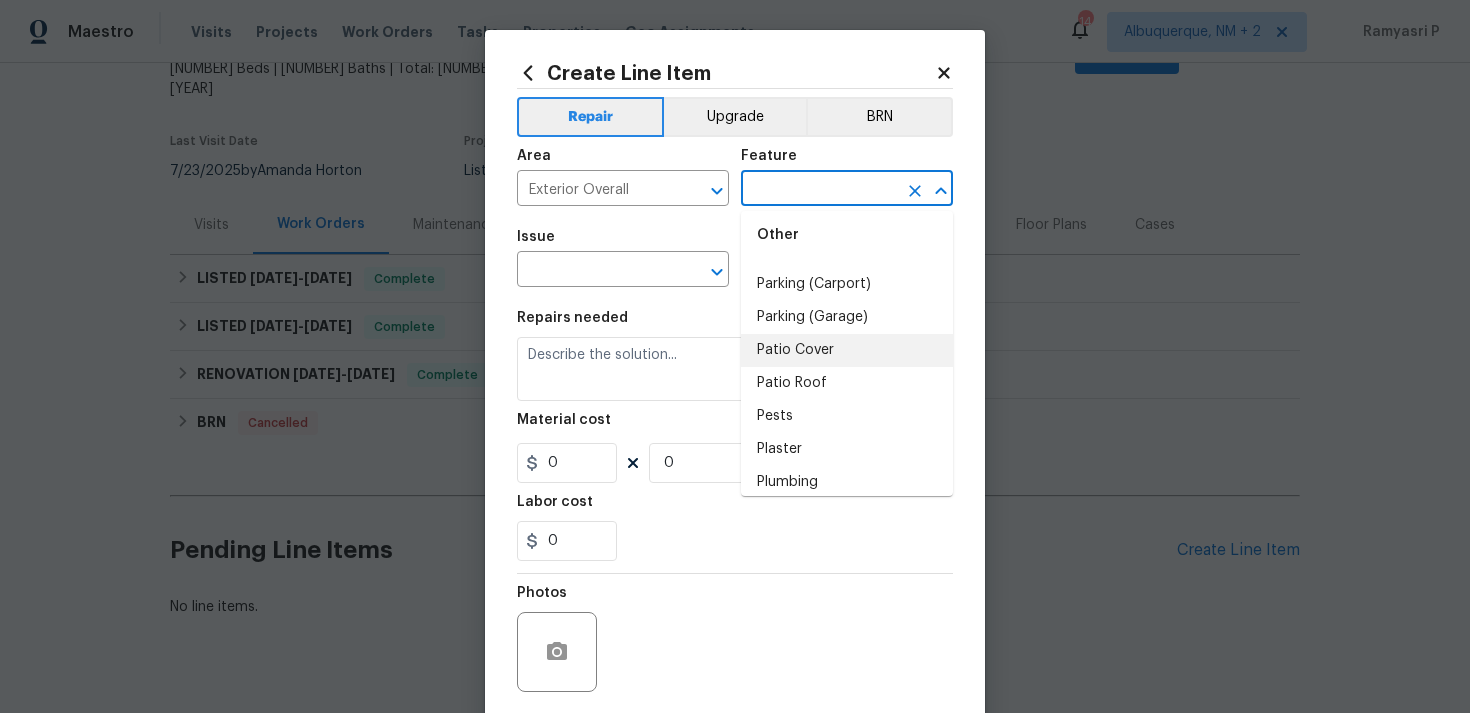 scroll, scrollTop: 3566, scrollLeft: 0, axis: vertical 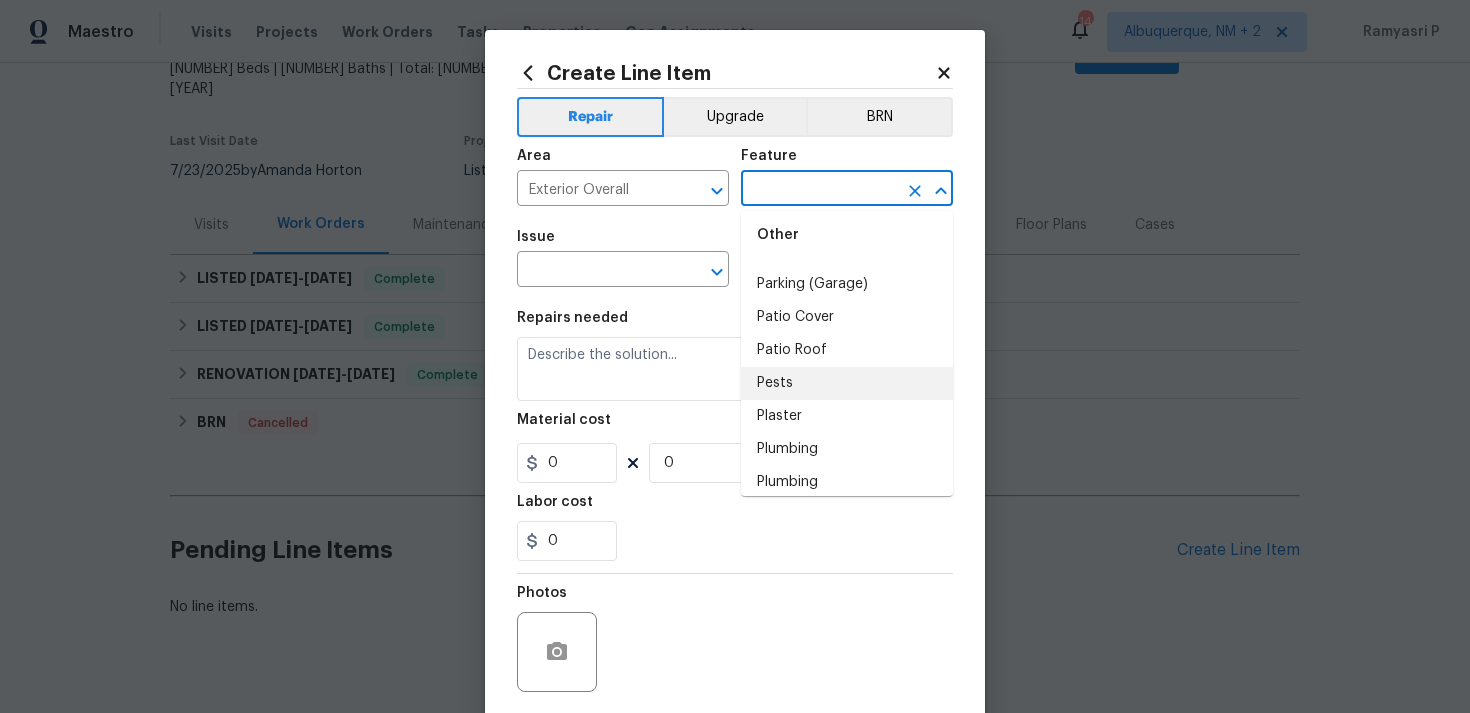 click on "Pests" at bounding box center [847, 383] 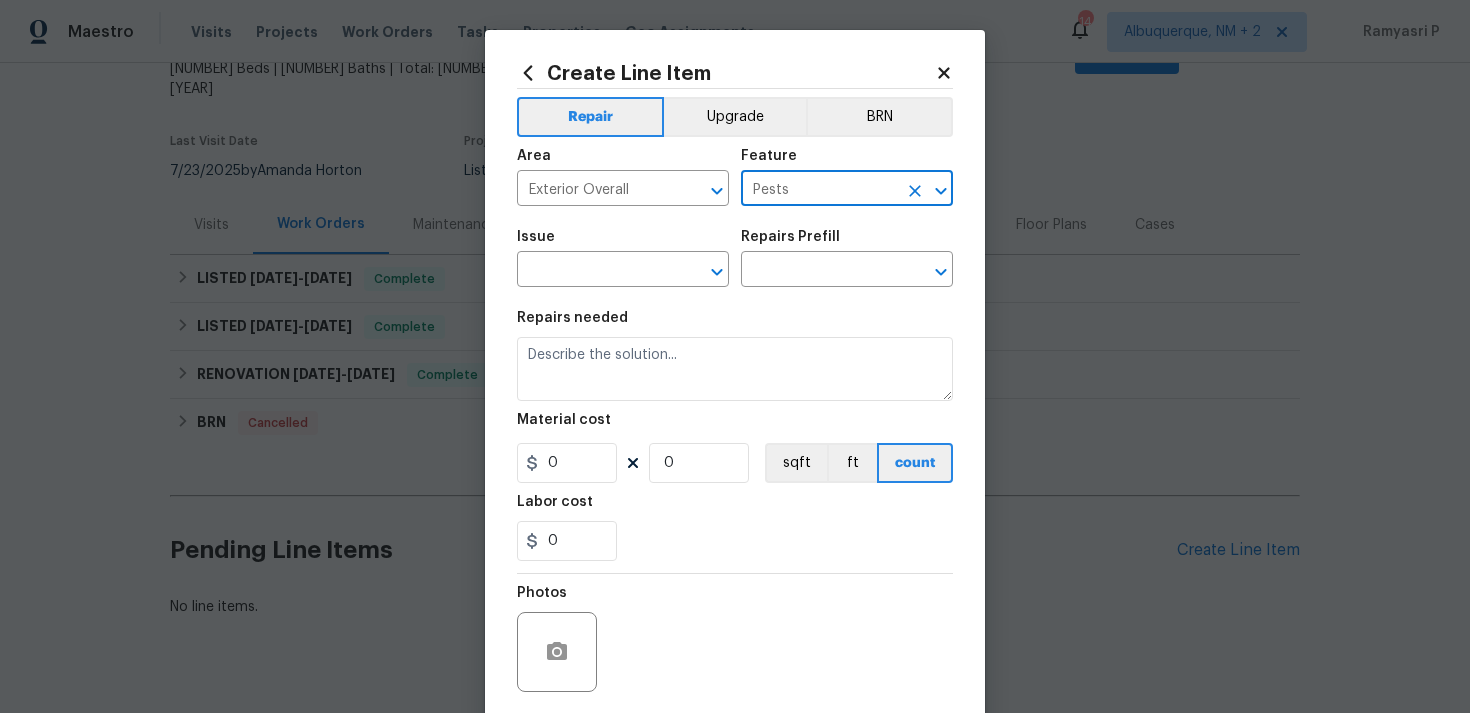 click on "Issue" at bounding box center (623, 243) 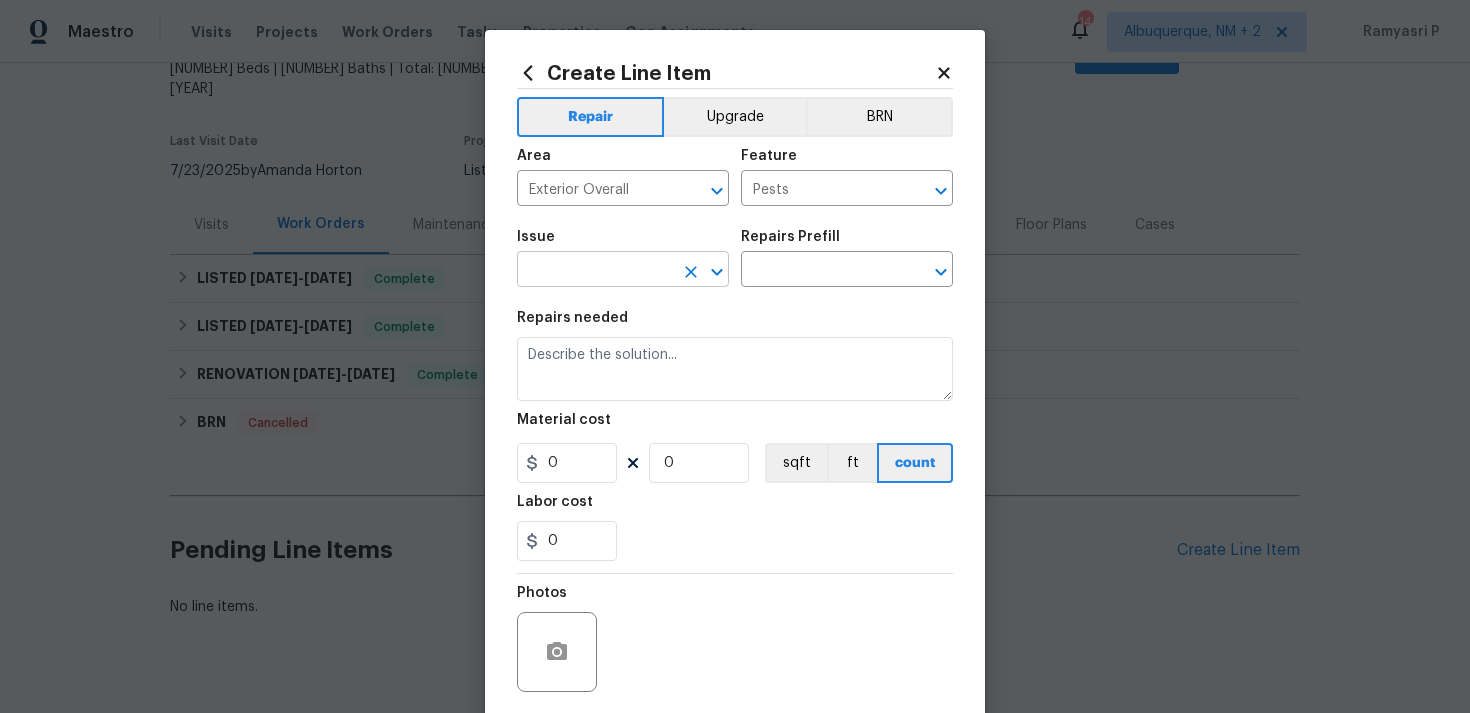 click 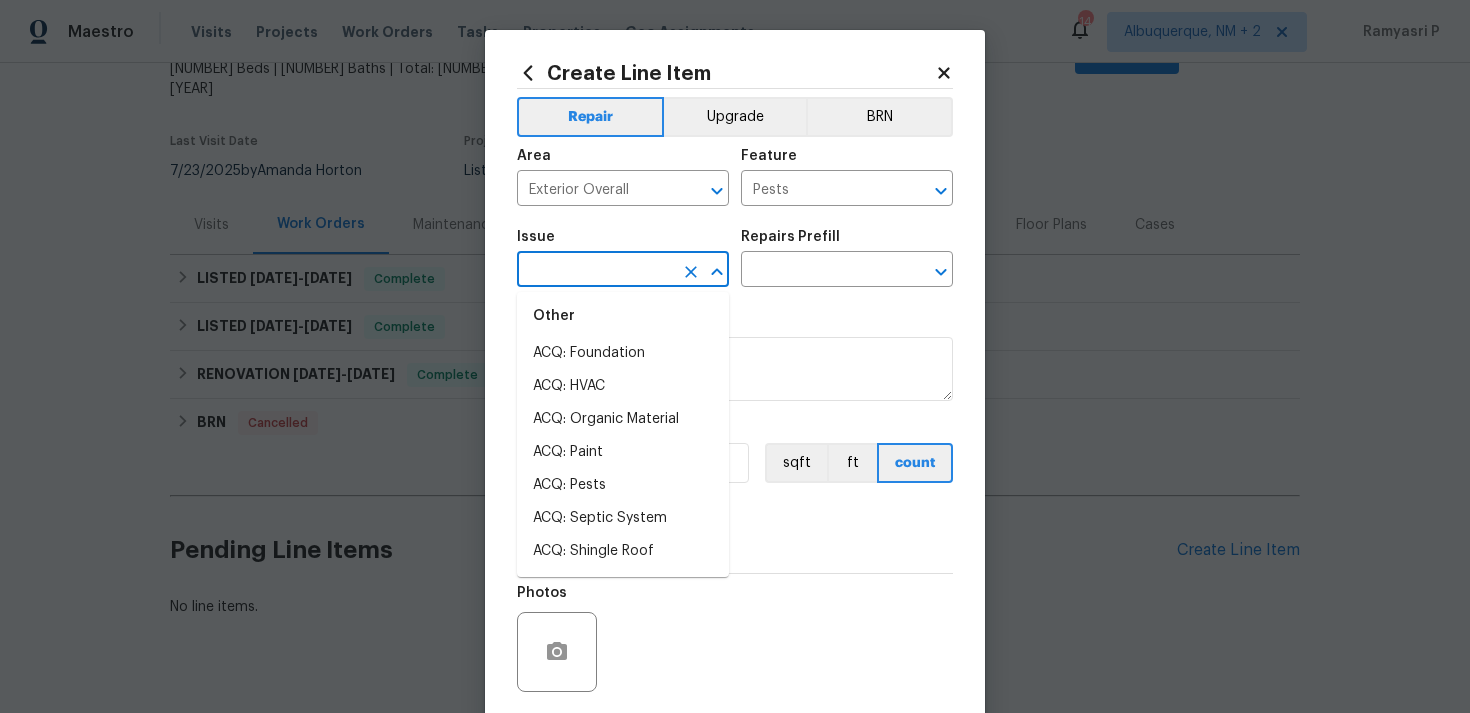 scroll, scrollTop: 0, scrollLeft: 0, axis: both 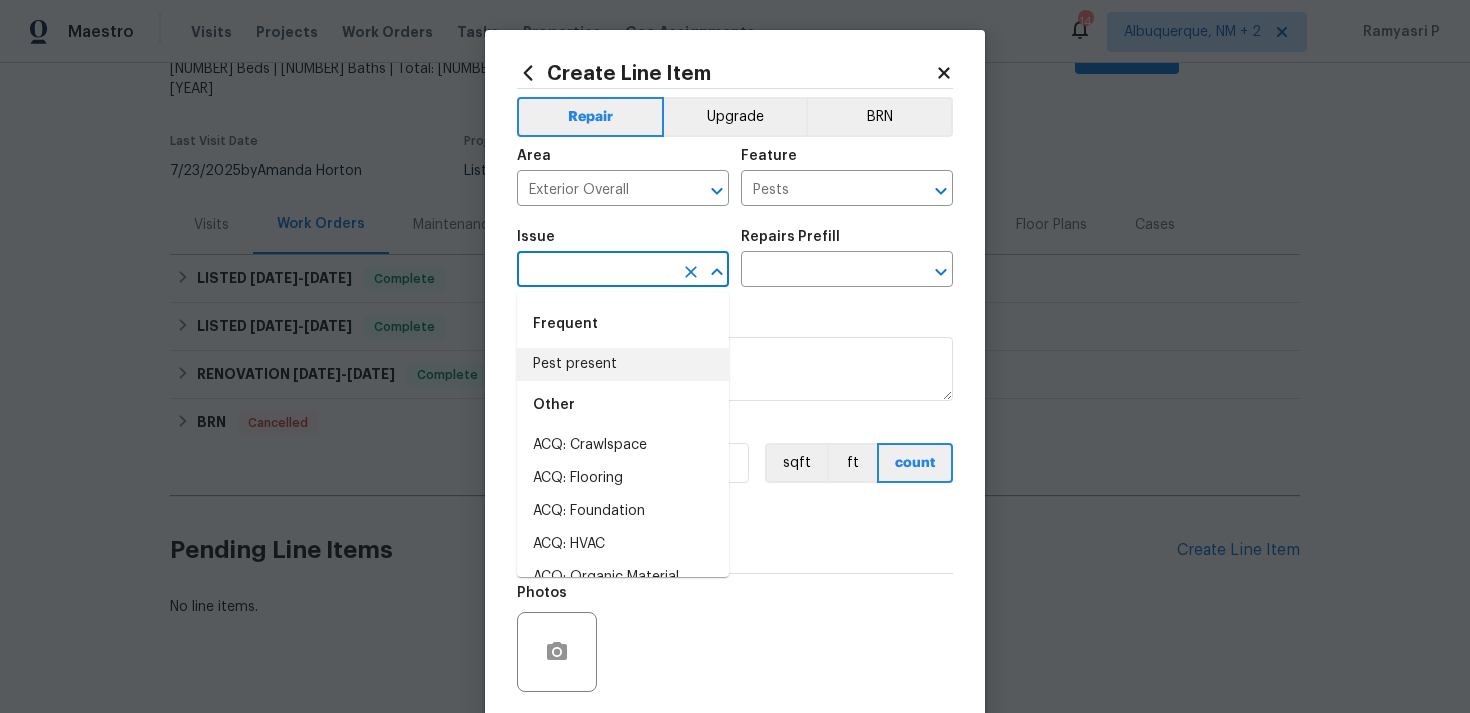 click on "Pest present" at bounding box center (623, 364) 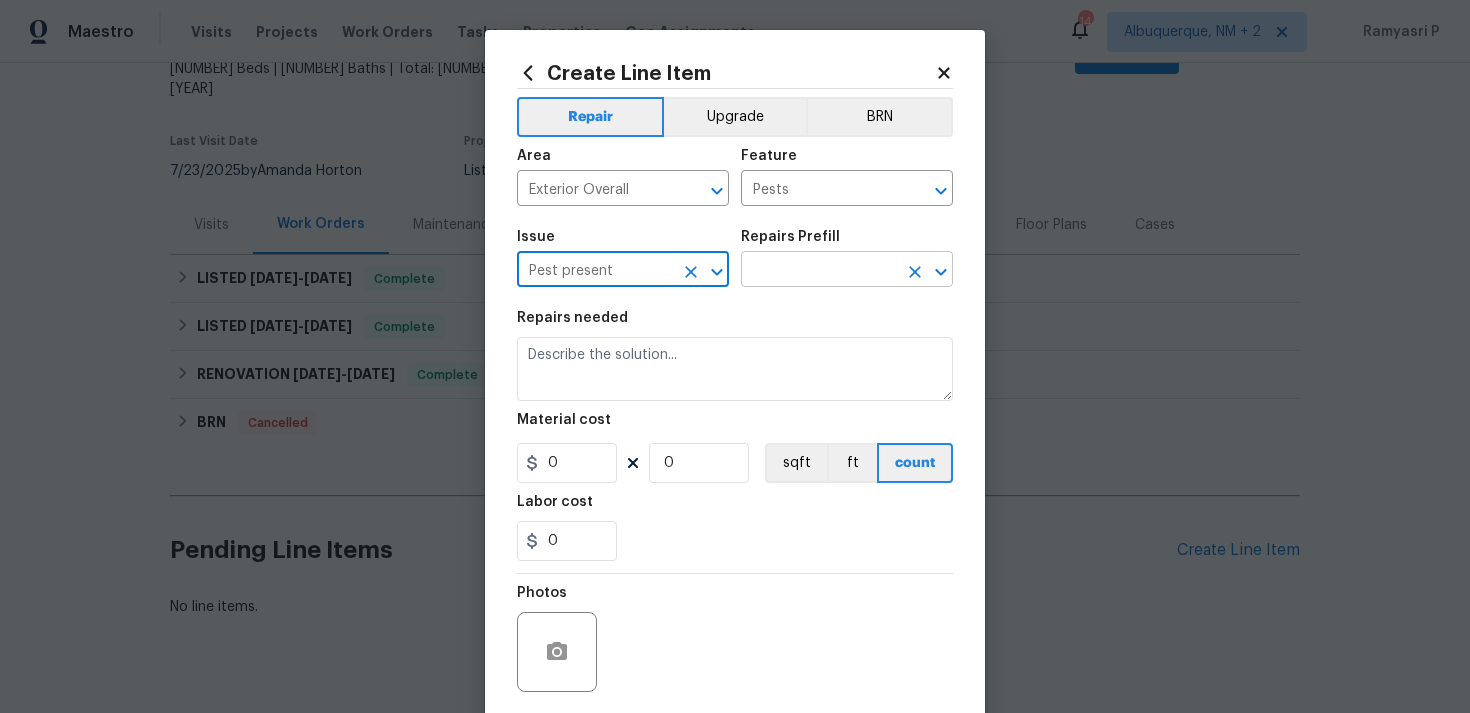 click at bounding box center (819, 271) 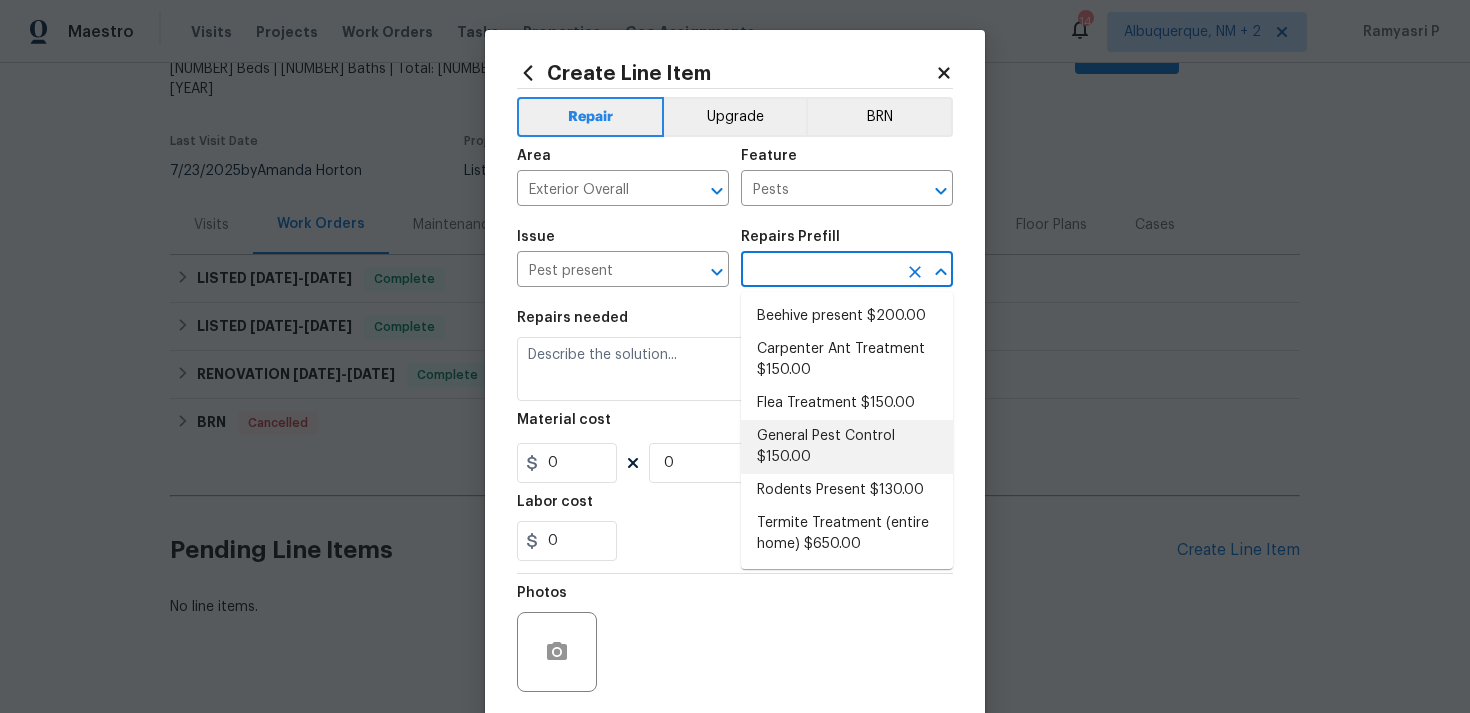 click on "General Pest Control $150.00" at bounding box center (847, 447) 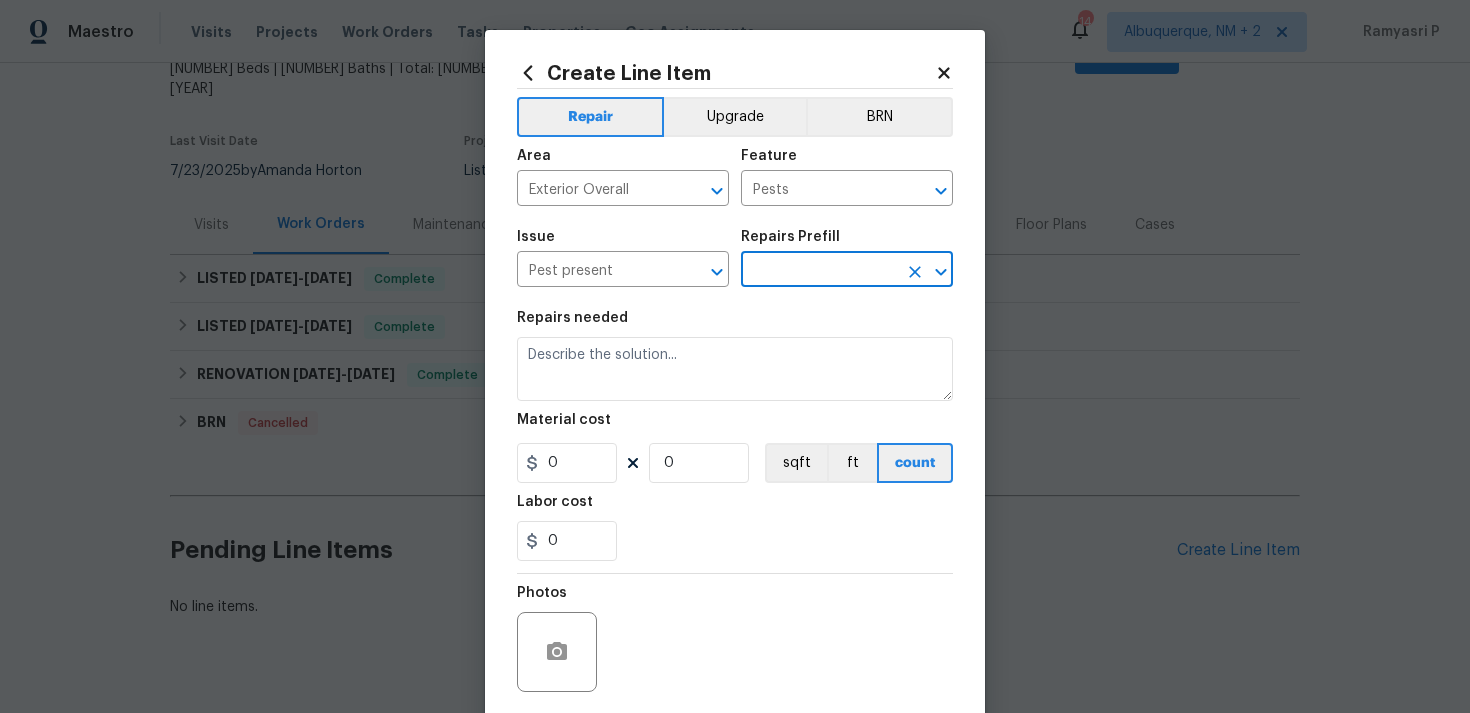 type on "General Pest Control $150.00" 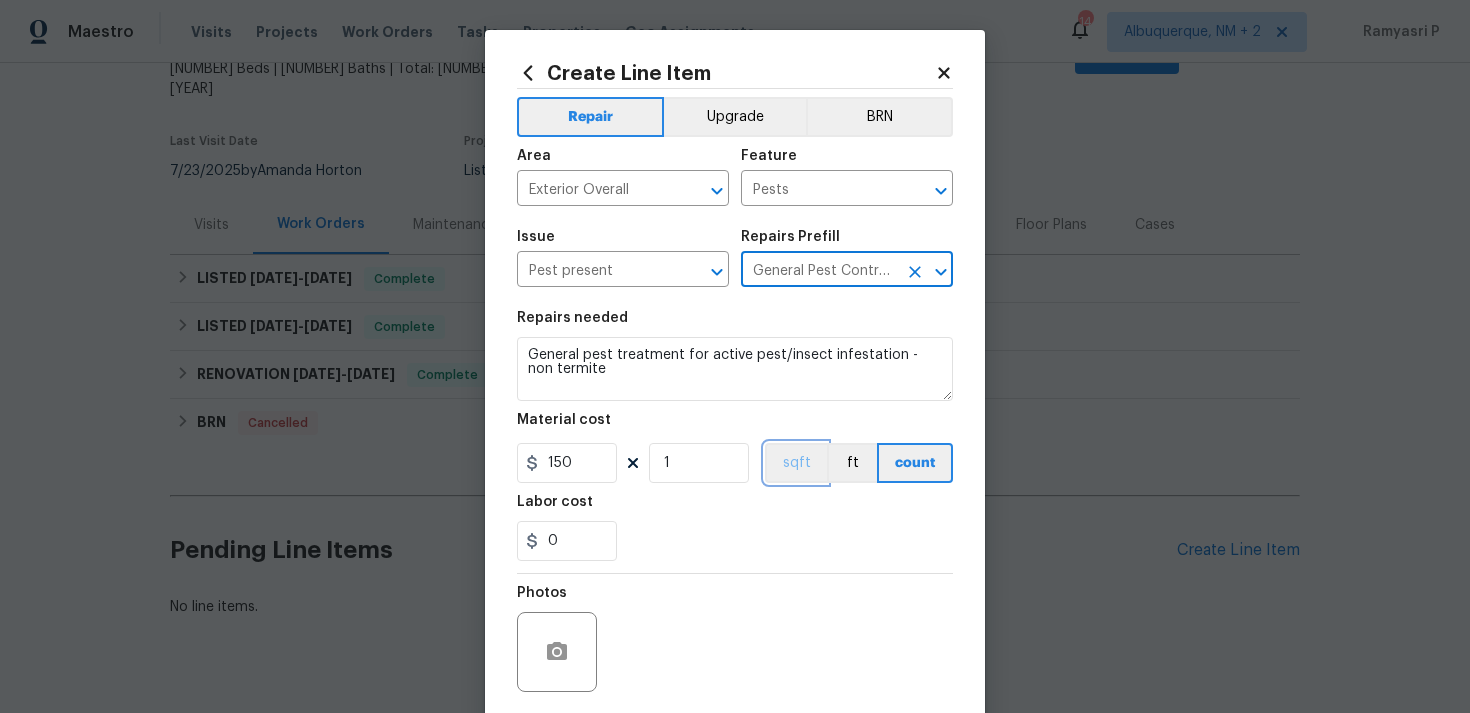 click on "sqft" at bounding box center [796, 463] 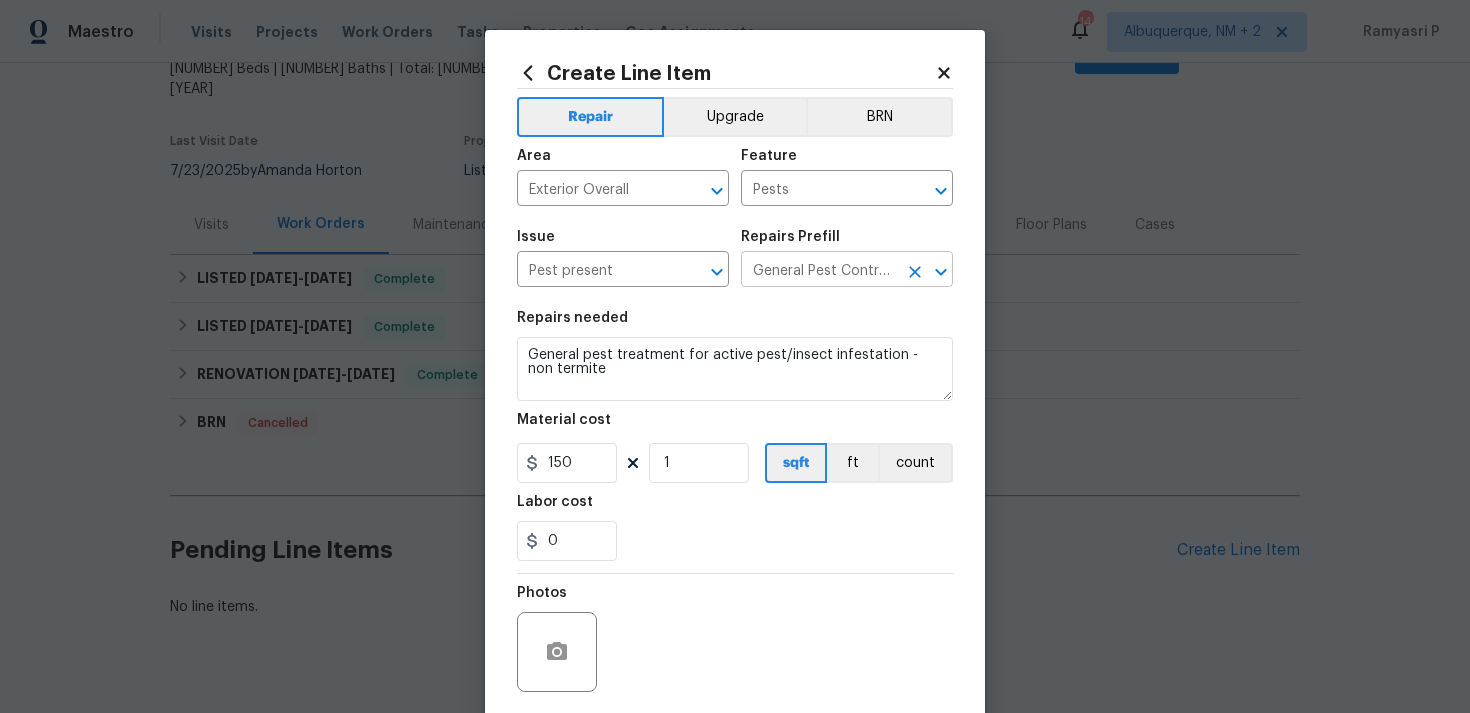 click on "General Pest Control $150.00" at bounding box center [819, 271] 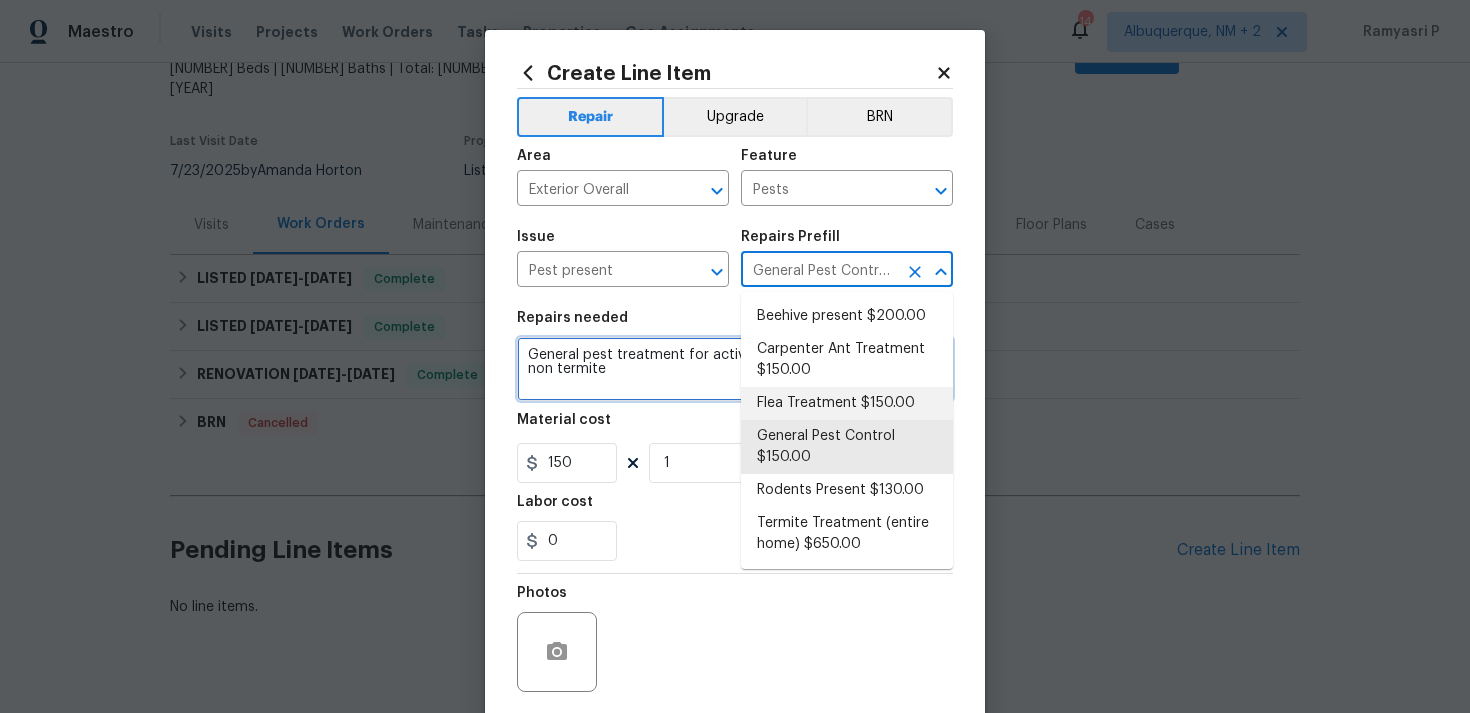 click on "General pest treatment for active pest/insect infestation - non termite" at bounding box center (735, 369) 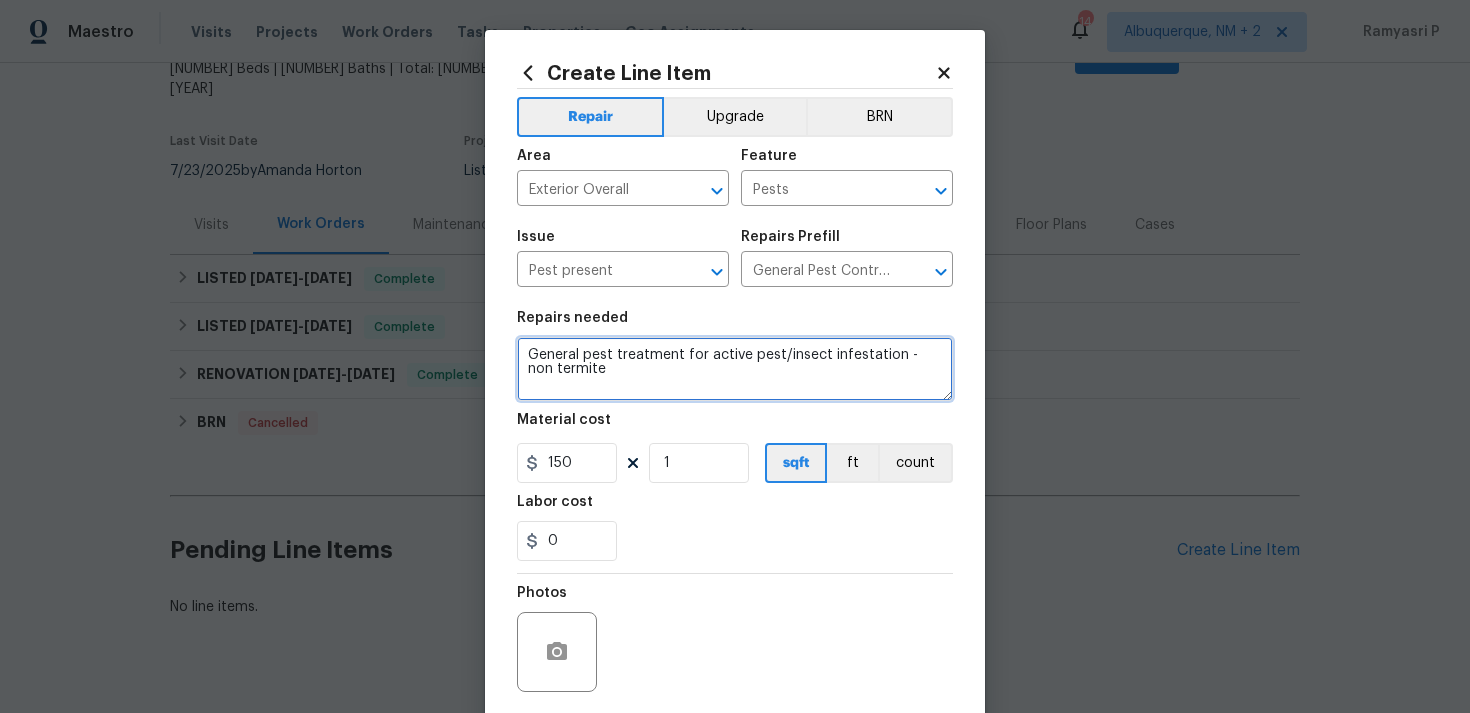 click on "General pest treatment for active pest/insect infestation - non termite" at bounding box center (735, 369) 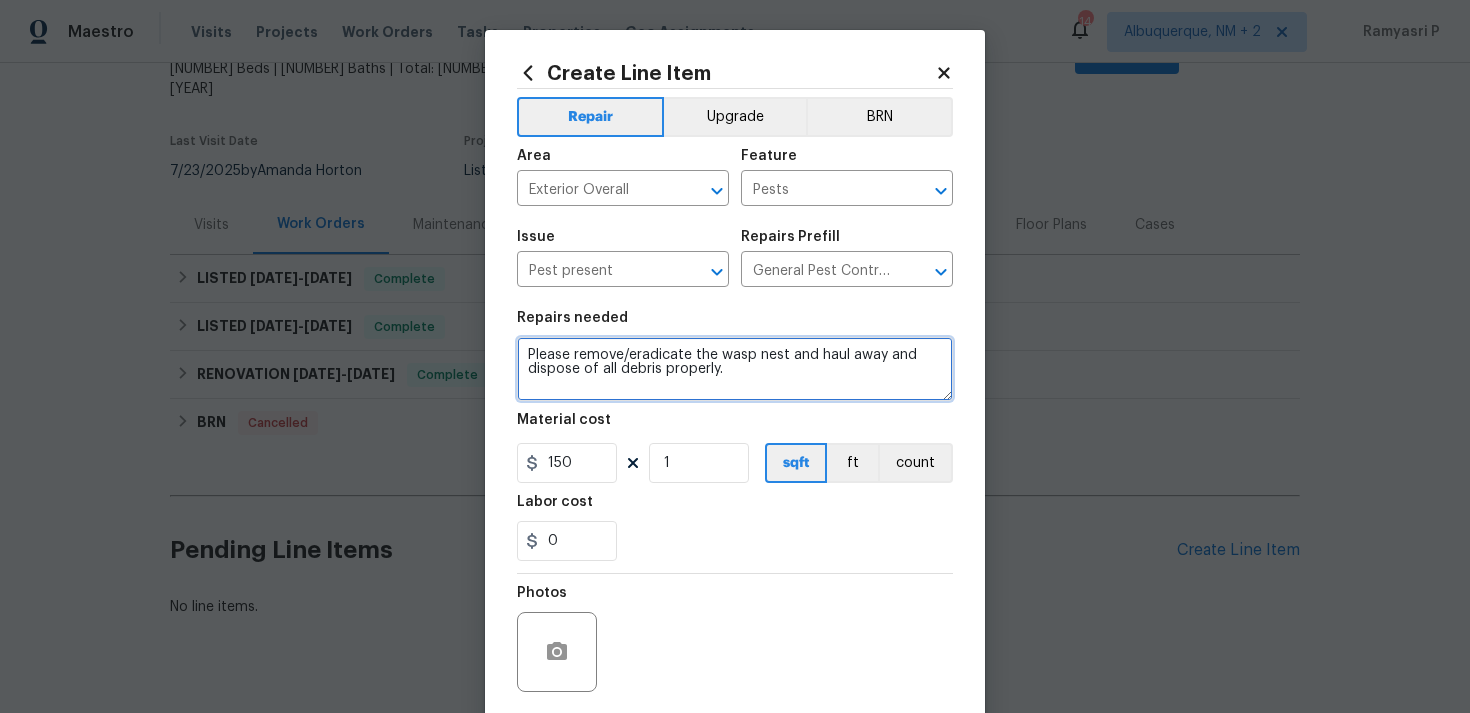 type on "Please remove/eradicate the wasp nest and haul away and dispose of all debris properly." 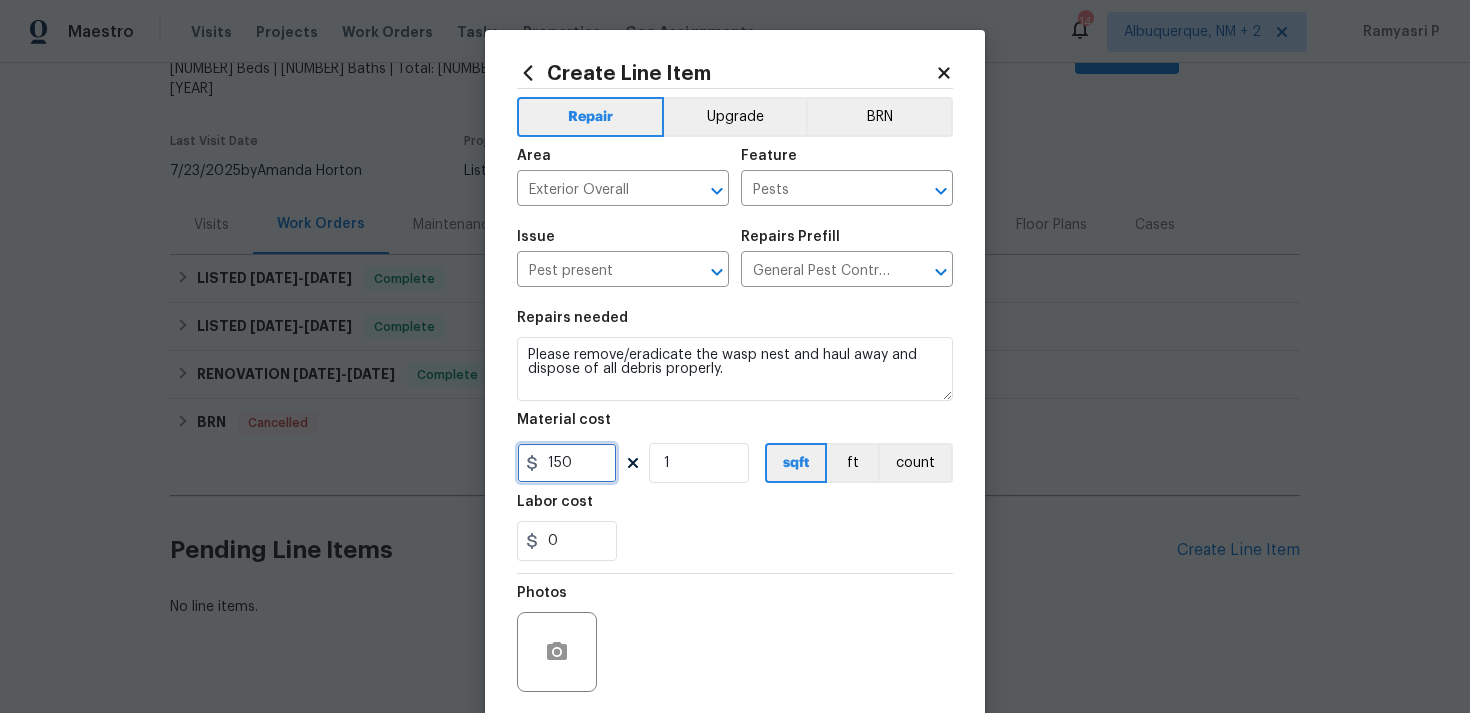 click on "150" at bounding box center [567, 463] 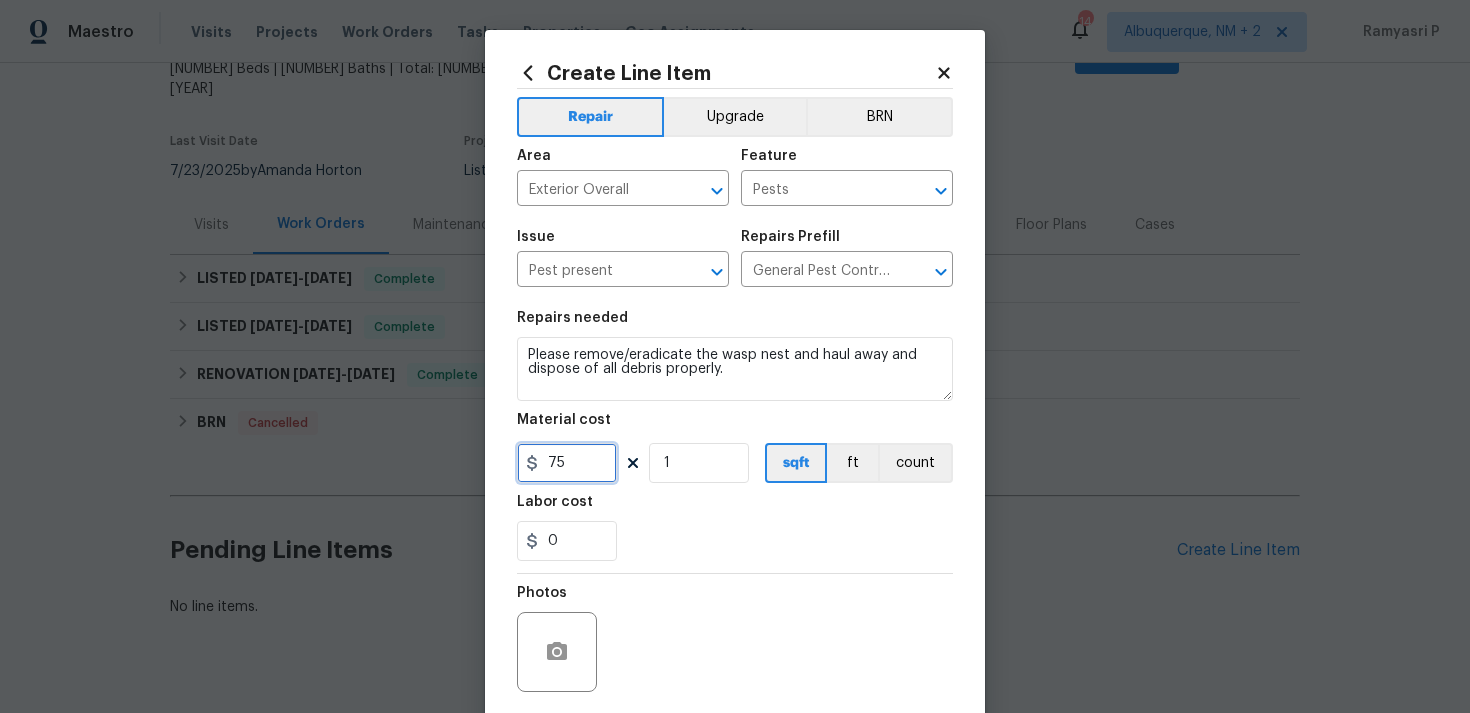 type on "75" 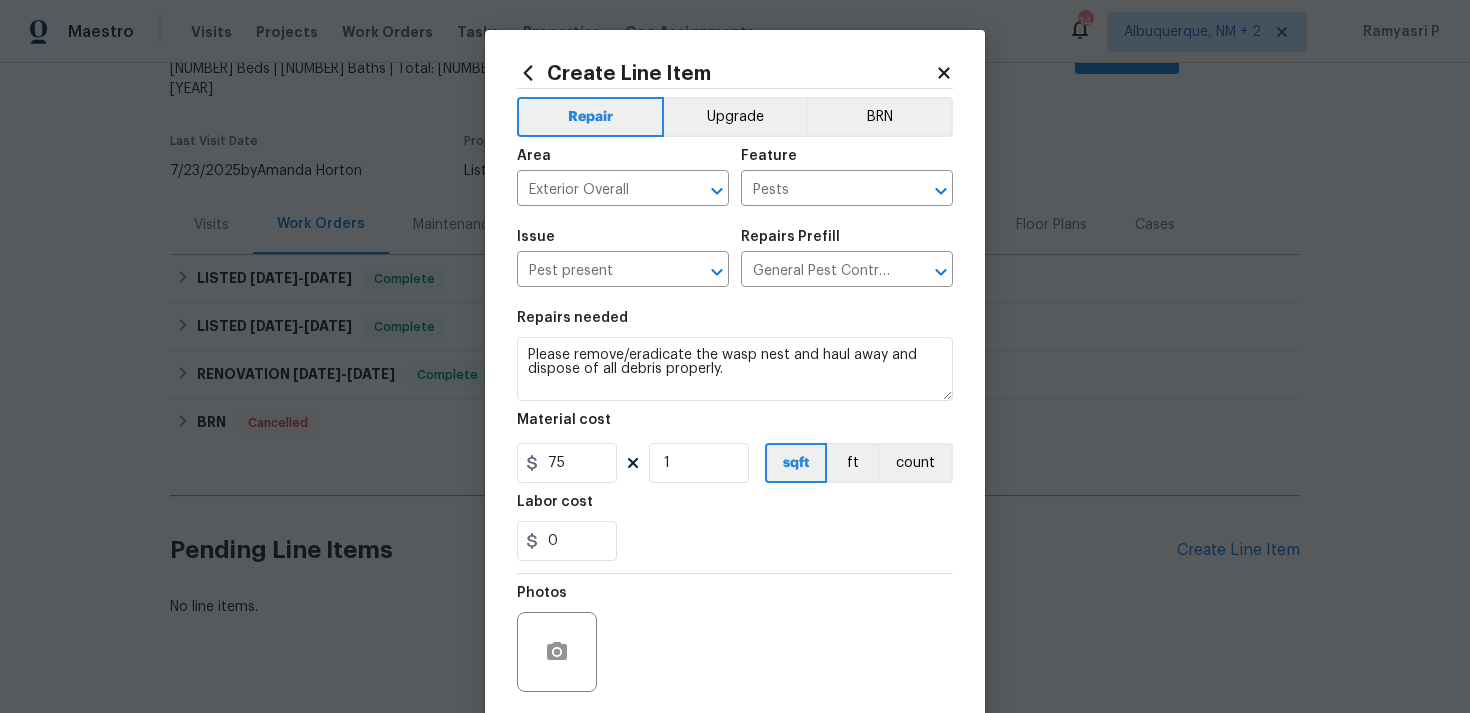 click on "Photos" at bounding box center [735, 639] 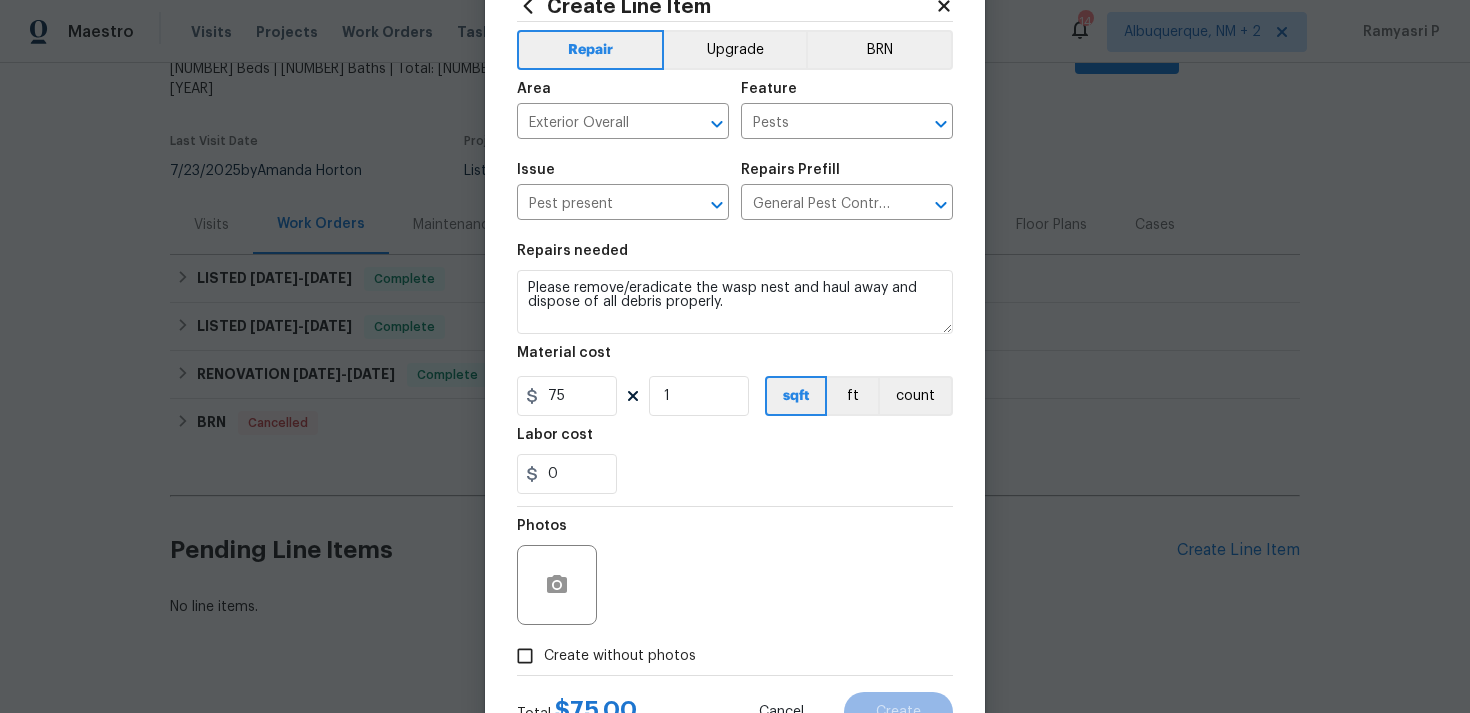 scroll, scrollTop: 149, scrollLeft: 0, axis: vertical 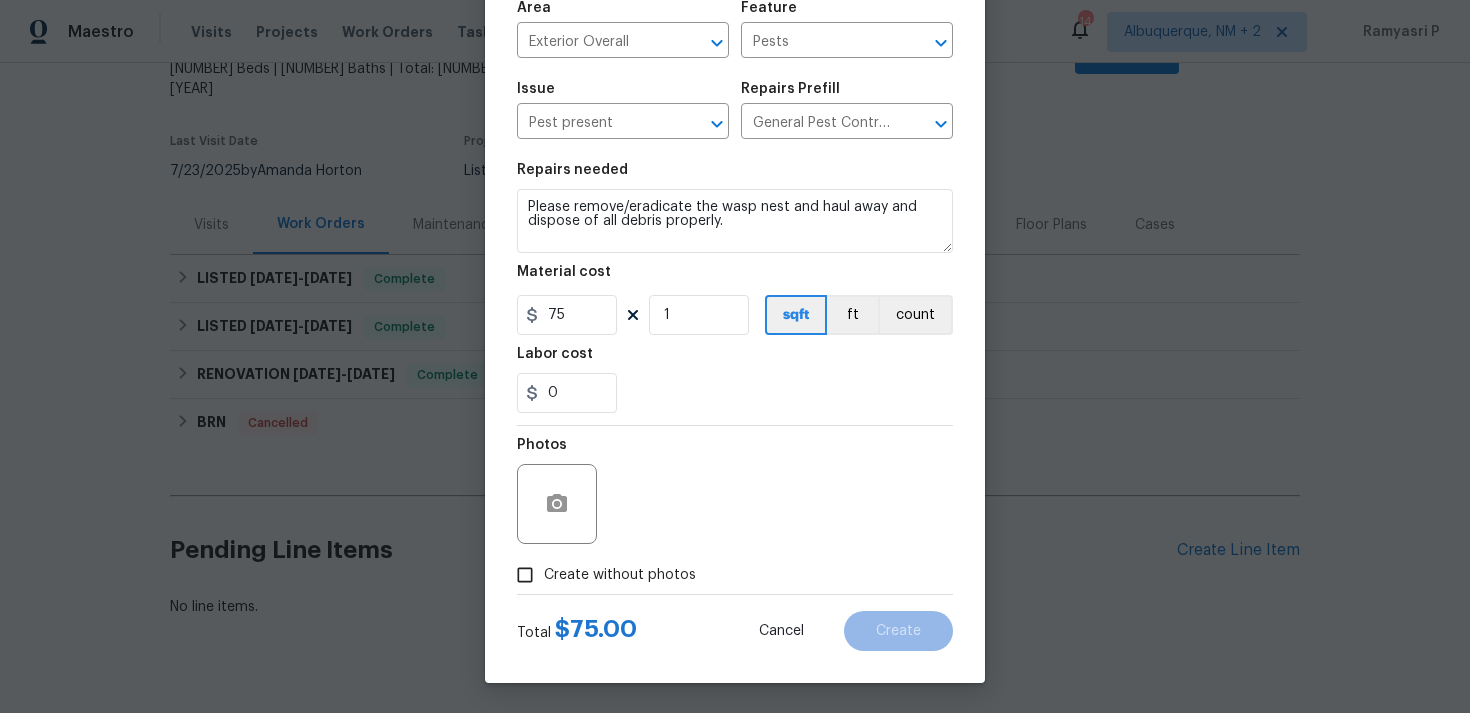 click on "Create without photos" at bounding box center [525, 575] 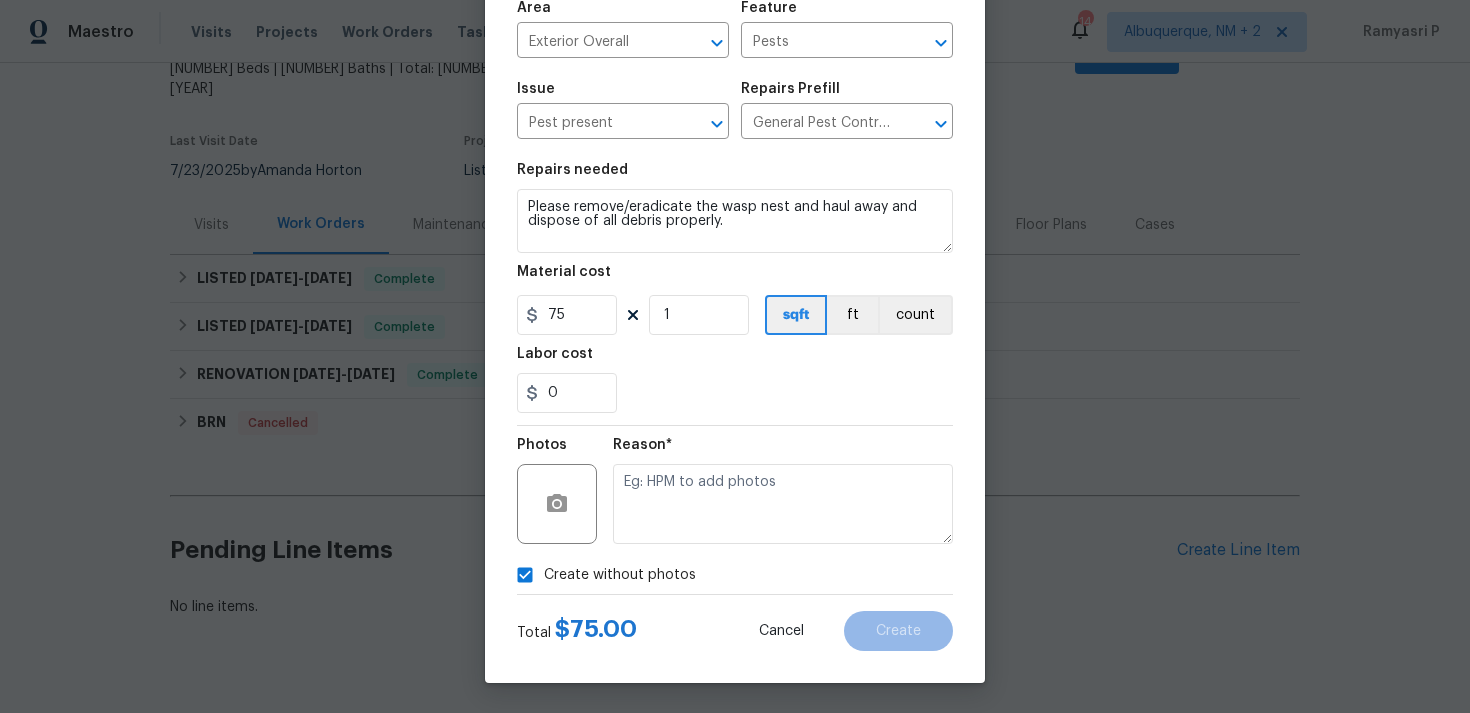 click on "Reason*" at bounding box center (642, 445) 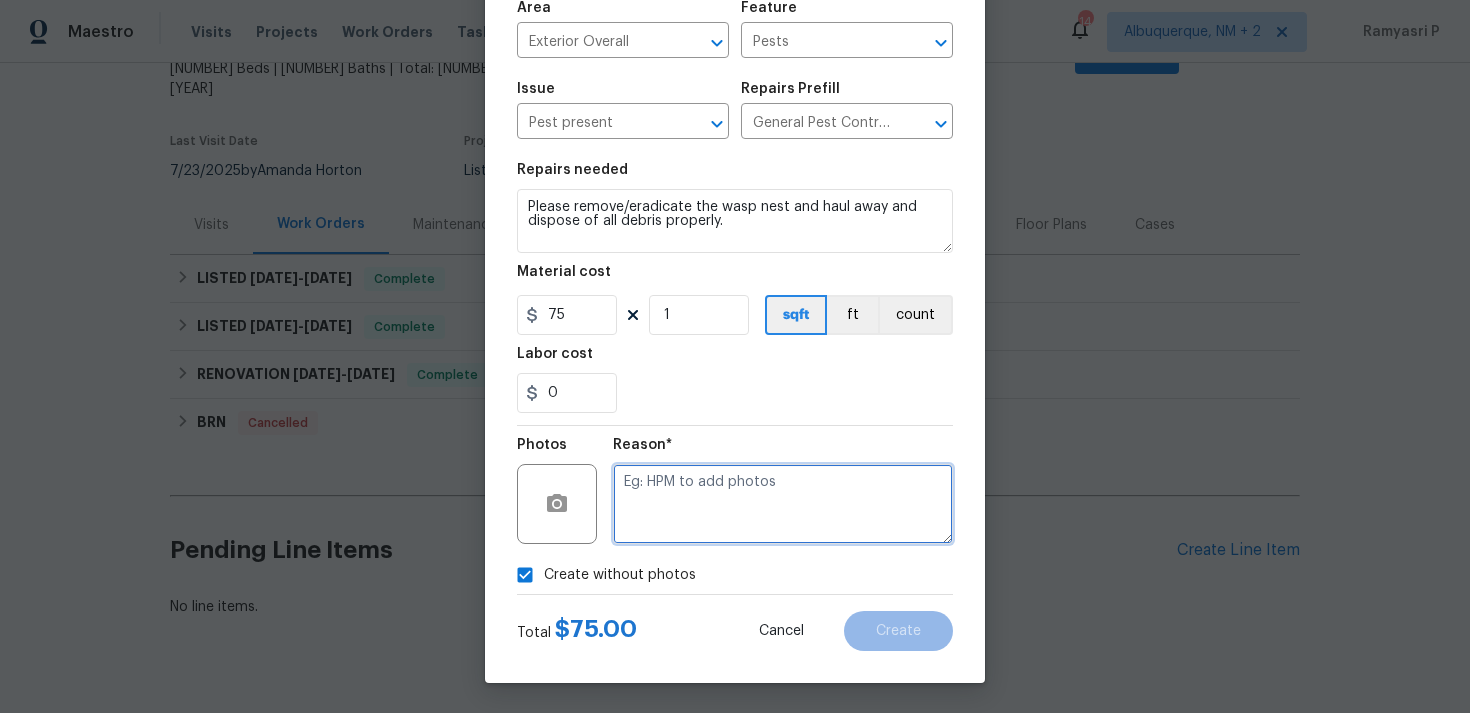 click at bounding box center [783, 504] 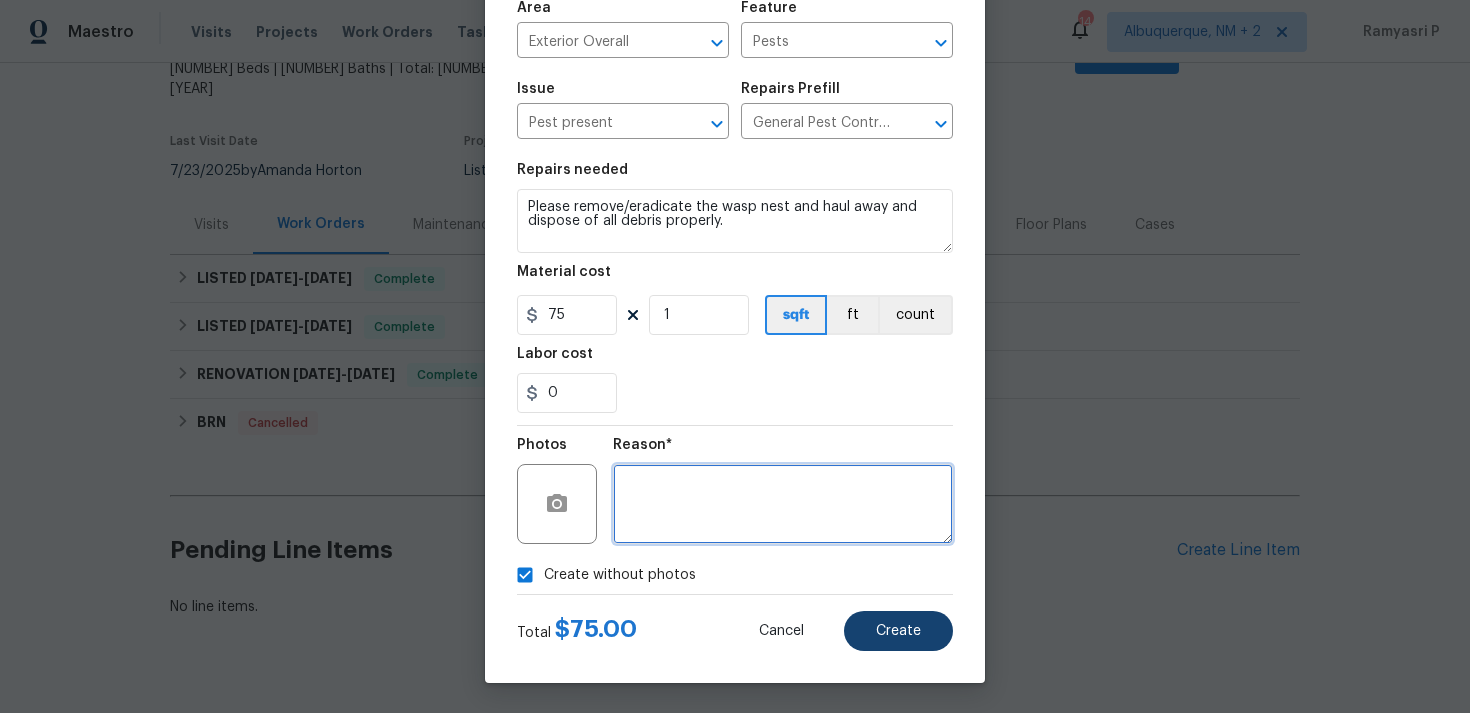 type 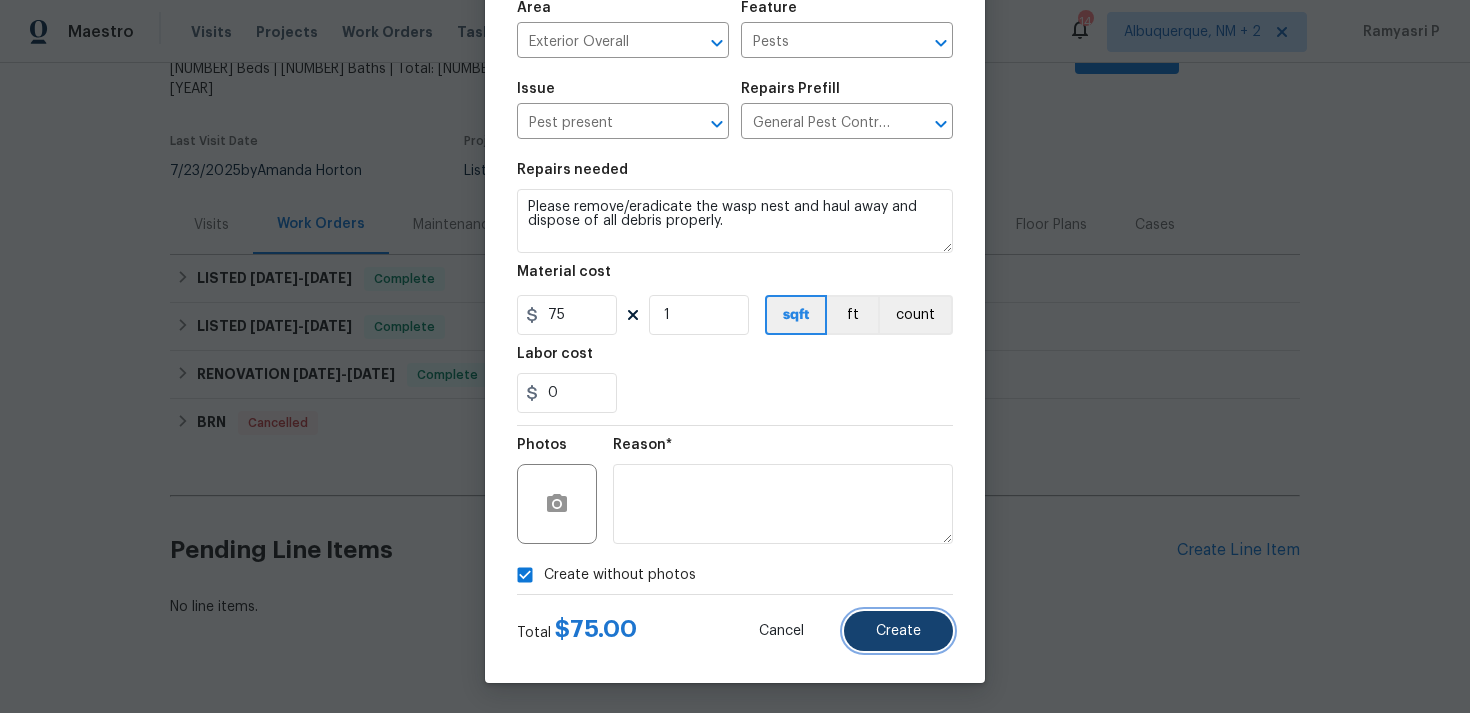 click on "Create" at bounding box center [898, 631] 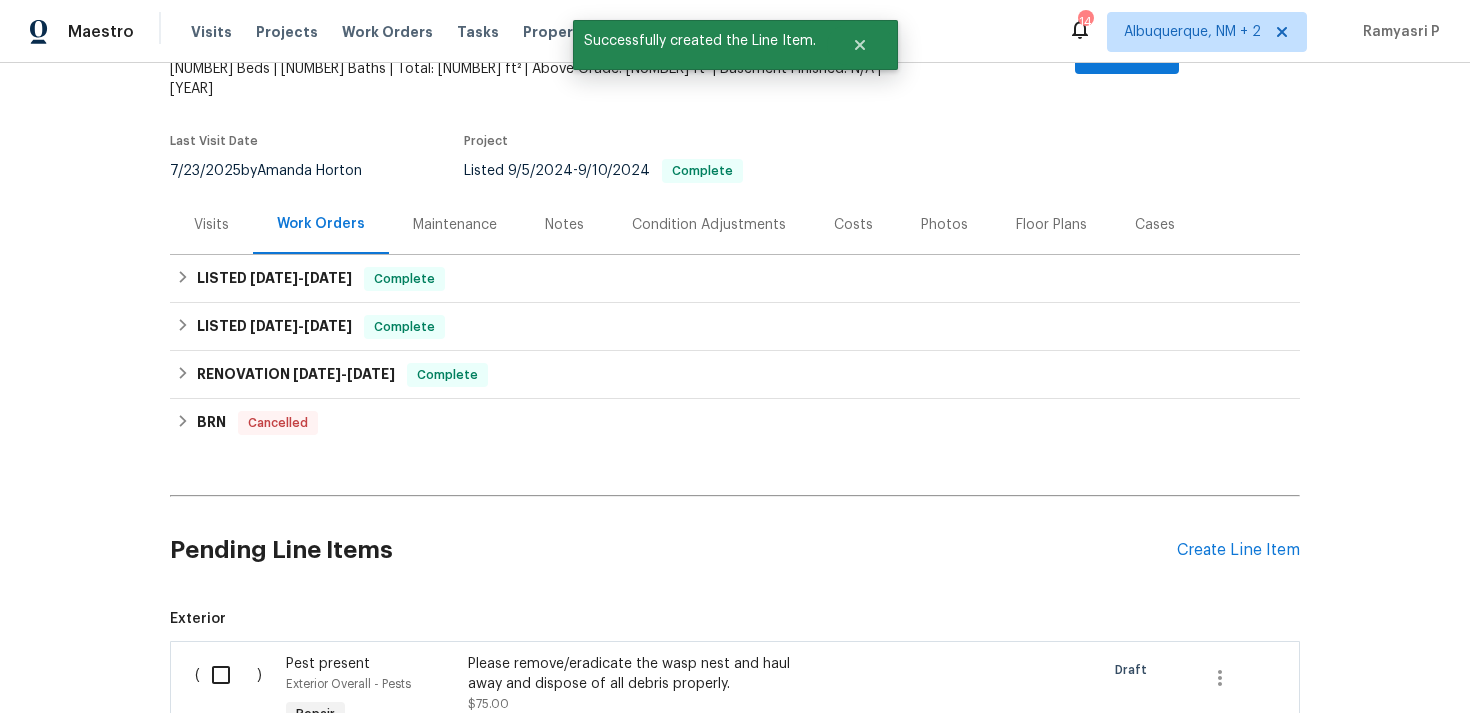 click at bounding box center [228, 675] 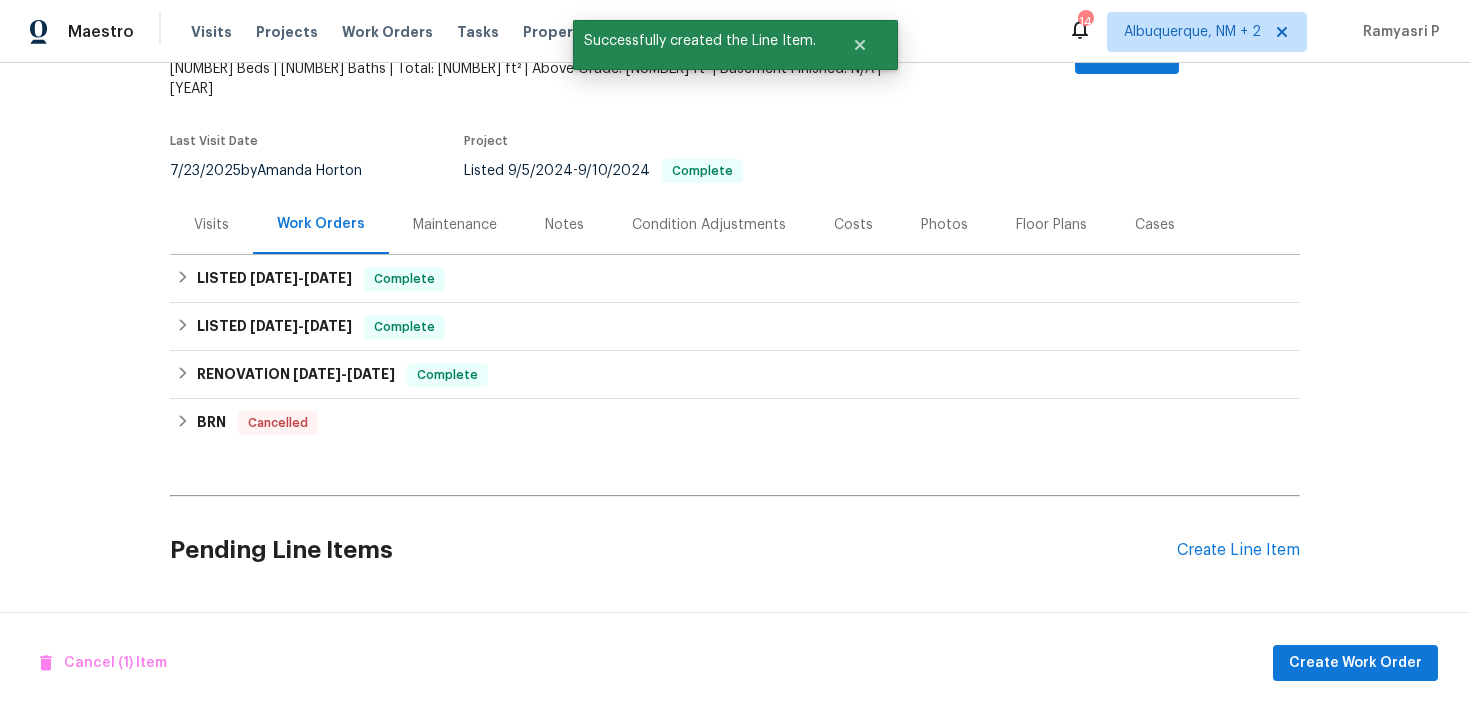scroll, scrollTop: 376, scrollLeft: 0, axis: vertical 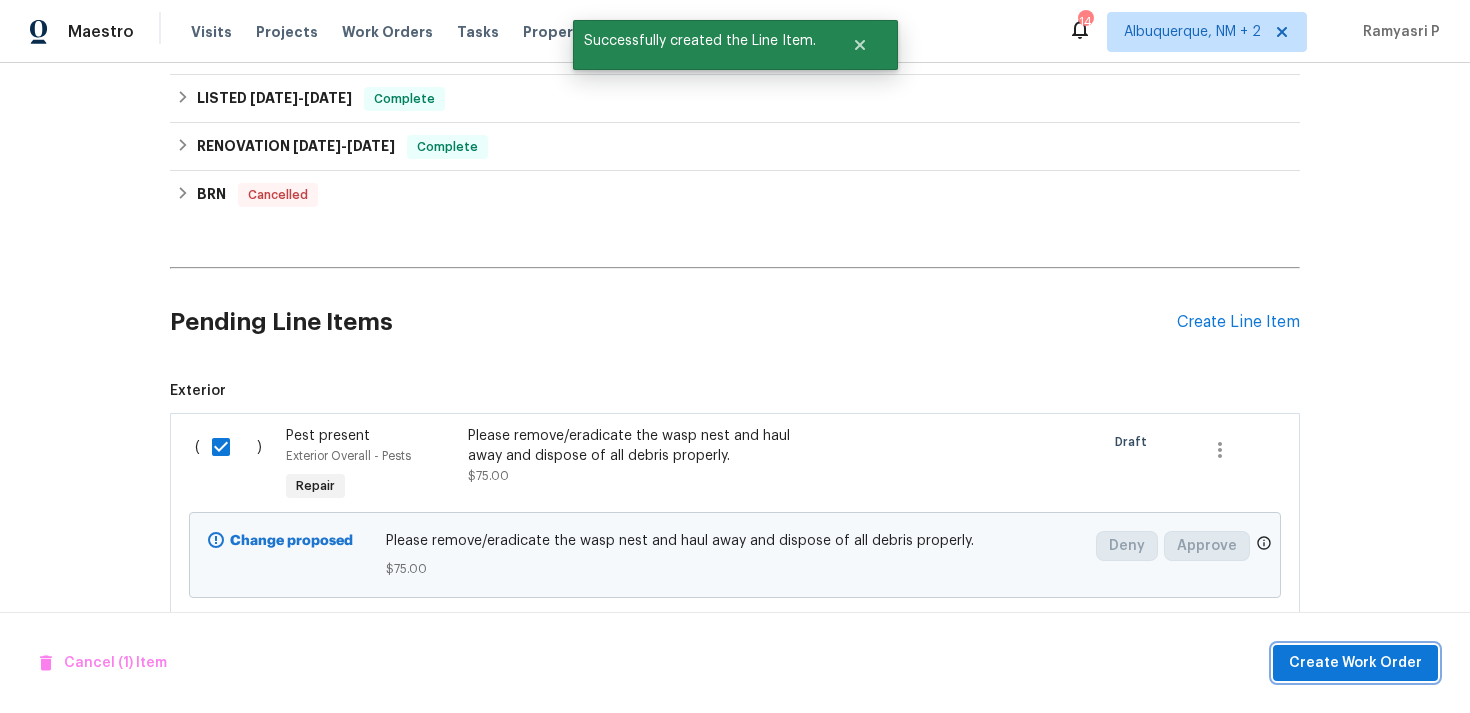 click on "Create Work Order" at bounding box center [1355, 663] 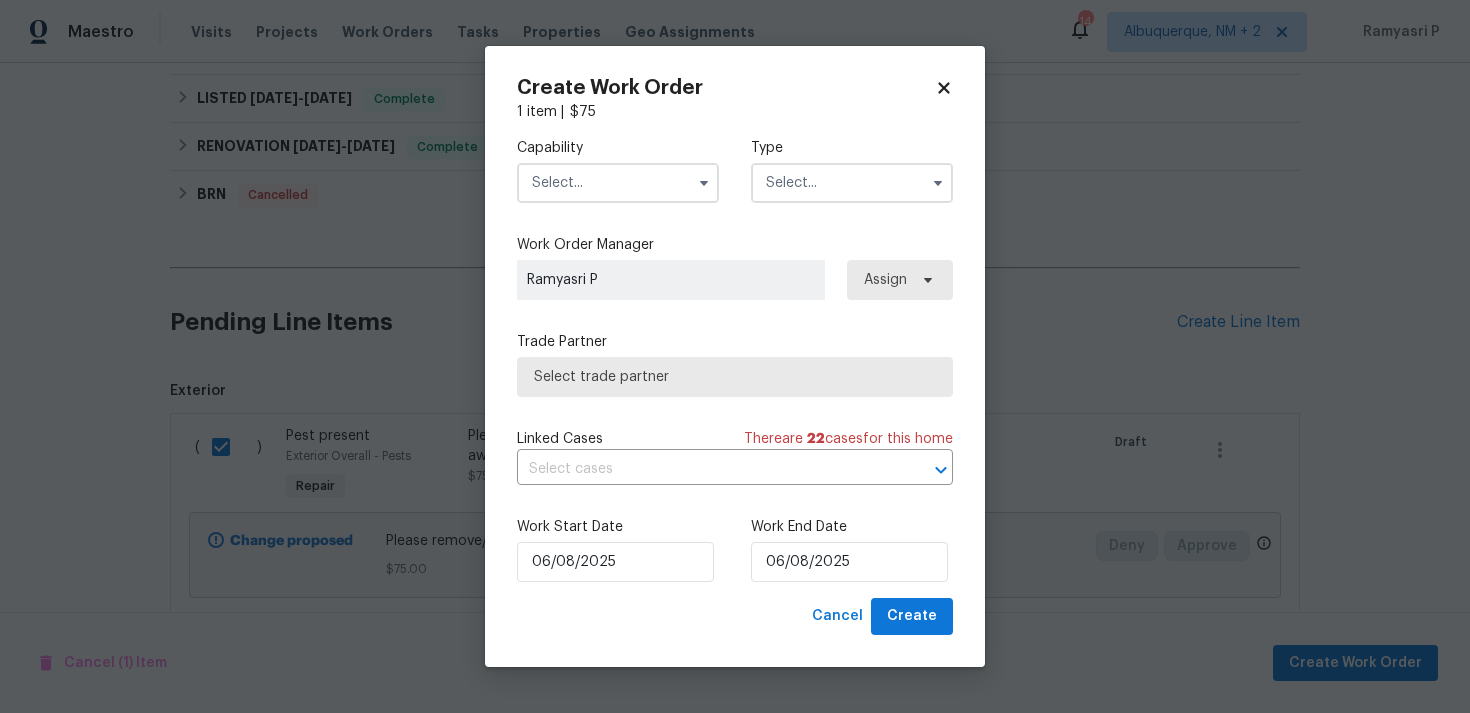 click at bounding box center (852, 183) 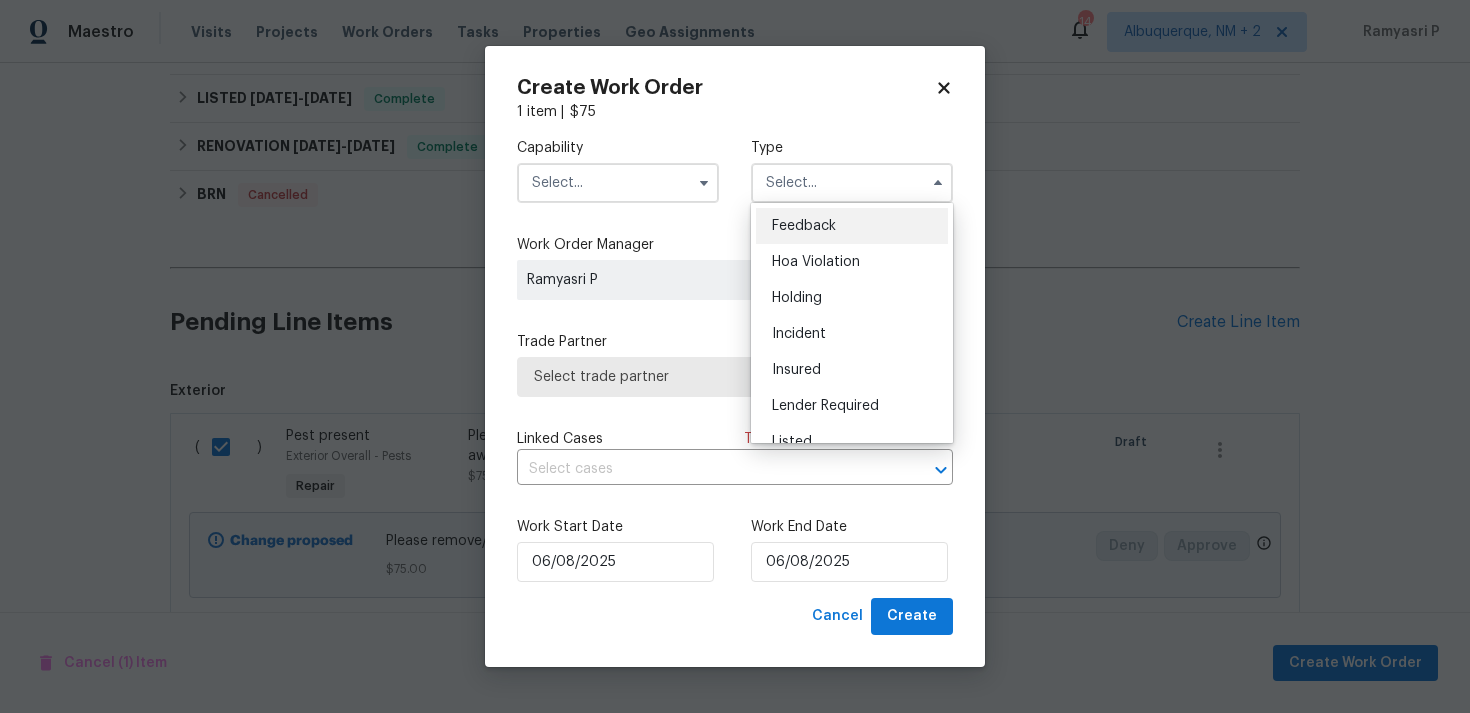 click on "Feedback" at bounding box center [852, 226] 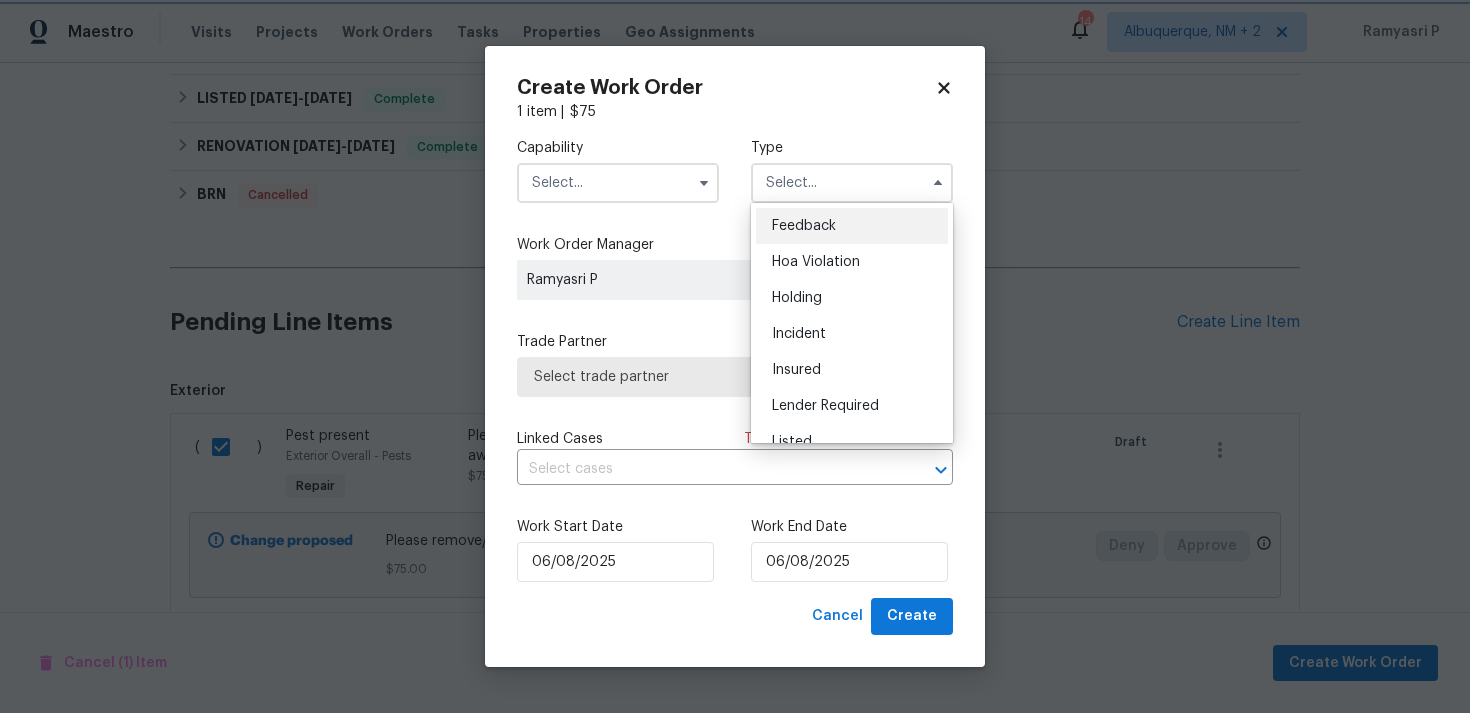 type on "Feedback" 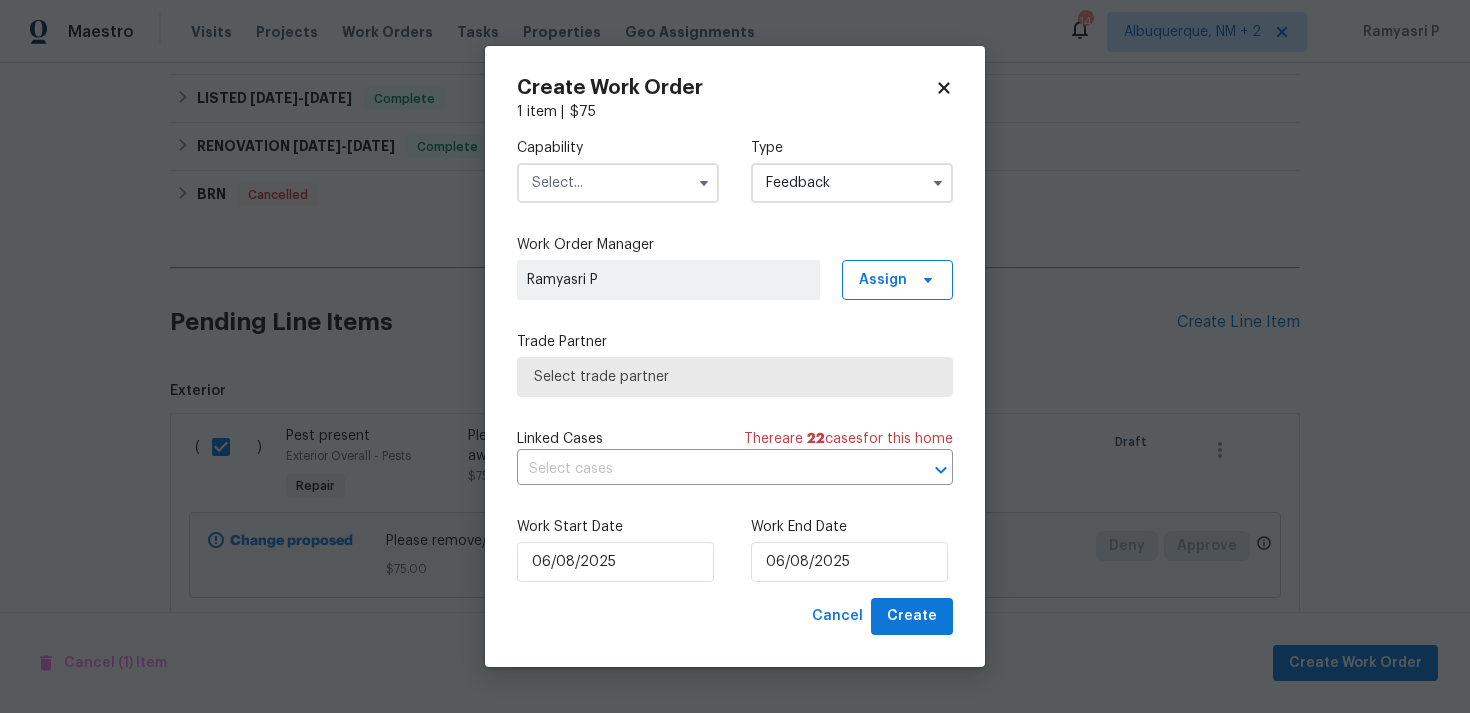 click at bounding box center [618, 183] 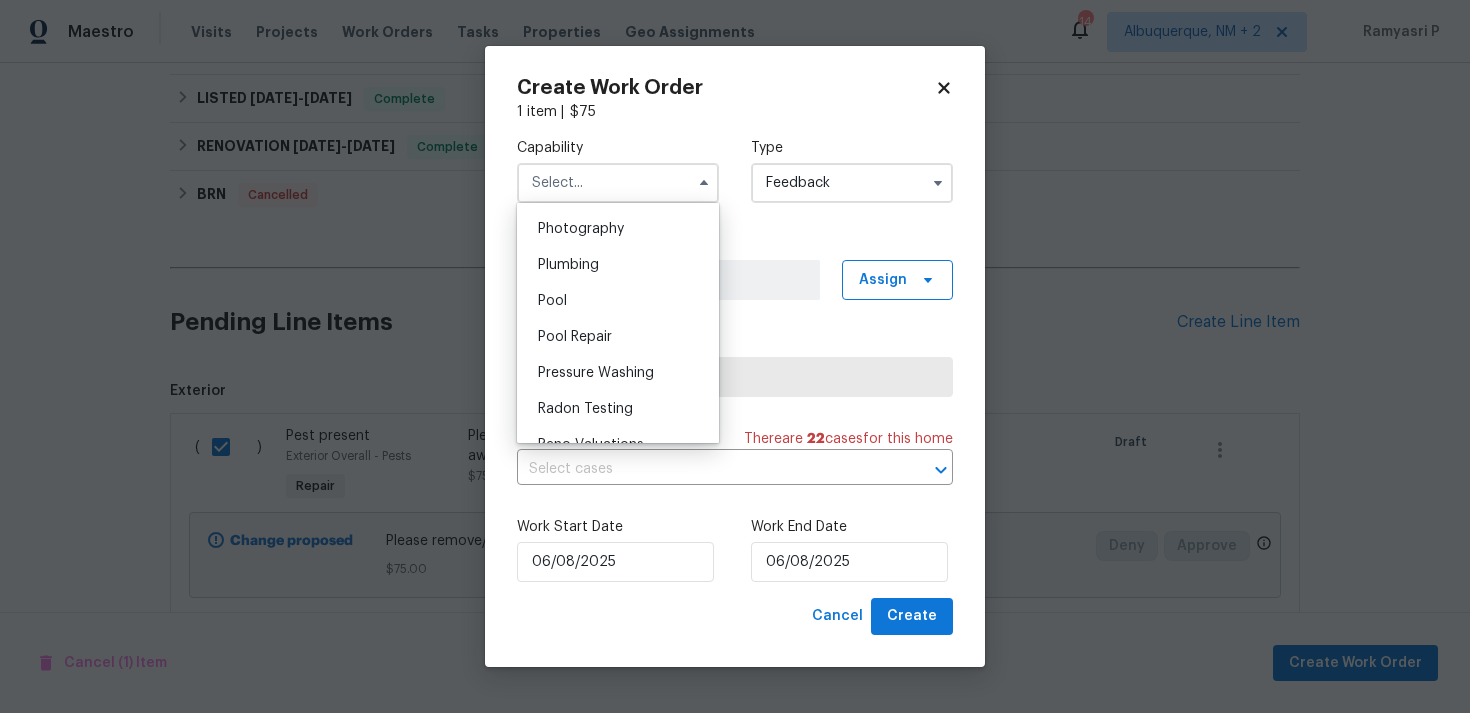 scroll, scrollTop: 1659, scrollLeft: 0, axis: vertical 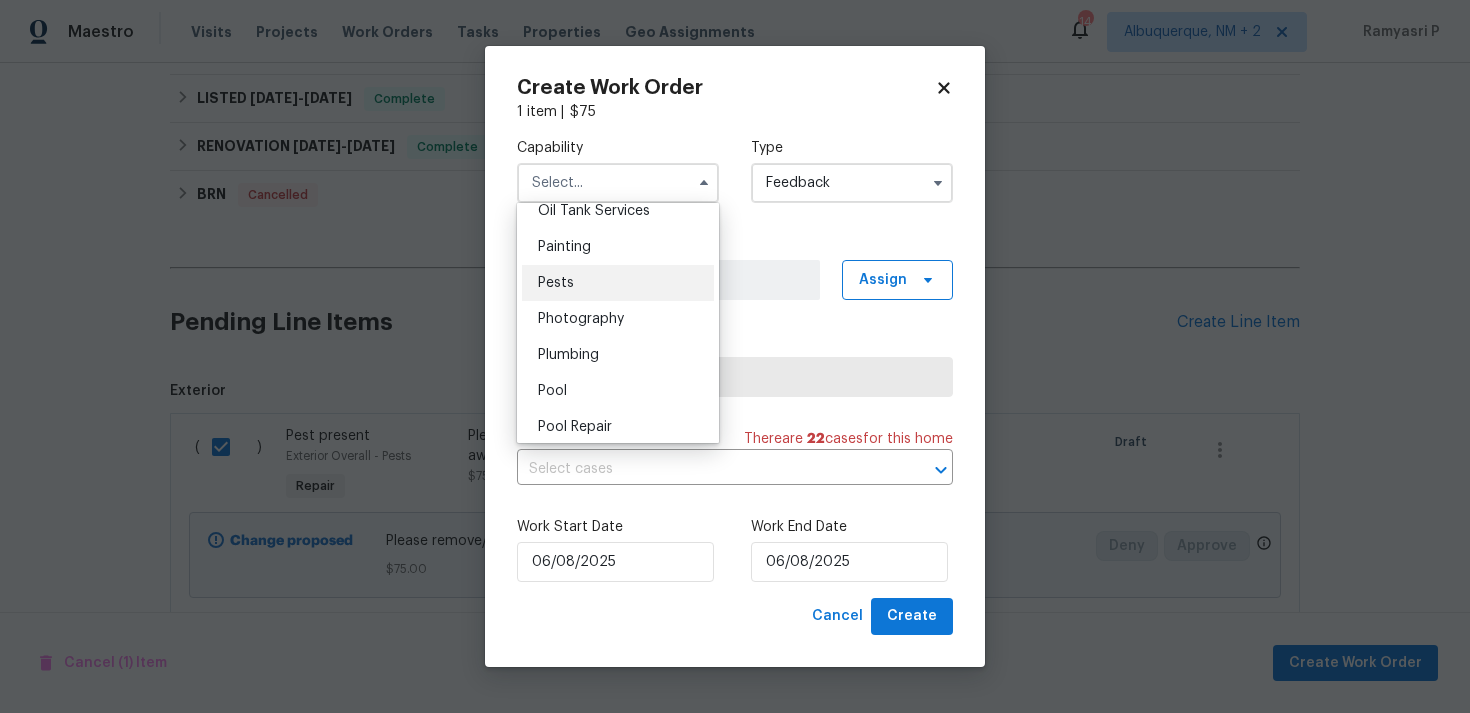 click on "Pests" at bounding box center (618, 283) 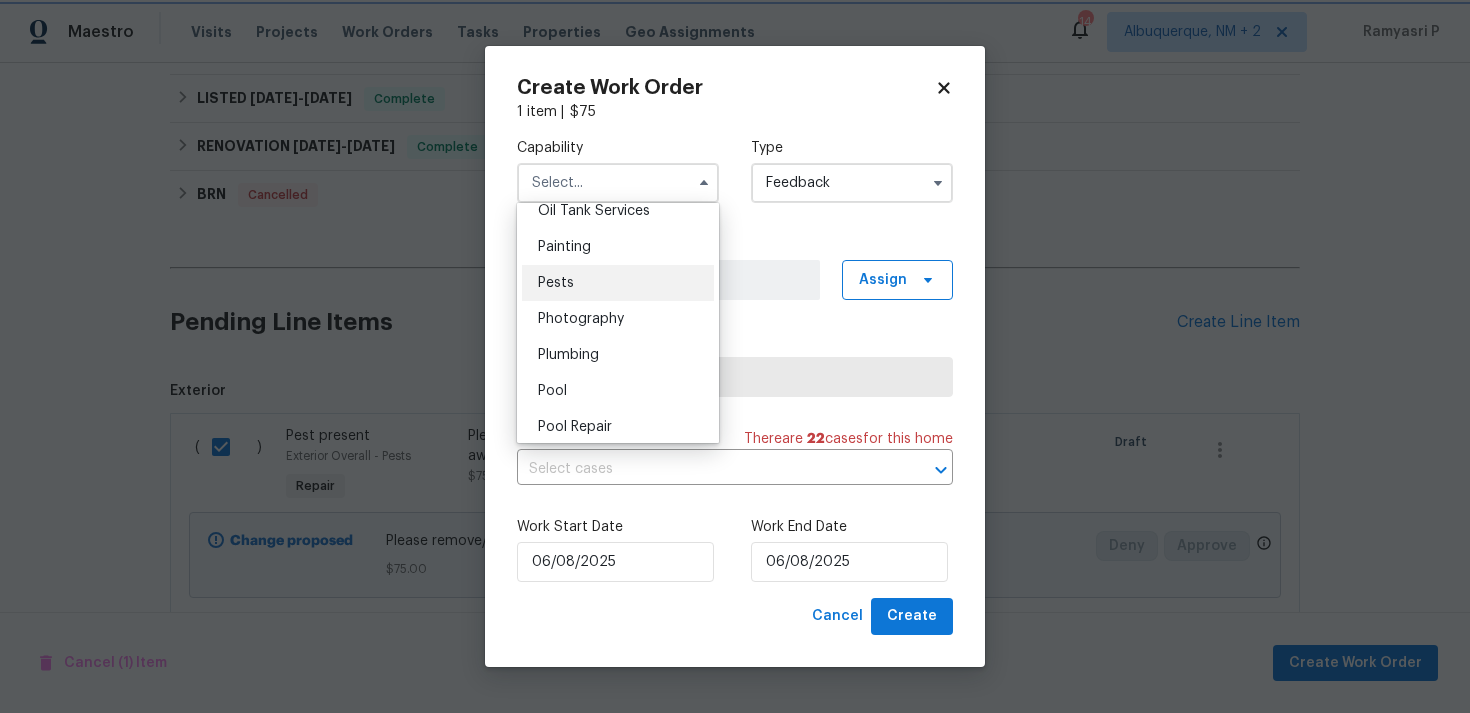 type on "Pests" 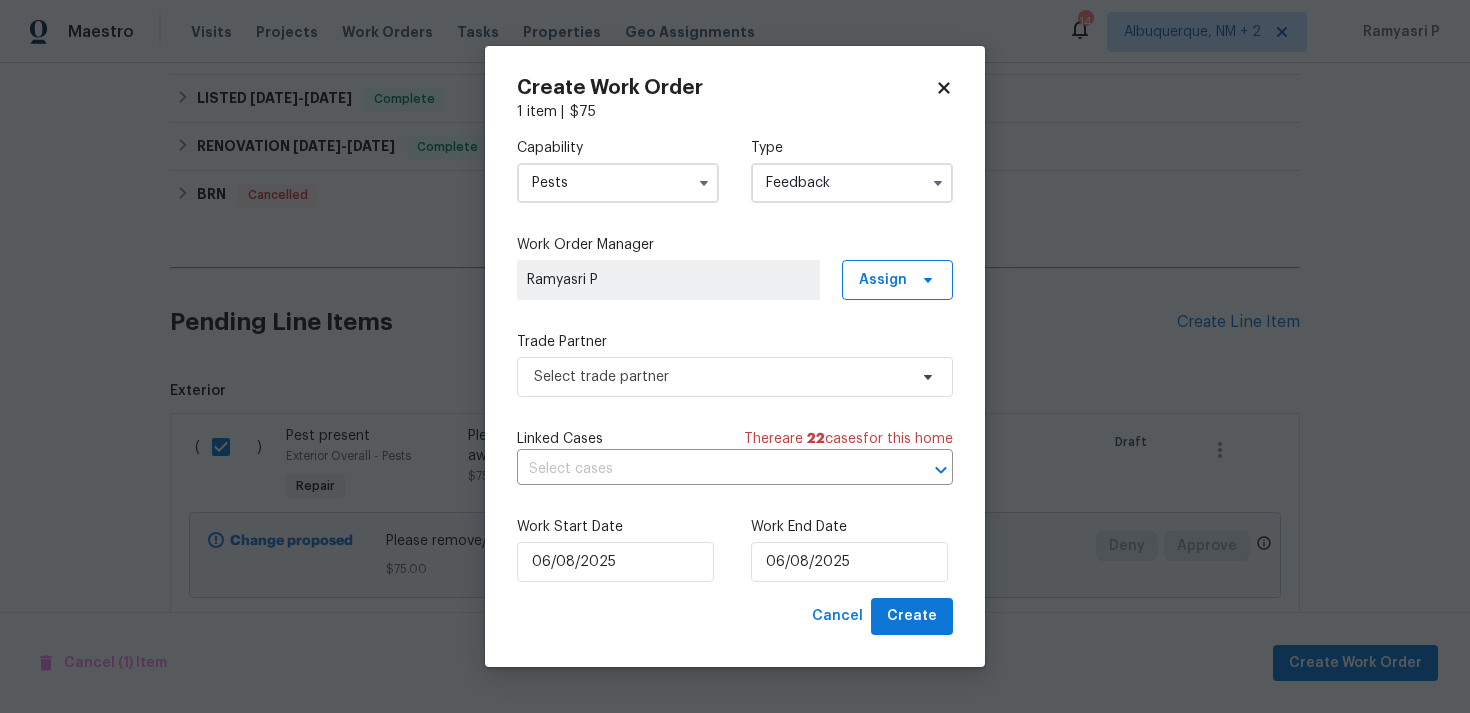 click on "Capability   Pests Agent Appliance Bathtub Resurfacing BRN And Lrr Broker Cabinets Carpet Cleaning Chimney Cleaning Cleaning Maintenance Concrete Flatwork Countertop Countertop Resurfacing Crawl Space Data Labeling Day One Walk Dispatch Electrical Engineering Fencing Fireplace Flooring Floor Refinishing Foundation Garage Door Gas Line Service General Contractor General Inspector Glass Window Gutters Handyman Hardscape Landscape Home Assessment HVAC Irrigation Junk Removal Landscaping Maintenance Land Surveying Living Area Measurement Locksmith Masonry Mold Remediation Odor Remediation Od Select Oil Tank Services Painting Pests Photography Plumbing Pool Pool Repair Pressure Washing Radon Testing Reno Valuations Restoration Roof Security Septic Sewer Inspections And Repairs Siding Snow Structural Tree Services Valuations Wells Wildlife Type   Feedback Work Order Manager   Ramyasri P Assign Trade Partner   Select trade partner Linked Cases There  are   22  case s  for this home   ​ Work Start Date   06/08/2025" at bounding box center [735, 360] 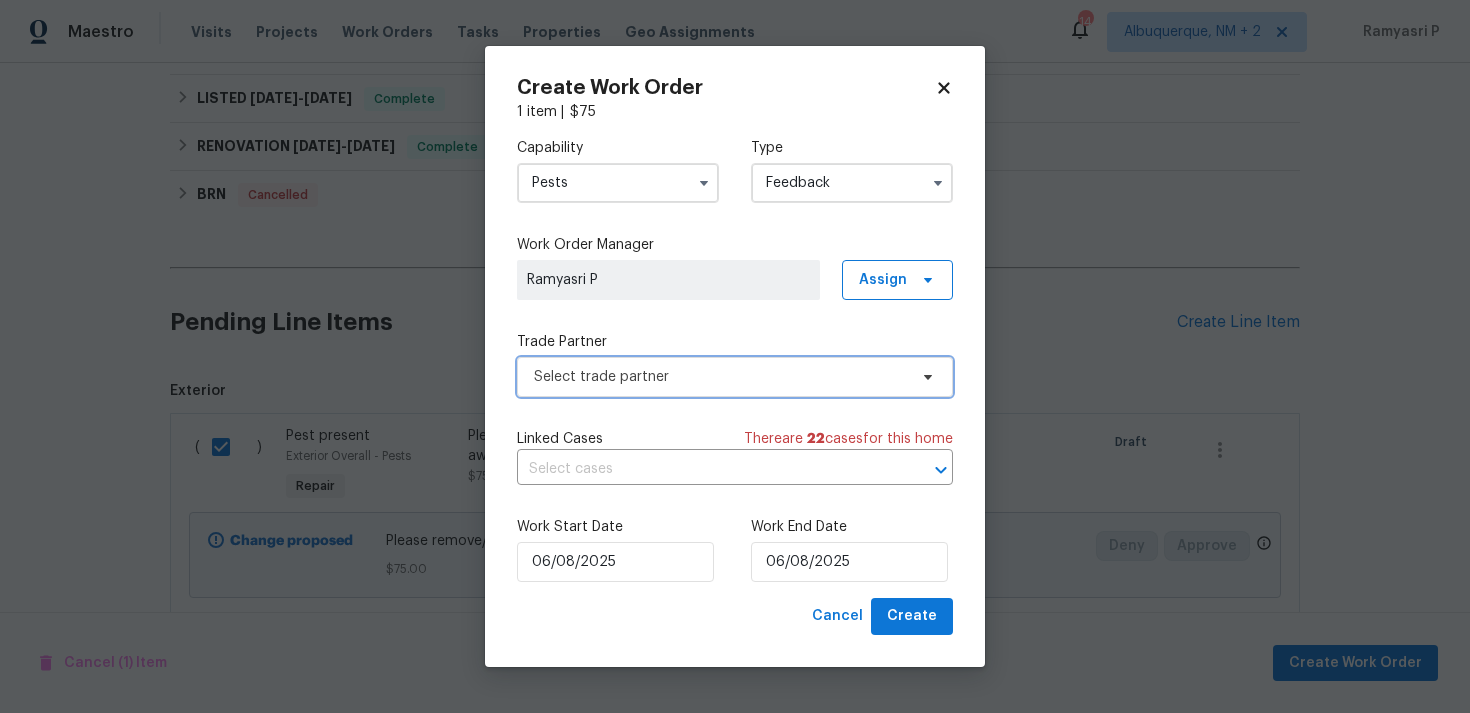 click on "Select trade partner" at bounding box center [720, 377] 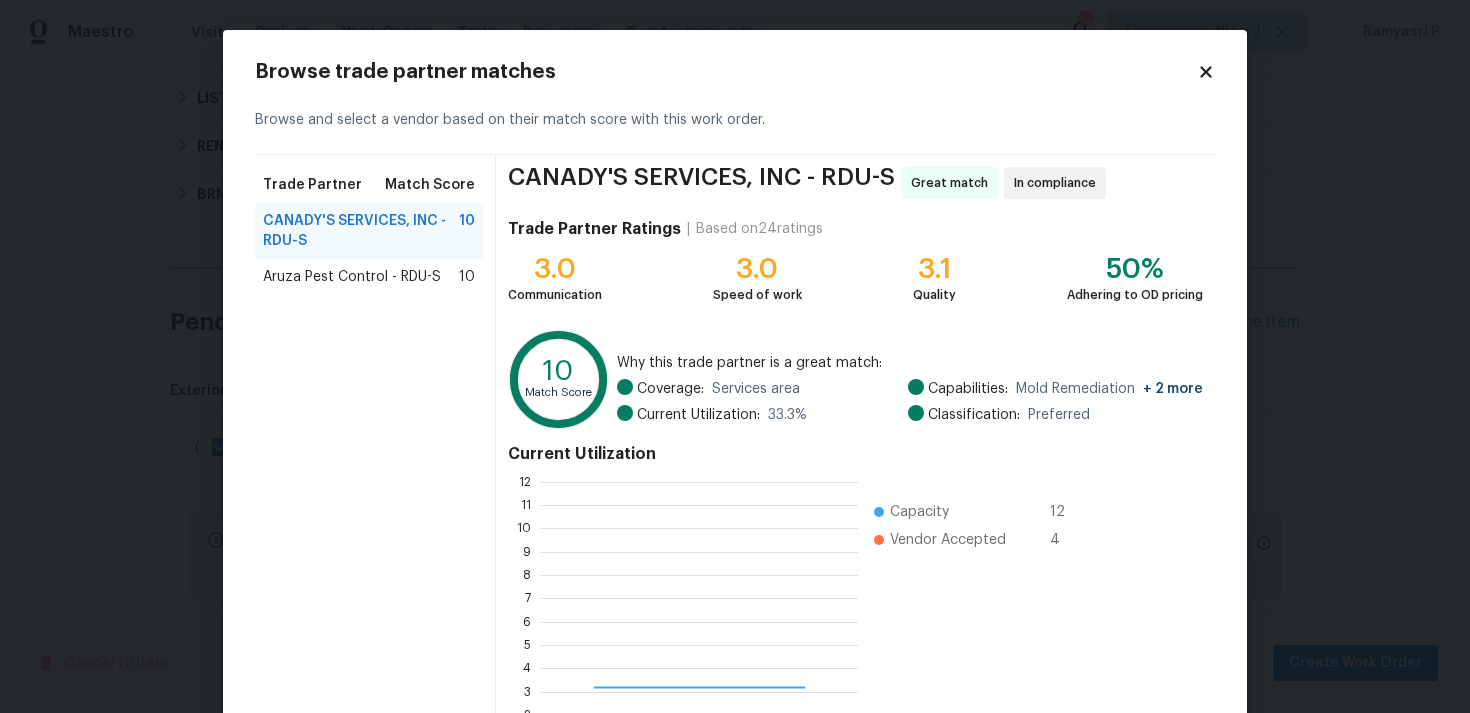 scroll, scrollTop: 2, scrollLeft: 2, axis: both 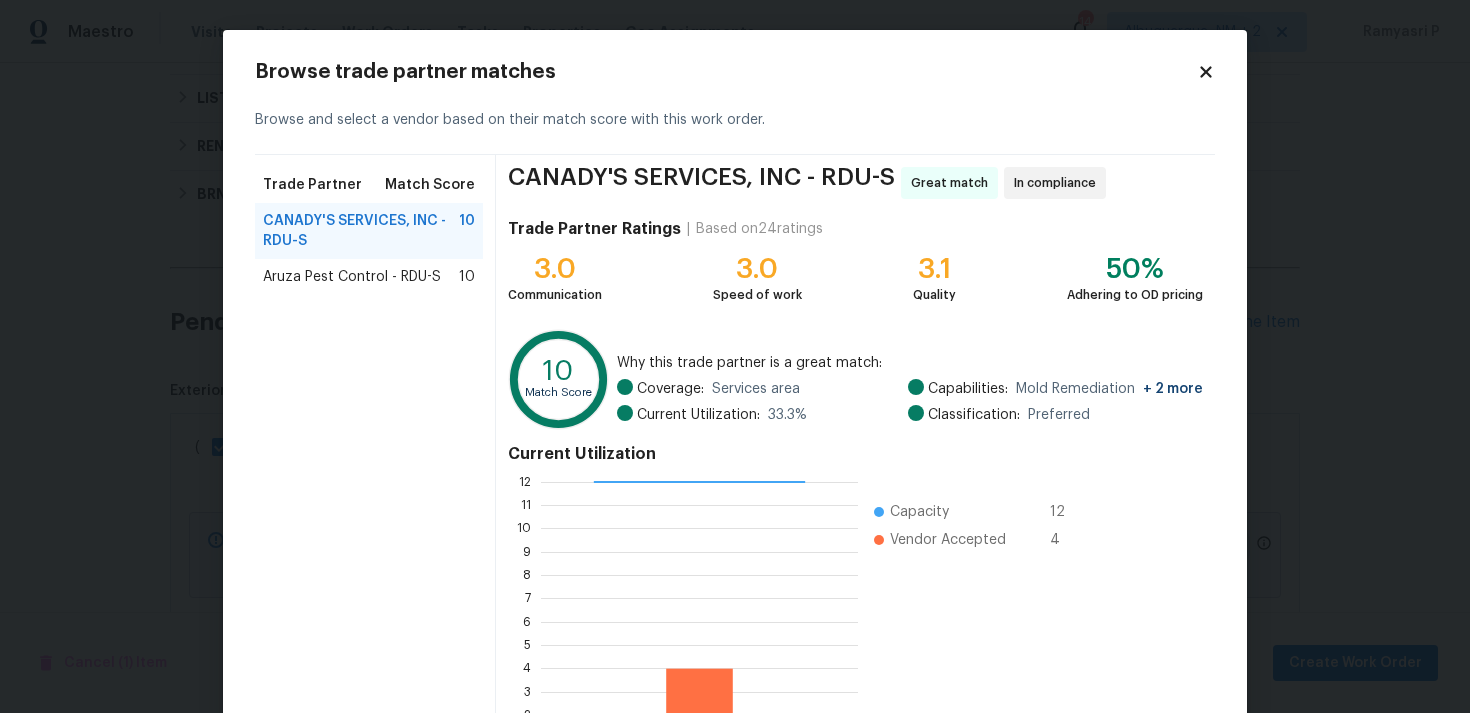 click on "CANADY'S SERVICES, INC - RDU-S" at bounding box center [361, 231] 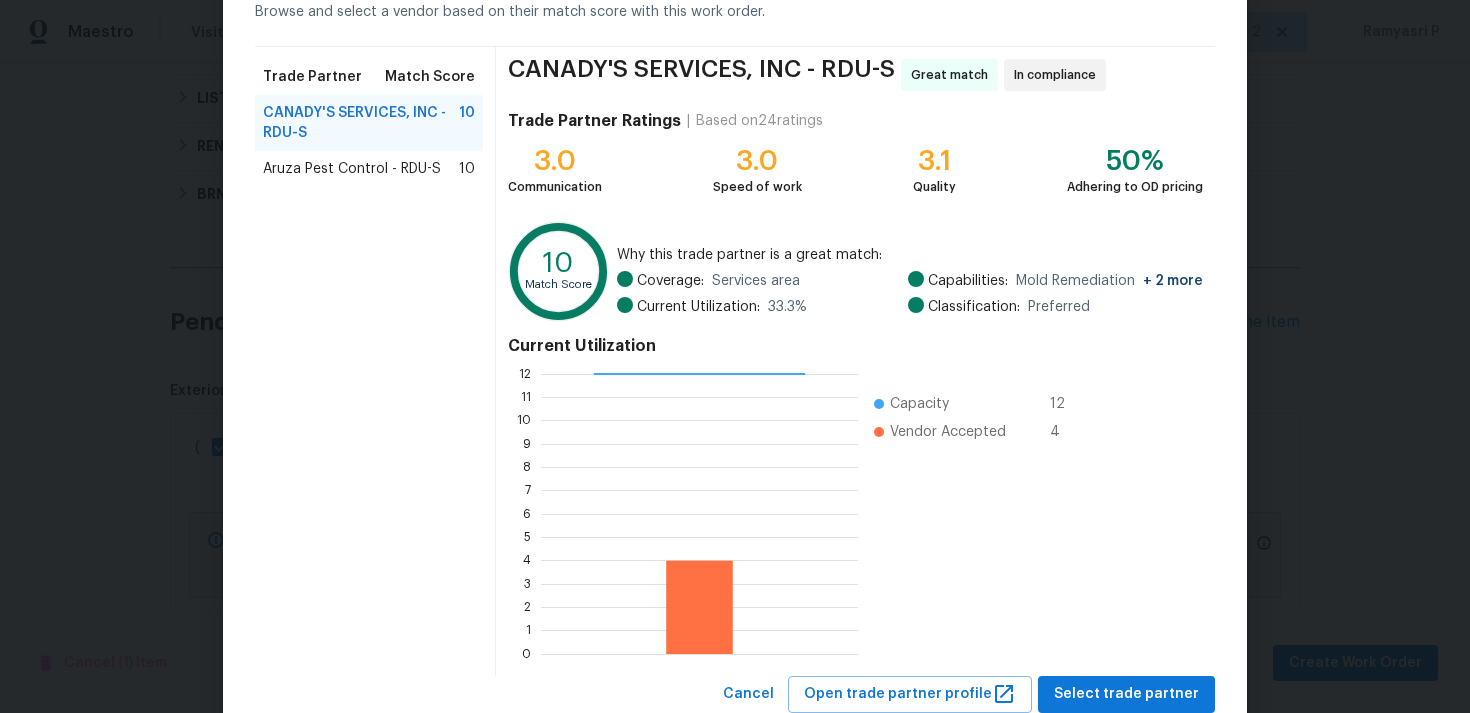 scroll, scrollTop: 169, scrollLeft: 0, axis: vertical 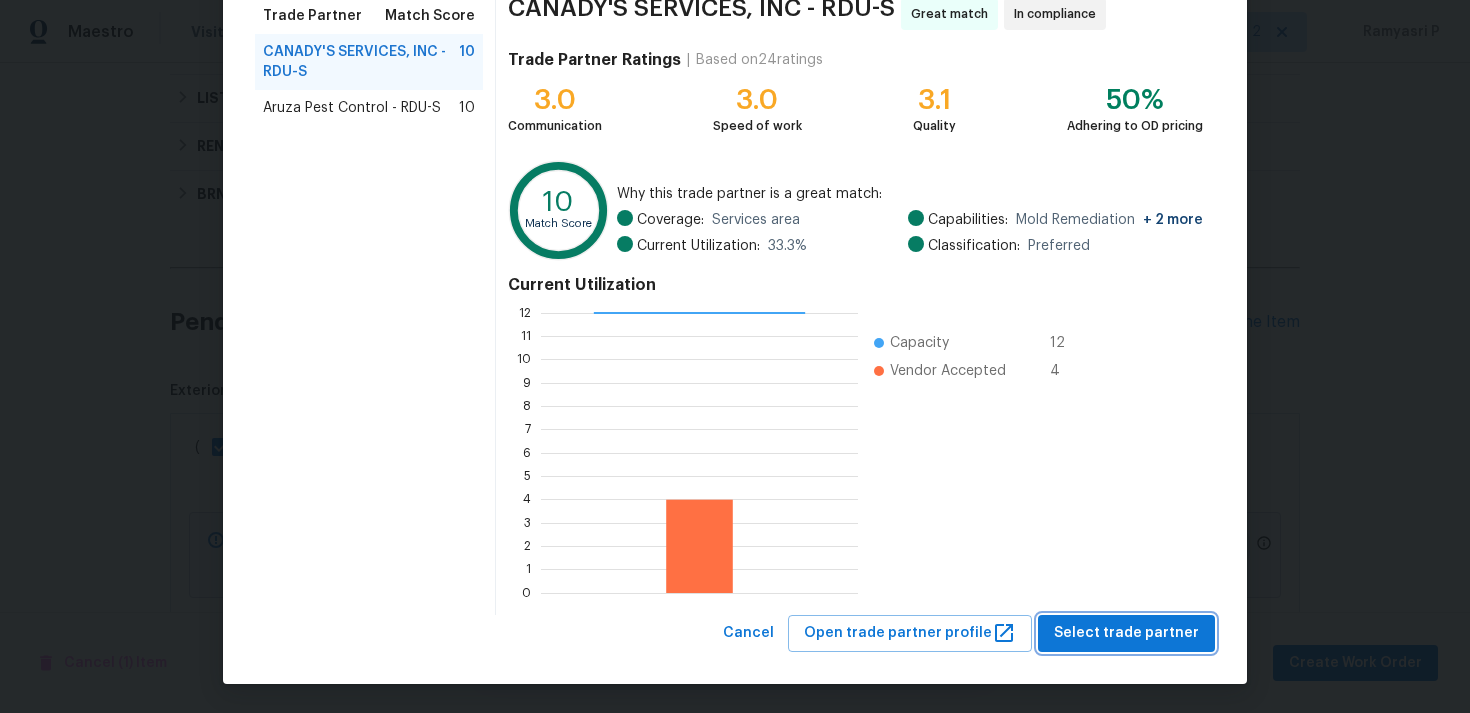 click on "Select trade partner" at bounding box center [1126, 633] 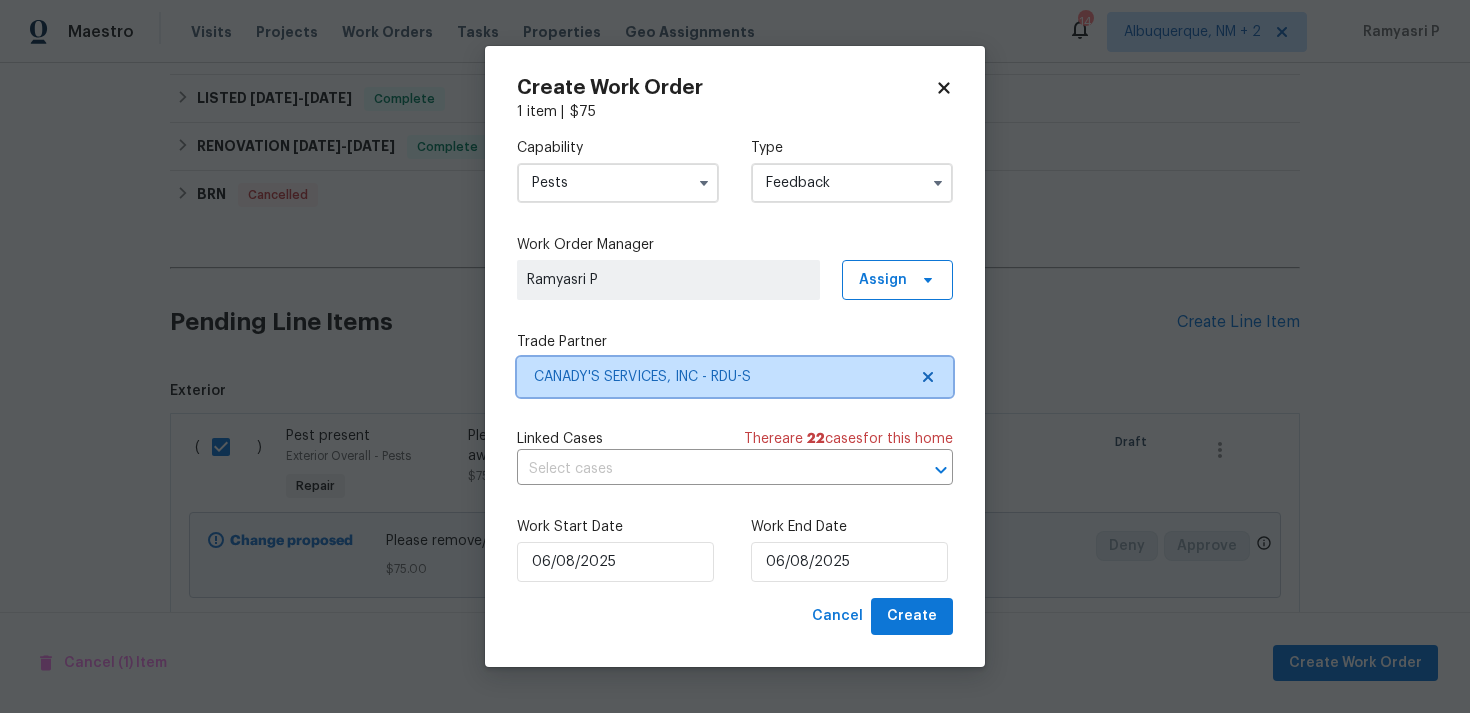 scroll, scrollTop: 0, scrollLeft: 0, axis: both 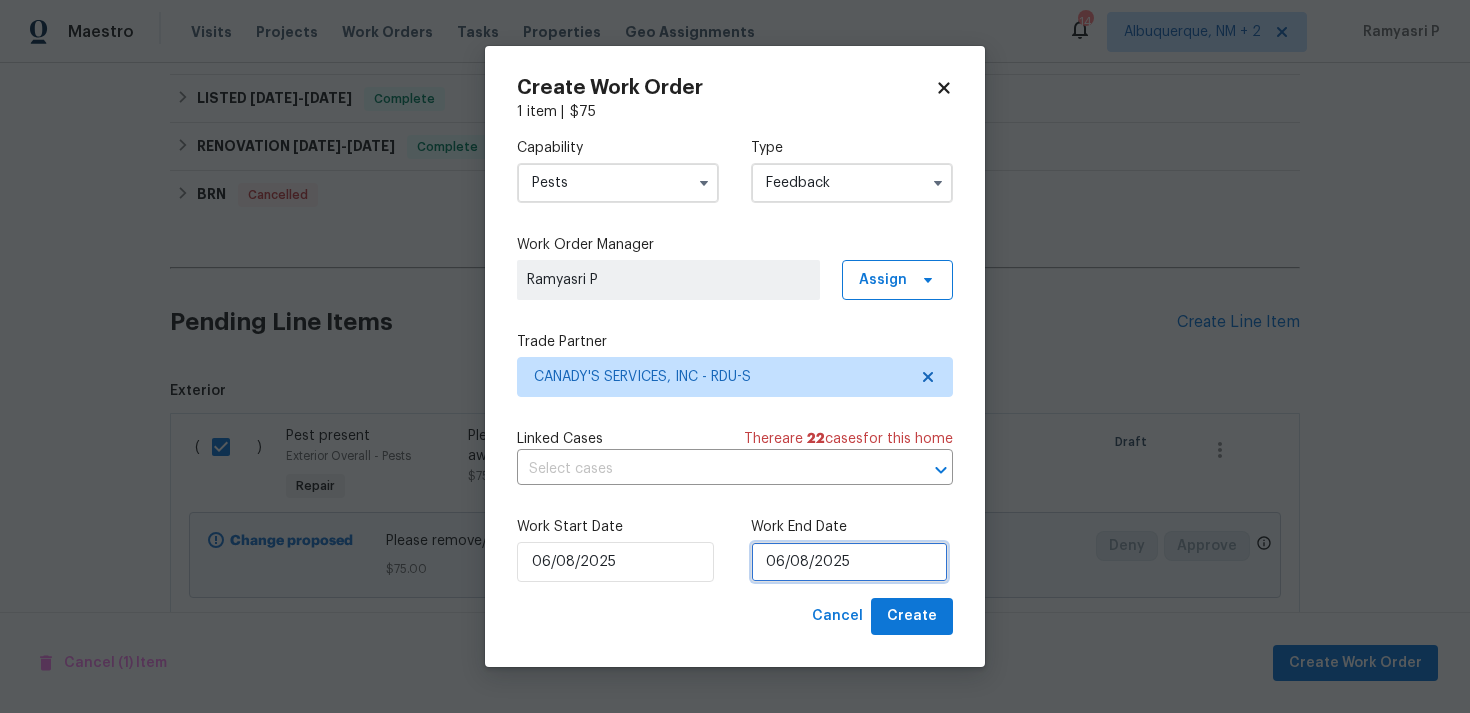 click on "06/08/2025" at bounding box center [849, 562] 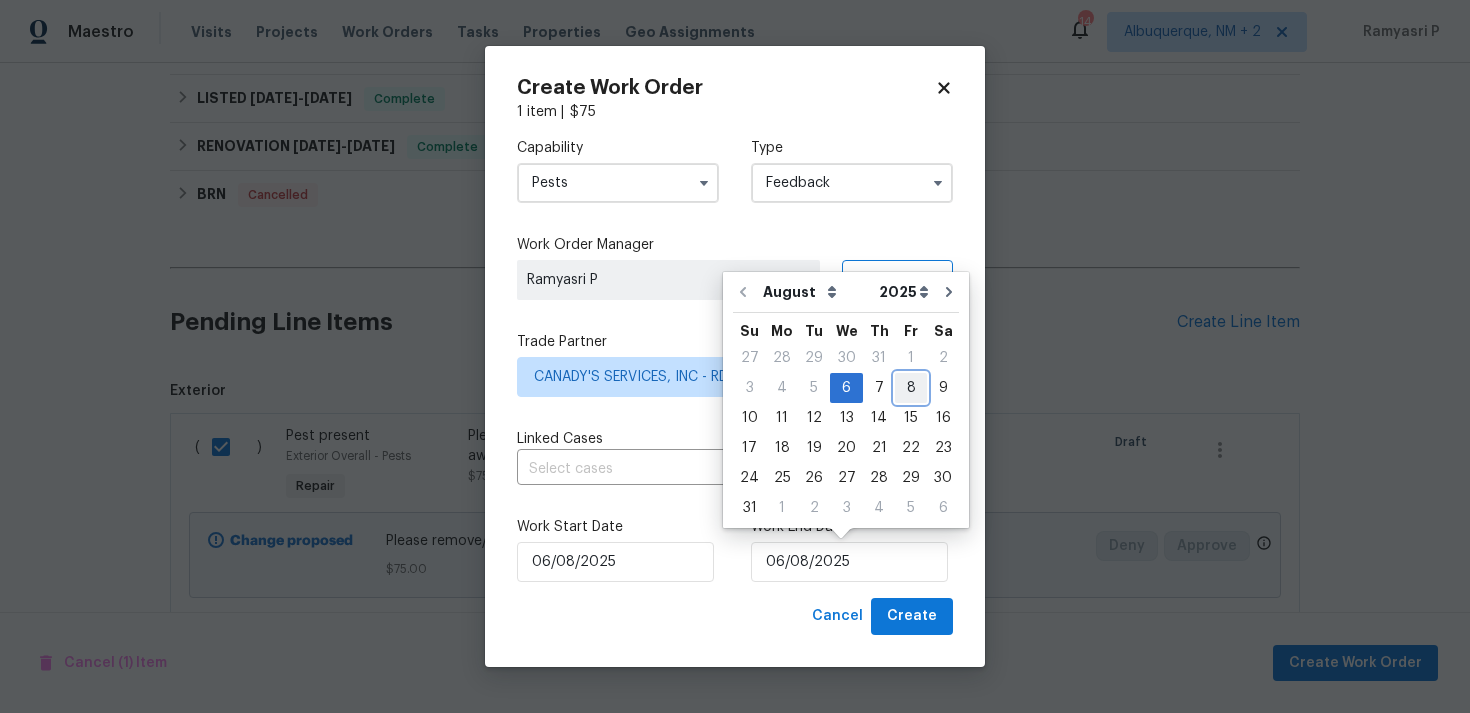 click on "8" at bounding box center [911, 388] 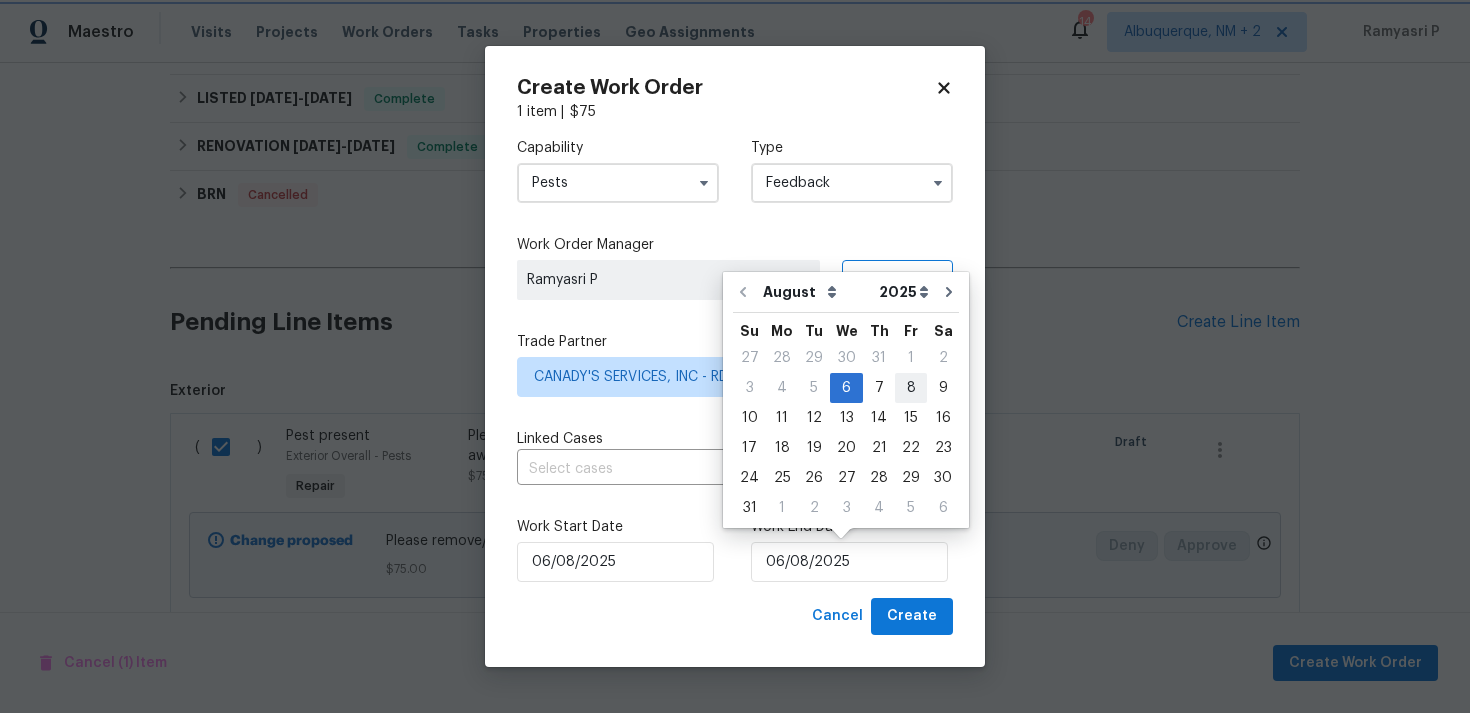 type on "08/08/2025" 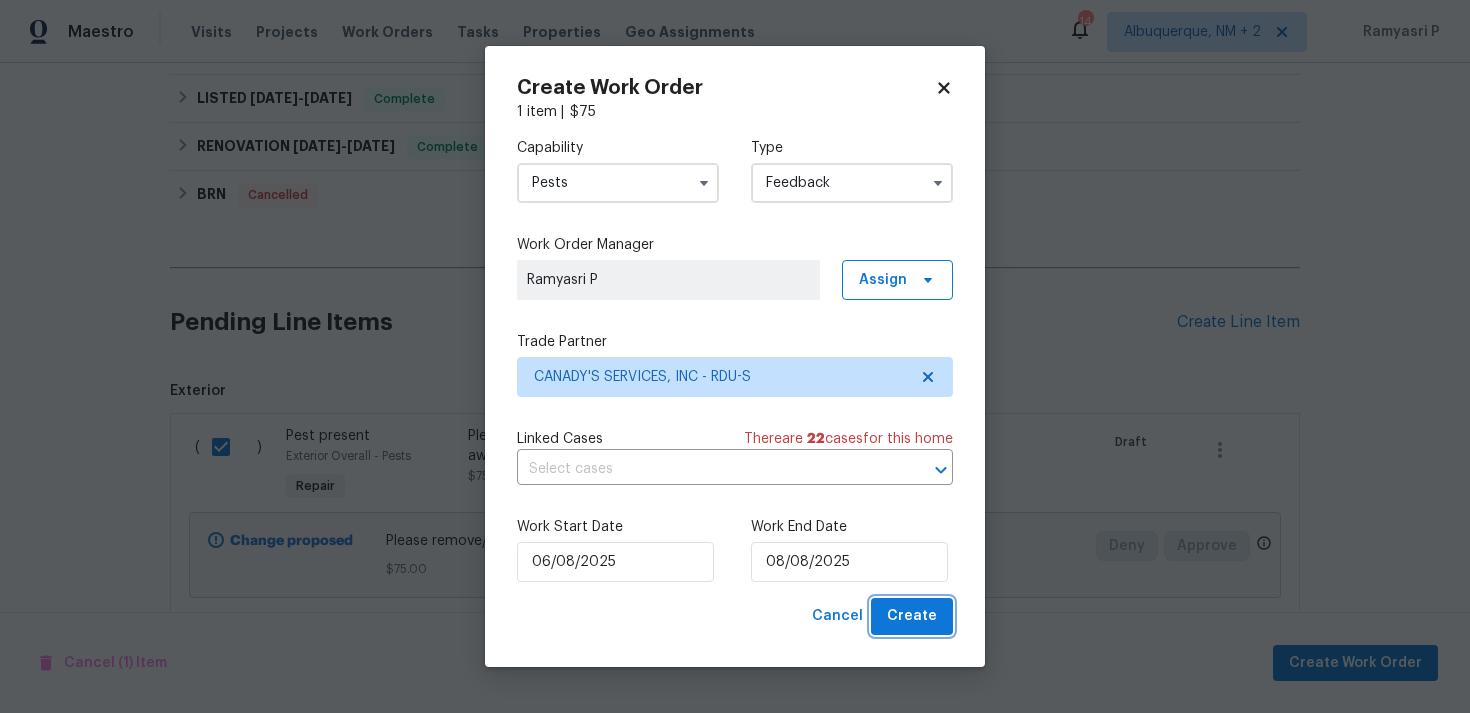 click on "Create" at bounding box center (912, 616) 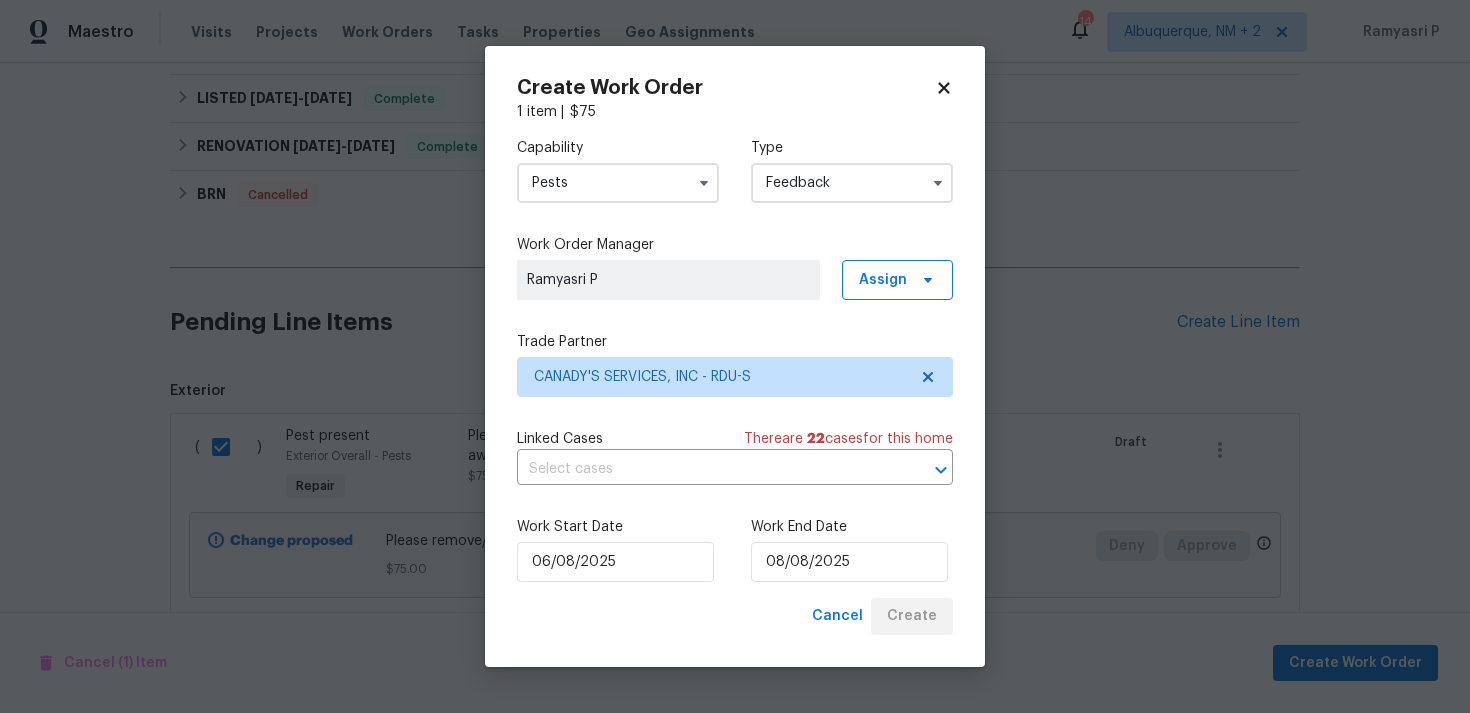 checkbox on "false" 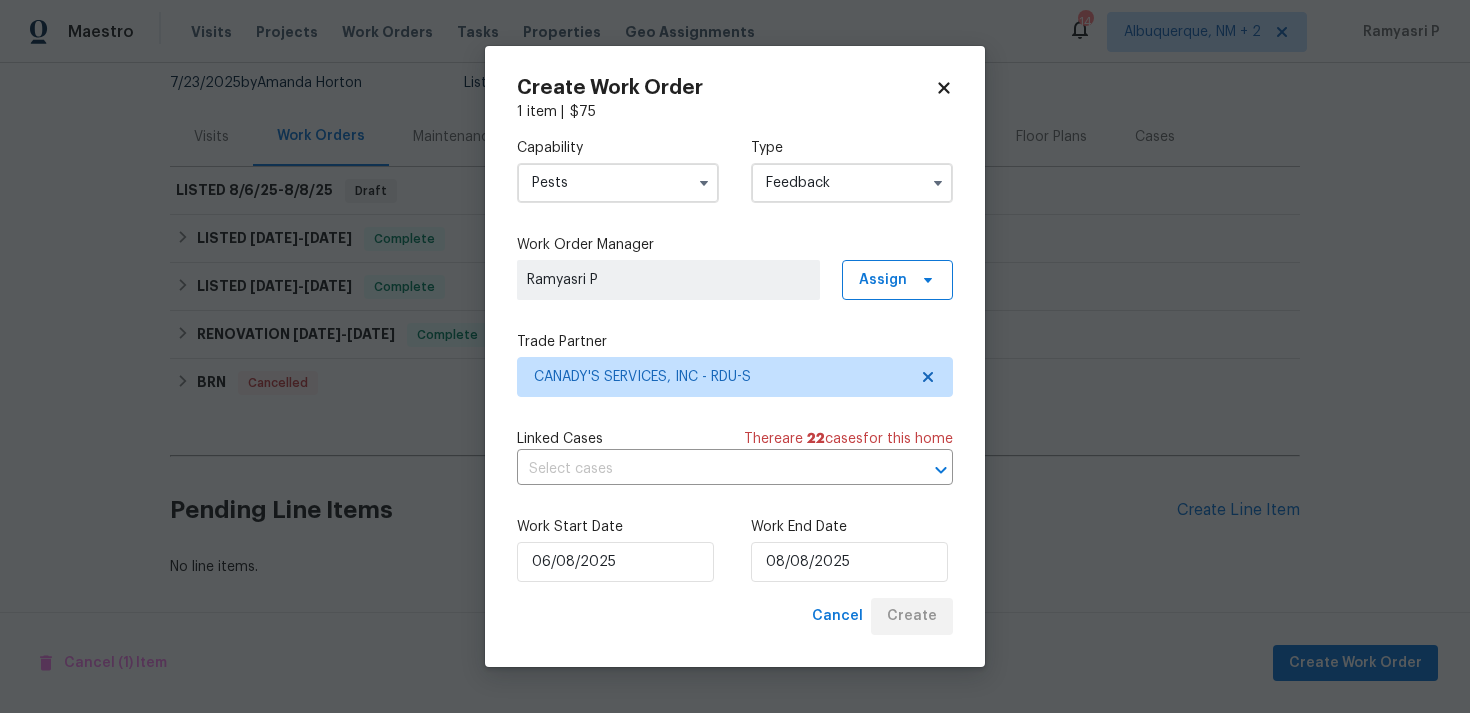 scroll, scrollTop: 196, scrollLeft: 0, axis: vertical 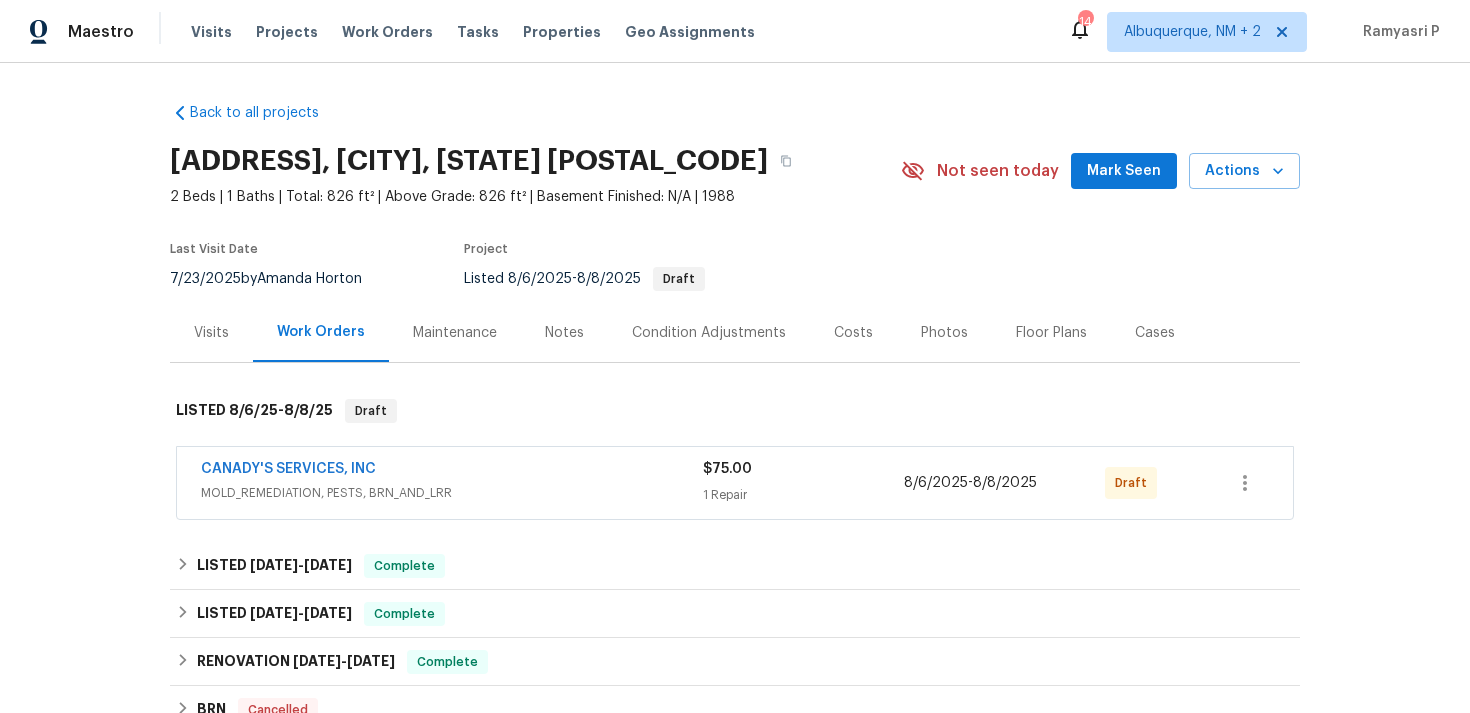 click on "CANADY'S SERVICES, INC" at bounding box center (452, 471) 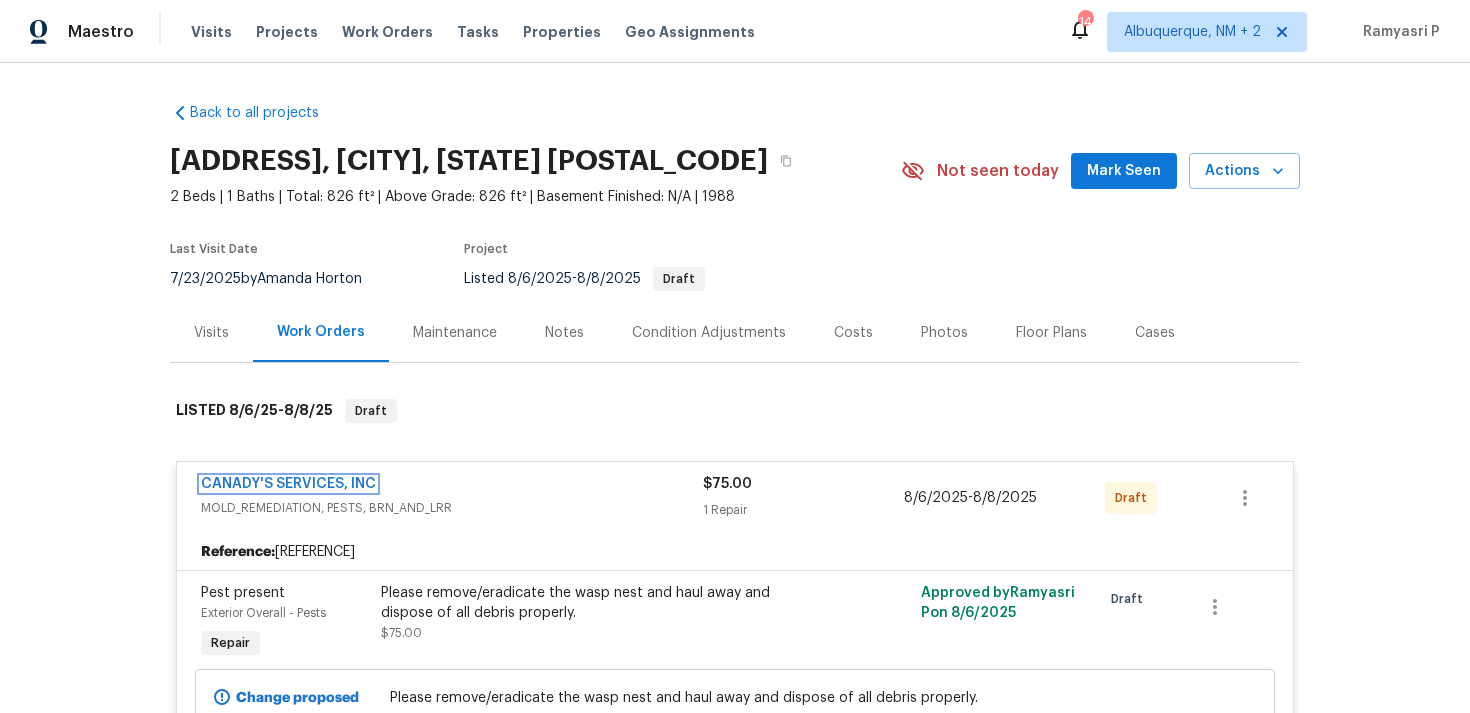 click on "CANADY'S SERVICES, INC" at bounding box center [288, 484] 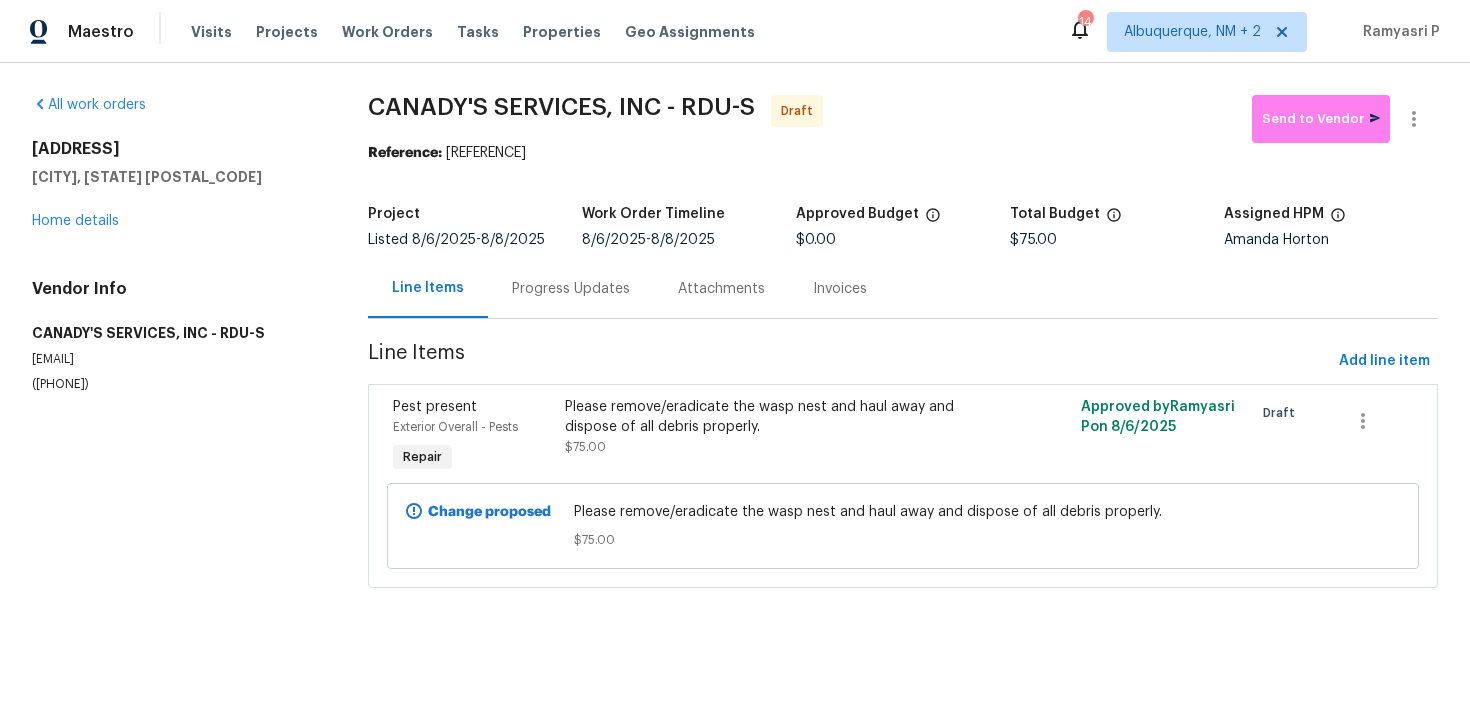 click on "Progress Updates" at bounding box center [571, 289] 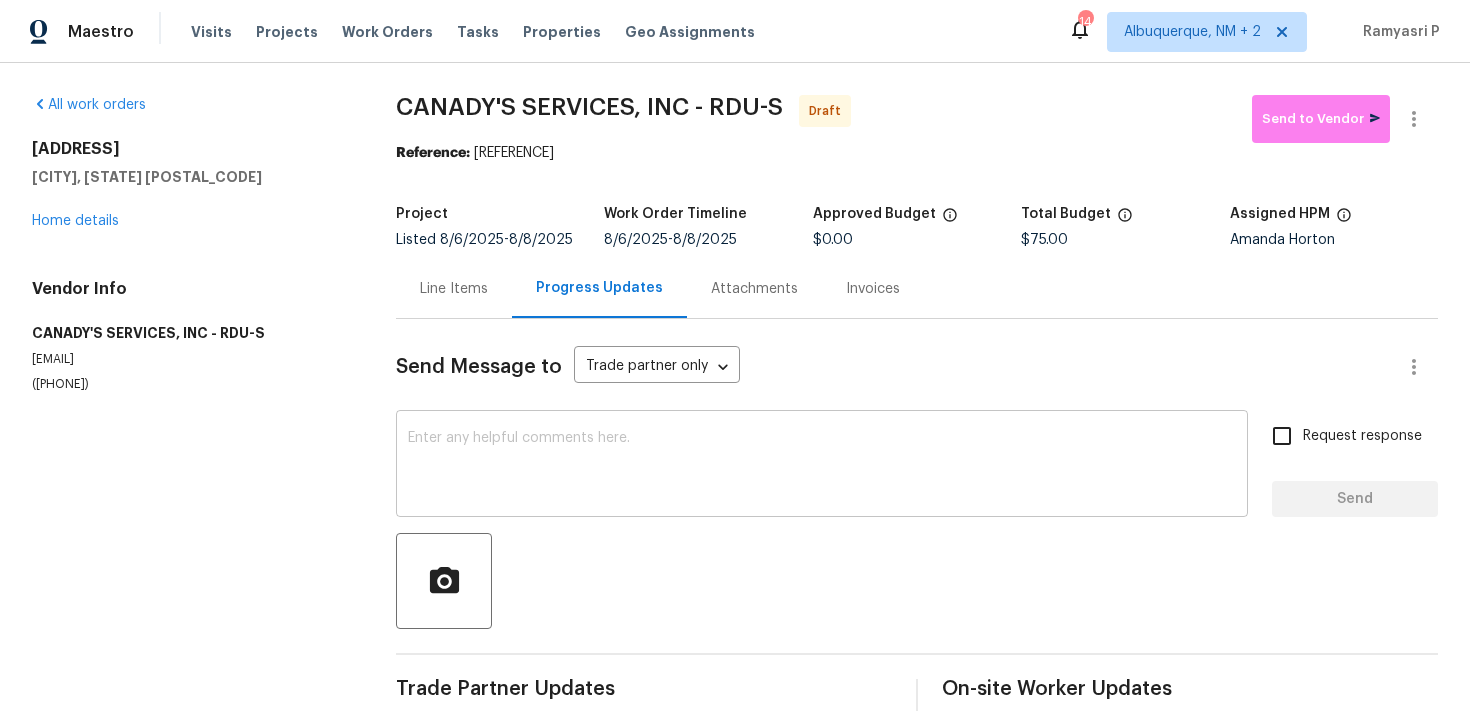 click at bounding box center [822, 466] 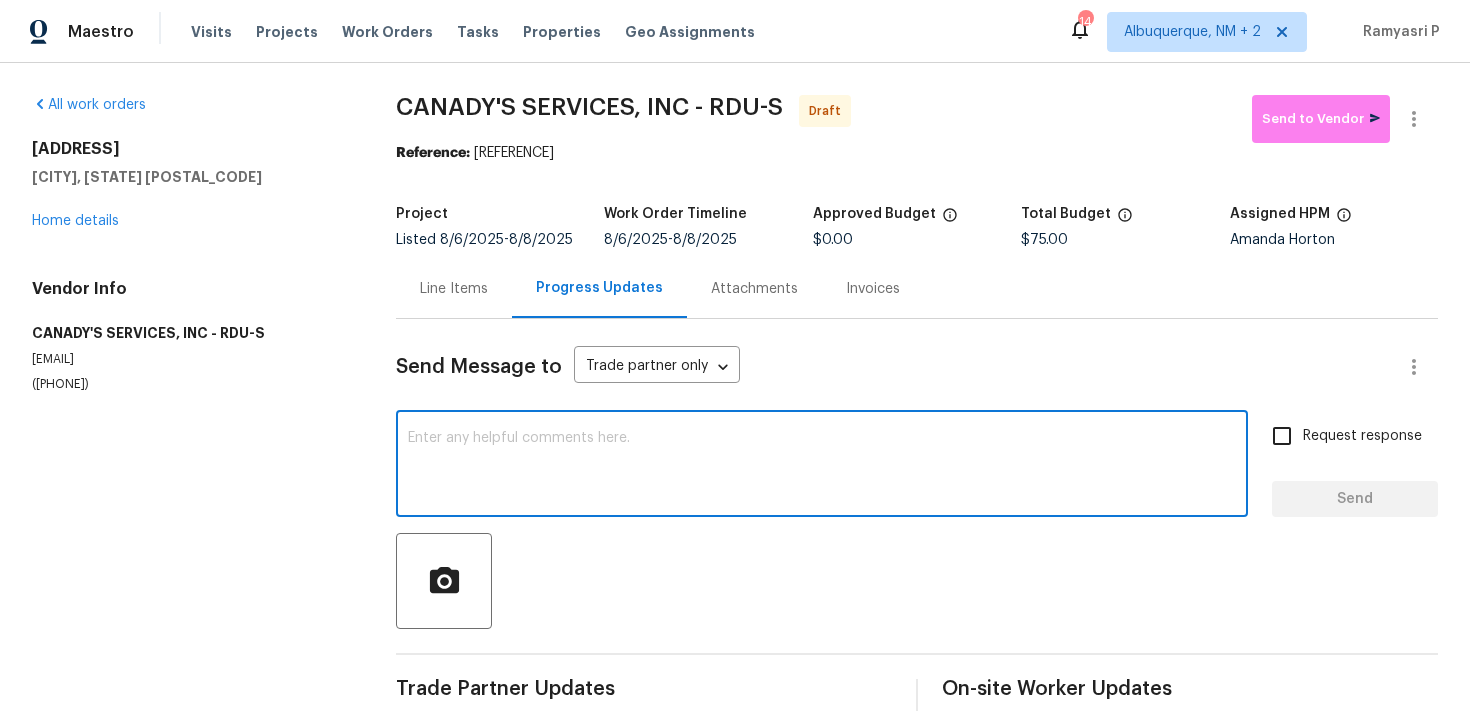 paste on "Hi, this is Ramyasri with Opendoor. I’m confirming you received the WO for the property at (Address). Please review and accept the WO within 24 hours and provide a schedule date. Please disregard the contact information for the HPM included in the WO. Our Centralised LWO Team is responsible for Listed WOs." 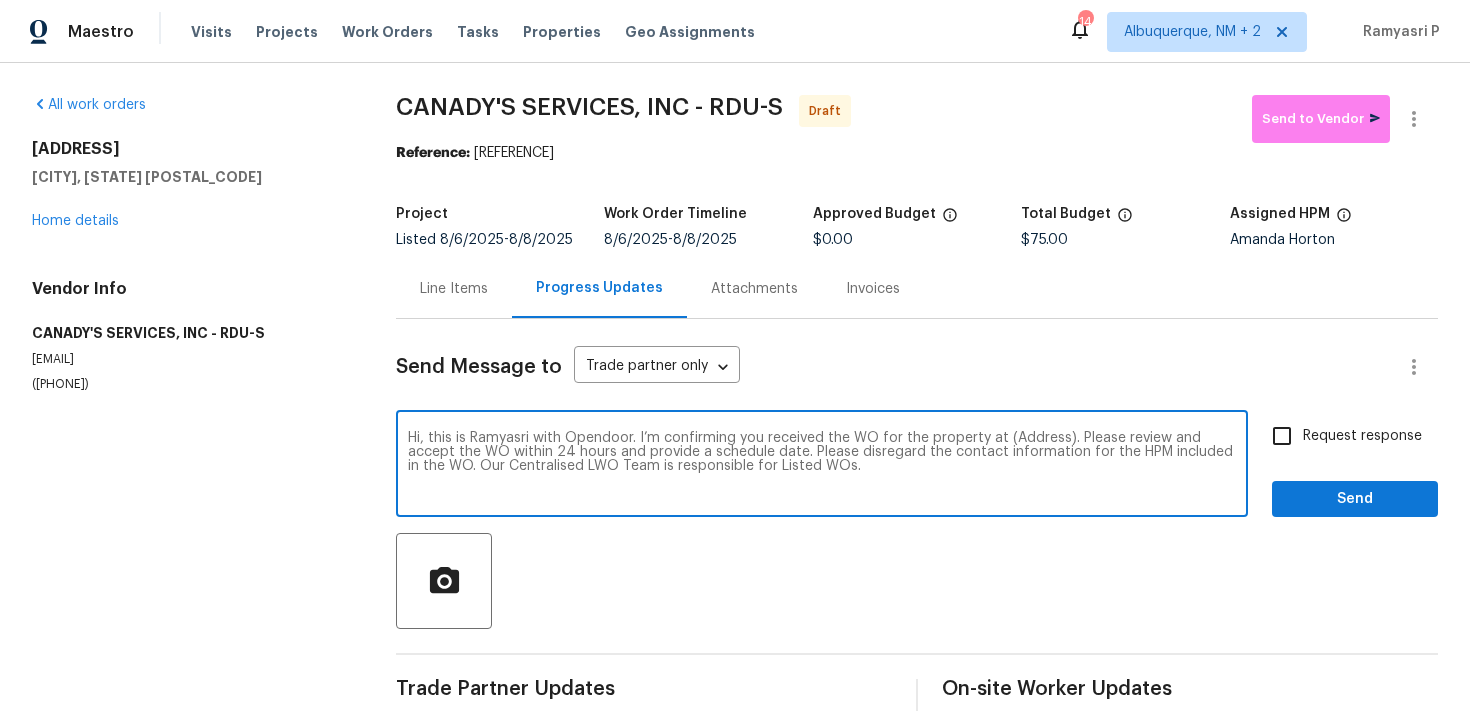 drag, startPoint x: 1002, startPoint y: 435, endPoint x: 1064, endPoint y: 439, distance: 62.1289 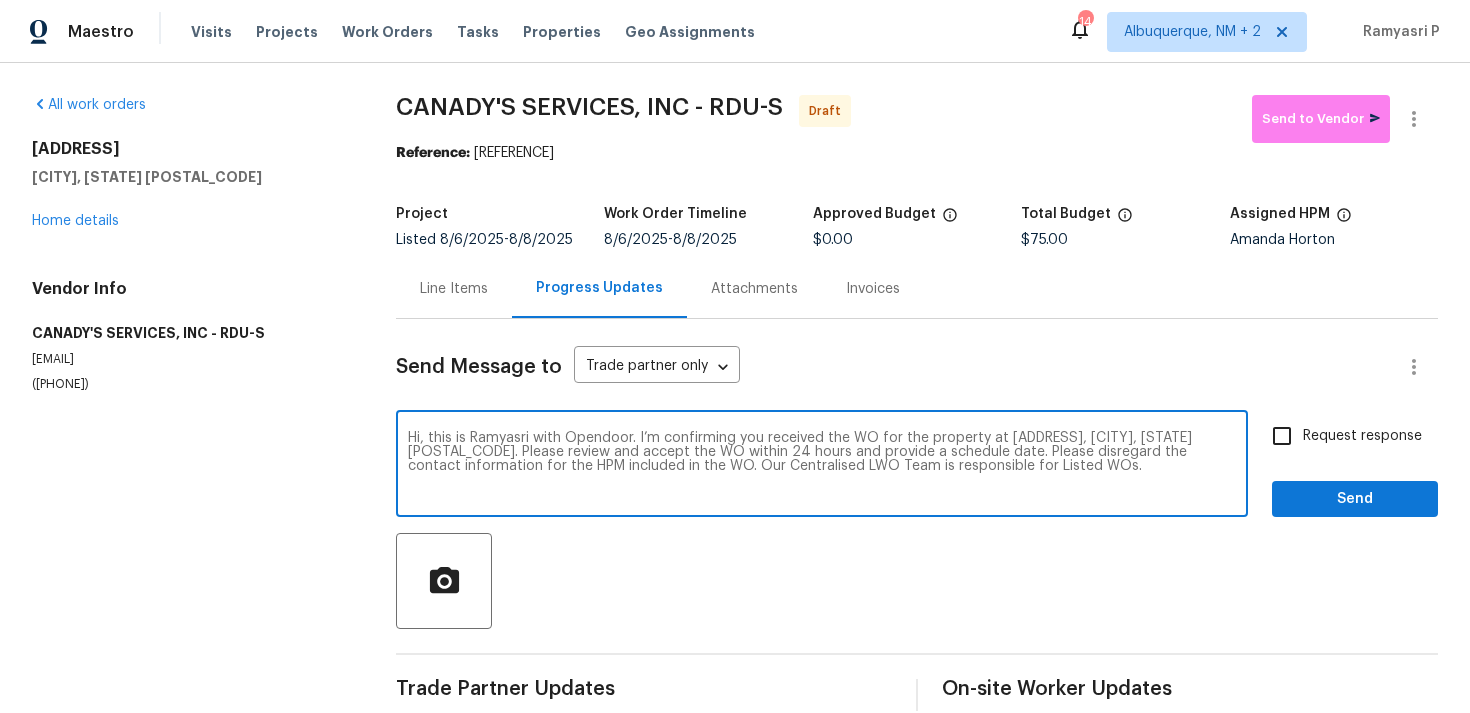 type on "Hi, this is Ramyasri with Opendoor. I’m confirming you received the WO for the property at [ADDRESS], [CITY], [STATE] [POSTAL_CODE]. Please review and accept the WO within 24 hours and provide a schedule date. Please disregard the contact information for the HPM included in the WO. Our Centralised LWO Team is responsible for Listed WOs." 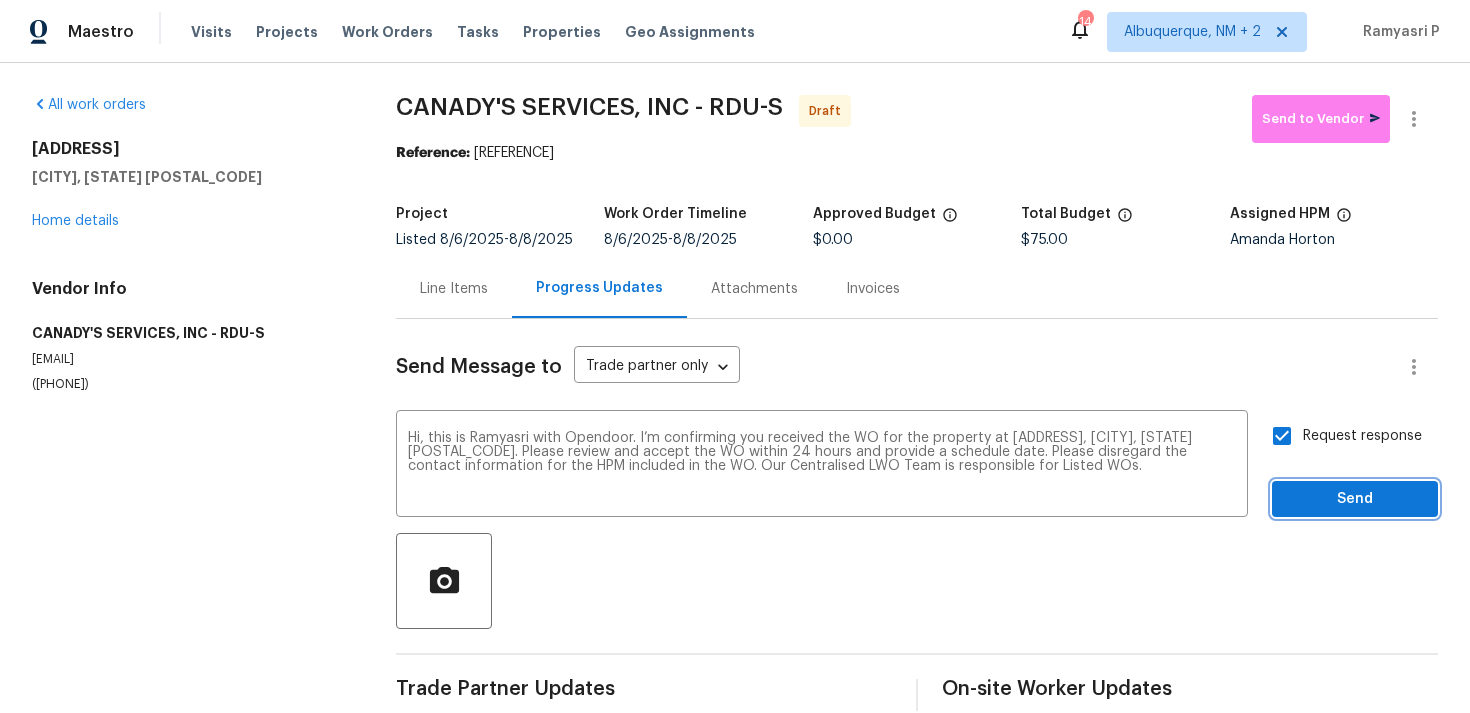 click on "Send" at bounding box center [1355, 499] 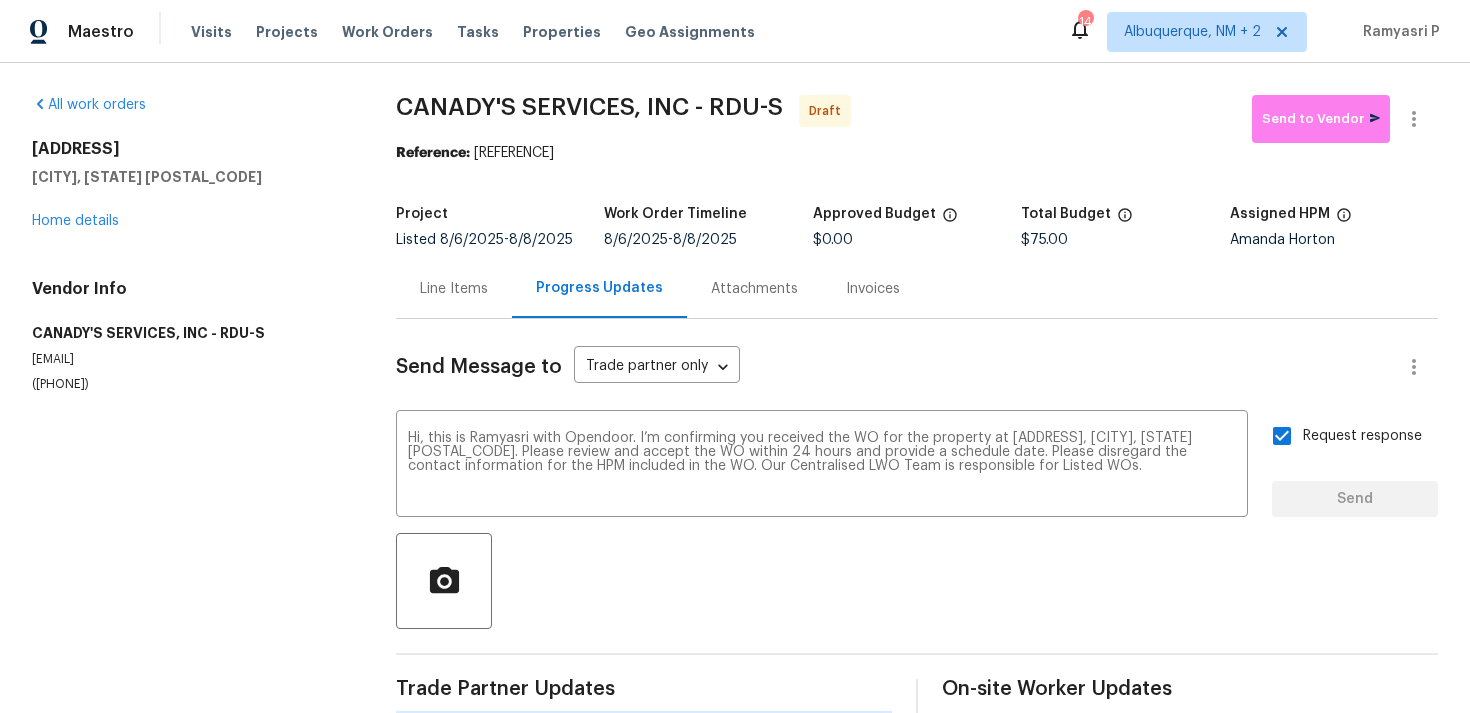 type 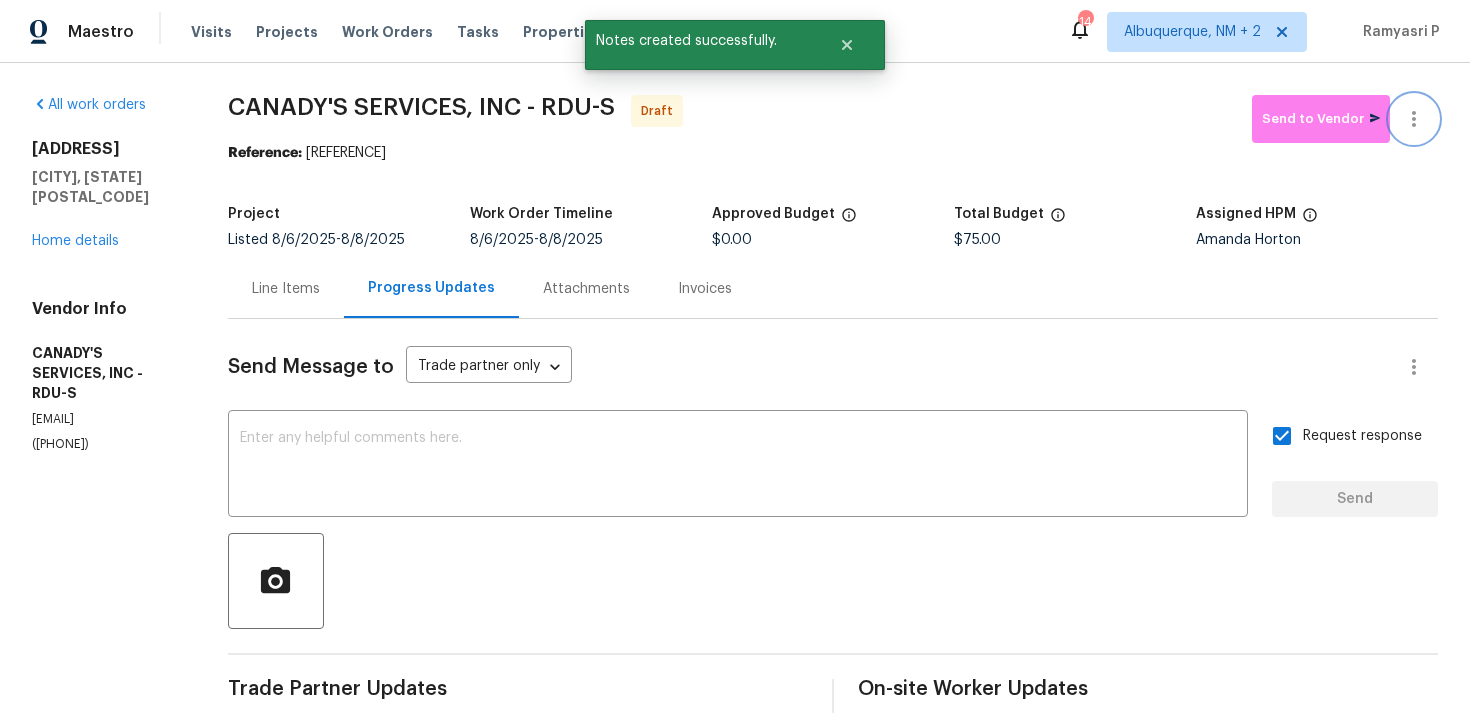 click at bounding box center (1414, 119) 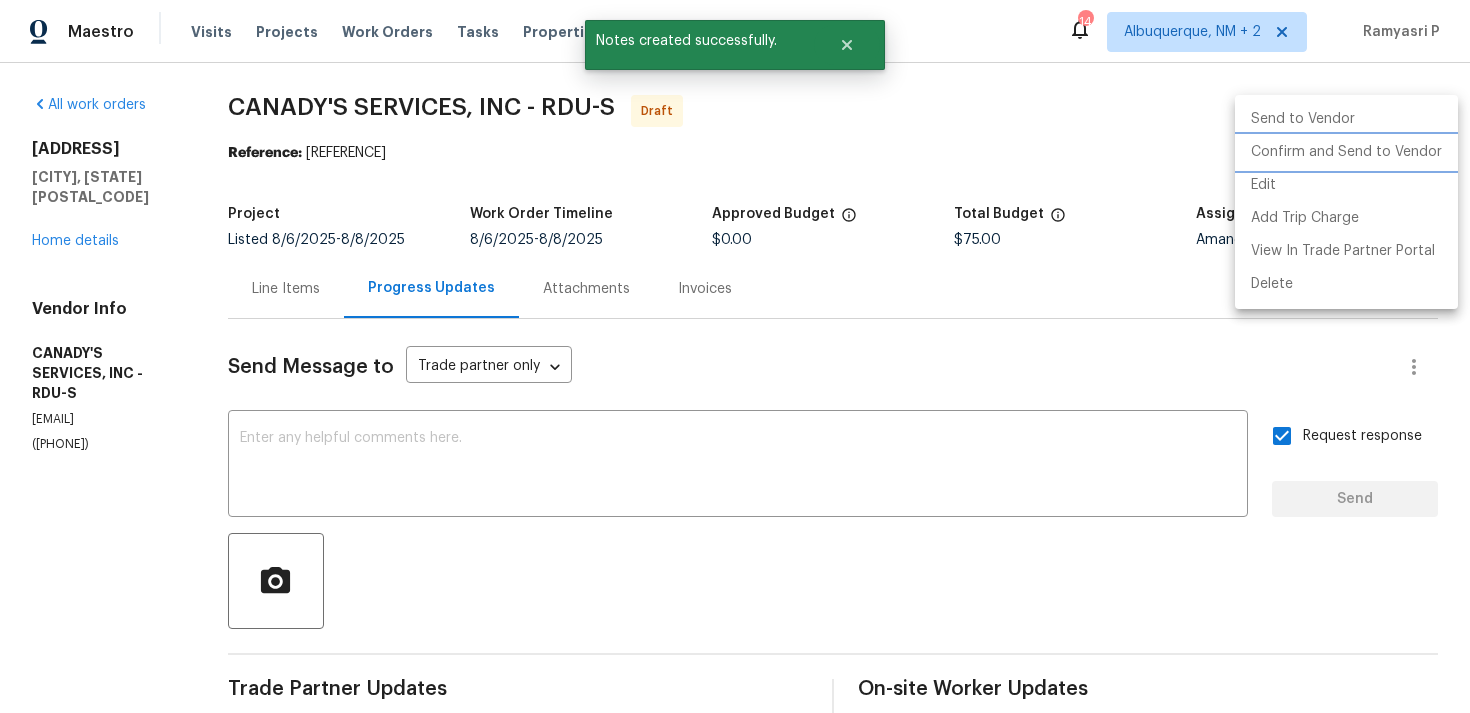 click on "Confirm and Send to Vendor" at bounding box center [1346, 152] 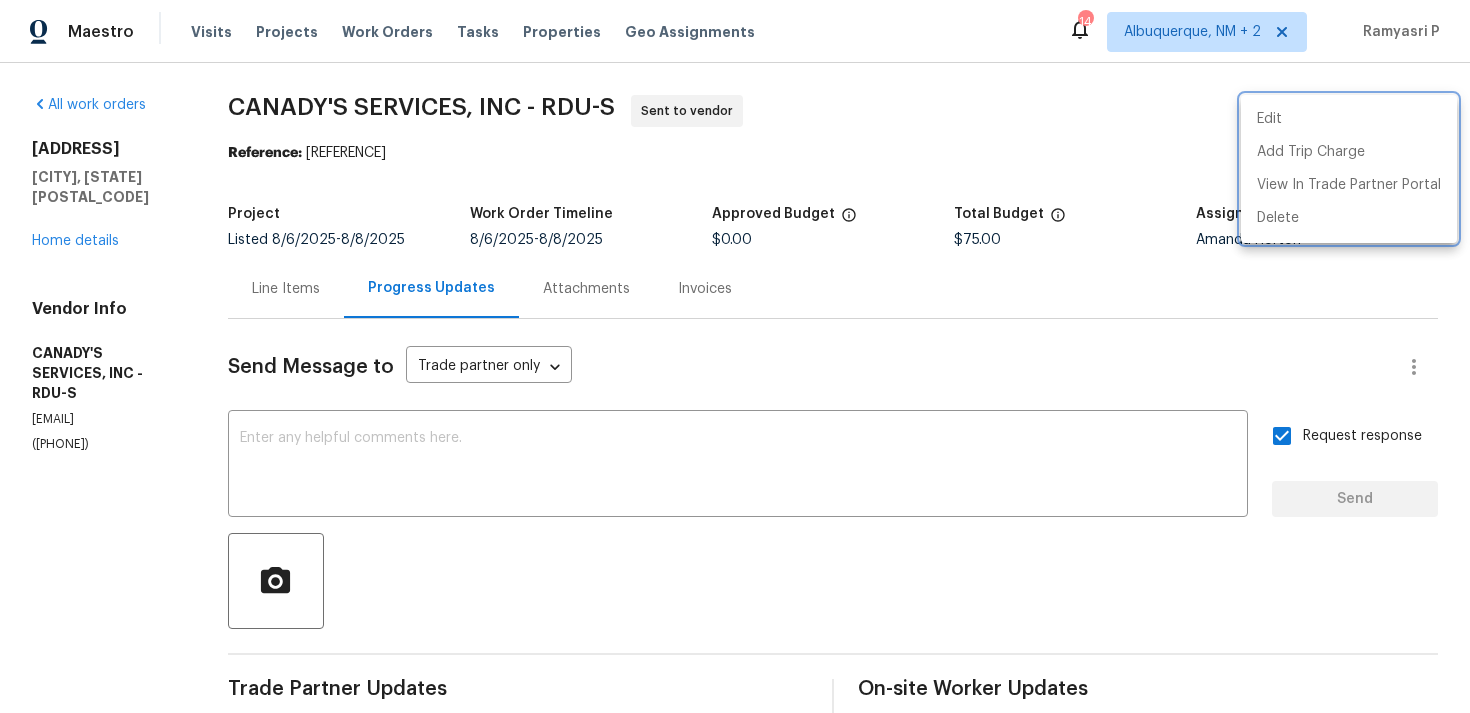 click at bounding box center [735, 356] 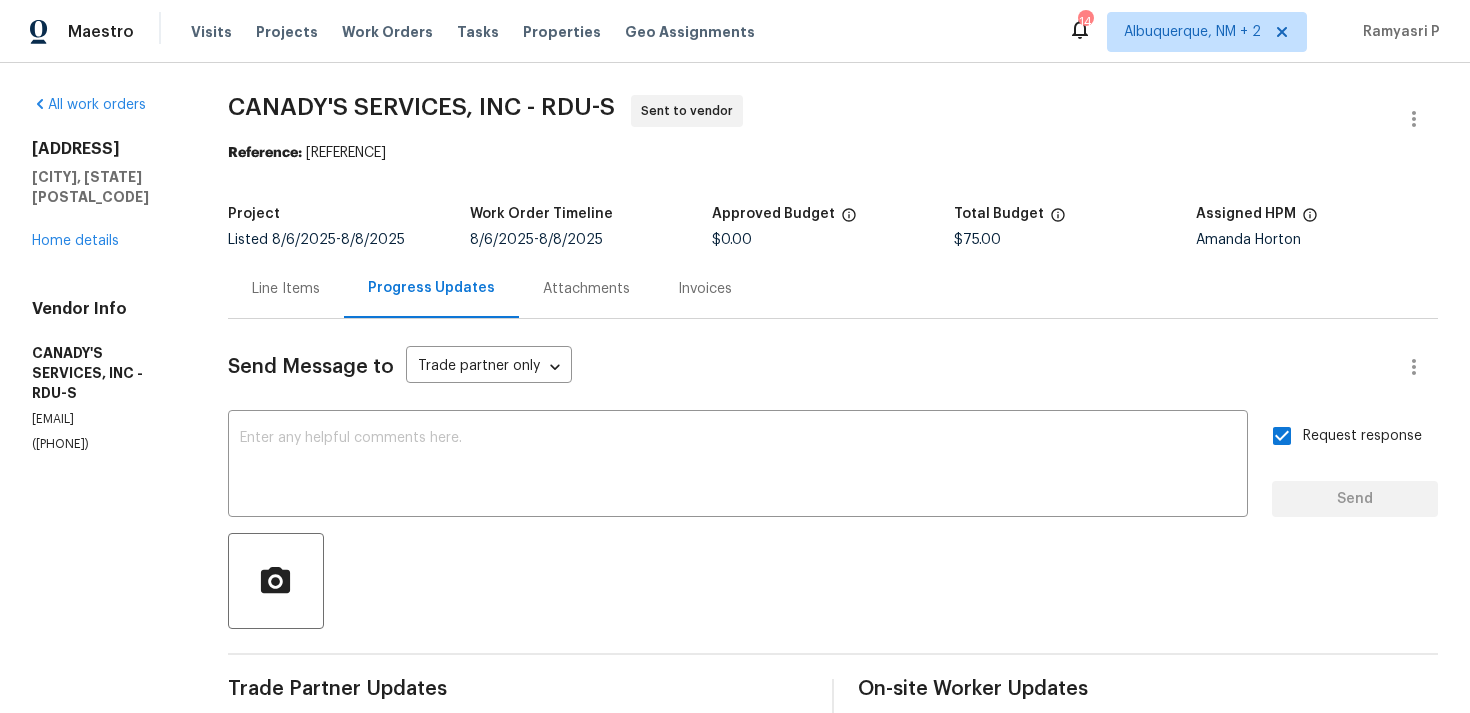 click on "CANADY'S SERVICES, INC - RDU-S Sent to vendor Reference:   [REFERENCE] Project Listed   [DATE]  -  [DATE] Work Order Timeline [DATE]  -  [DATE] Approved Budget $0.00 Total Budget $75.00 Assigned HPM Amanda Horton Line Items Progress Updates Attachments Invoices Send Message to Trade partner only Trade partner only ​ x ​ Request response Send Trade Partner Updates Ramyasri P [DATE] [TIME] Hi, this is Ramyasri with Opendoor. I’m confirming you received the WO for the property at [ADDRESS], [CITY], [STATE] [POSTAL_CODE]. Please review and accept the WO within 24 hours and provide a schedule date. Please disregard the contact information for the HPM included in the WO. Our Centralised LWO Team is responsible for Listed WOs. On-site Worker Updates" at bounding box center (833, 482) 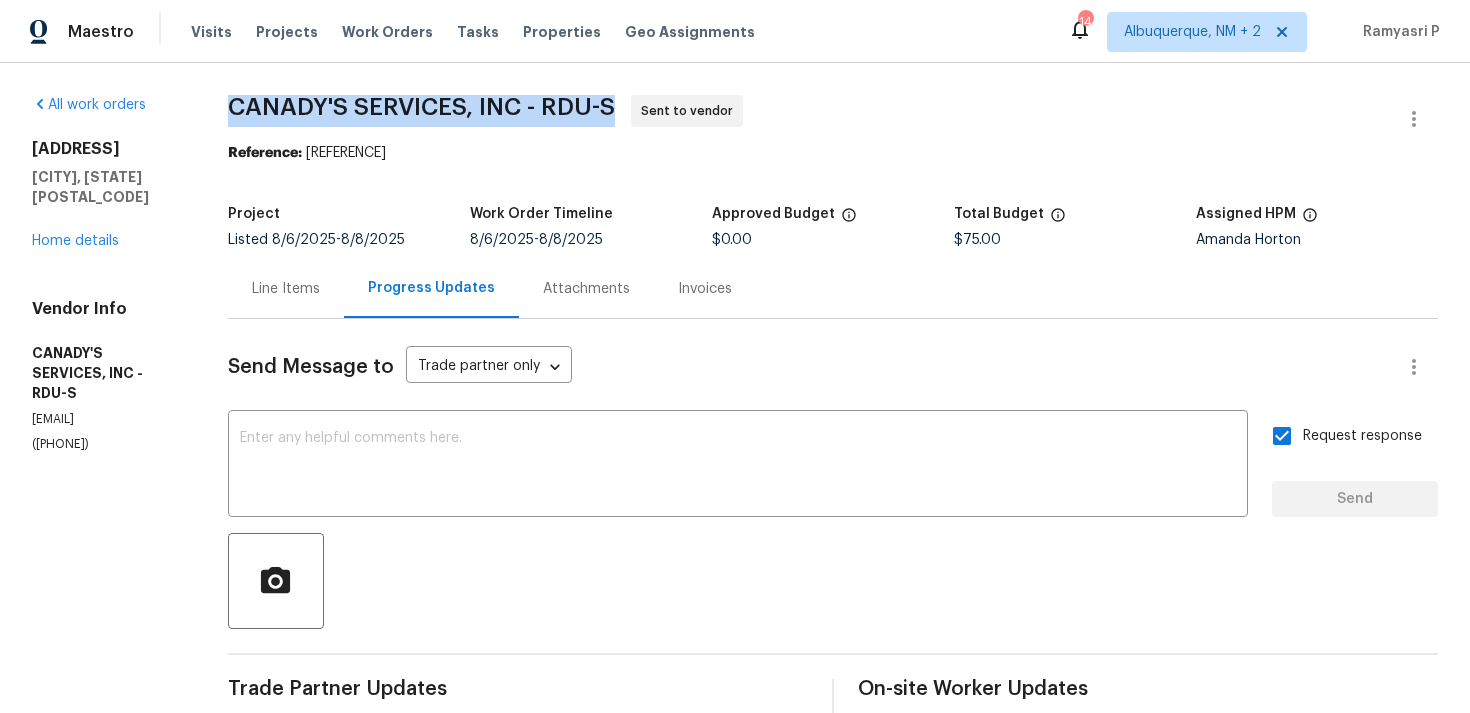 drag, startPoint x: 253, startPoint y: 108, endPoint x: 652, endPoint y: 101, distance: 399.0614 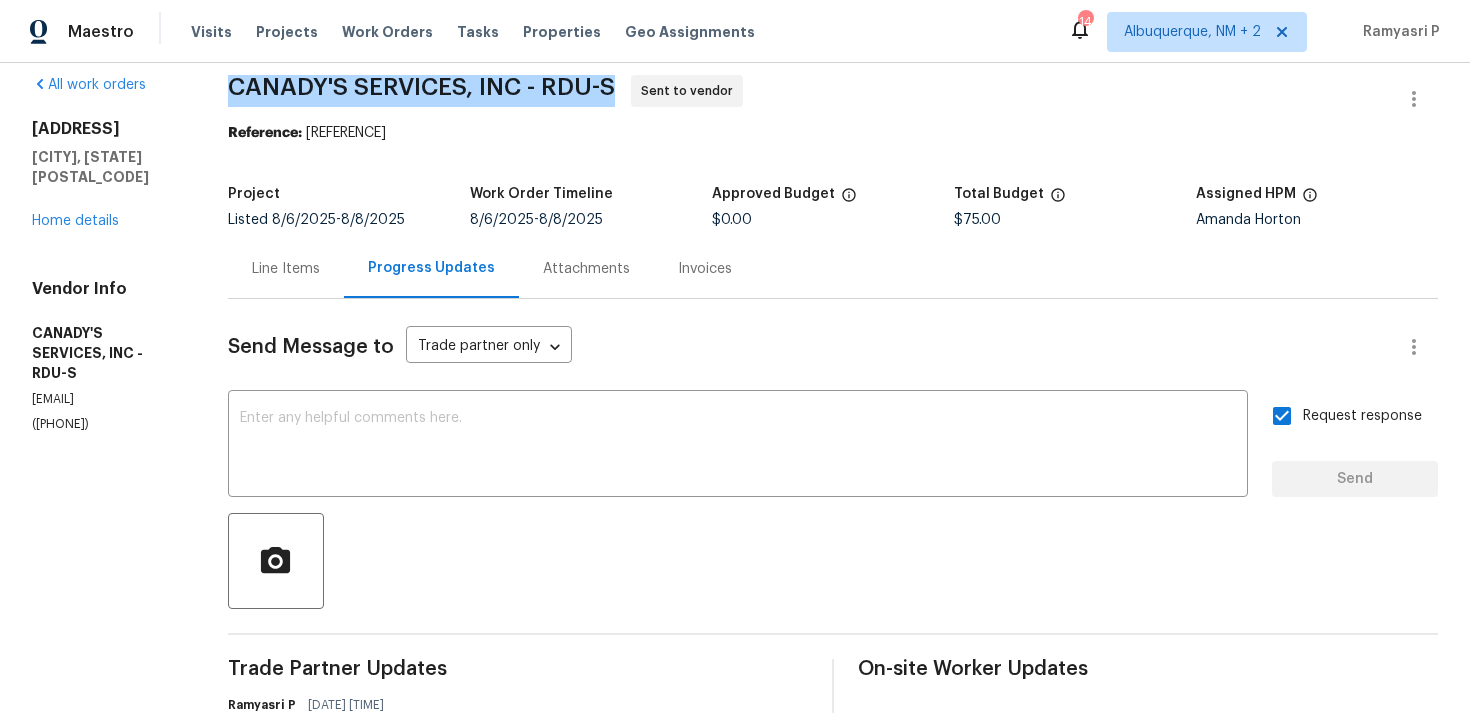 scroll, scrollTop: 0, scrollLeft: 0, axis: both 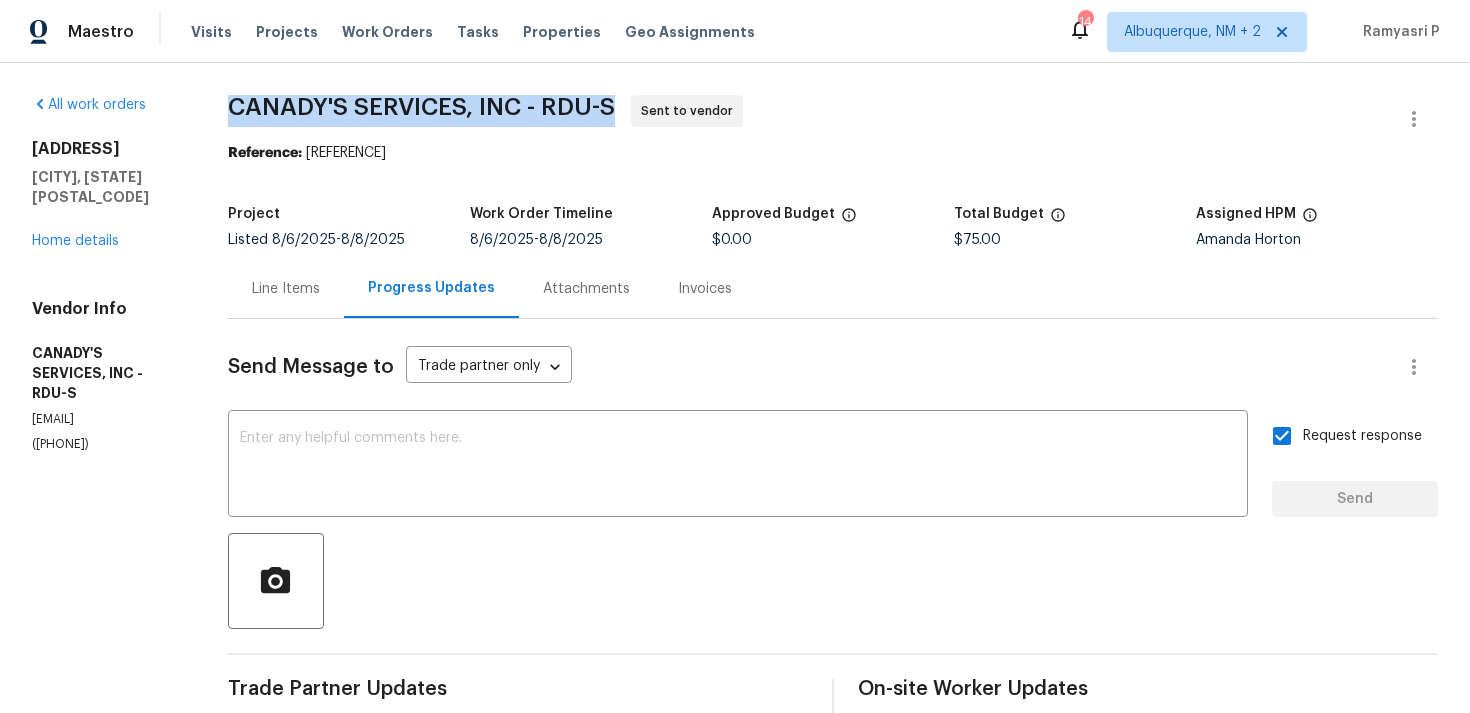 click on "Line Items" at bounding box center (286, 289) 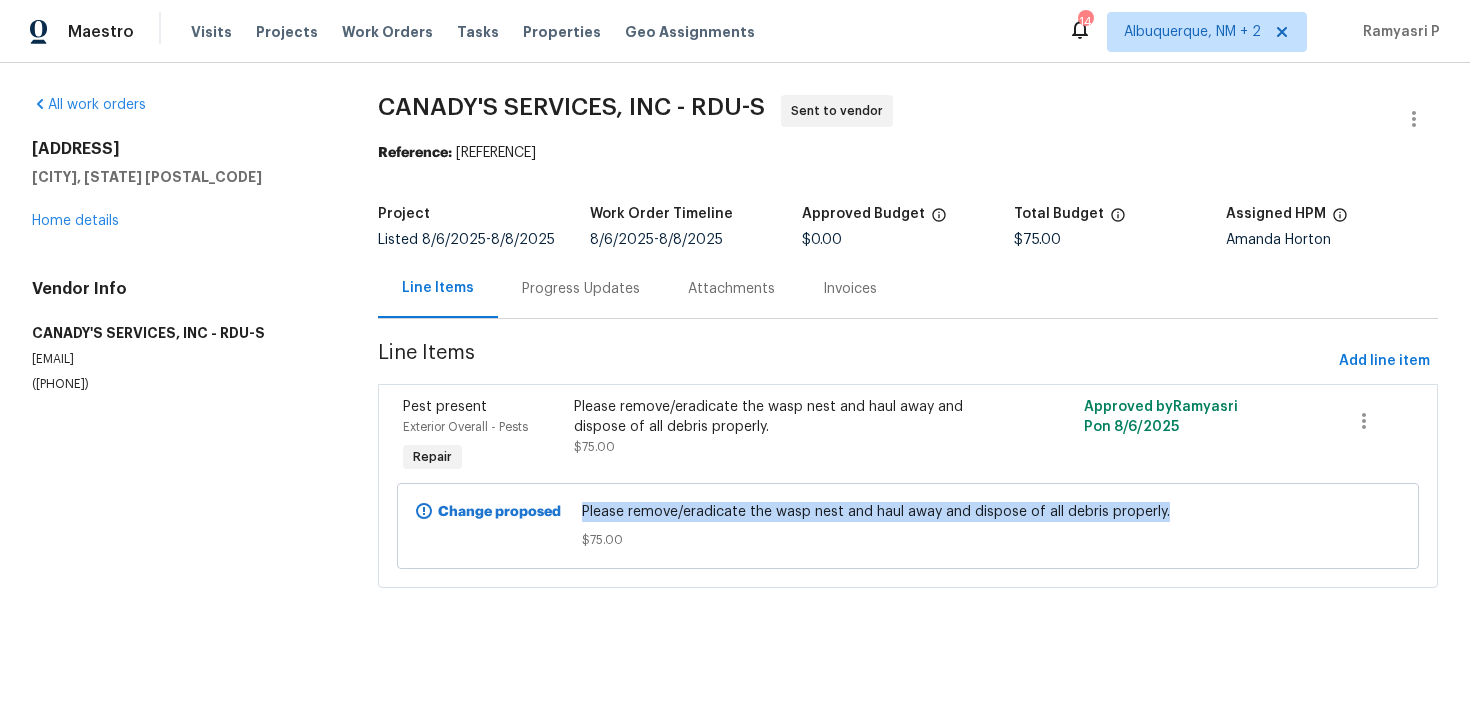 drag, startPoint x: 584, startPoint y: 507, endPoint x: 1234, endPoint y: 512, distance: 650.0192 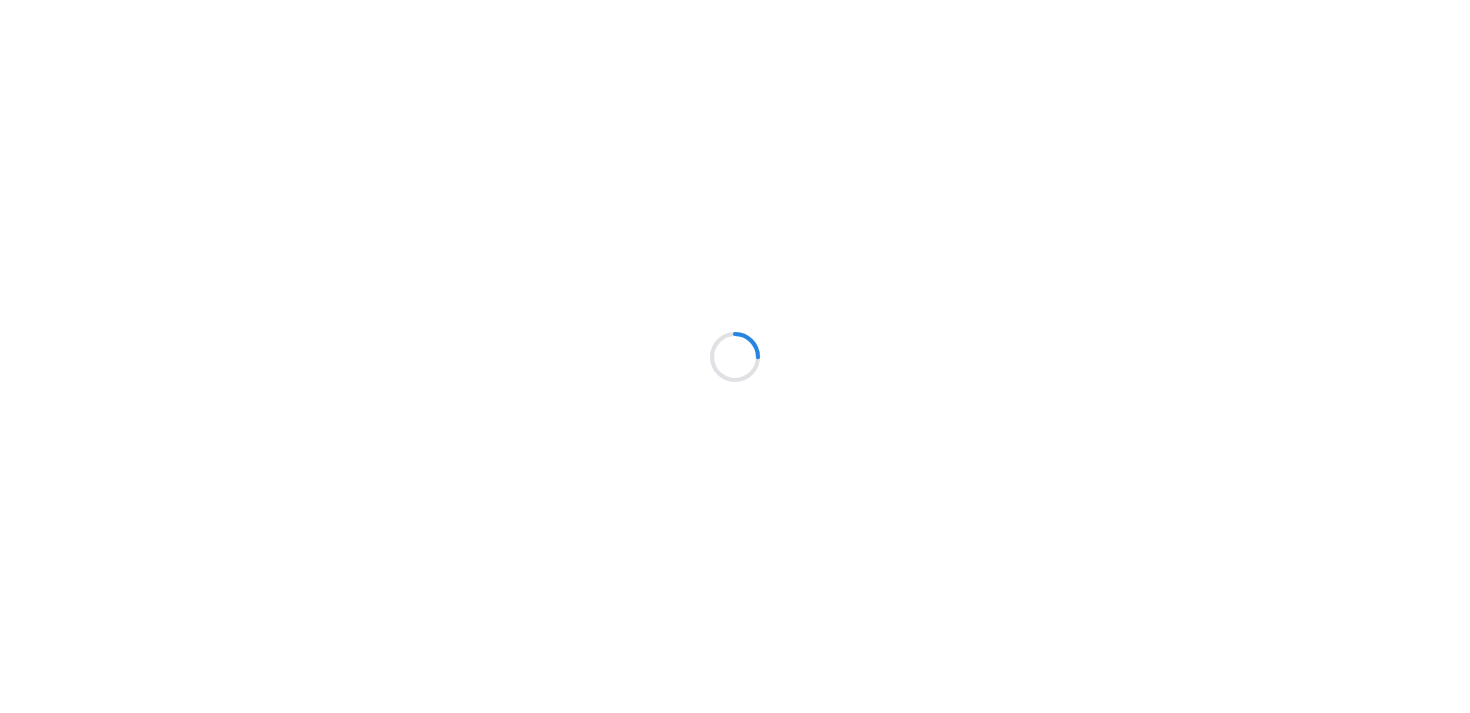 scroll, scrollTop: 0, scrollLeft: 0, axis: both 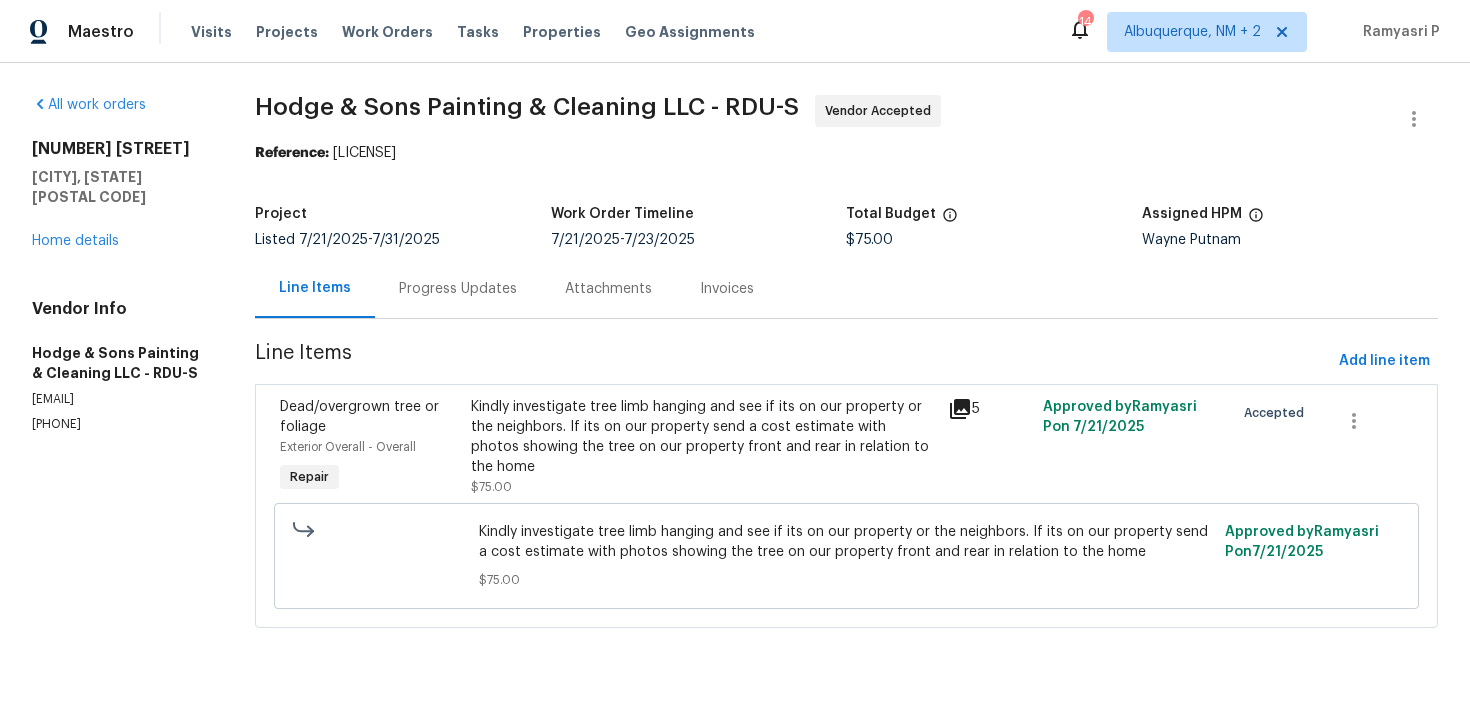 click on "Progress Updates" at bounding box center [458, 289] 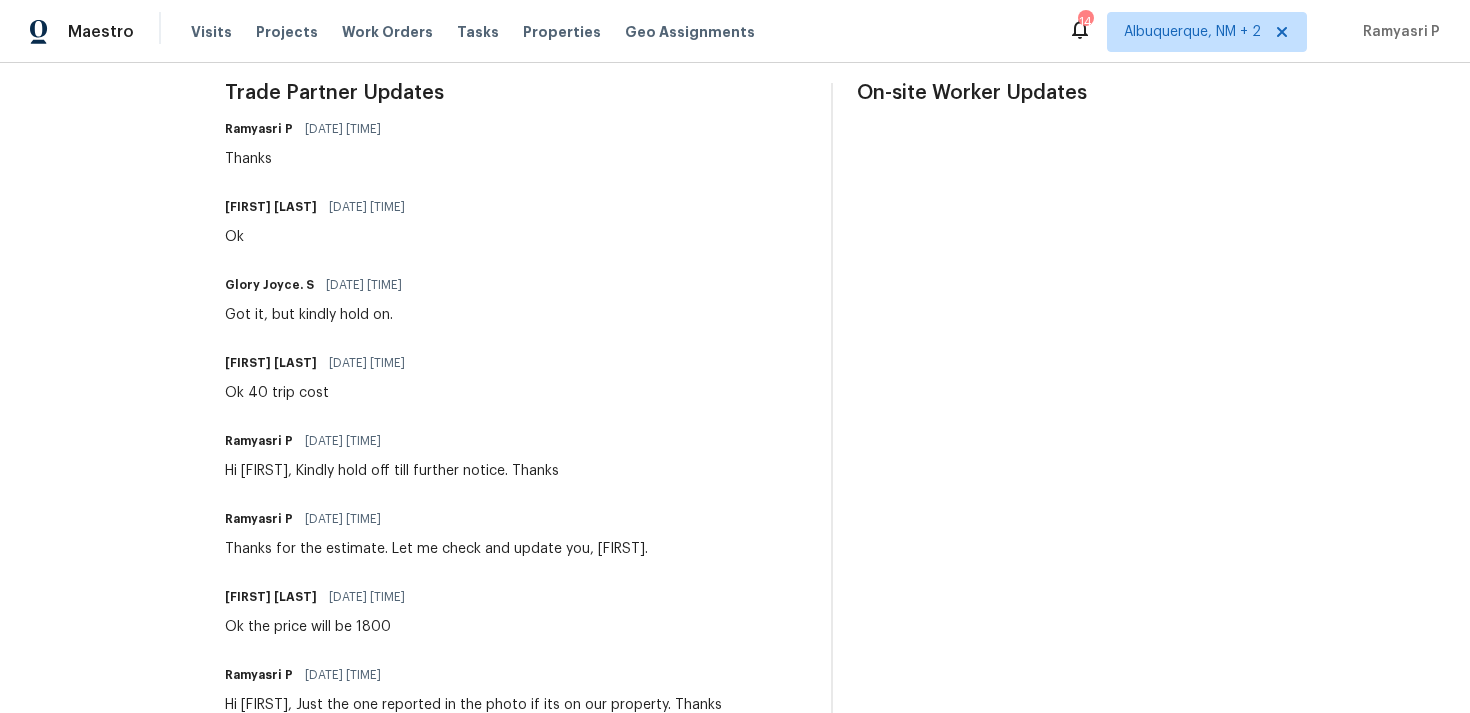 scroll, scrollTop: 0, scrollLeft: 0, axis: both 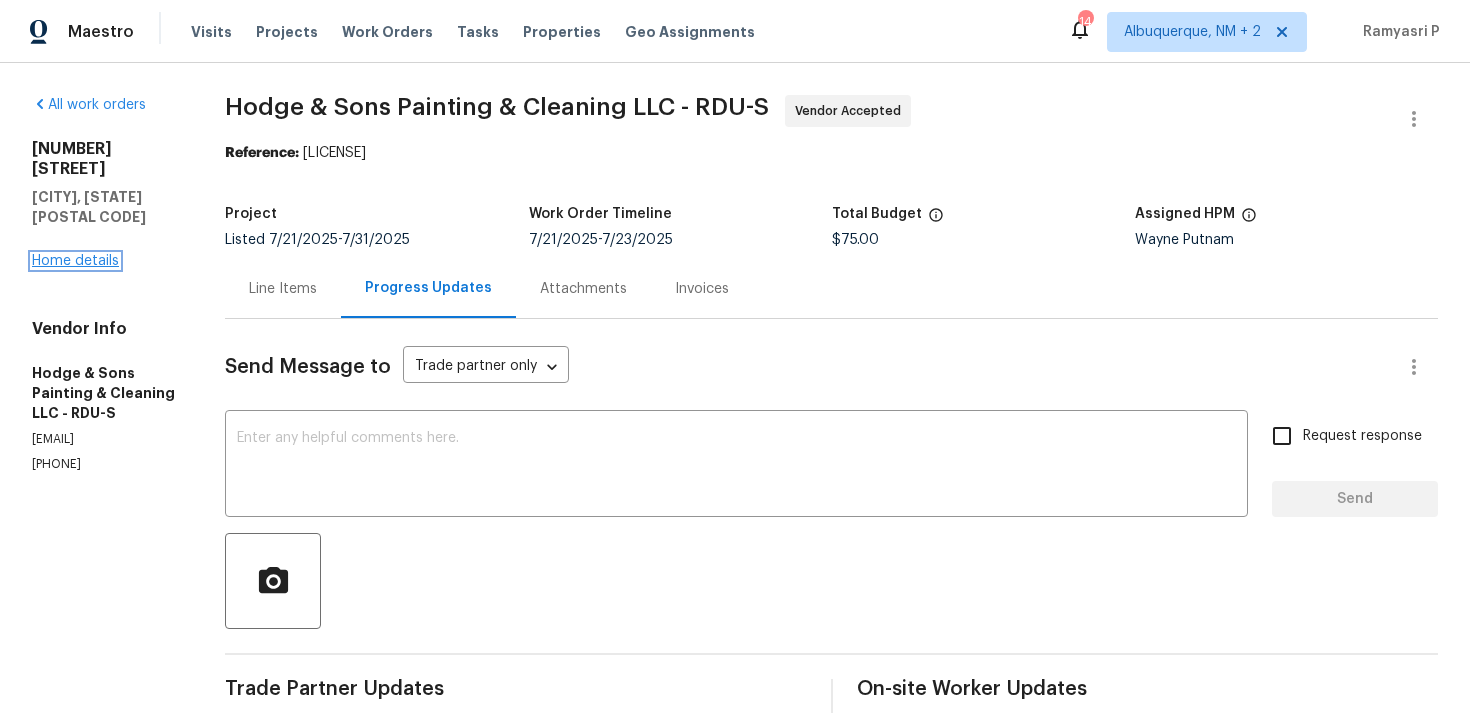 click on "Home details" at bounding box center (75, 261) 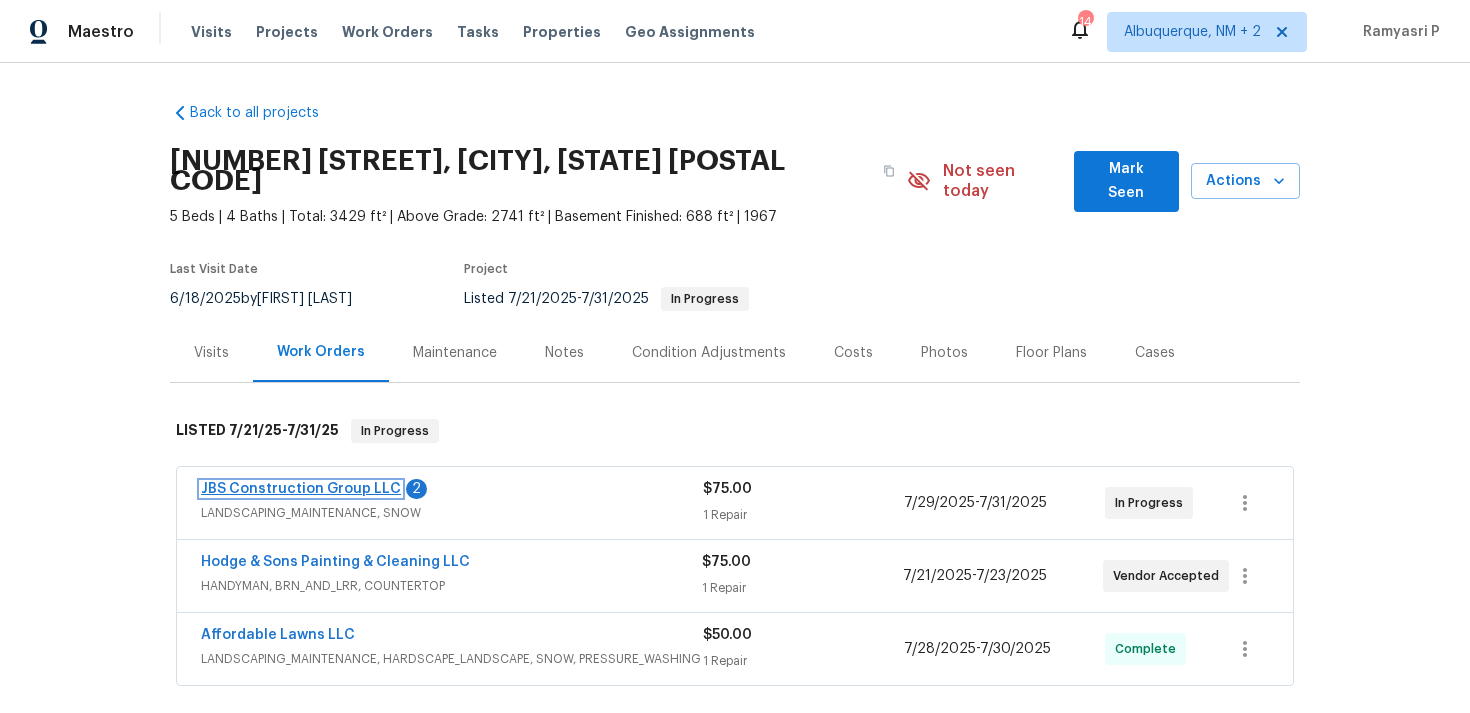 click on "JBS Construction Group LLC" at bounding box center (301, 489) 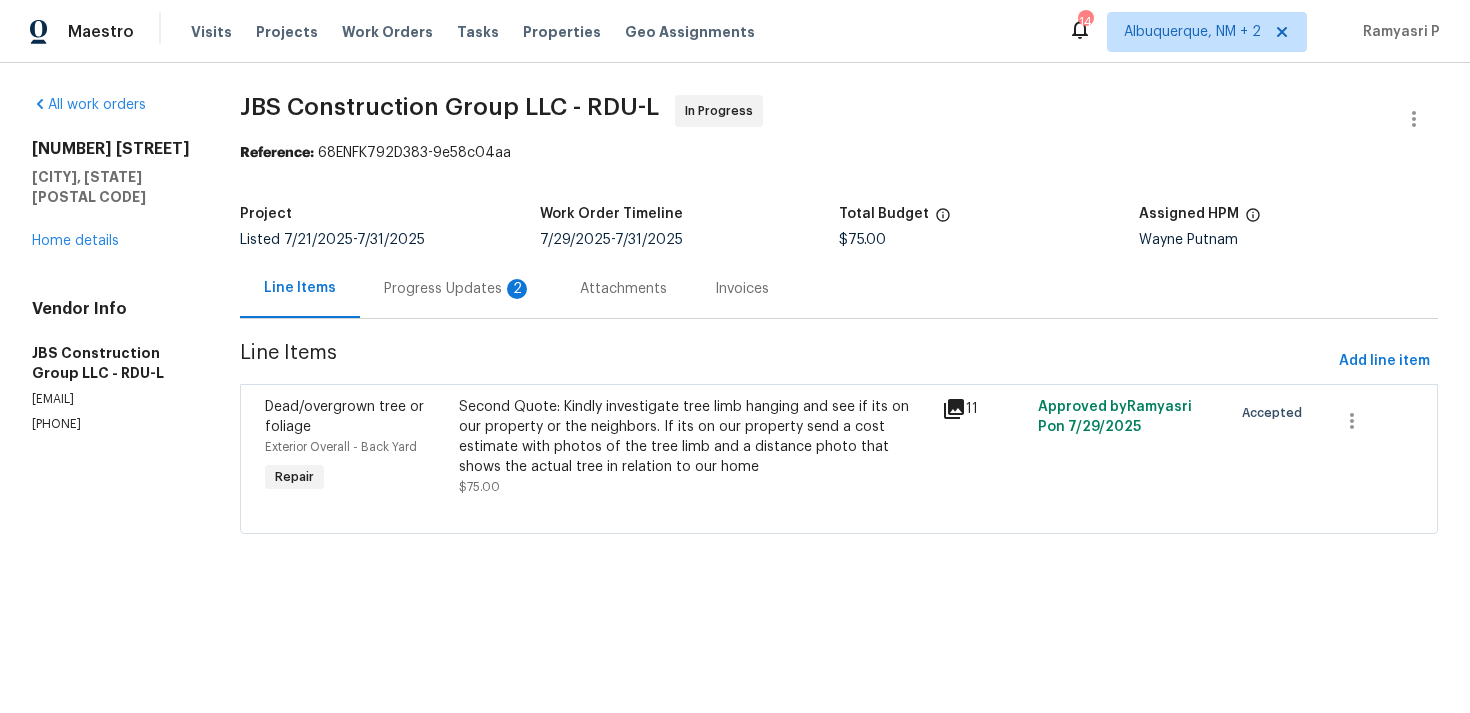 click on "2" at bounding box center [517, 289] 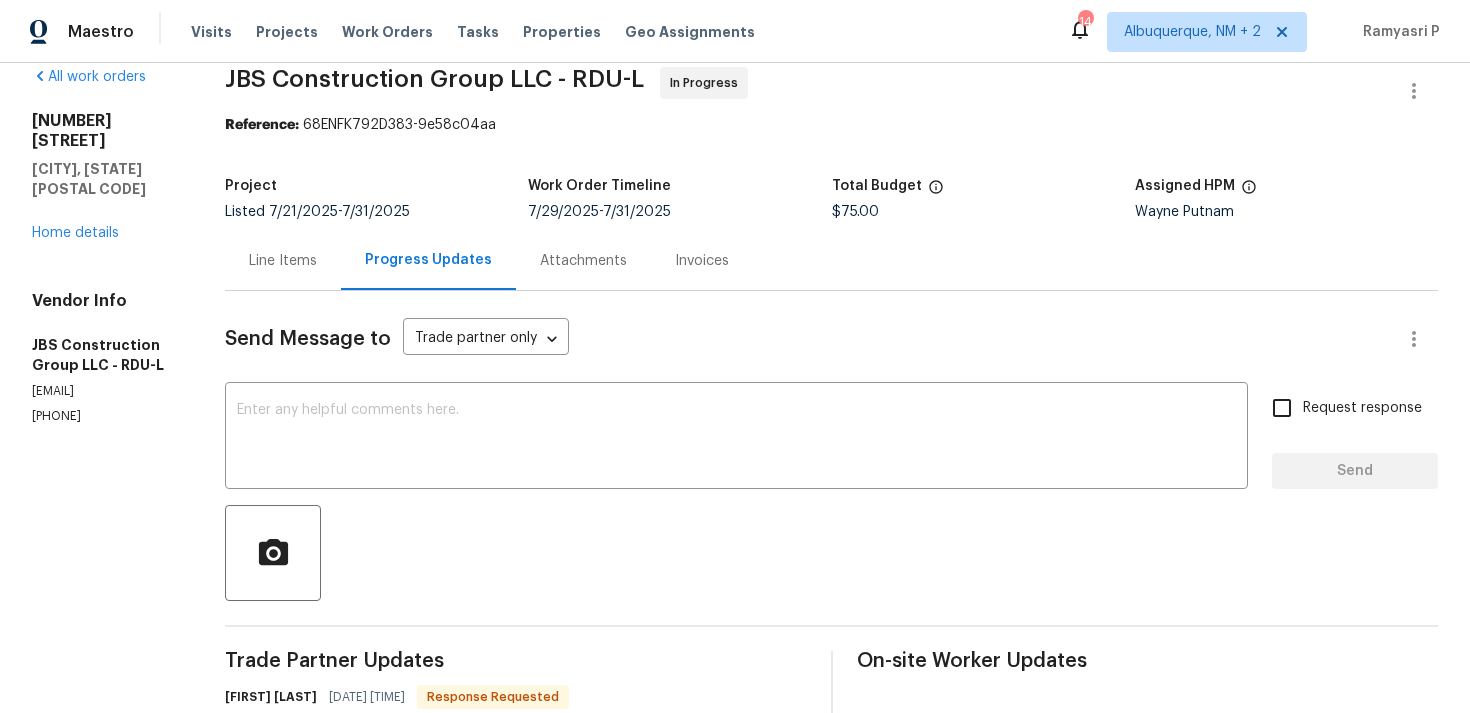 scroll, scrollTop: 0, scrollLeft: 0, axis: both 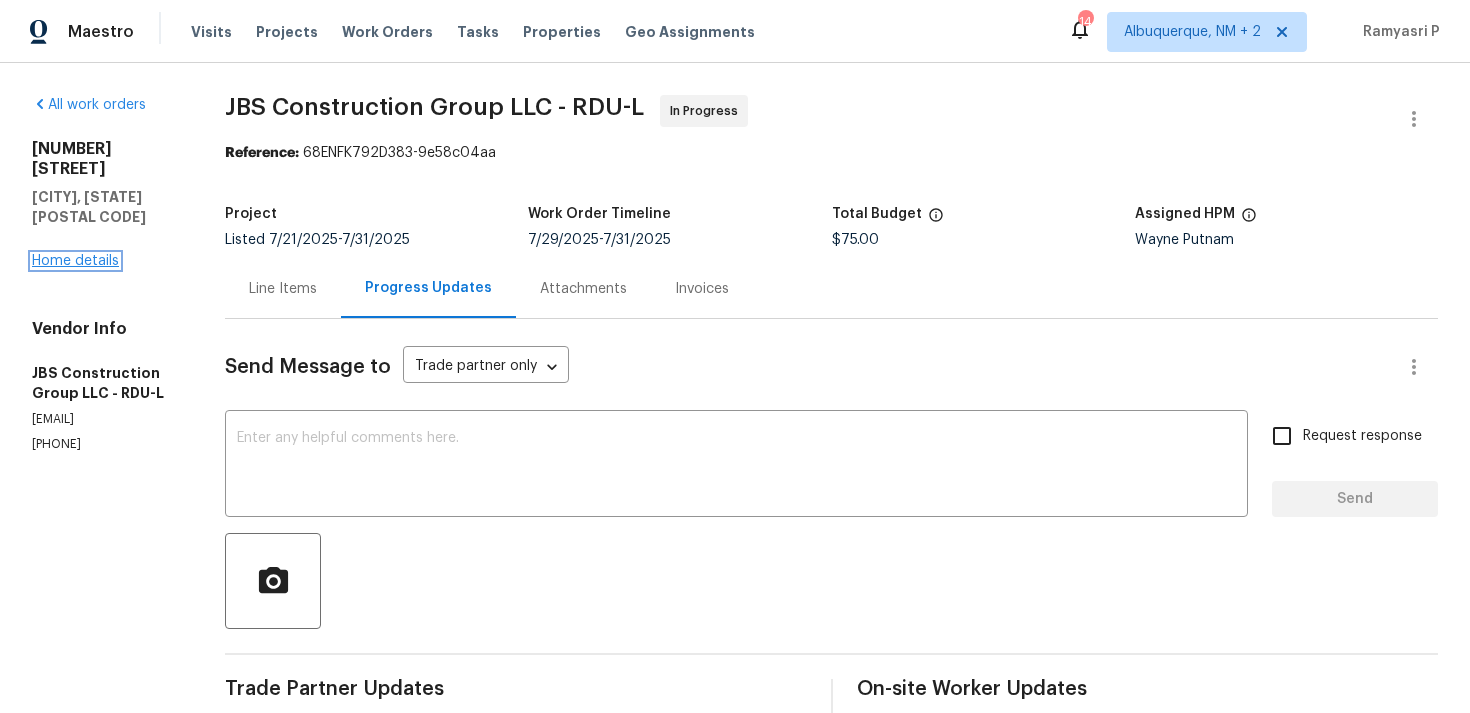 click on "Home details" at bounding box center (75, 261) 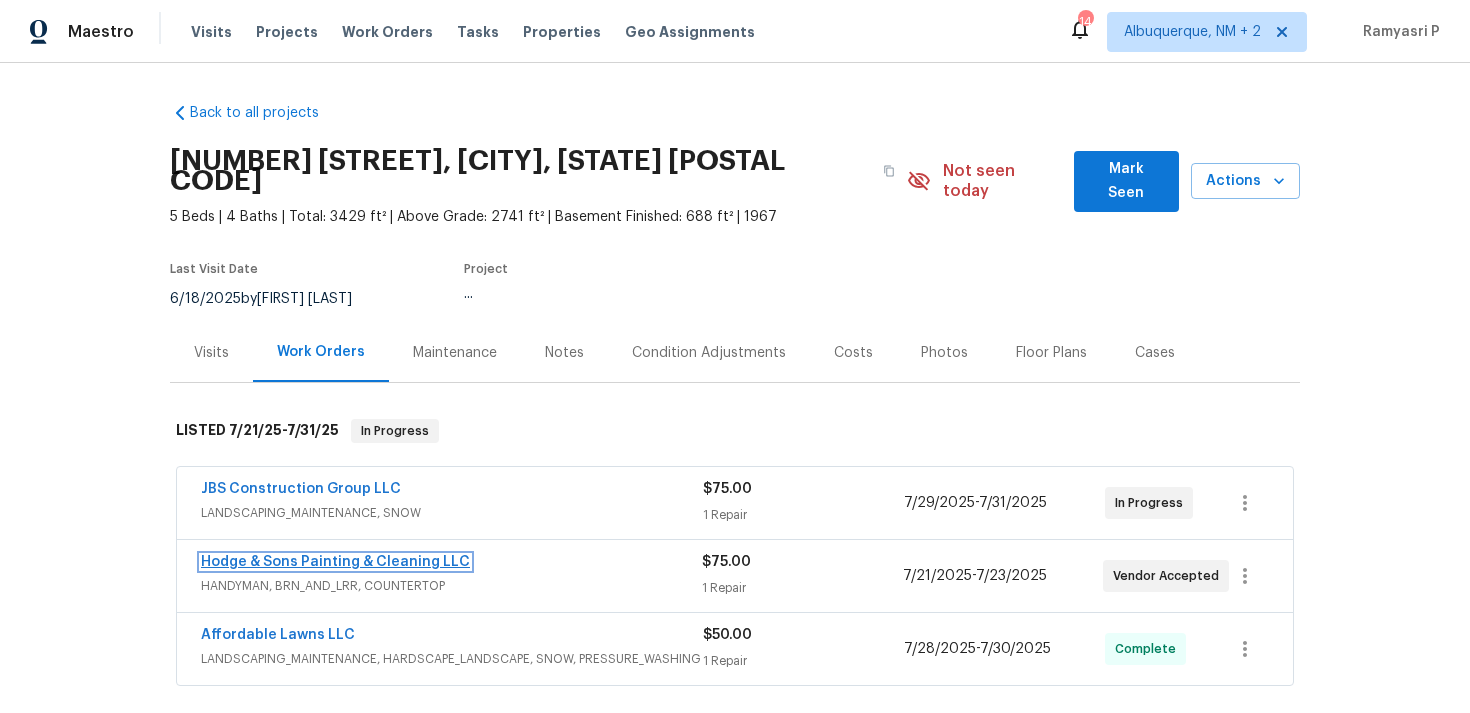 click on "Hodge & Sons Painting & Cleaning LLC" at bounding box center (335, 562) 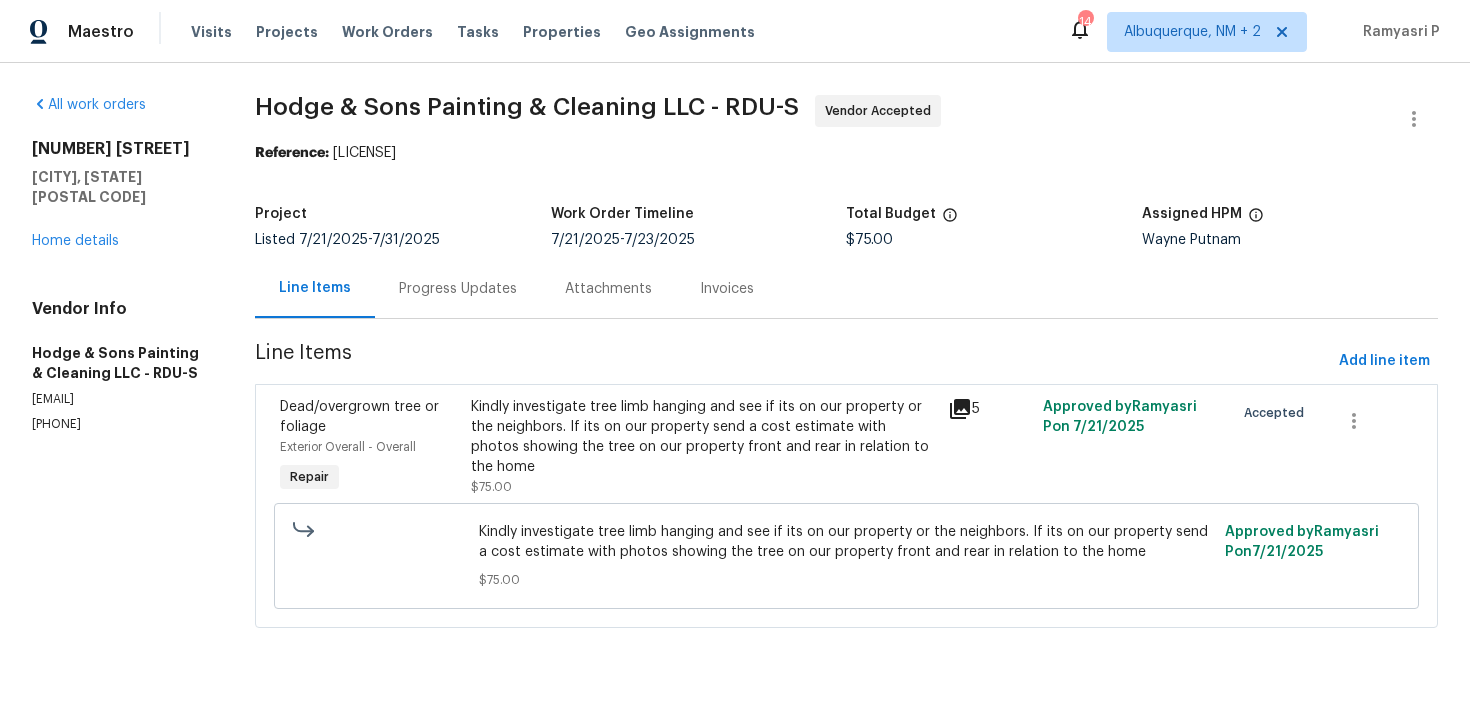 click on "Progress Updates" at bounding box center [458, 289] 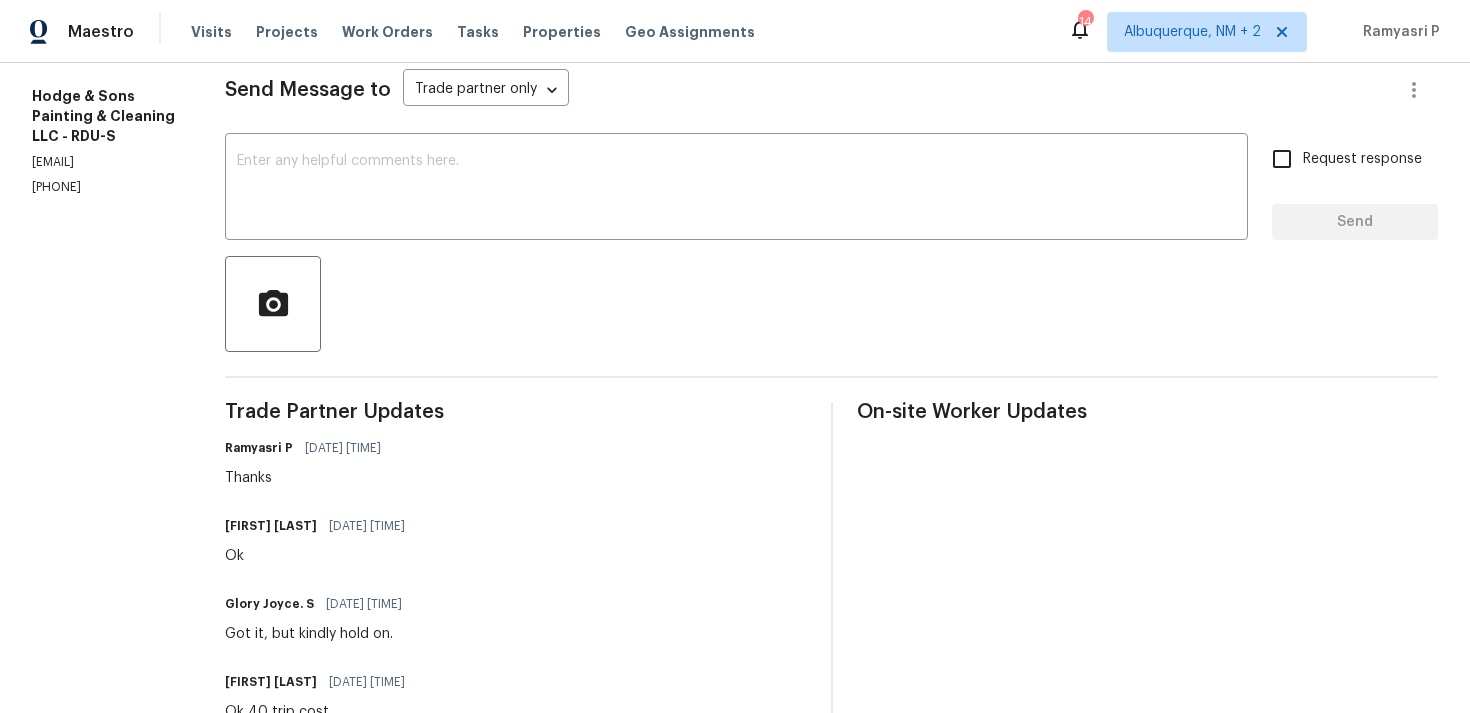scroll, scrollTop: 0, scrollLeft: 0, axis: both 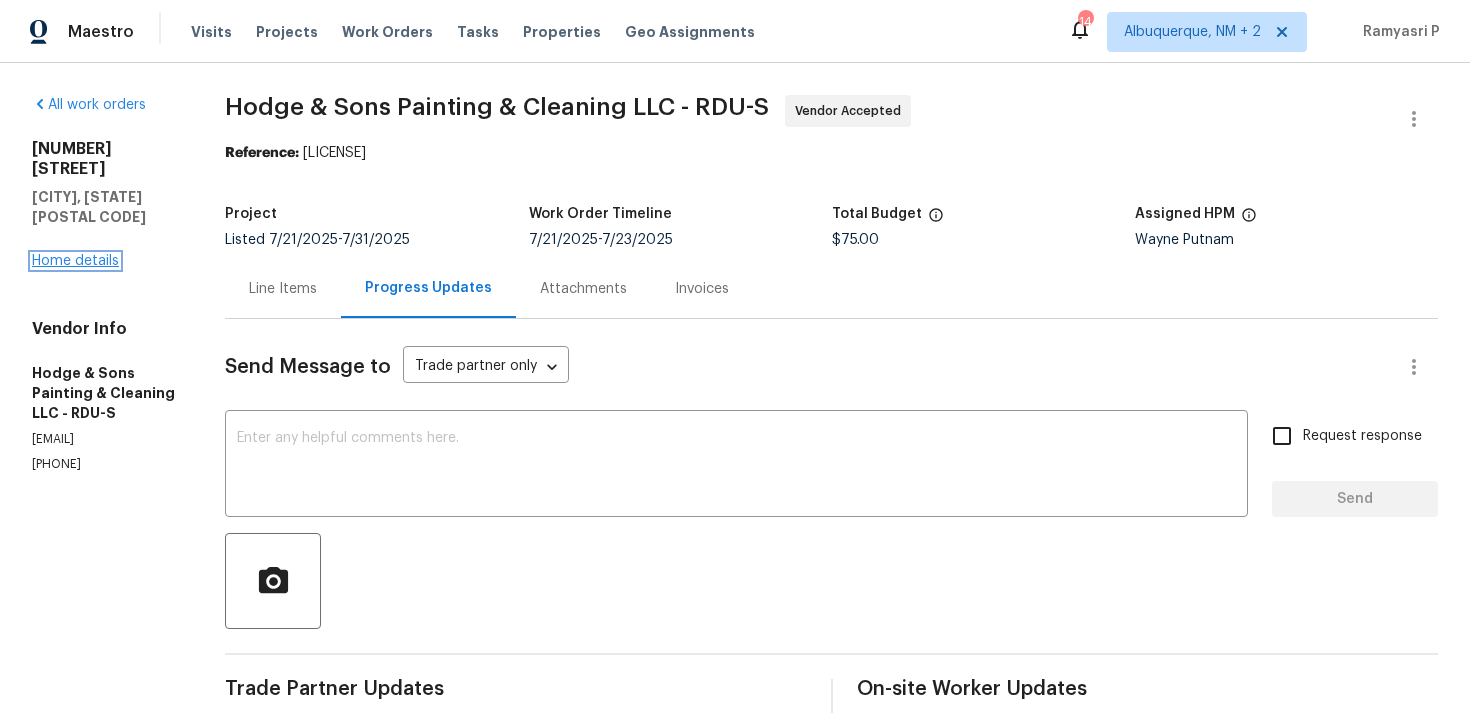 click on "Home details" at bounding box center (75, 261) 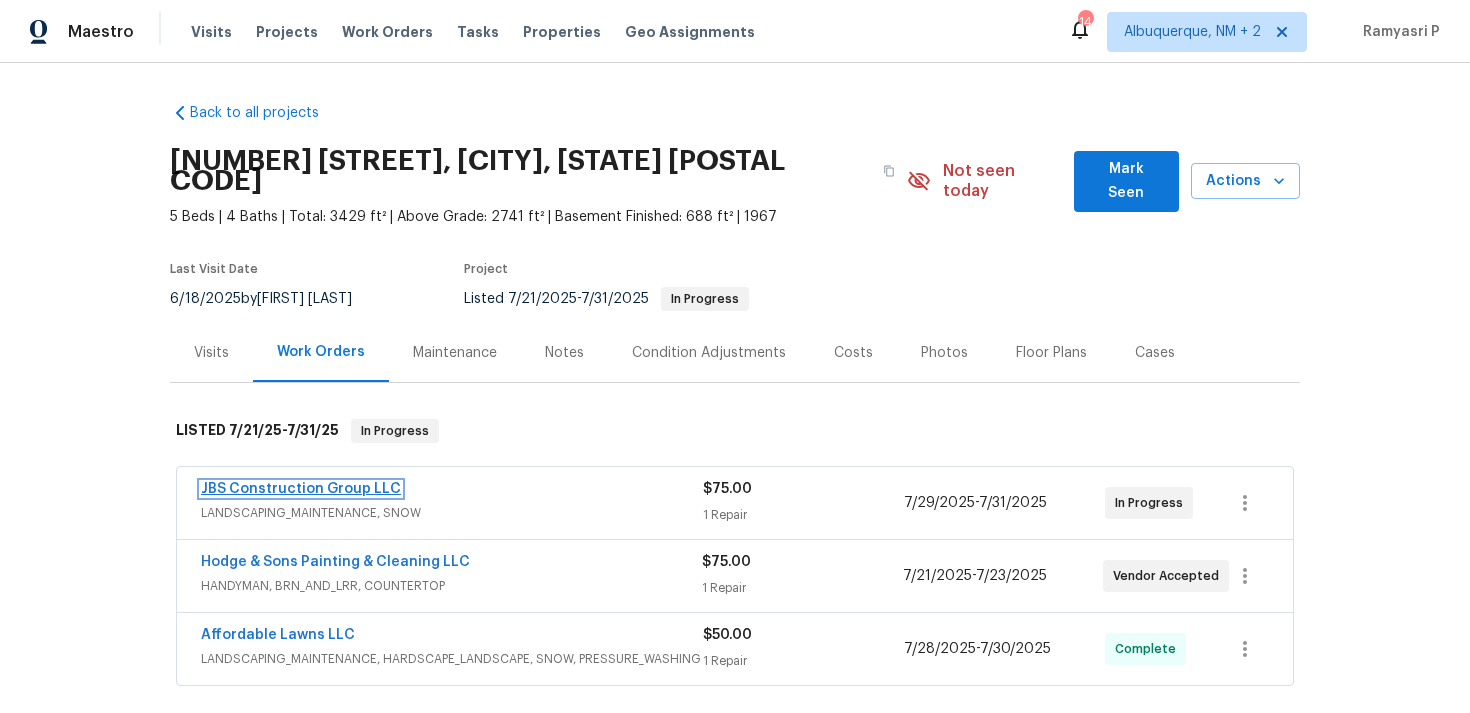 click on "JBS Construction Group LLC" at bounding box center [301, 489] 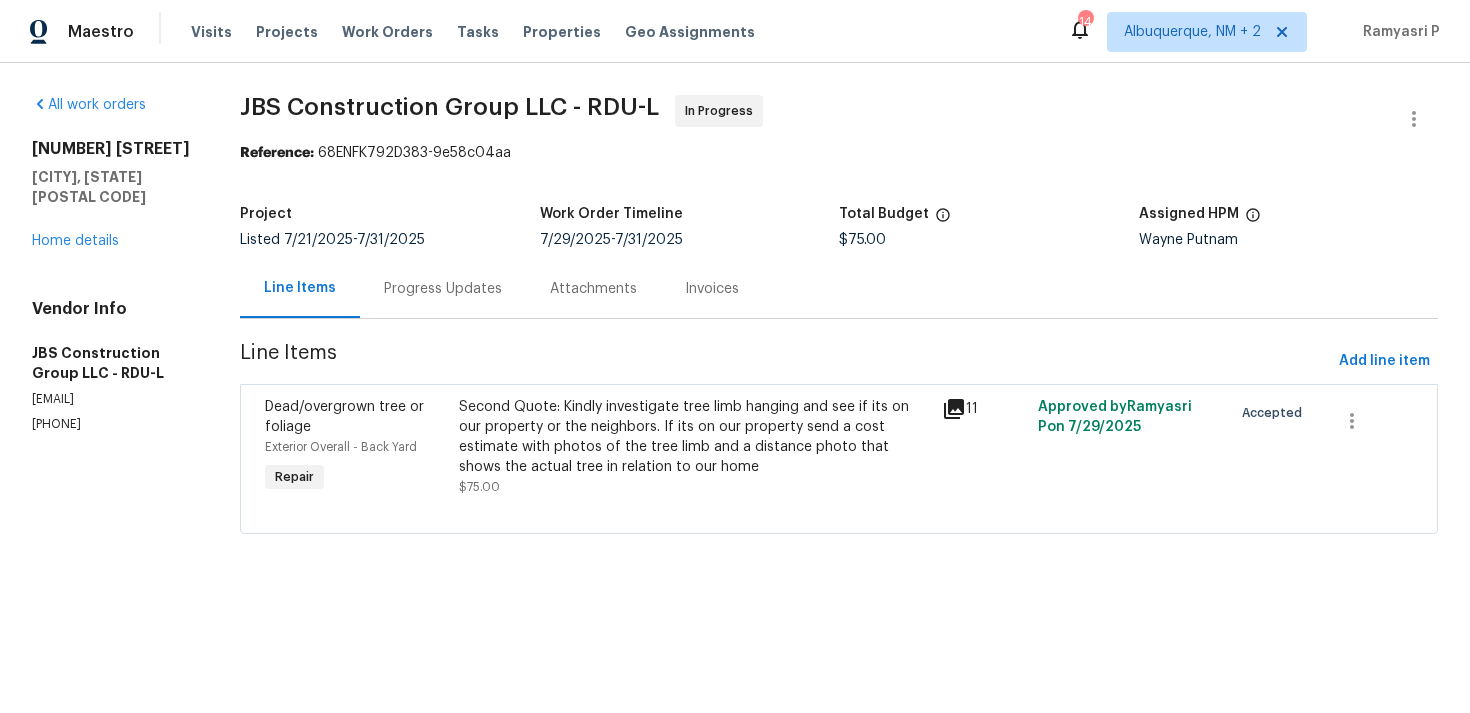 click on "Progress Updates" at bounding box center (443, 289) 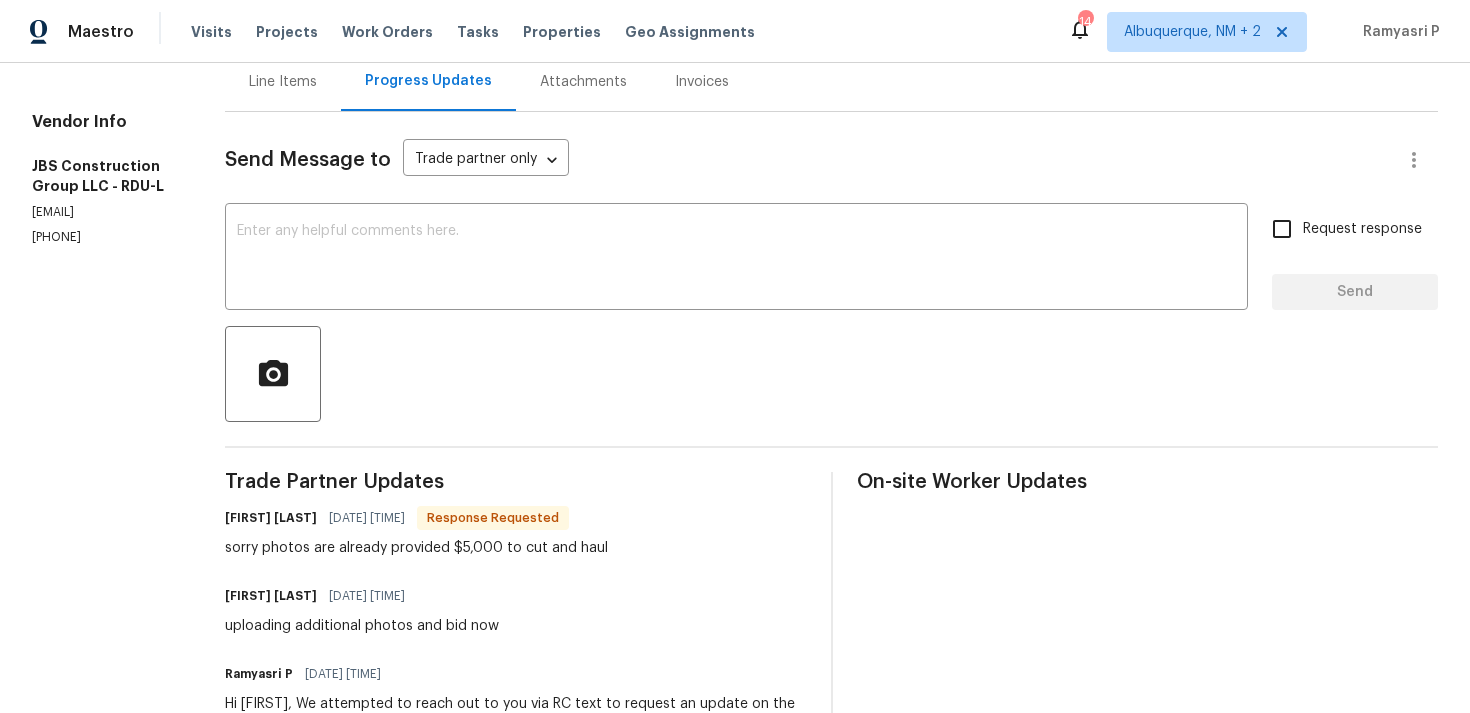 scroll, scrollTop: 198, scrollLeft: 0, axis: vertical 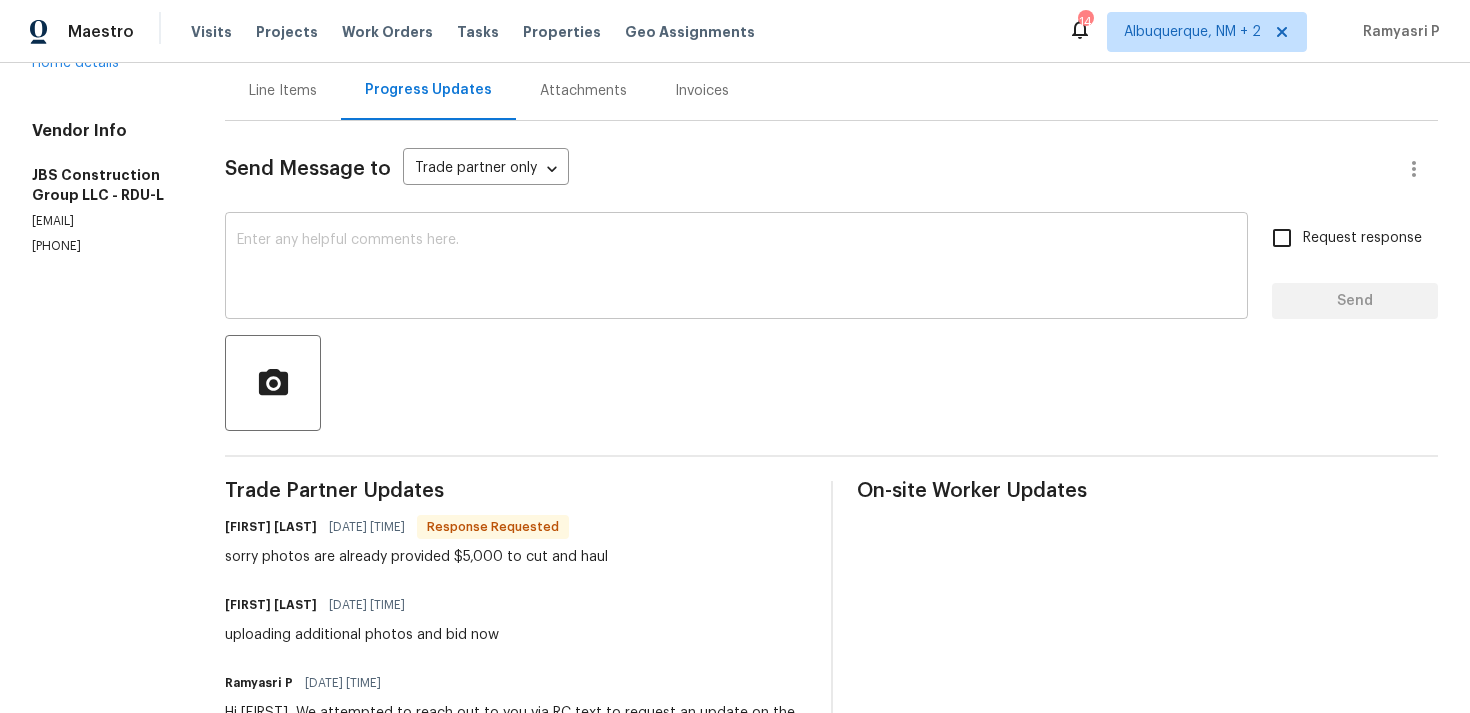 click at bounding box center (736, 268) 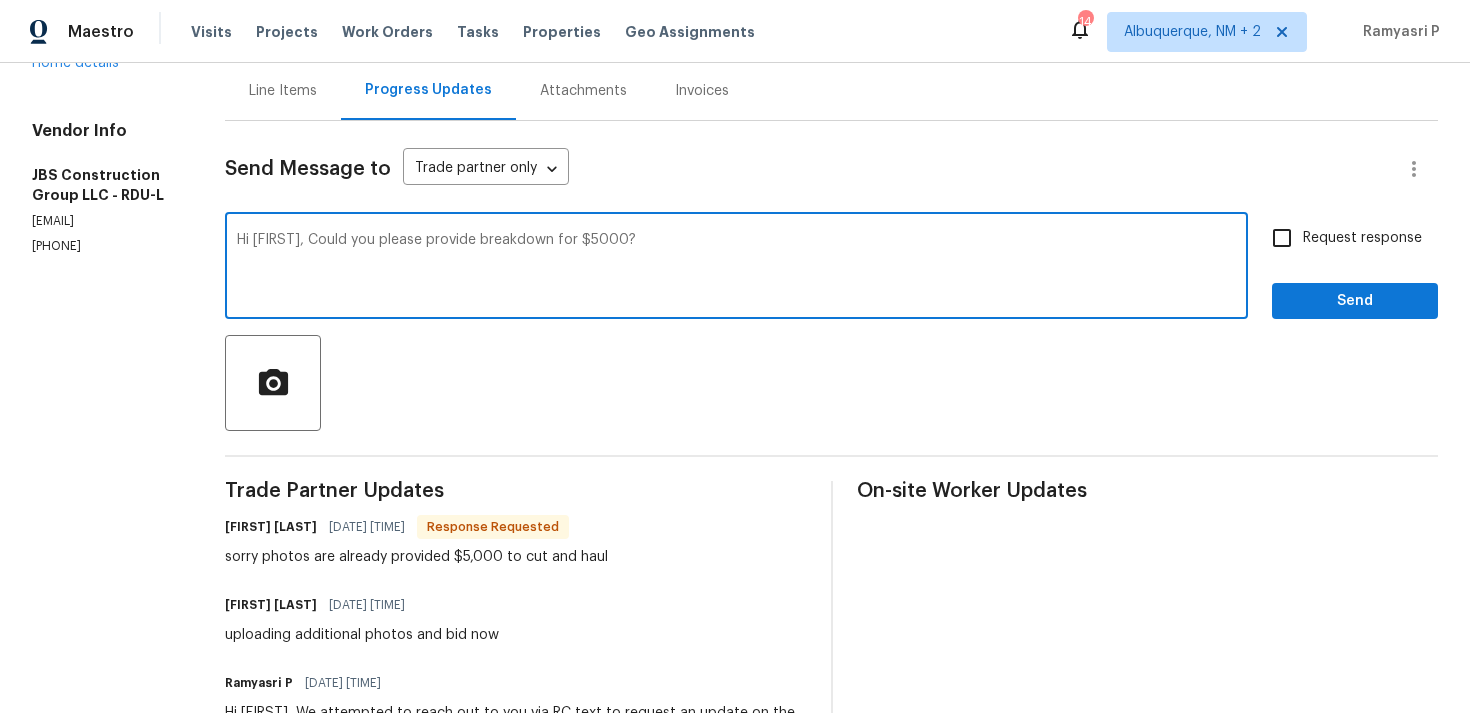 type on "Hi [FIRST], Could you please provide breakdown for $5000?" 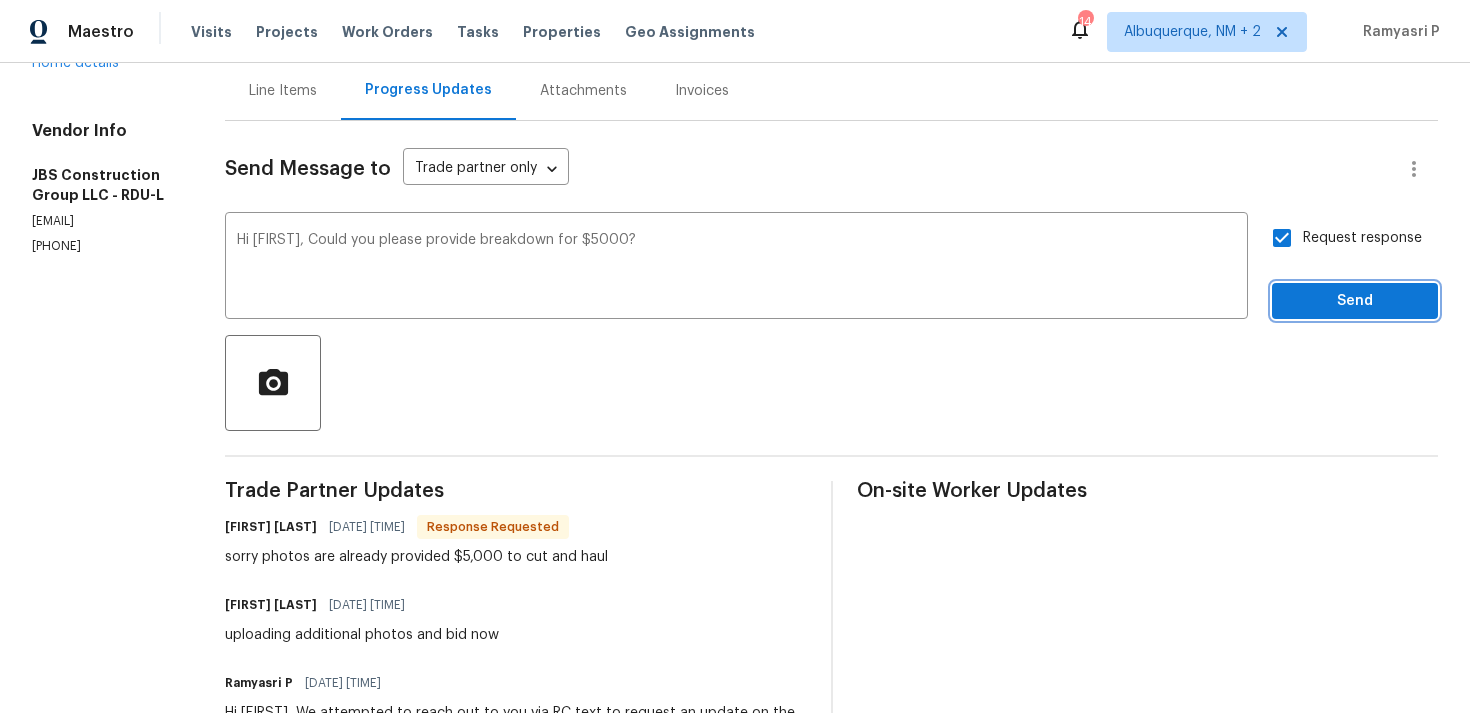 click on "Send" at bounding box center (1355, 301) 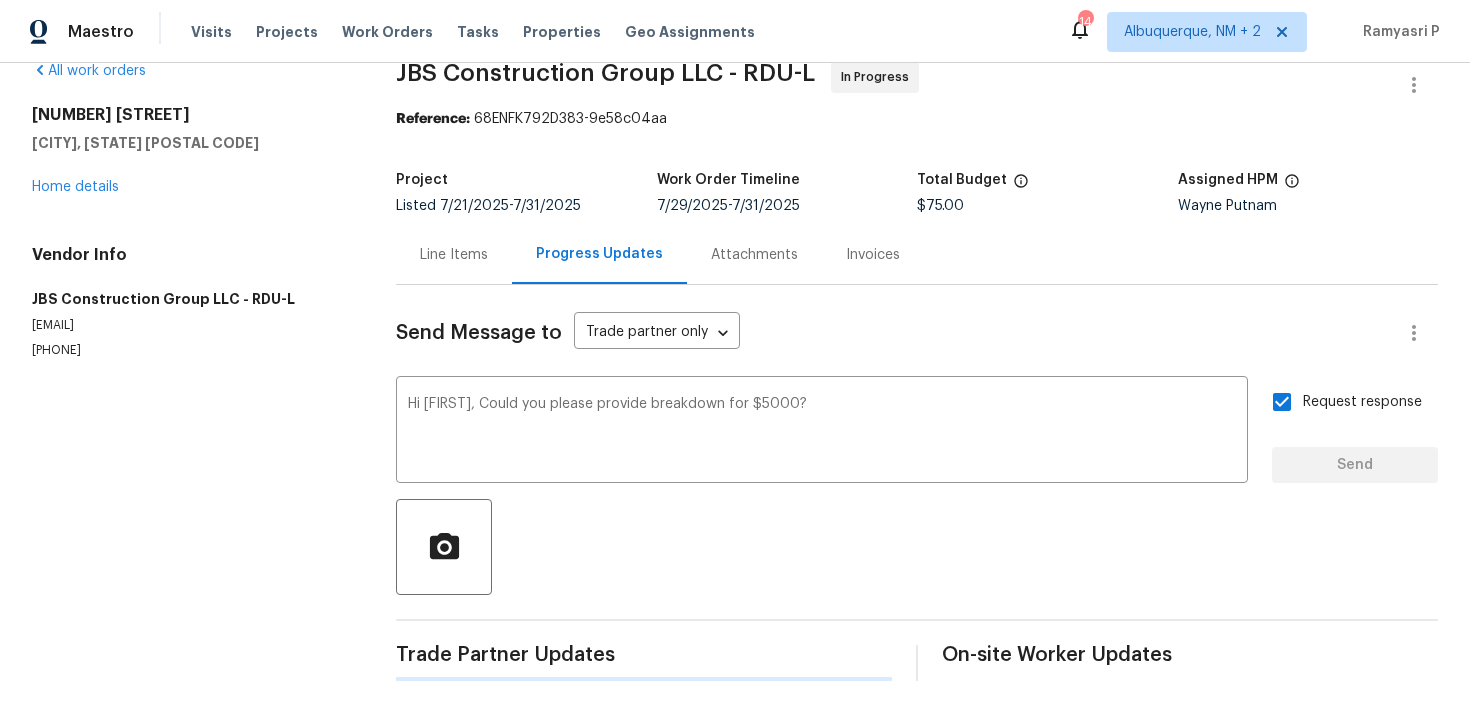 scroll, scrollTop: 34, scrollLeft: 0, axis: vertical 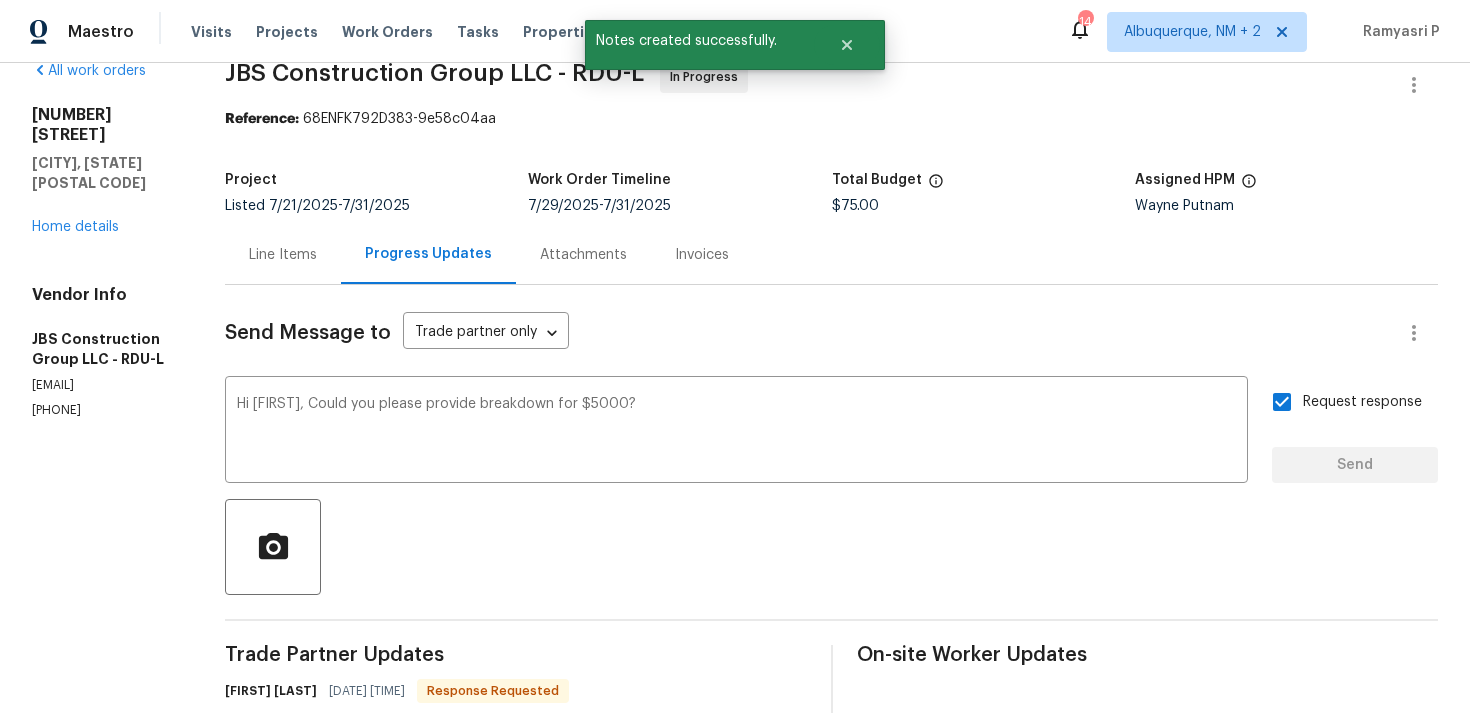type 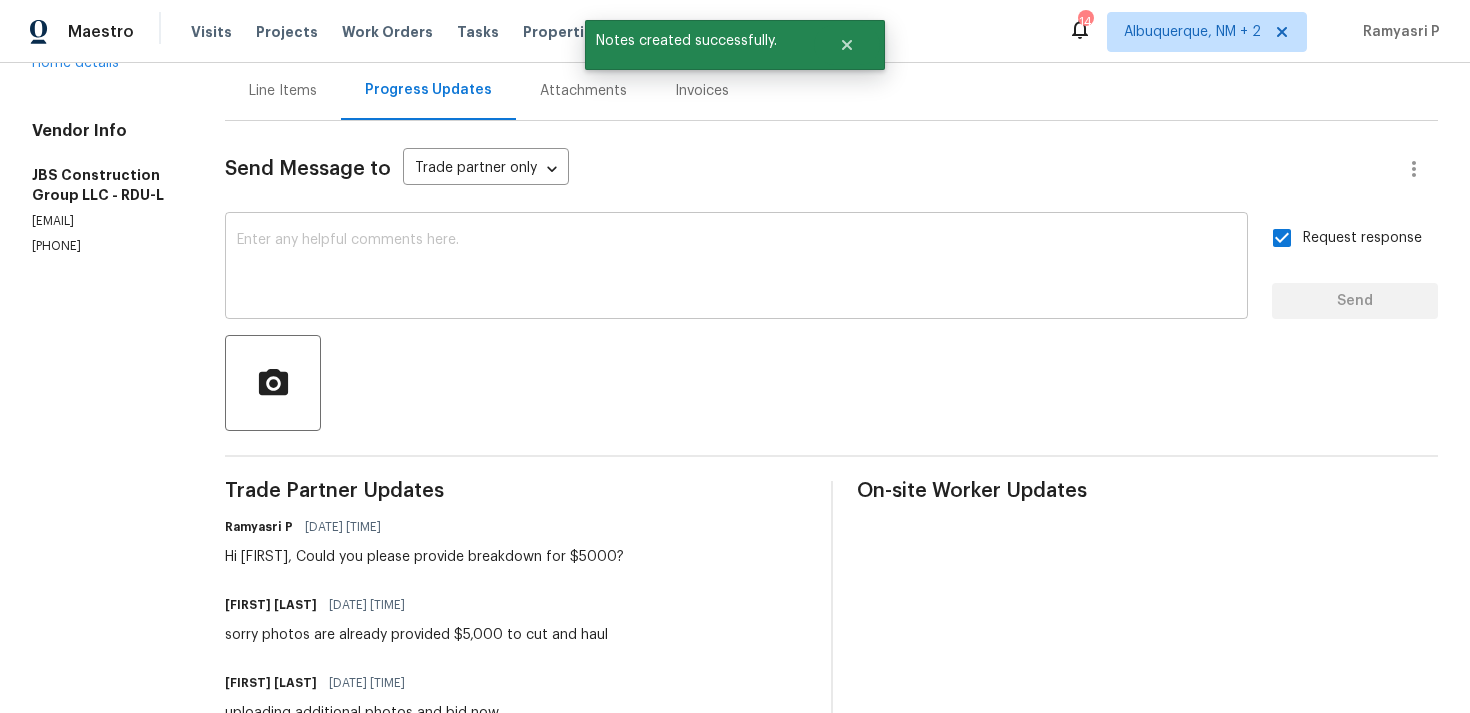 scroll, scrollTop: 131, scrollLeft: 0, axis: vertical 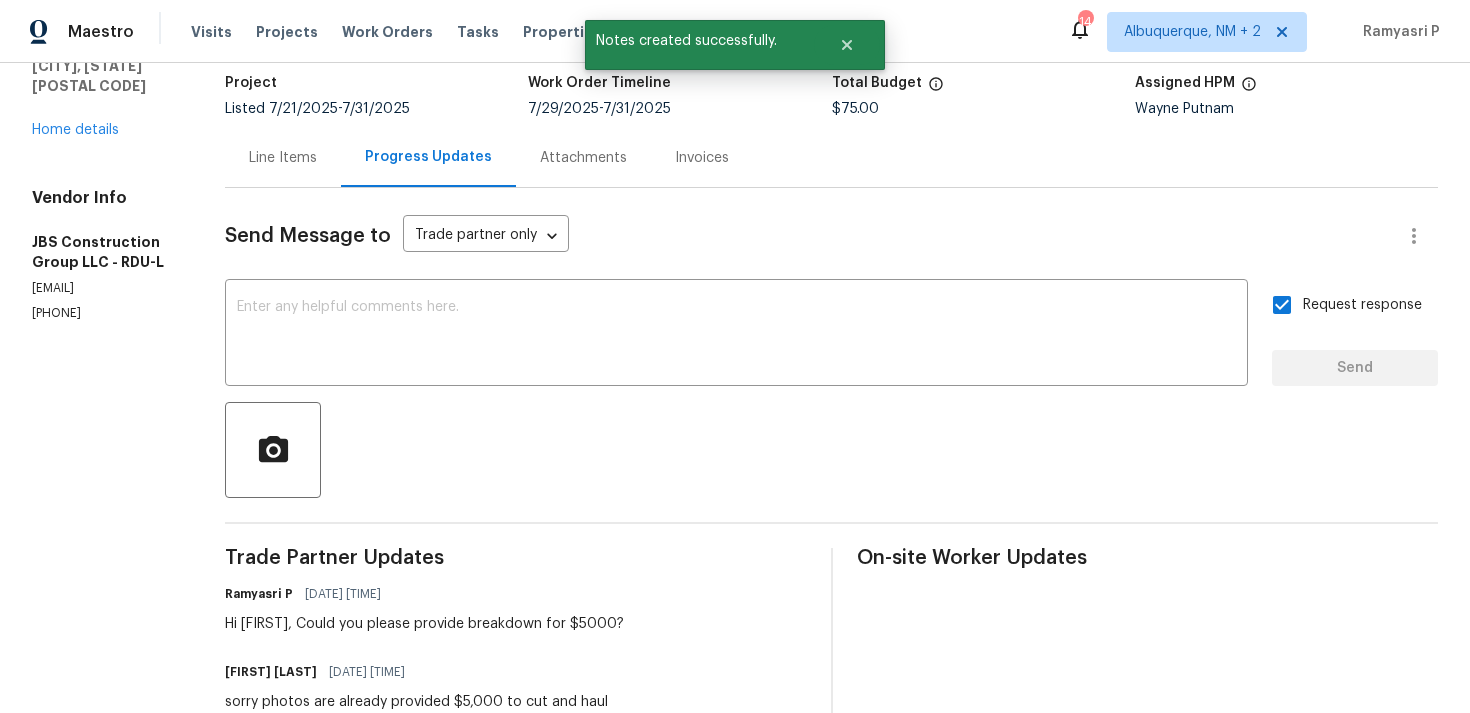 click on "Line Items" at bounding box center [283, 158] 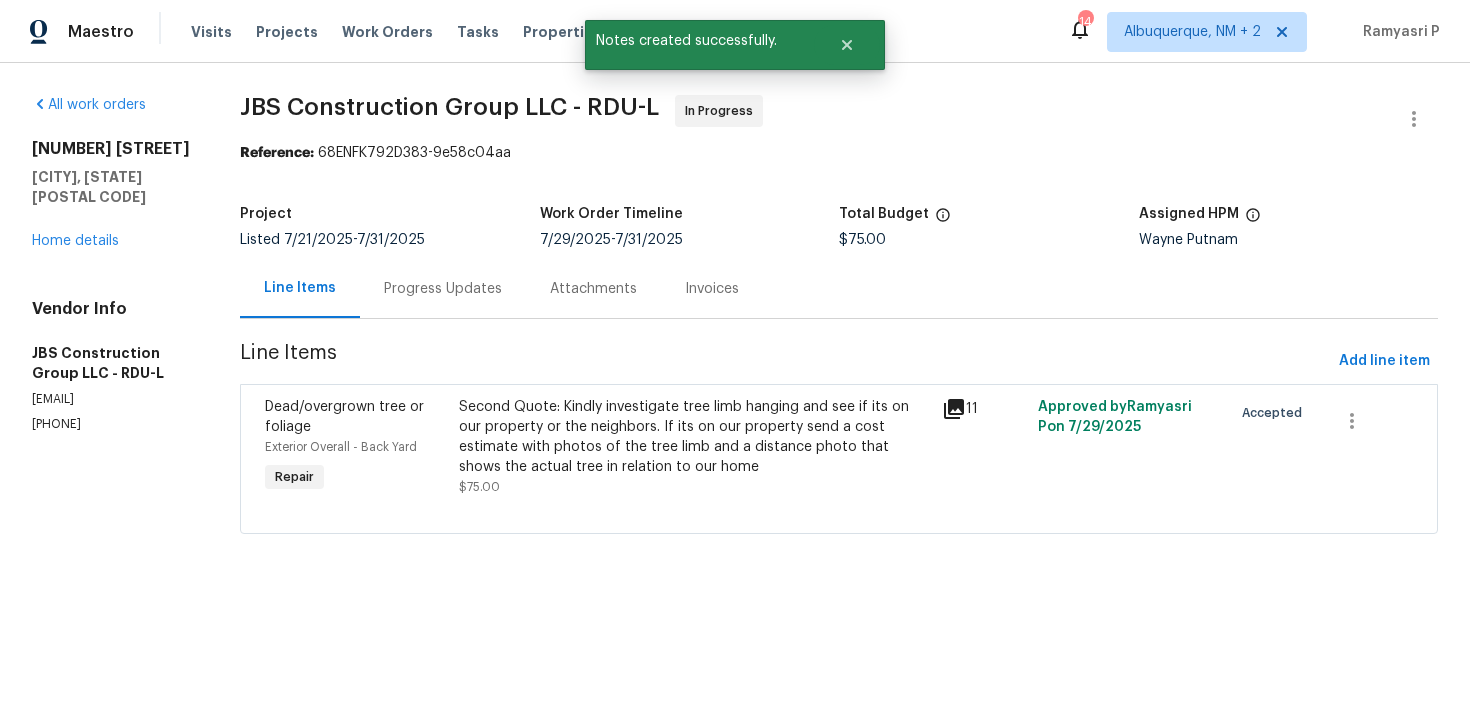 scroll, scrollTop: 0, scrollLeft: 0, axis: both 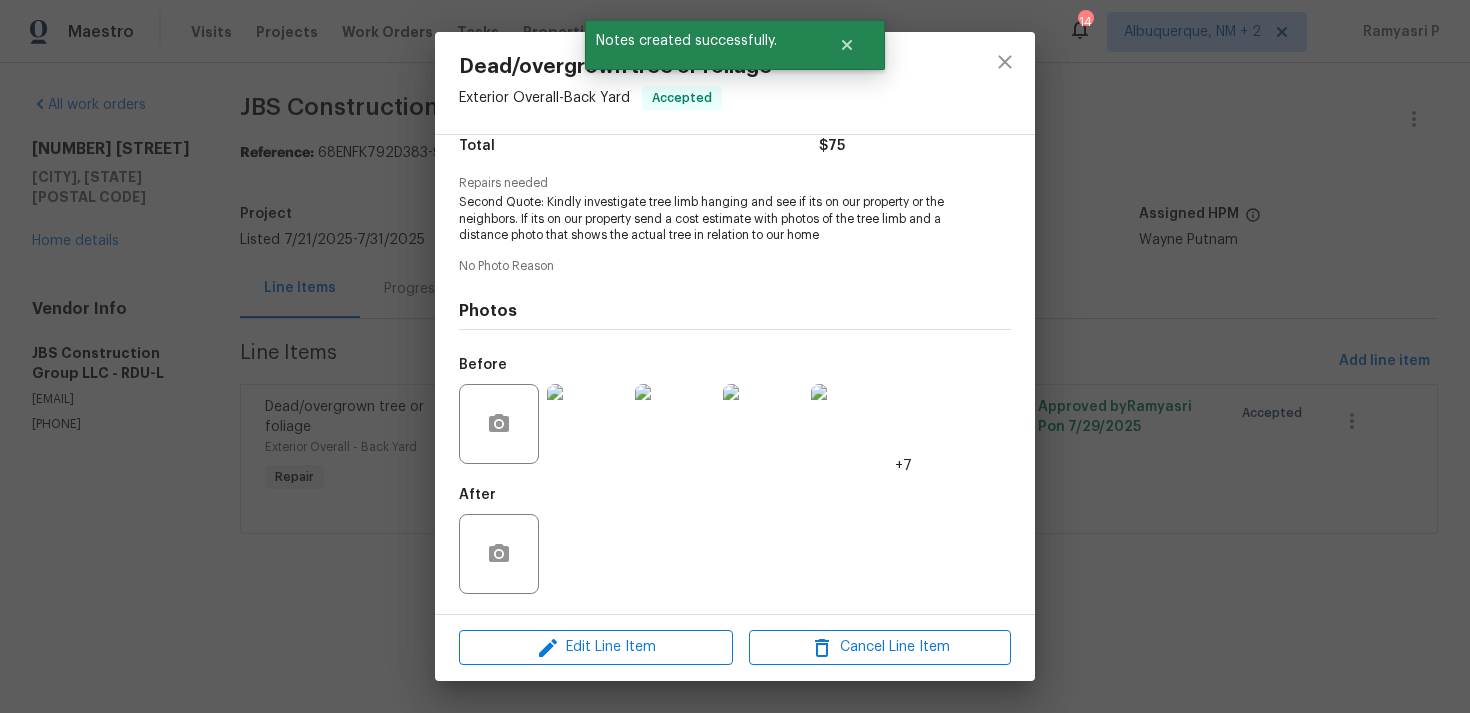 click at bounding box center (587, 424) 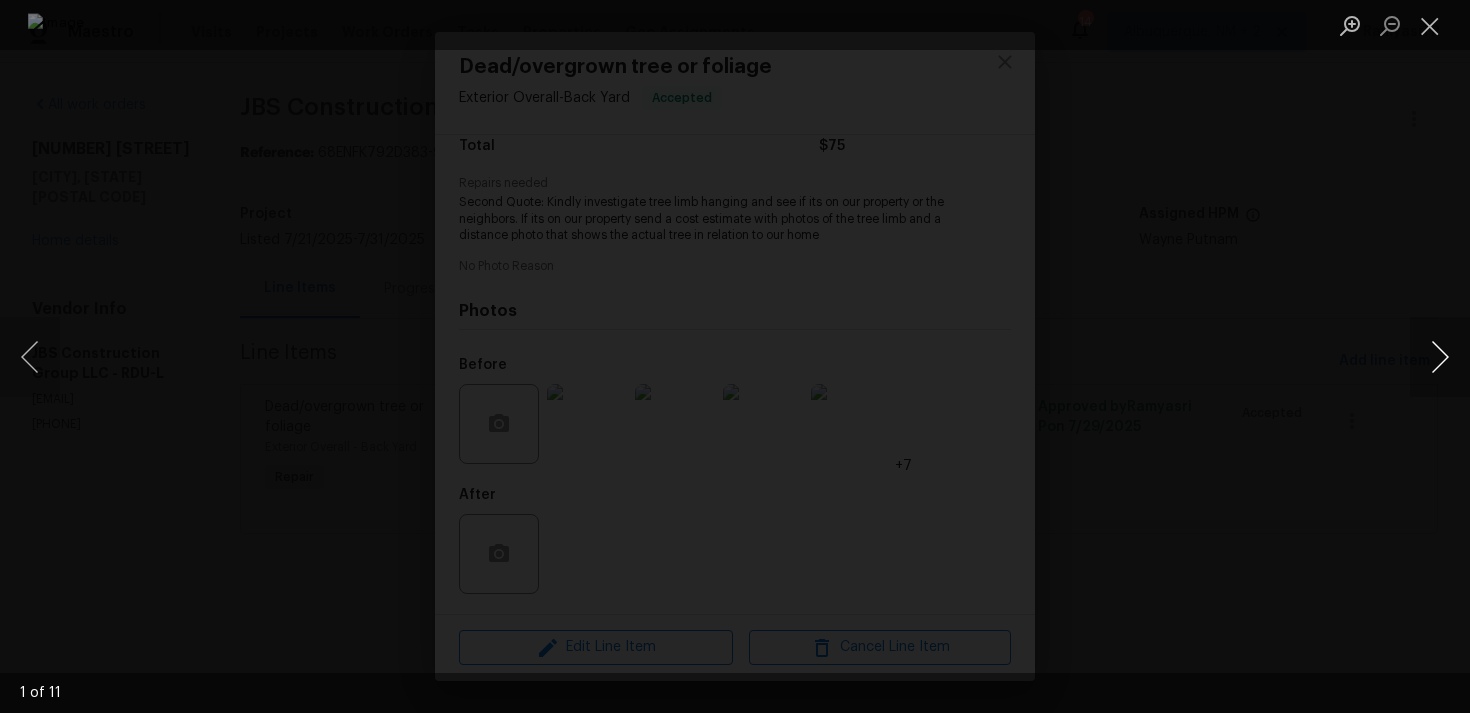 click at bounding box center (1440, 357) 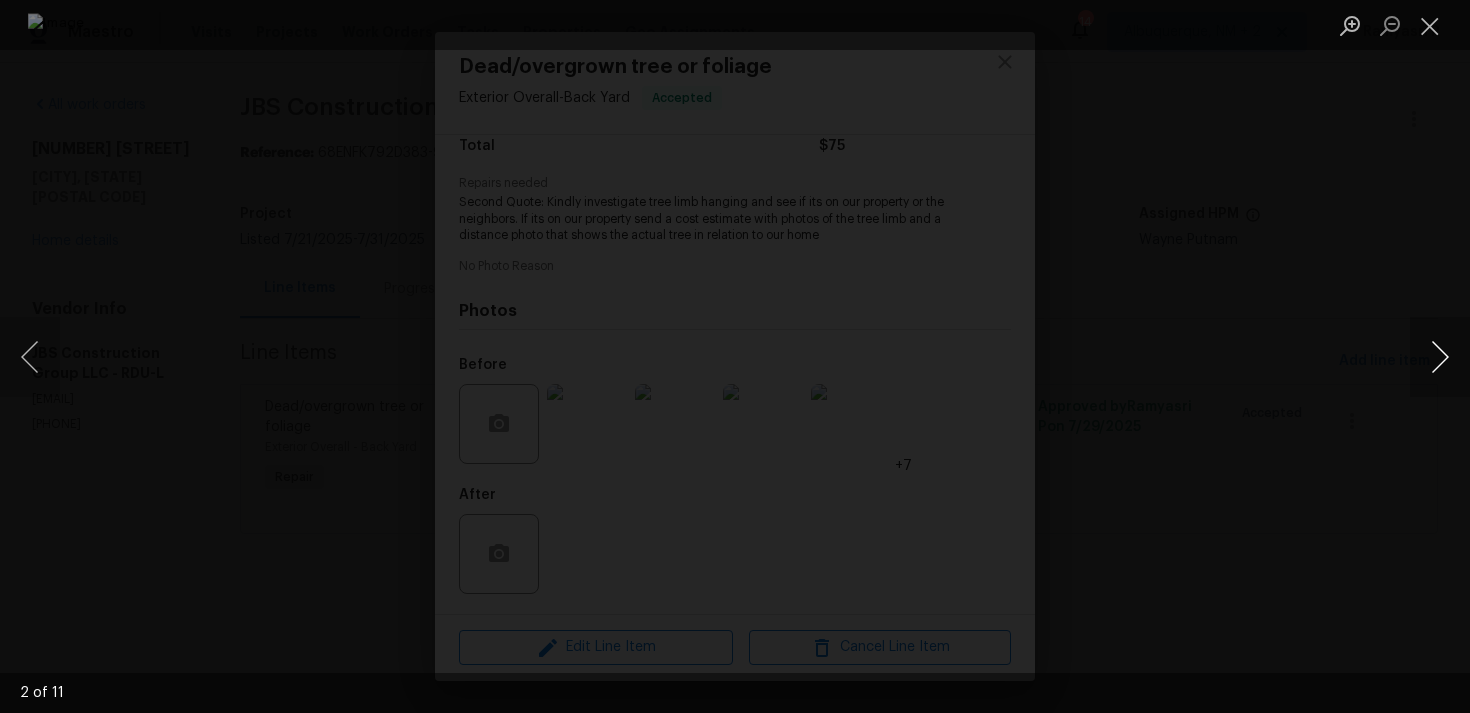 click at bounding box center (1440, 357) 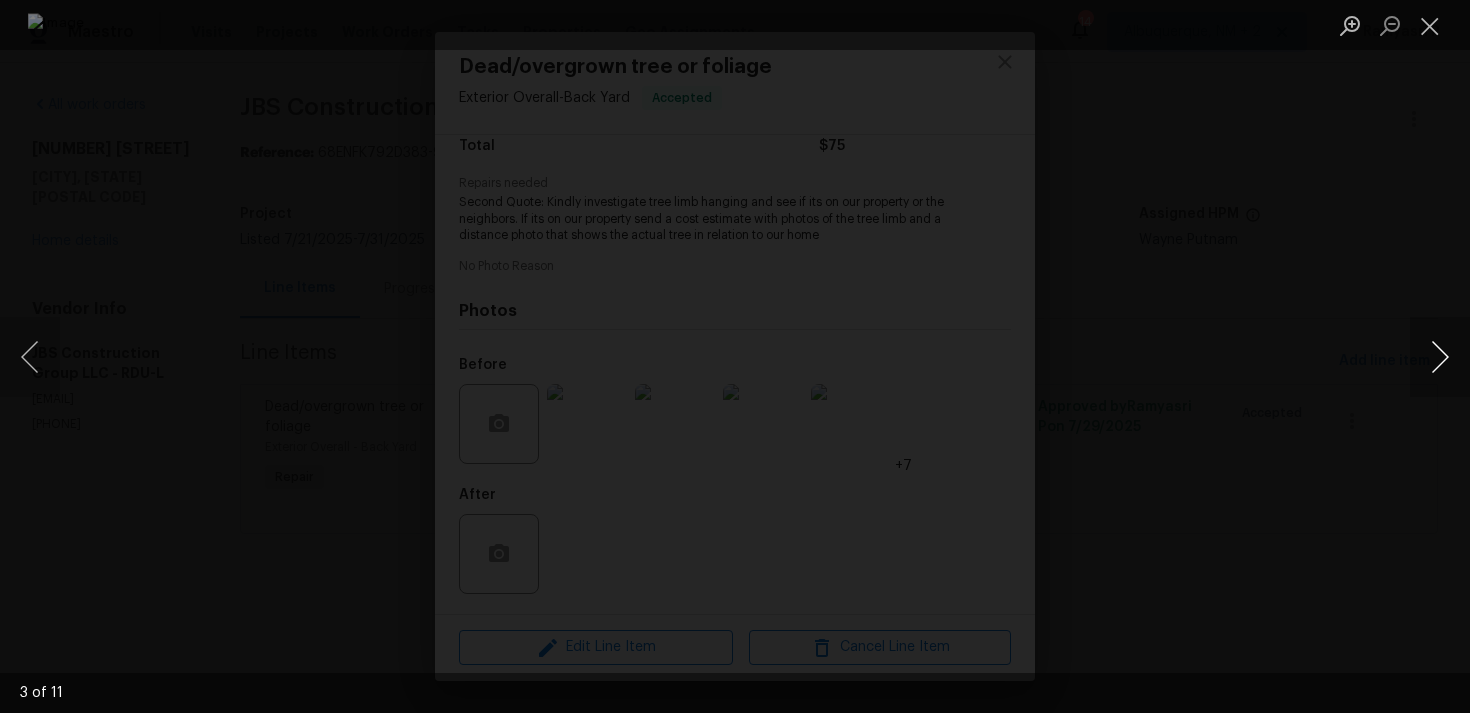 click at bounding box center (1440, 357) 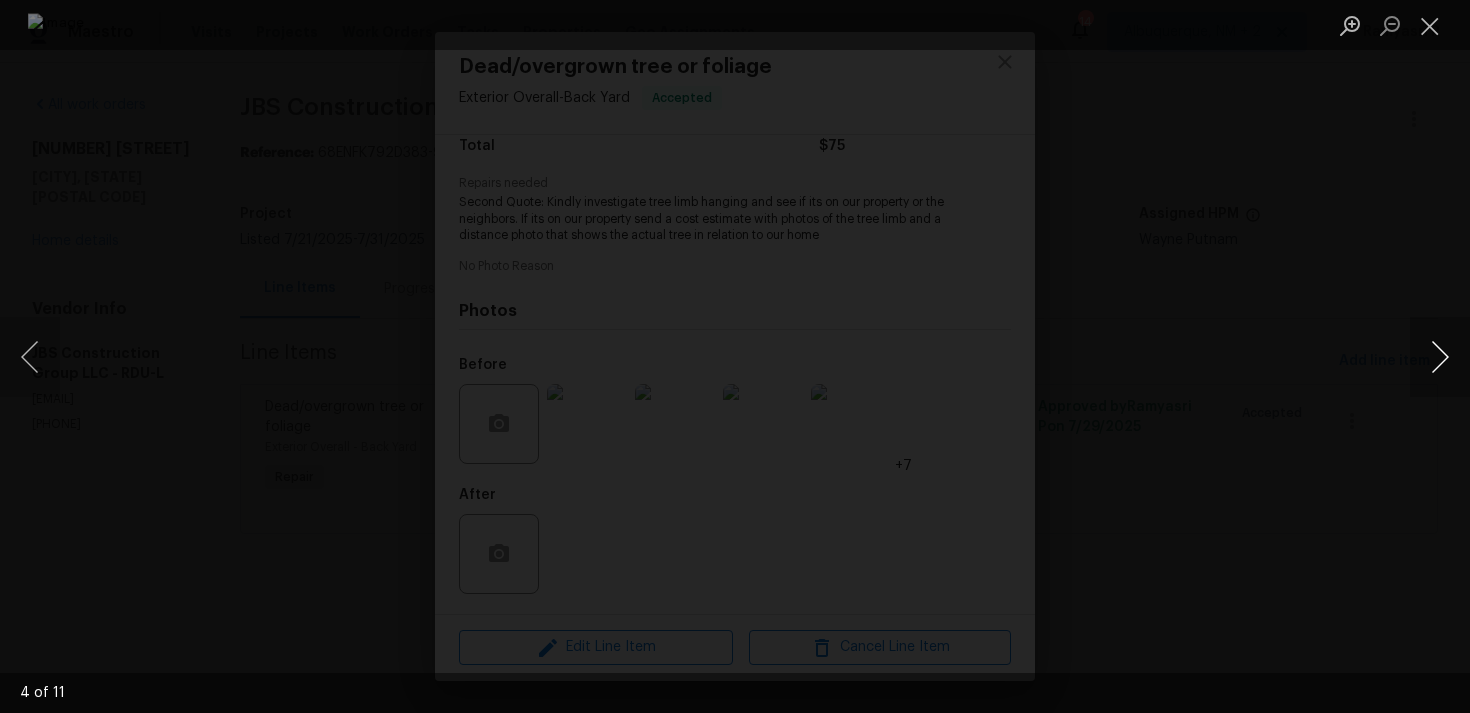 click at bounding box center (1440, 357) 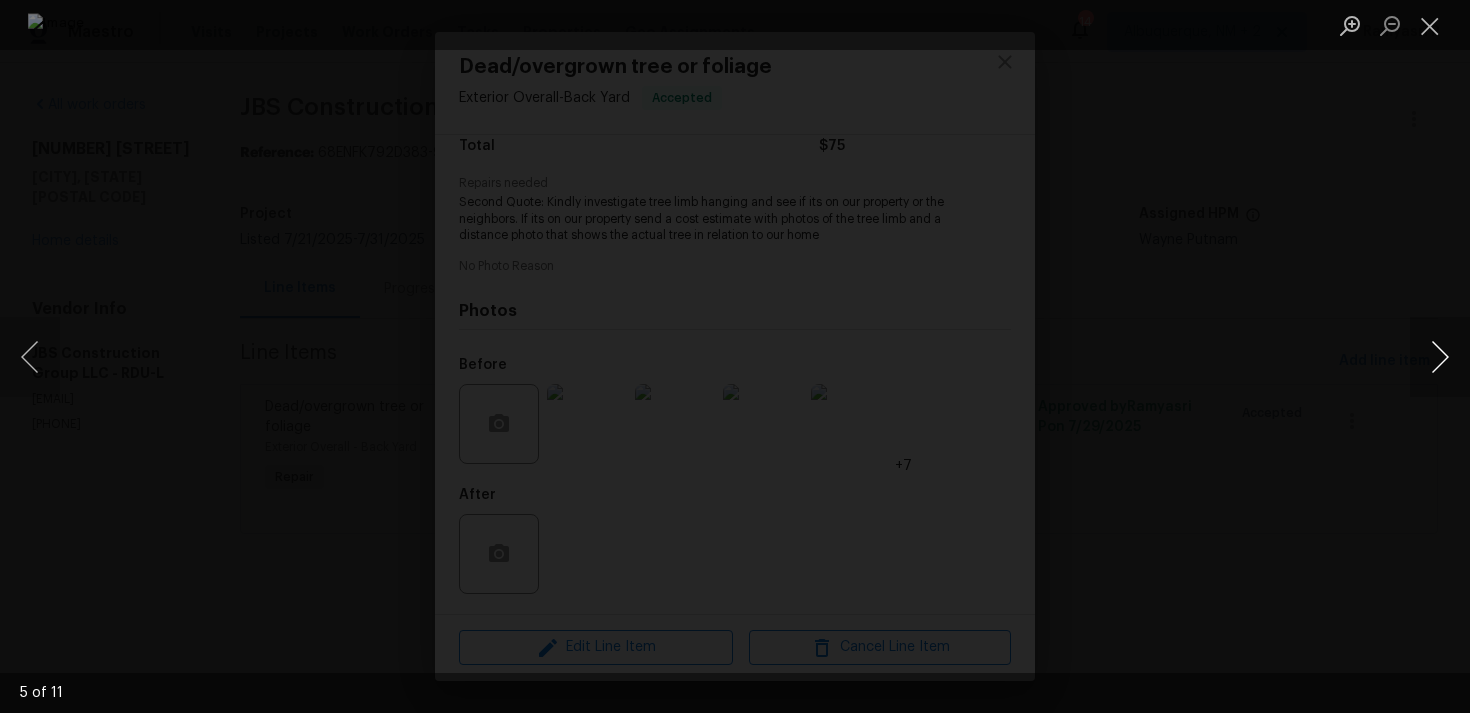click at bounding box center (1440, 357) 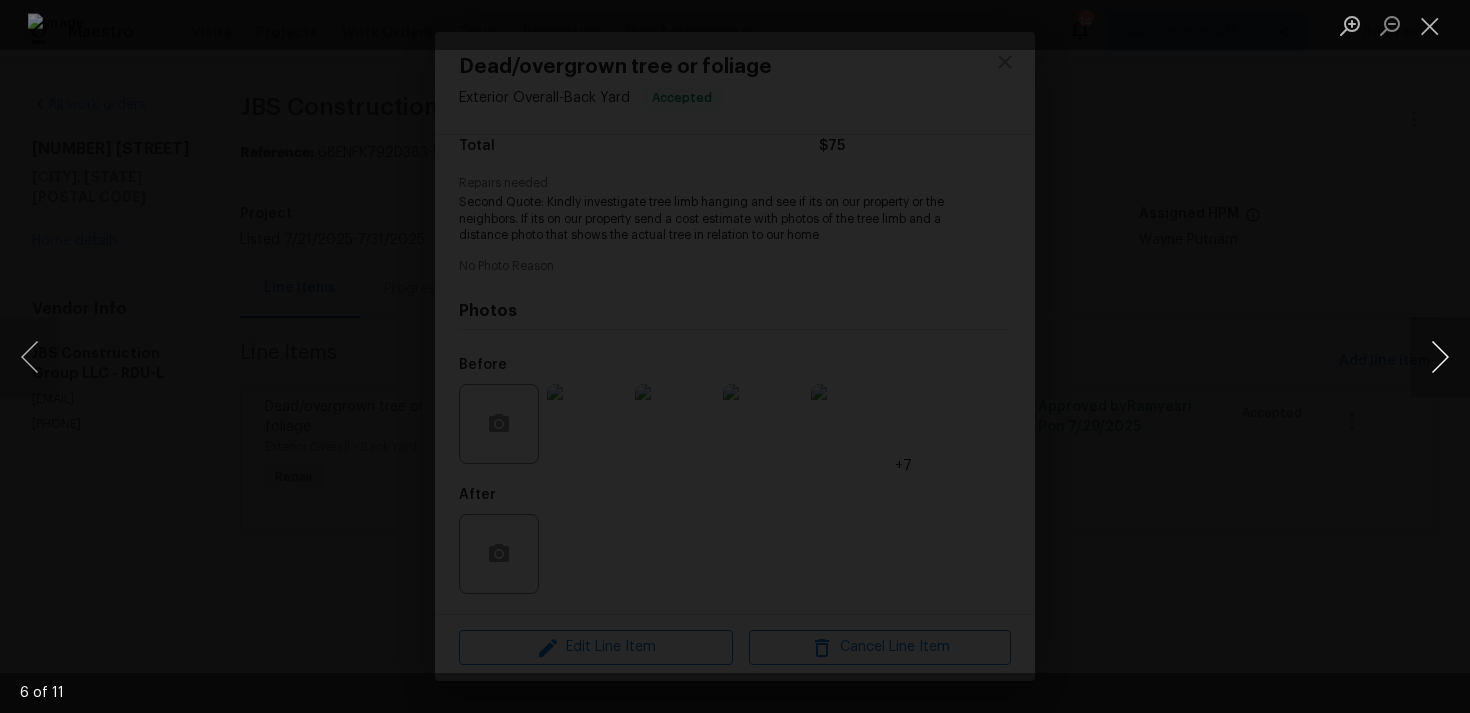 click at bounding box center (1440, 357) 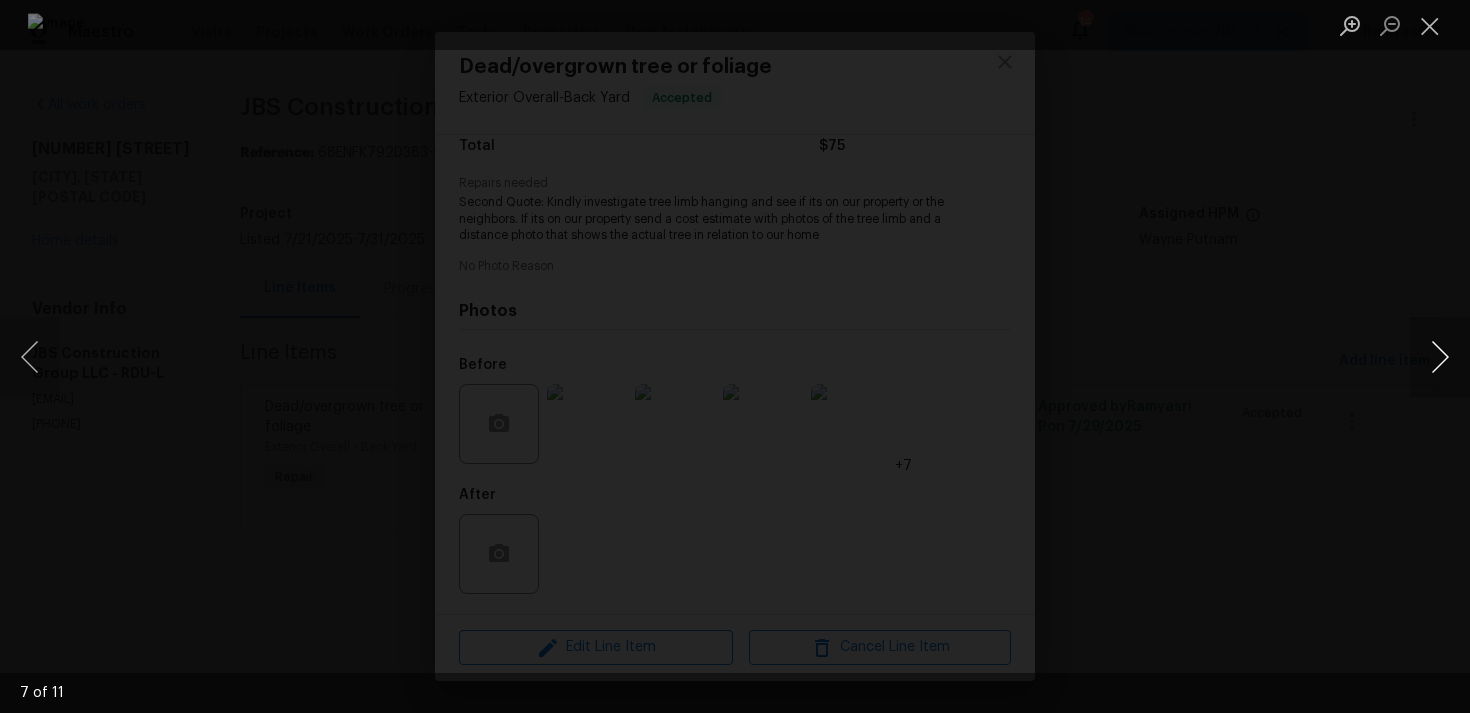click at bounding box center (1440, 357) 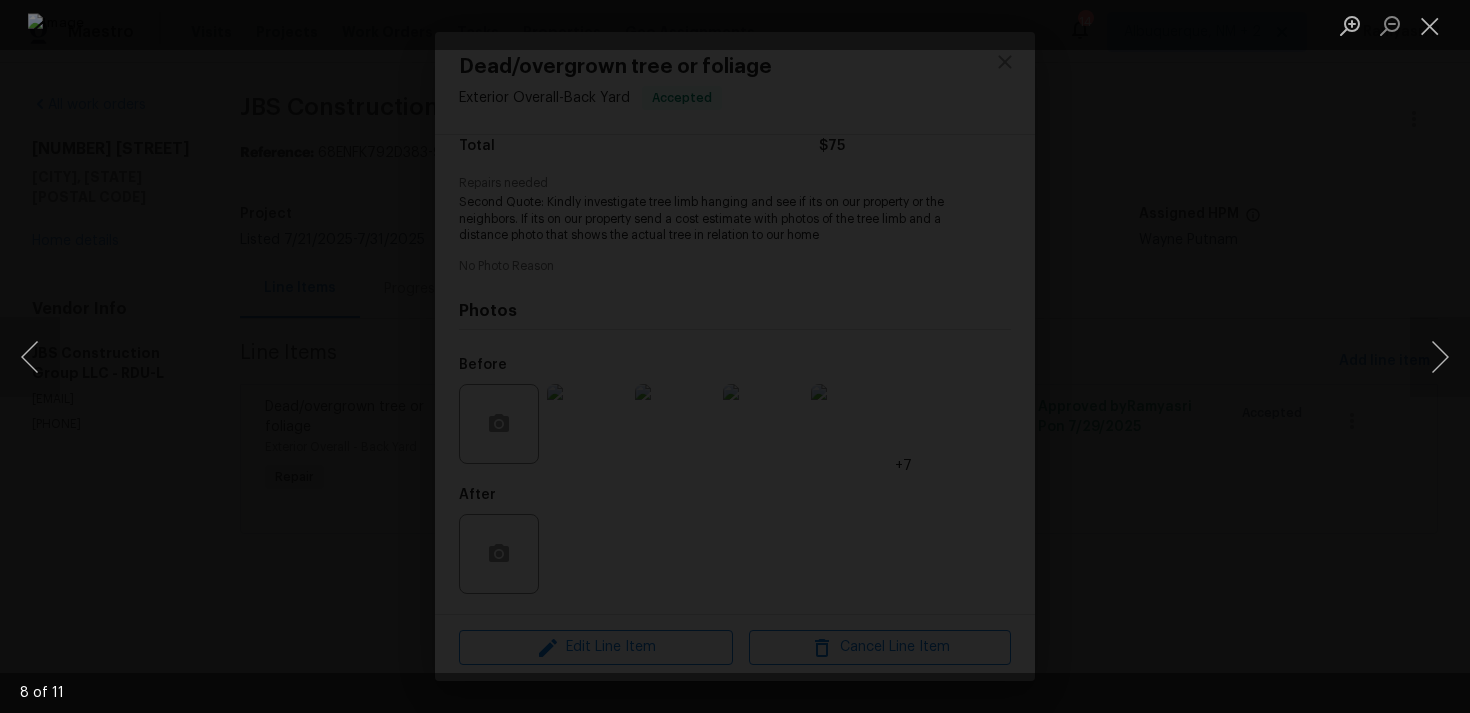 click at bounding box center [1430, 25] 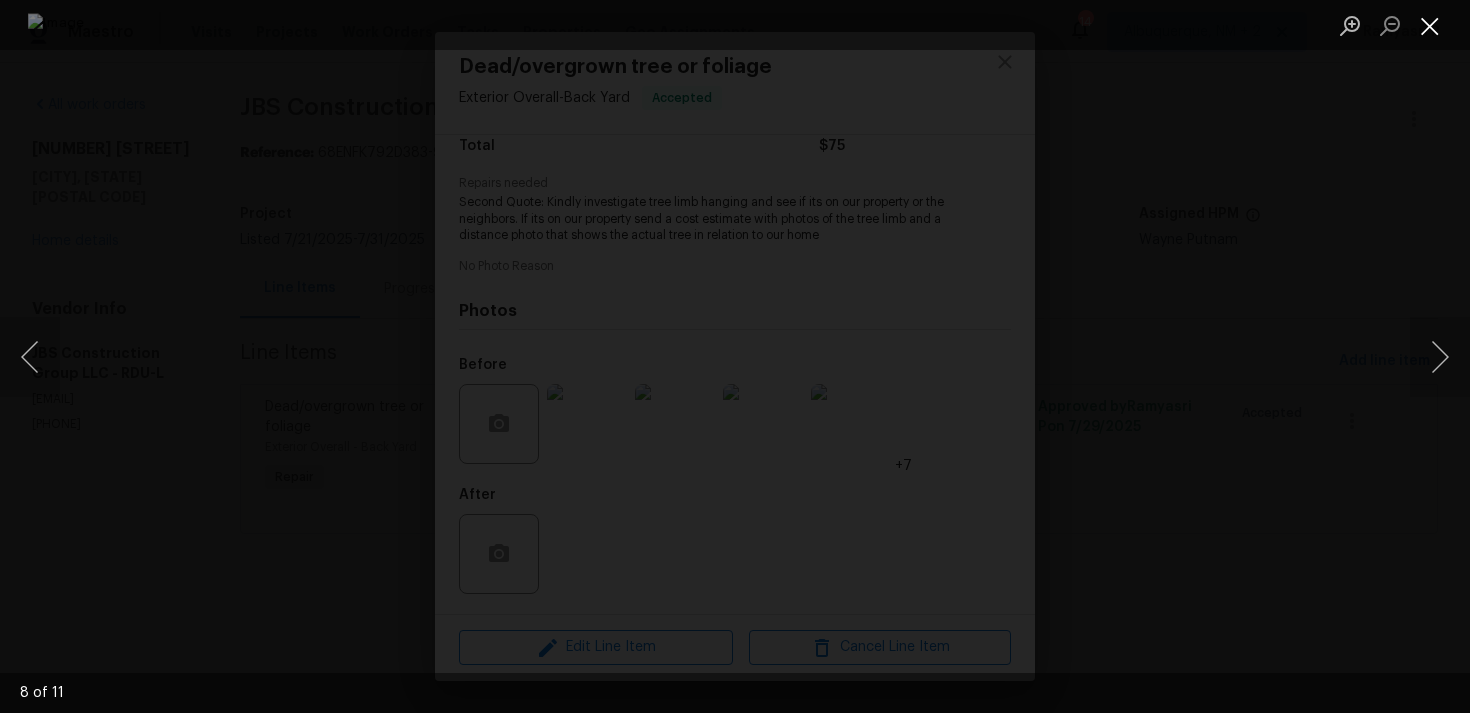 click at bounding box center [1430, 25] 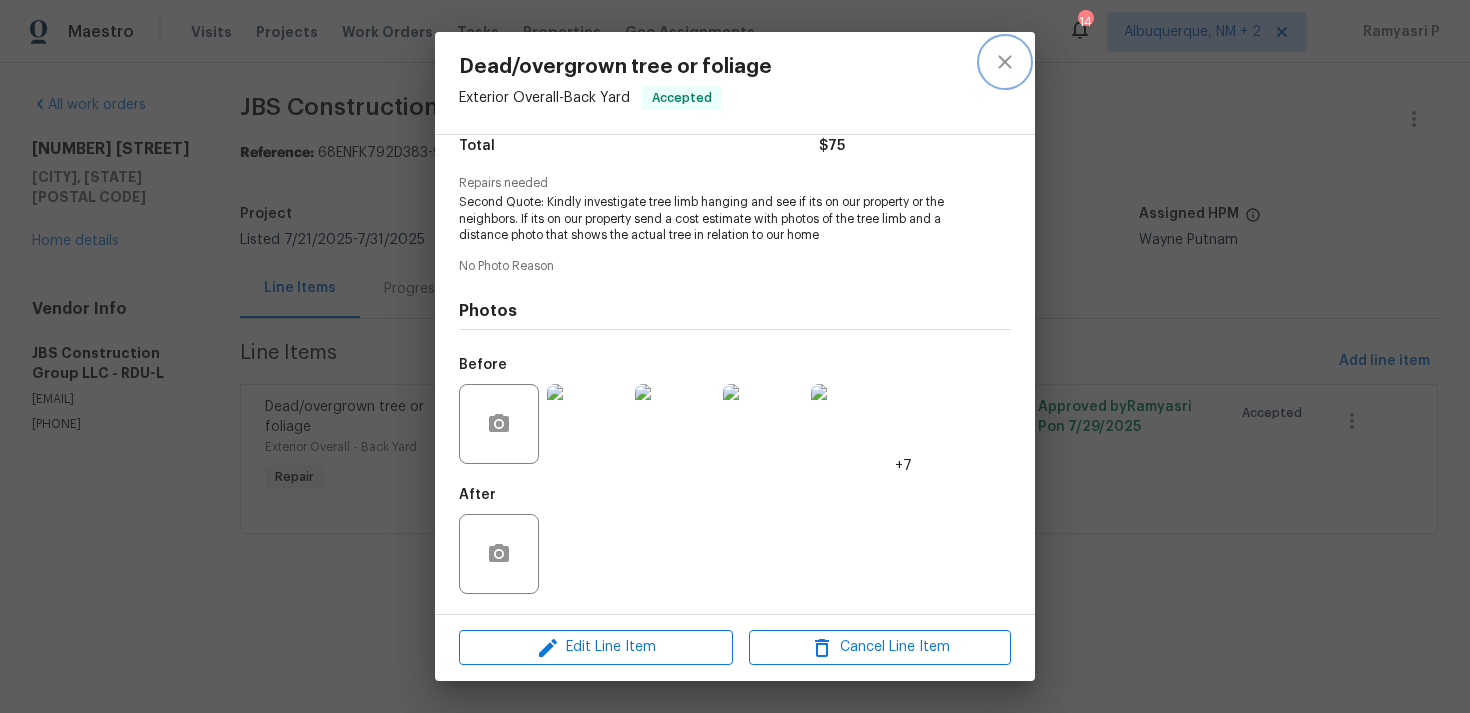 click 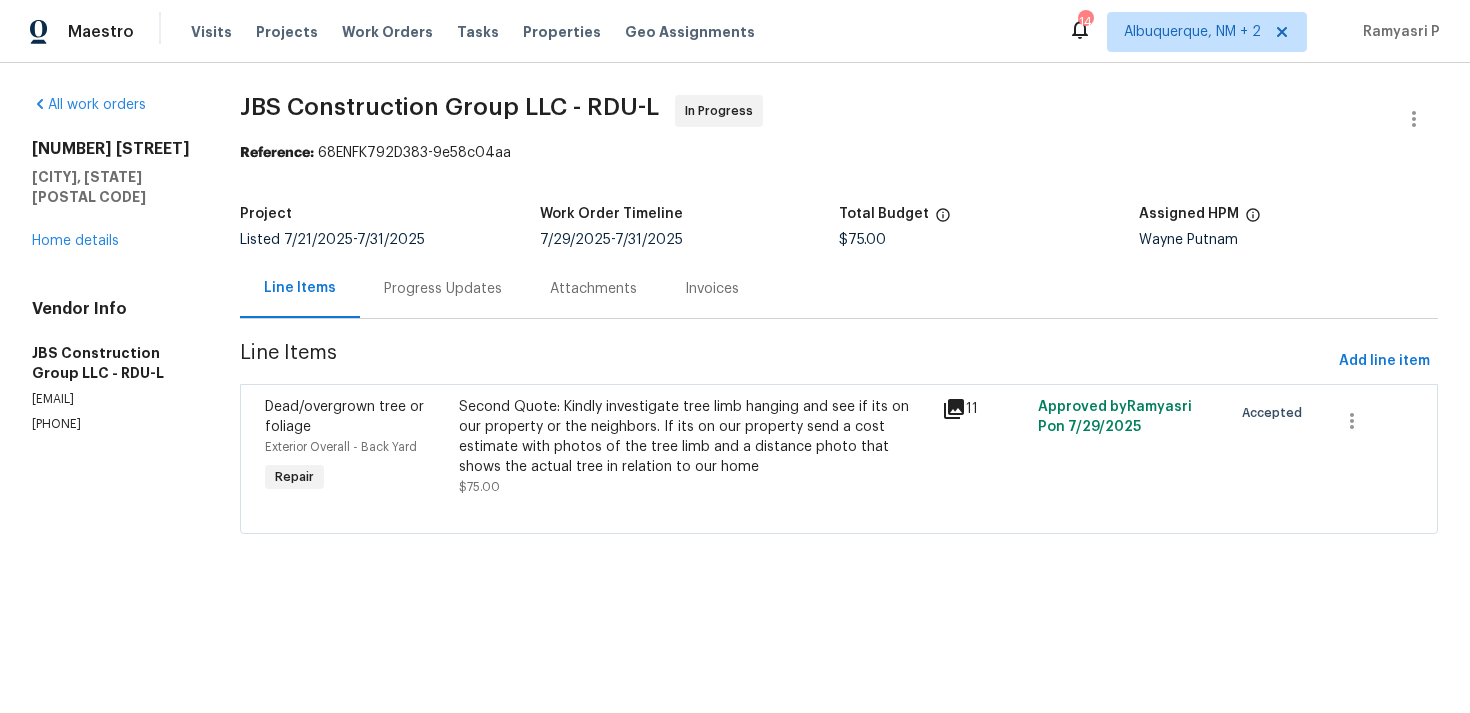 click on "Progress Updates" at bounding box center [443, 289] 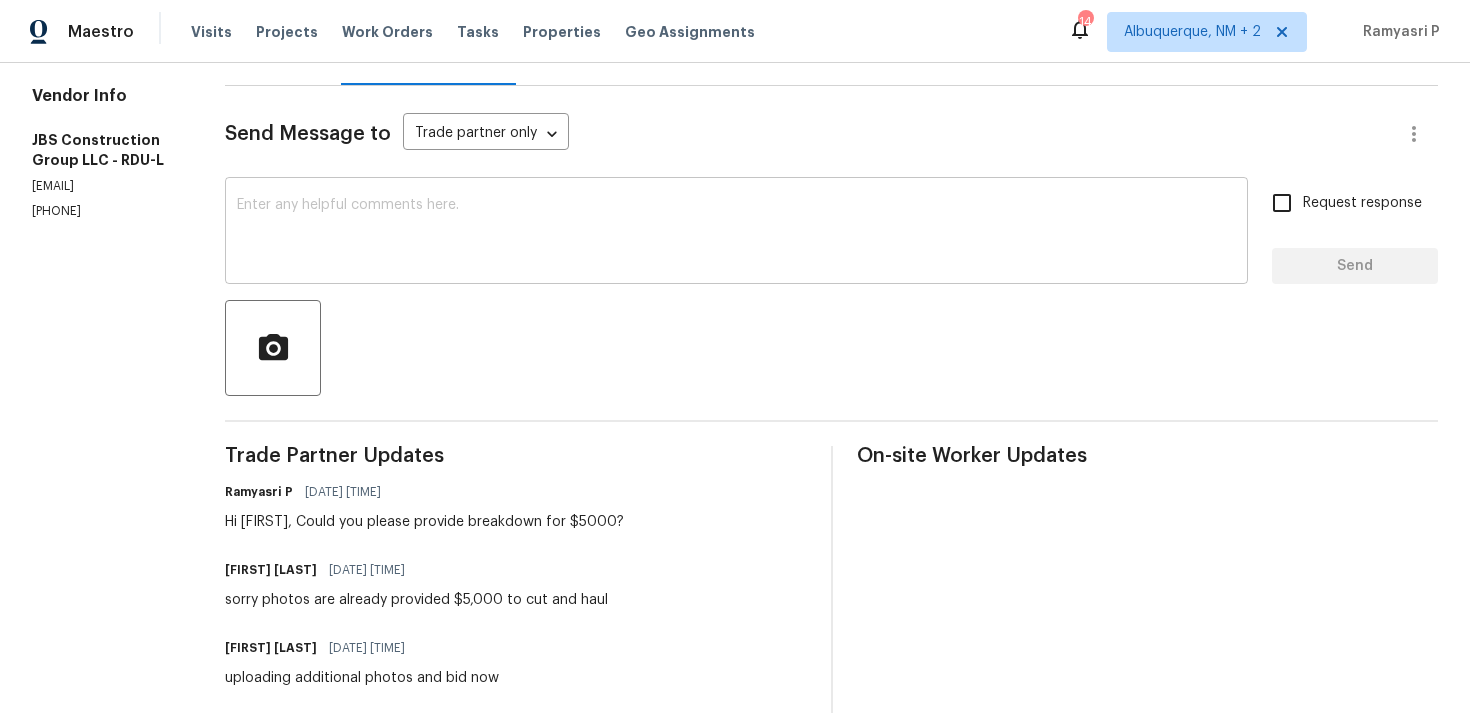 scroll, scrollTop: 413, scrollLeft: 0, axis: vertical 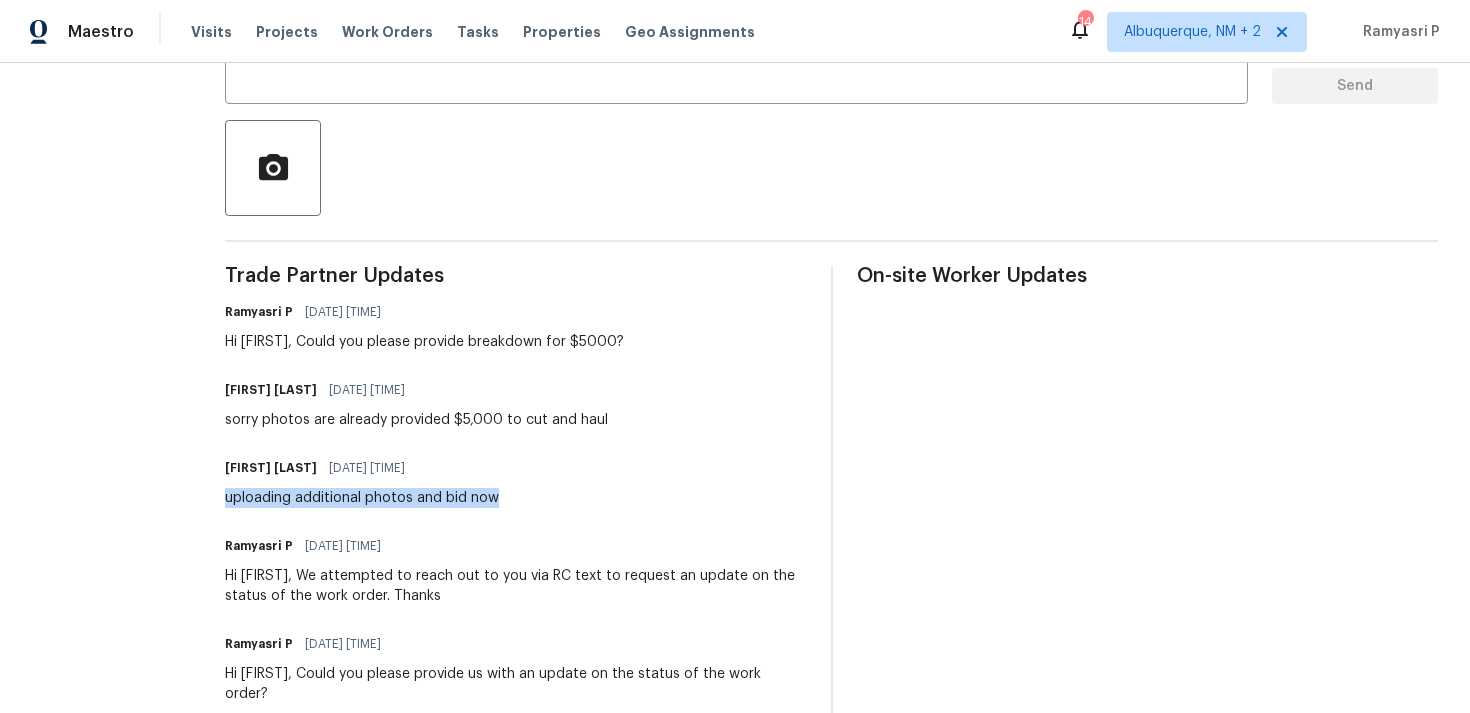 drag, startPoint x: 295, startPoint y: 498, endPoint x: 584, endPoint y: 518, distance: 289.69122 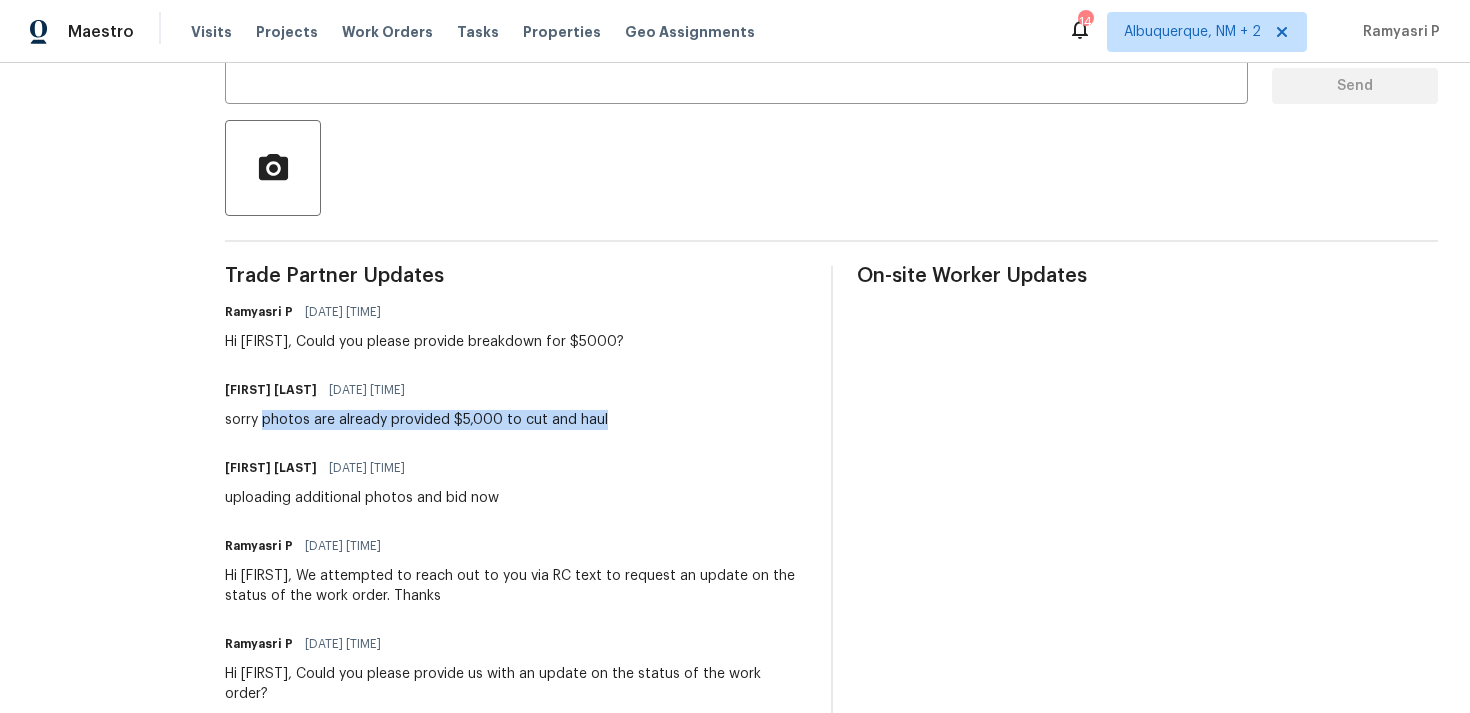 drag, startPoint x: 332, startPoint y: 419, endPoint x: 689, endPoint y: 423, distance: 357.0224 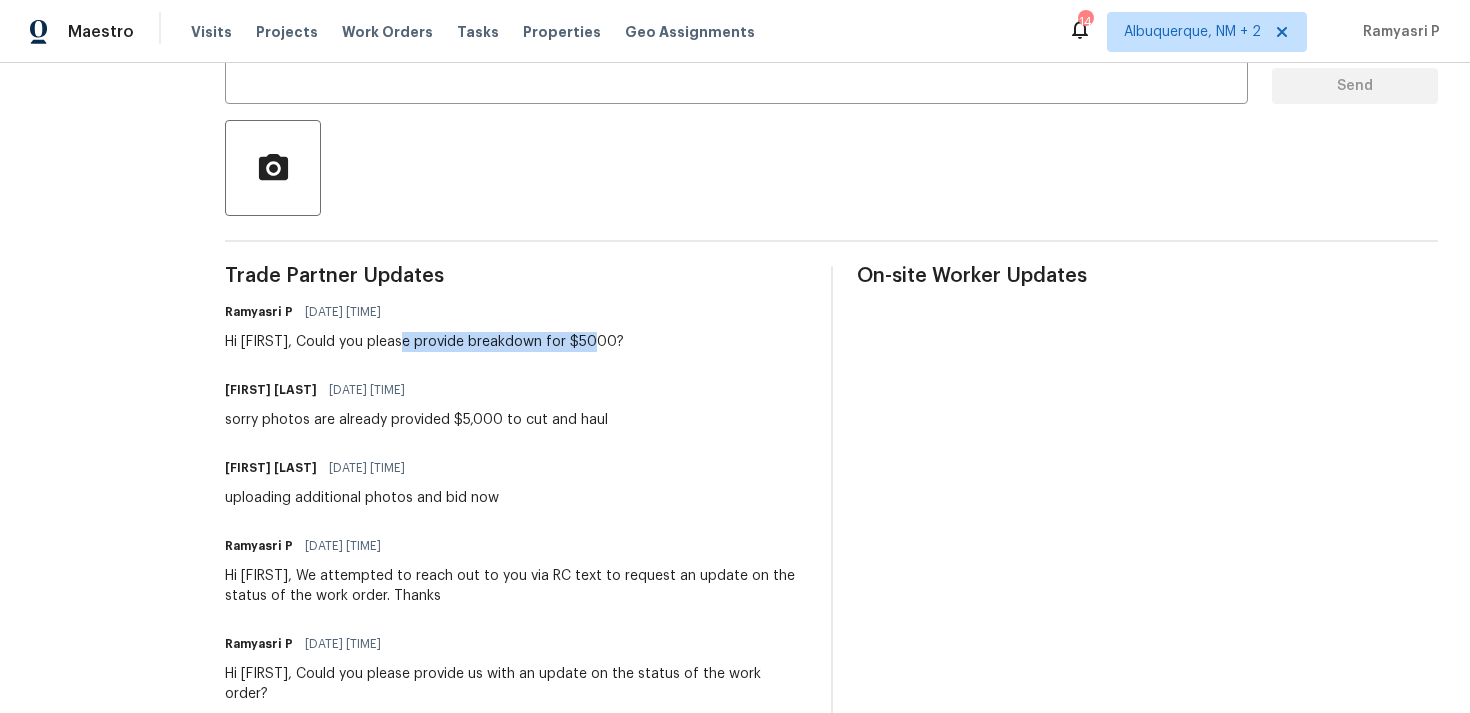 drag, startPoint x: 475, startPoint y: 348, endPoint x: 671, endPoint y: 335, distance: 196.43065 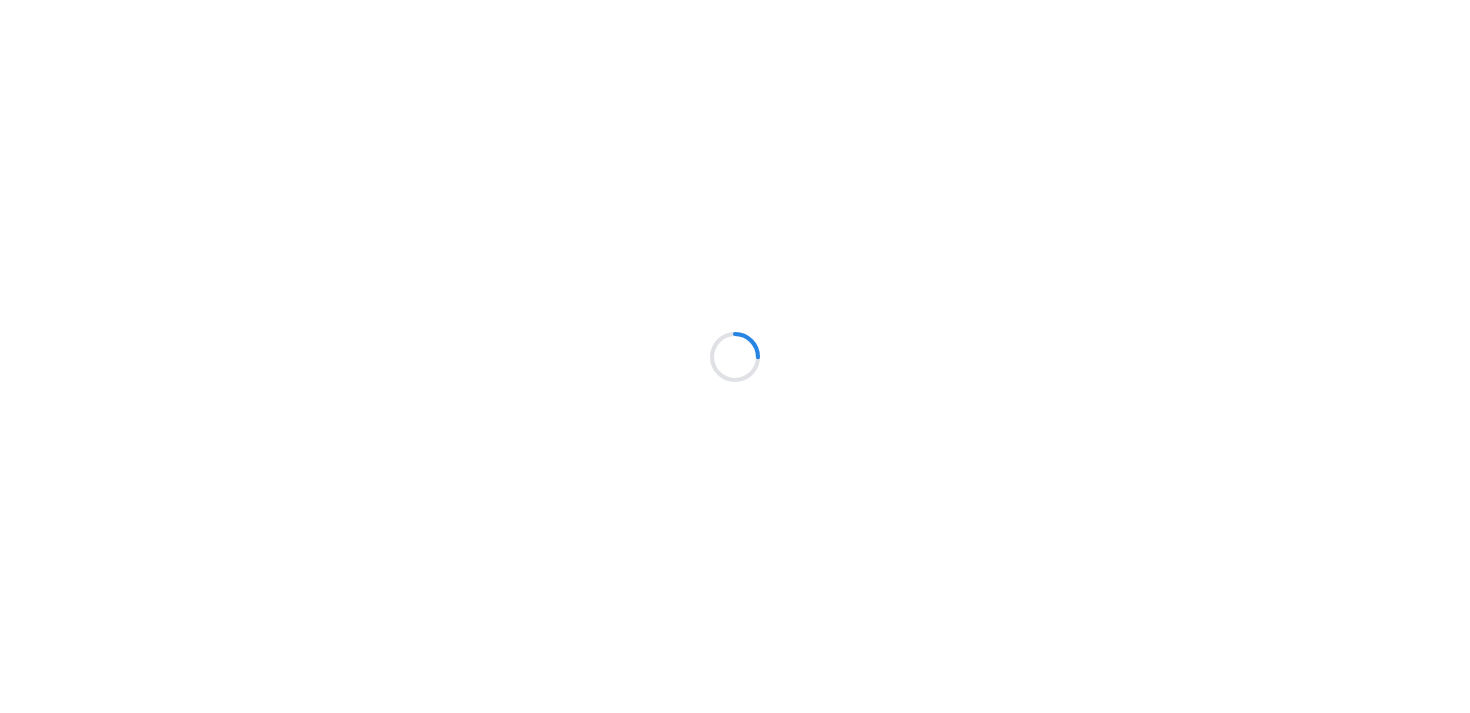 scroll, scrollTop: 0, scrollLeft: 0, axis: both 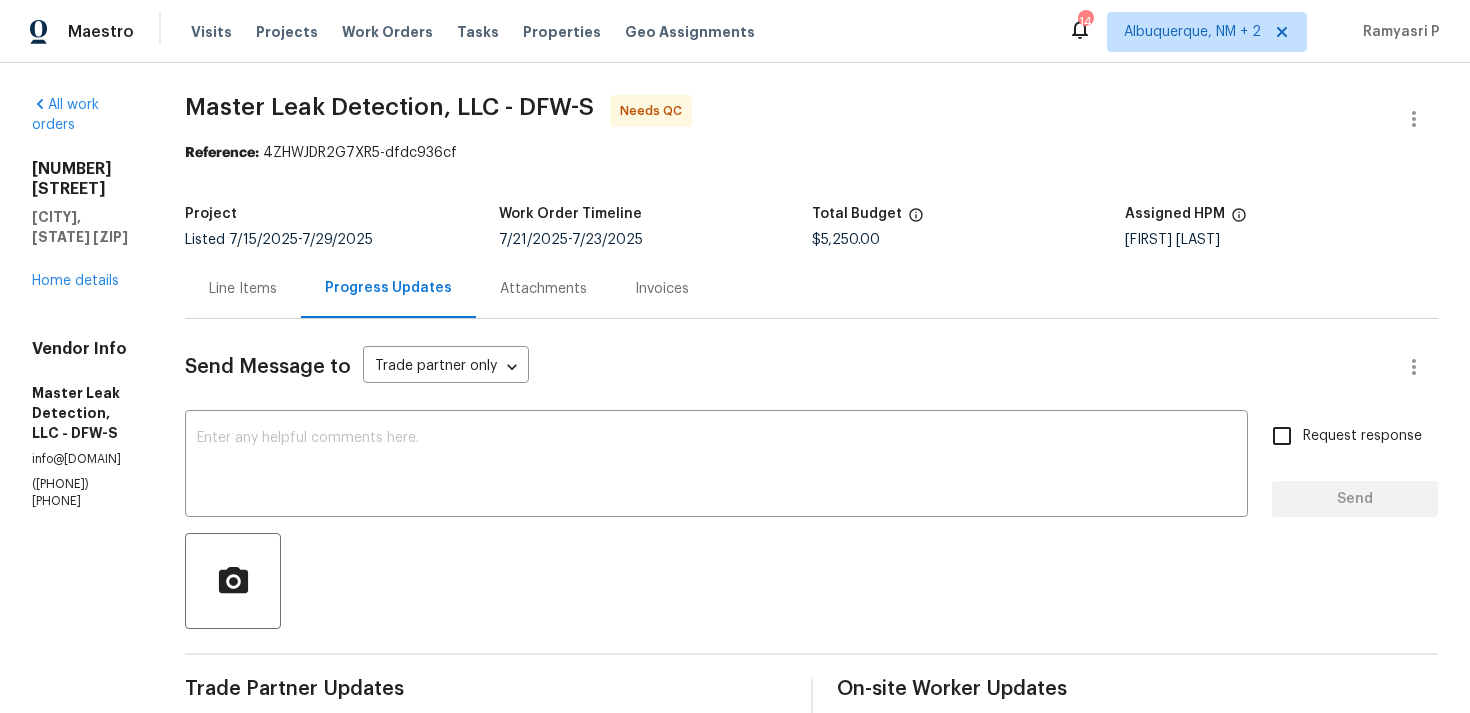 click on "Line Items" at bounding box center (243, 289) 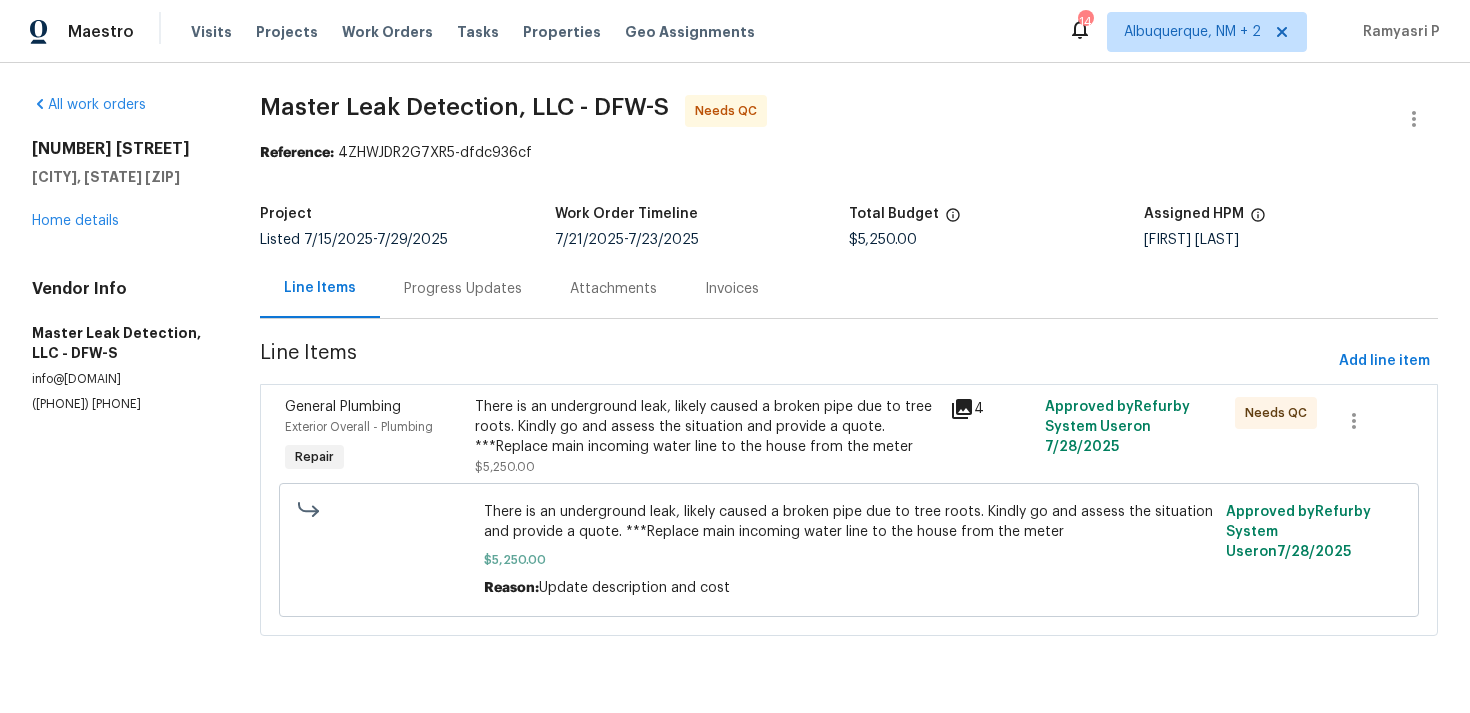 click on "There is an underground leak, likely caused a broken pipe due to tree roots. Kindly go and assess the situation and provide a quote.
***Replace main incoming water line to the house from the meter $5,250.00 Reason:  Update description and cost Approved by  Refurby System User  on  7/28/2025" at bounding box center (849, 550) 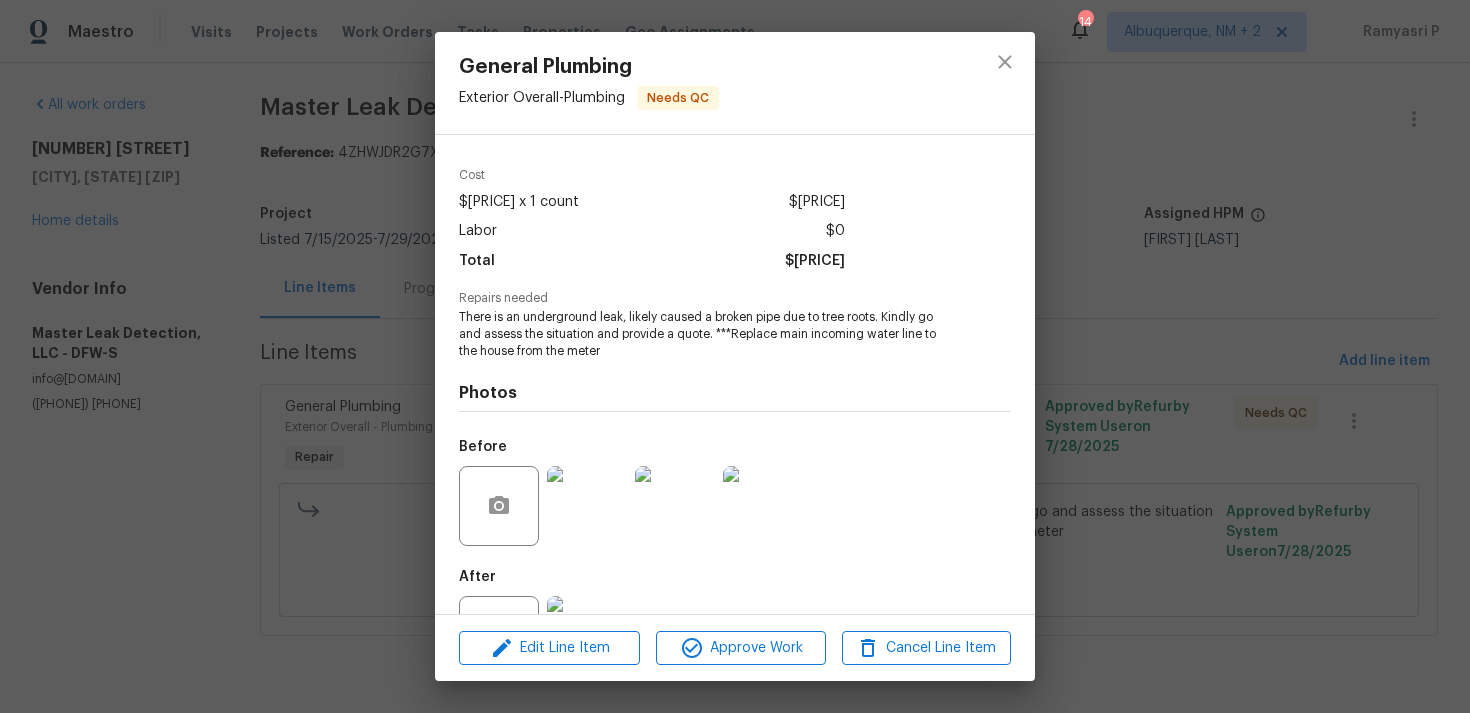 scroll, scrollTop: 141, scrollLeft: 0, axis: vertical 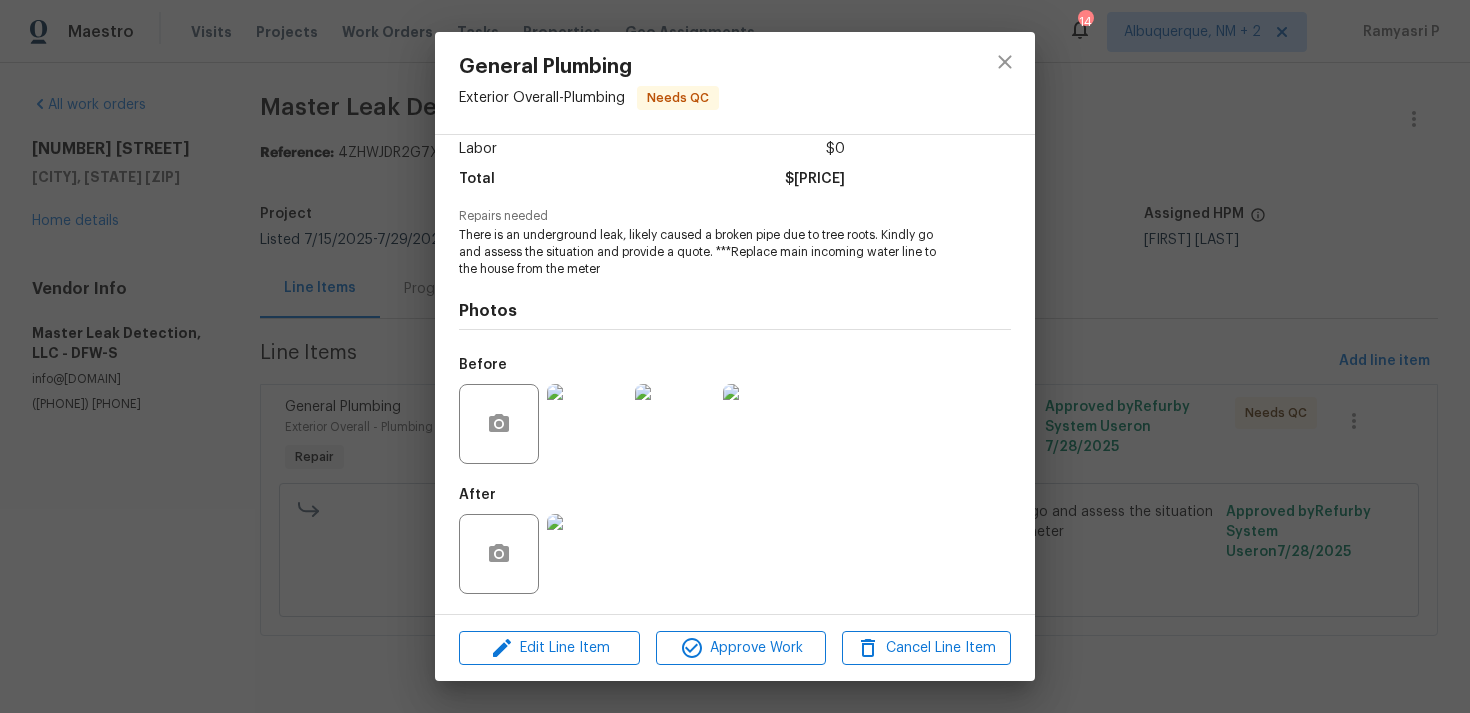 click at bounding box center (587, 424) 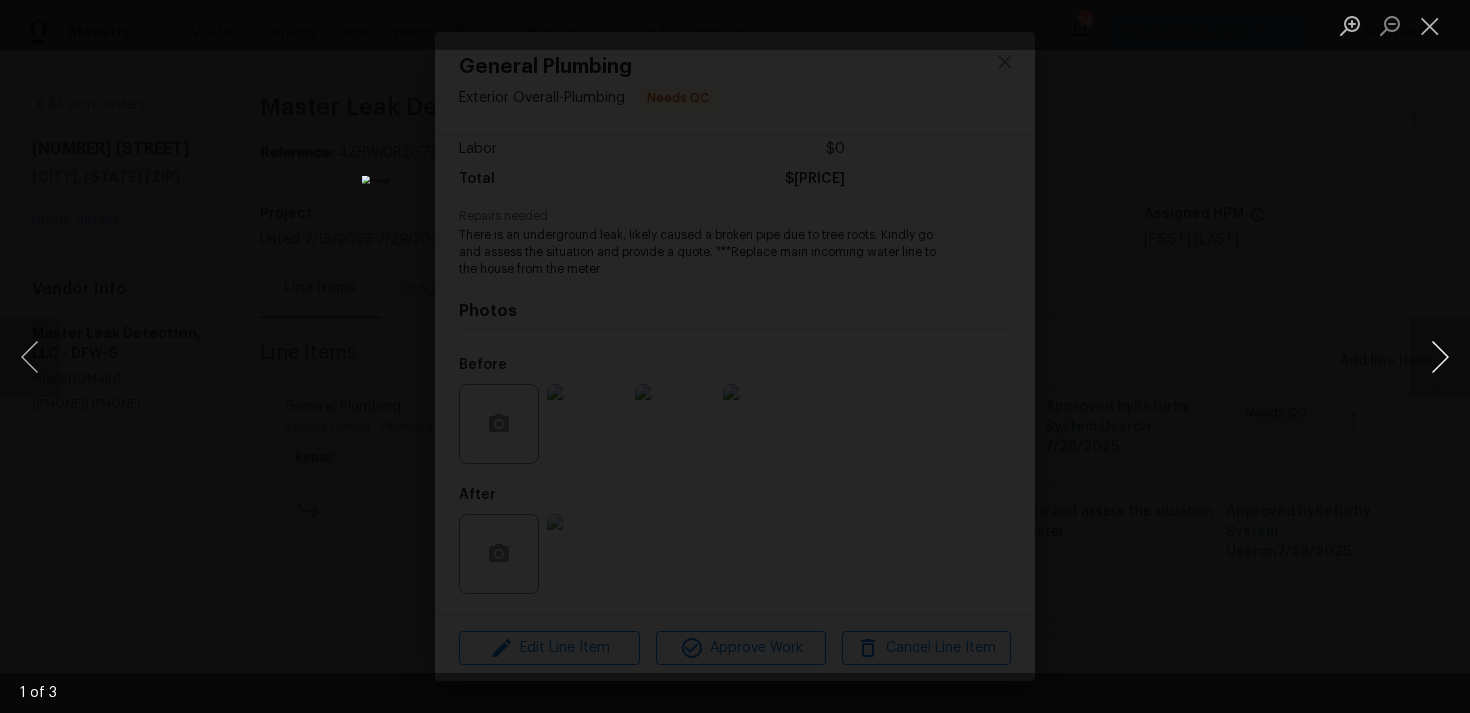 click at bounding box center (1440, 357) 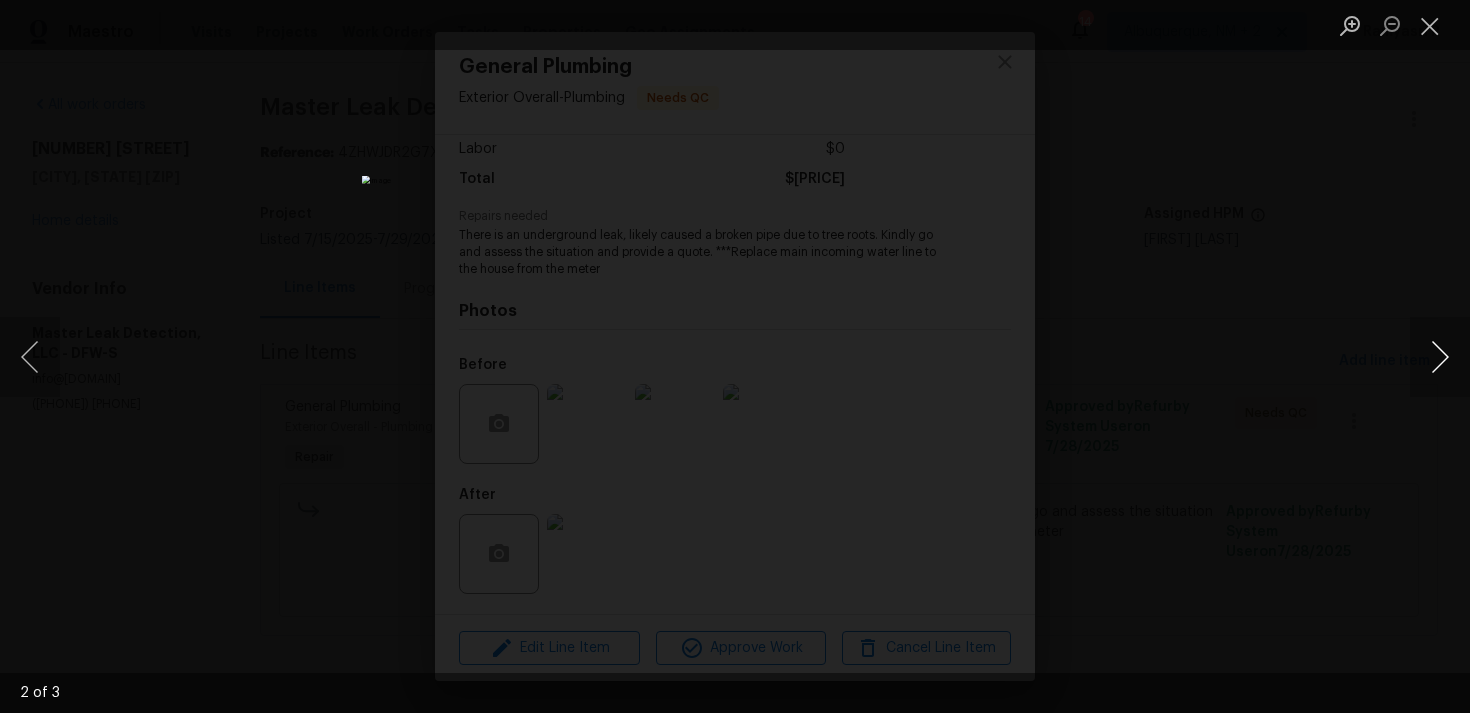 click at bounding box center (1440, 357) 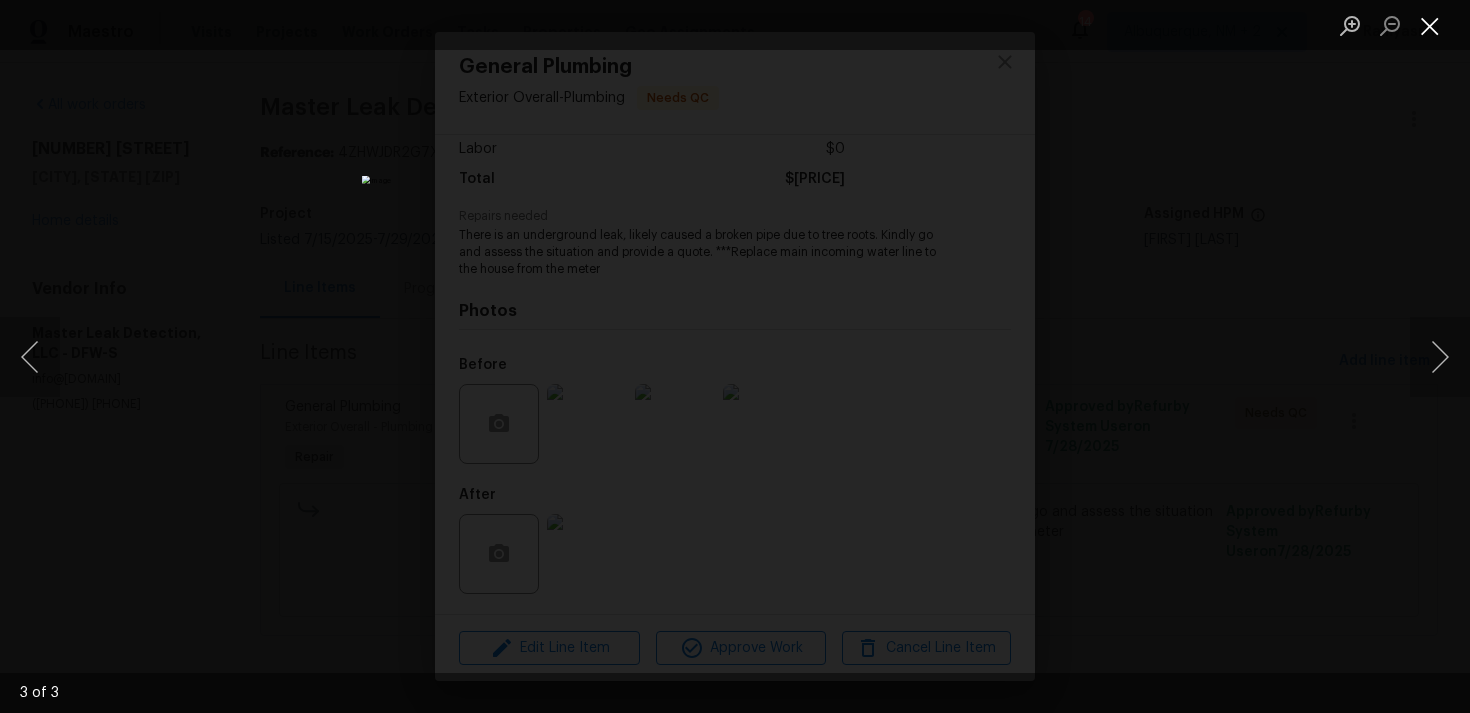 click at bounding box center (1430, 25) 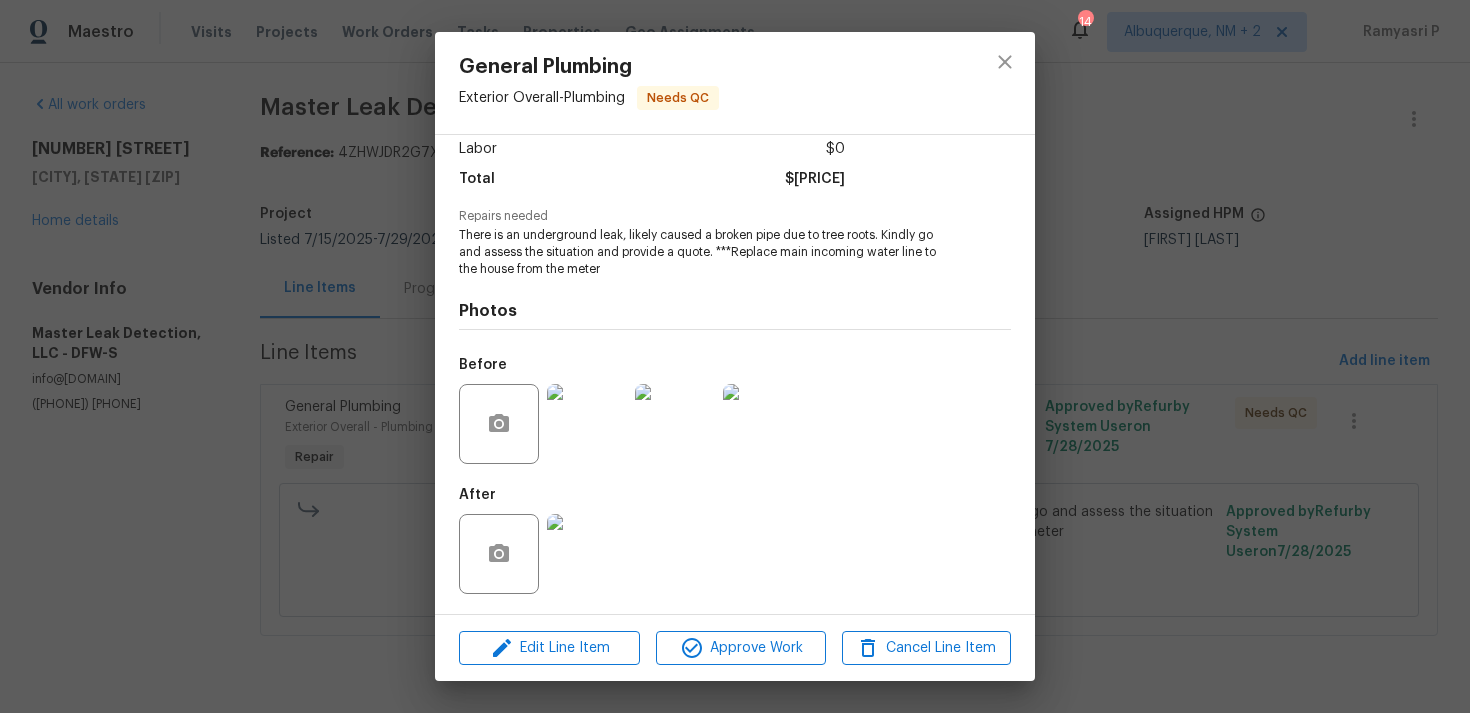 click at bounding box center (587, 554) 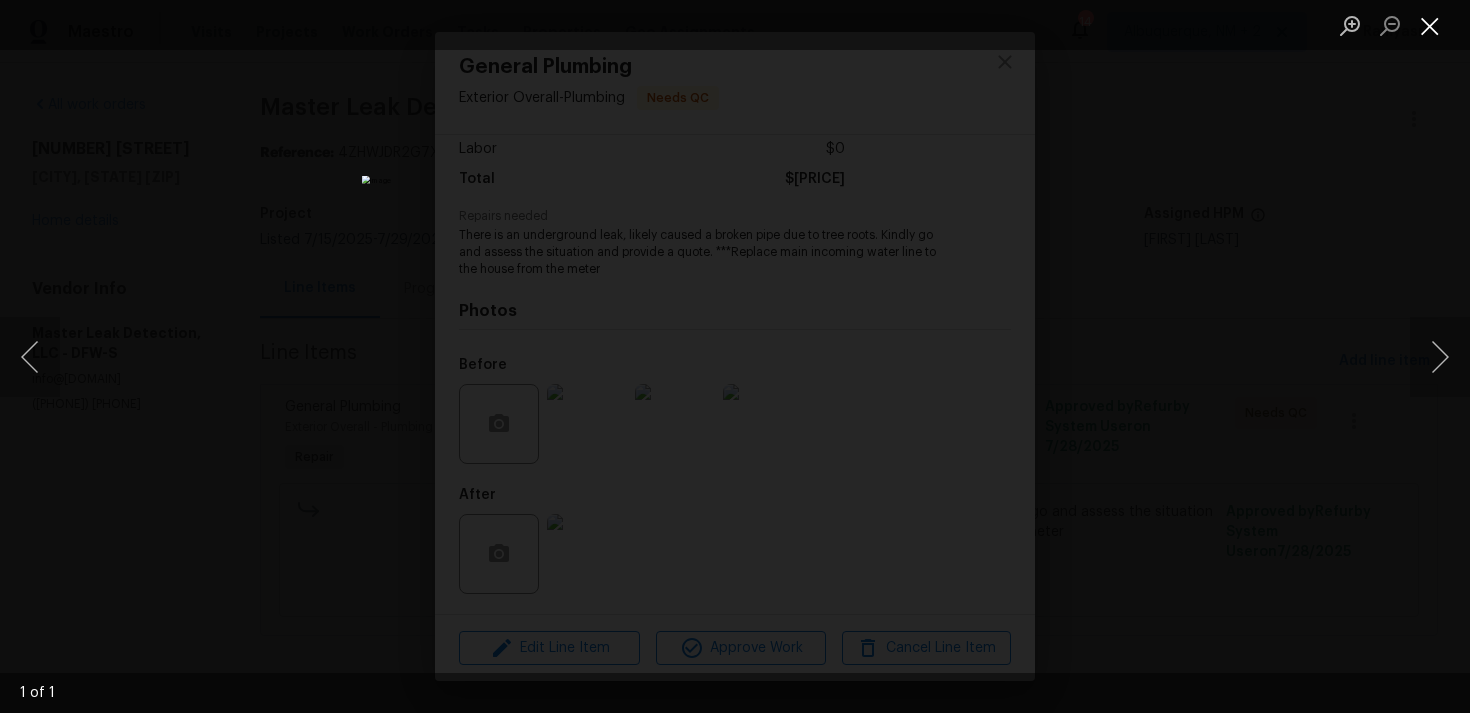 click at bounding box center (1430, 25) 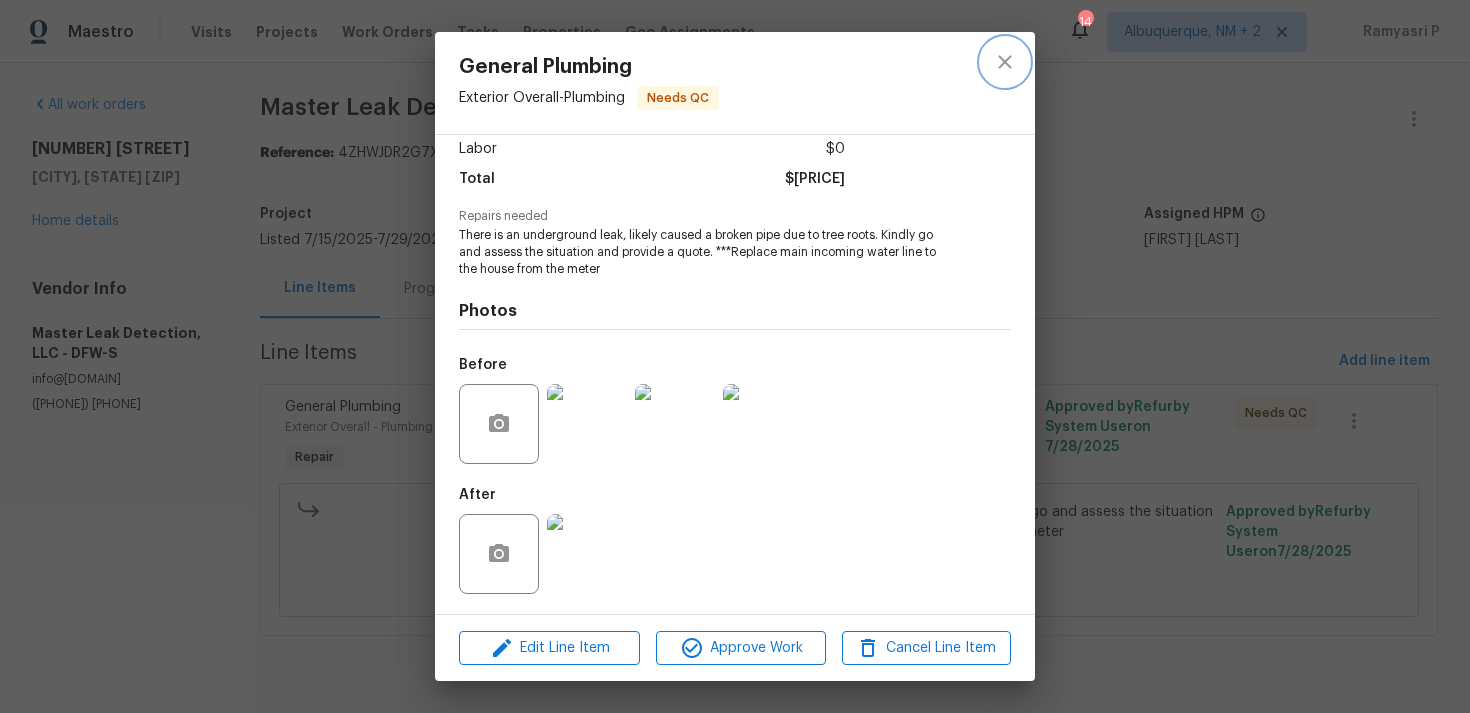click 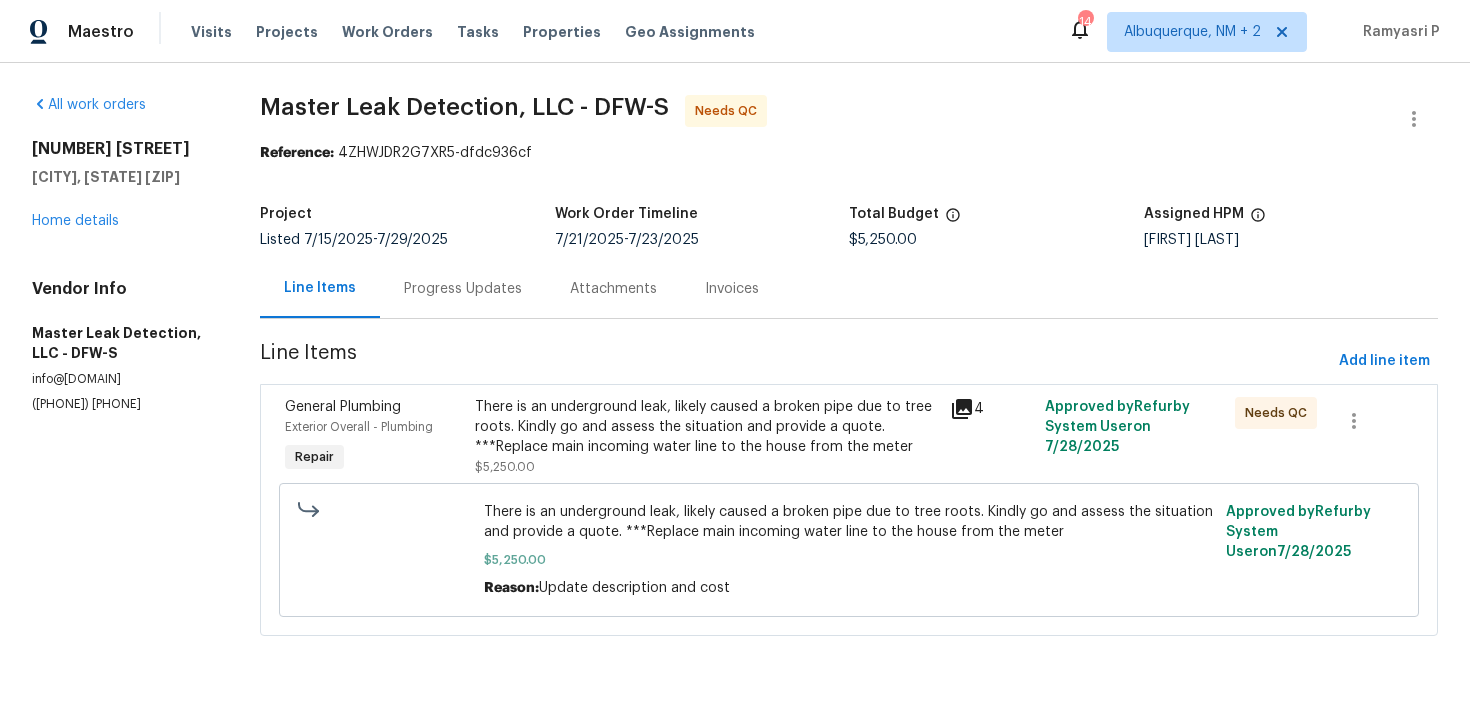click on "Progress Updates" at bounding box center [463, 289] 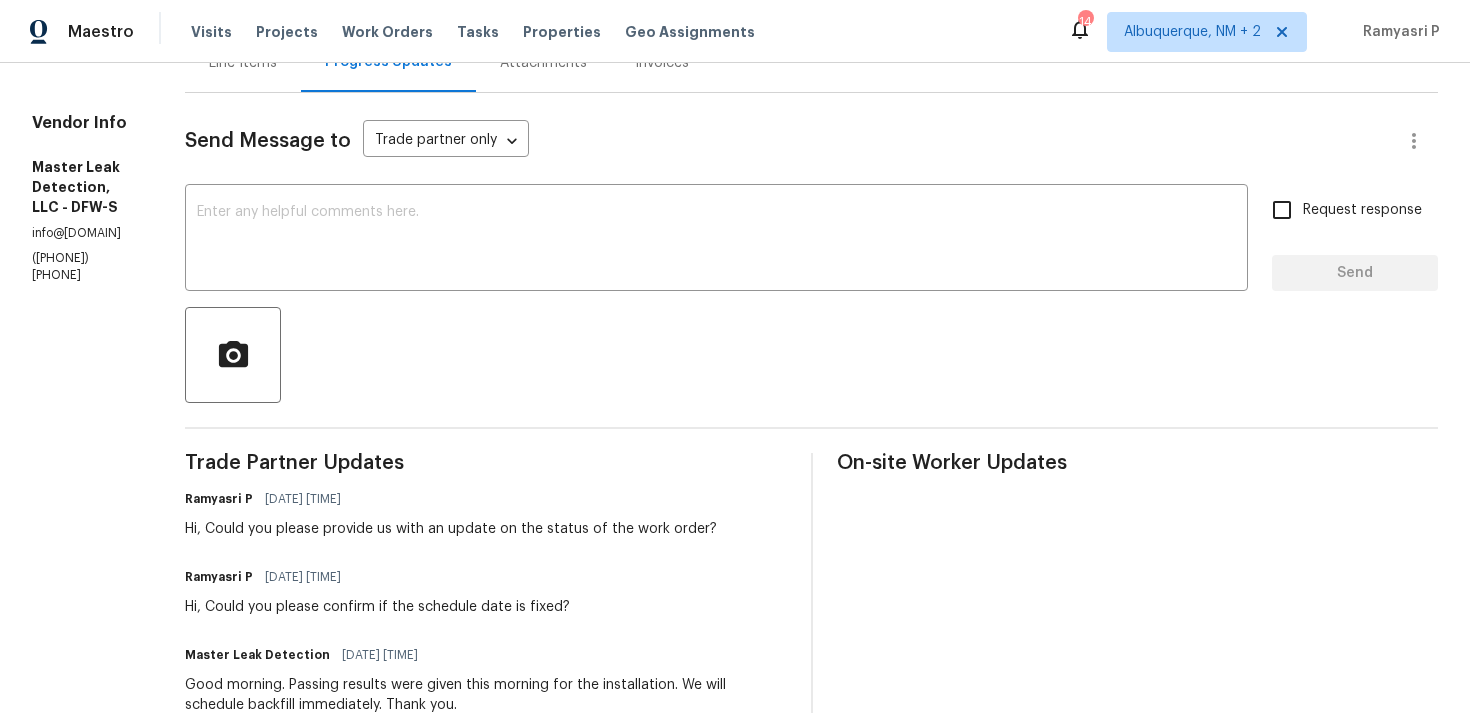 scroll, scrollTop: 0, scrollLeft: 0, axis: both 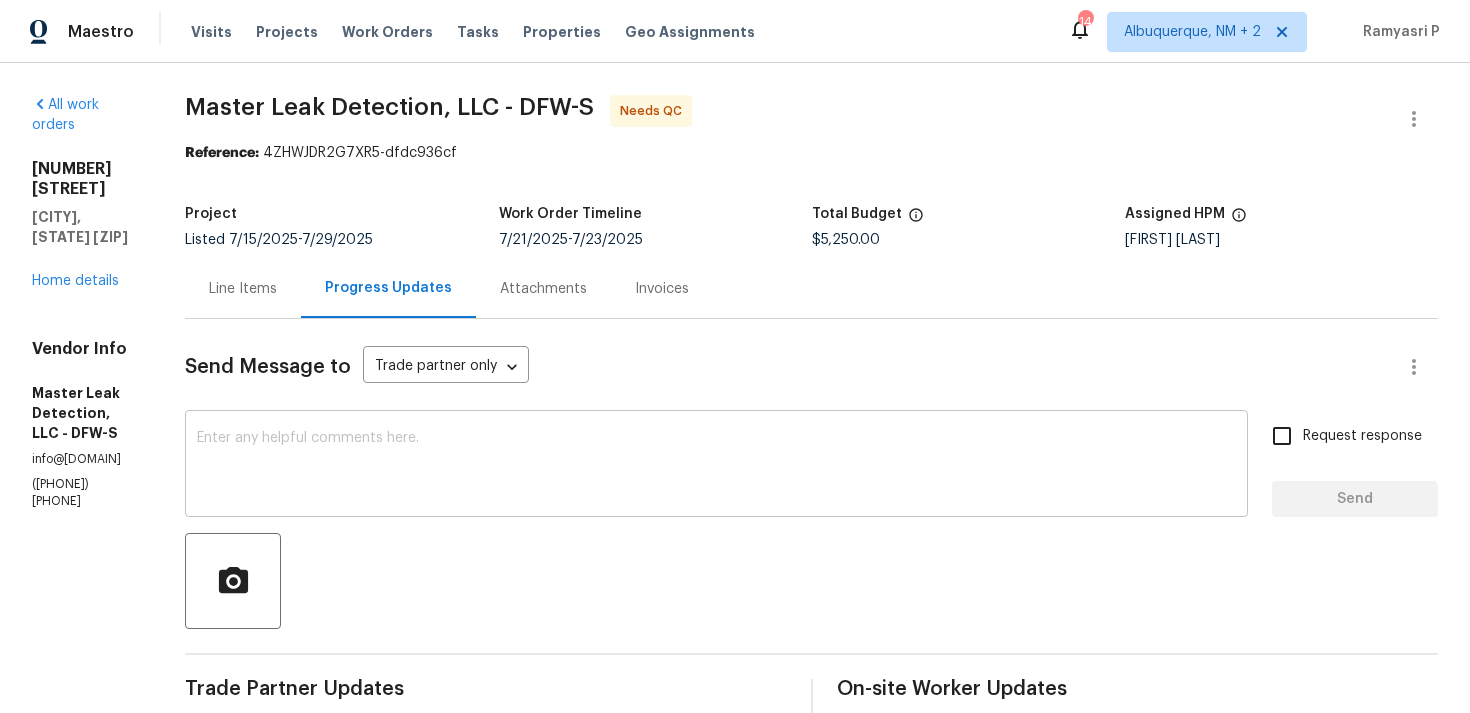 click at bounding box center (716, 466) 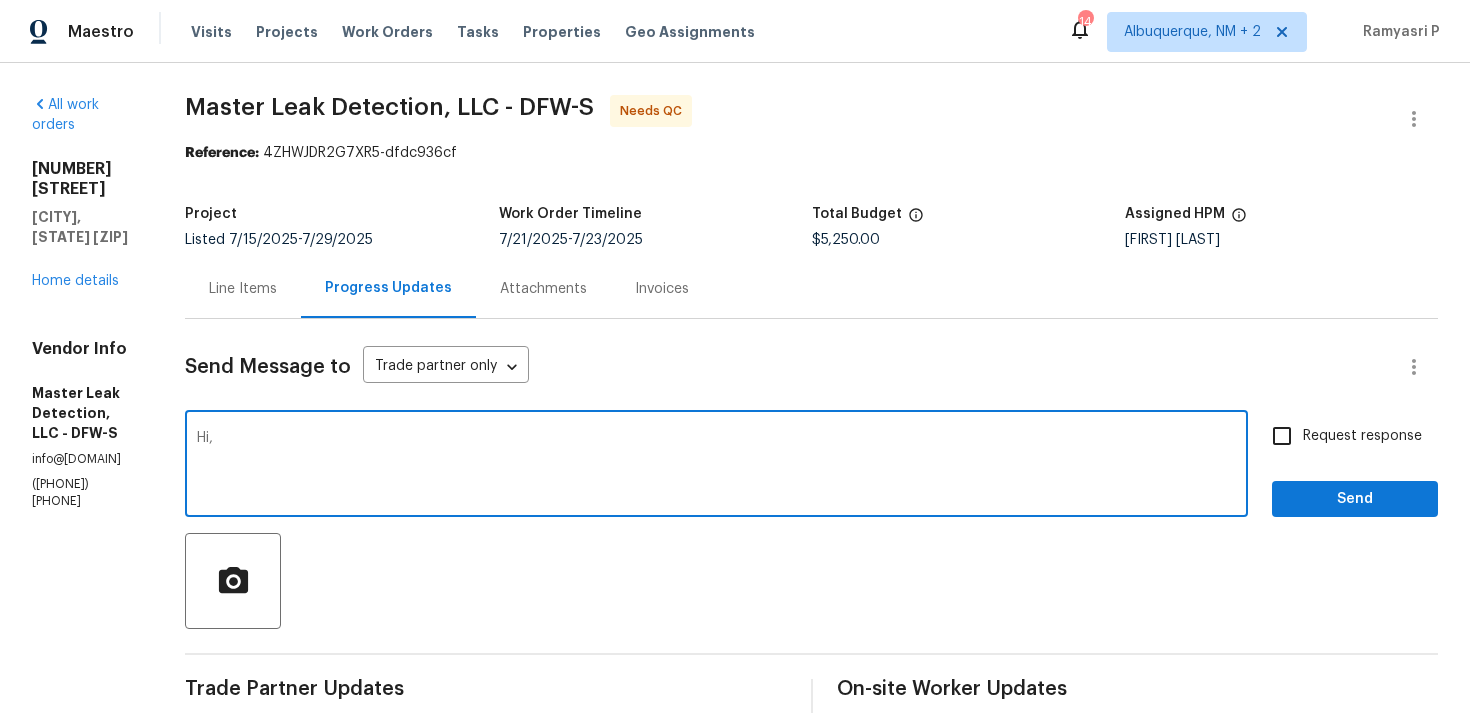paste on "Could you please provide a brief description of the completed work so we can proceed with closing the work order?" 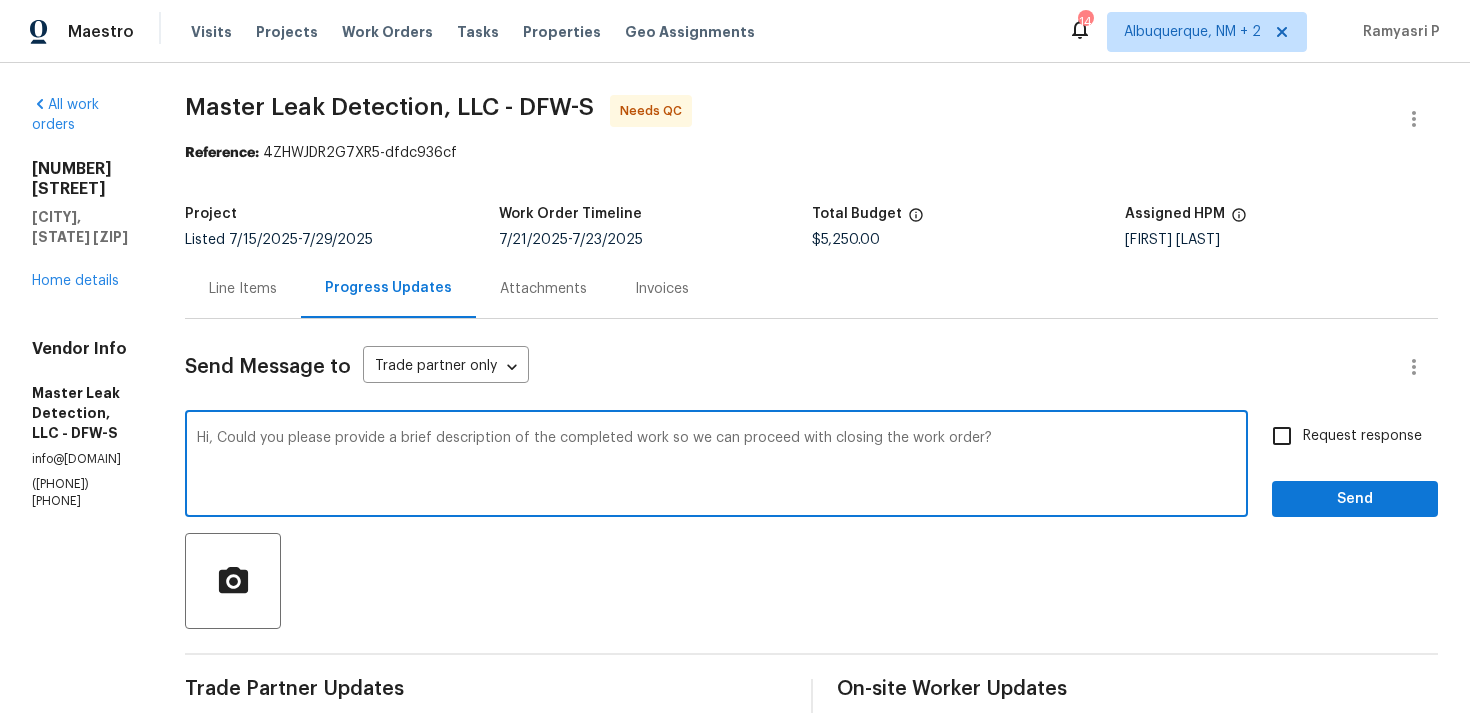 type on "Hi, Could you please provide a brief description of the completed work so we can proceed with closing the work order?" 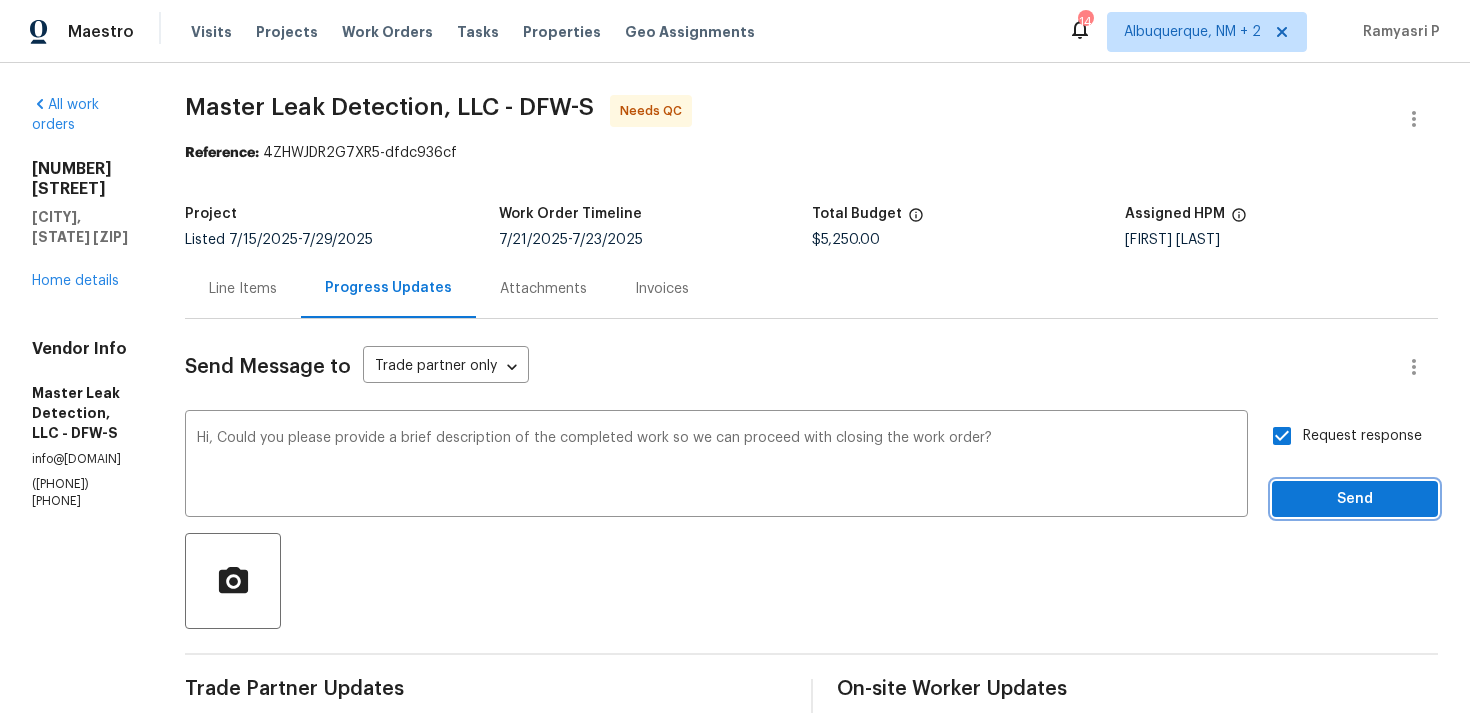 click on "Send" at bounding box center (1355, 499) 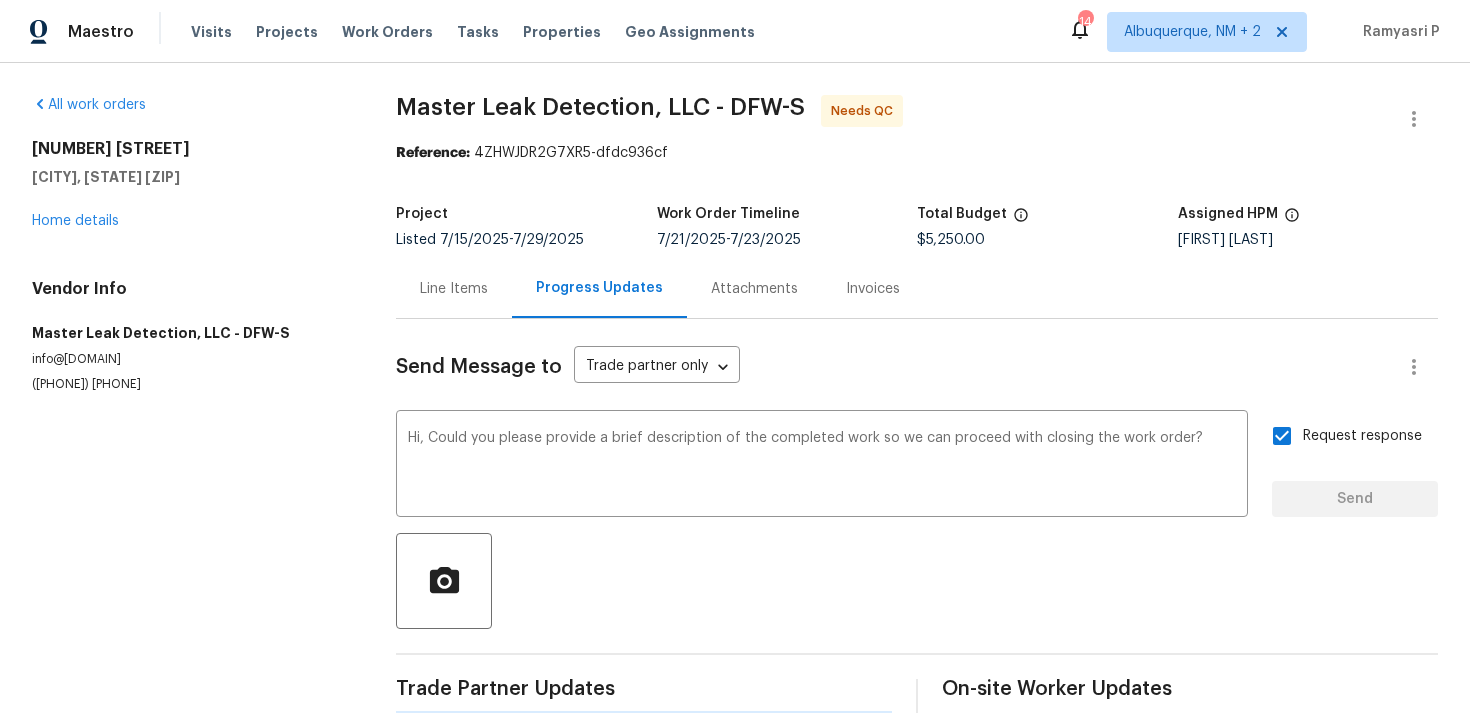 type 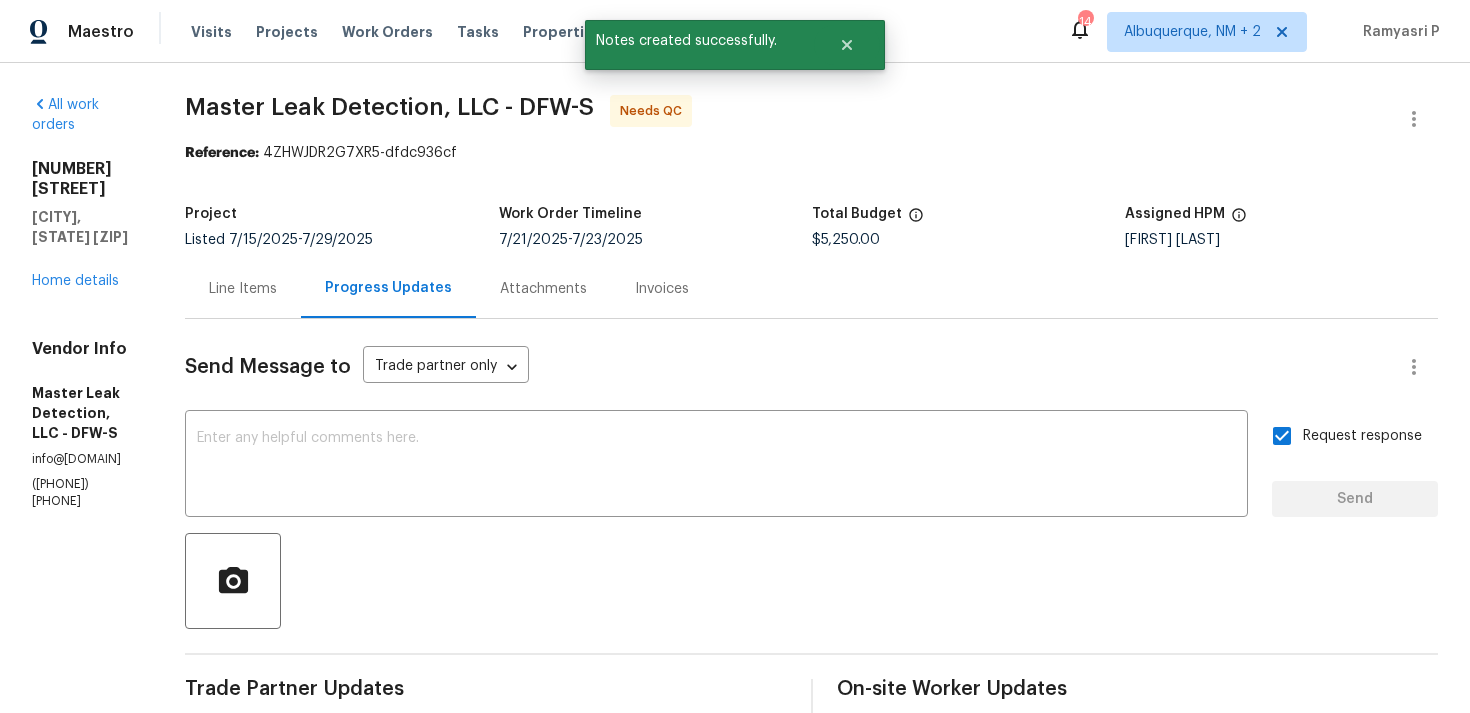 click on "Line Items" at bounding box center (243, 289) 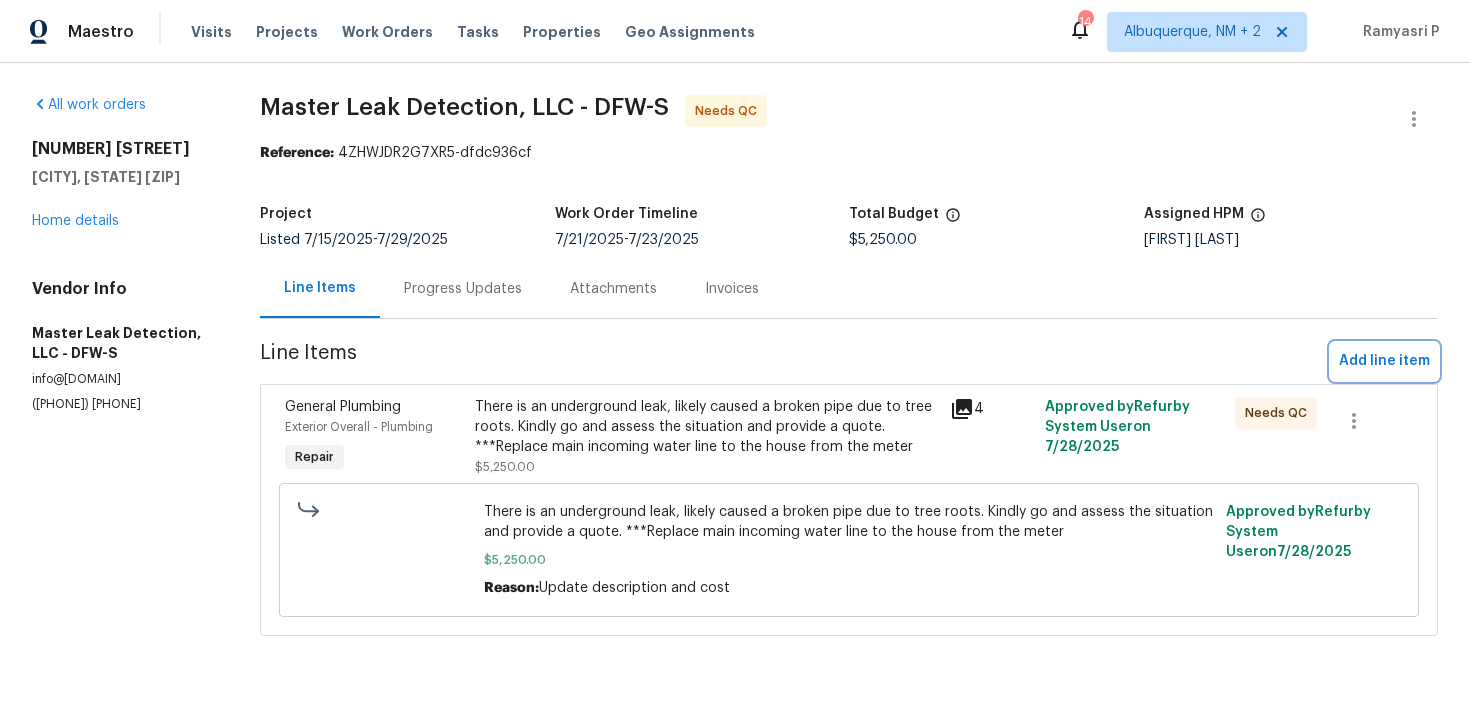 click on "Add line item" at bounding box center [1384, 361] 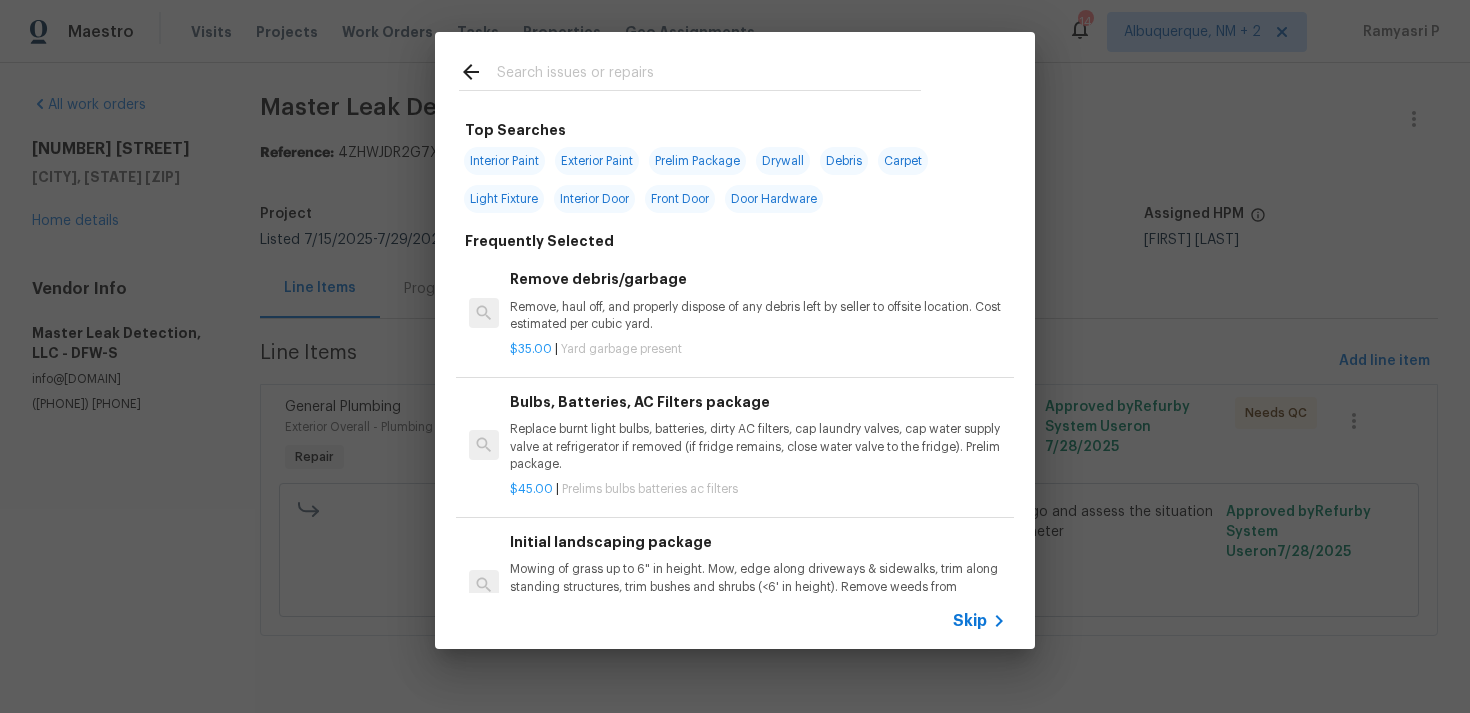 click on "Skip" at bounding box center (970, 621) 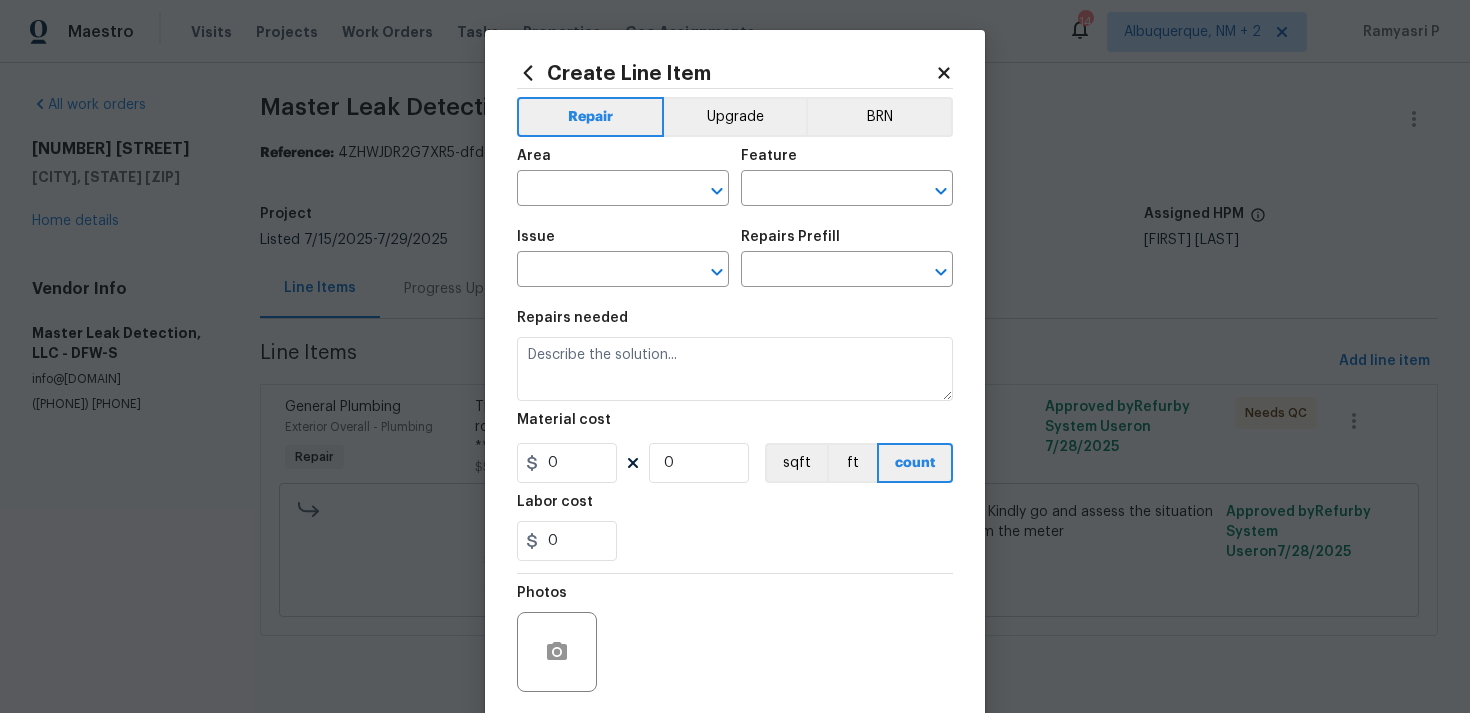 click on "Area ​" at bounding box center (623, 177) 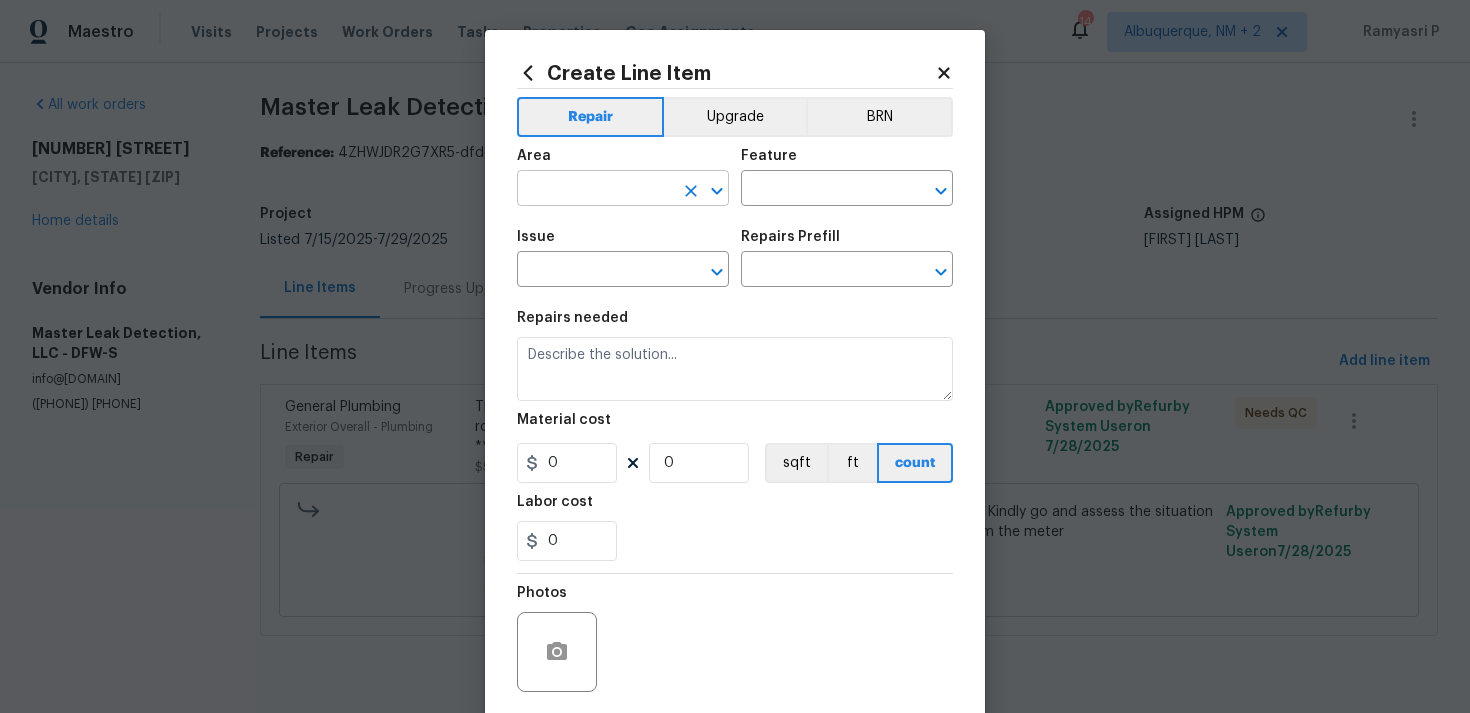 click at bounding box center [595, 190] 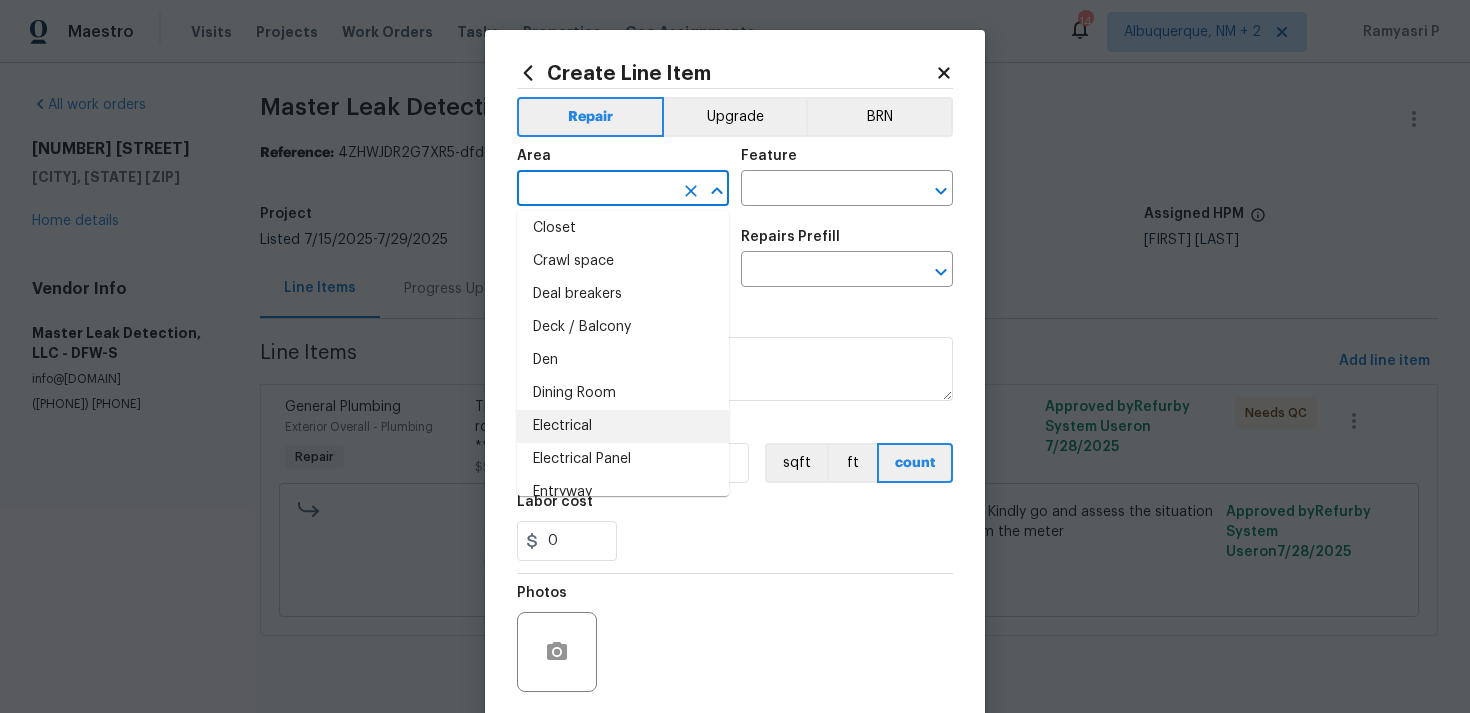 scroll, scrollTop: 0, scrollLeft: 0, axis: both 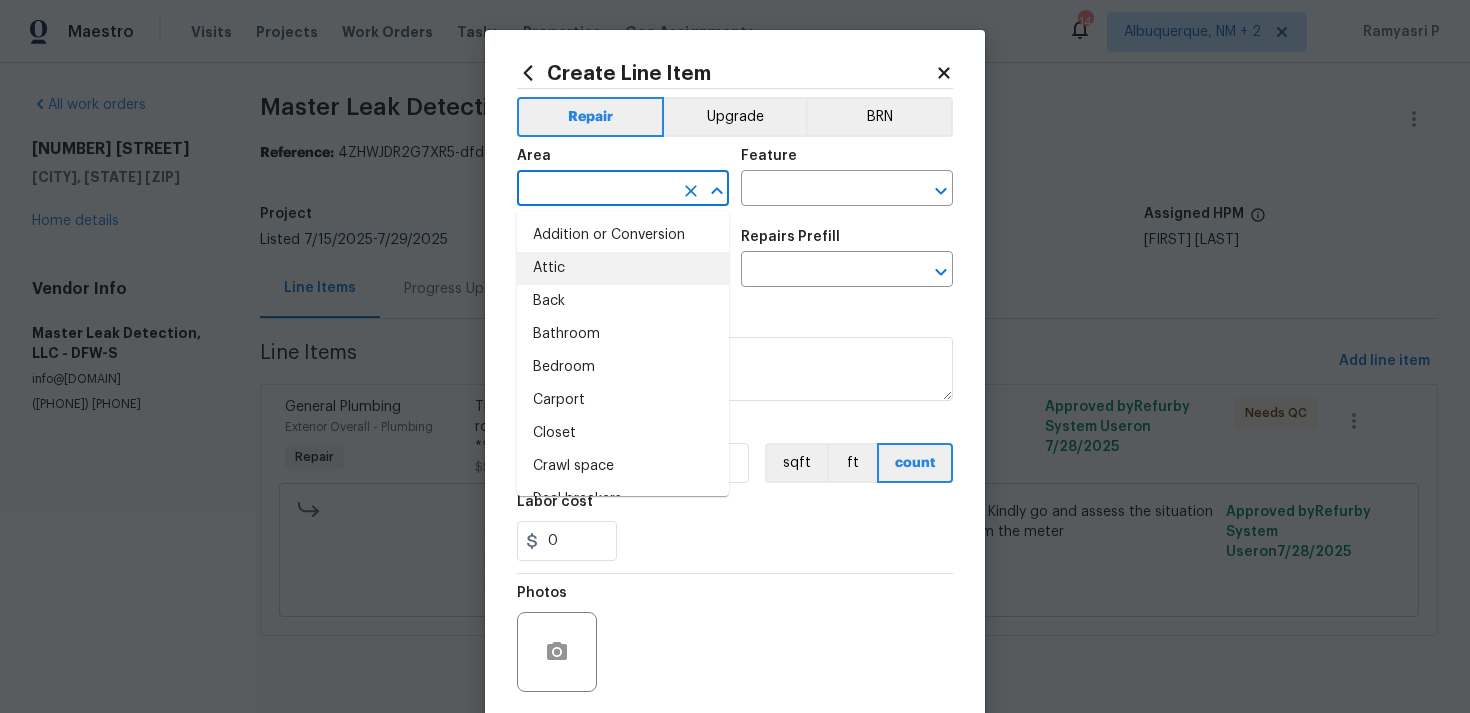 click on "Attic" at bounding box center [623, 268] 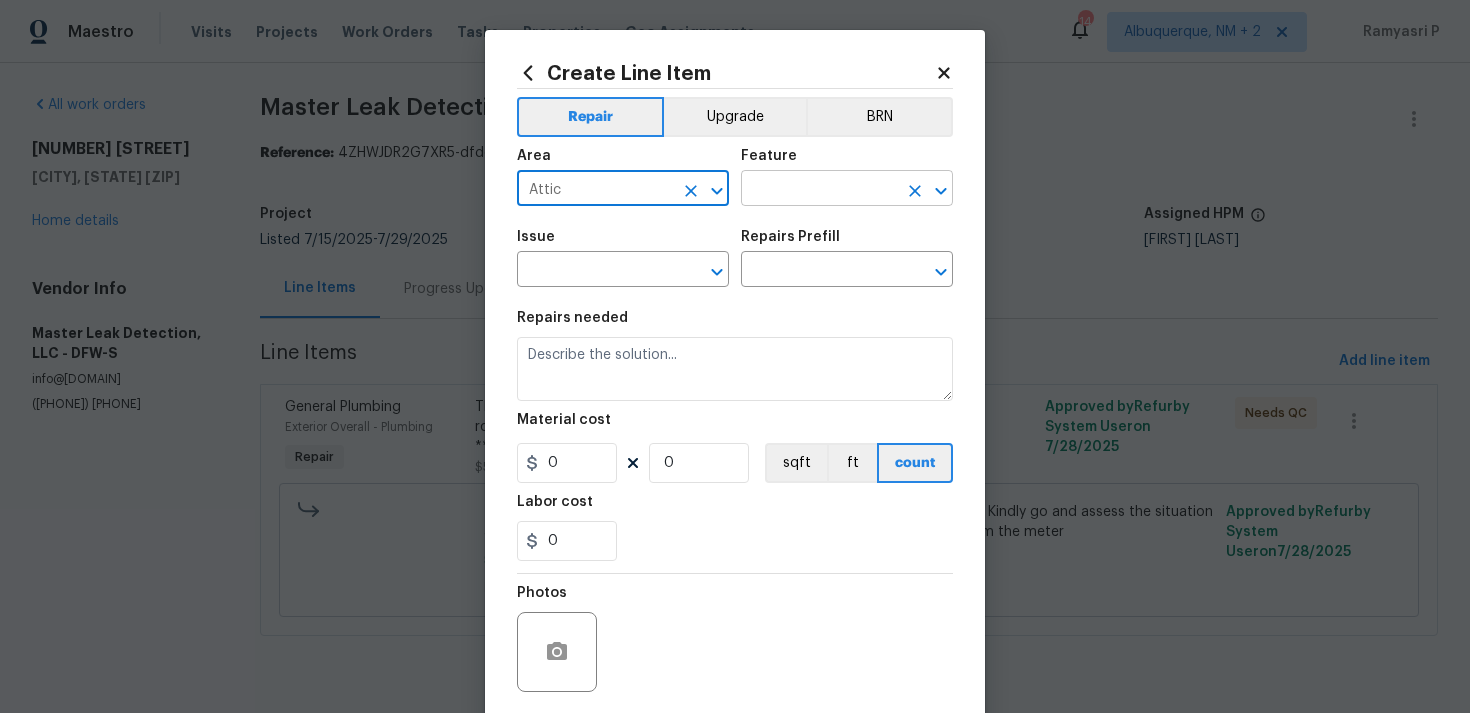 click at bounding box center (819, 190) 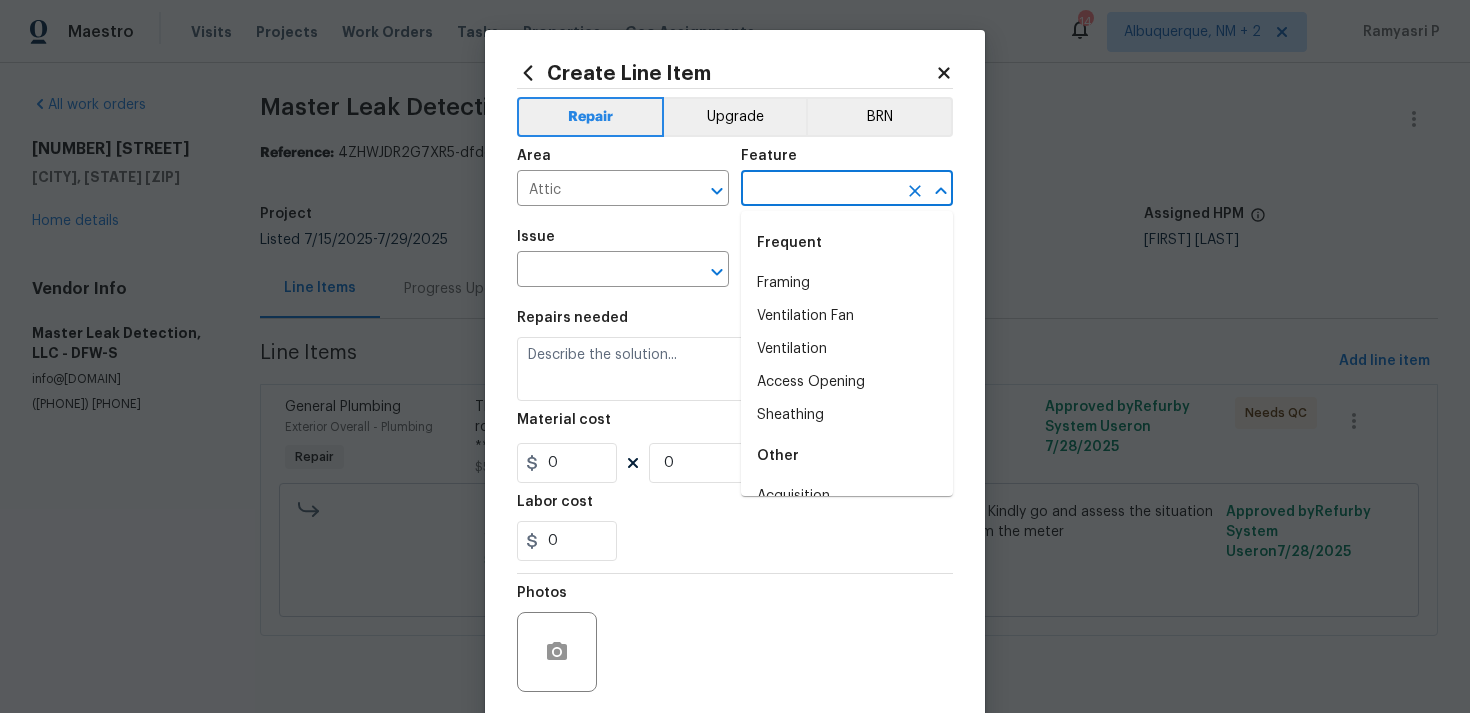 click on "Frequent" at bounding box center [847, 243] 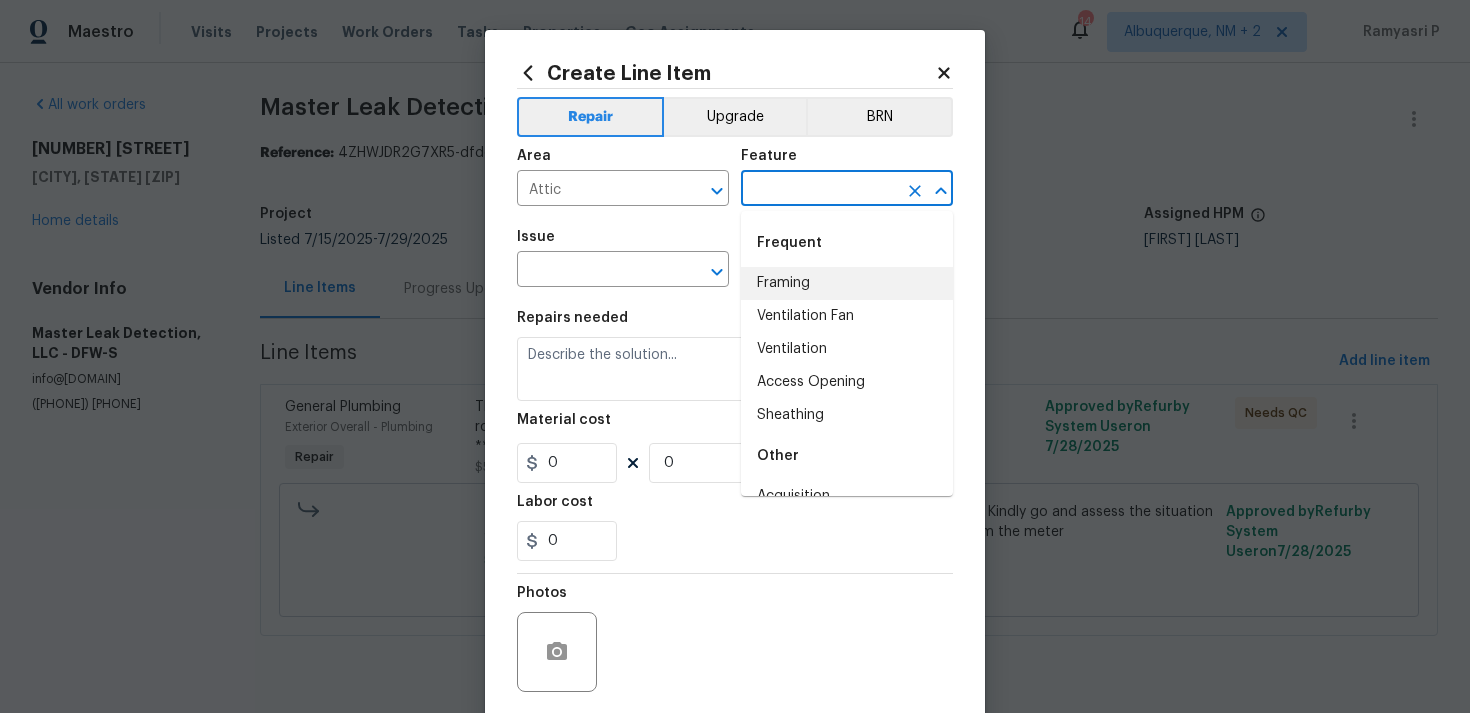 click on "Framing" at bounding box center [847, 283] 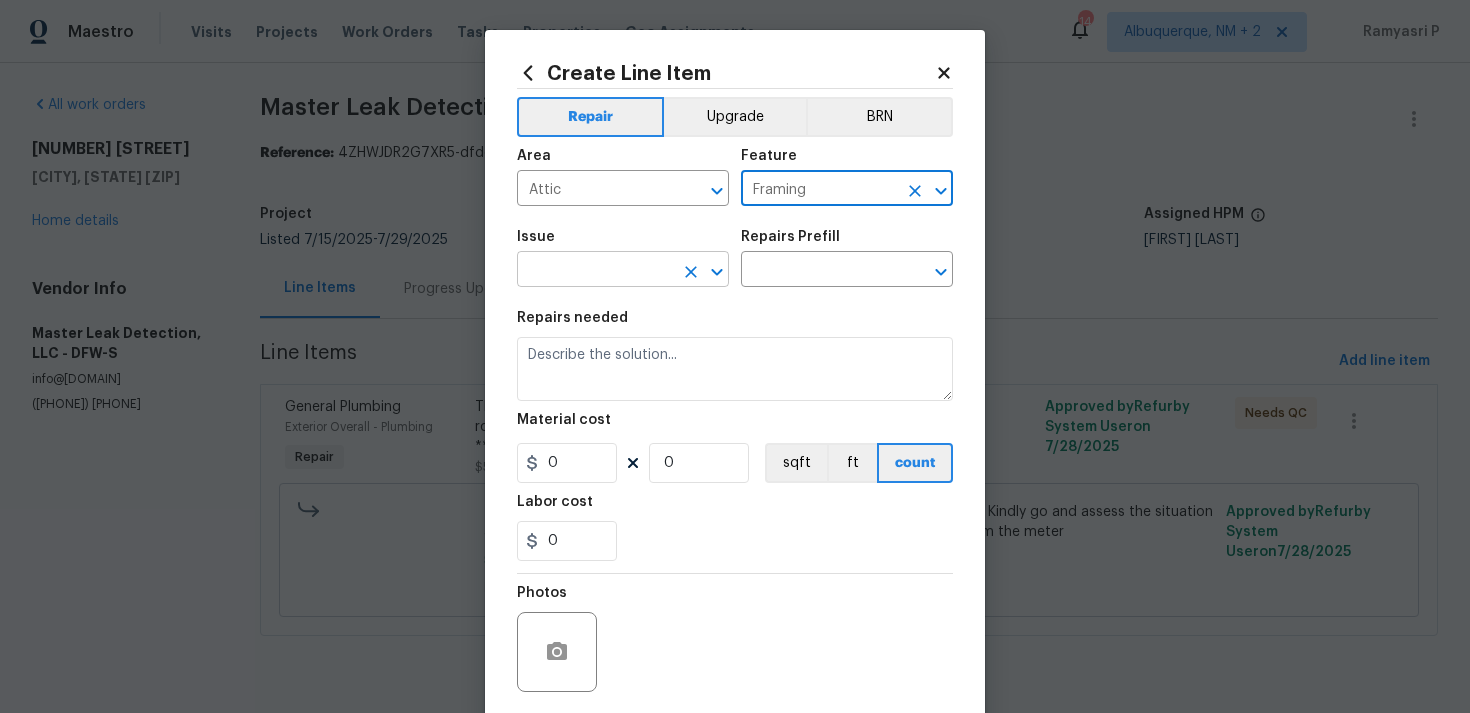 click 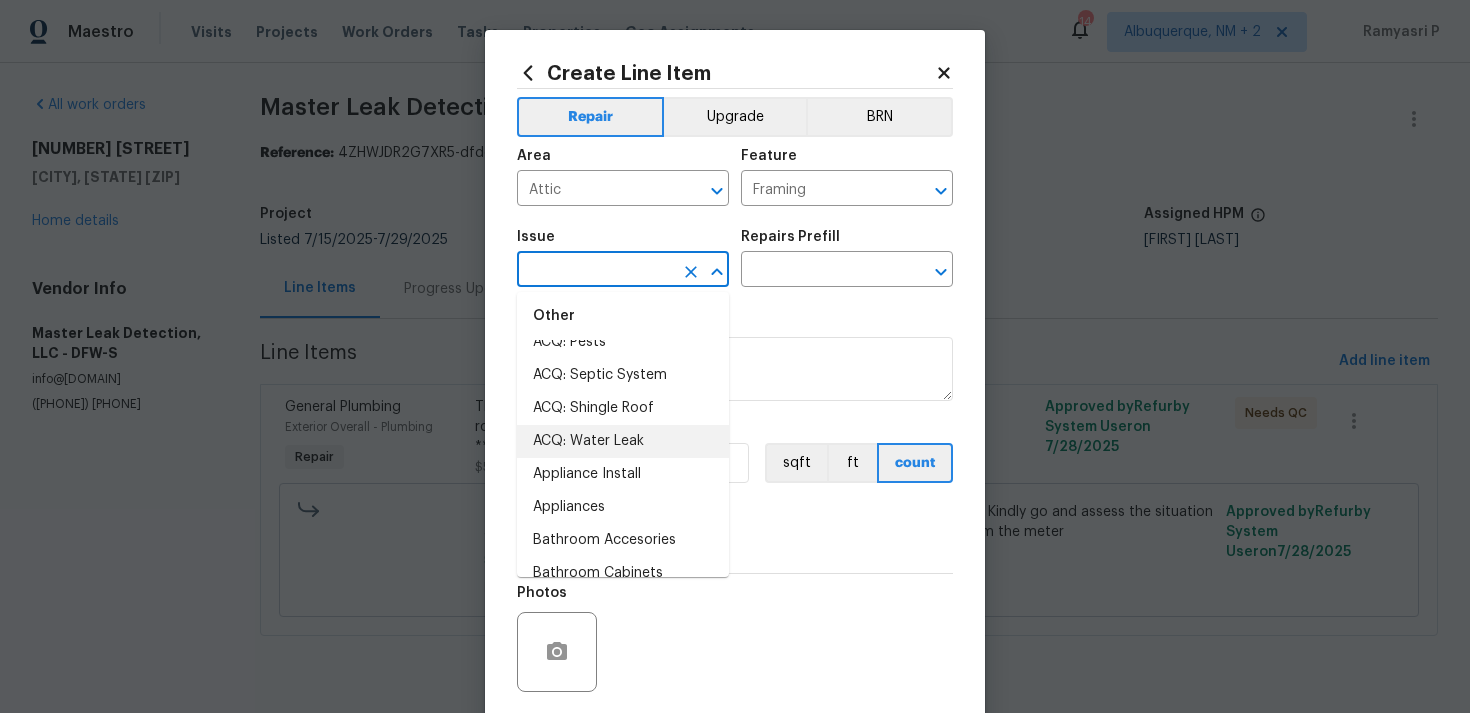 scroll, scrollTop: 310, scrollLeft: 0, axis: vertical 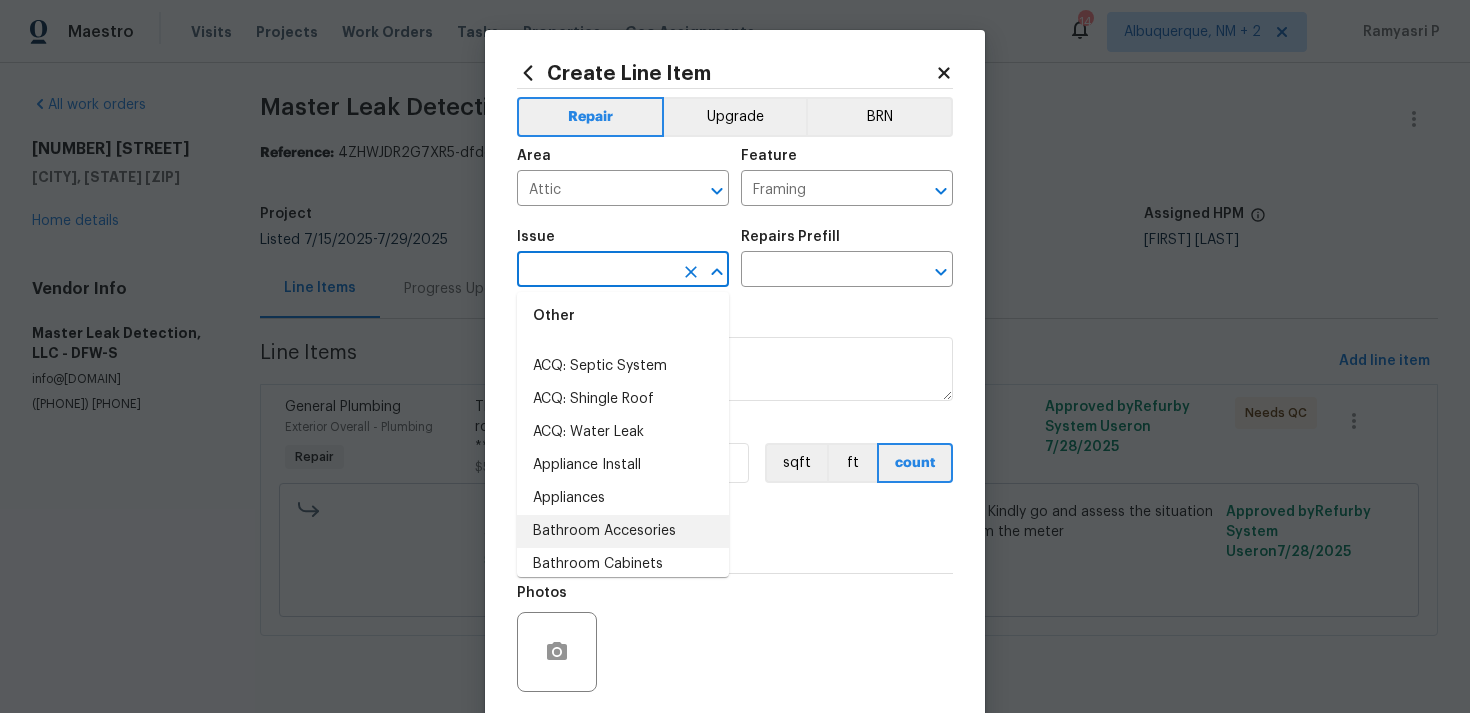 click on "Bathroom Accesories" at bounding box center [623, 531] 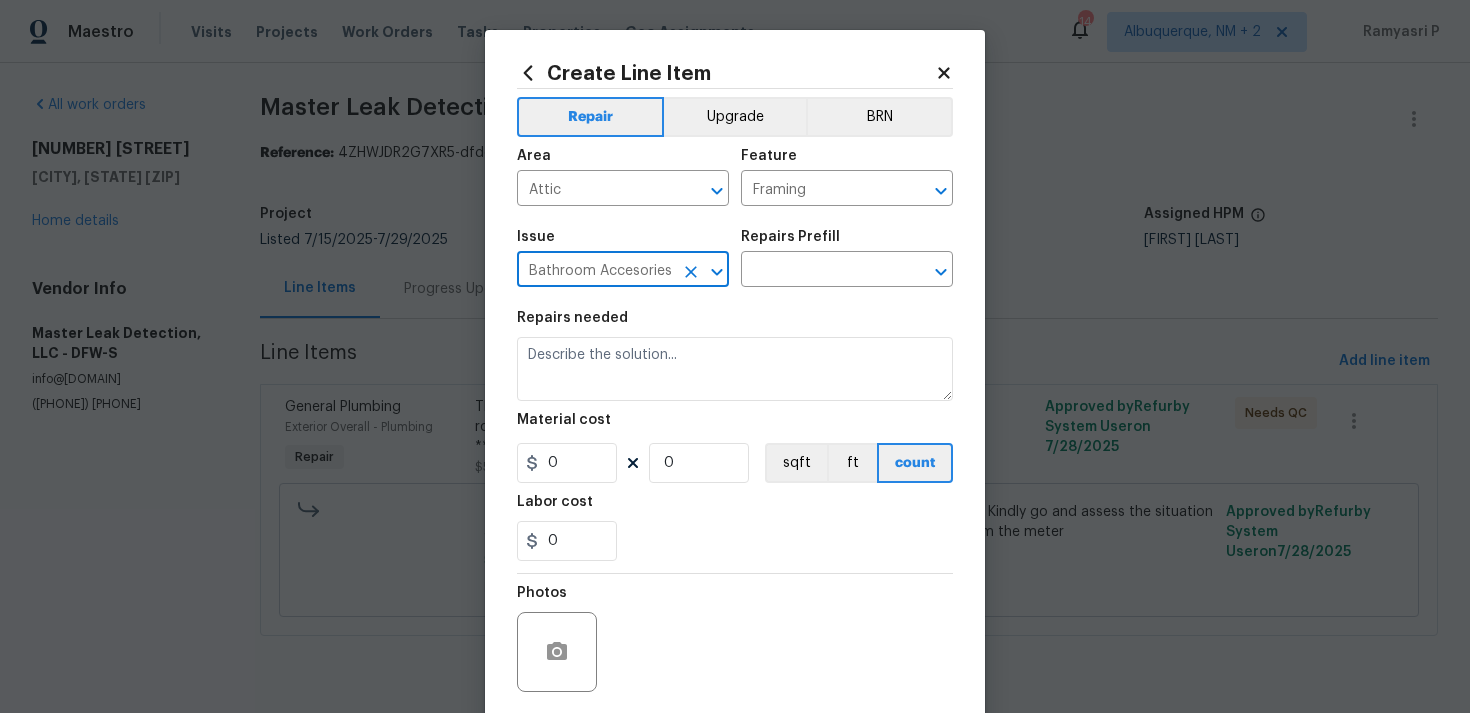 click on "Repairs Prefill" at bounding box center [847, 243] 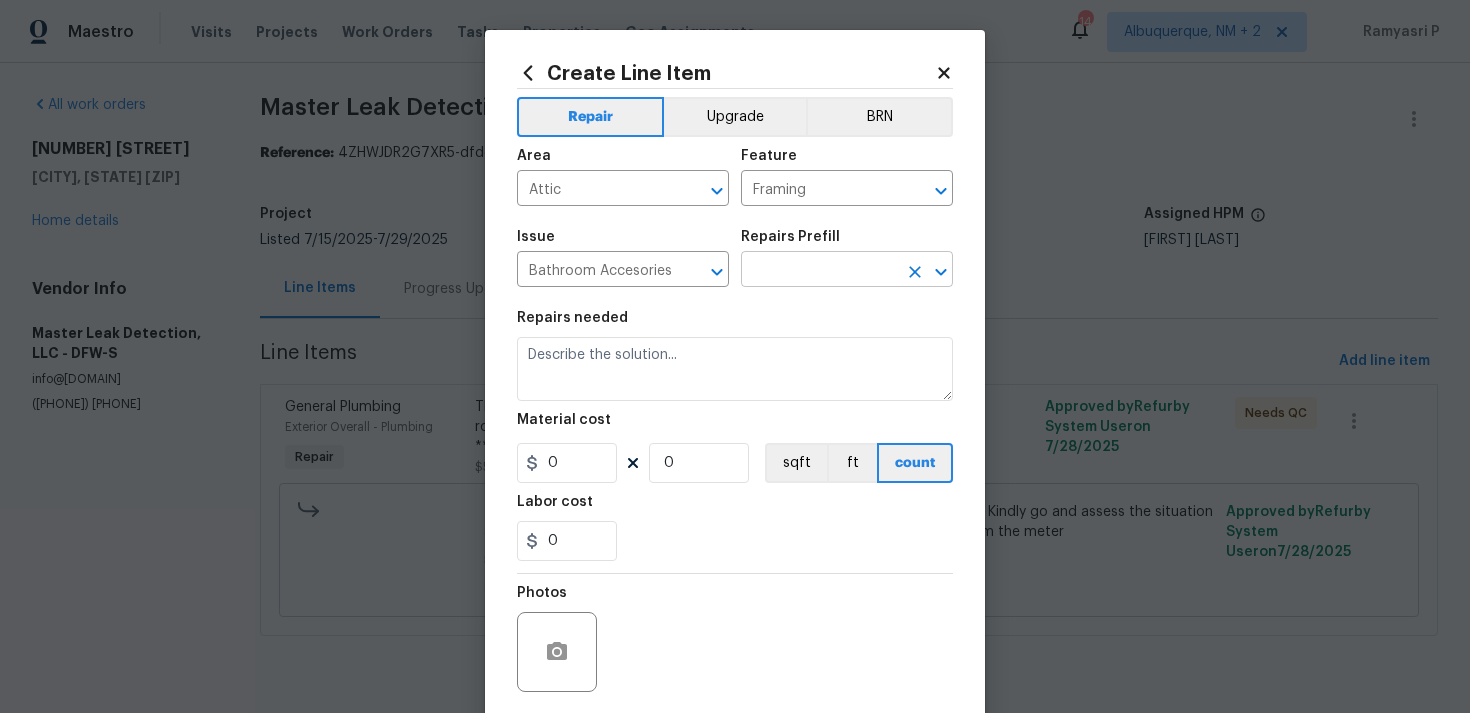 click at bounding box center [819, 271] 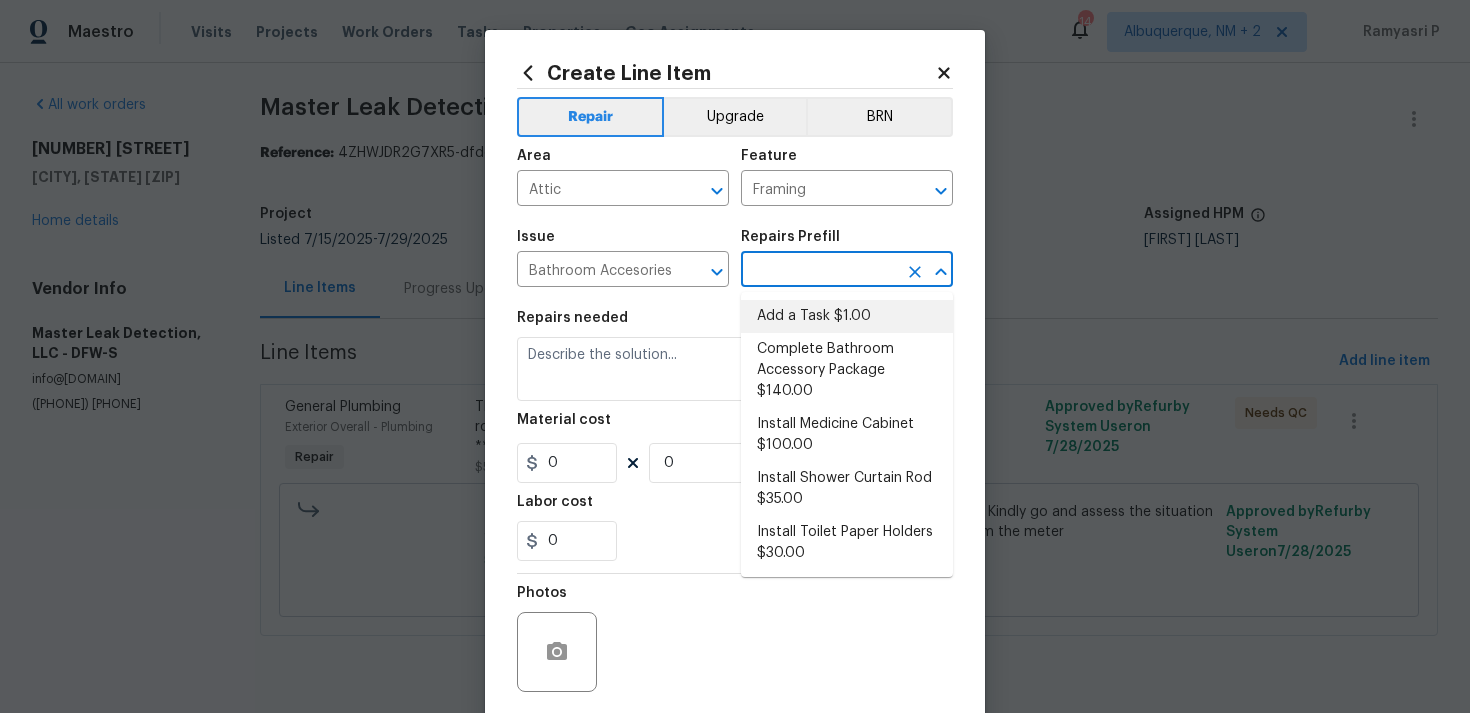 click on "Add a Task $1.00" at bounding box center (847, 316) 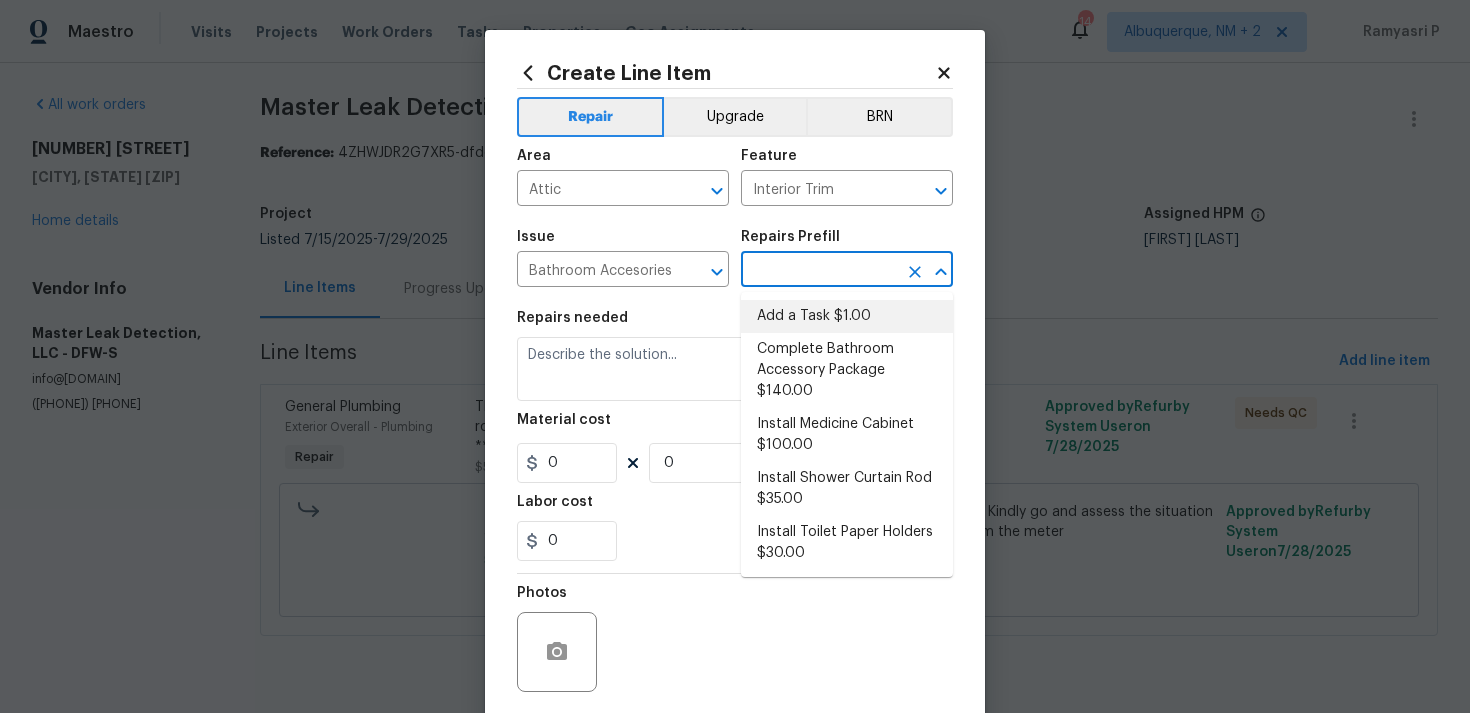 type on "Add a Task $1.00" 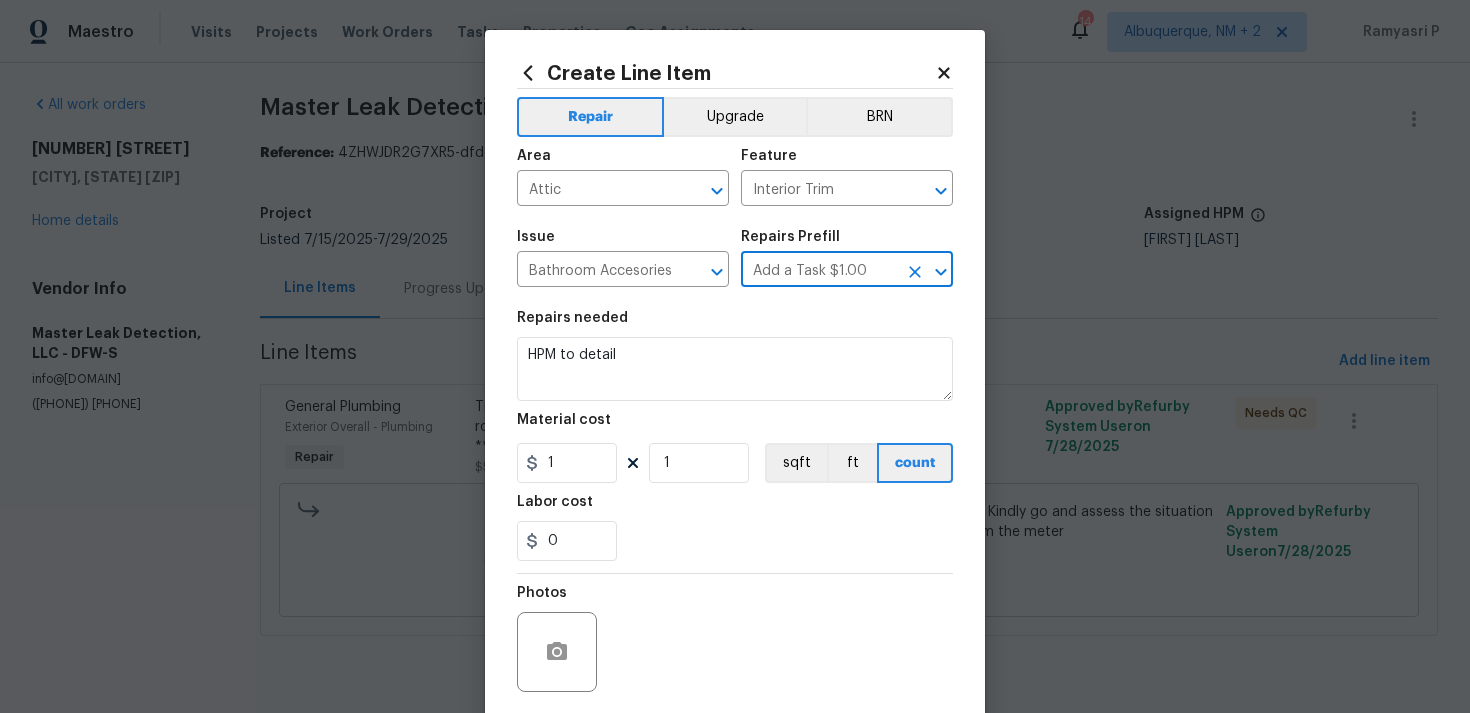 click on "Repairs needed" at bounding box center [735, 324] 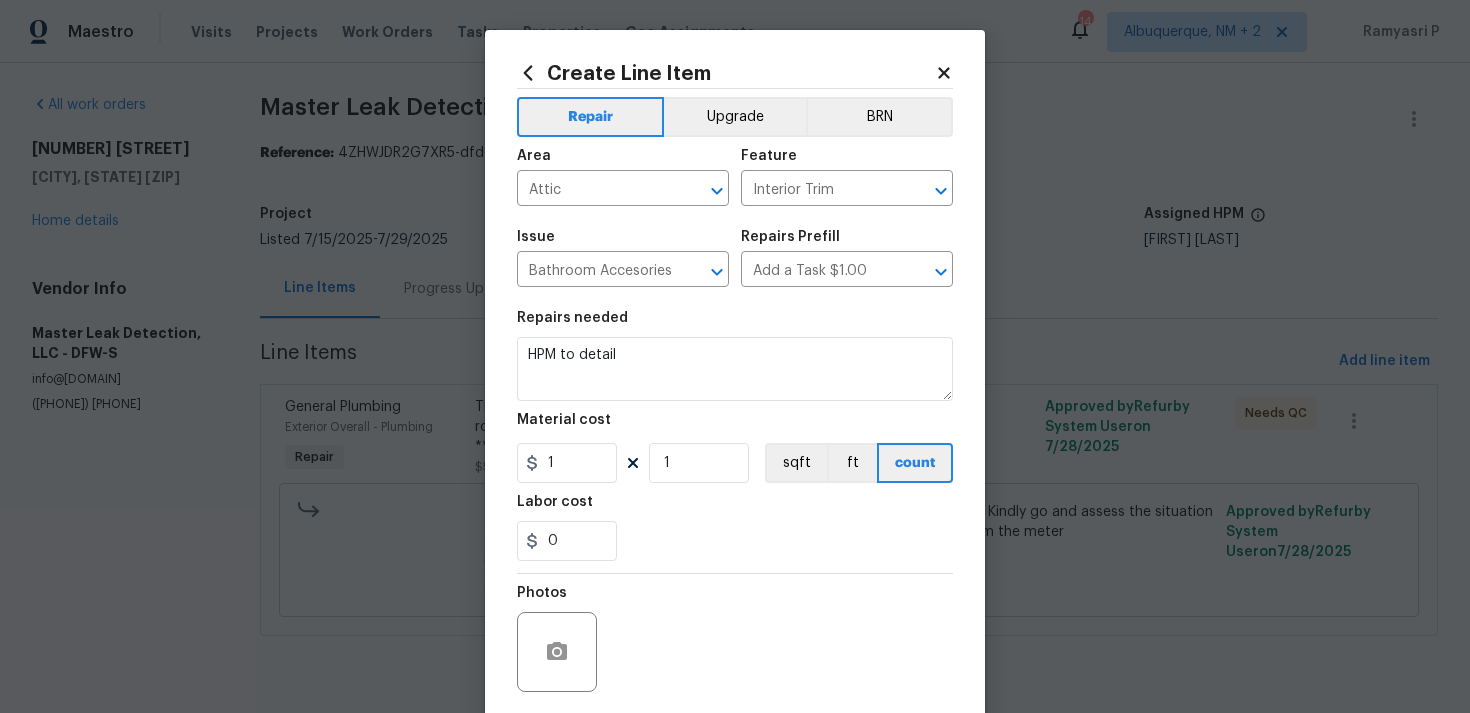 click on "Repairs needed" at bounding box center (735, 324) 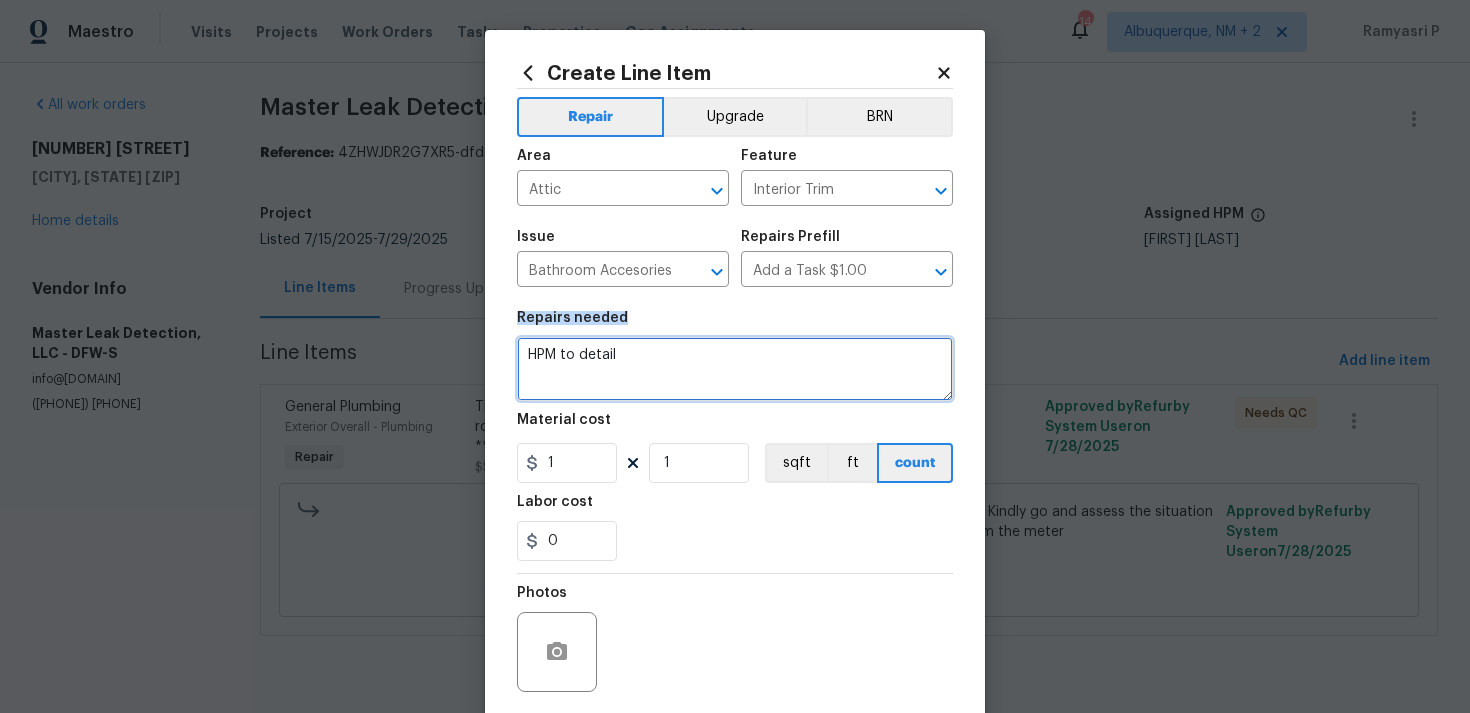 click on "HPM to detail" at bounding box center [735, 369] 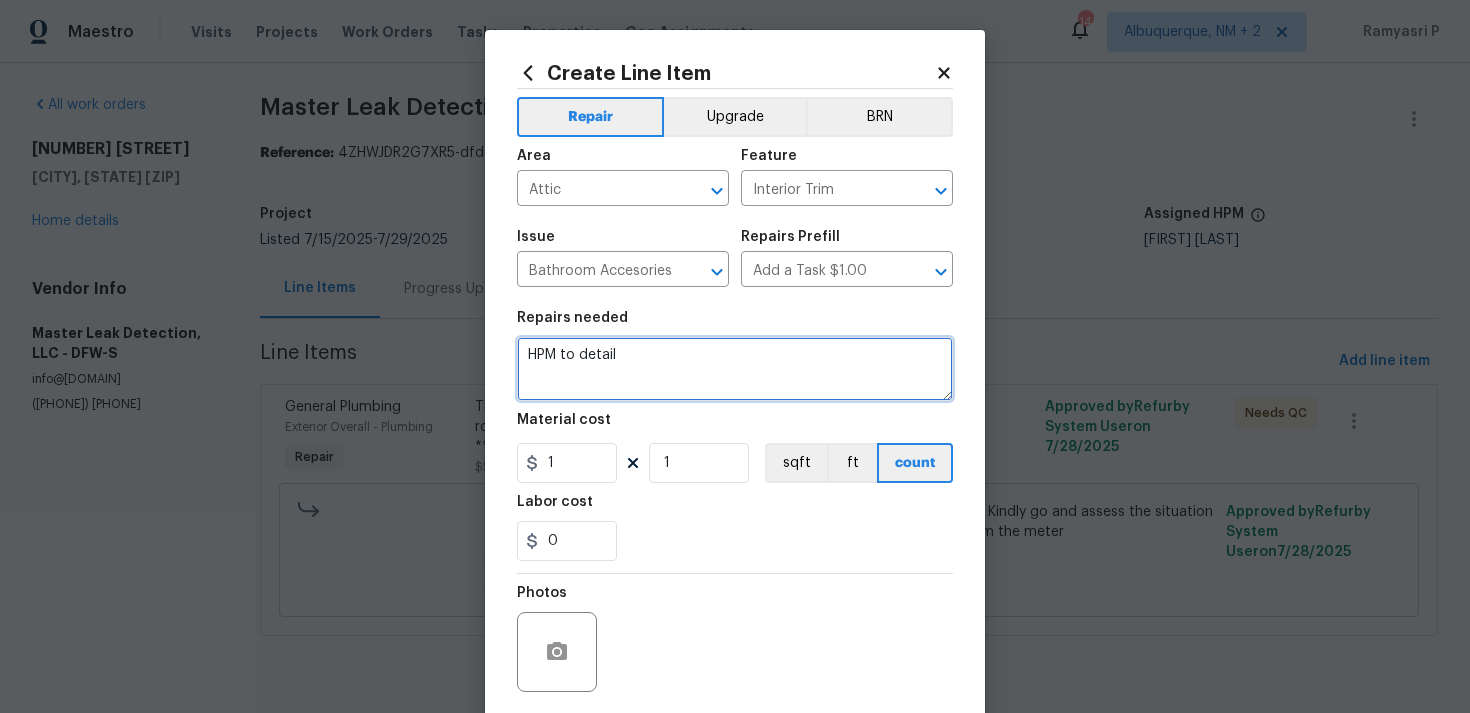 click on "HPM to detail" at bounding box center [735, 369] 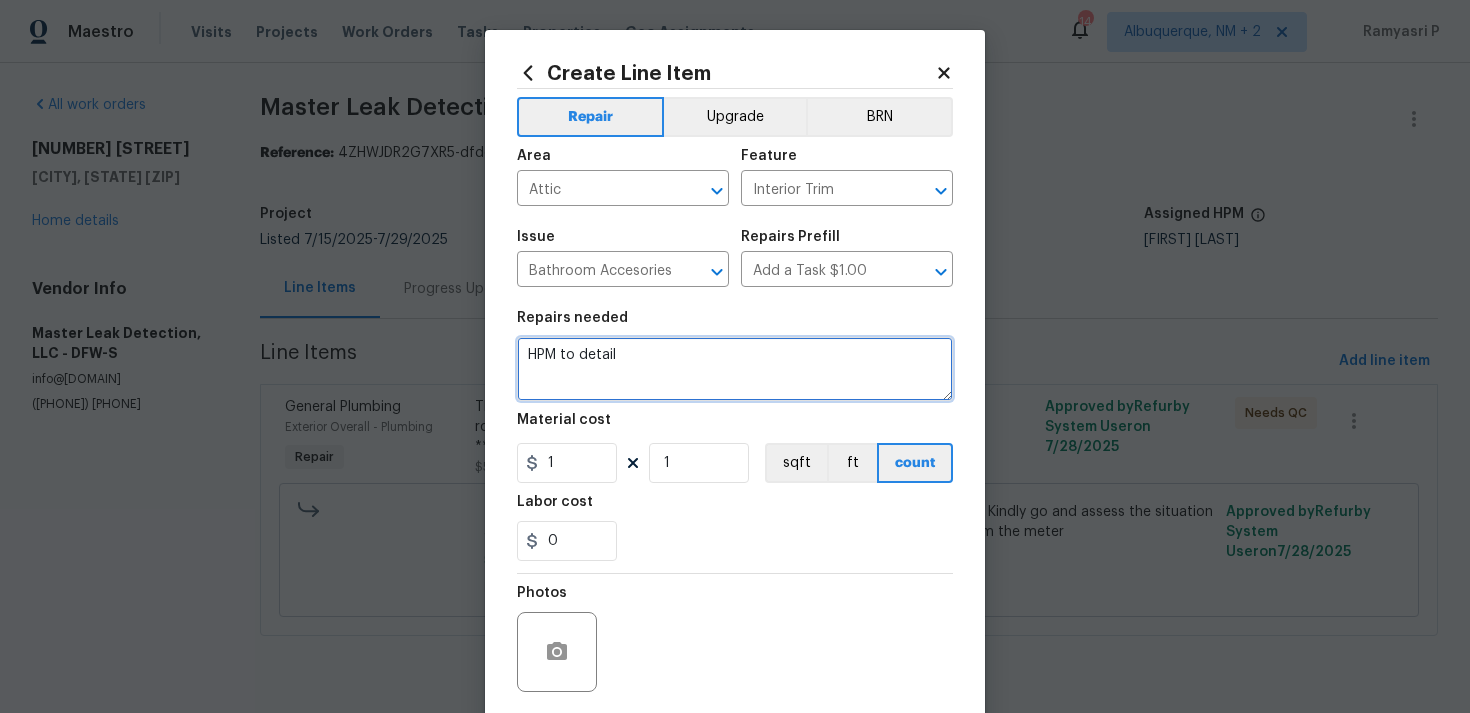 click on "HPM to detail" at bounding box center (735, 369) 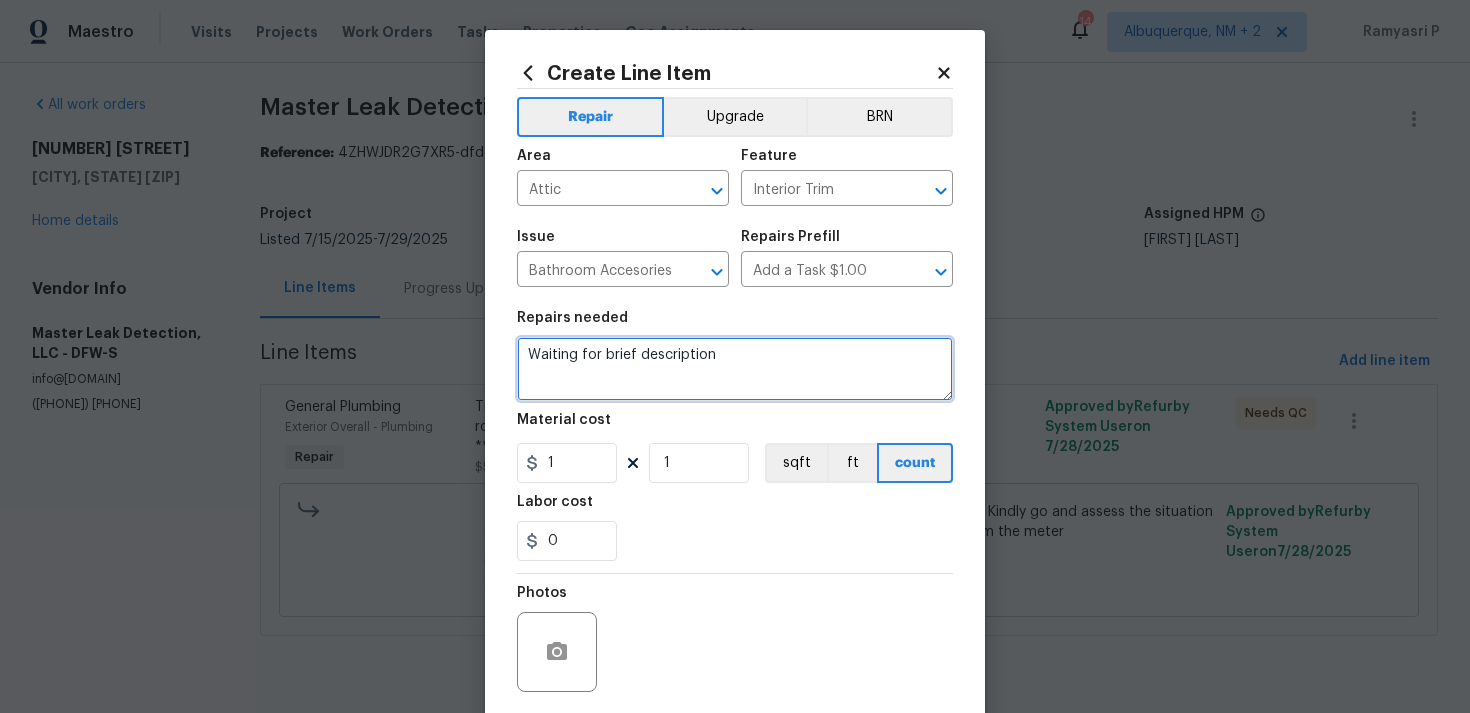 type on "Waiting for brief description" 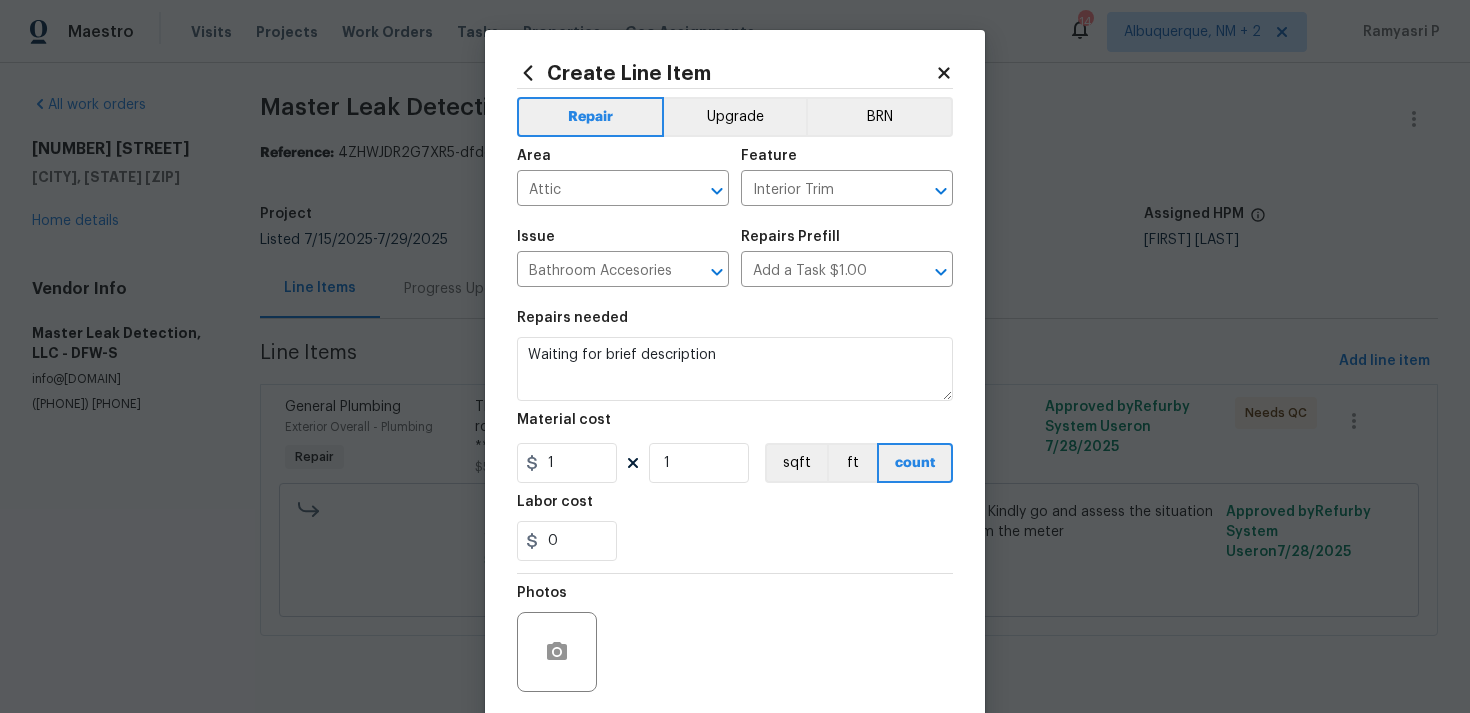 click on "Photos" at bounding box center [735, 639] 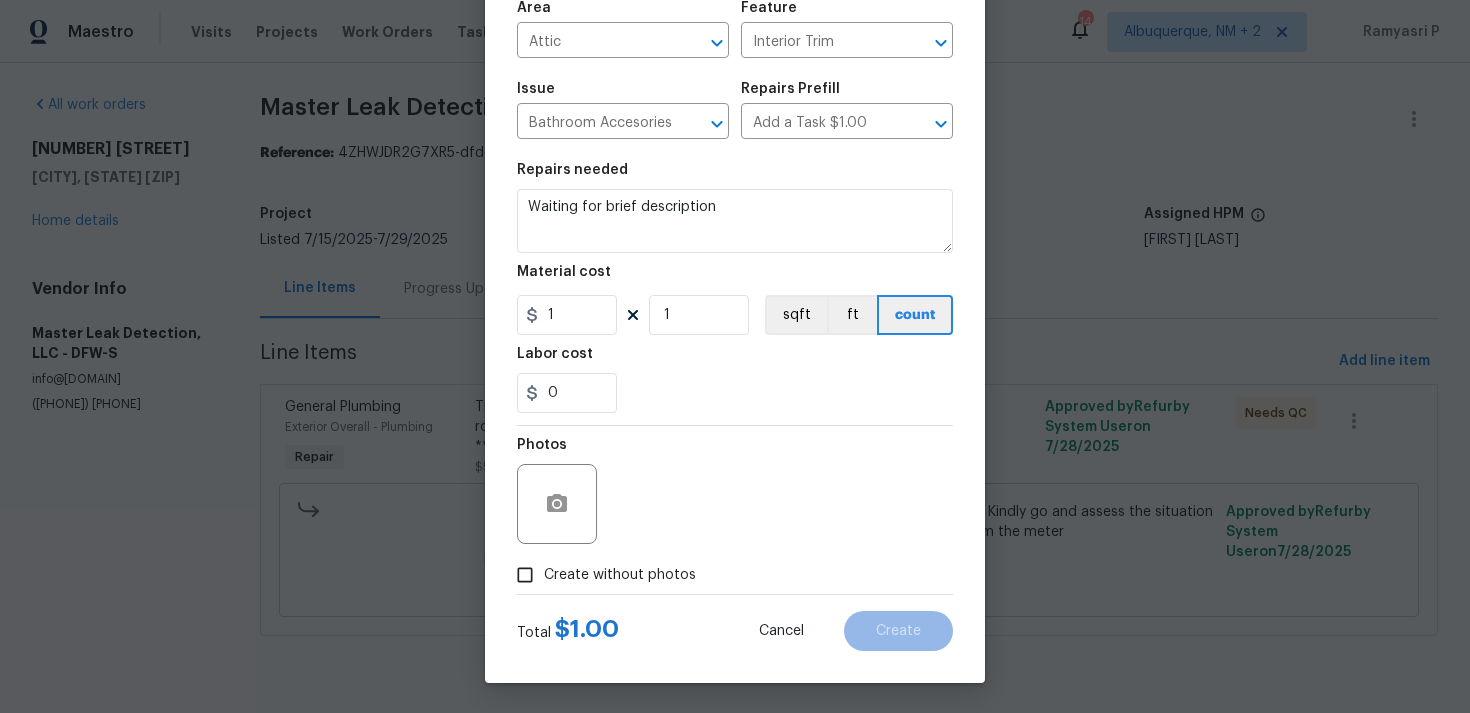 click on "Create without photos" at bounding box center (525, 575) 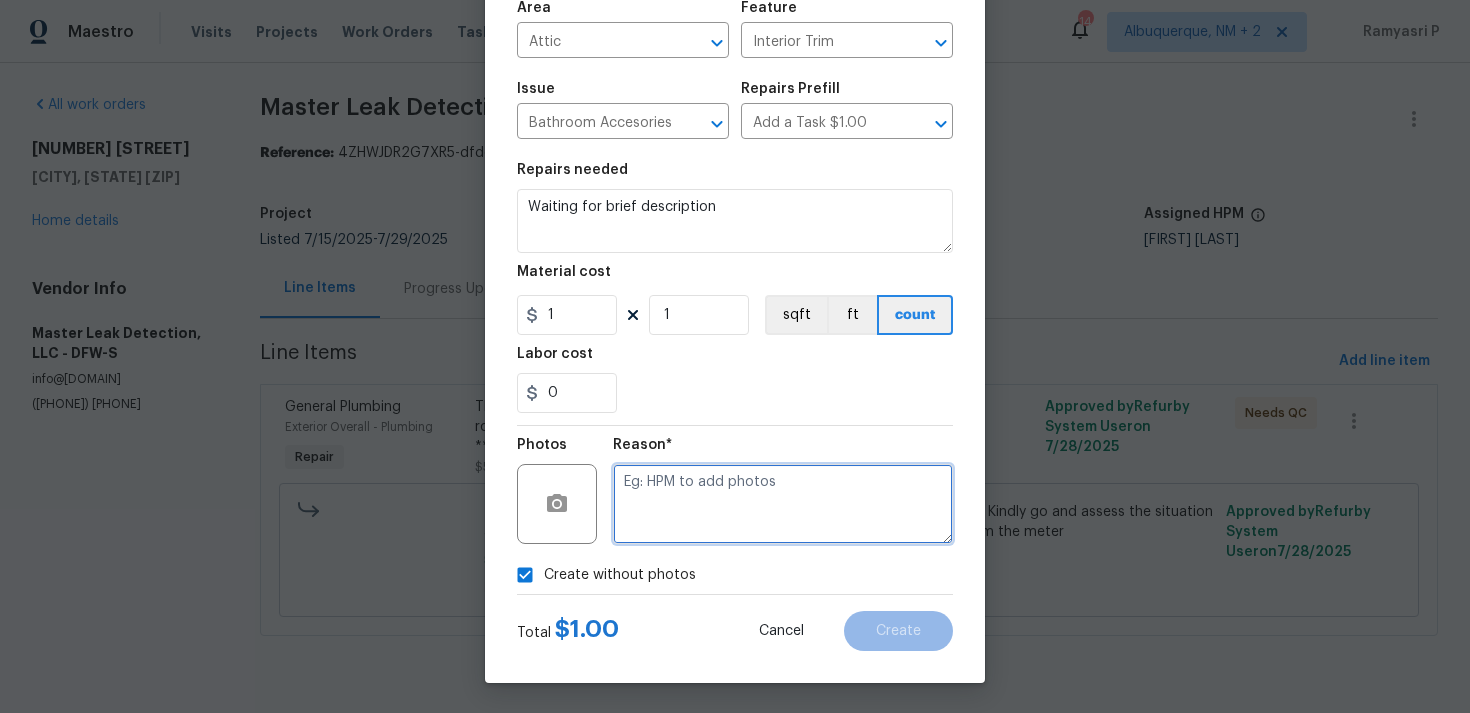 click at bounding box center (783, 504) 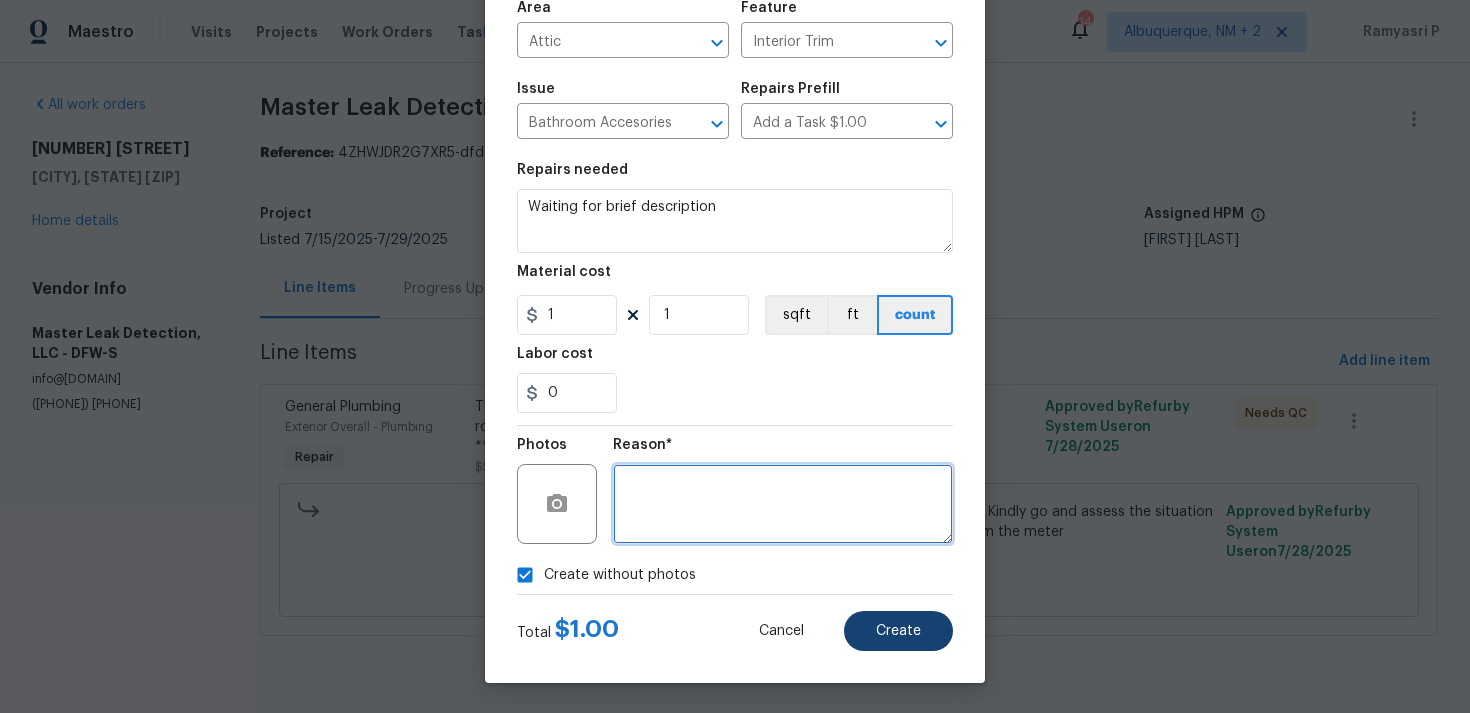 type 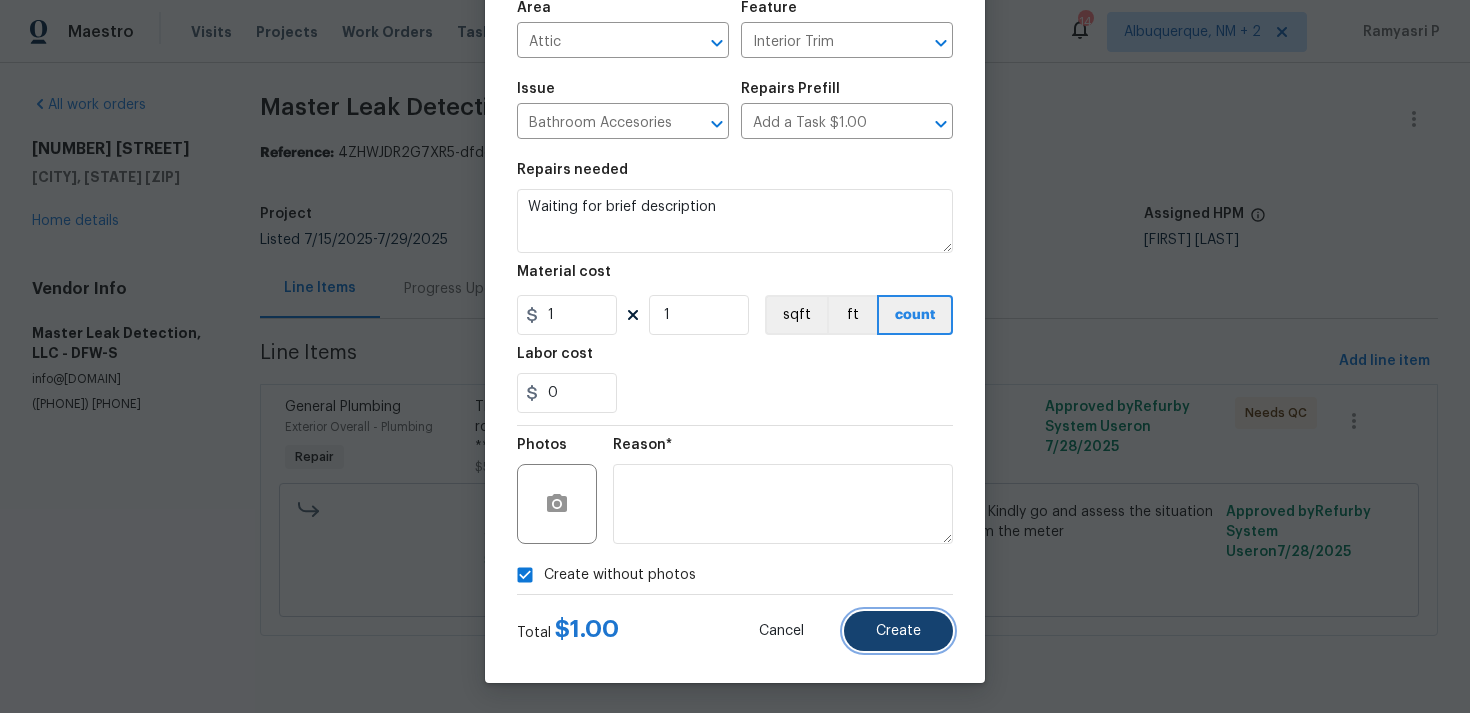 click on "Create" at bounding box center [898, 631] 